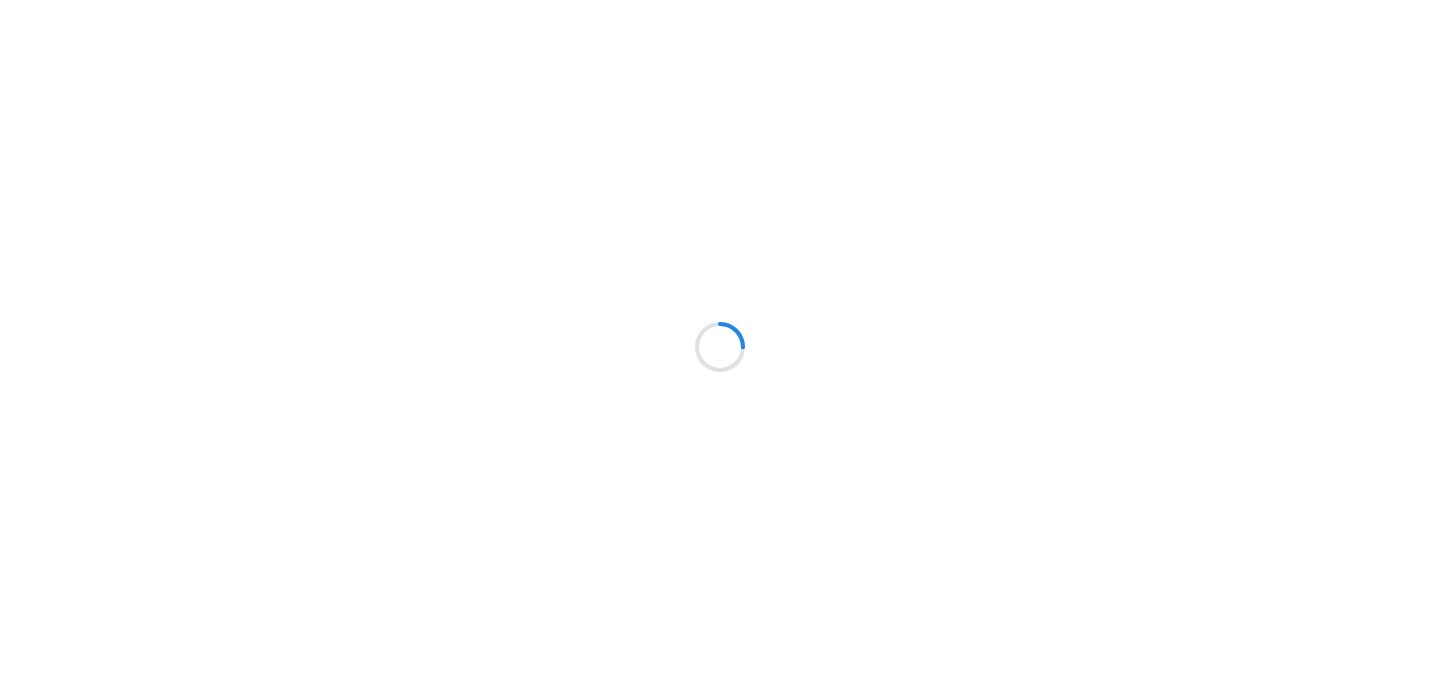 scroll, scrollTop: 0, scrollLeft: 0, axis: both 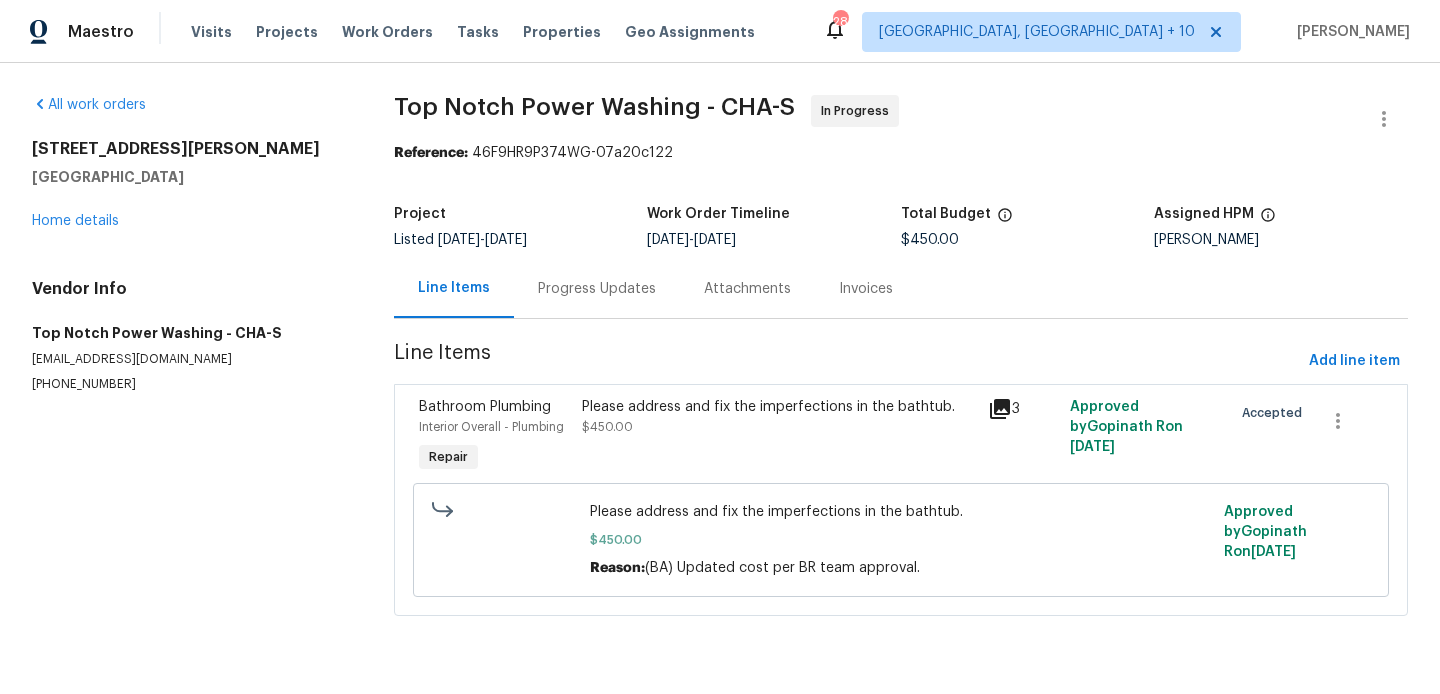 click on "Progress Updates" at bounding box center [597, 288] 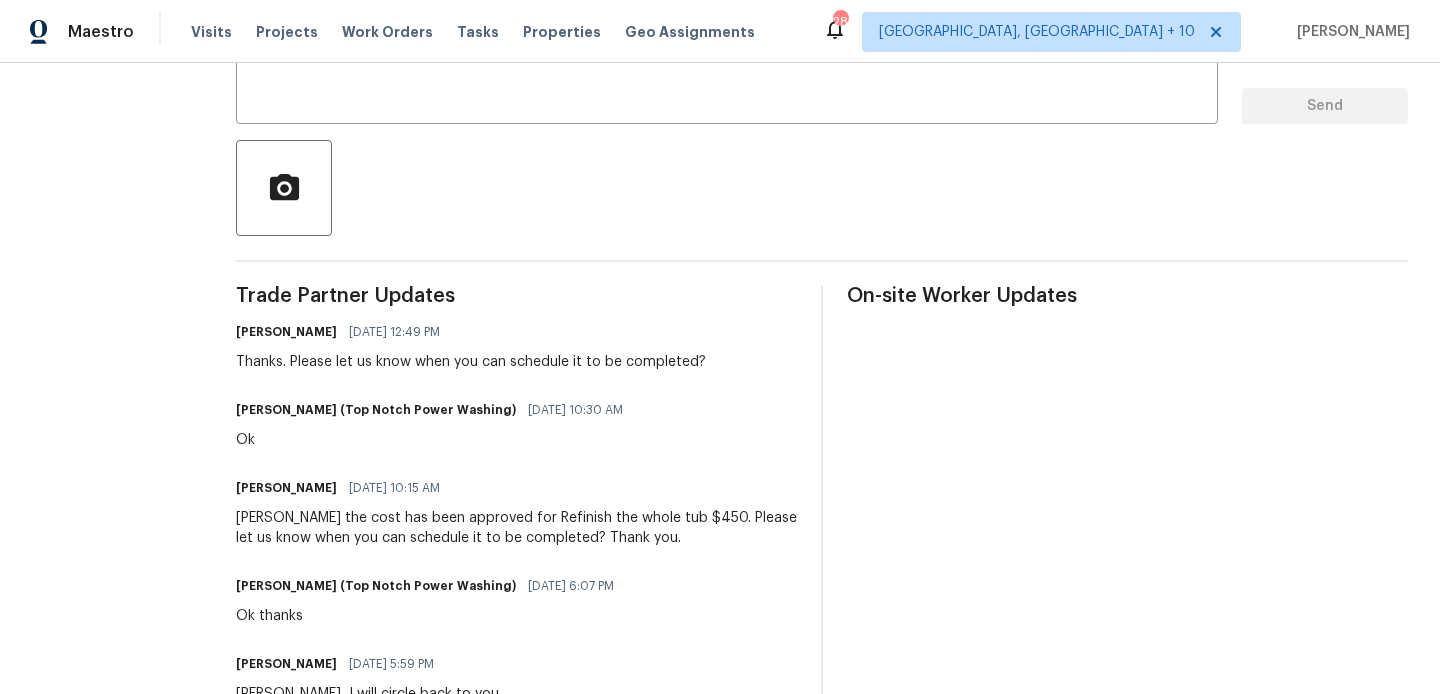 scroll, scrollTop: 0, scrollLeft: 0, axis: both 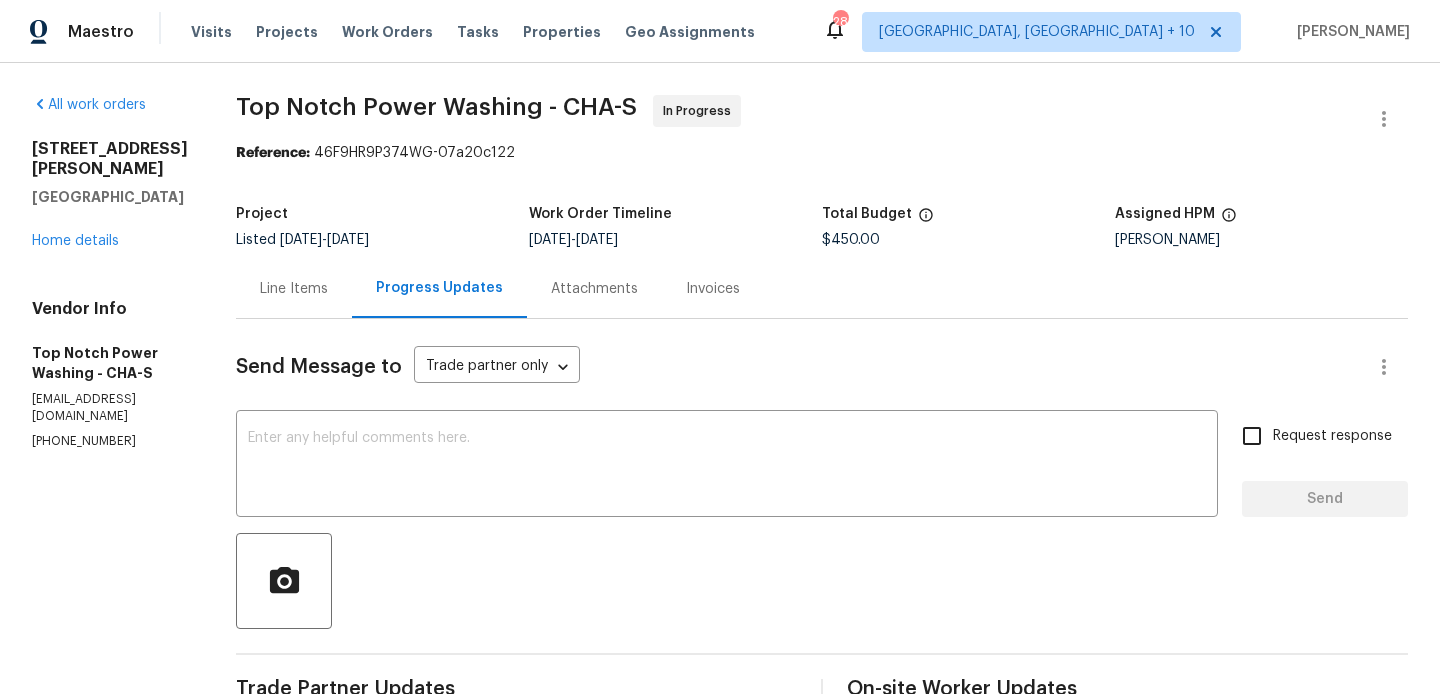 click on "(423) 645-2566" at bounding box center (110, 441) 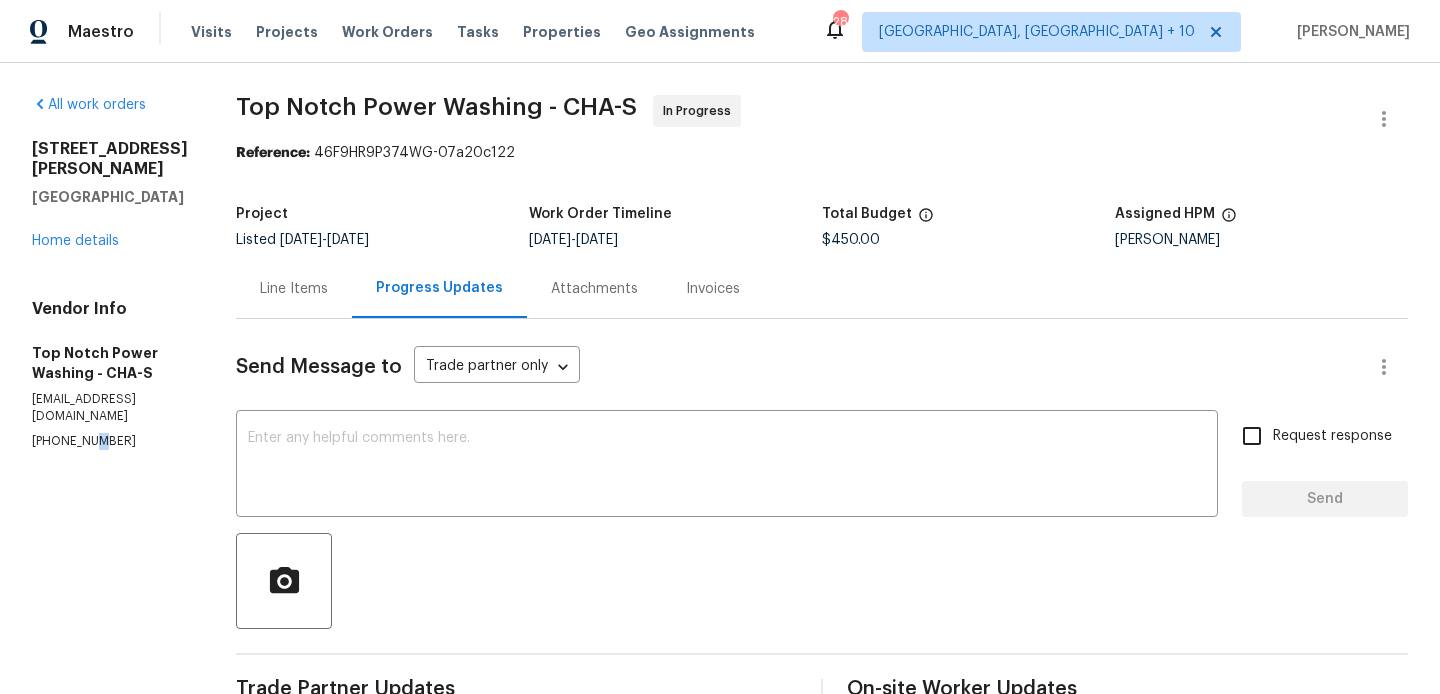 click on "(423) 645-2566" at bounding box center (110, 441) 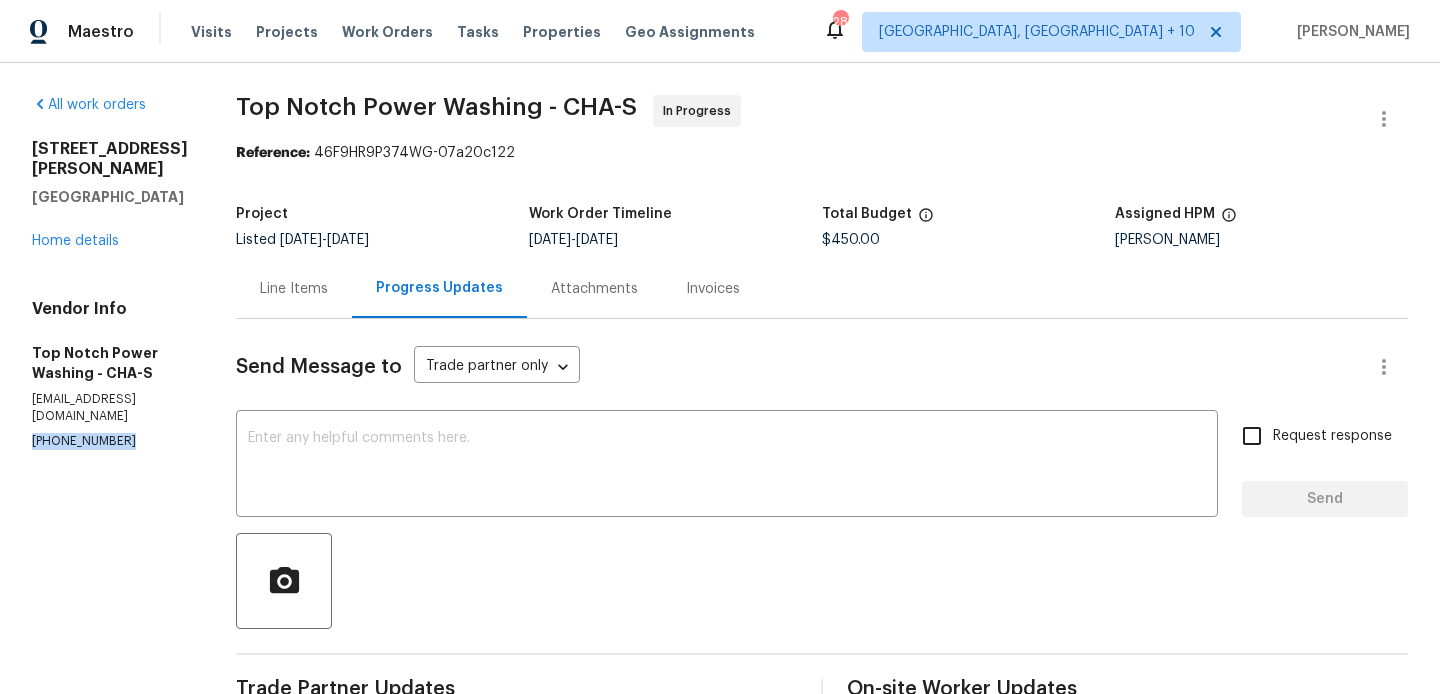 click on "(423) 645-2566" at bounding box center [110, 441] 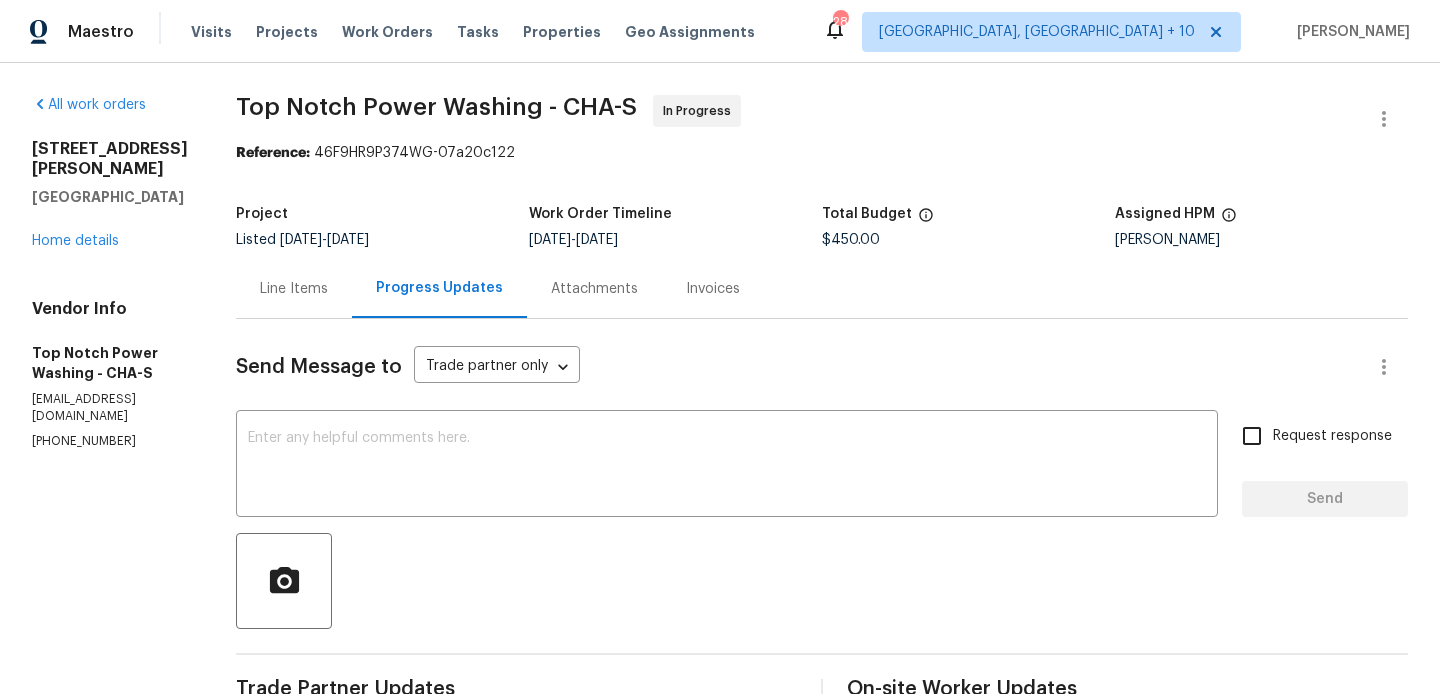 click on "1219 Crest Dr SE Cleveland, TN 37311 Home details" at bounding box center [110, 195] 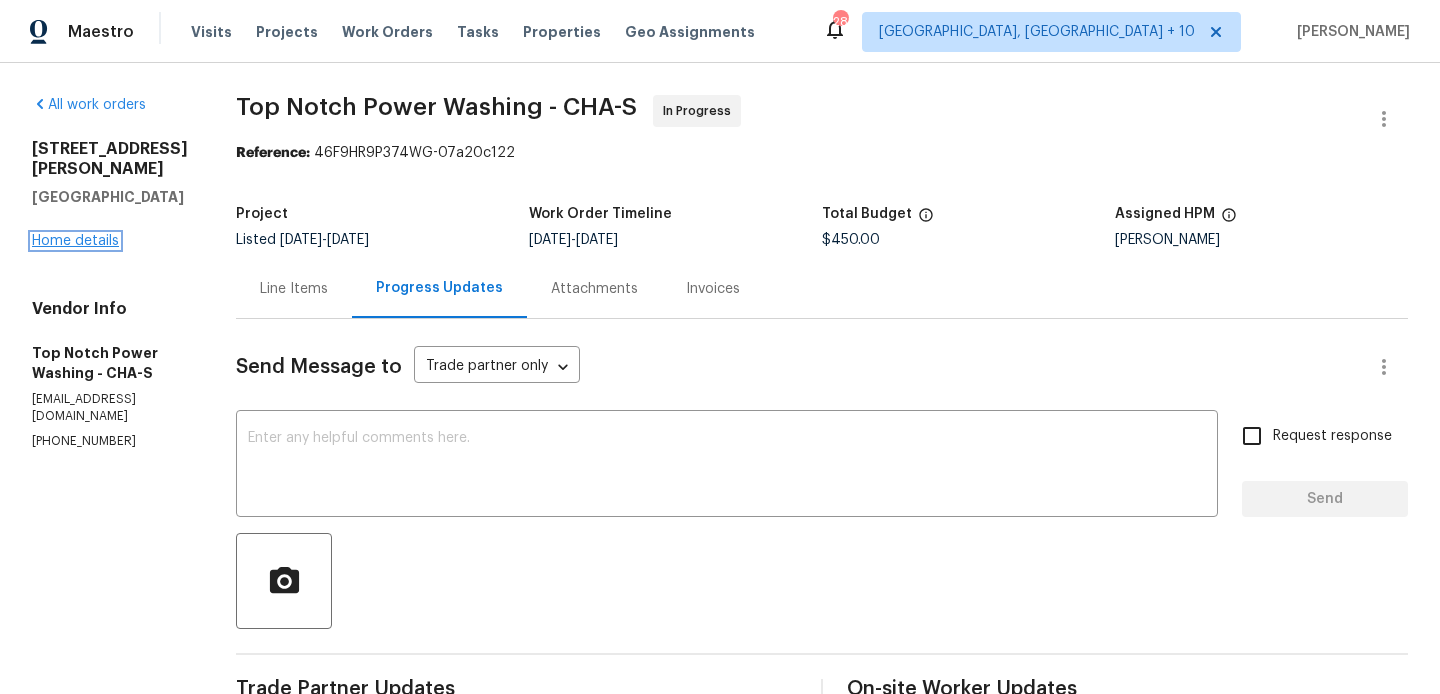 click on "Home details" at bounding box center (75, 241) 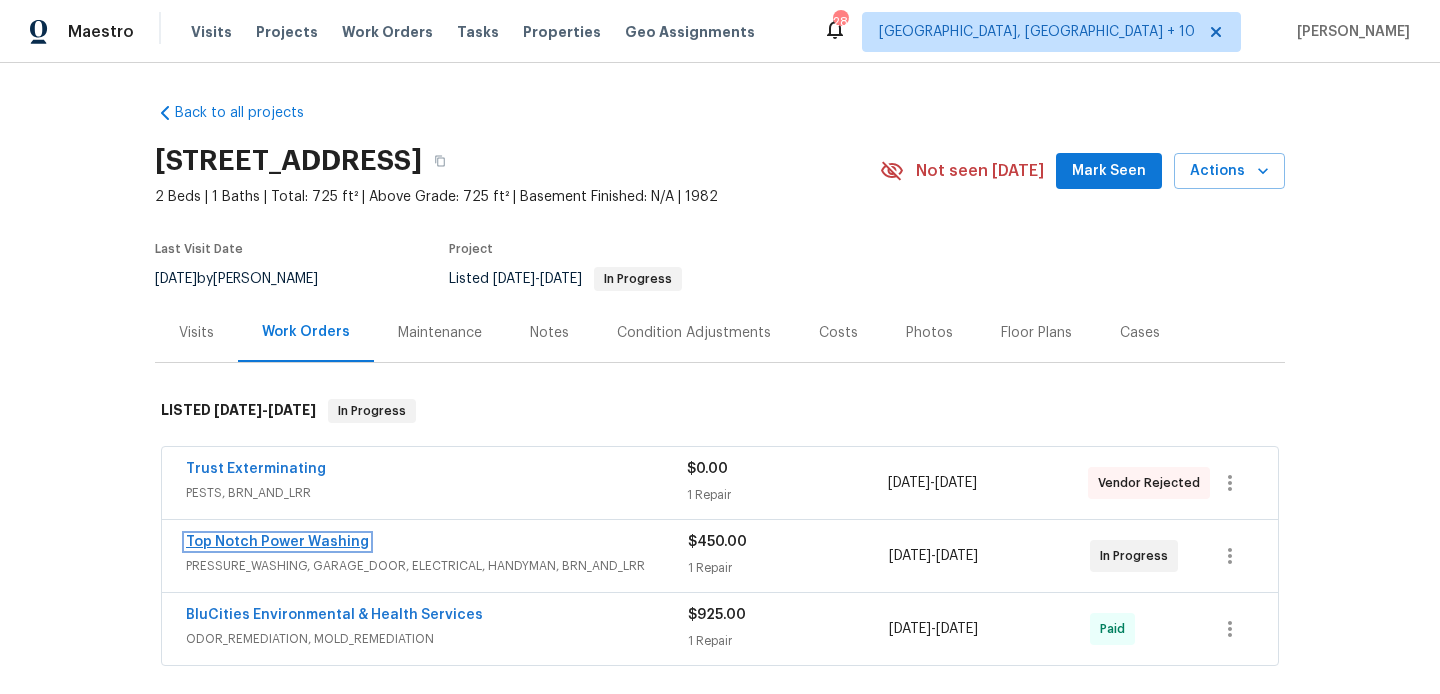 click on "Top Notch Power Washing" at bounding box center [277, 542] 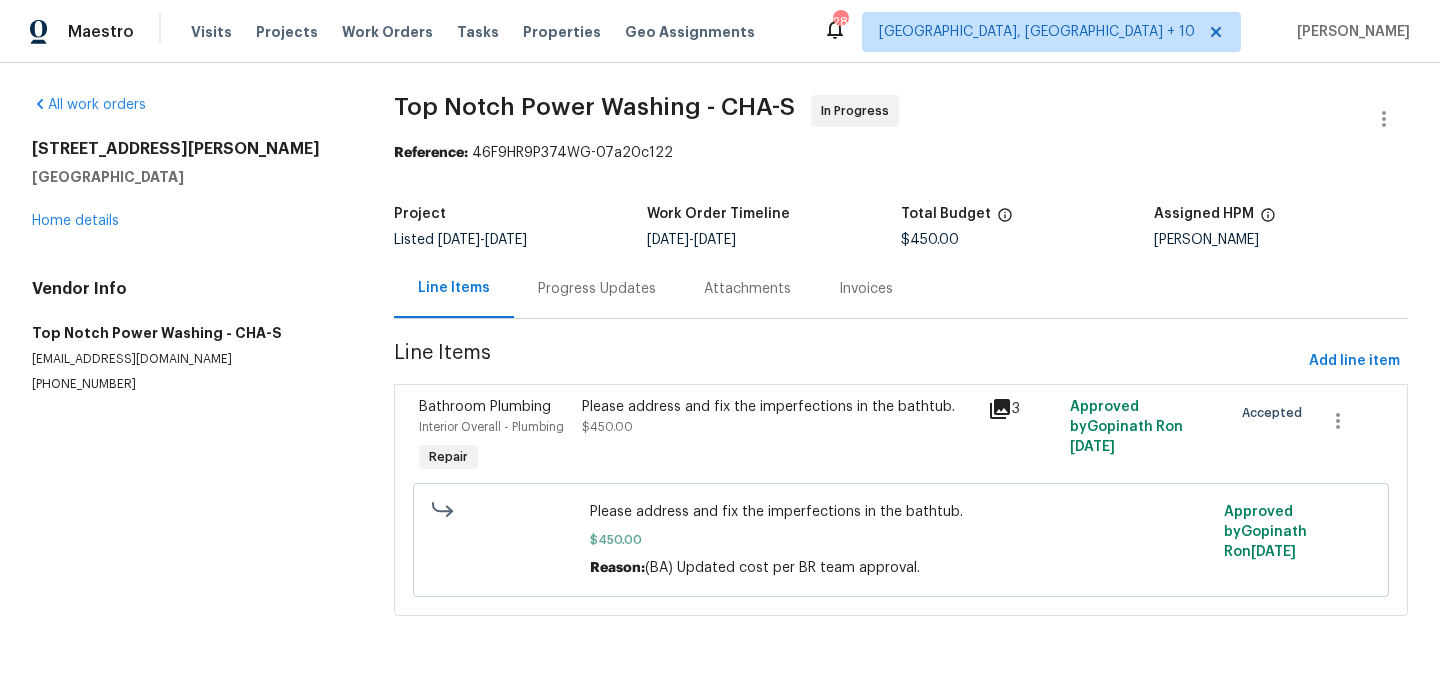 click on "Progress Updates" at bounding box center (597, 289) 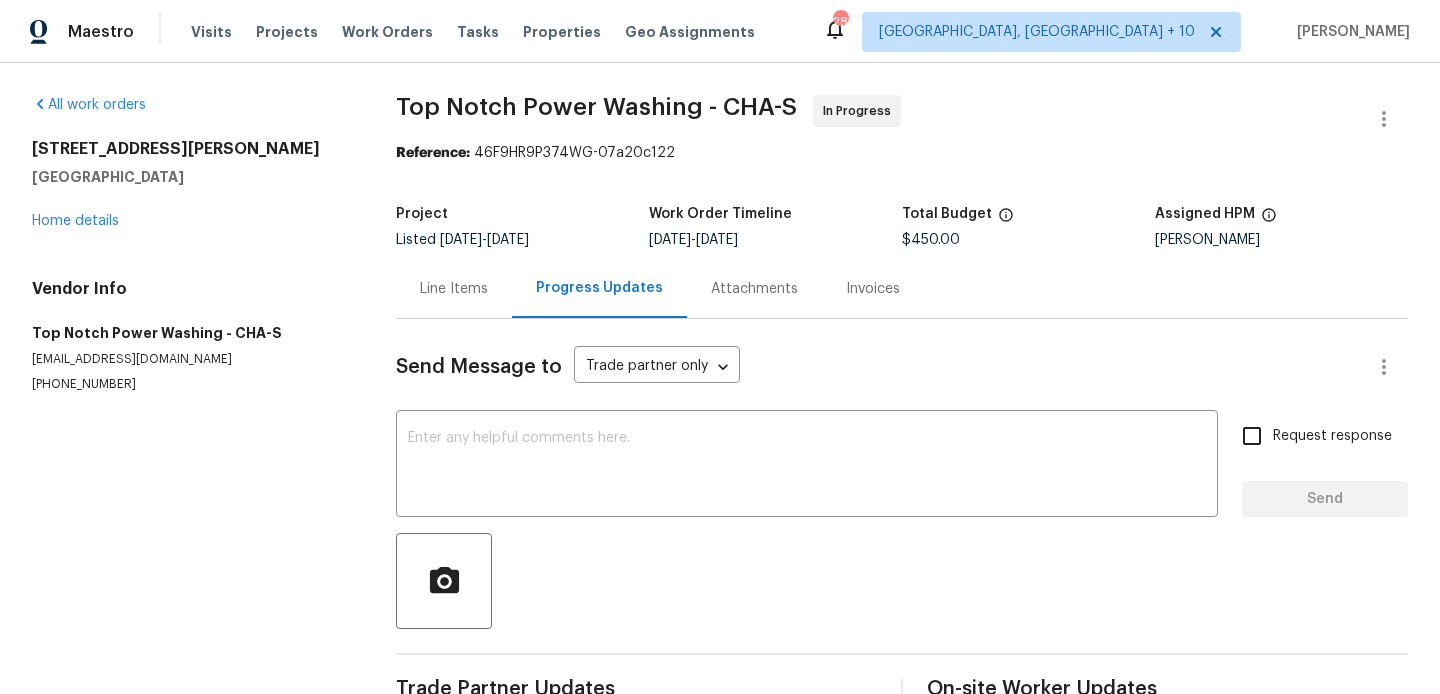 scroll, scrollTop: 242, scrollLeft: 0, axis: vertical 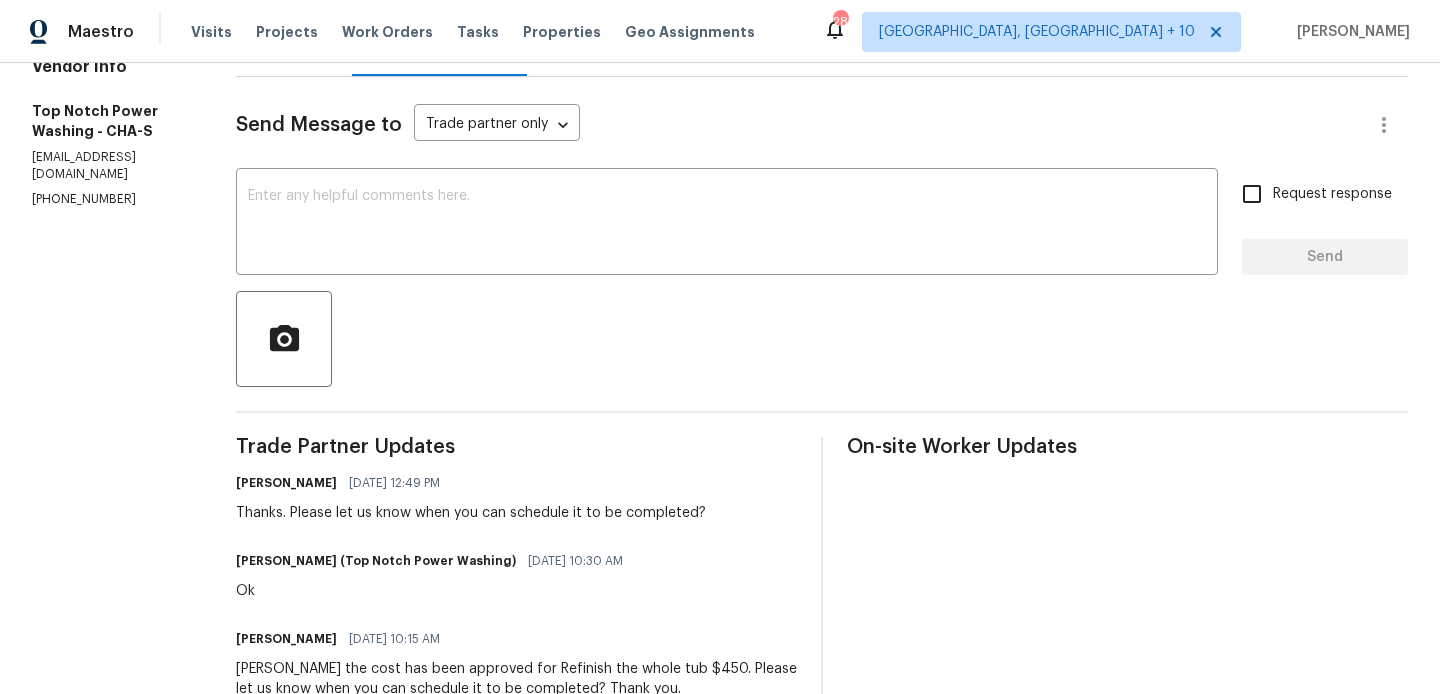 click on "Jonathan Lecroy (Top Notch Power Washing)" at bounding box center [376, 561] 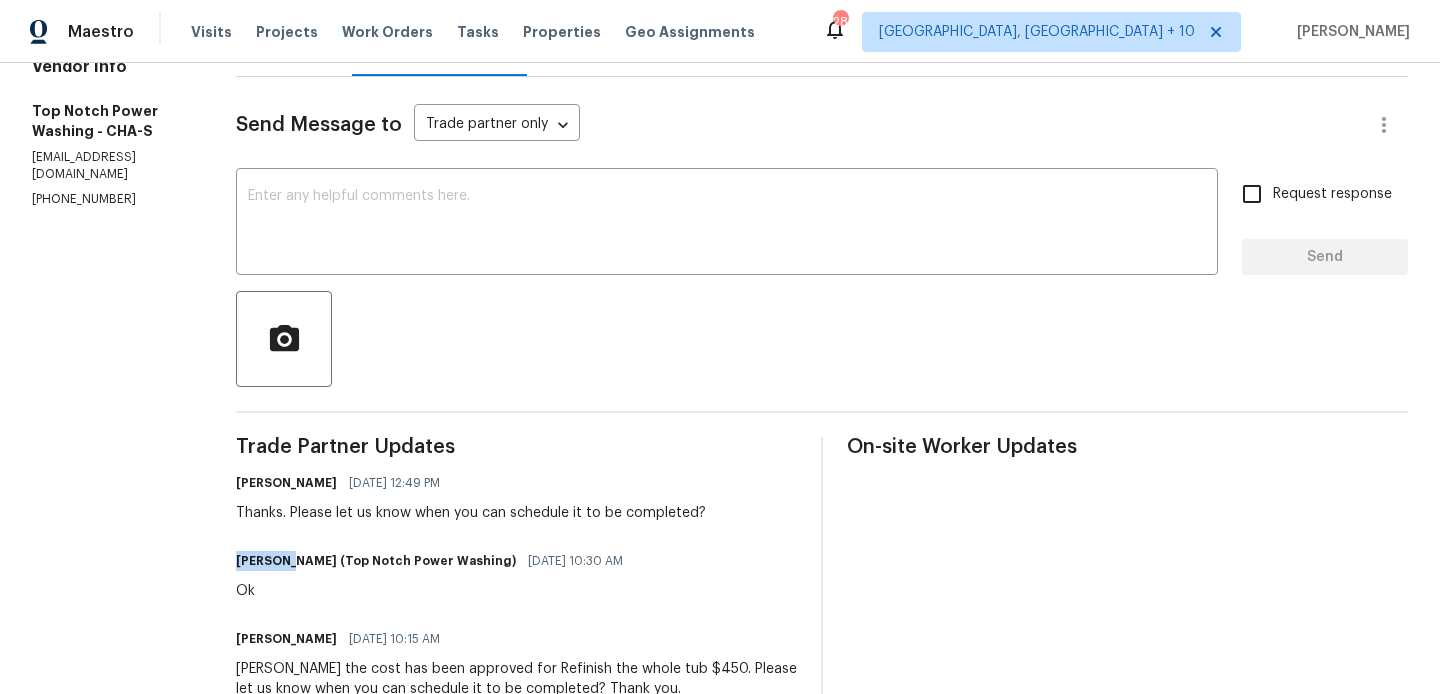 click on "Jonathan Lecroy (Top Notch Power Washing)" at bounding box center [376, 561] 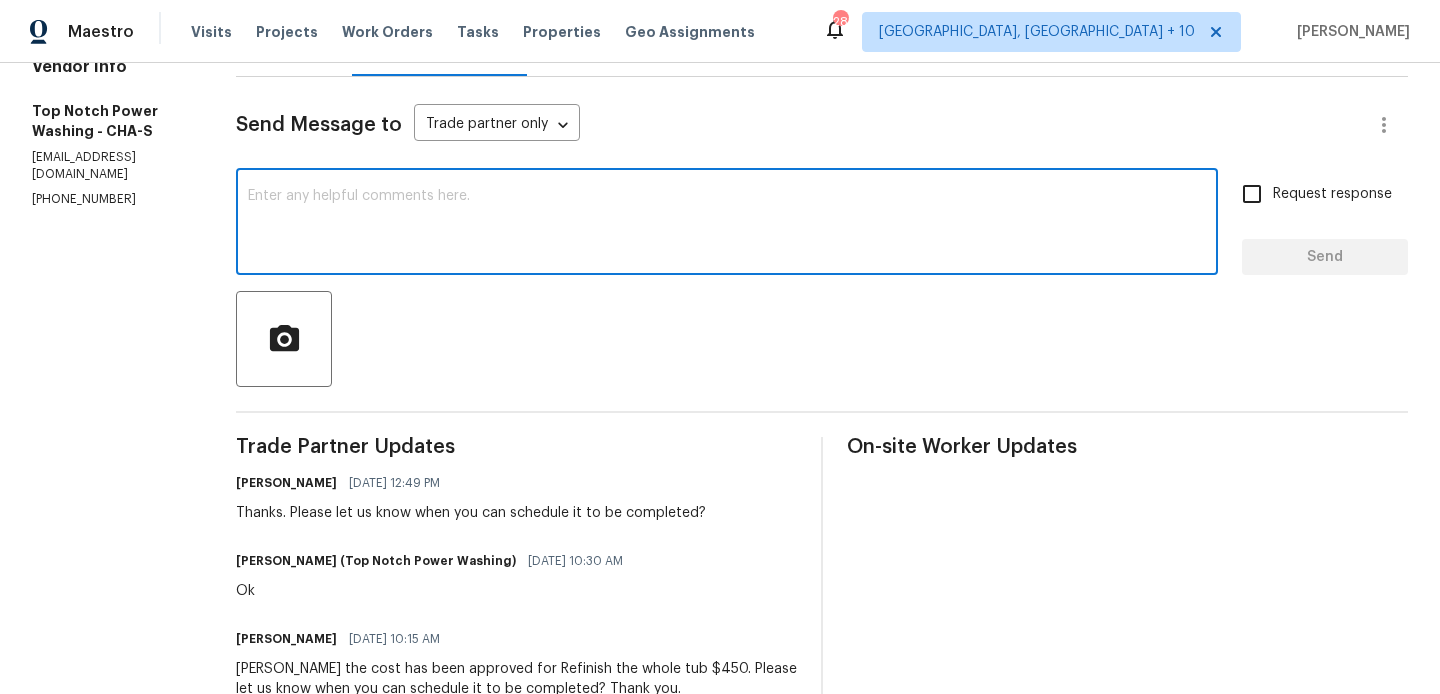 click at bounding box center (727, 224) 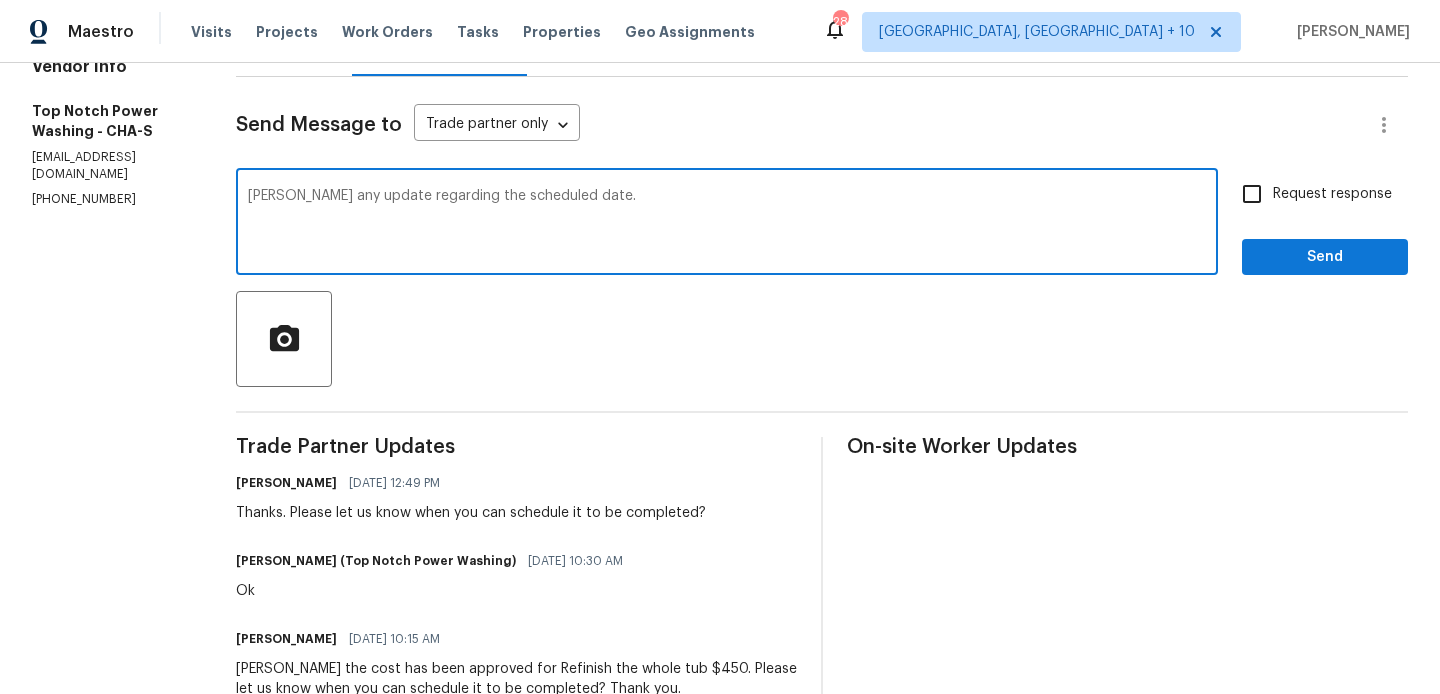 type on "Jonathan any update regarding the scheduled date." 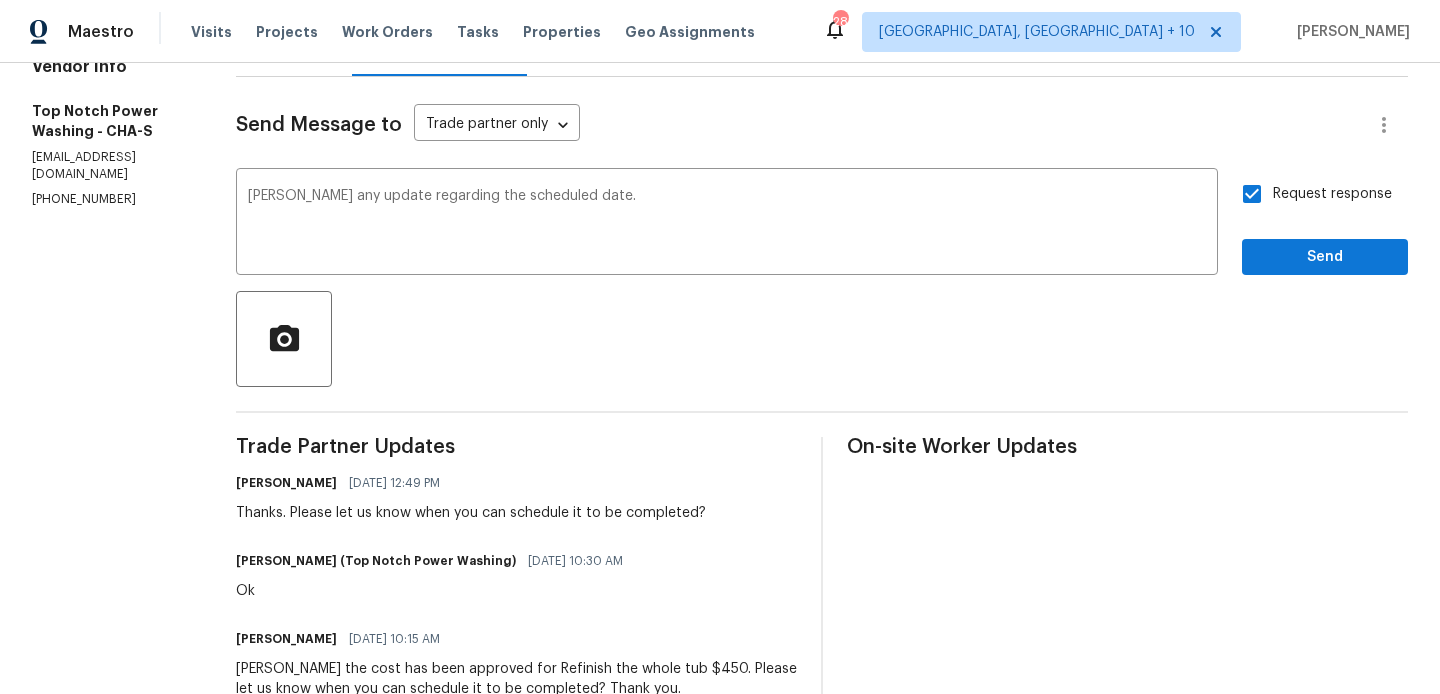 click on "Send Message to Trade partner only Trade partner only ​ Jonathan any update regarding the scheduled date. x ​ Request response Send Trade Partner Updates Blessida Angeline M 07/15/2025 12:49 PM Thanks. Please let us know when you can schedule it to be completed? Jonathan Lecroy (Top Notch Power Washing) 07/15/2025 10:30 AM Ok Blessida Angeline M 07/15/2025 10:15 AM Jonathan the cost has been approved for Refinish the whole tub $450. Please let us know when you can schedule it to be completed? Thank you. Jonathan Lecroy (Top Notch Power Washing) 07/14/2025 6:07 PM Ok thanks Blessida Angeline M 07/14/2025 5:59 PM Jonathan, I will circle back to you. Jonathan Lecroy (Top Notch Power Washing) 07/14/2025 4:25 PM Refinish the whole tub $450
Can try to blind it in for $250 but if not match will need to do whole tub Blessida Angeline M 07/14/2025 4:16 PM Jonathan could you please let us know the cost for the repairs? Jonathan Lecroy (Top Notch Power Washing) 07/14/2025 12:20 PM 07/14/2025 11:35 AM" at bounding box center (822, 821) 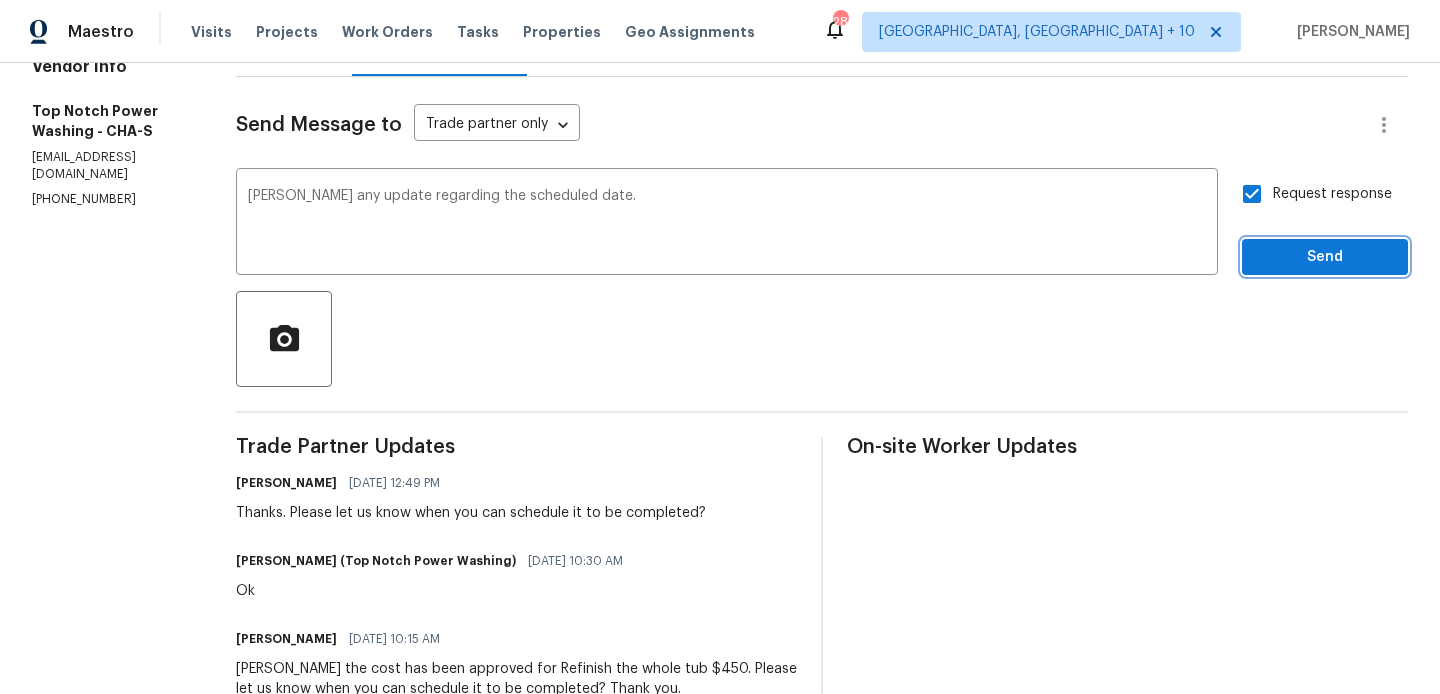 click on "Send" at bounding box center (1325, 257) 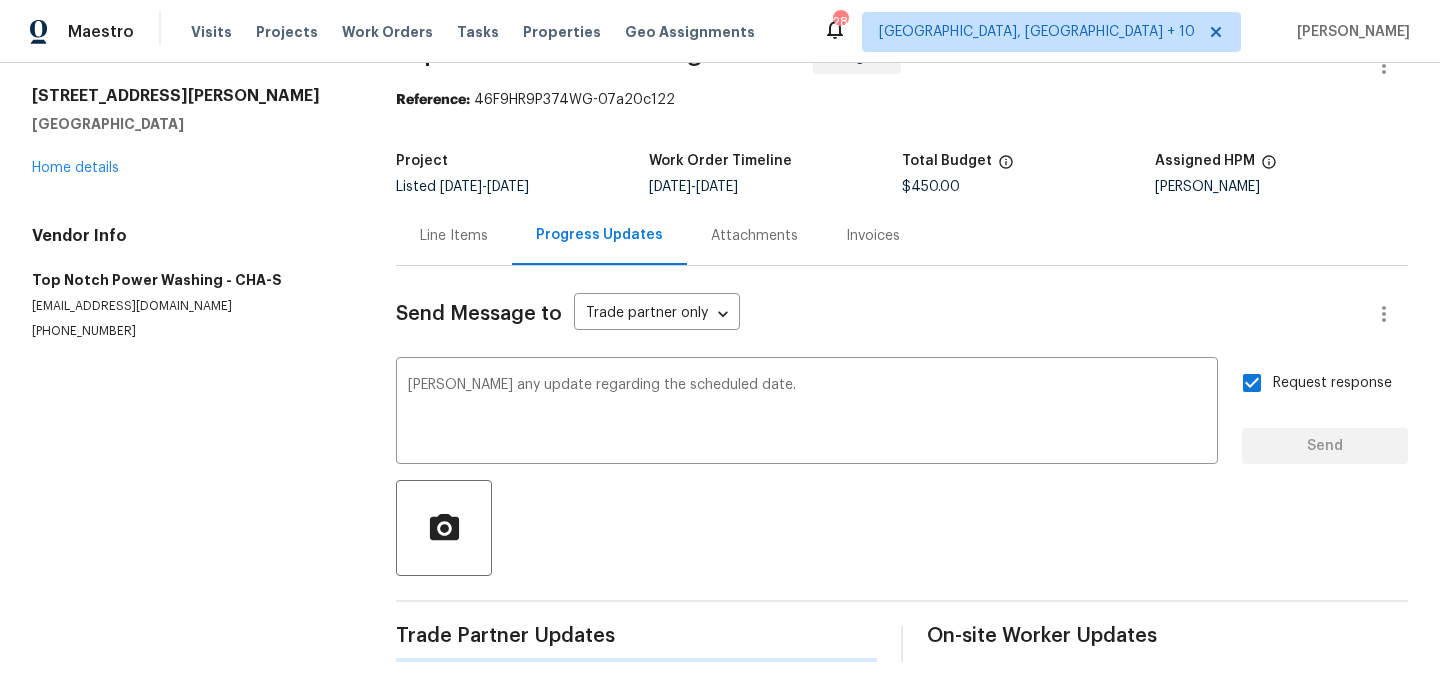 scroll, scrollTop: 53, scrollLeft: 0, axis: vertical 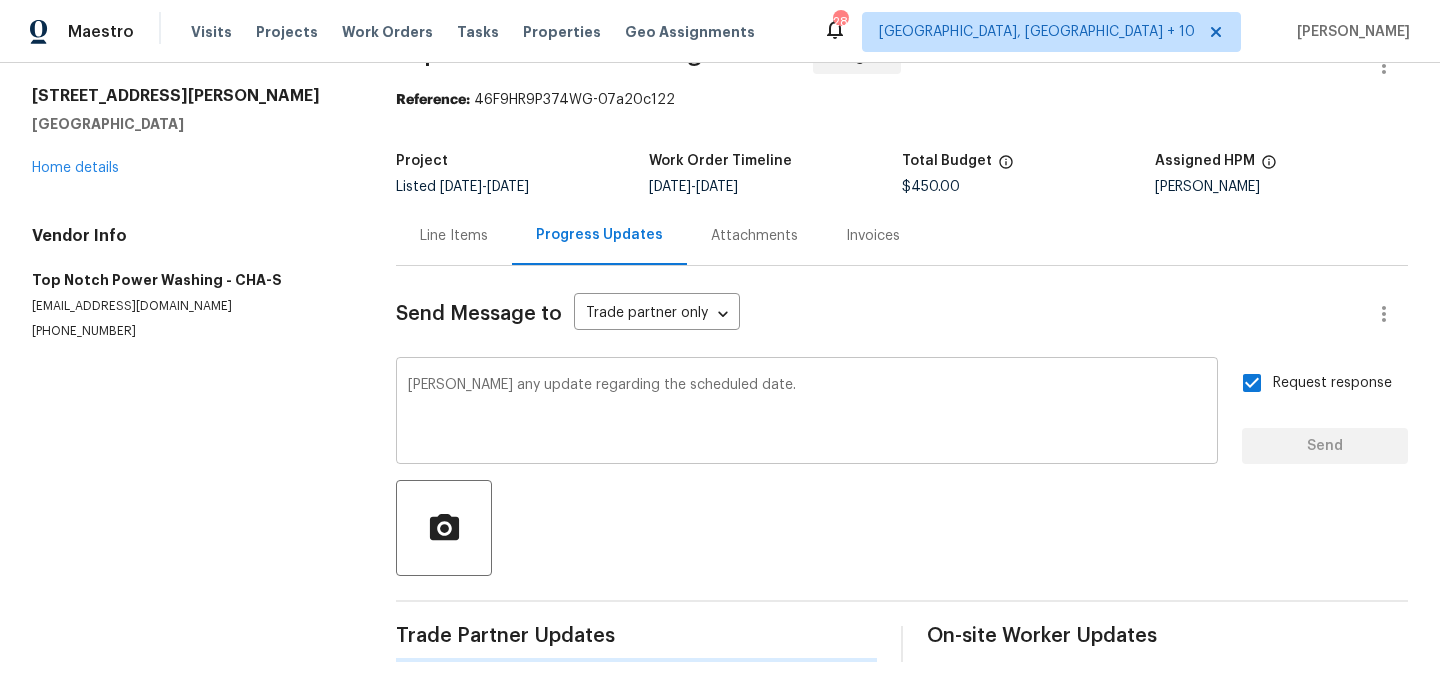 type 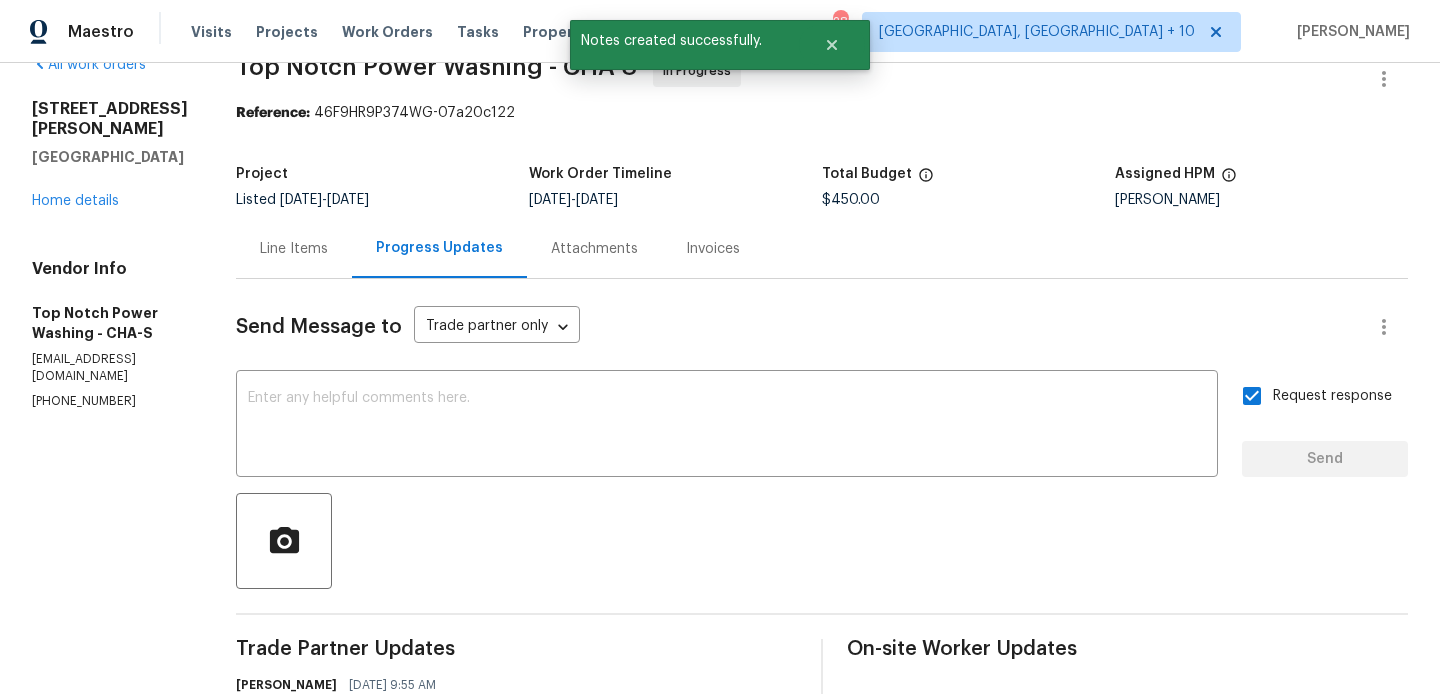 scroll, scrollTop: 0, scrollLeft: 0, axis: both 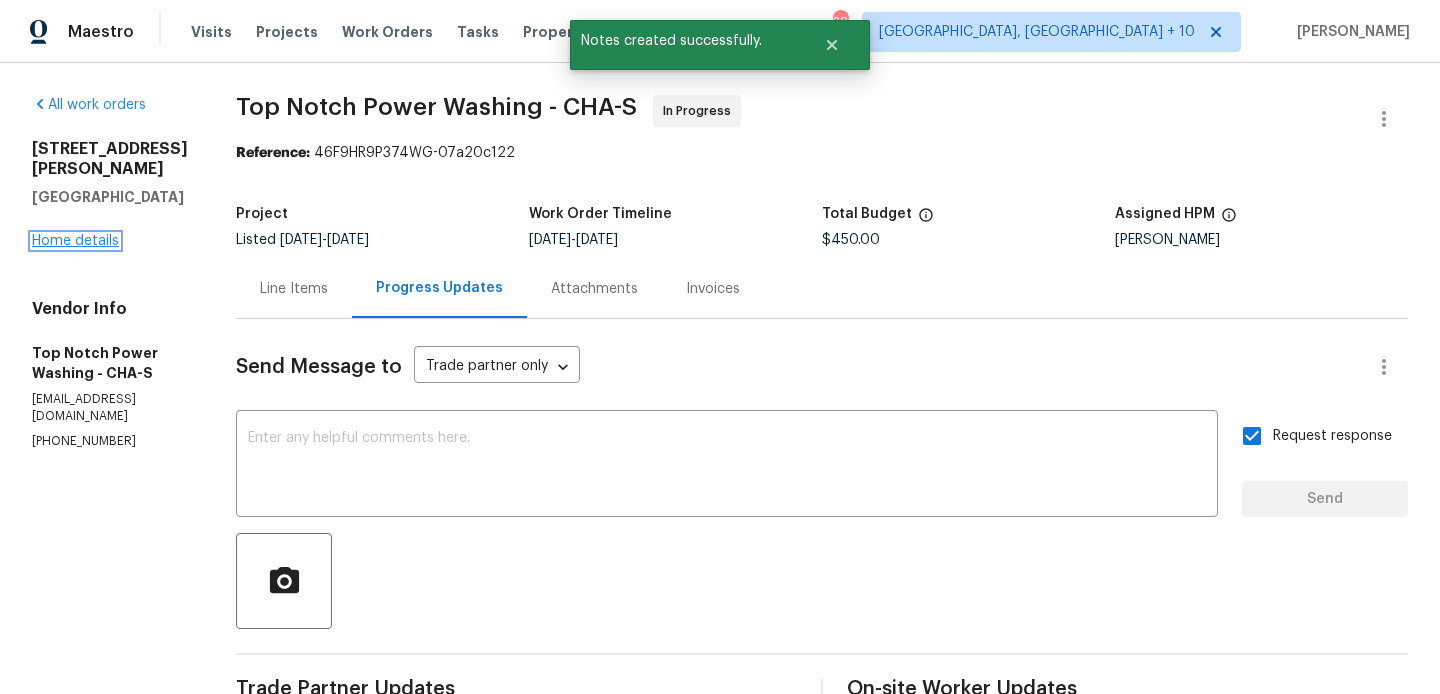 click on "Home details" at bounding box center [75, 241] 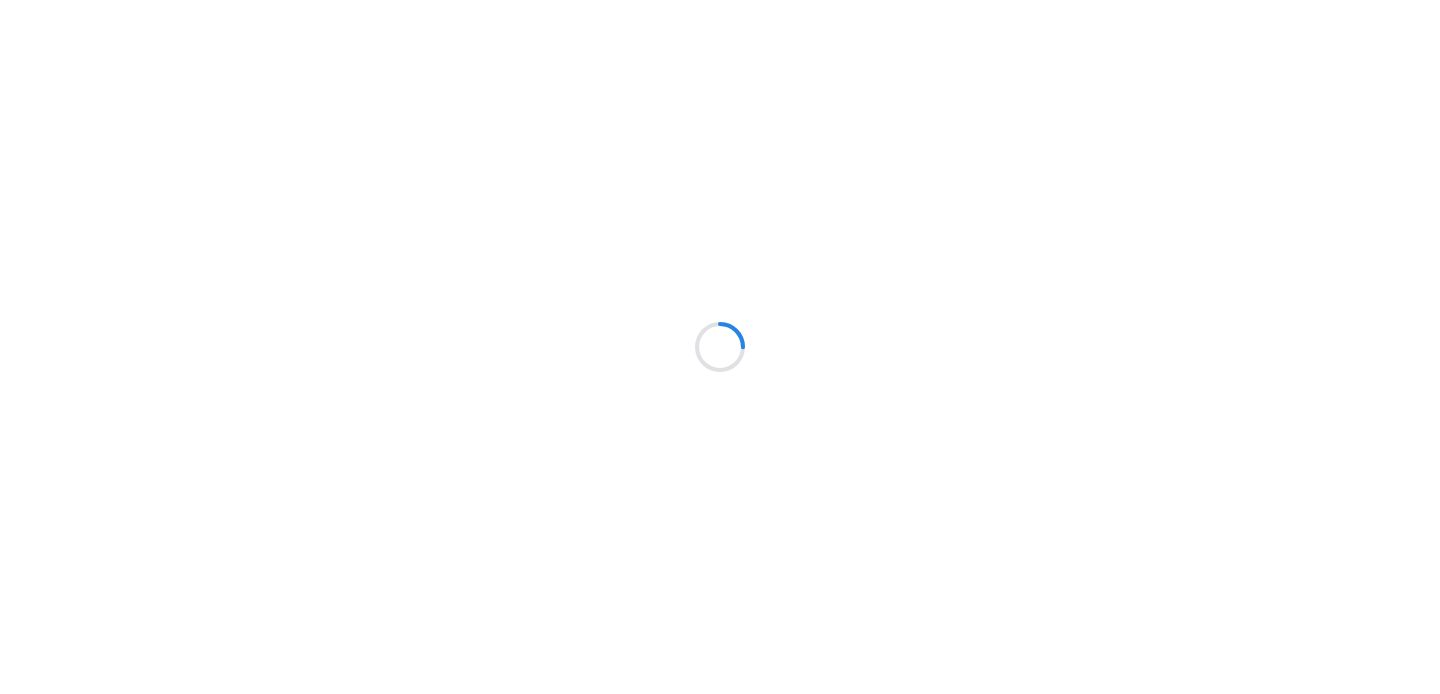 scroll, scrollTop: 0, scrollLeft: 0, axis: both 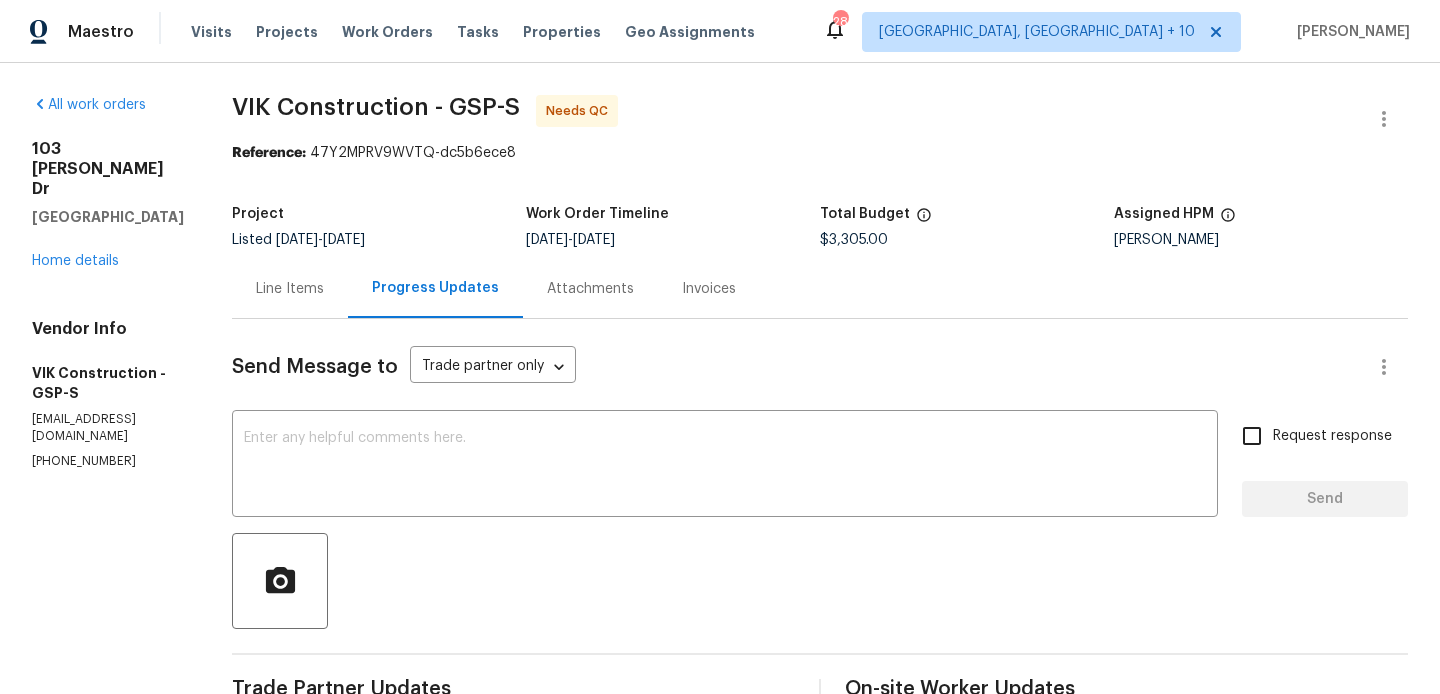 click on "Line Items" at bounding box center (290, 289) 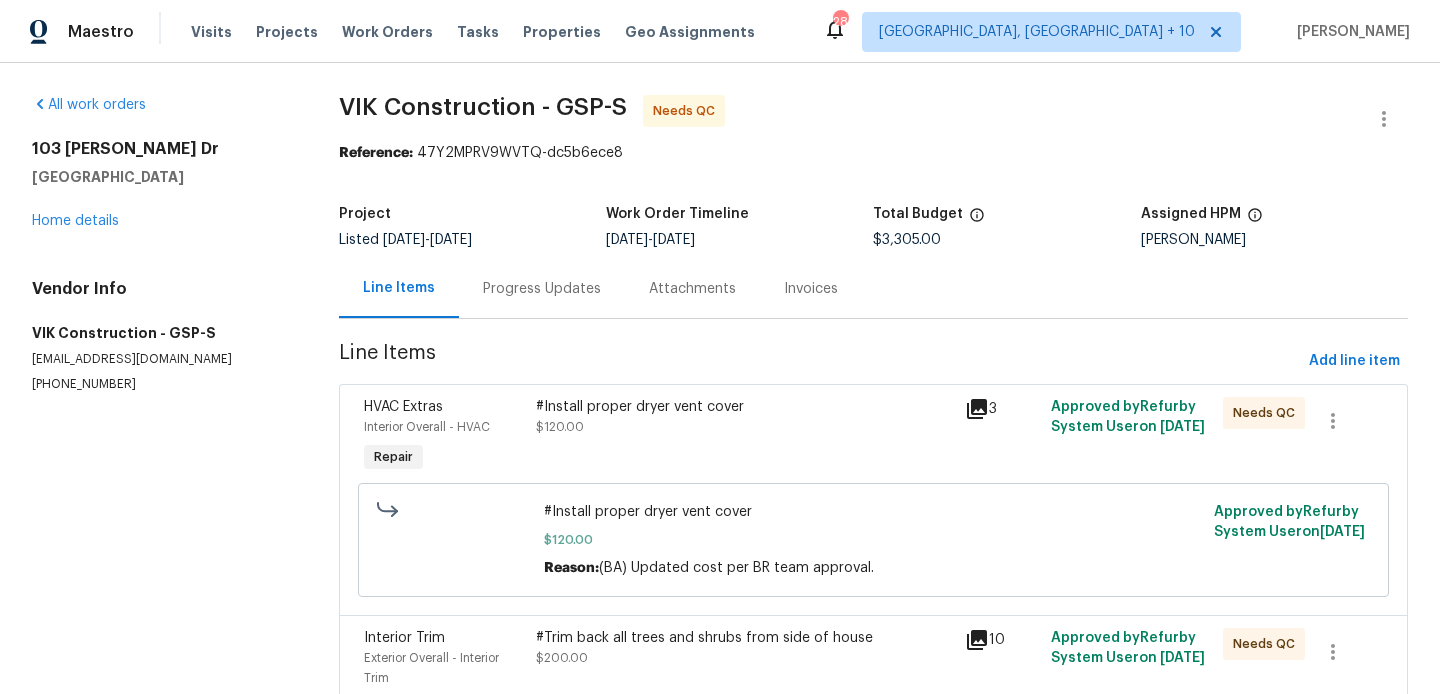 click on "#Install proper dryer vent cover" at bounding box center [745, 407] 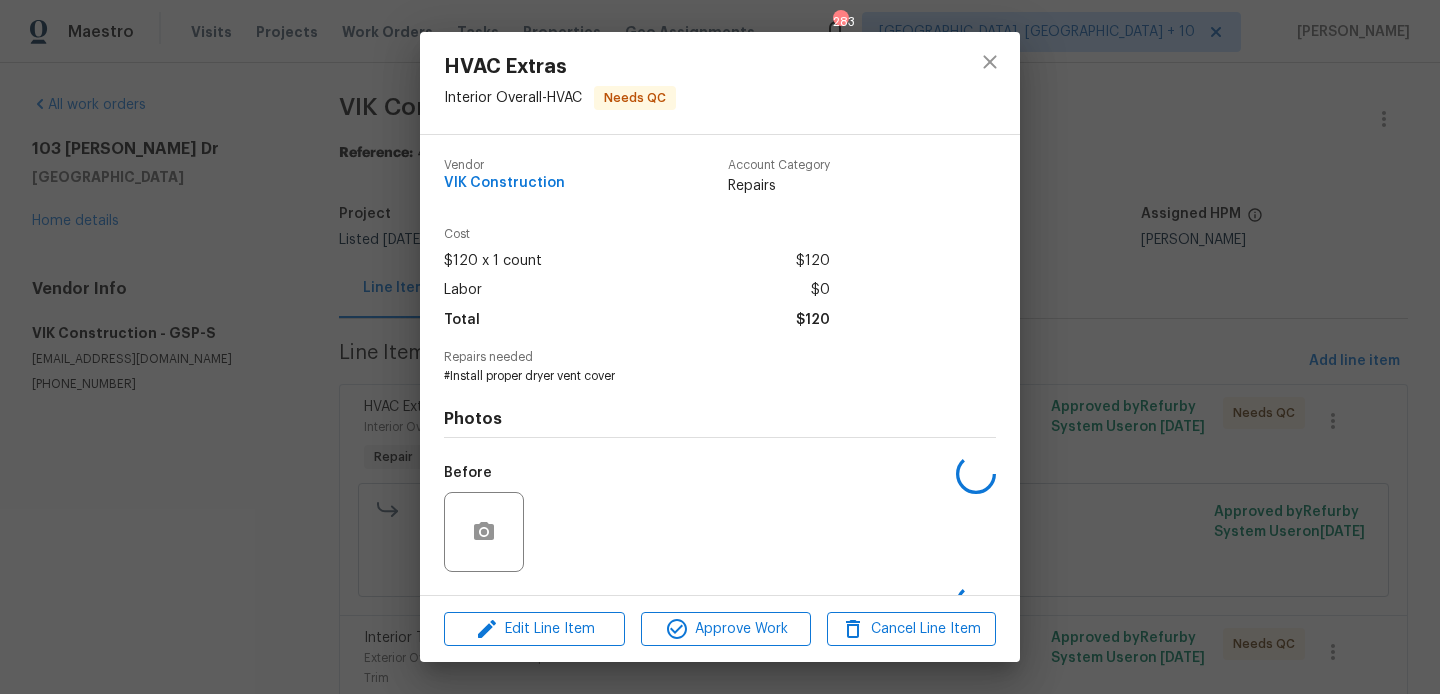 scroll, scrollTop: 127, scrollLeft: 0, axis: vertical 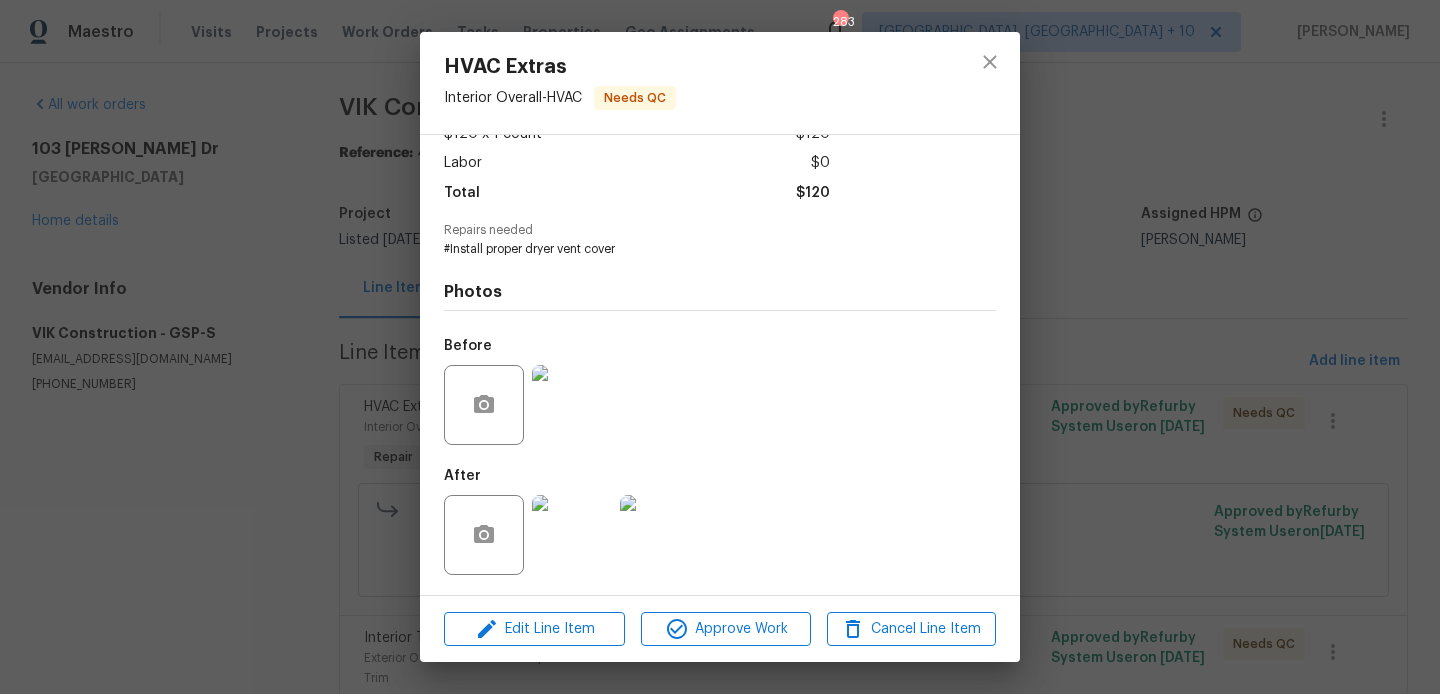 click at bounding box center [572, 405] 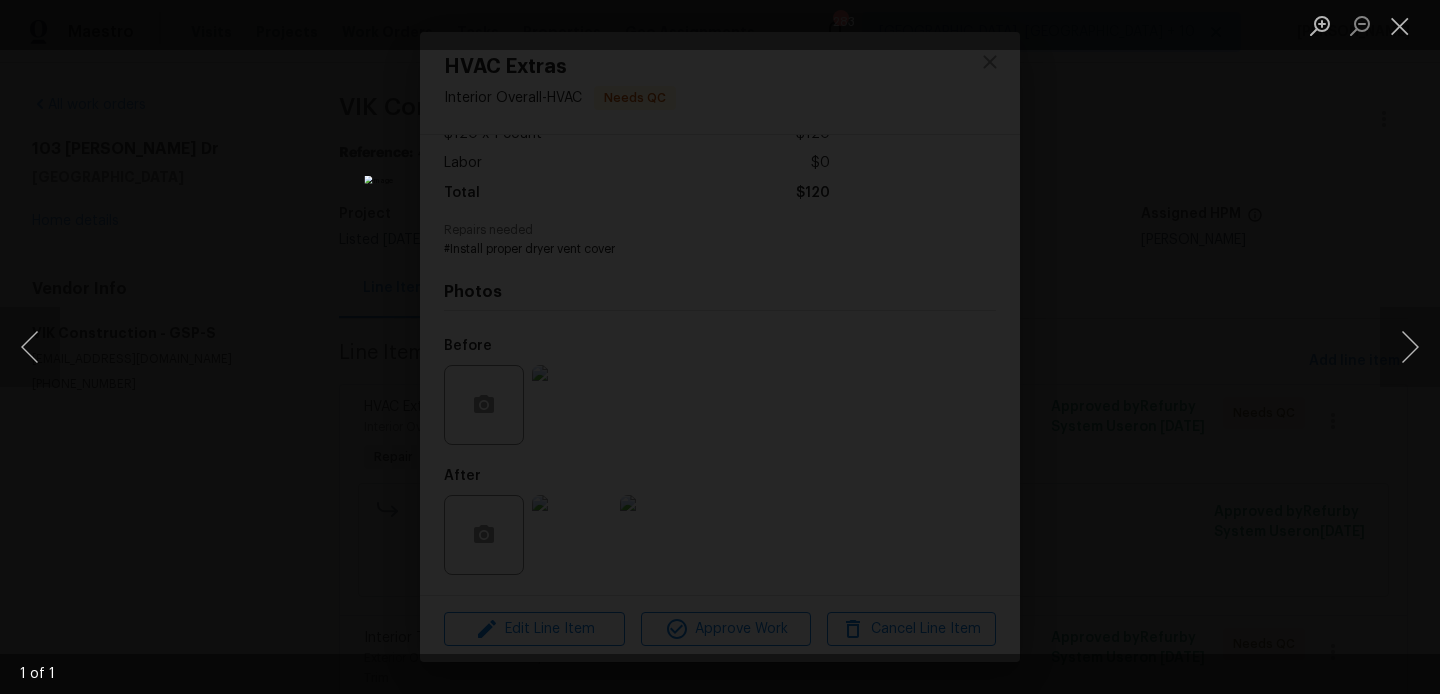 click at bounding box center (720, 347) 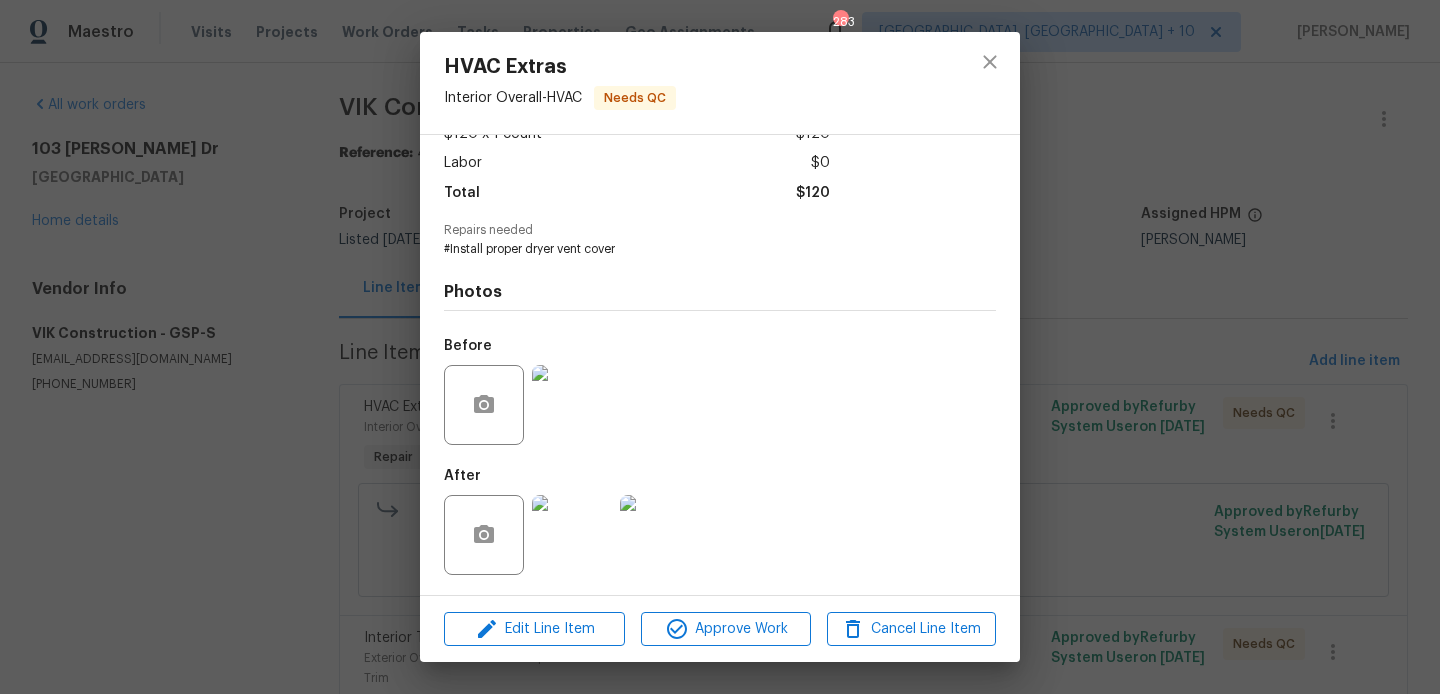 click at bounding box center (572, 535) 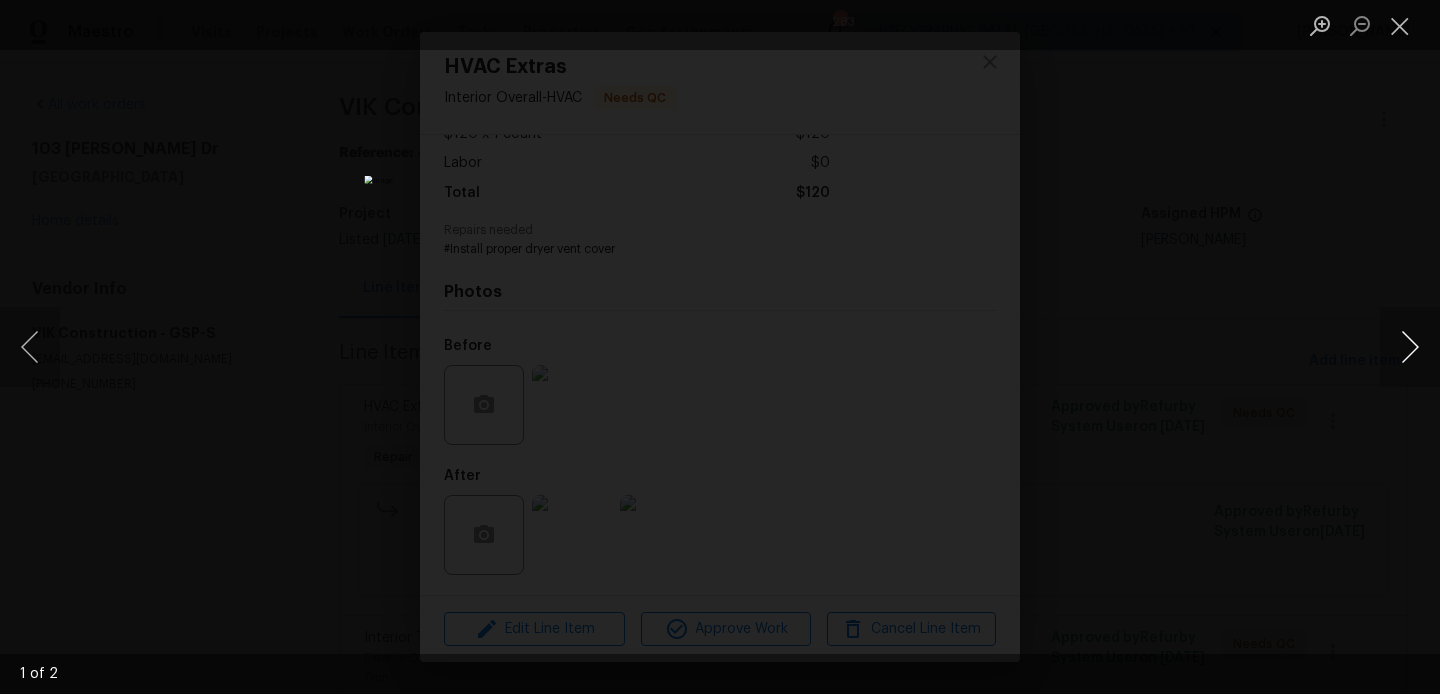 click at bounding box center [1410, 347] 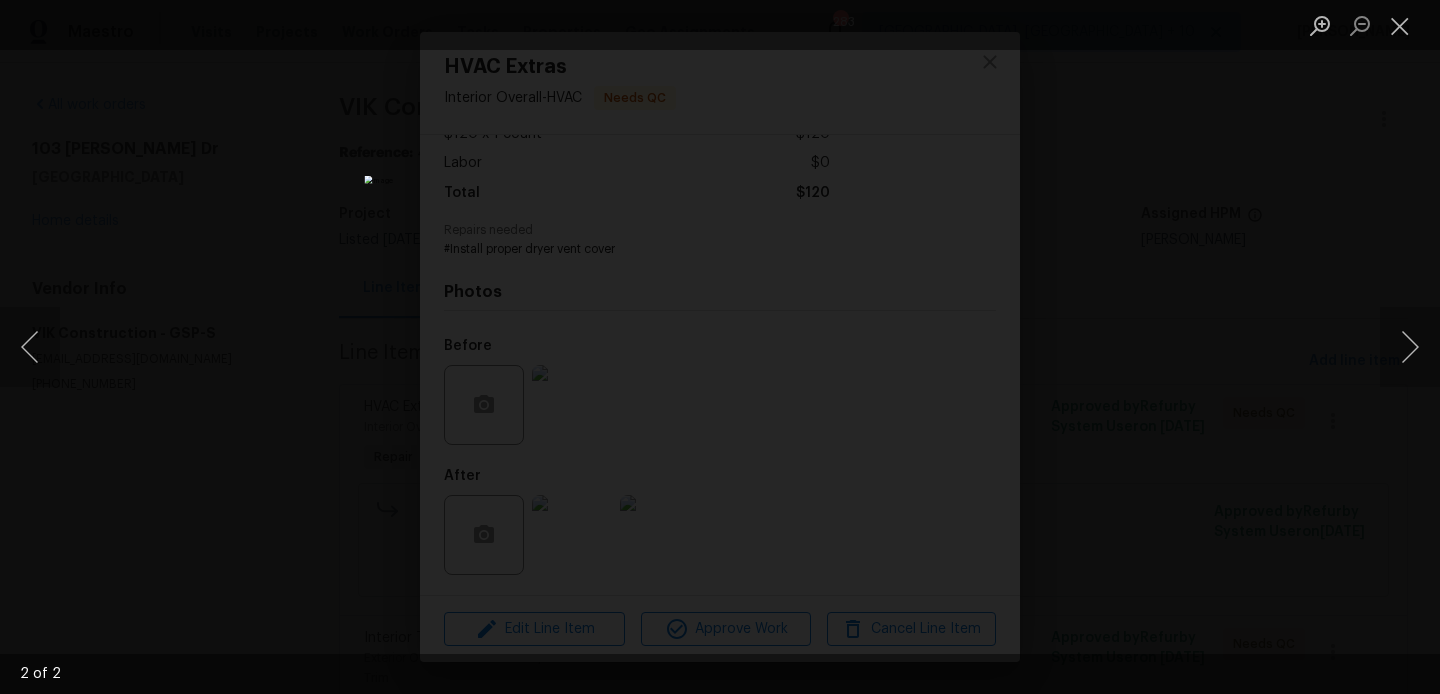 click at bounding box center [720, 347] 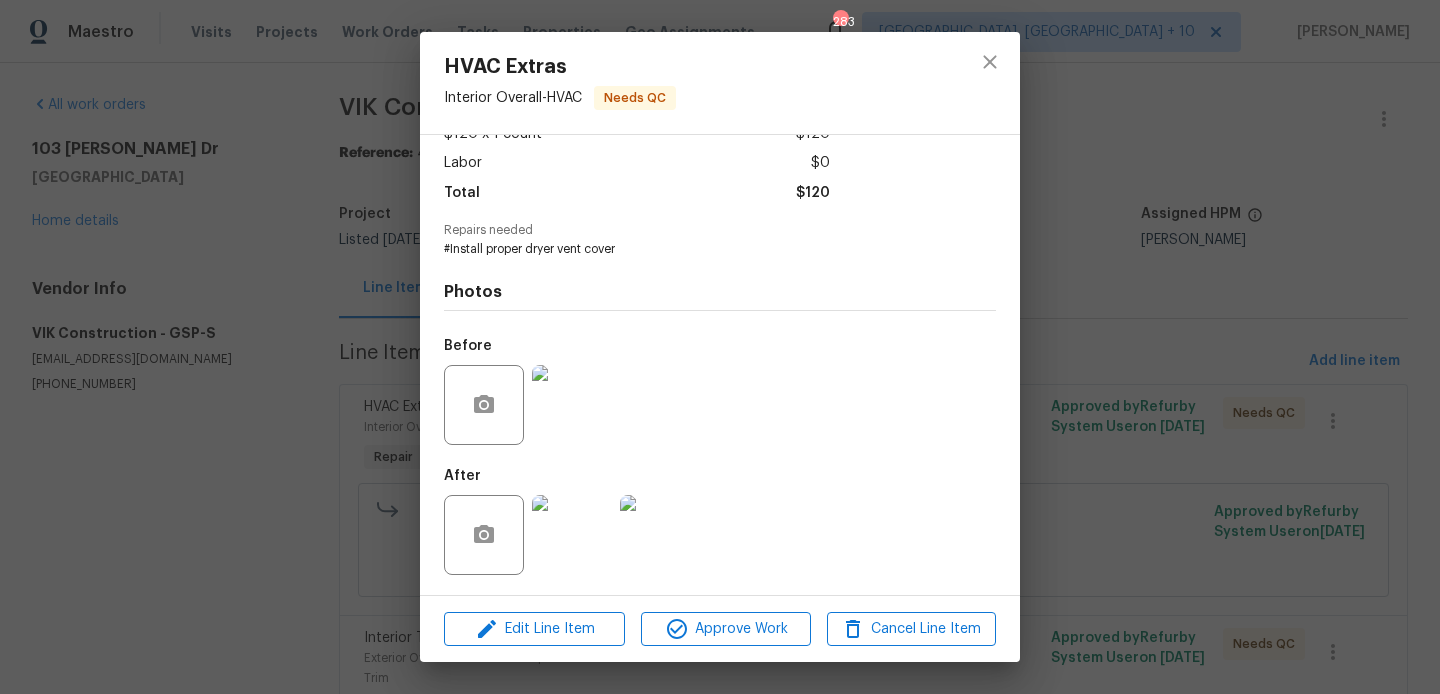 click on "HVAC Extras Interior Overall  -  HVAC Needs QC Vendor VIK Construction Account Category Repairs Cost $120 x 1 count $120 Labor $0 Total $120 Repairs needed #Install proper dryer vent cover Photos Before After  Edit Line Item  Approve Work  Cancel Line Item" at bounding box center [720, 347] 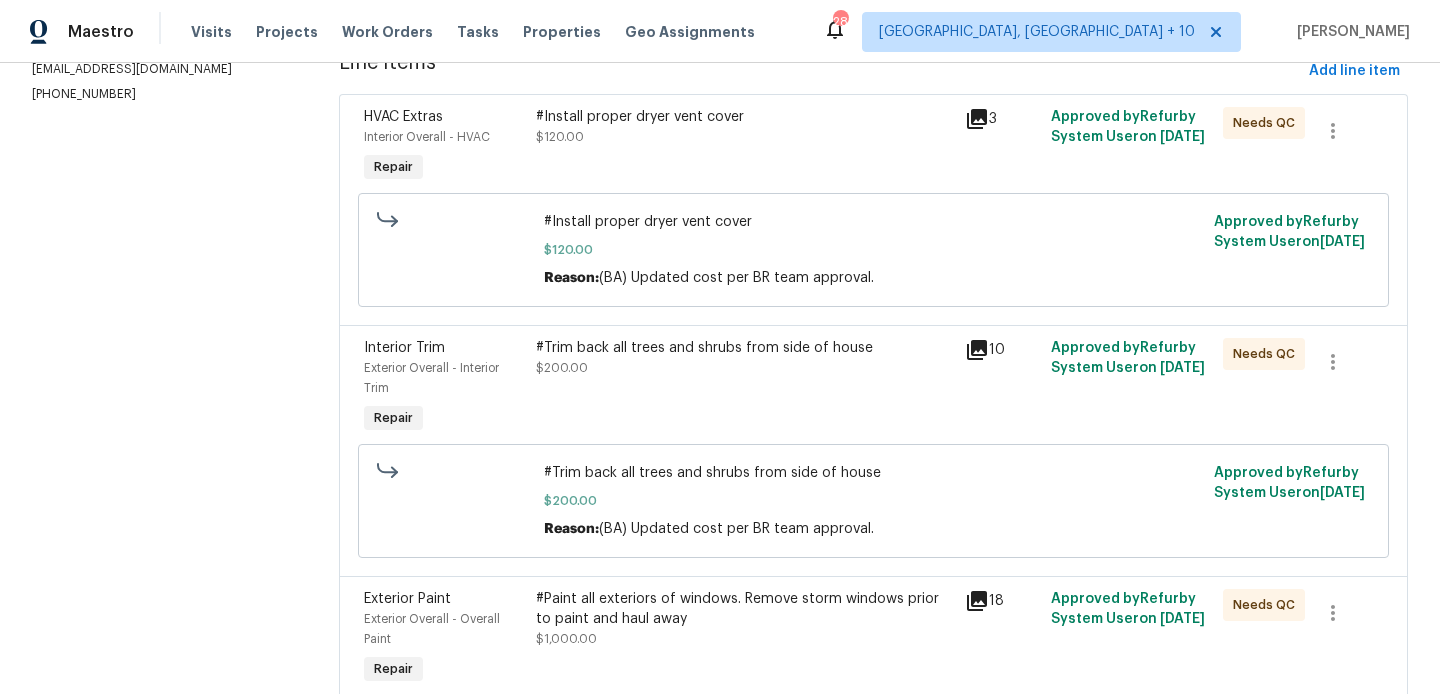 scroll, scrollTop: 298, scrollLeft: 0, axis: vertical 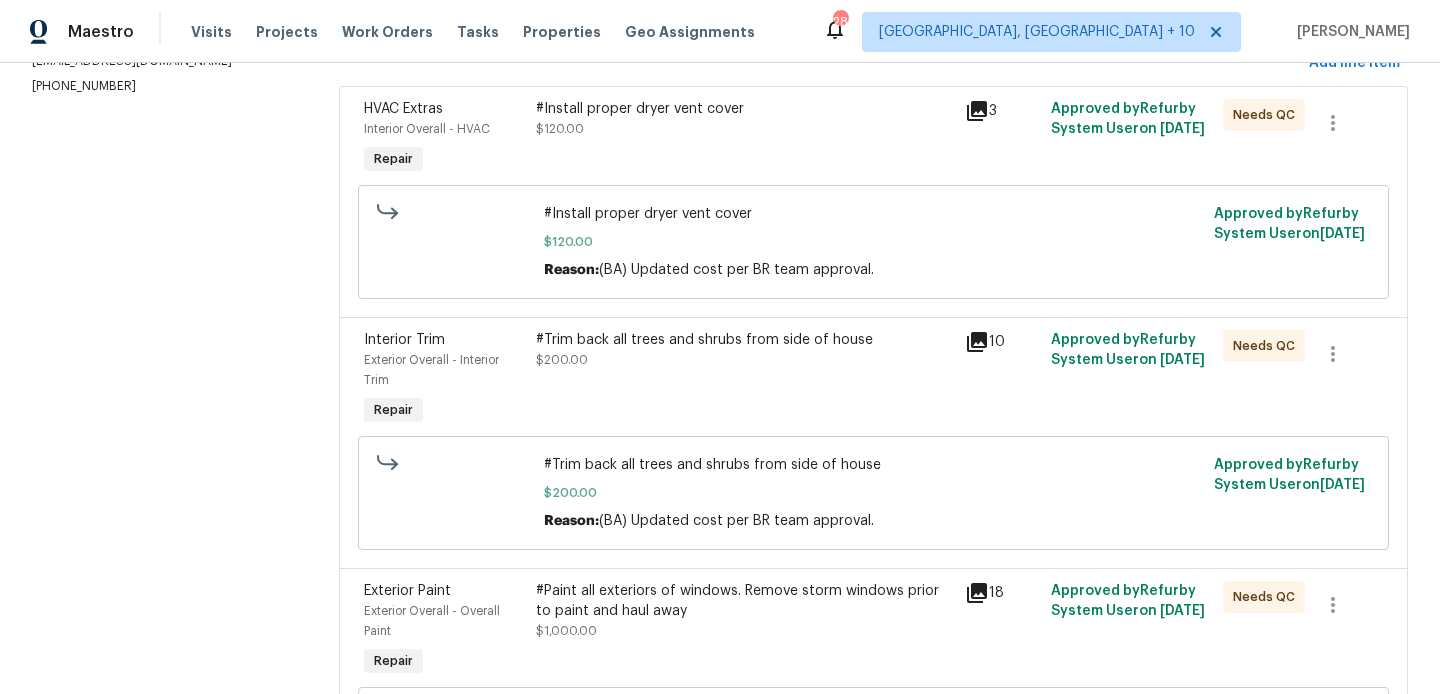 click on "#Trim back all trees and shrubs from side of house $200.00" at bounding box center (745, 350) 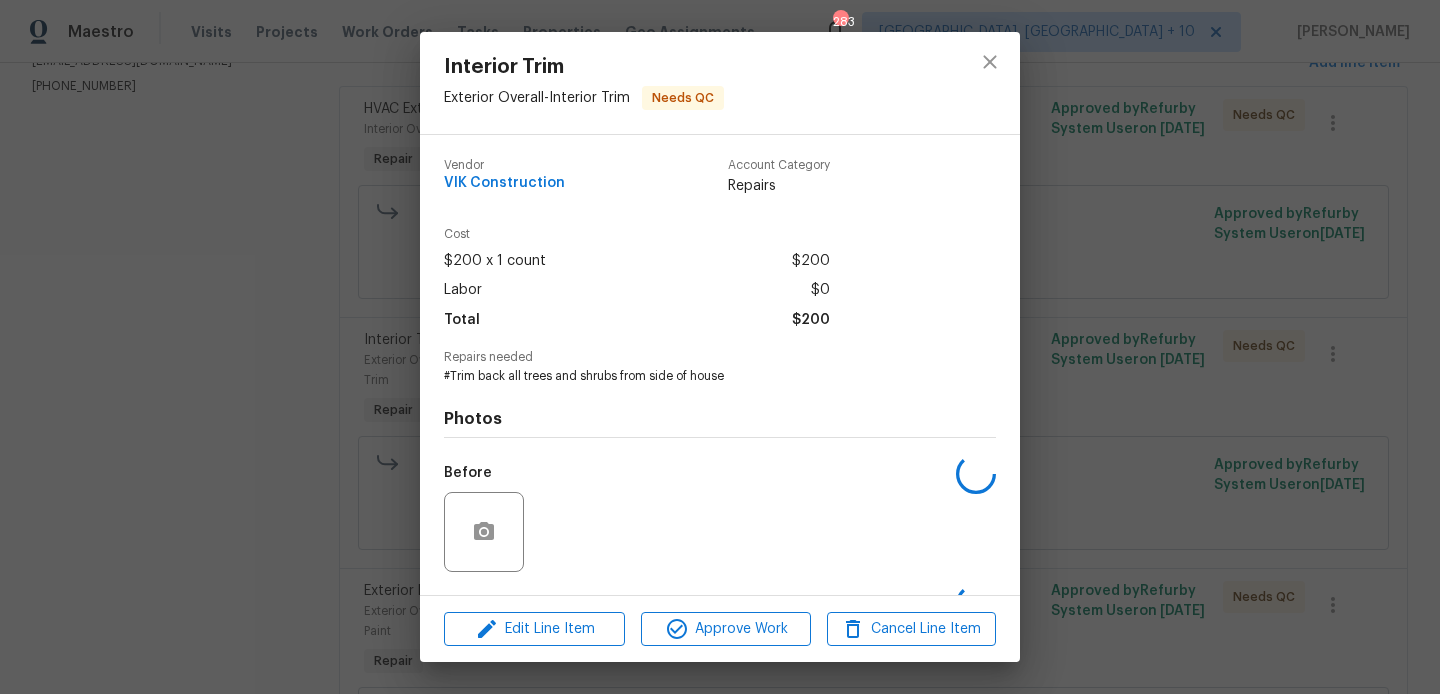 scroll, scrollTop: 127, scrollLeft: 0, axis: vertical 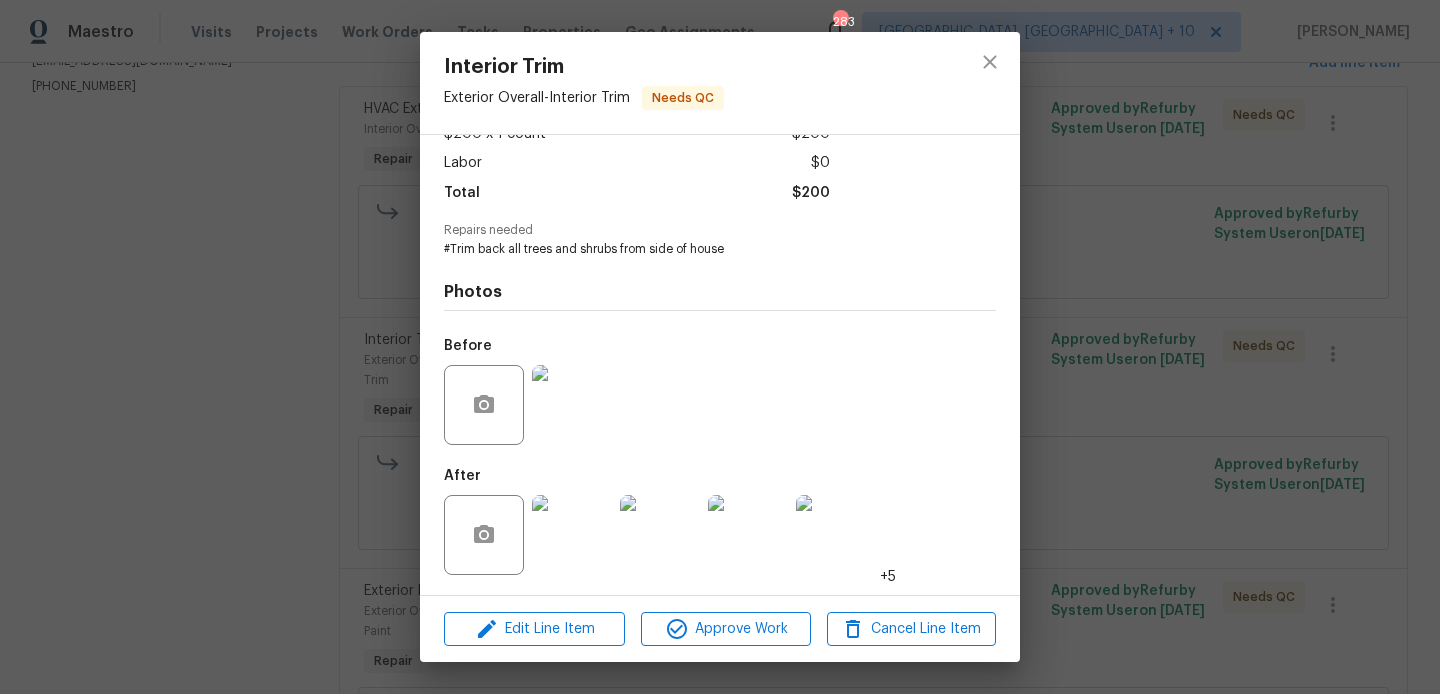 click on "Interior Trim Exterior Overall  -  Interior Trim Needs QC Vendor VIK Construction Account Category Repairs Cost $200 x 1 count $200 Labor $0 Total $200 Repairs needed #Trim back all trees and shrubs from side of house Photos Before After  +5  Edit Line Item  Approve Work  Cancel Line Item" at bounding box center [720, 347] 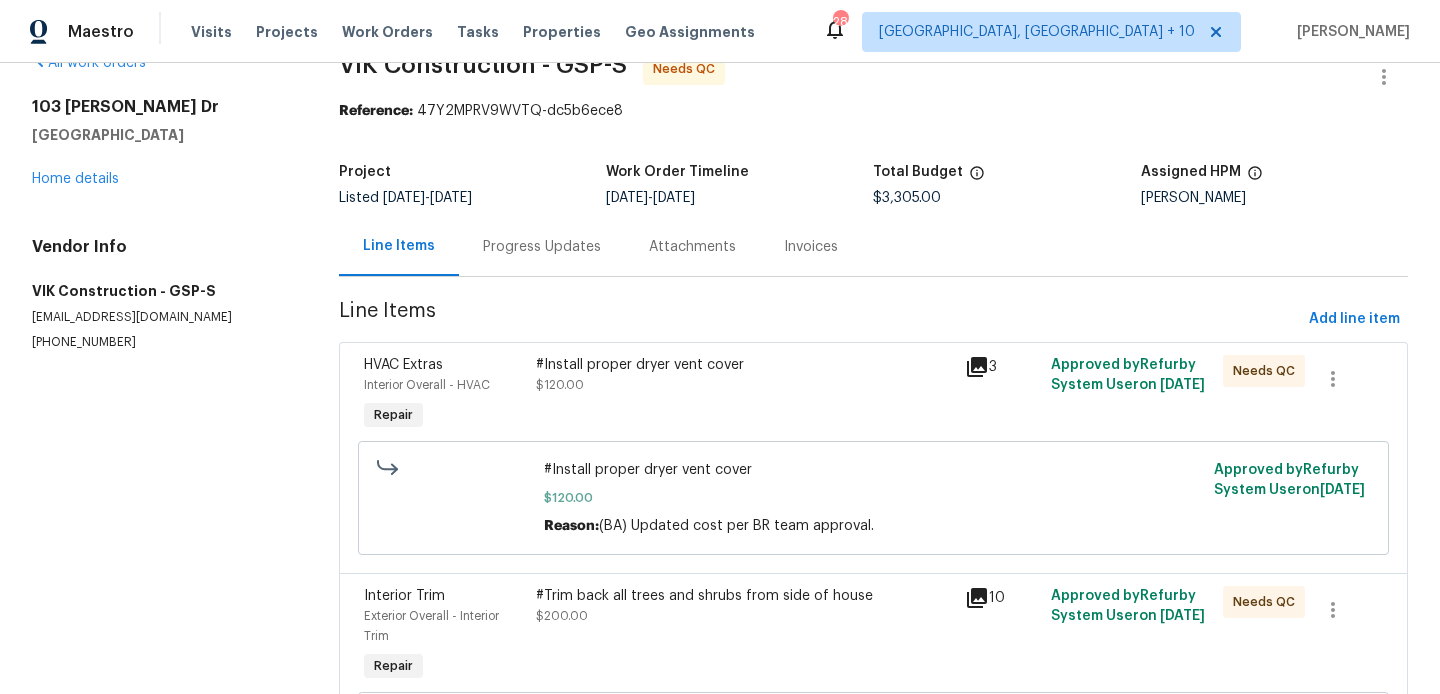scroll, scrollTop: 0, scrollLeft: 0, axis: both 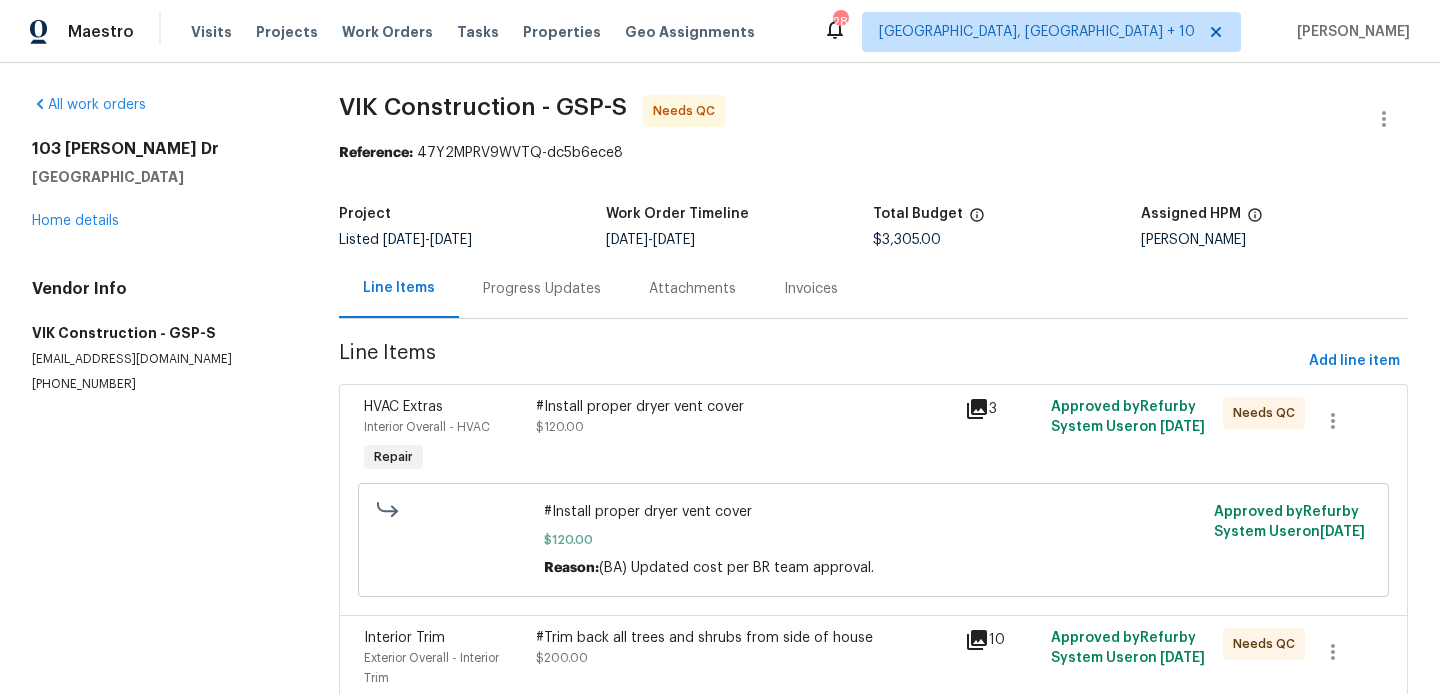 click on "#Install proper dryer vent cover $120.00" at bounding box center (745, 417) 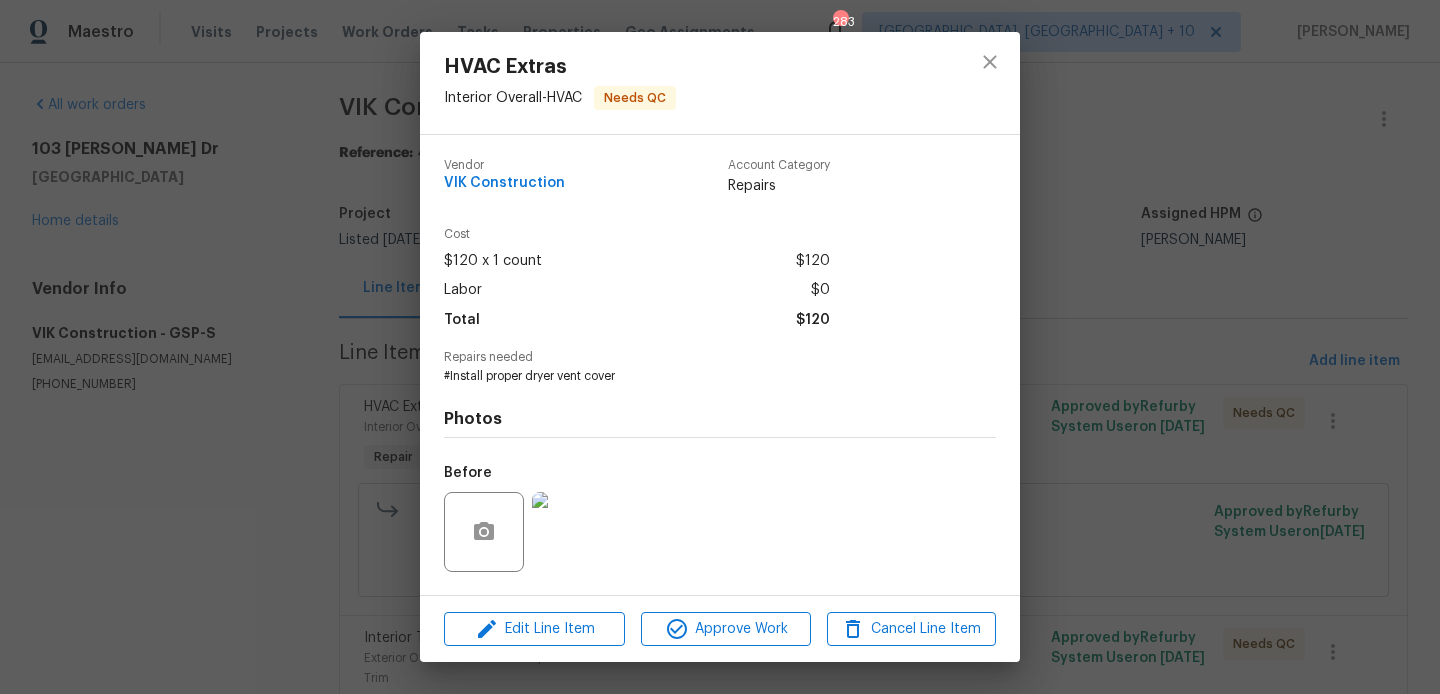 scroll, scrollTop: 127, scrollLeft: 0, axis: vertical 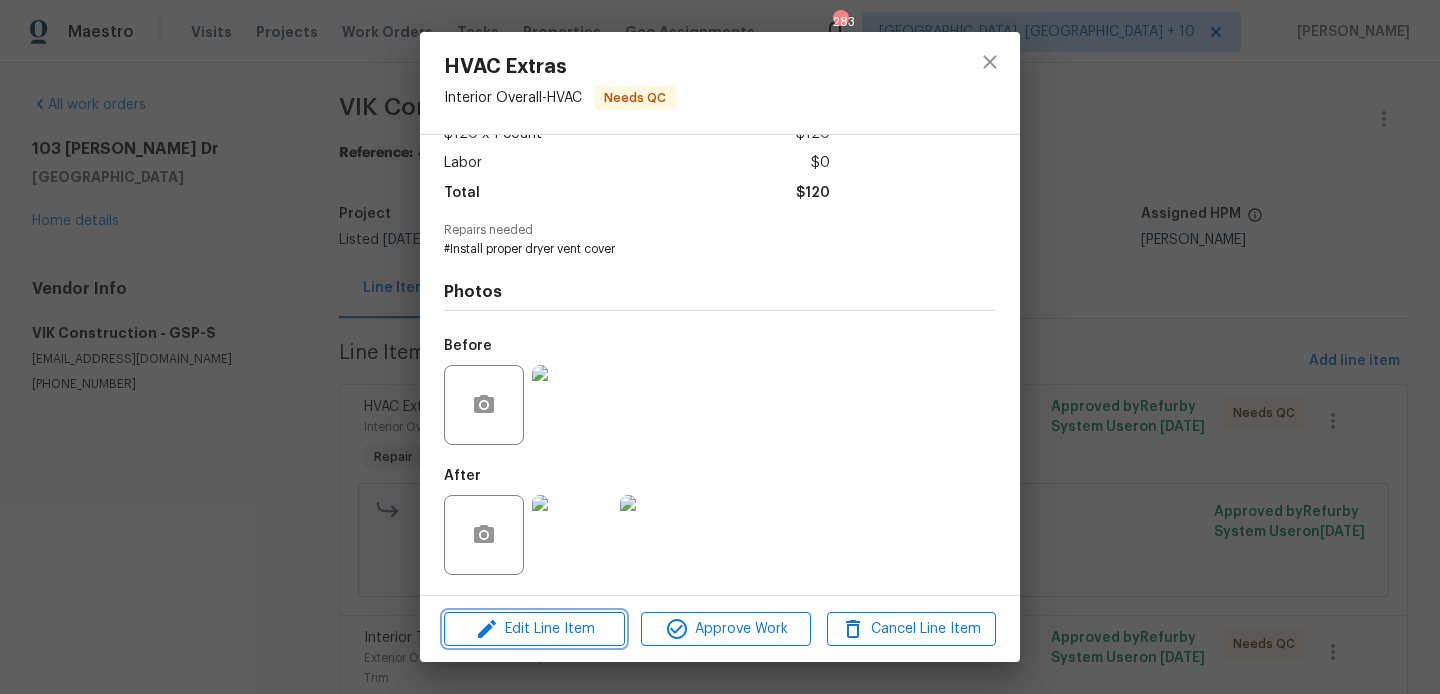 click on "Edit Line Item" at bounding box center [534, 629] 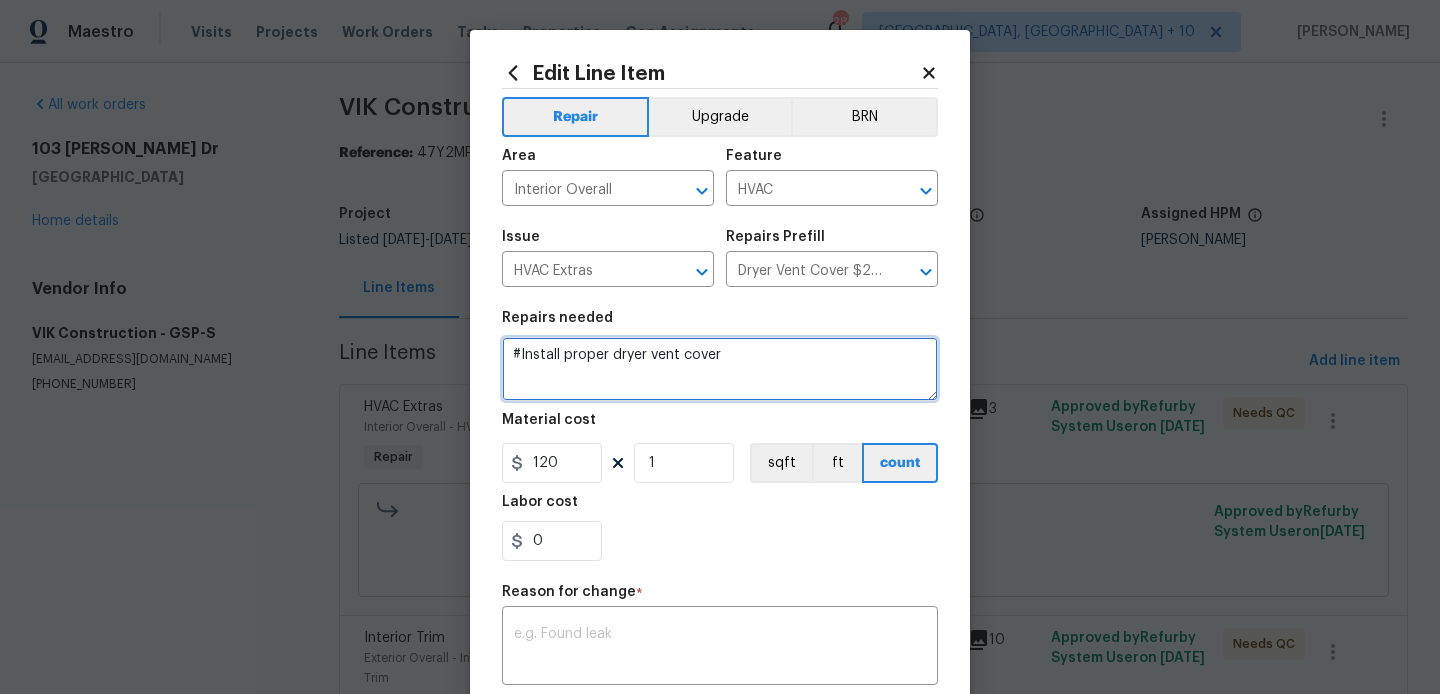 click on "#Install proper dryer vent cover" at bounding box center [720, 369] 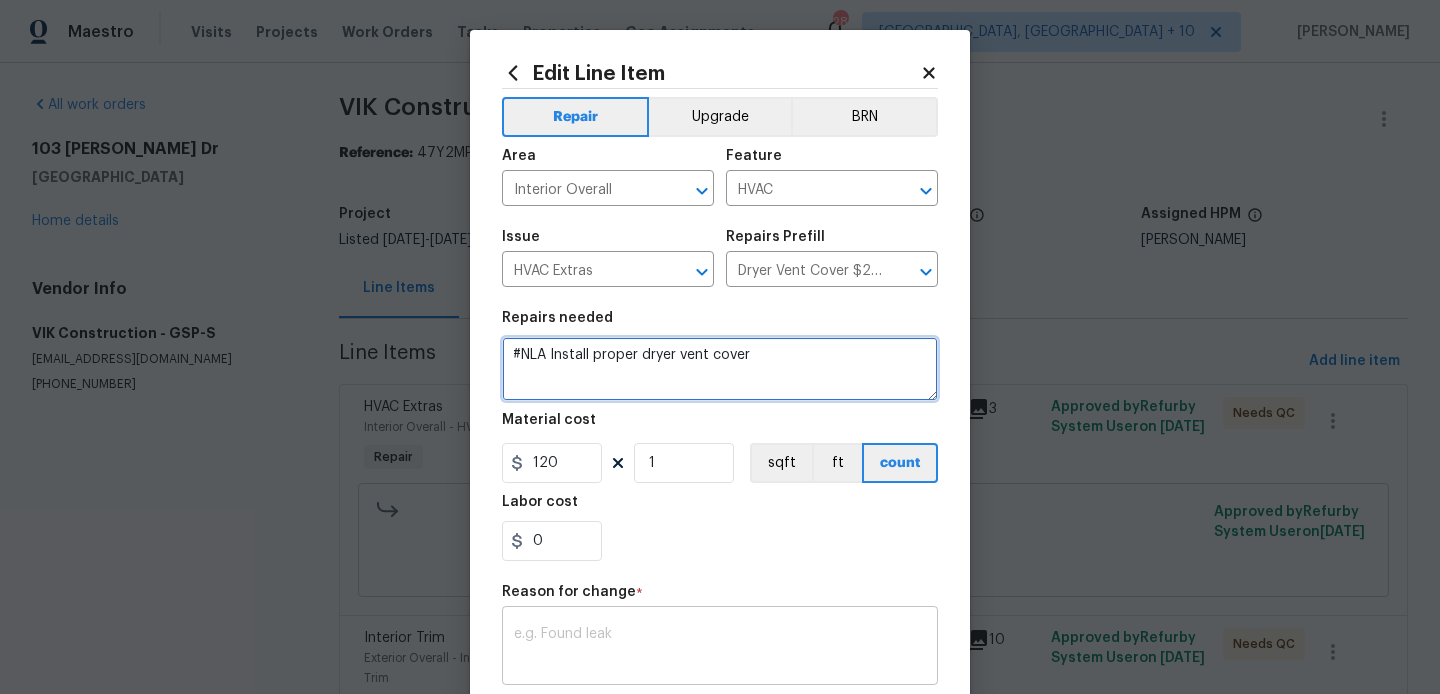 scroll, scrollTop: 133, scrollLeft: 0, axis: vertical 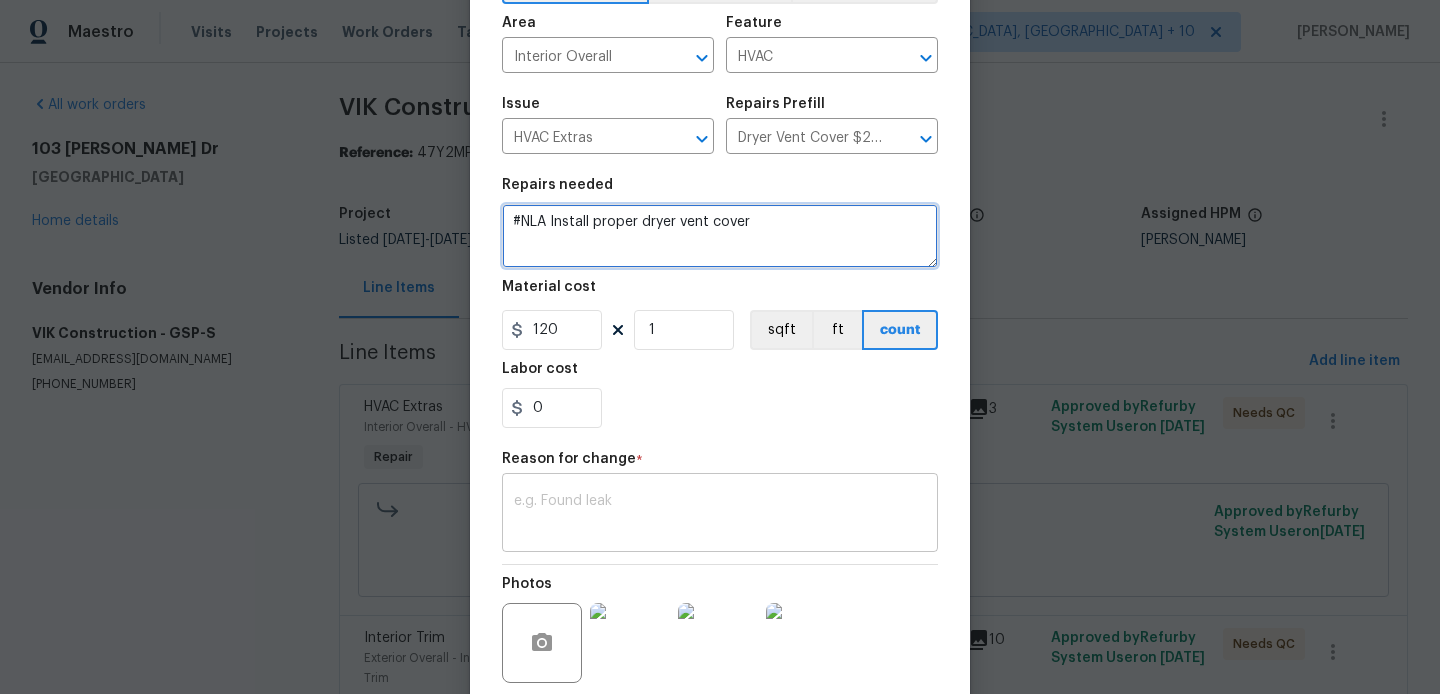 type on "#NLA Install proper dryer vent cover" 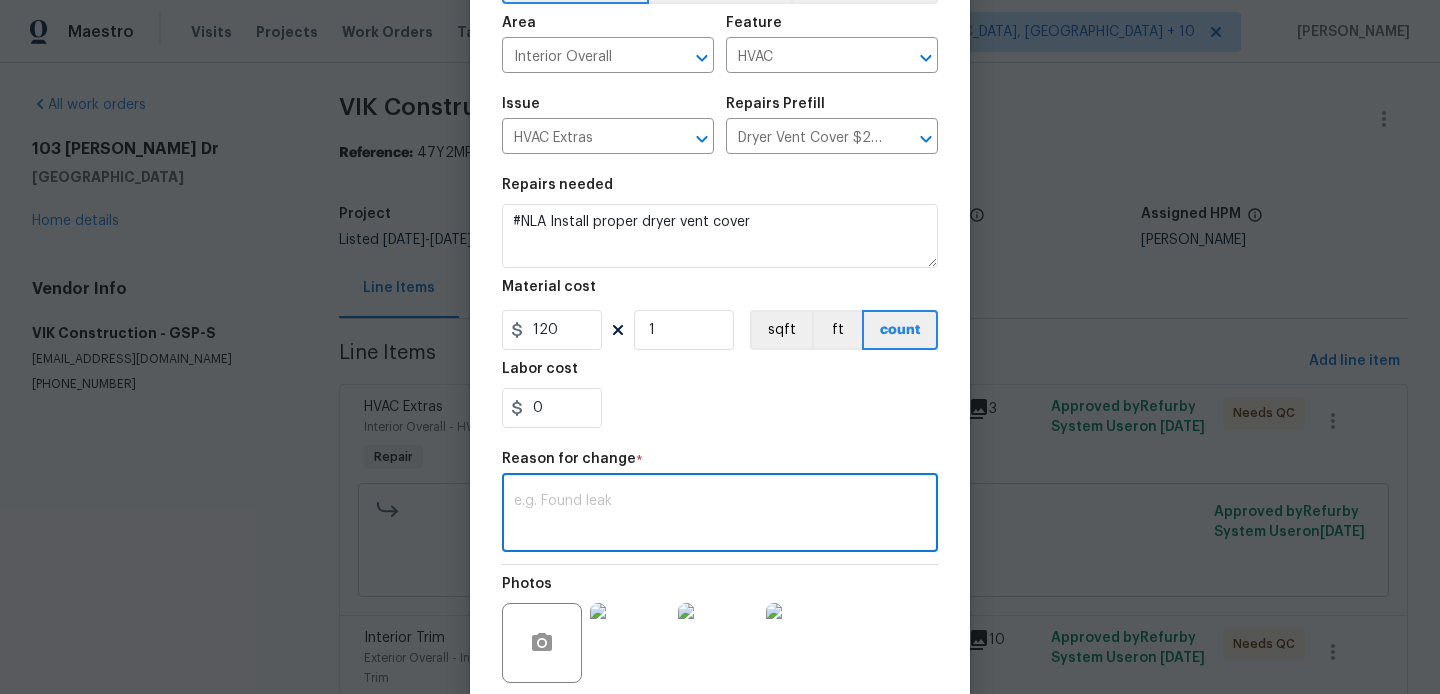 click at bounding box center [720, 515] 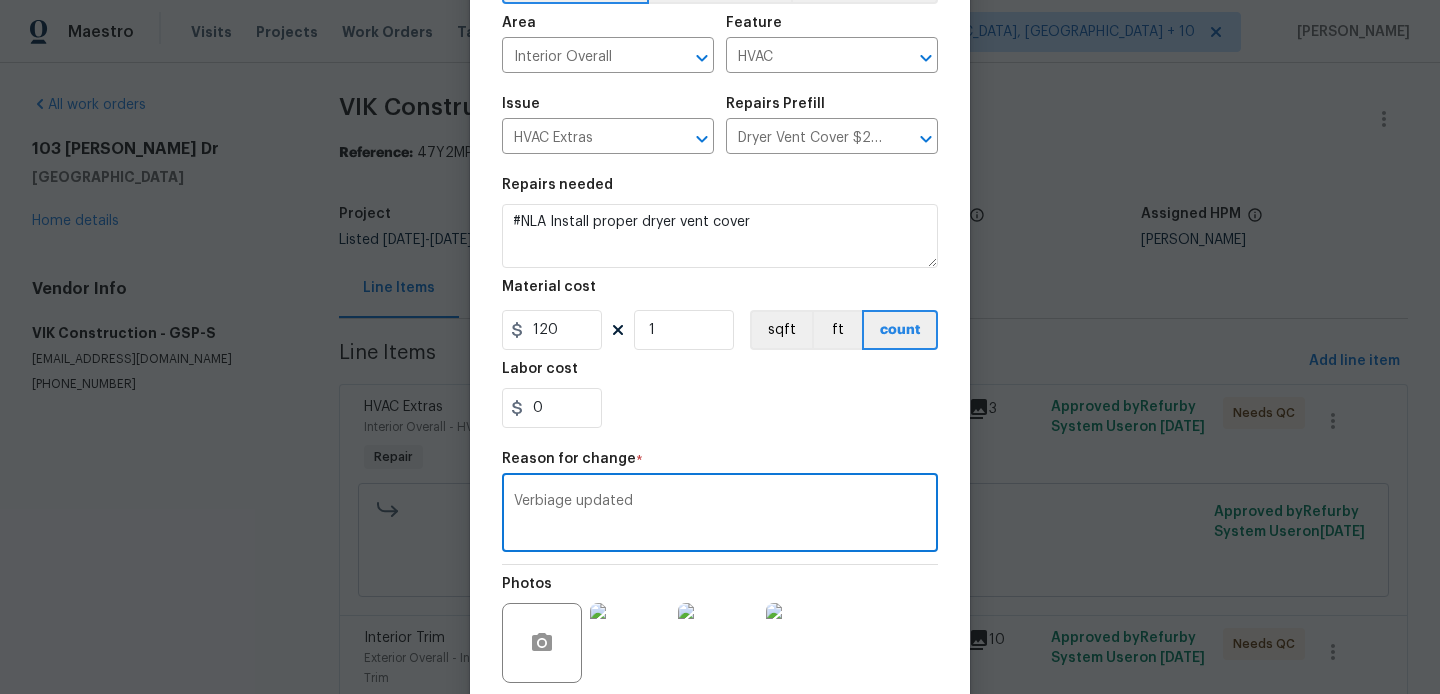 scroll, scrollTop: 292, scrollLeft: 0, axis: vertical 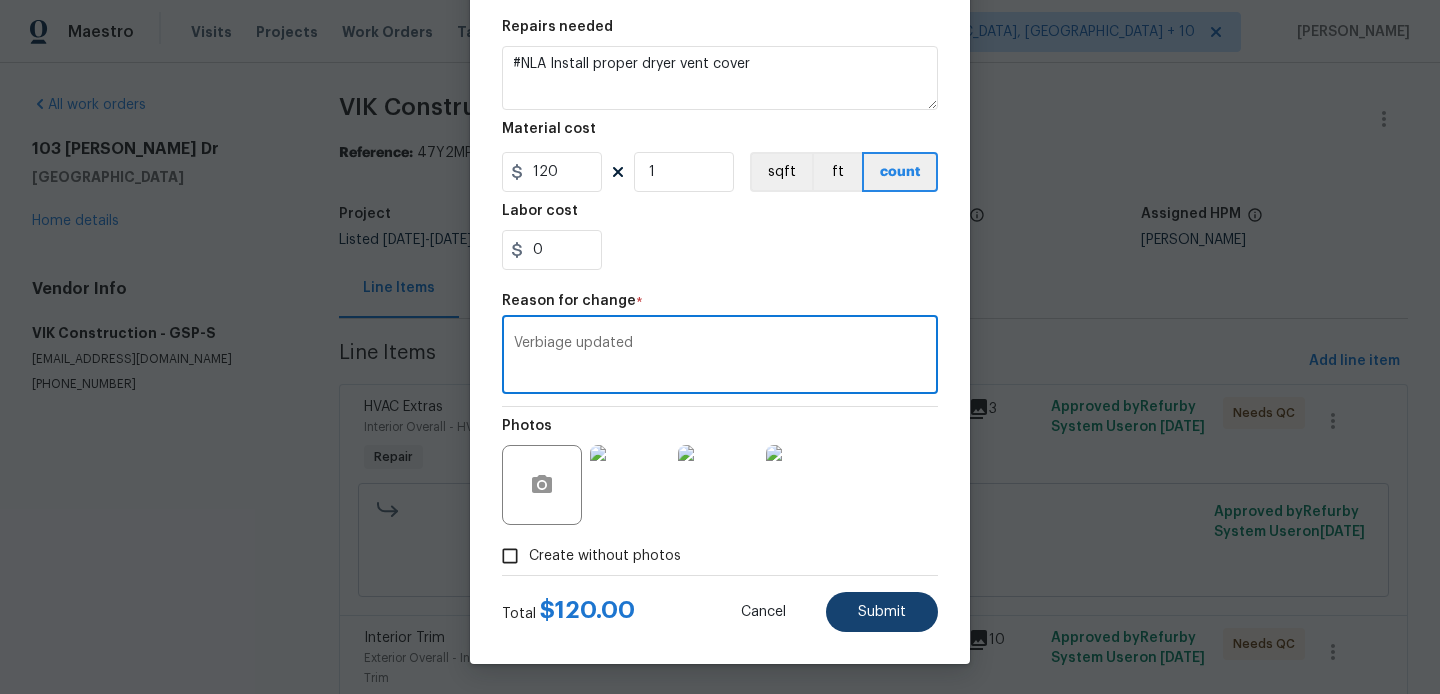 type on "Verbiage updated" 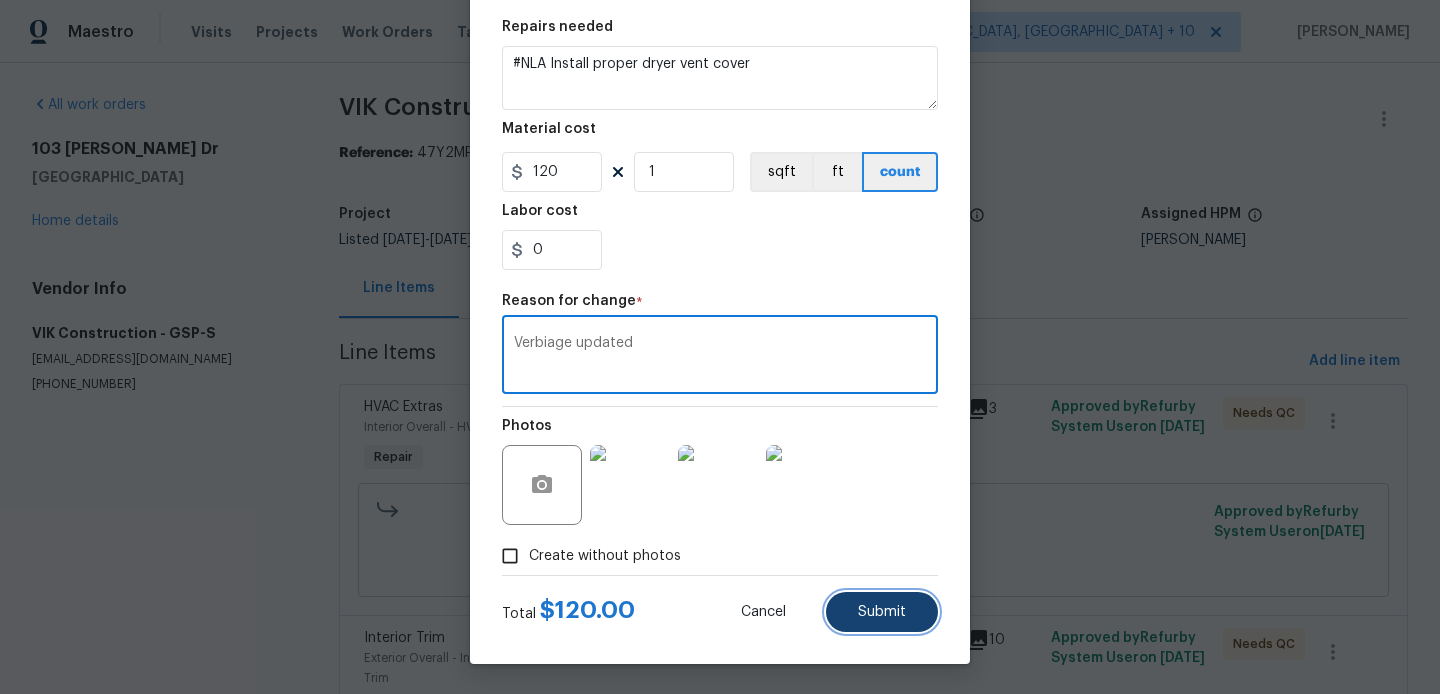 click on "Submit" at bounding box center (882, 612) 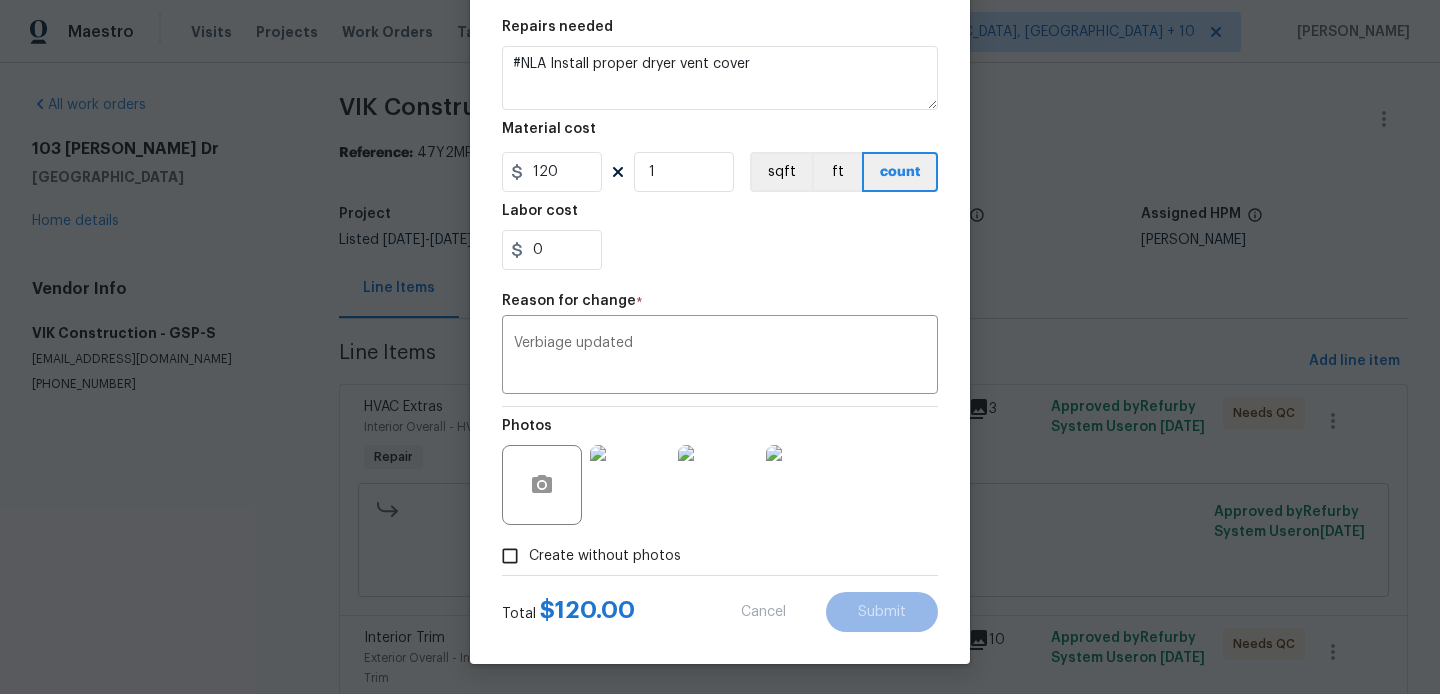 type on "#Install proper dryer vent cover" 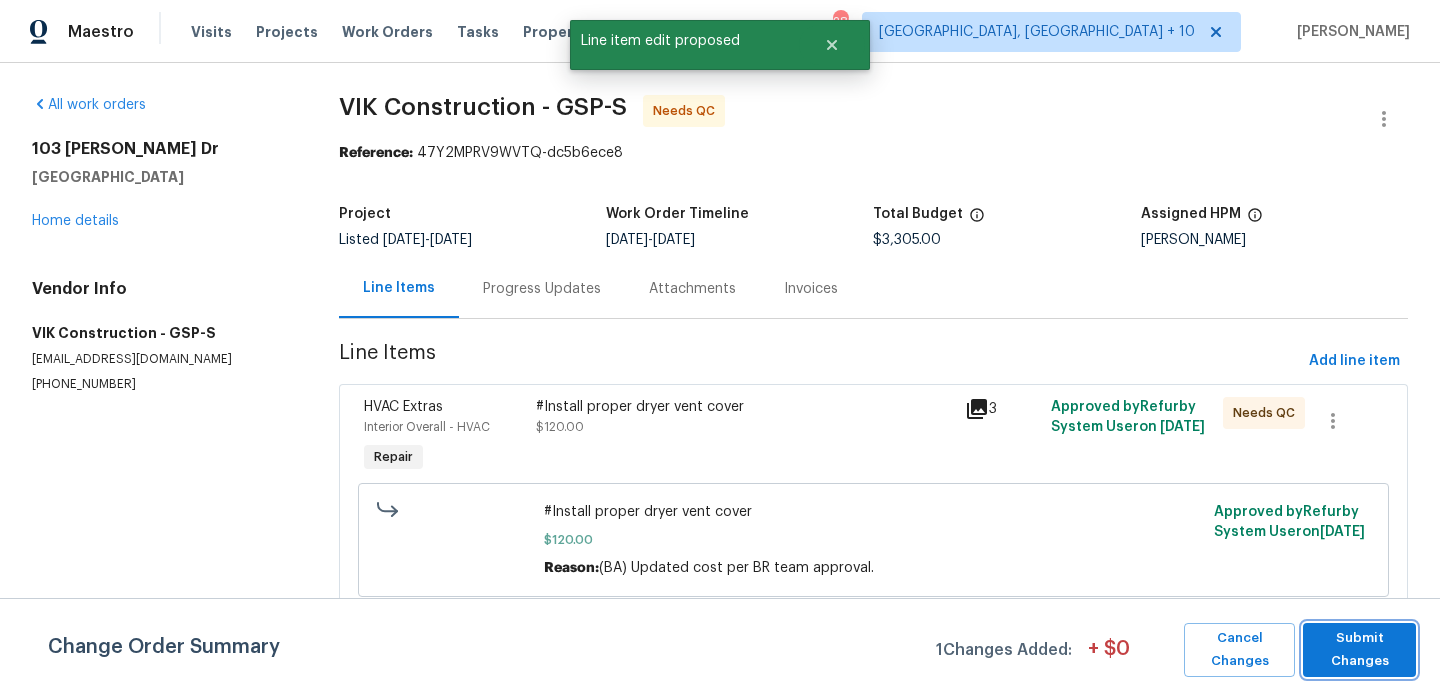 scroll, scrollTop: 0, scrollLeft: 0, axis: both 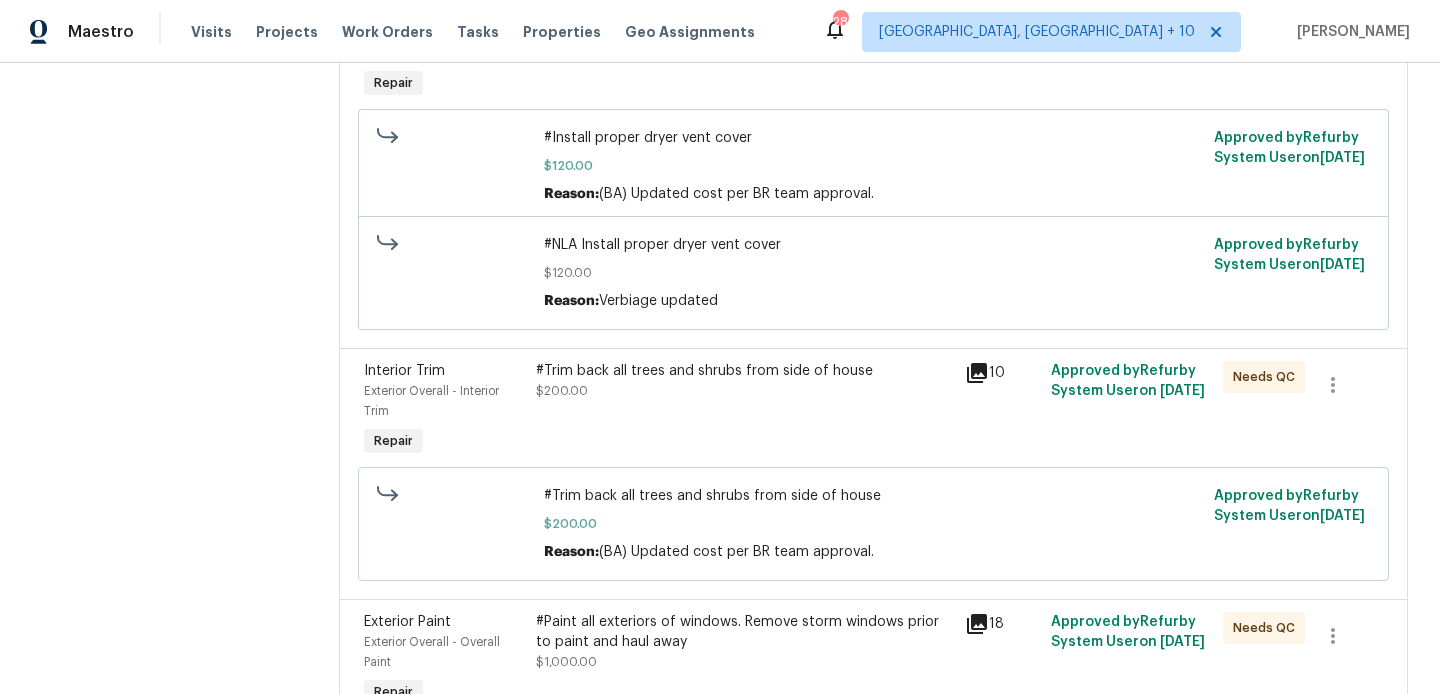 click on "#Trim back all trees and shrubs from side of house $200.00" at bounding box center (745, 411) 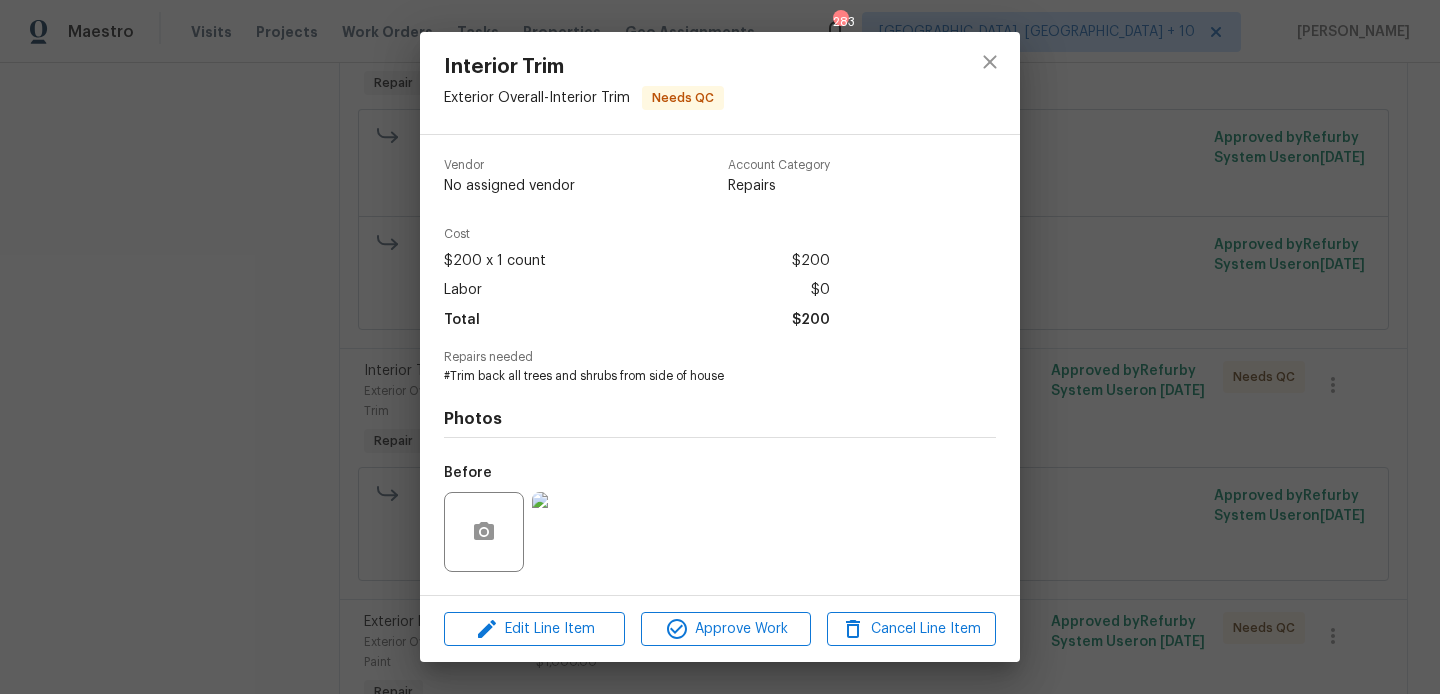 scroll, scrollTop: 127, scrollLeft: 0, axis: vertical 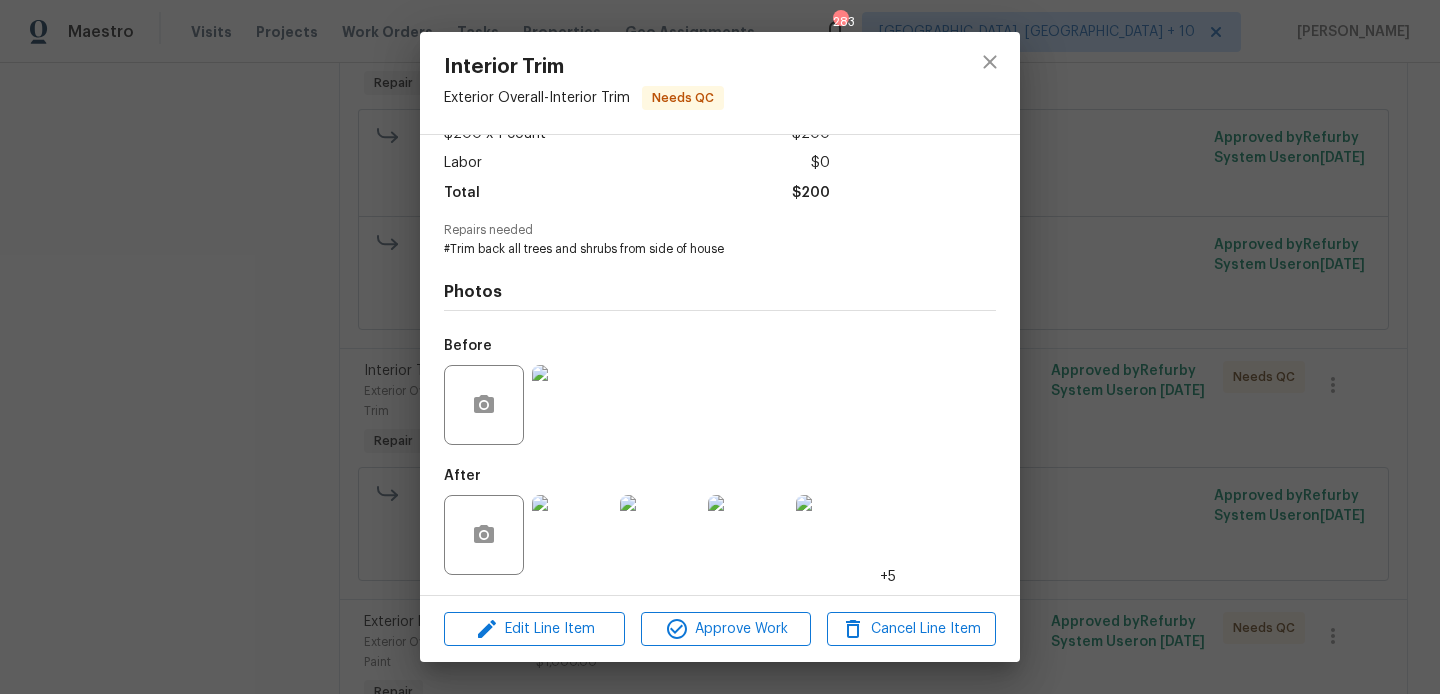 click at bounding box center [572, 405] 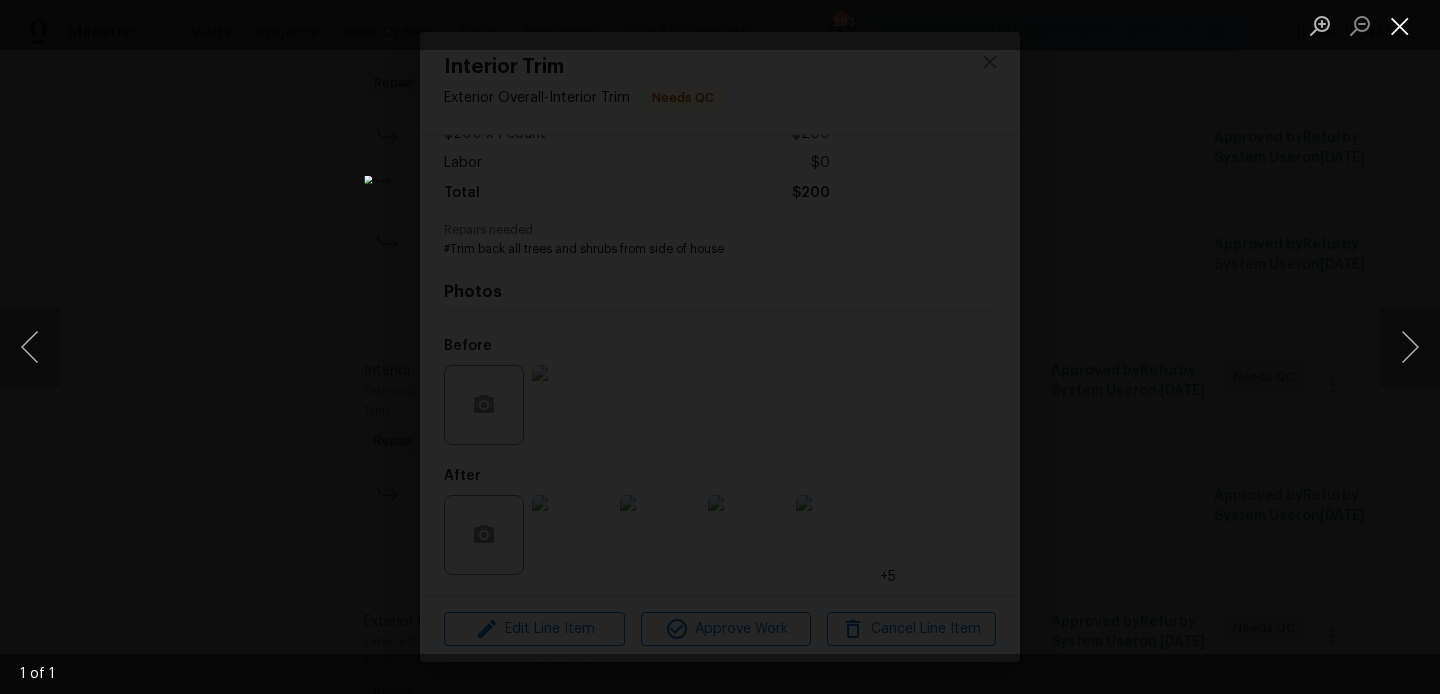 click at bounding box center (1400, 25) 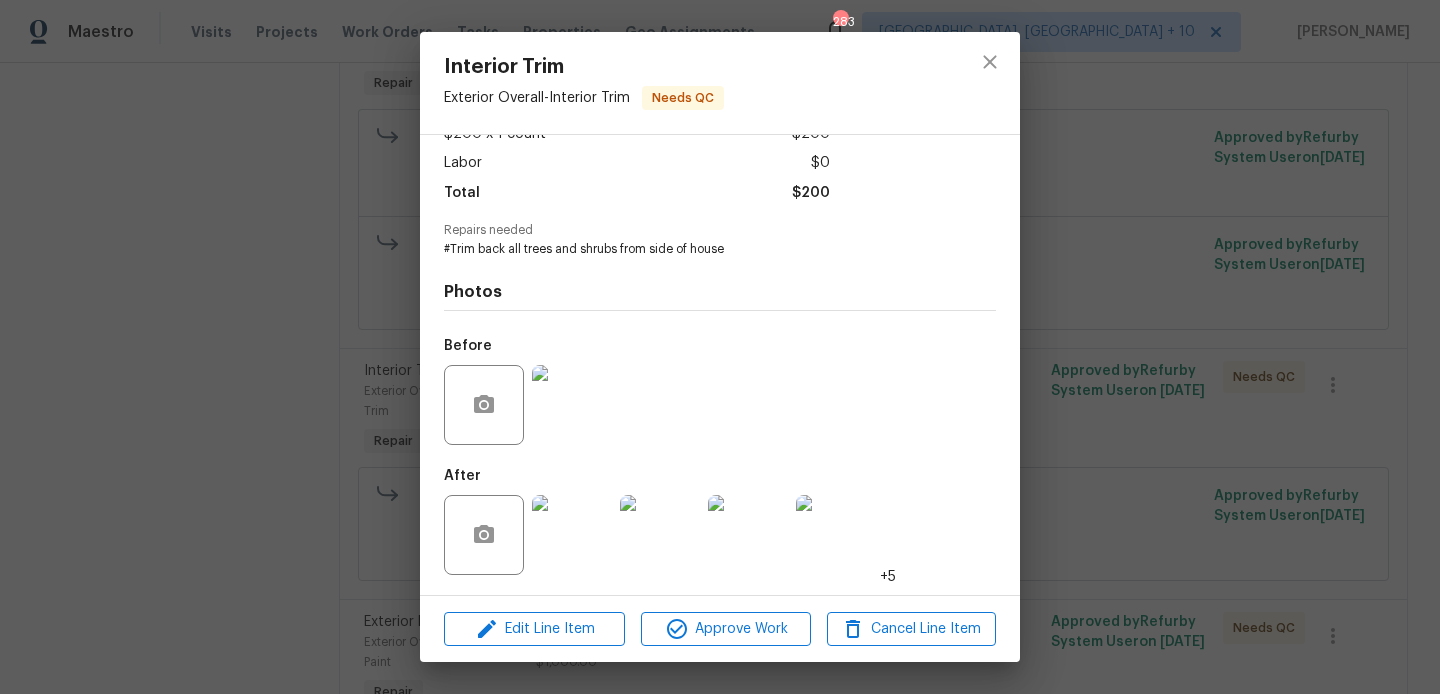 click at bounding box center (572, 535) 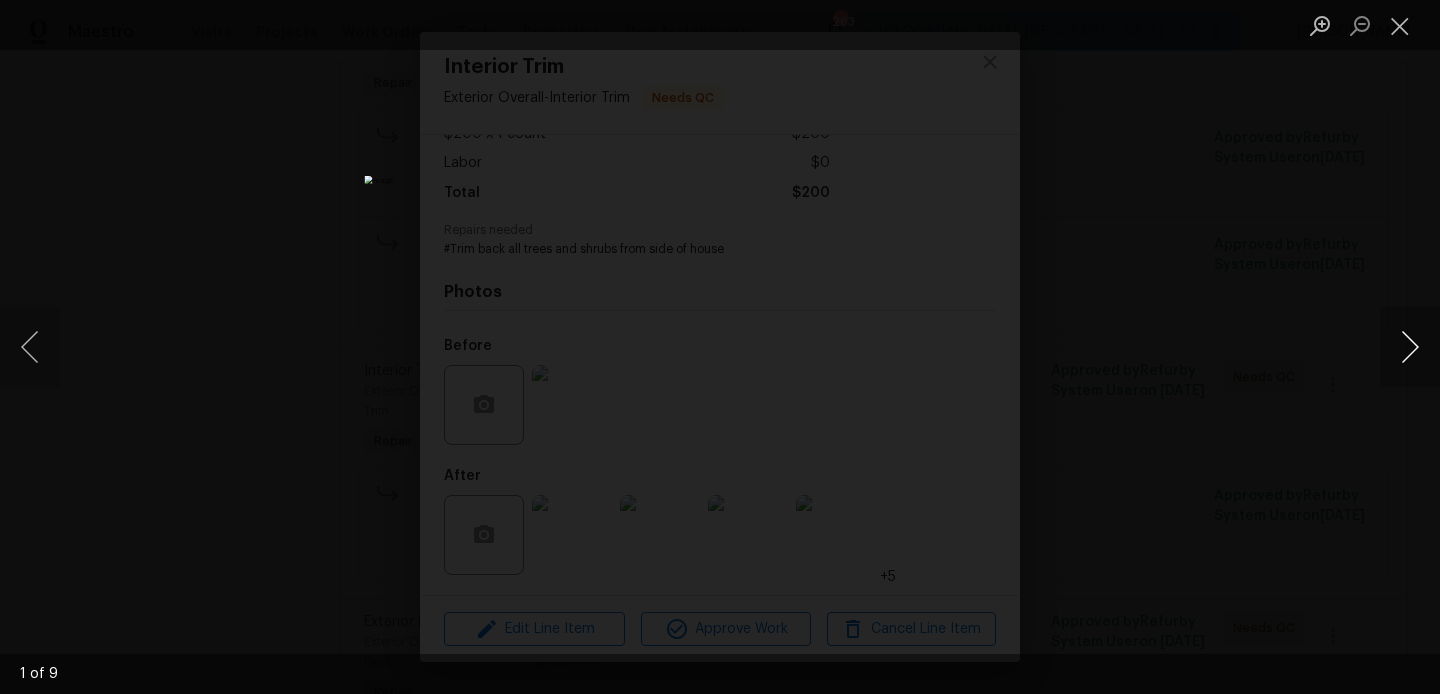 click at bounding box center (1410, 347) 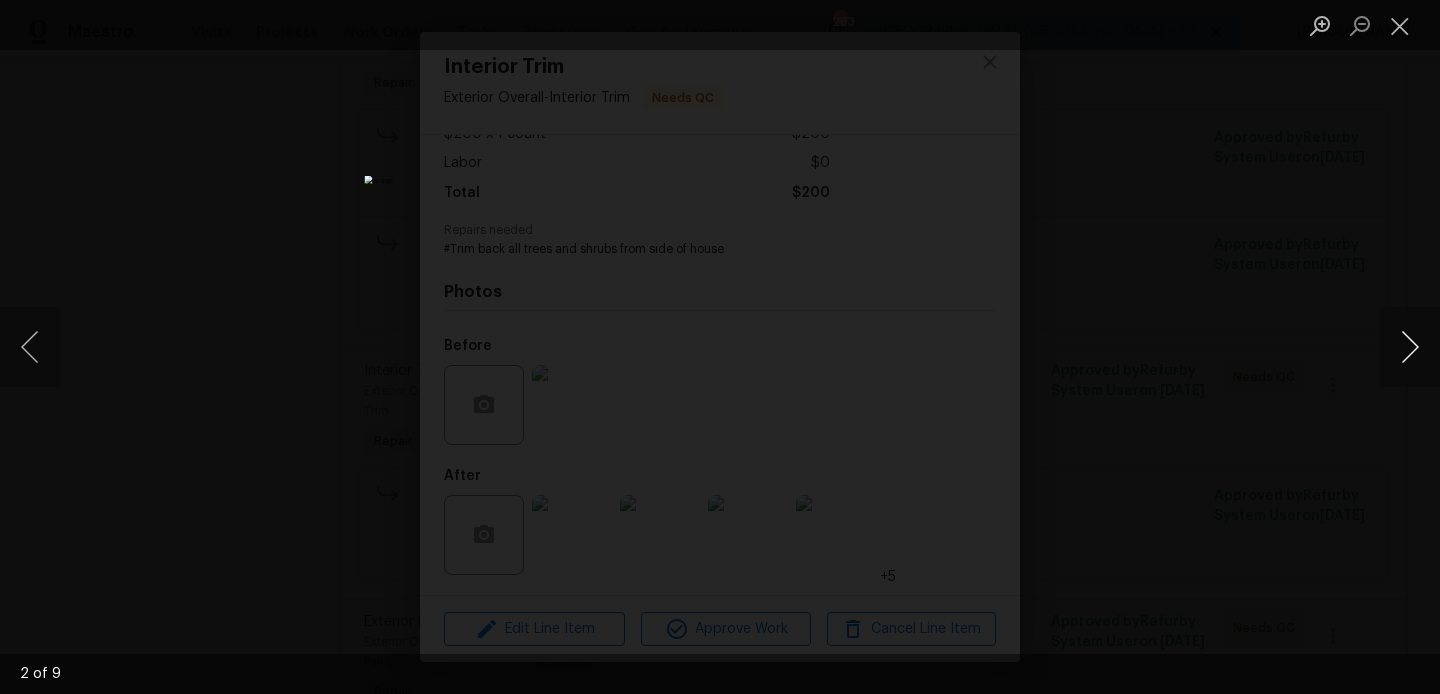 click at bounding box center (1410, 347) 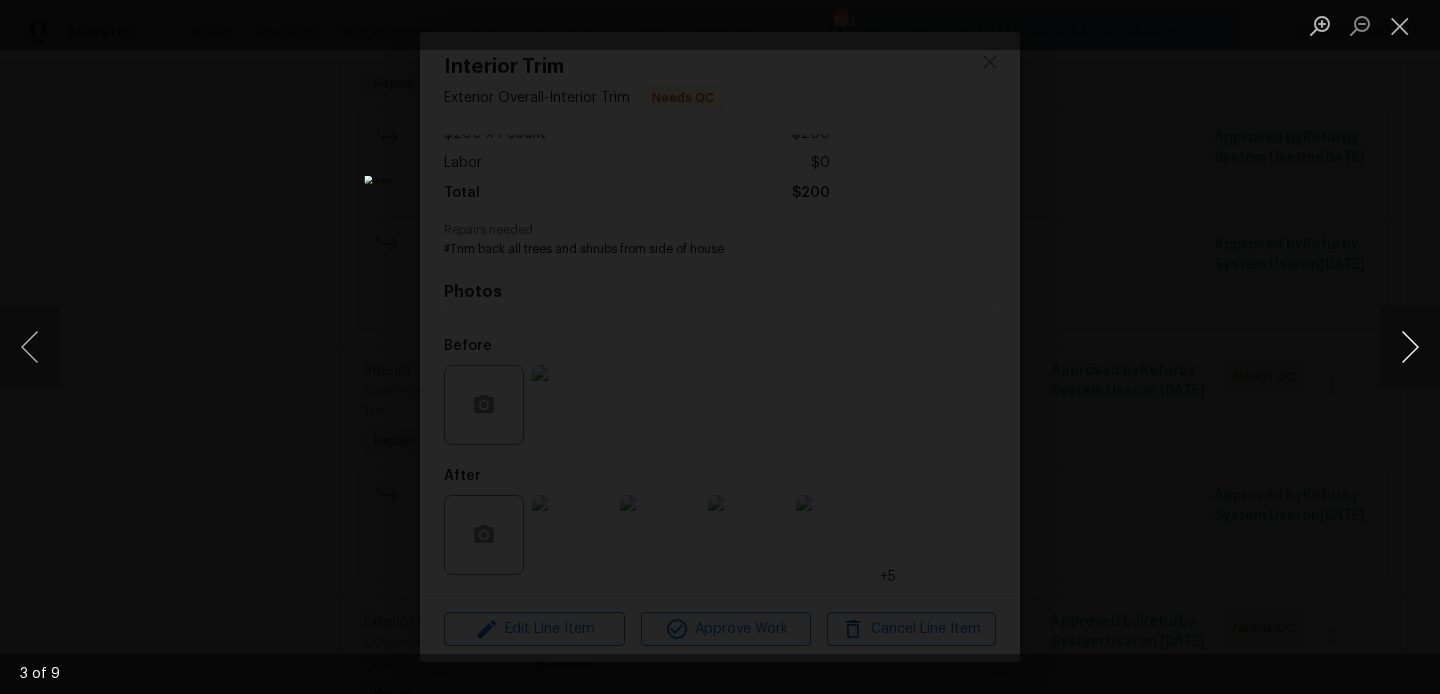 click at bounding box center [1410, 347] 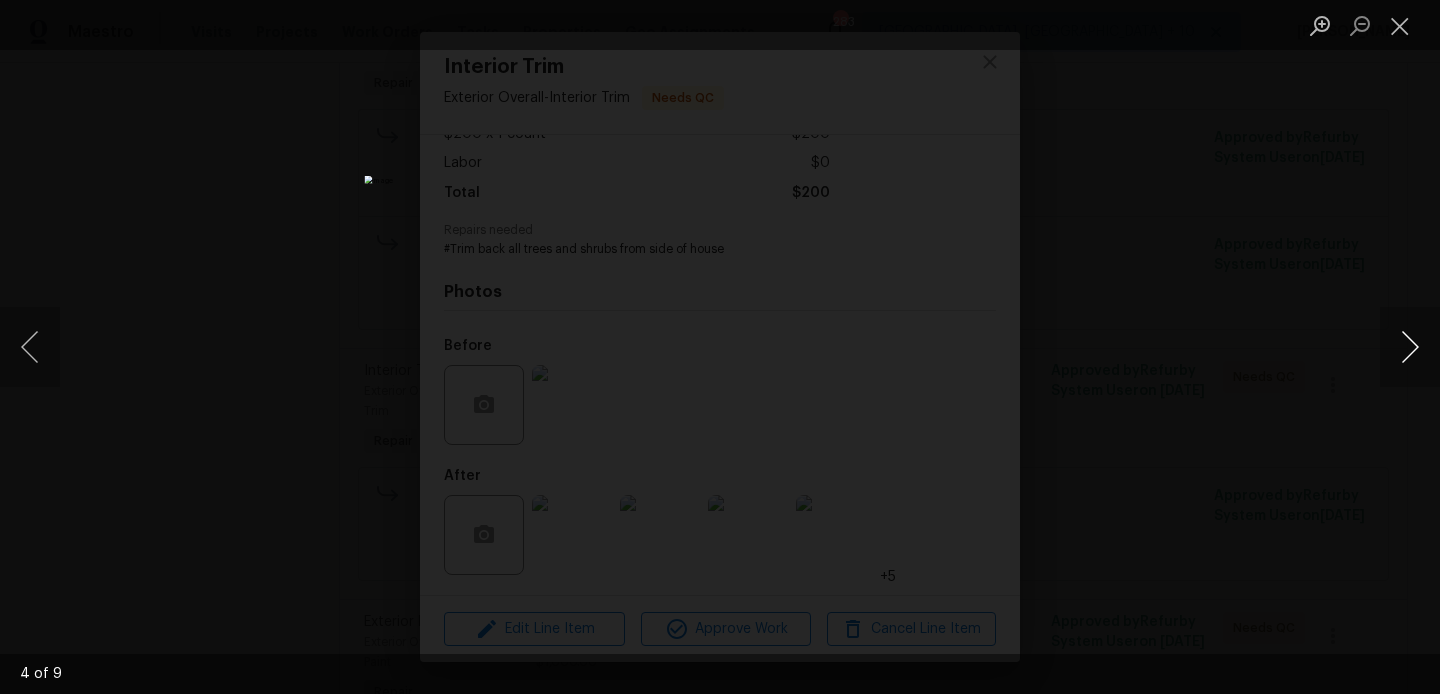 click at bounding box center (1410, 347) 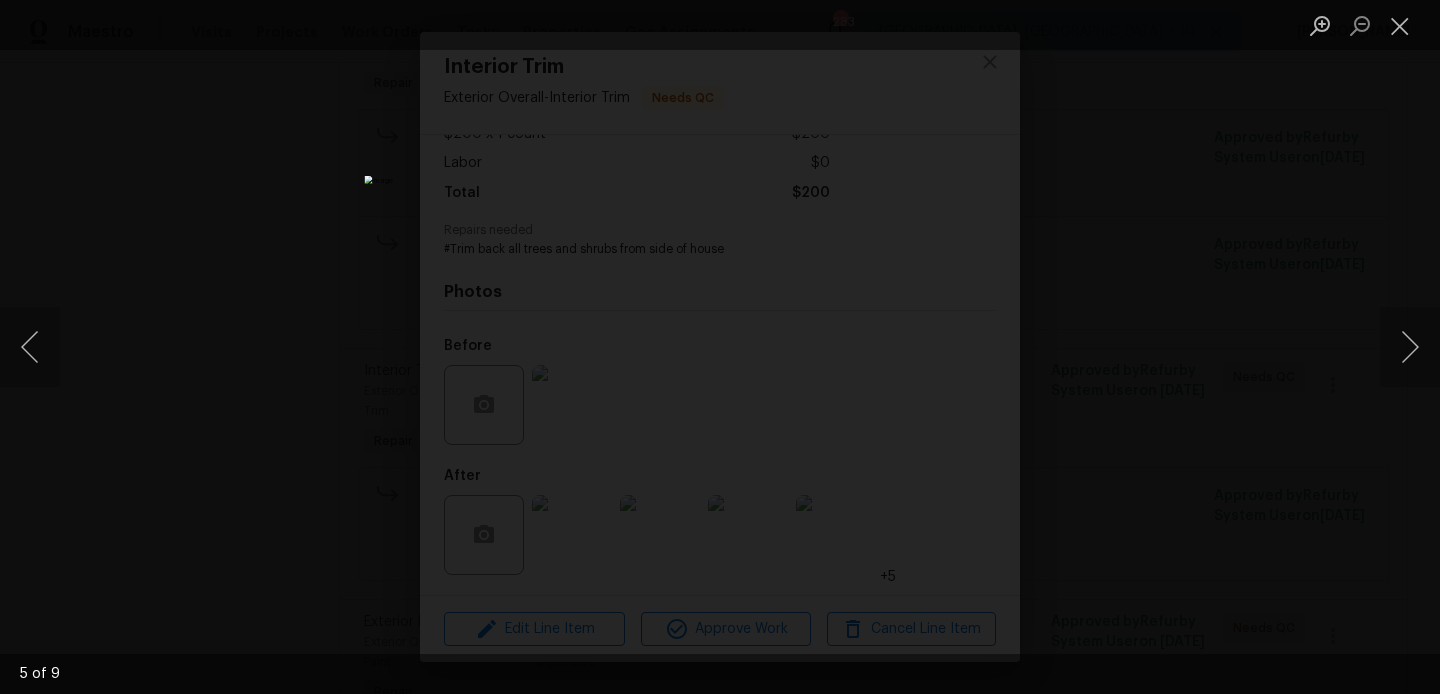 click at bounding box center [720, 347] 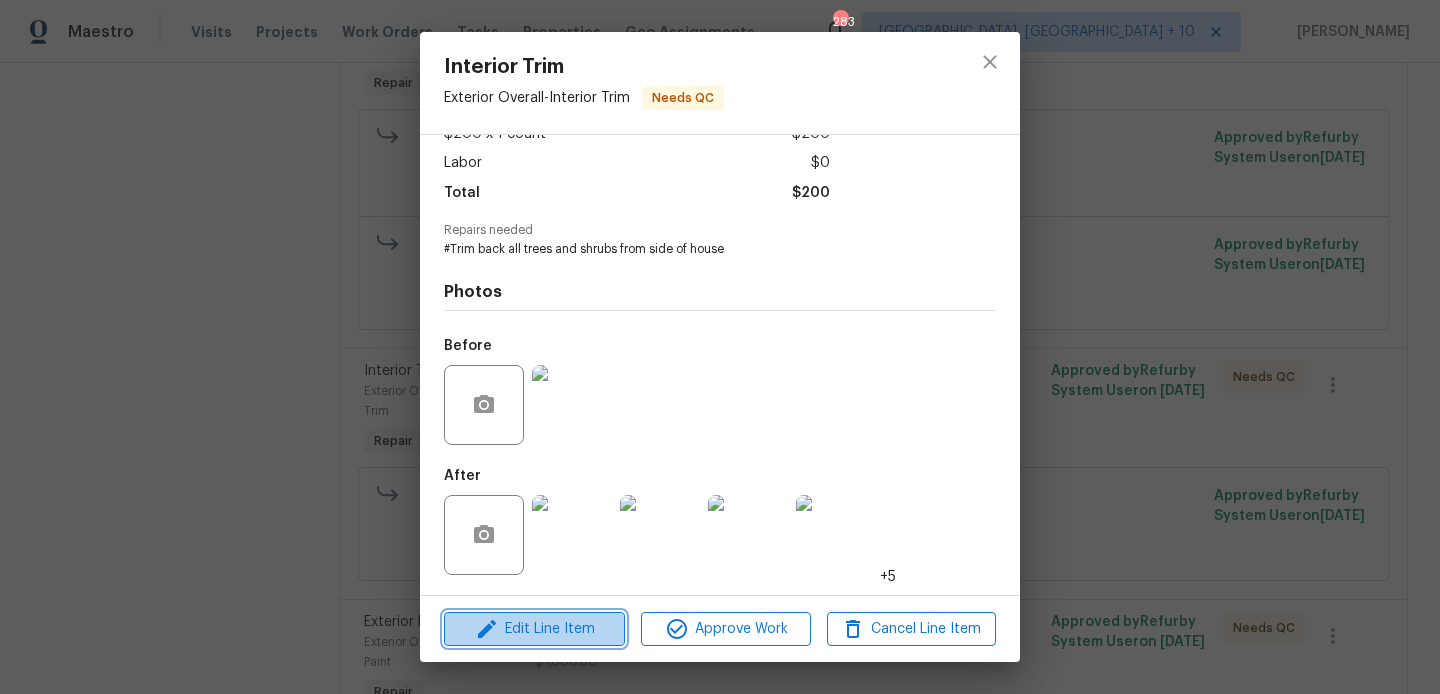 click on "Edit Line Item" at bounding box center [534, 629] 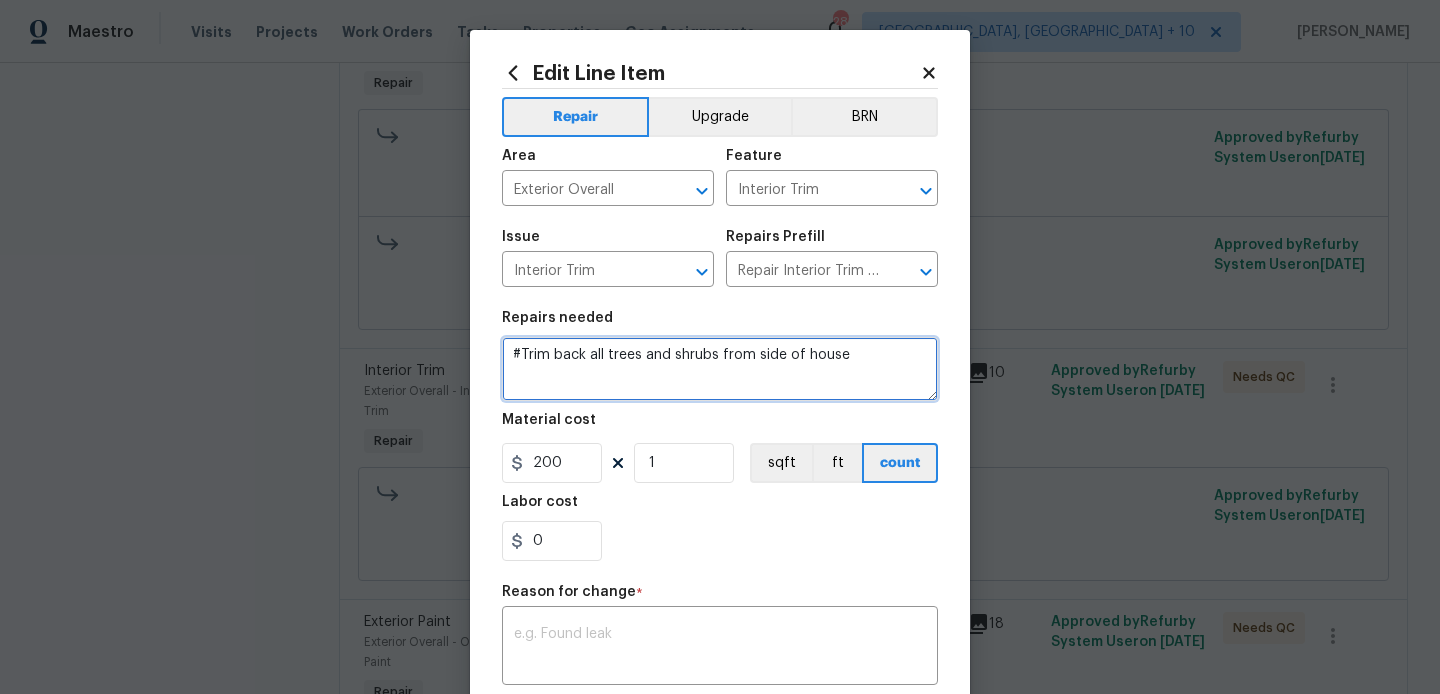 click on "#Trim back all trees and shrubs from side of house" at bounding box center (720, 369) 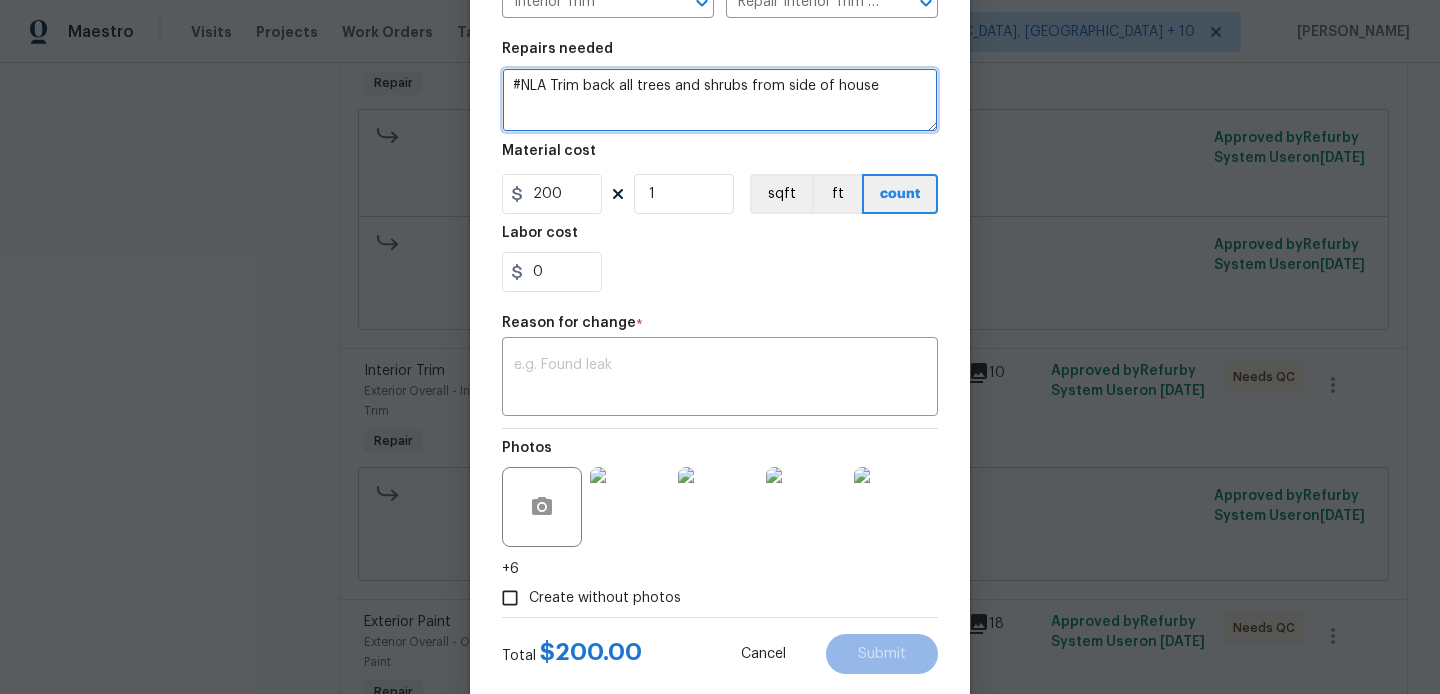 scroll, scrollTop: 285, scrollLeft: 0, axis: vertical 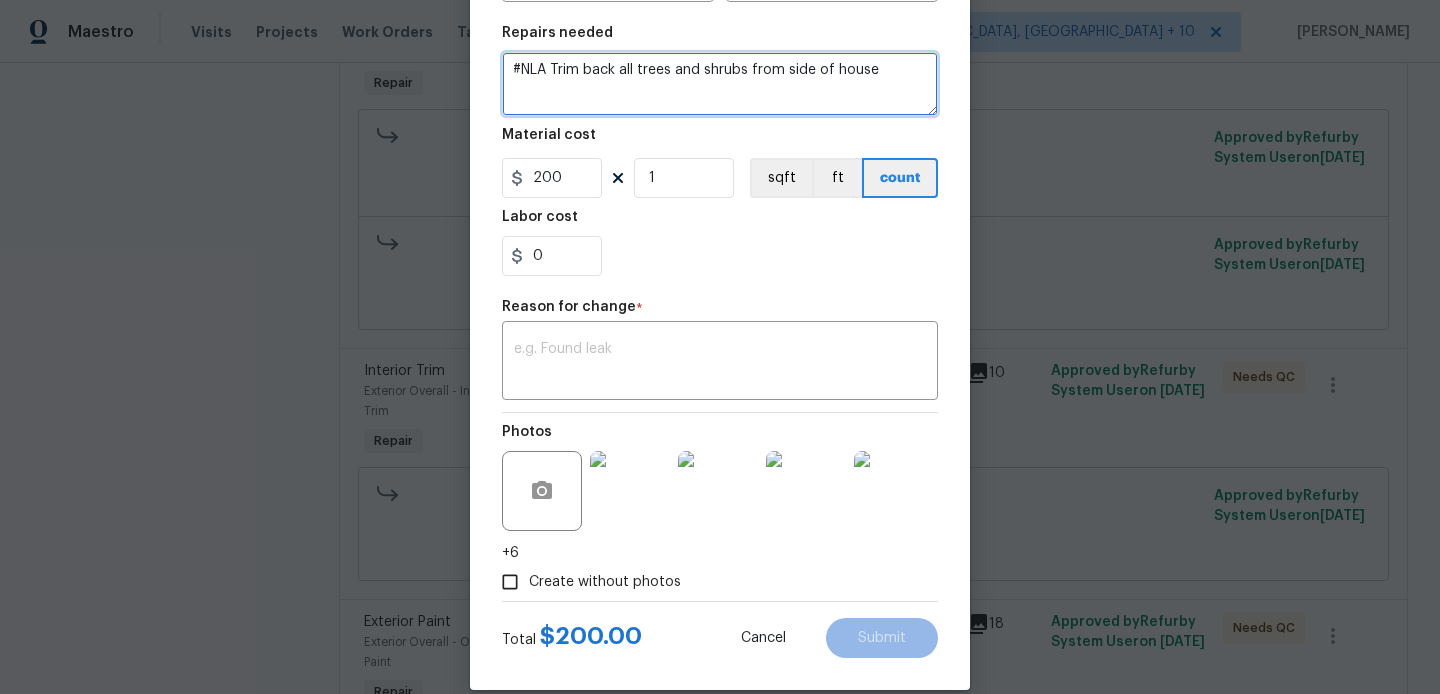 type on "#NLA Trim back all trees and shrubs from side of house" 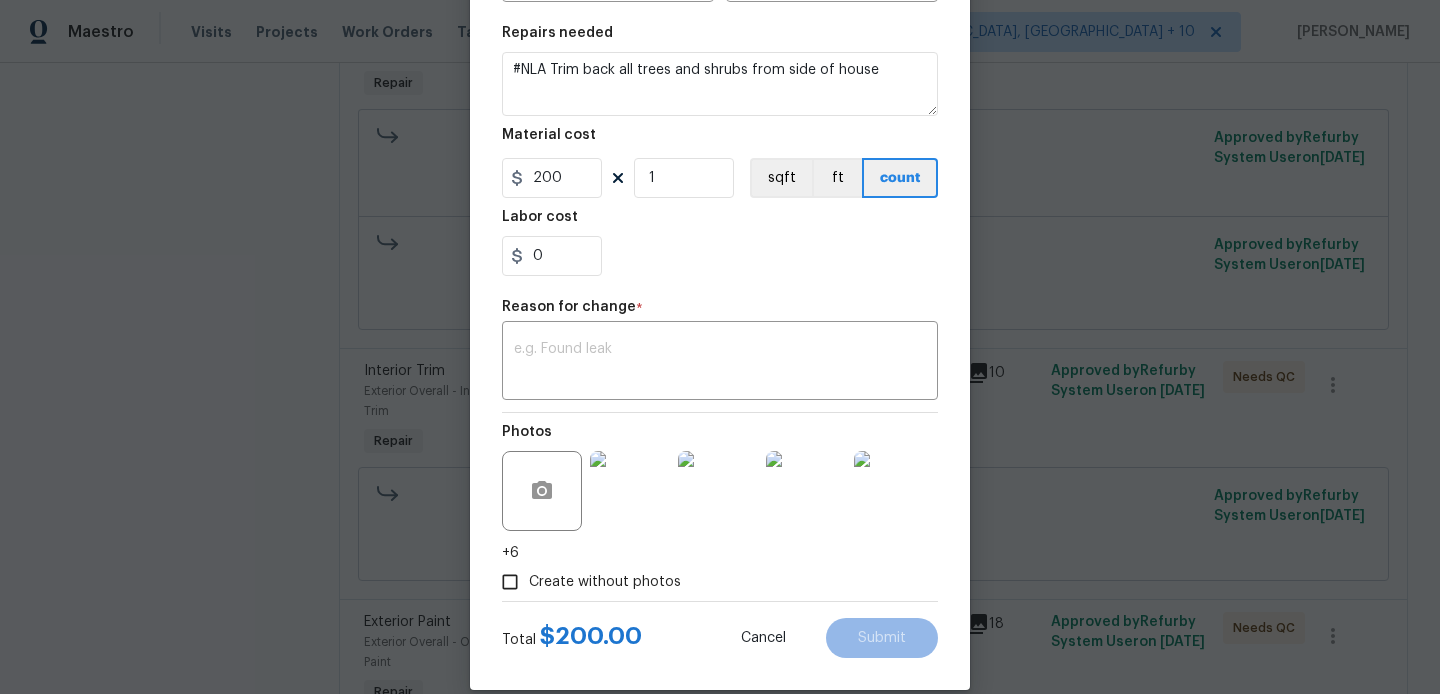 click on "Repair Upgrade BRN Area Exterior Overall ​ Feature Interior Trim ​ Issue Interior Trim ​ Repairs Prefill Repair Interior Trim $15.00 ​ Repairs needed #NLA Trim back all trees and shrubs from side of house Material cost 200 1 sqft ft count Labor cost 0 Reason for change * x ​ Photos  +6 Create without photos" at bounding box center [720, 202] 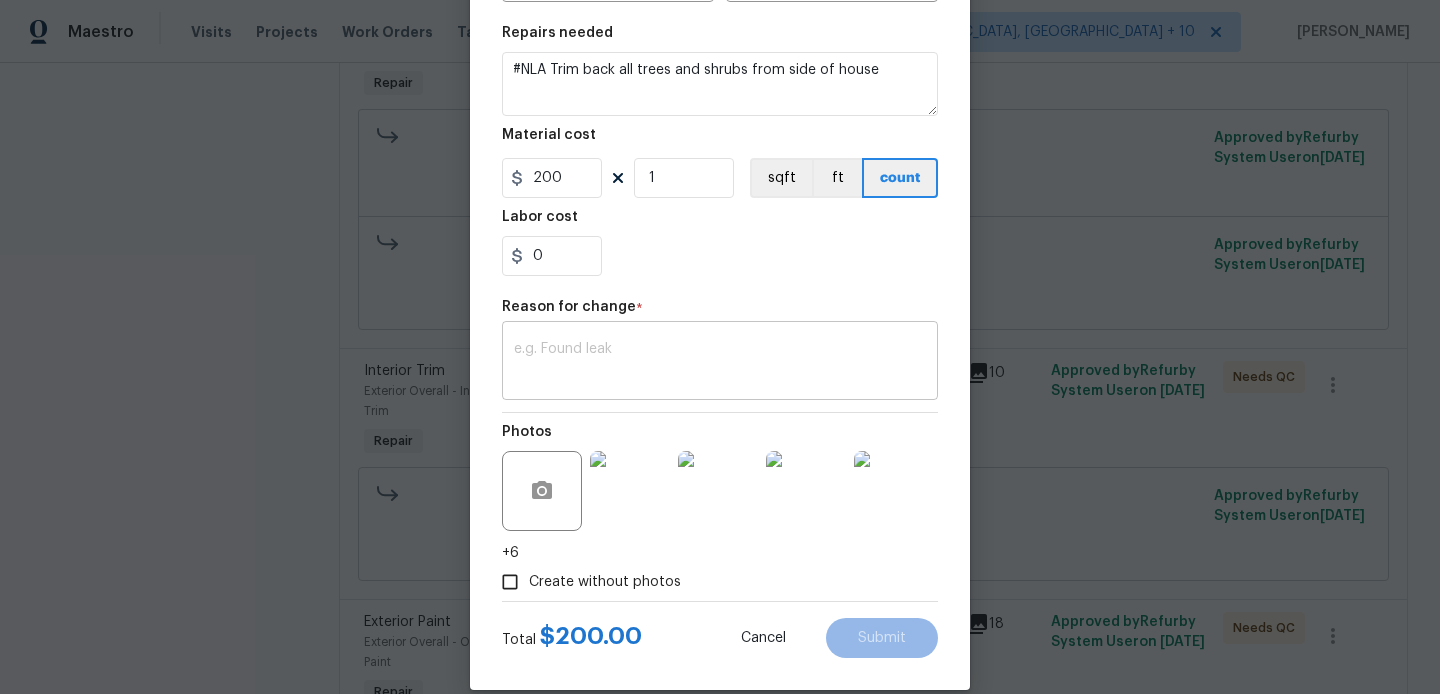 click on "x ​" at bounding box center (720, 363) 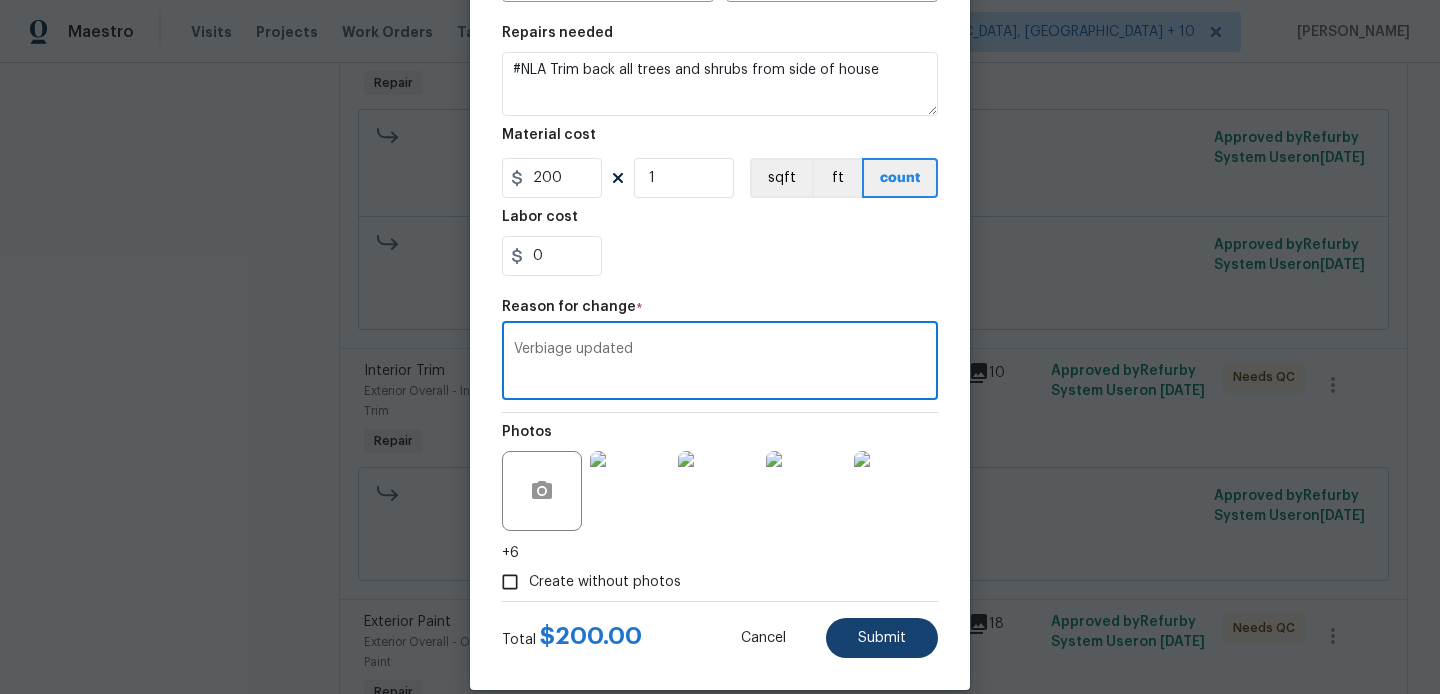 type on "Verbiage updated" 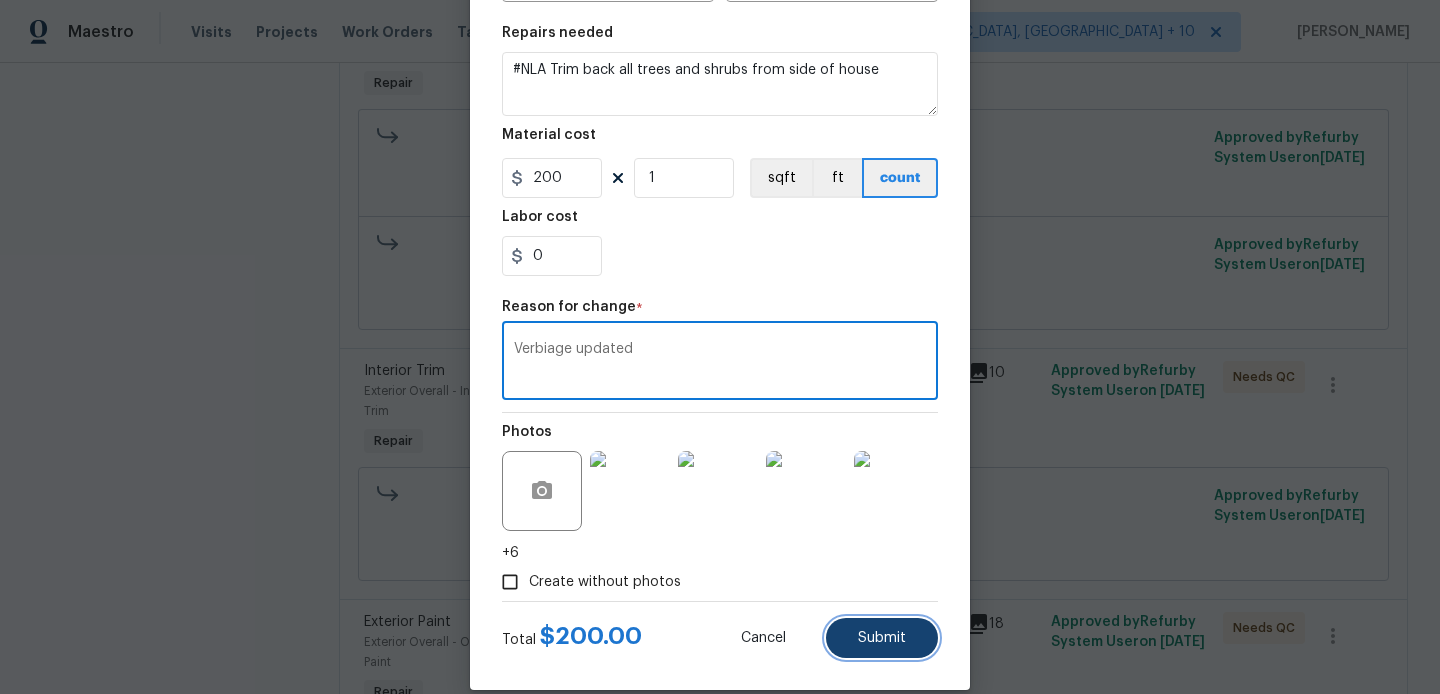 click on "Submit" at bounding box center (882, 638) 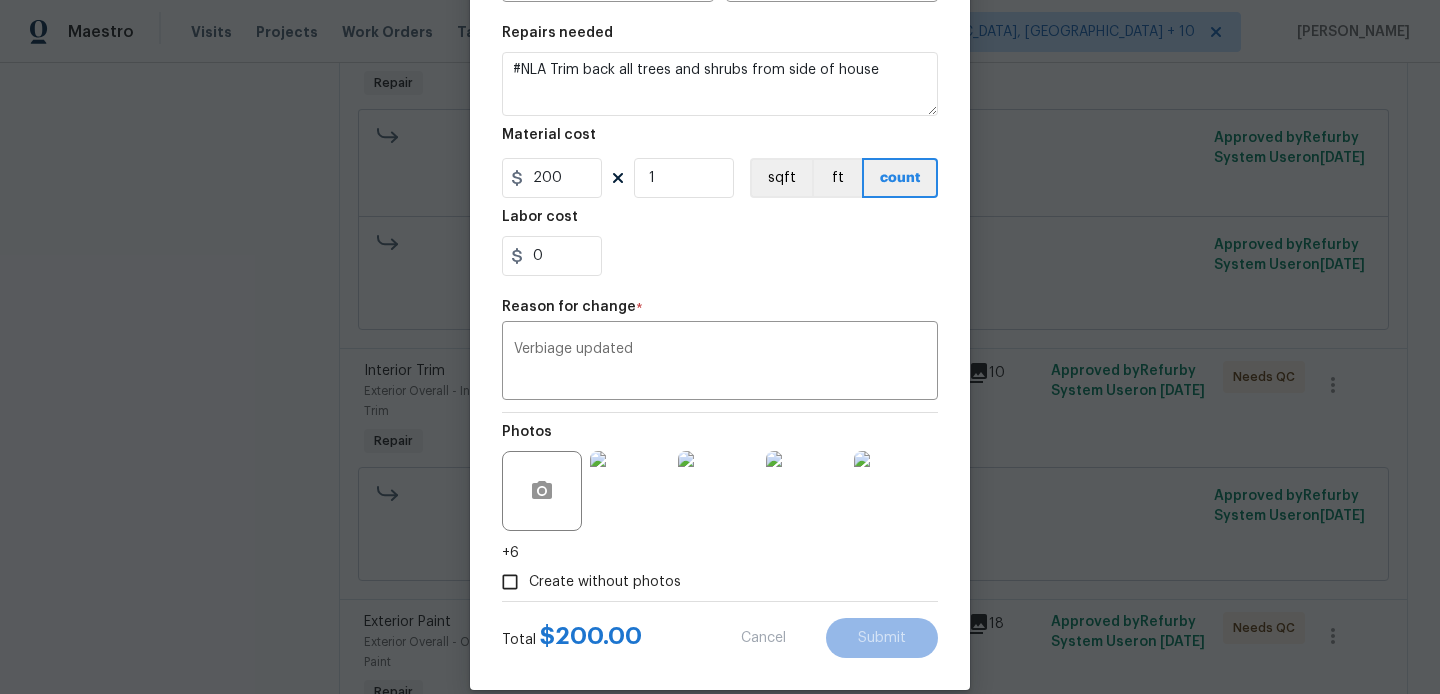 type on "#Trim back all trees and shrubs from side of house" 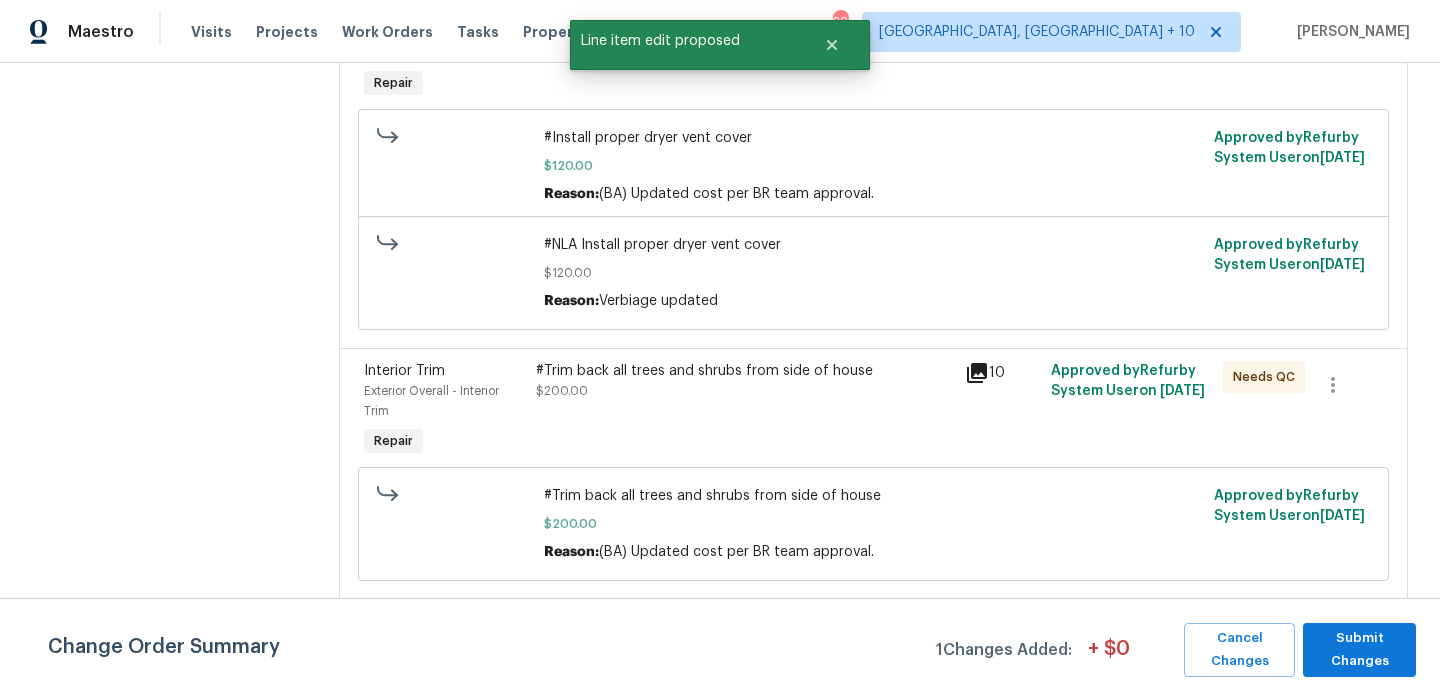 scroll, scrollTop: 0, scrollLeft: 0, axis: both 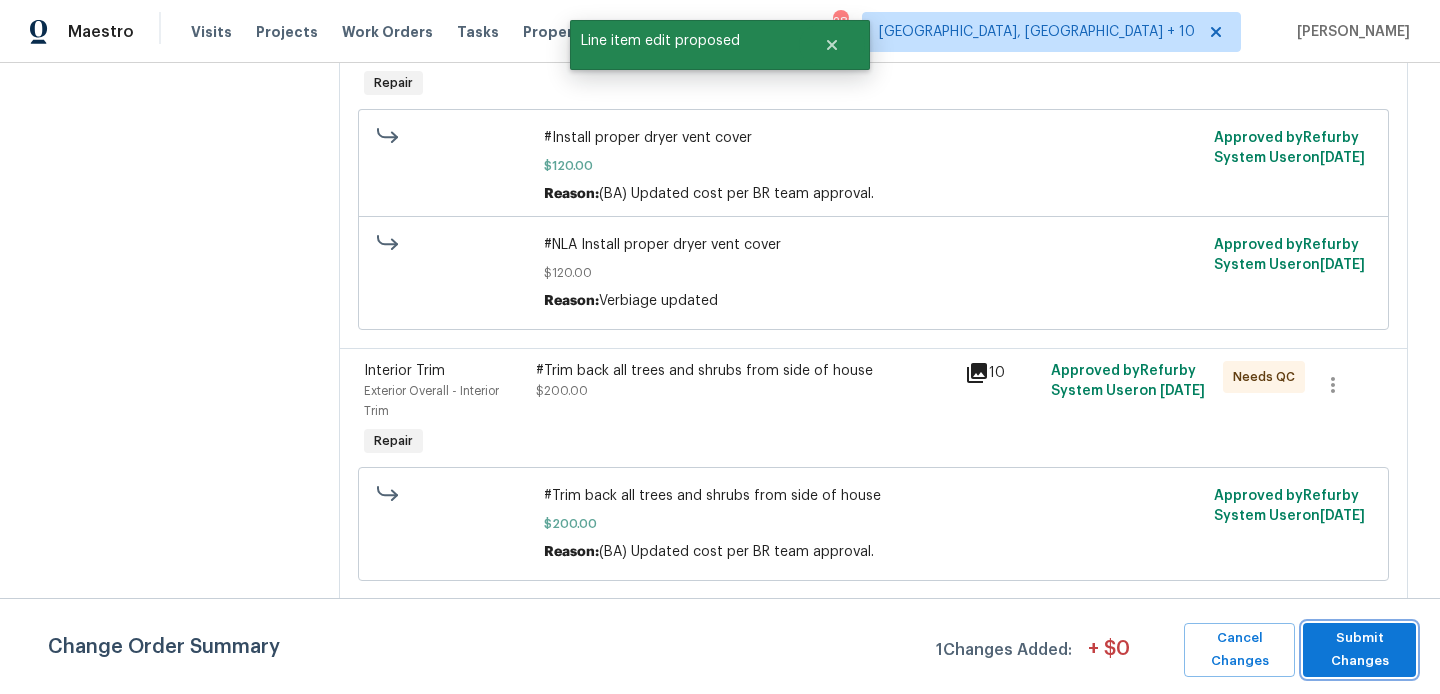 click on "Submit Changes" at bounding box center [1359, 650] 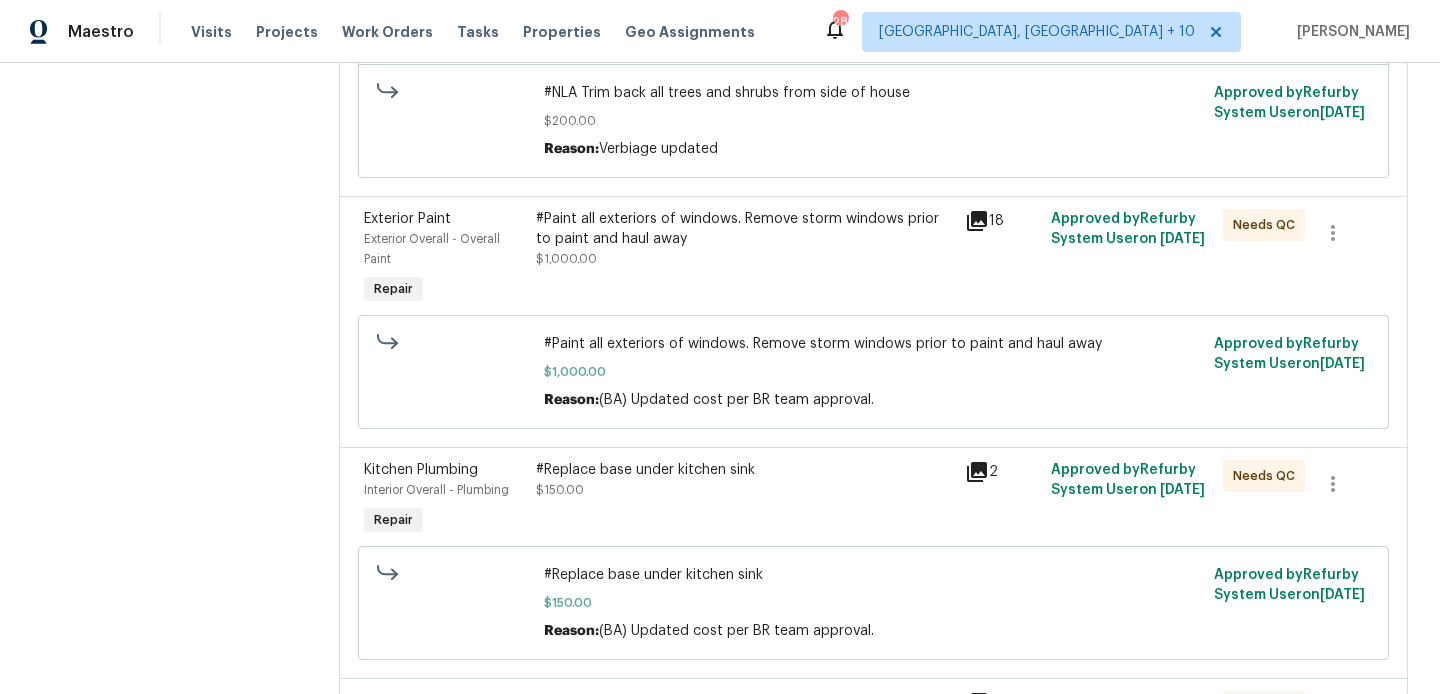 scroll, scrollTop: 895, scrollLeft: 0, axis: vertical 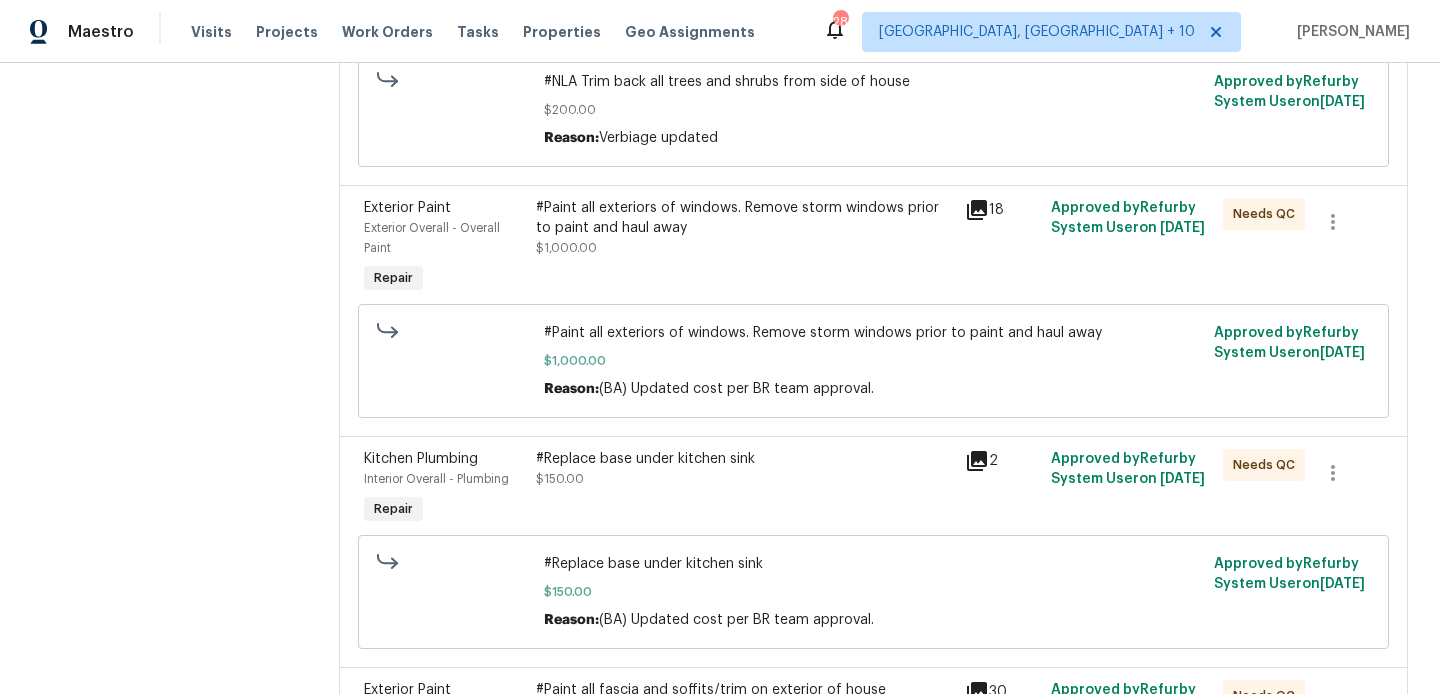 click on "#Paint all exteriors of windows. Remove storm windows prior to paint and haul away $1,000.00" at bounding box center [745, 228] 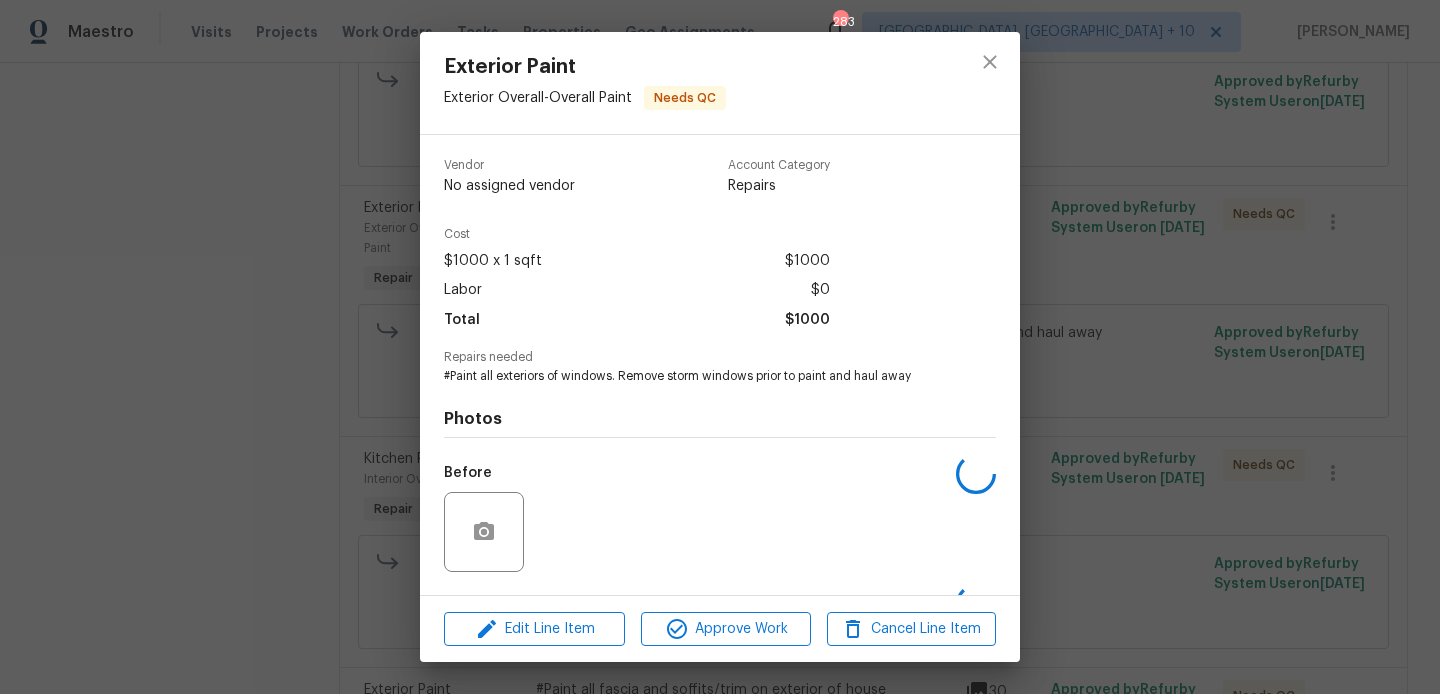 scroll, scrollTop: 127, scrollLeft: 0, axis: vertical 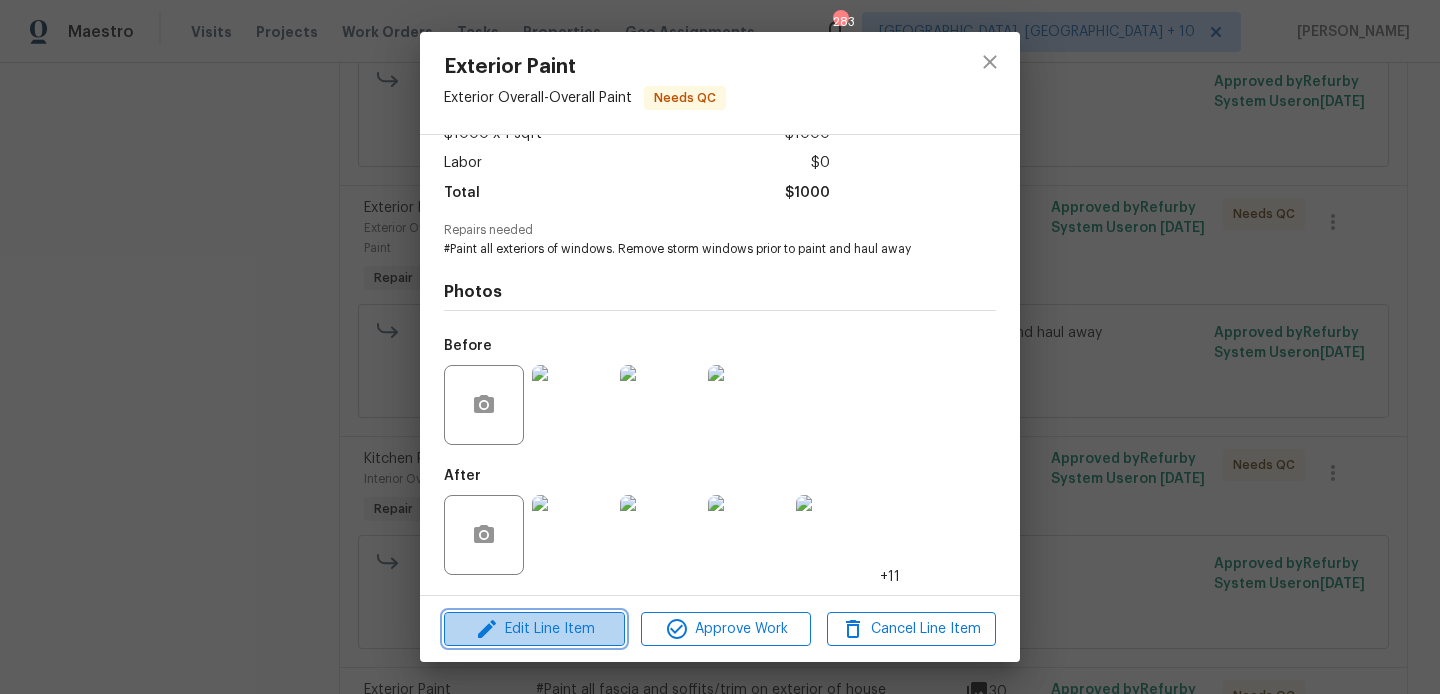 click on "Edit Line Item" at bounding box center [534, 629] 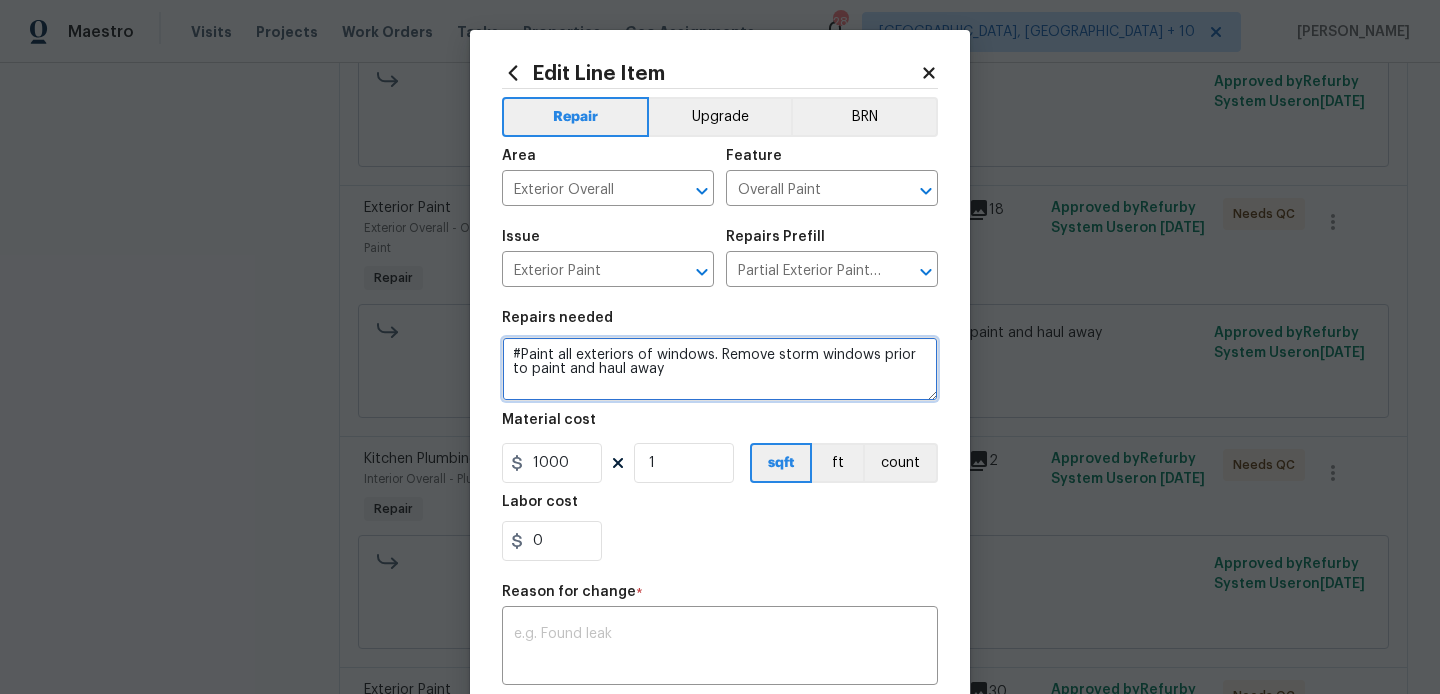 click on "#Paint all exteriors of windows. Remove storm windows prior to paint and haul away" at bounding box center [720, 369] 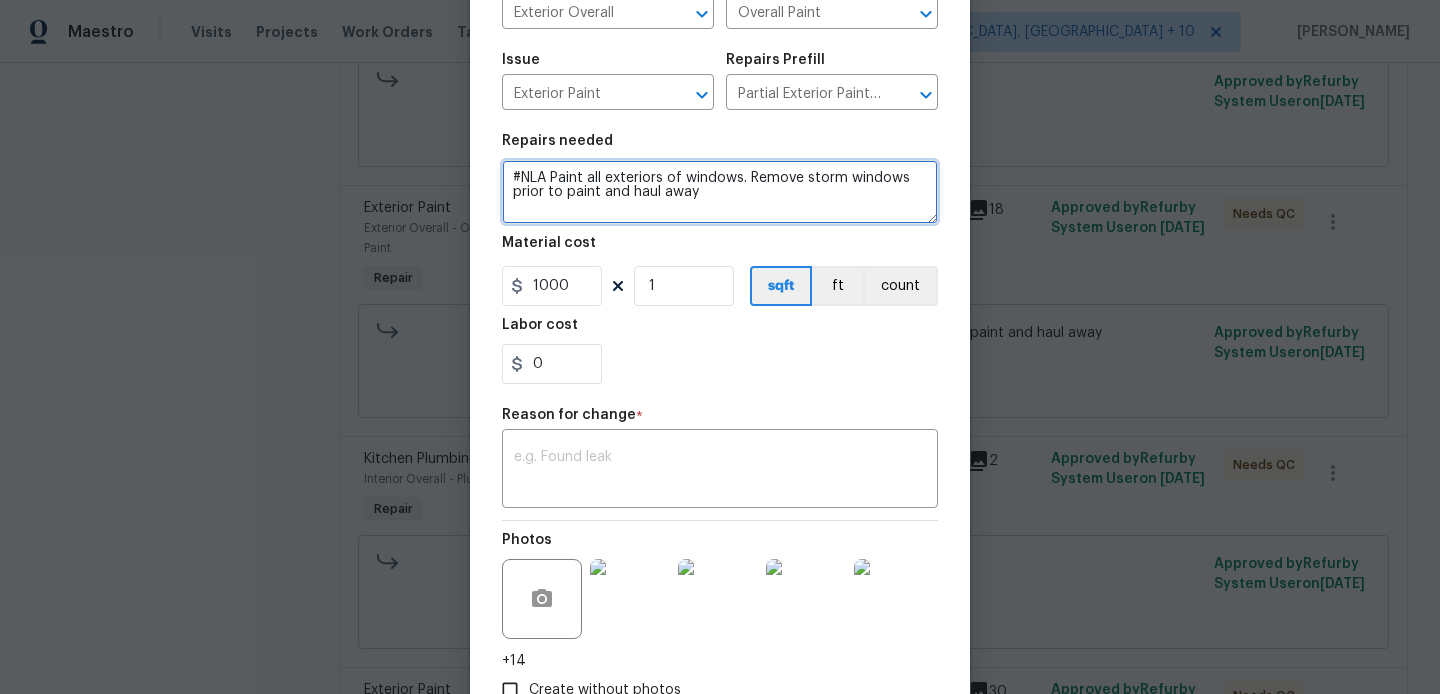 scroll, scrollTop: 179, scrollLeft: 0, axis: vertical 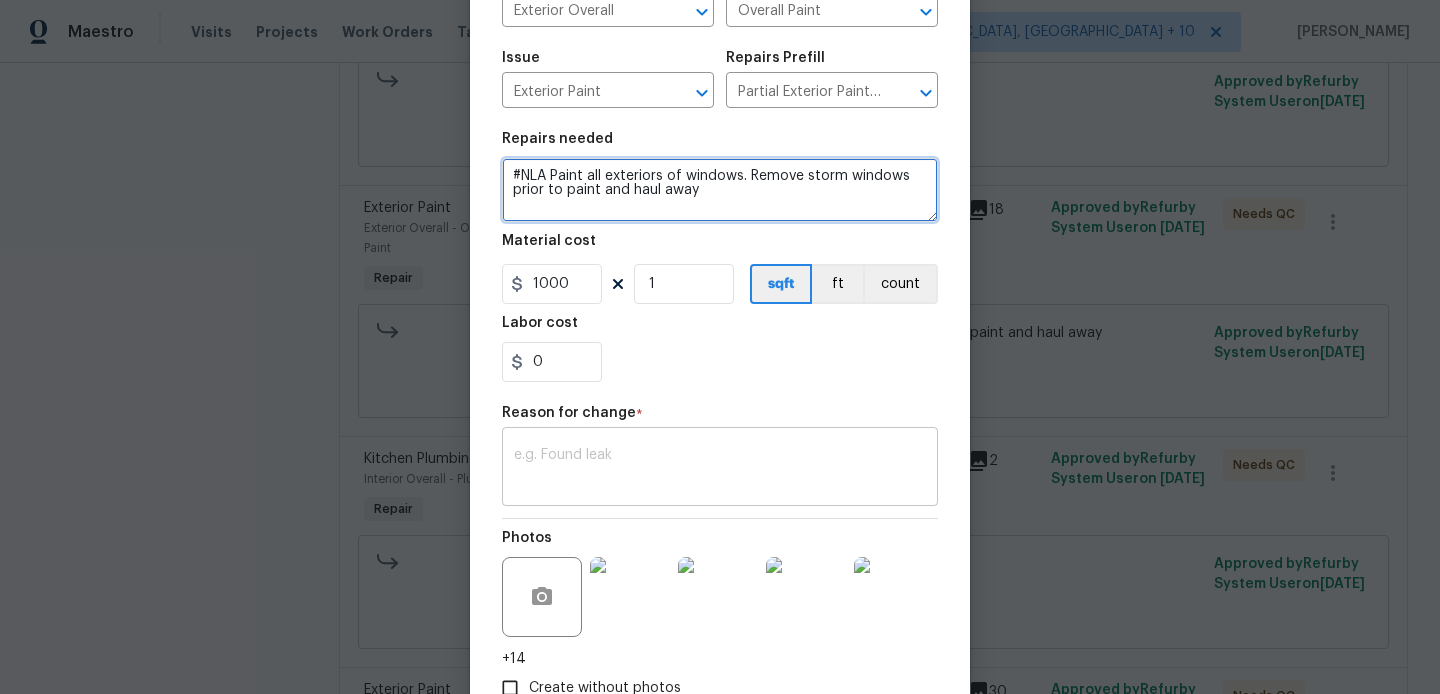 type on "#NLA Paint all exteriors of windows. Remove storm windows prior to paint and haul away" 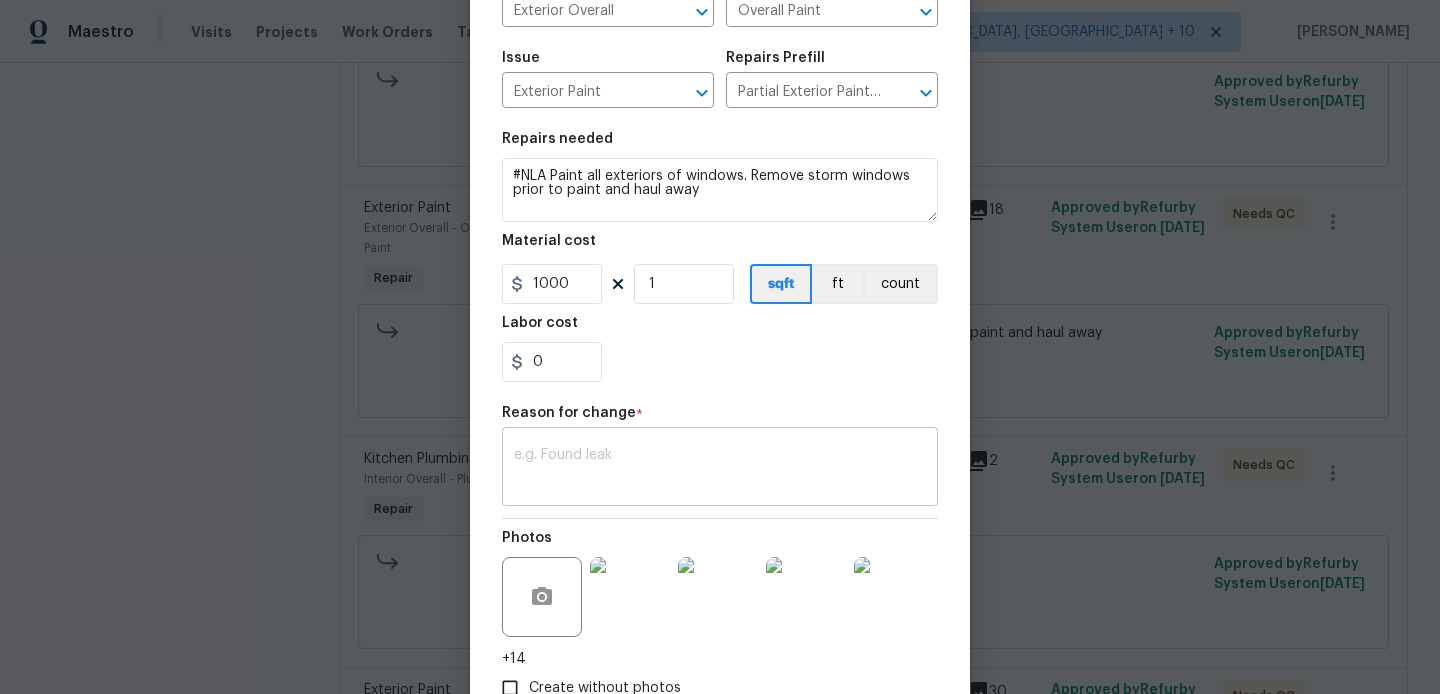click at bounding box center [720, 469] 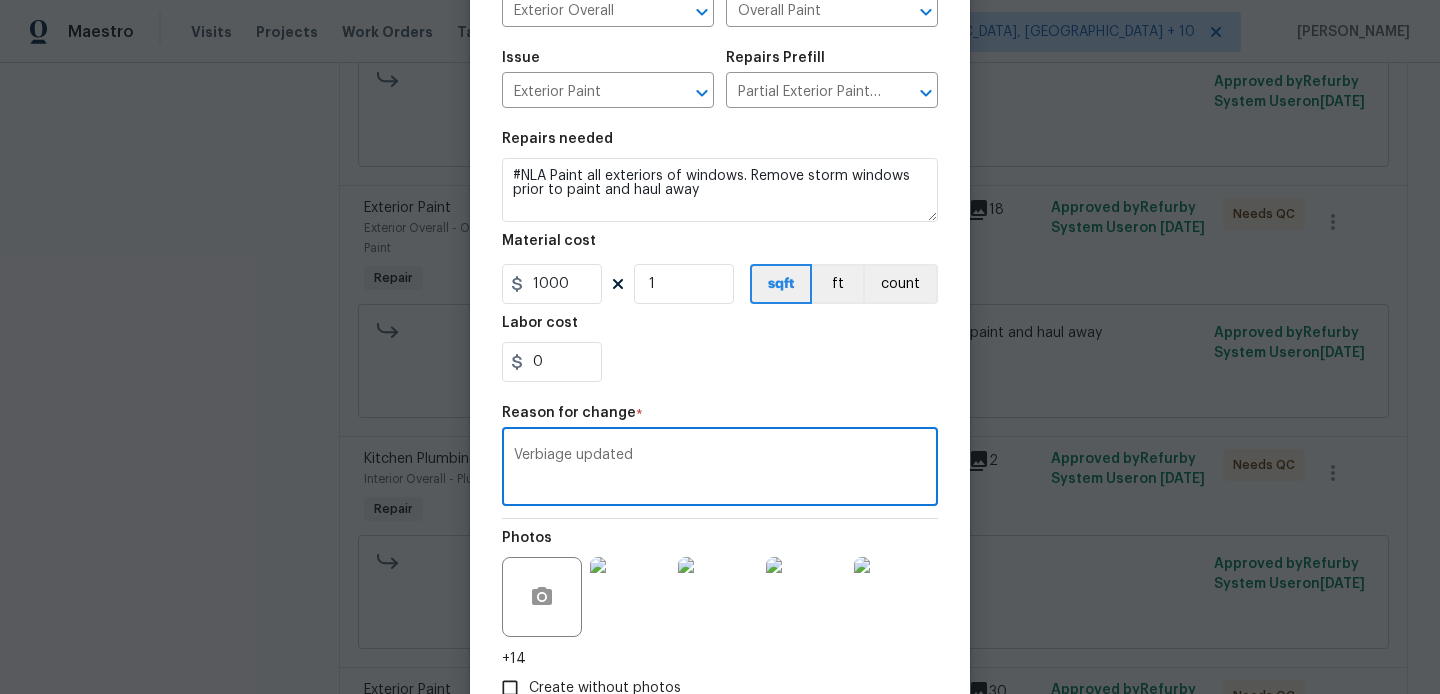 scroll, scrollTop: 312, scrollLeft: 0, axis: vertical 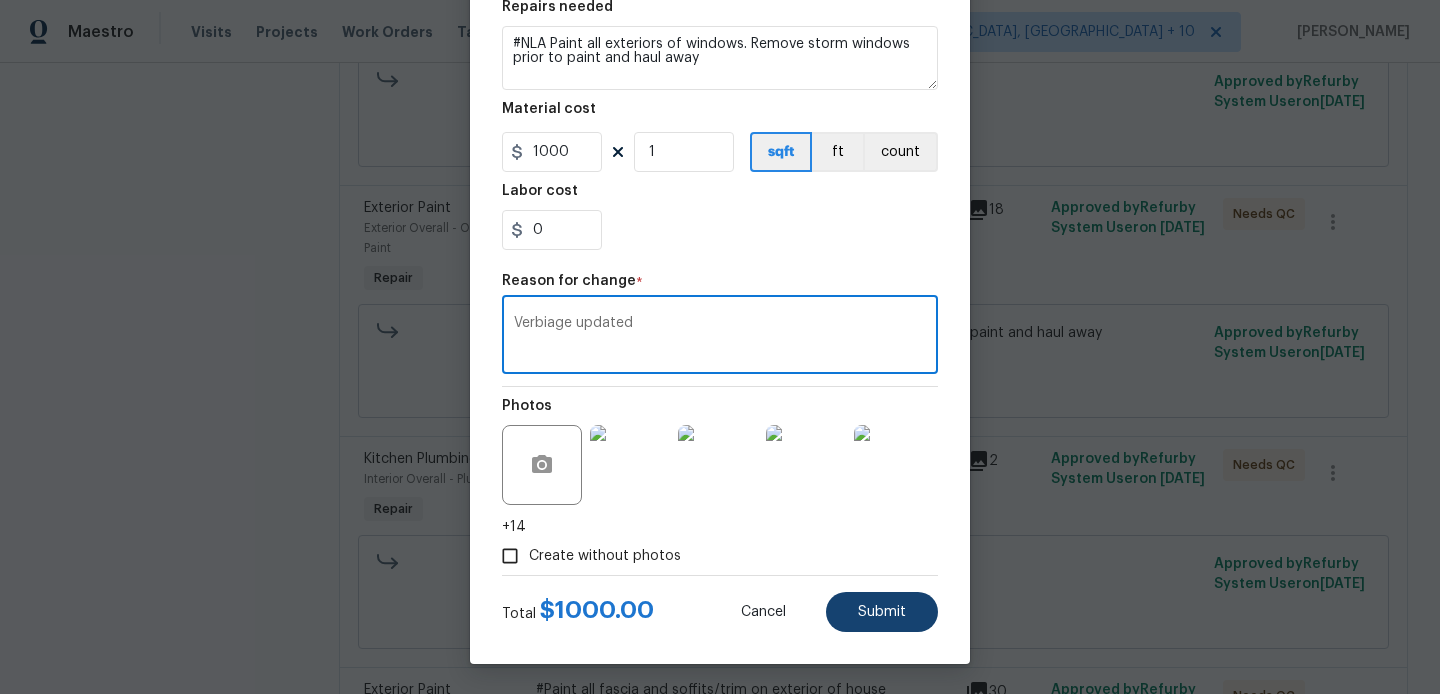 type on "Verbiage updated" 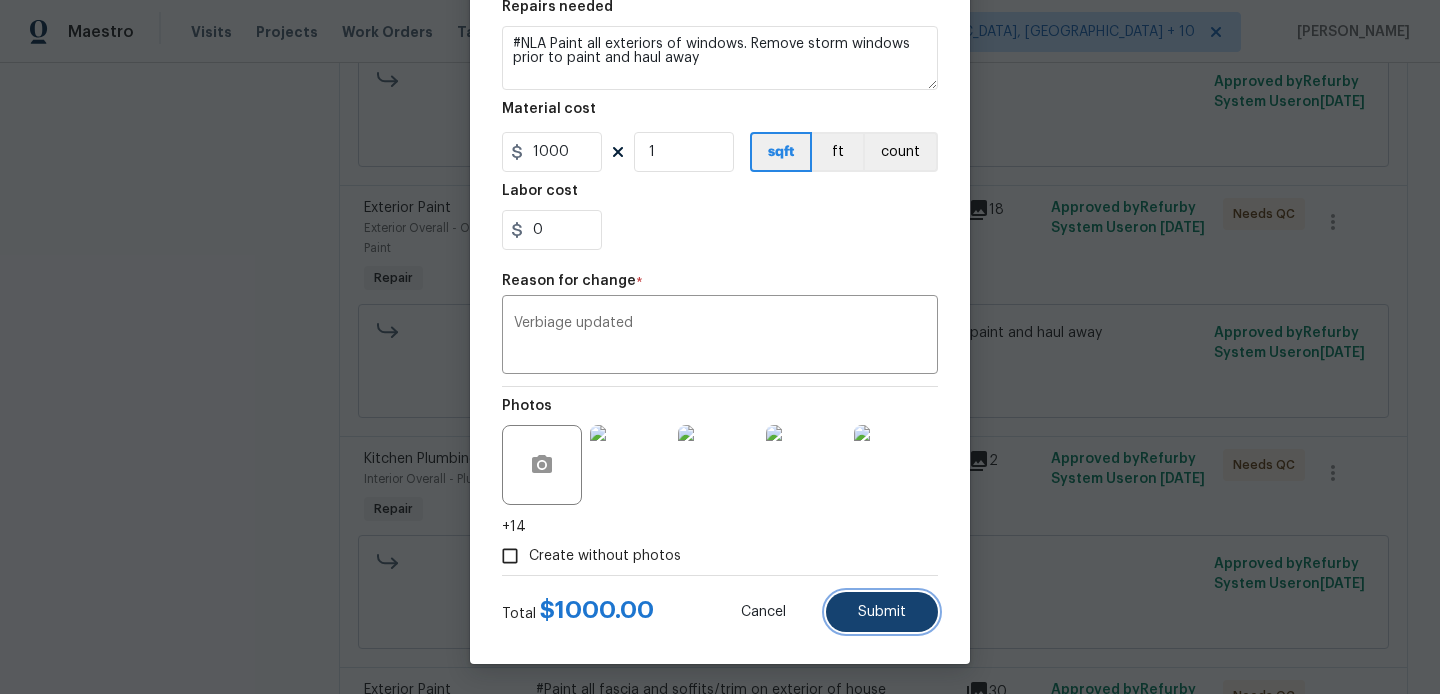 click on "Submit" at bounding box center (882, 612) 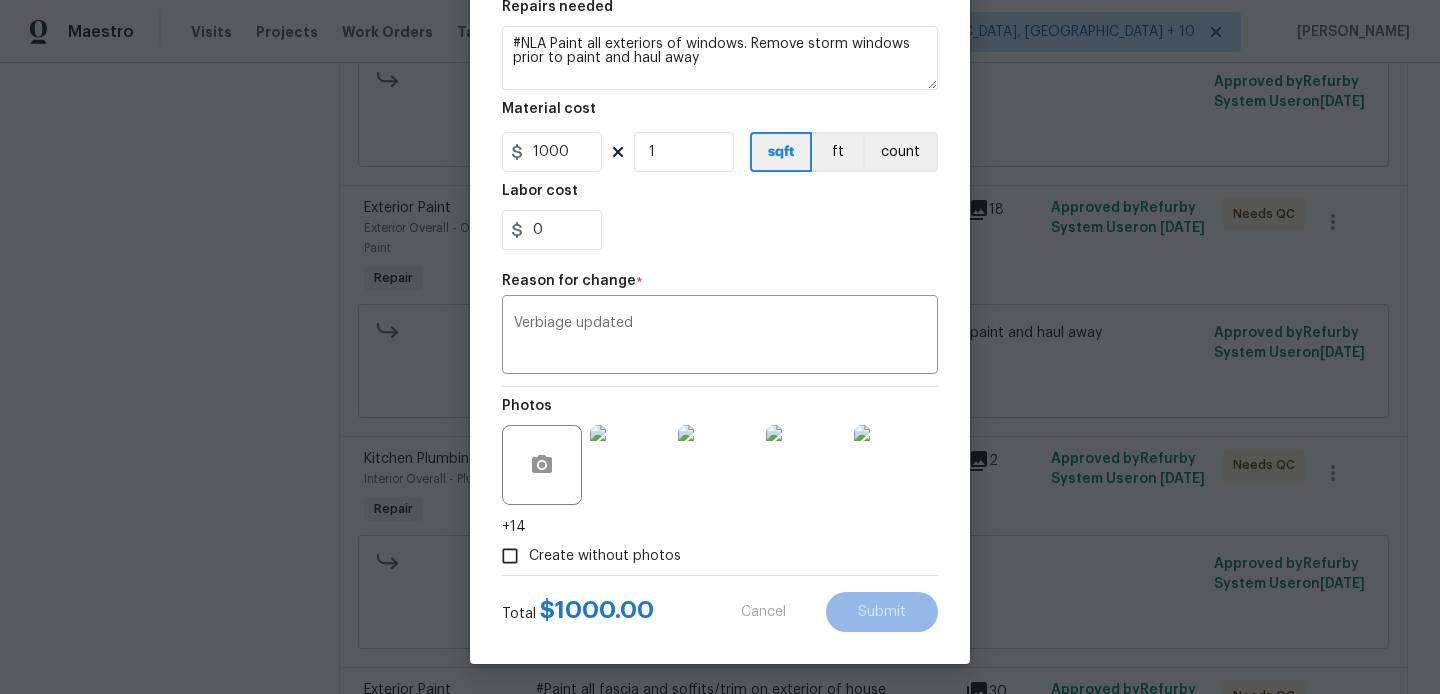 type on "#Paint all exteriors of windows. Remove storm windows prior to paint and haul away" 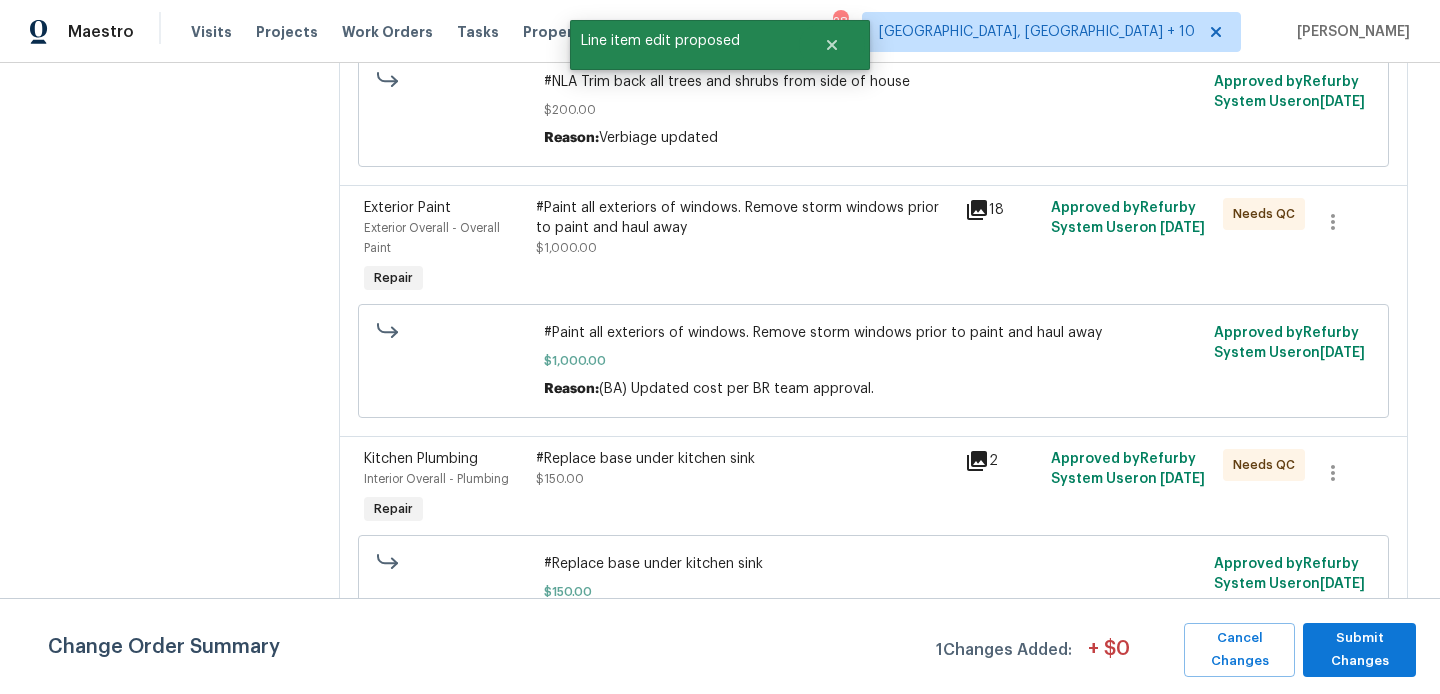 scroll, scrollTop: 0, scrollLeft: 0, axis: both 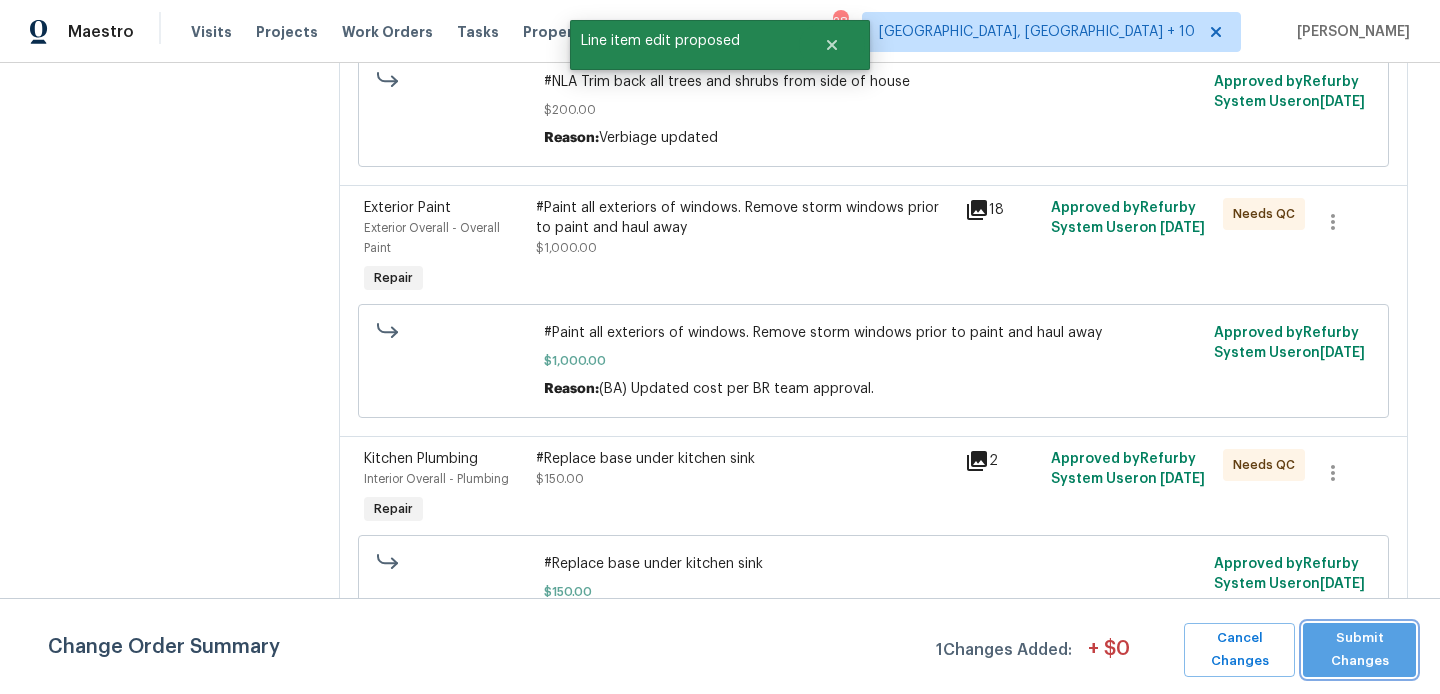 click on "Submit Changes" at bounding box center (1359, 650) 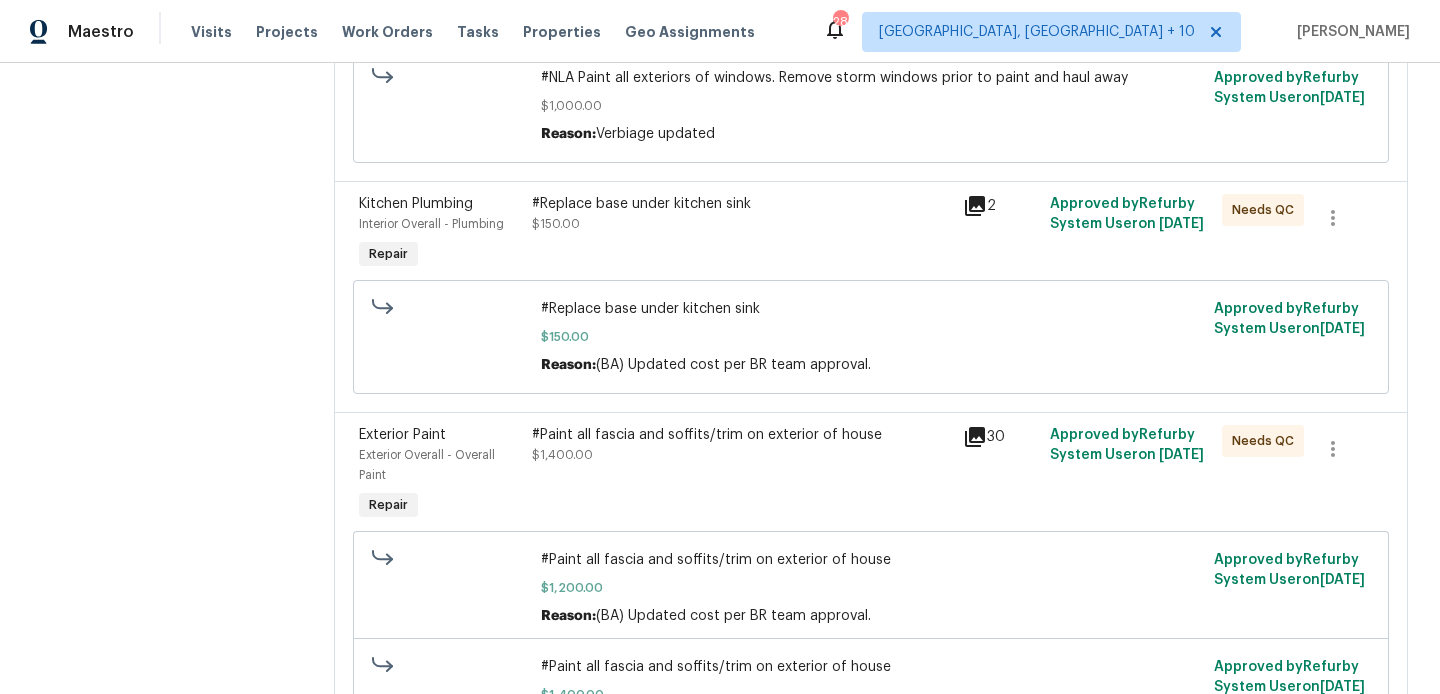 scroll, scrollTop: 1259, scrollLeft: 0, axis: vertical 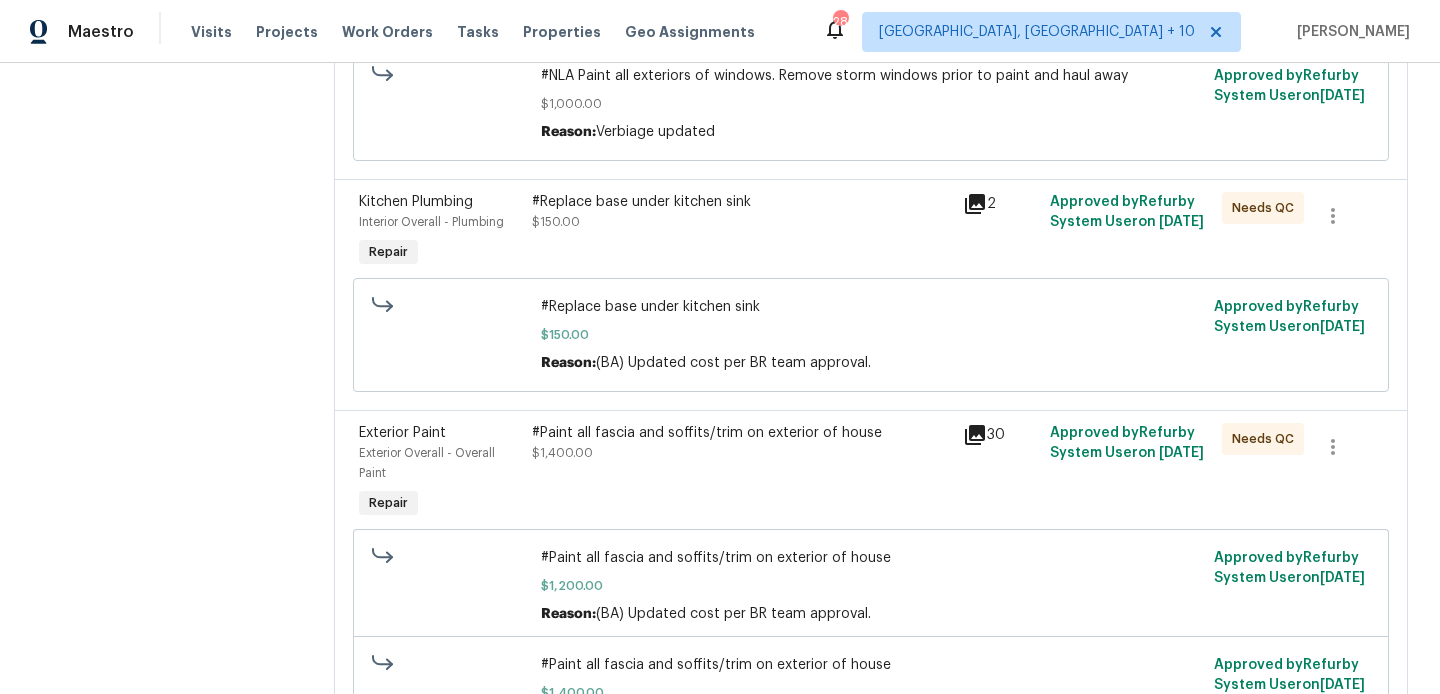 click on "#Replace base under kitchen sink $150.00" at bounding box center [742, 212] 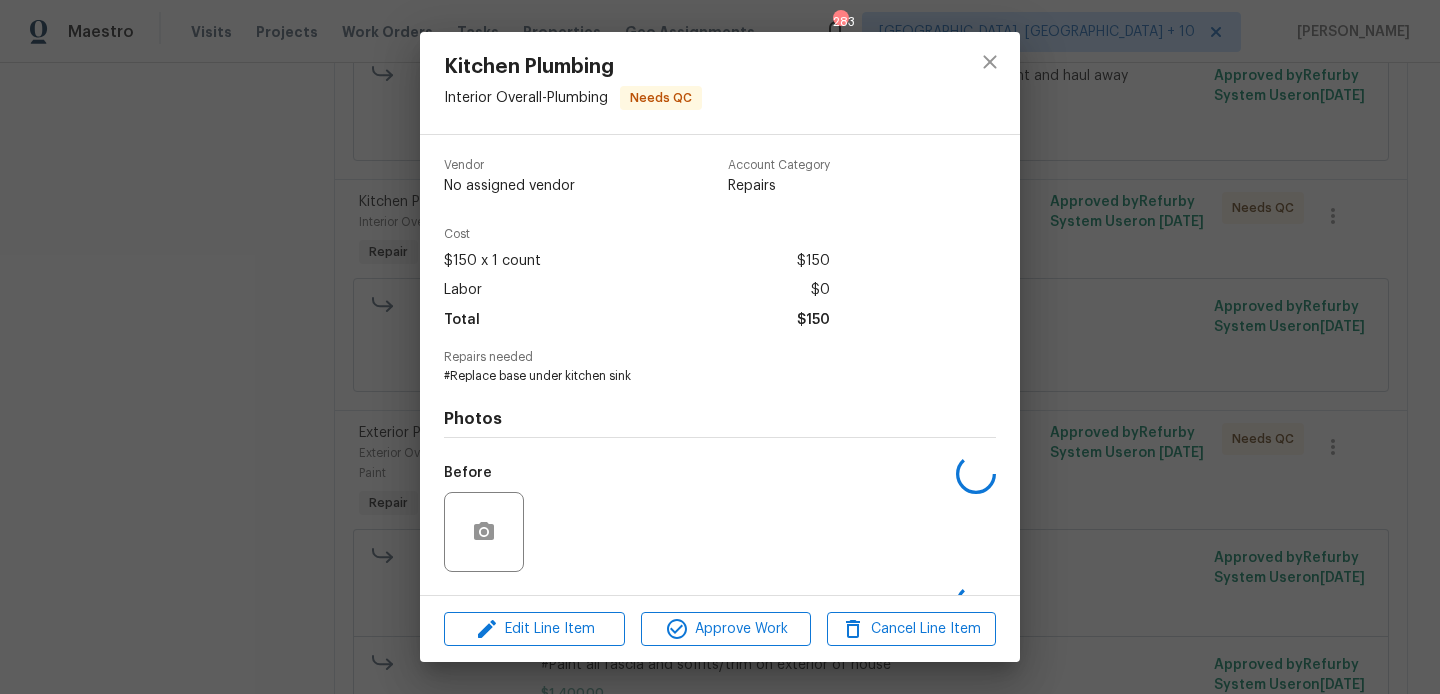 scroll, scrollTop: 127, scrollLeft: 0, axis: vertical 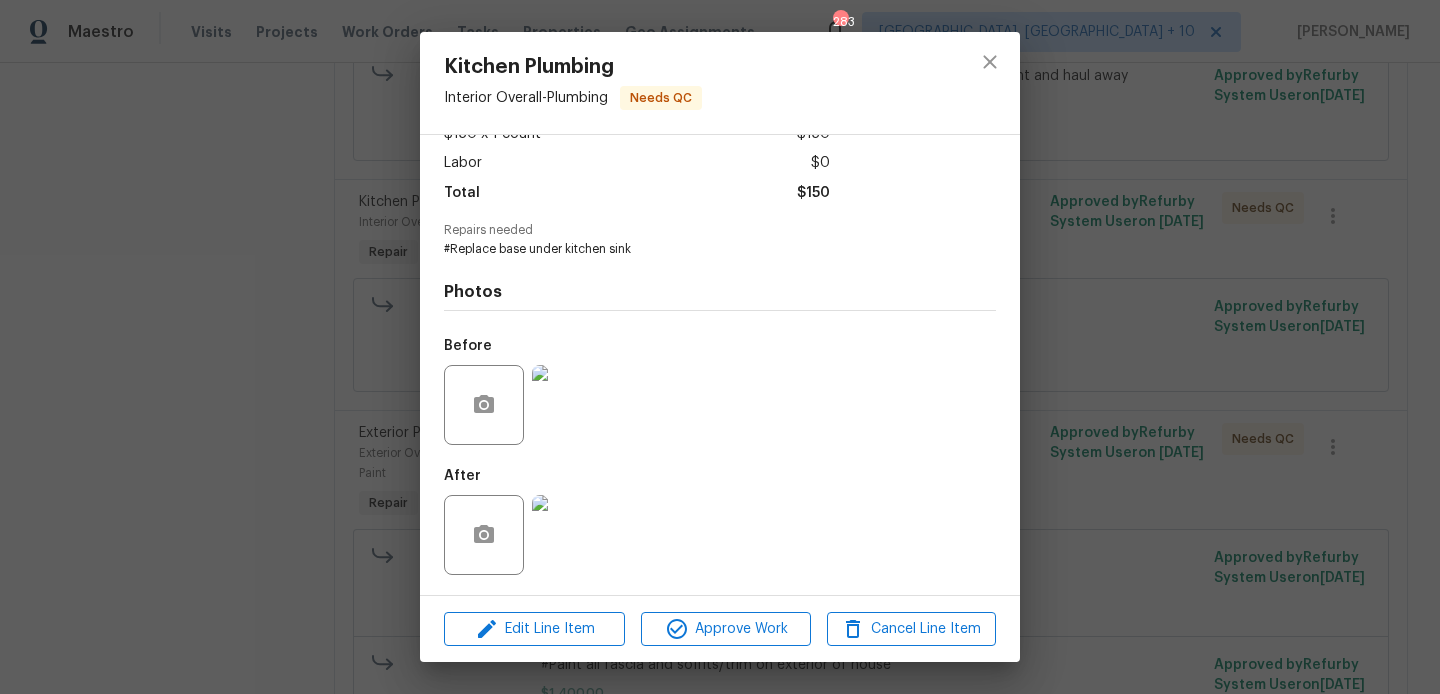click on "Edit Line Item  Approve Work  Cancel Line Item" at bounding box center (720, 629) 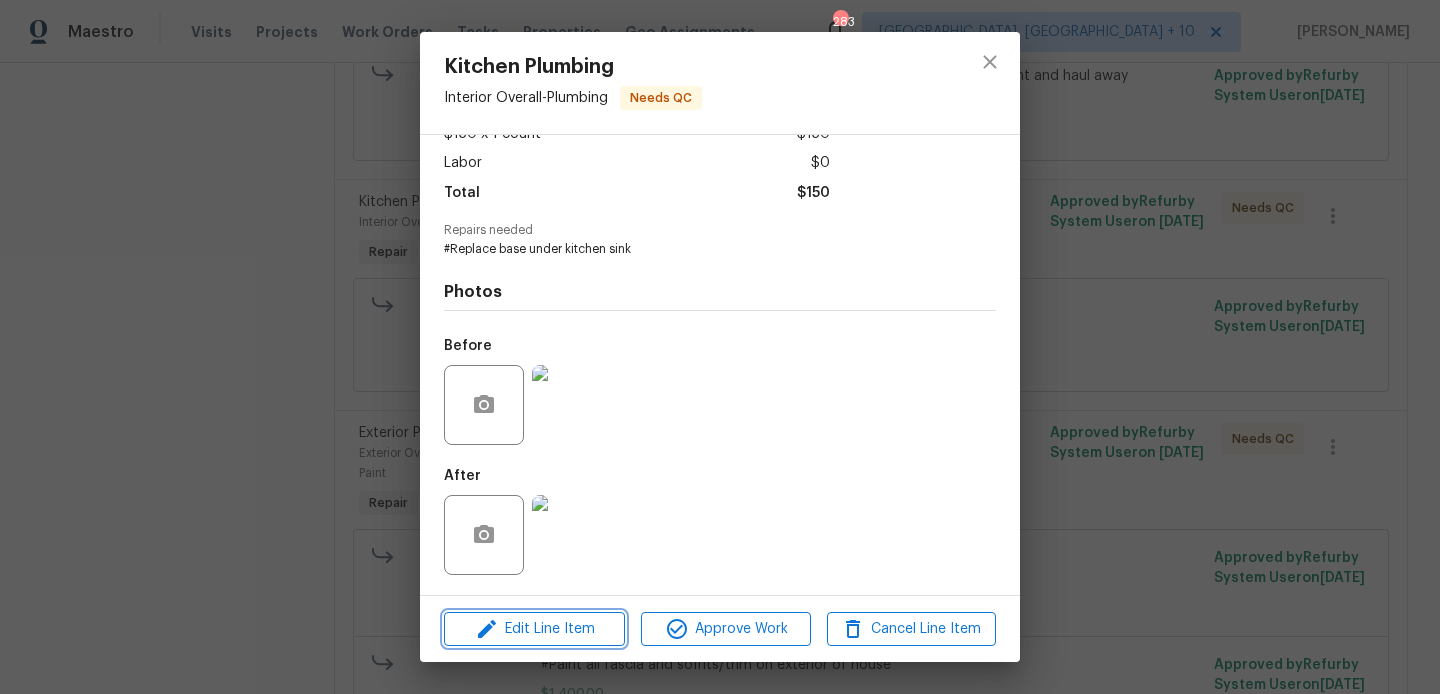 click on "Edit Line Item" at bounding box center [534, 629] 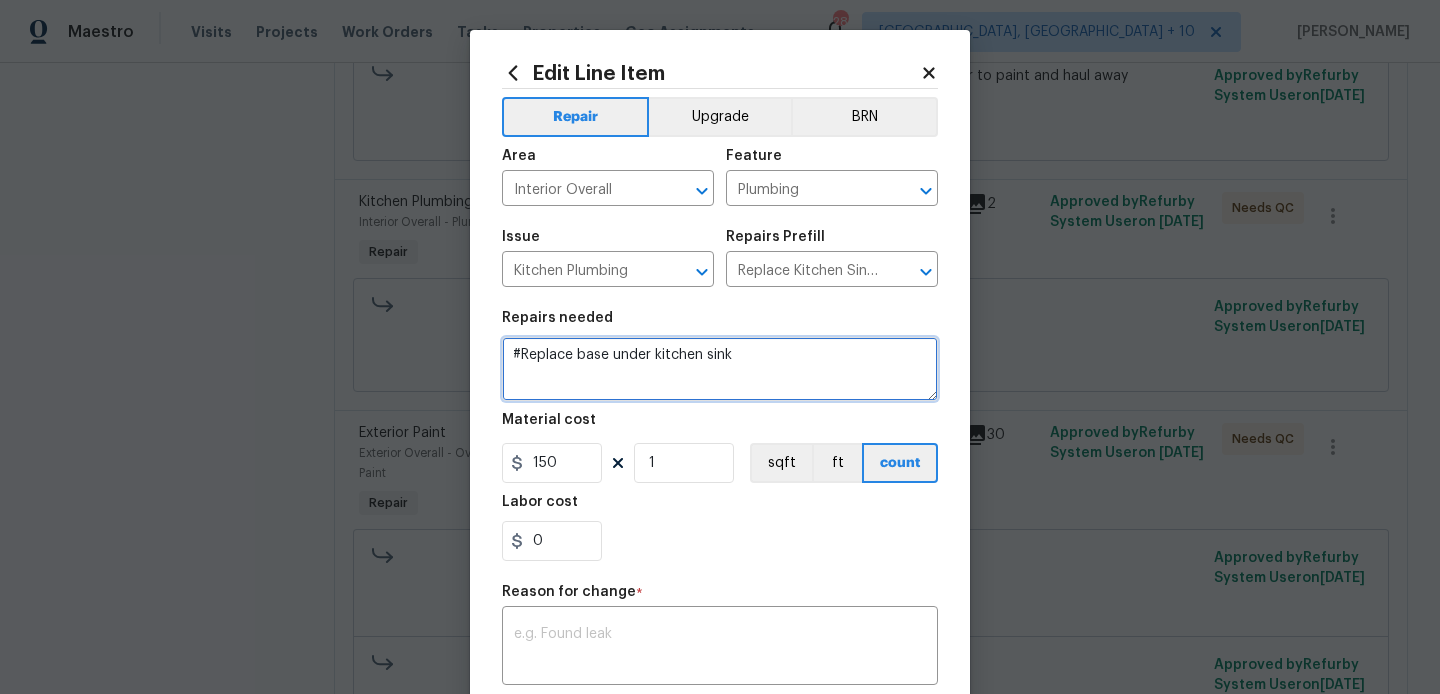click on "#Replace base under kitchen sink" at bounding box center (720, 369) 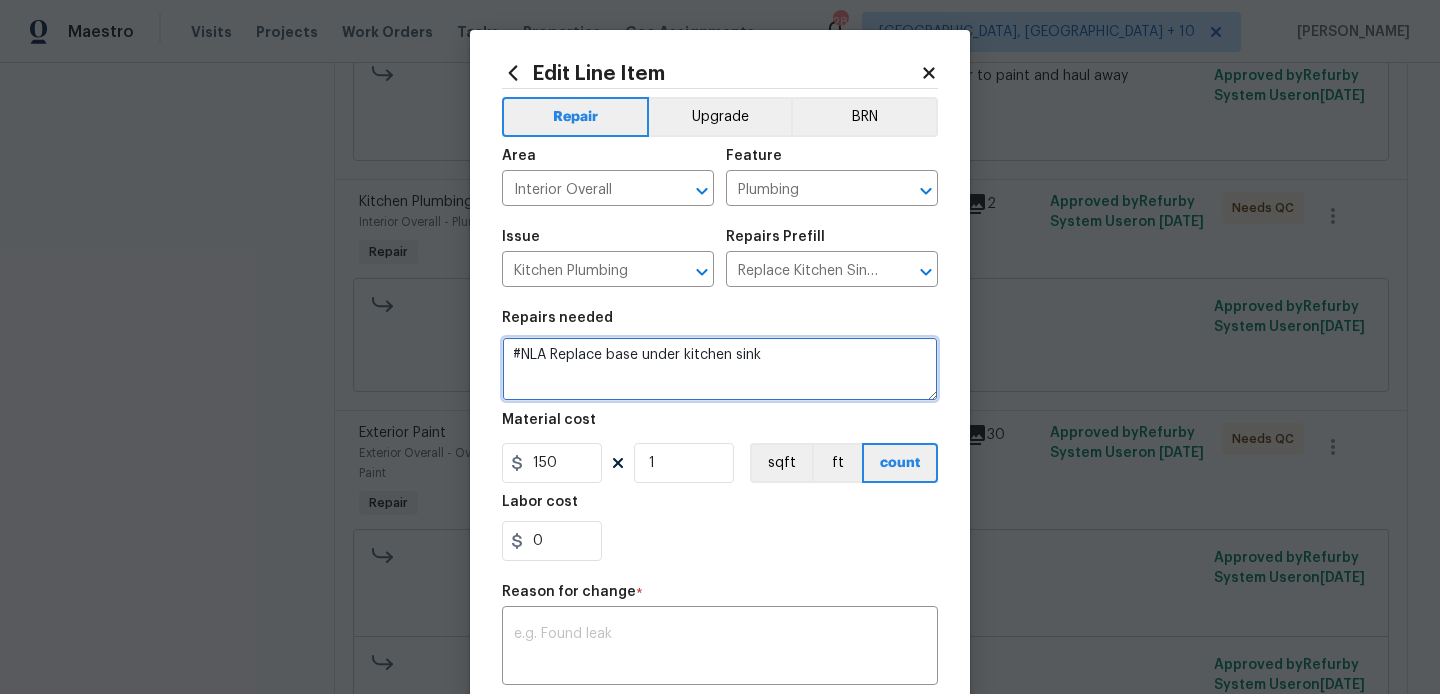 scroll, scrollTop: 154, scrollLeft: 0, axis: vertical 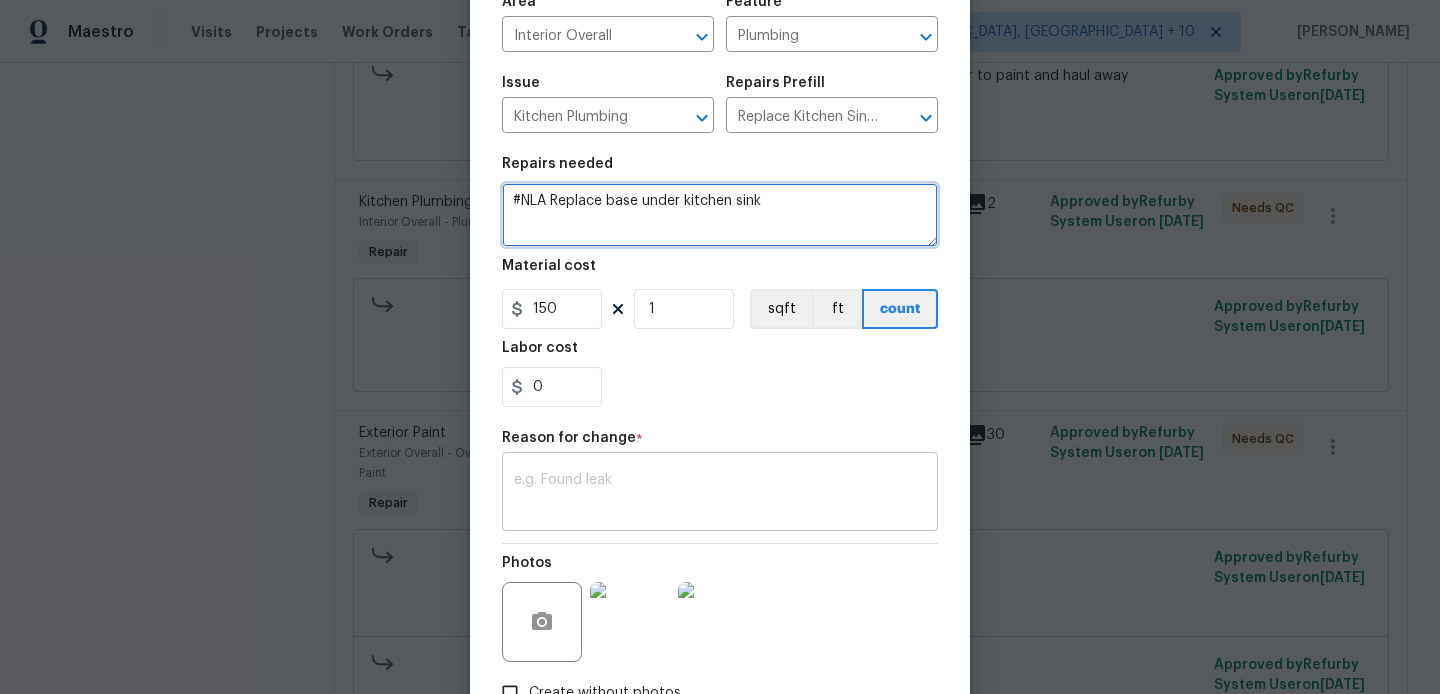 type on "#NLA Replace base under kitchen sink" 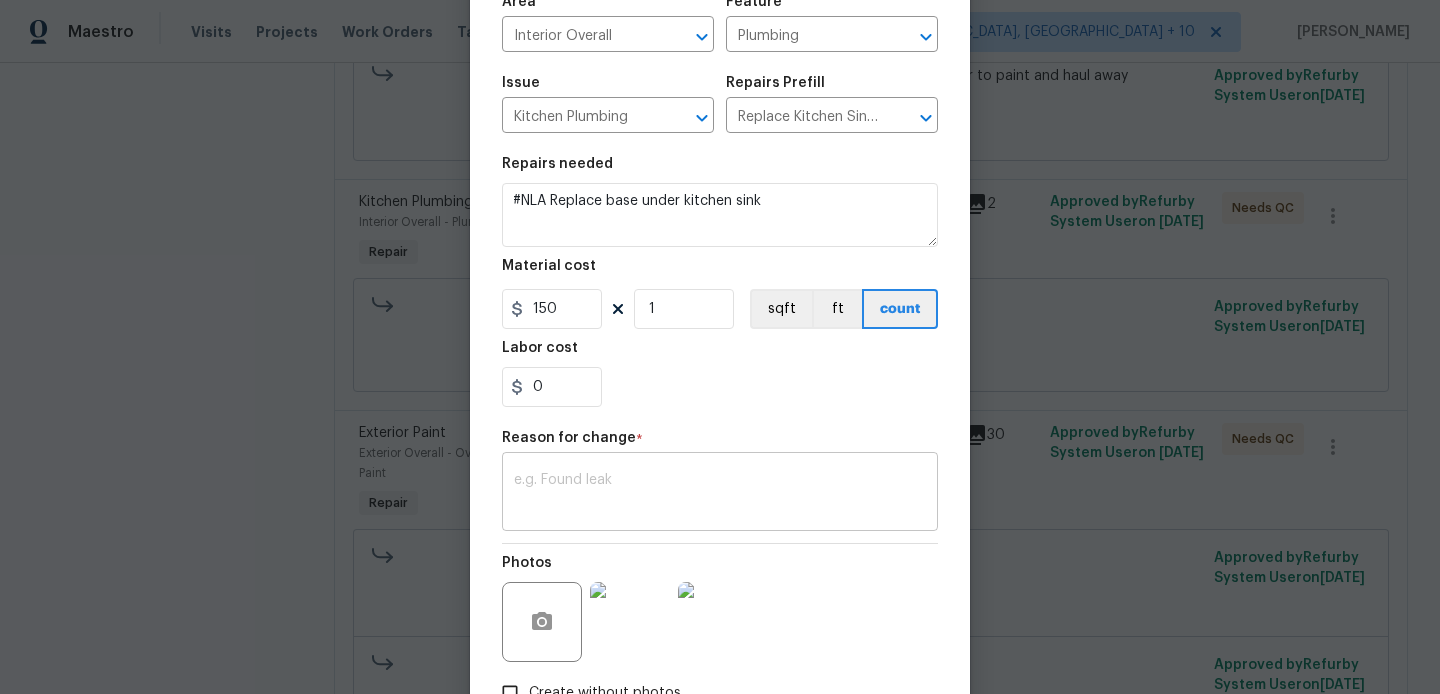 click at bounding box center (720, 494) 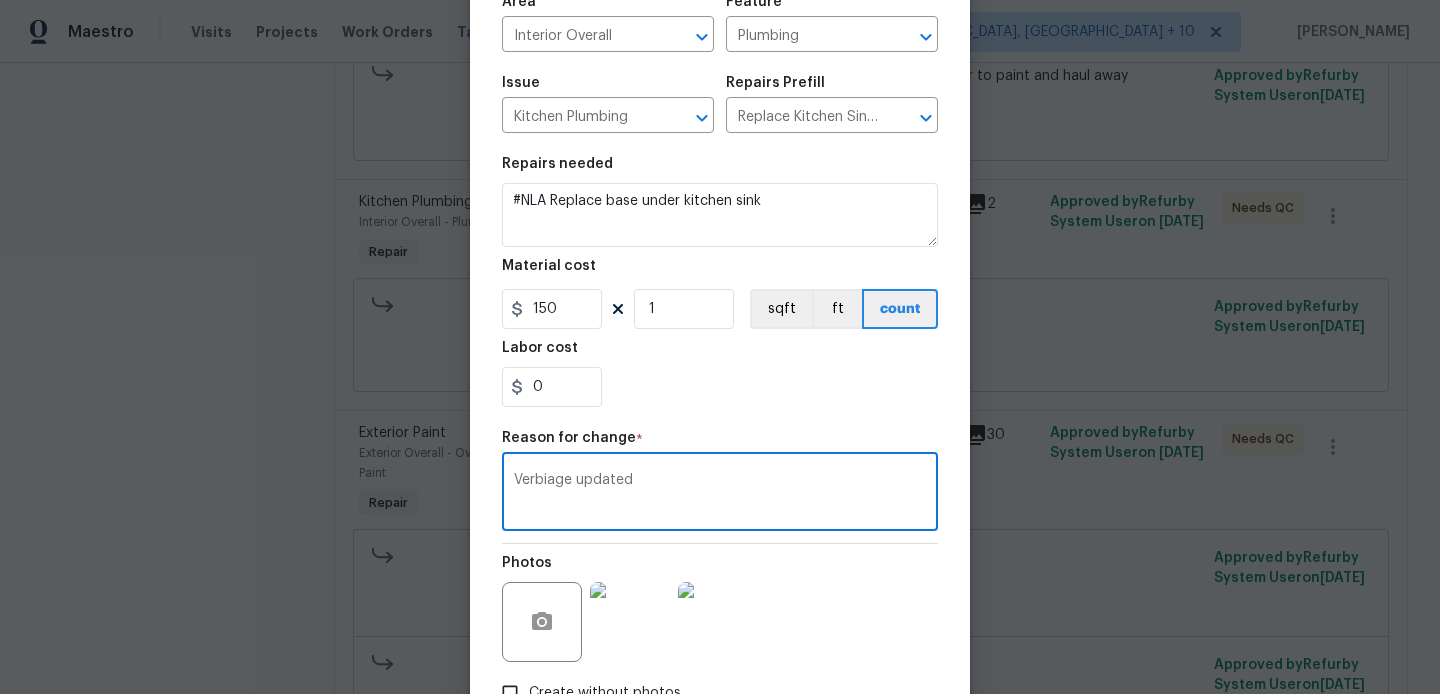scroll, scrollTop: 292, scrollLeft: 0, axis: vertical 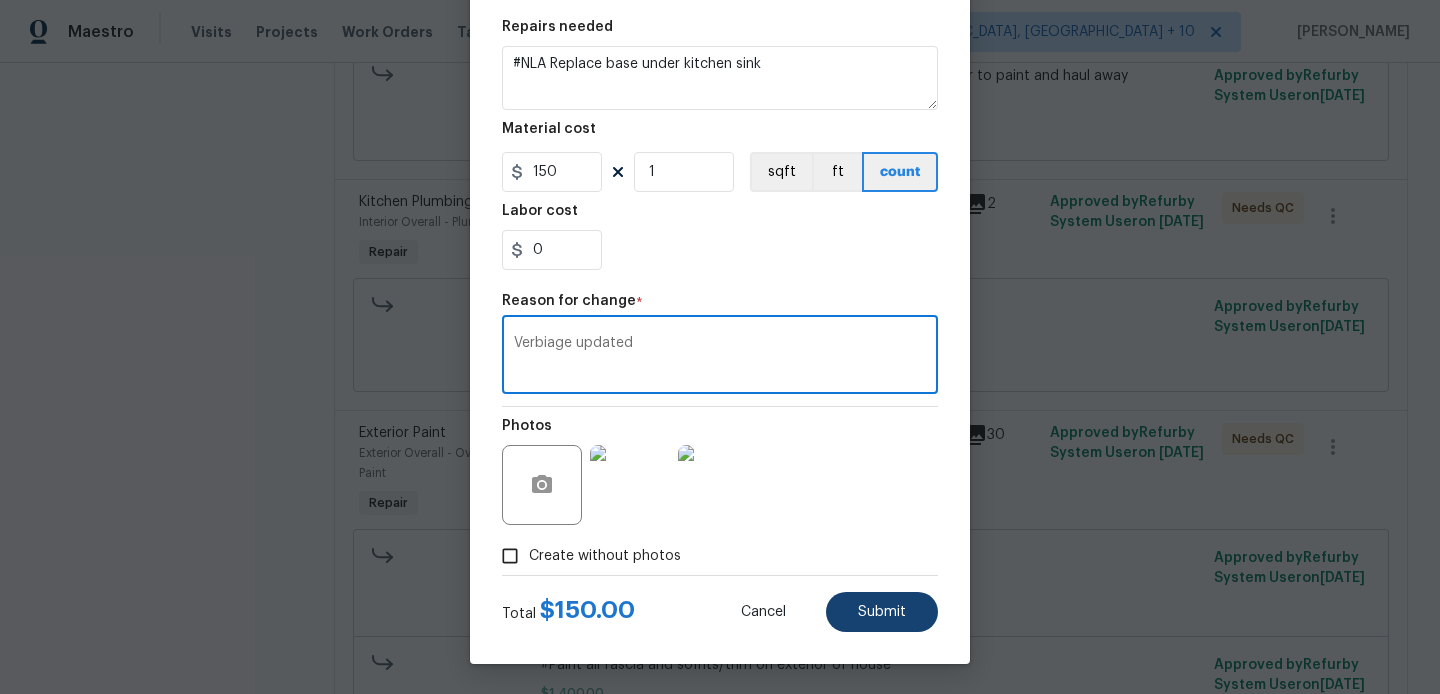 type on "Verbiage updated" 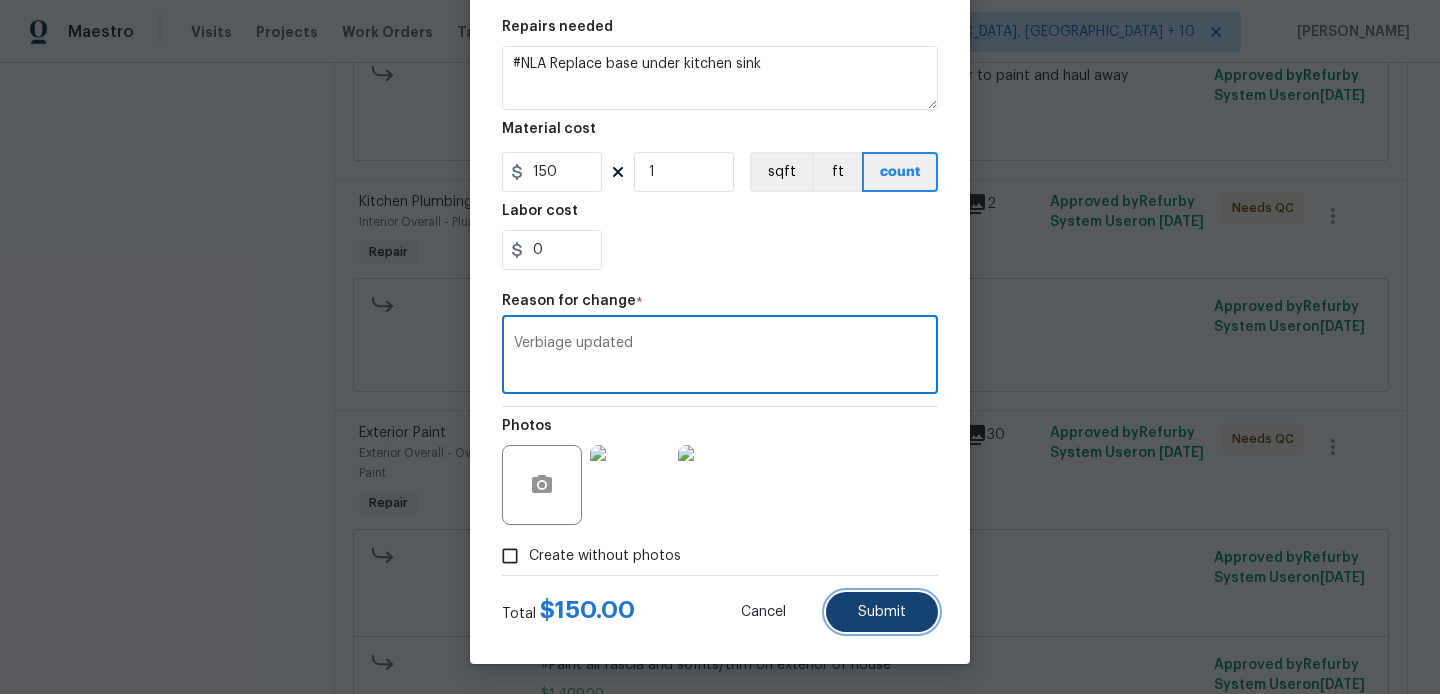 click on "Submit" at bounding box center (882, 612) 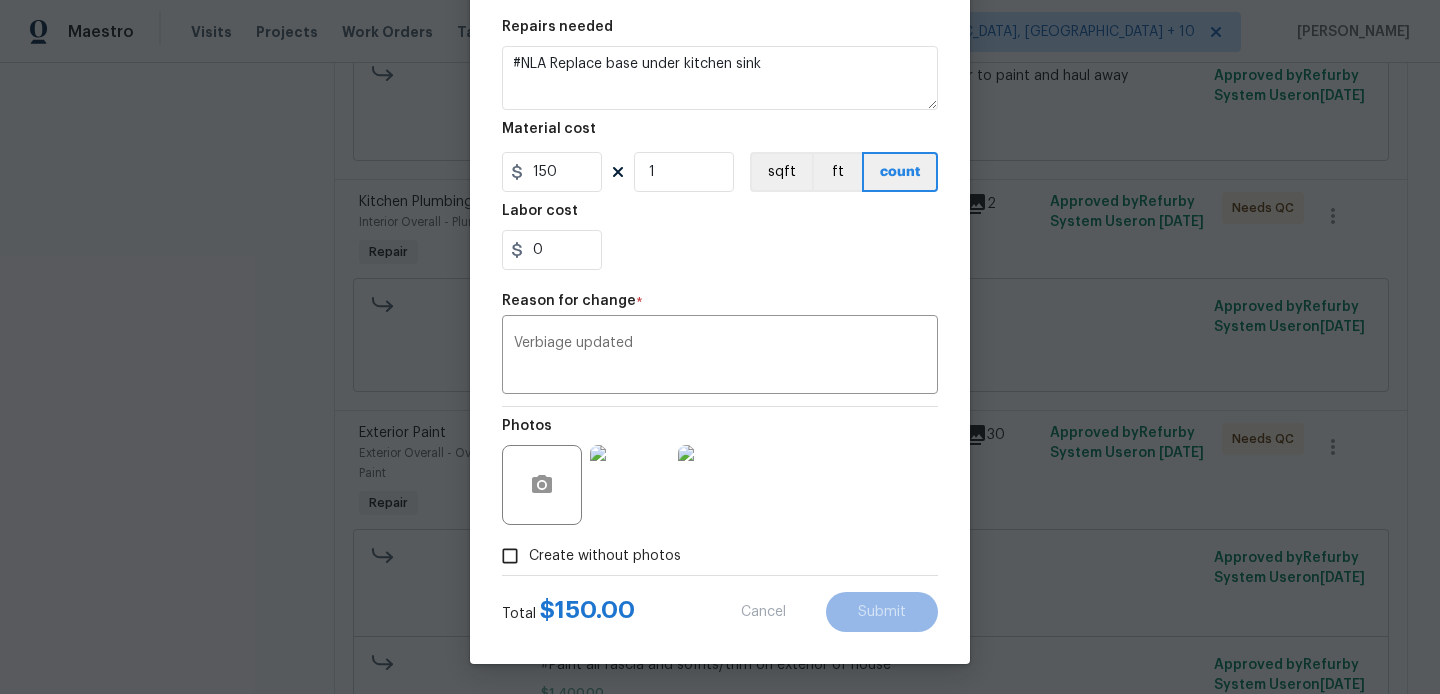 type on "#Replace base under kitchen sink" 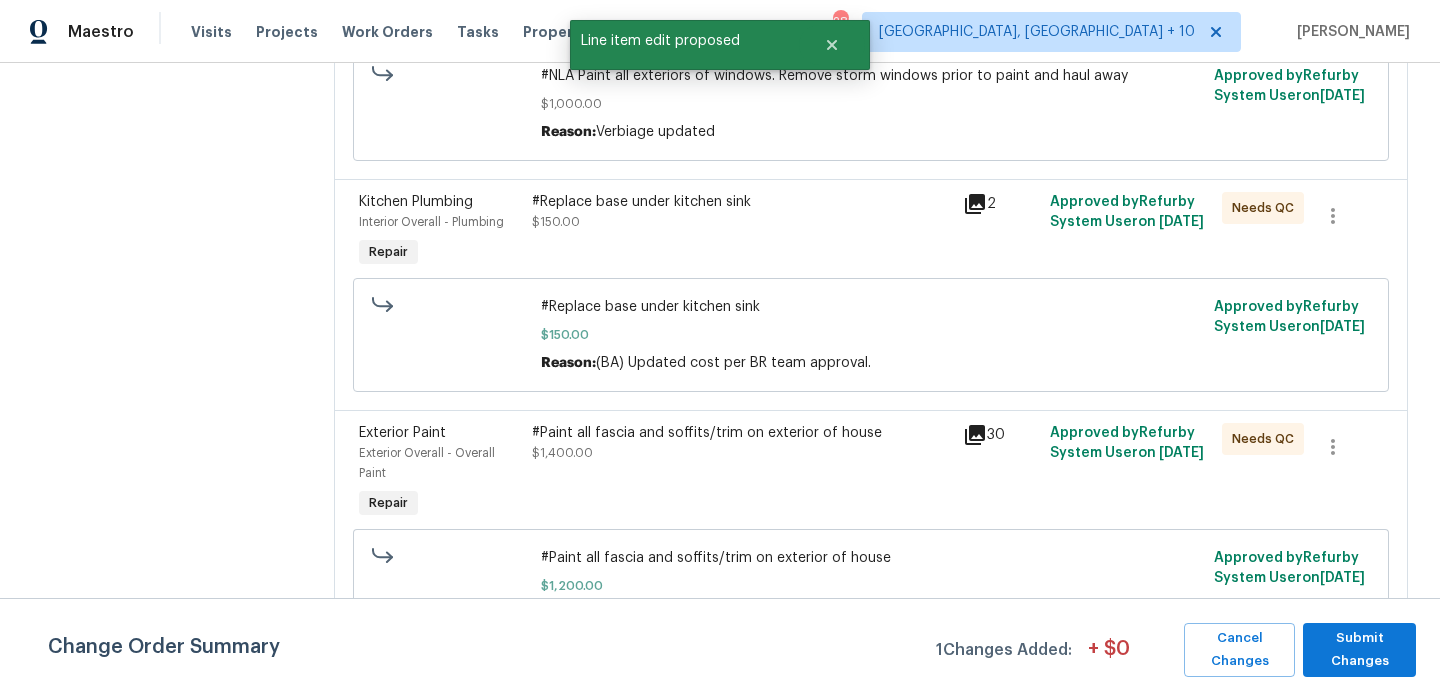 scroll, scrollTop: 0, scrollLeft: 0, axis: both 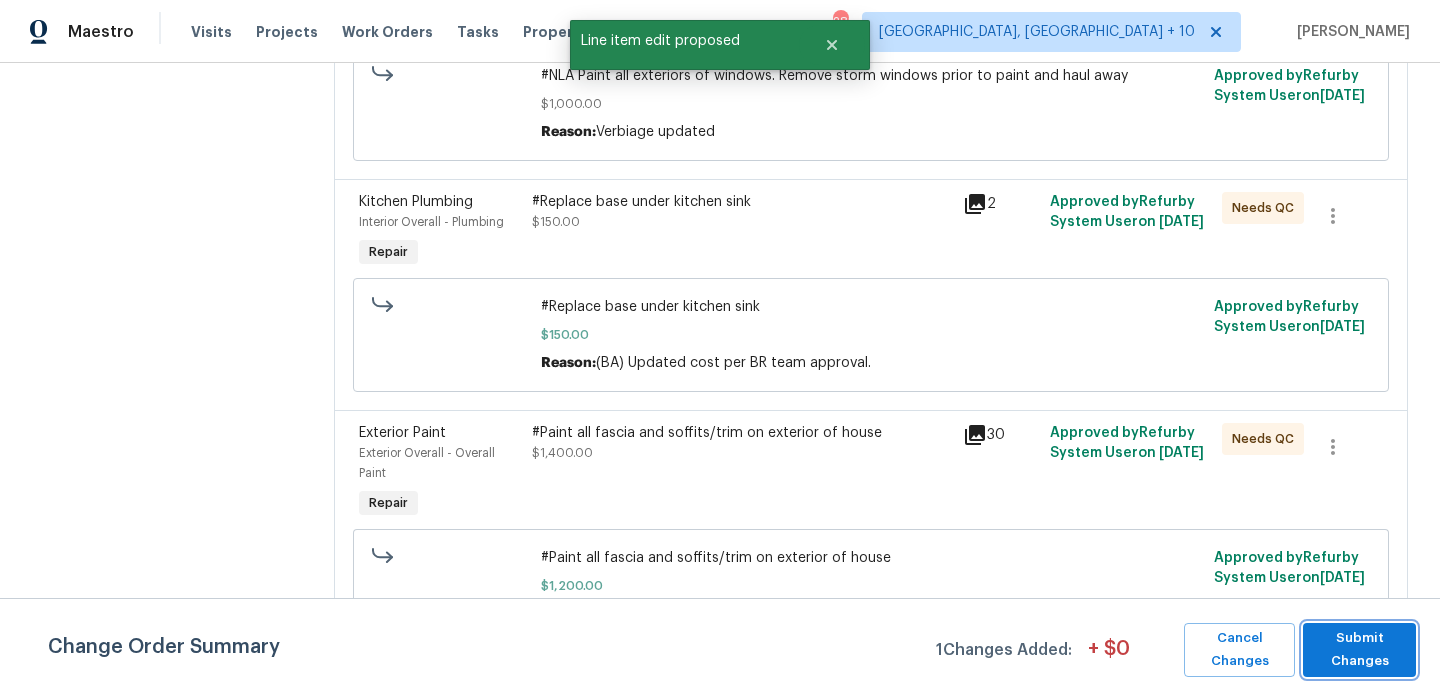 click on "Submit Changes" at bounding box center [1359, 650] 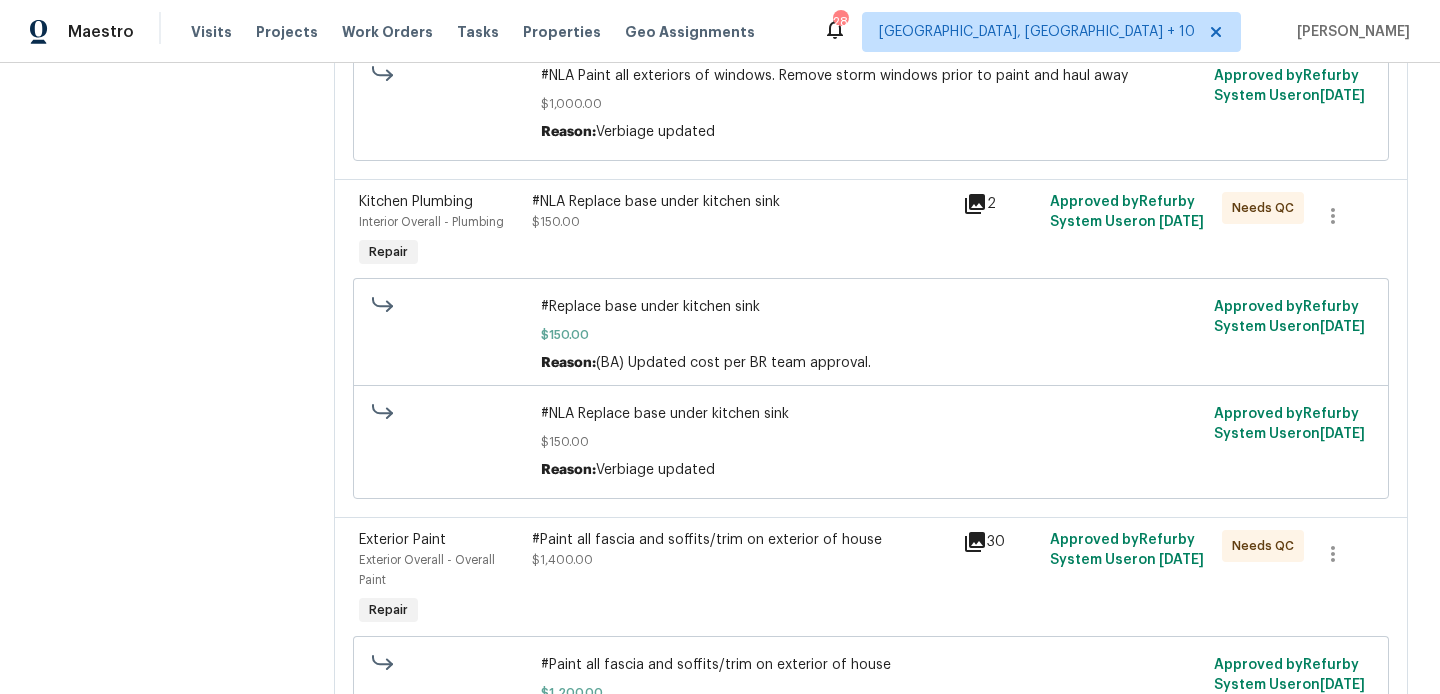 scroll, scrollTop: 1466, scrollLeft: 0, axis: vertical 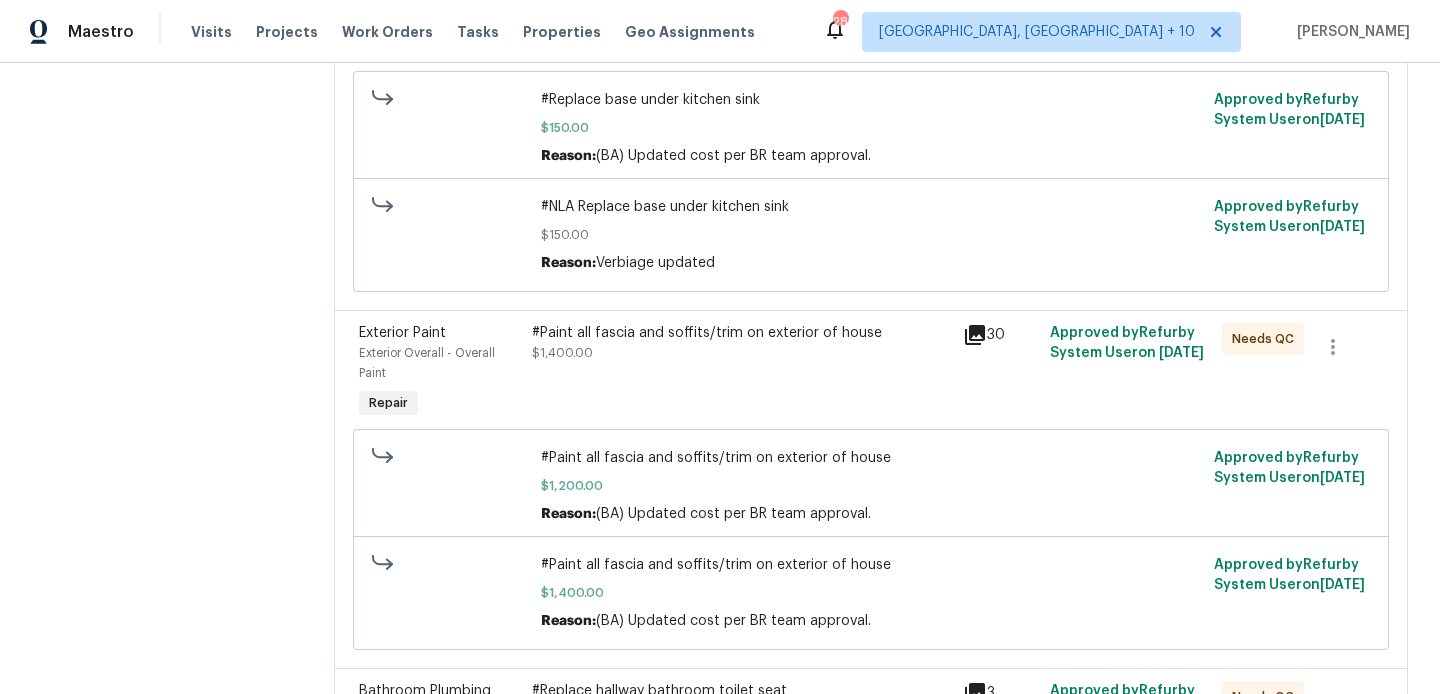 click on "#Paint all fascia and soffits/trim on exterior of house $1,400.00" at bounding box center [742, 343] 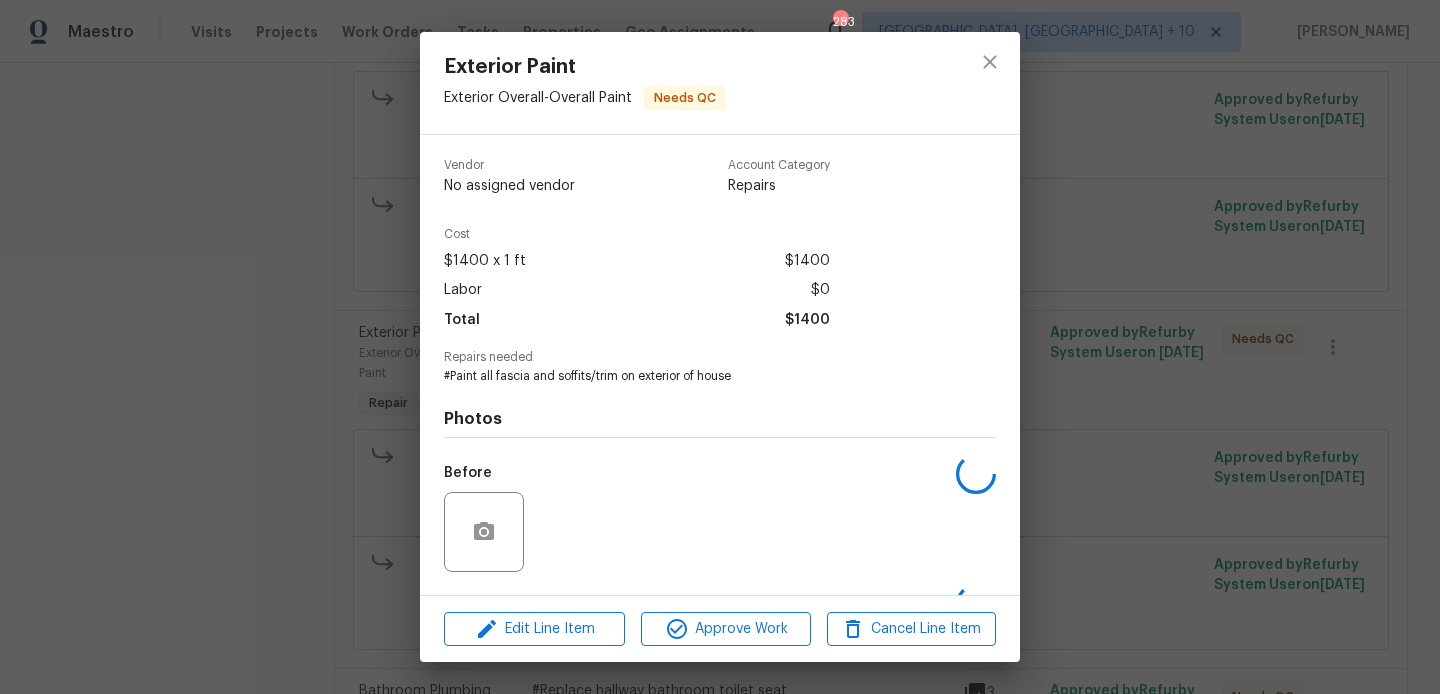 scroll, scrollTop: 127, scrollLeft: 0, axis: vertical 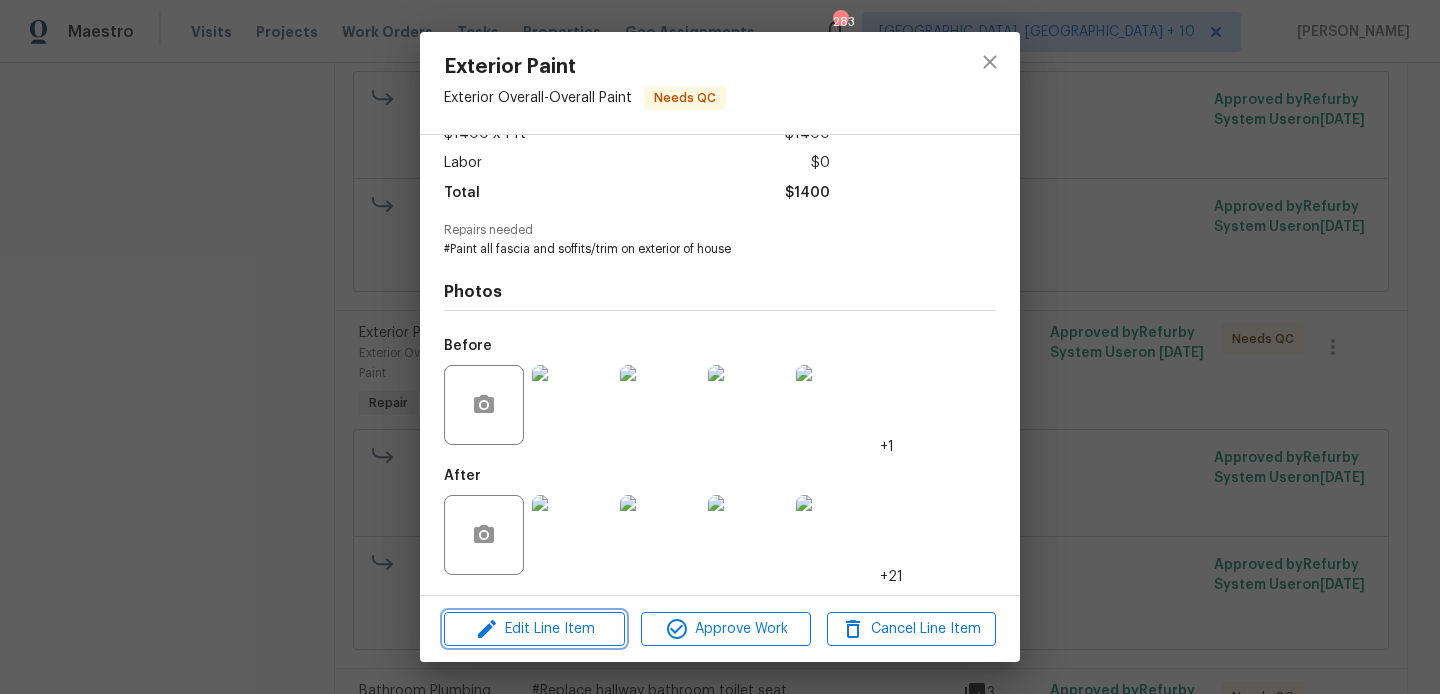 click on "Edit Line Item" at bounding box center (534, 629) 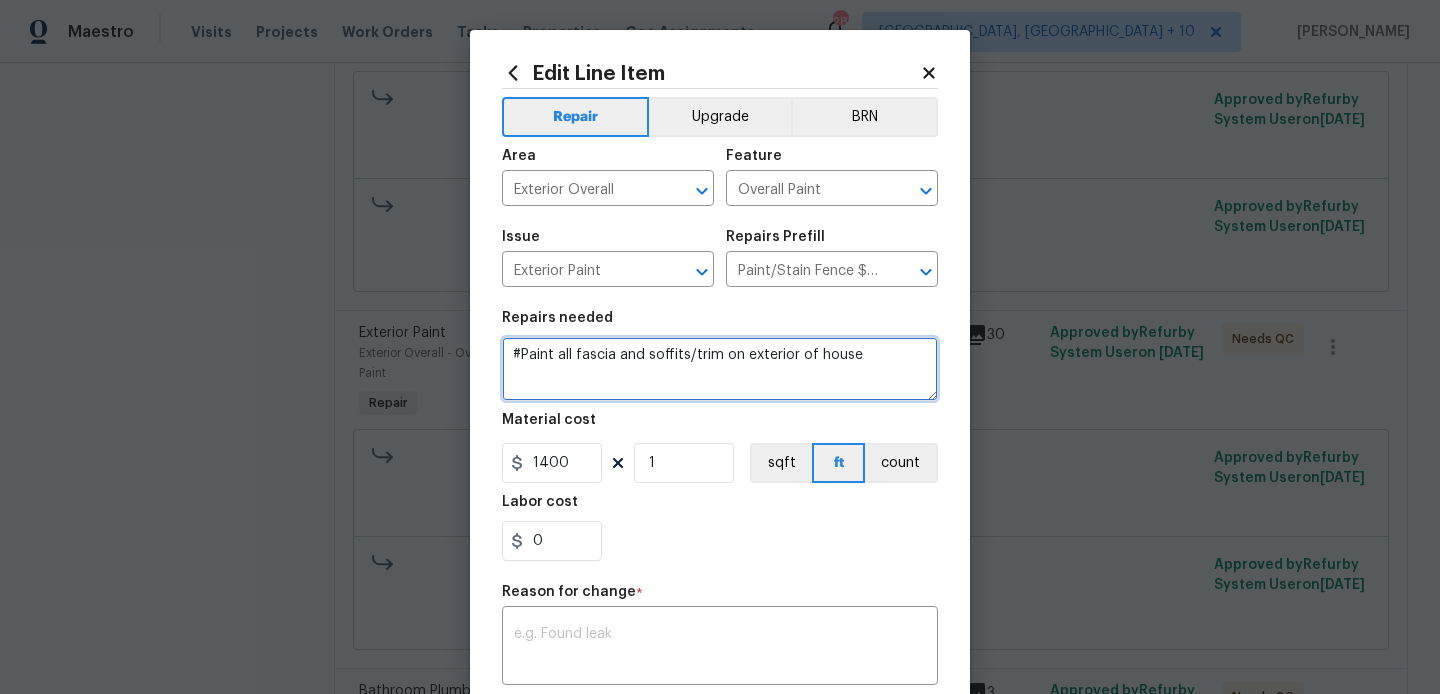 click on "#Paint all fascia and soffits/trim on exterior of house" at bounding box center (720, 369) 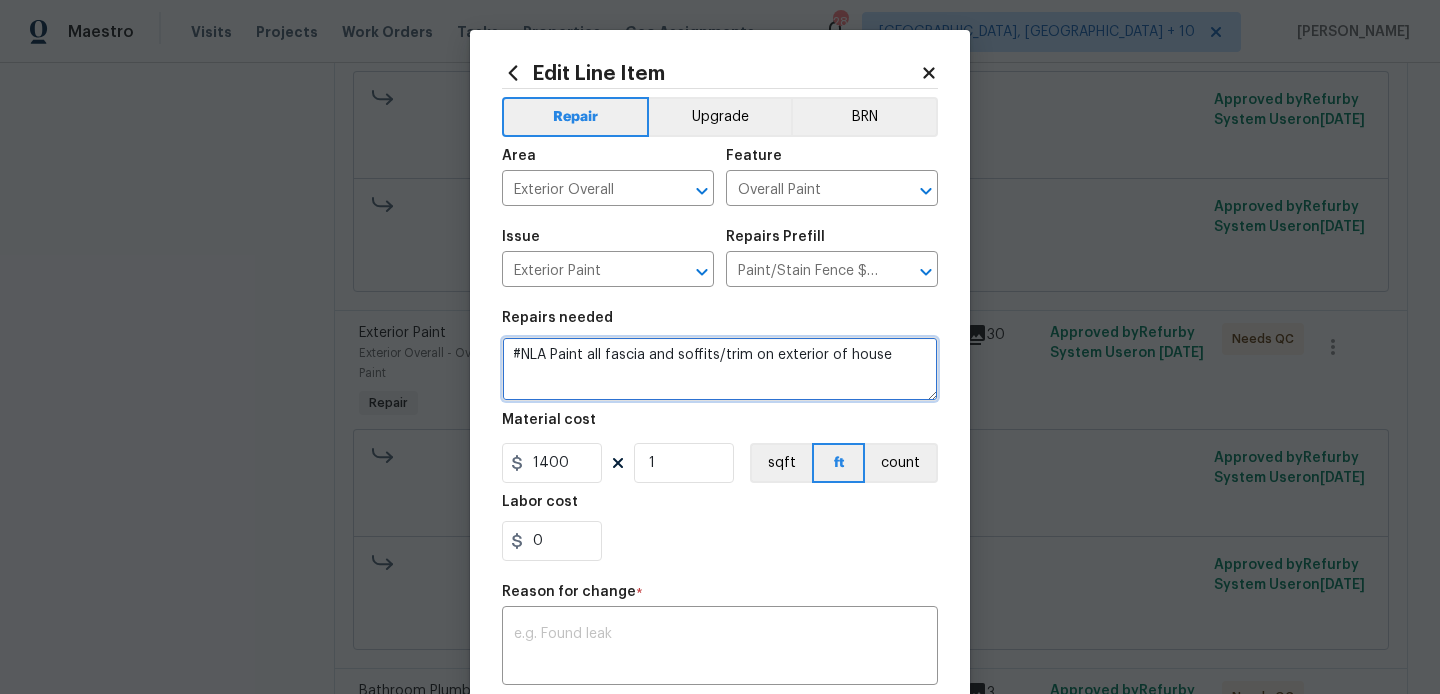 scroll, scrollTop: 167, scrollLeft: 0, axis: vertical 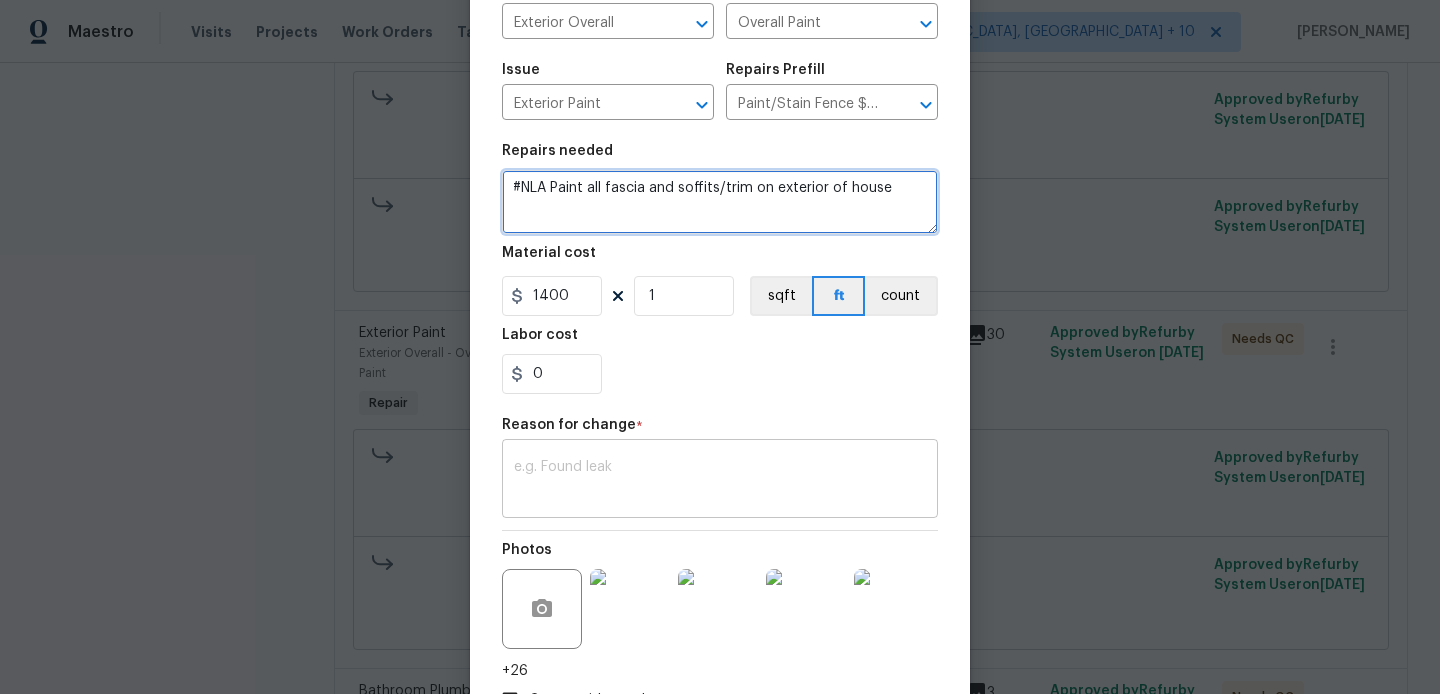 type on "#NLA Paint all fascia and soffits/trim on exterior of house" 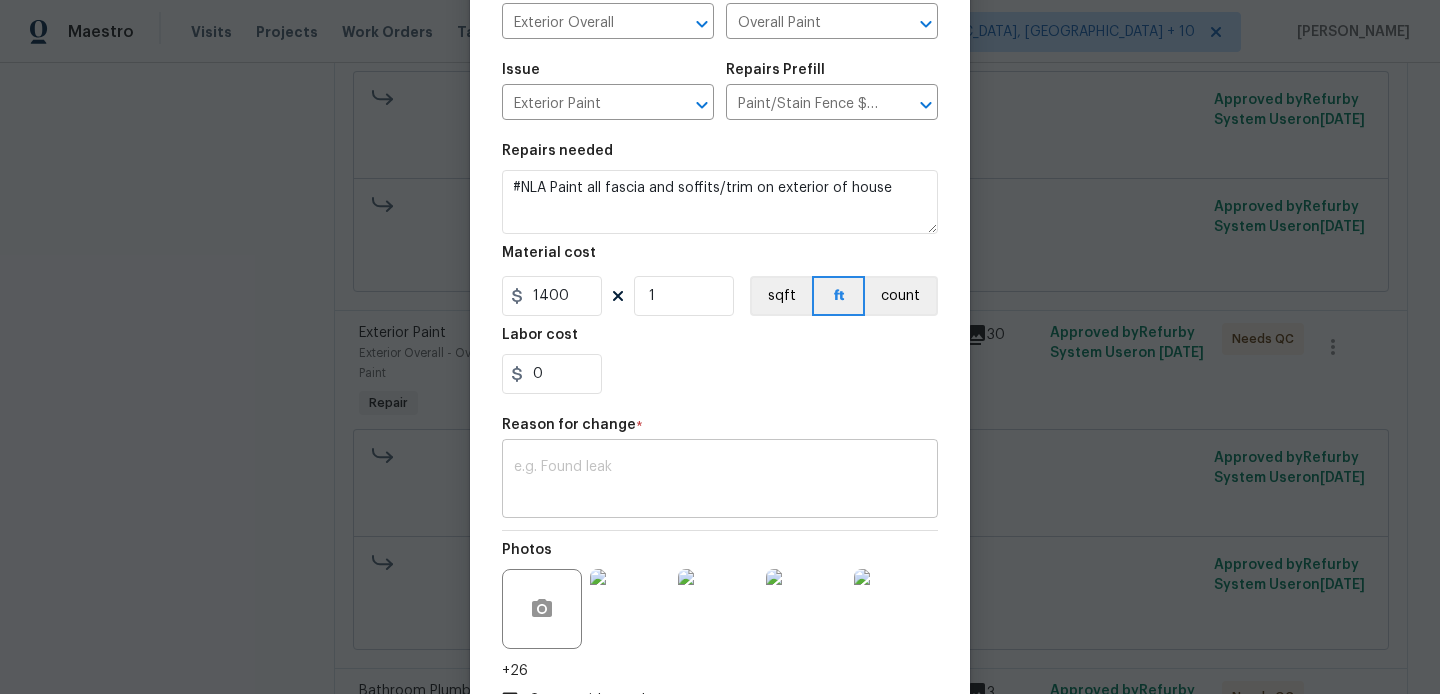 click on "x ​" at bounding box center [720, 481] 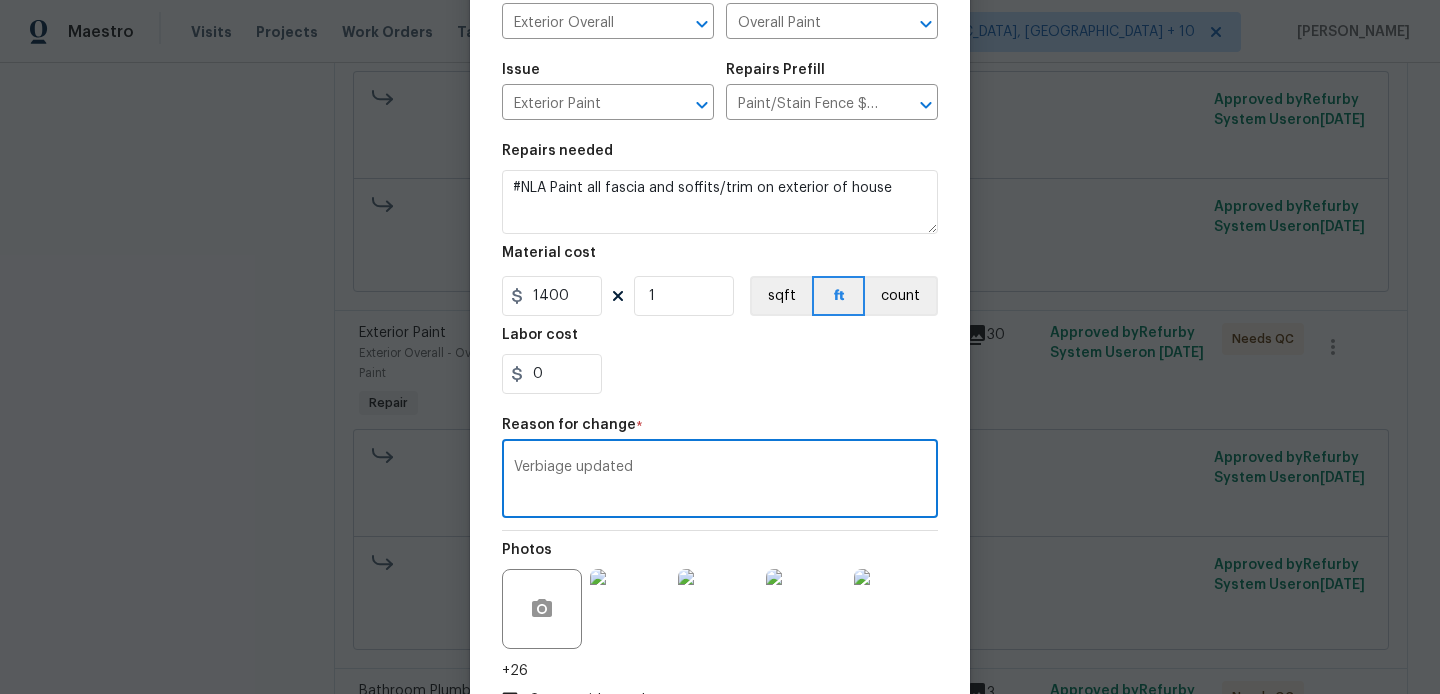 scroll, scrollTop: 312, scrollLeft: 0, axis: vertical 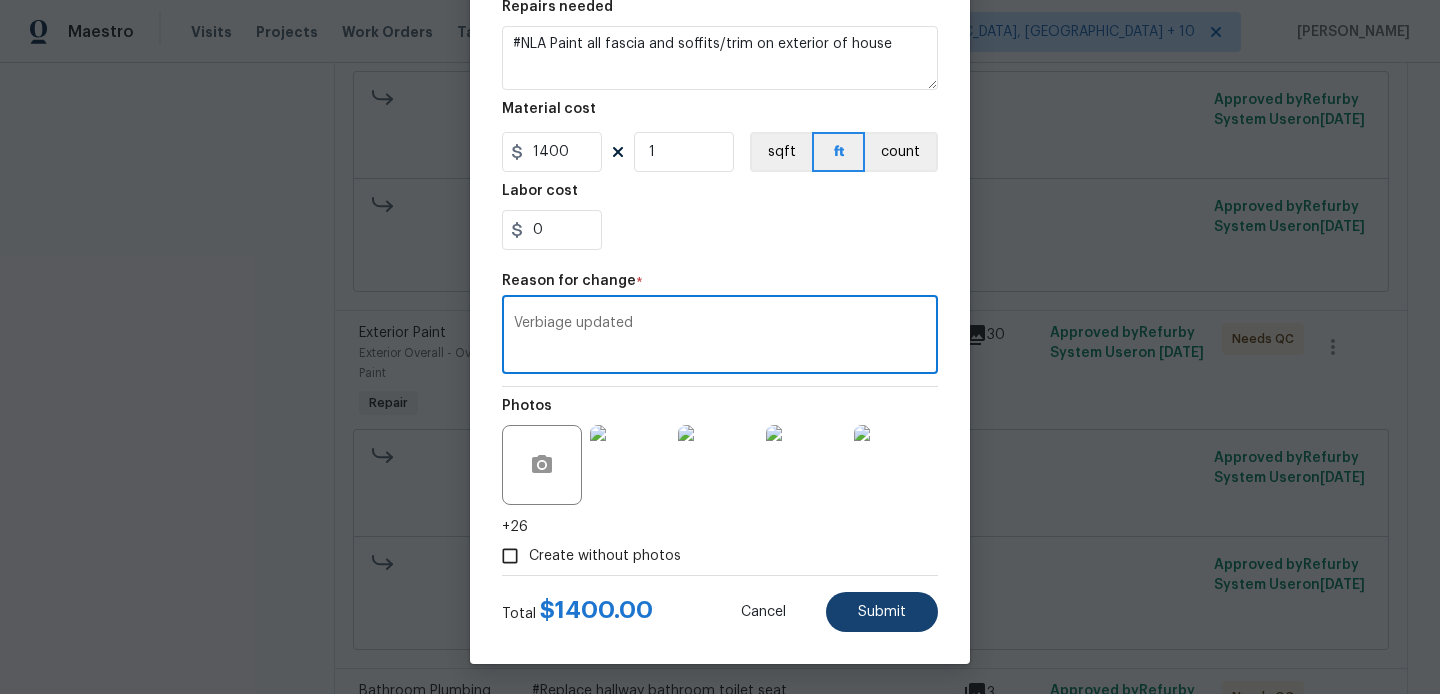 type on "Verbiage updated" 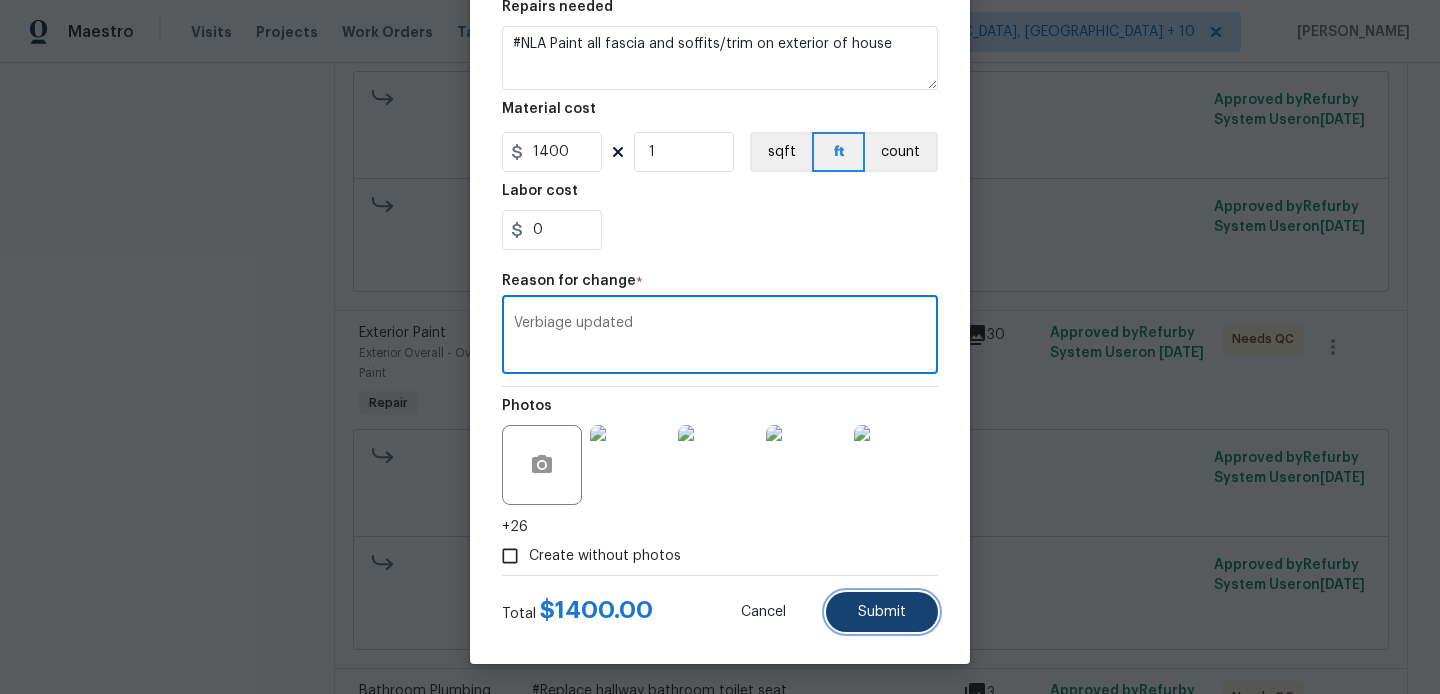 click on "Submit" at bounding box center (882, 612) 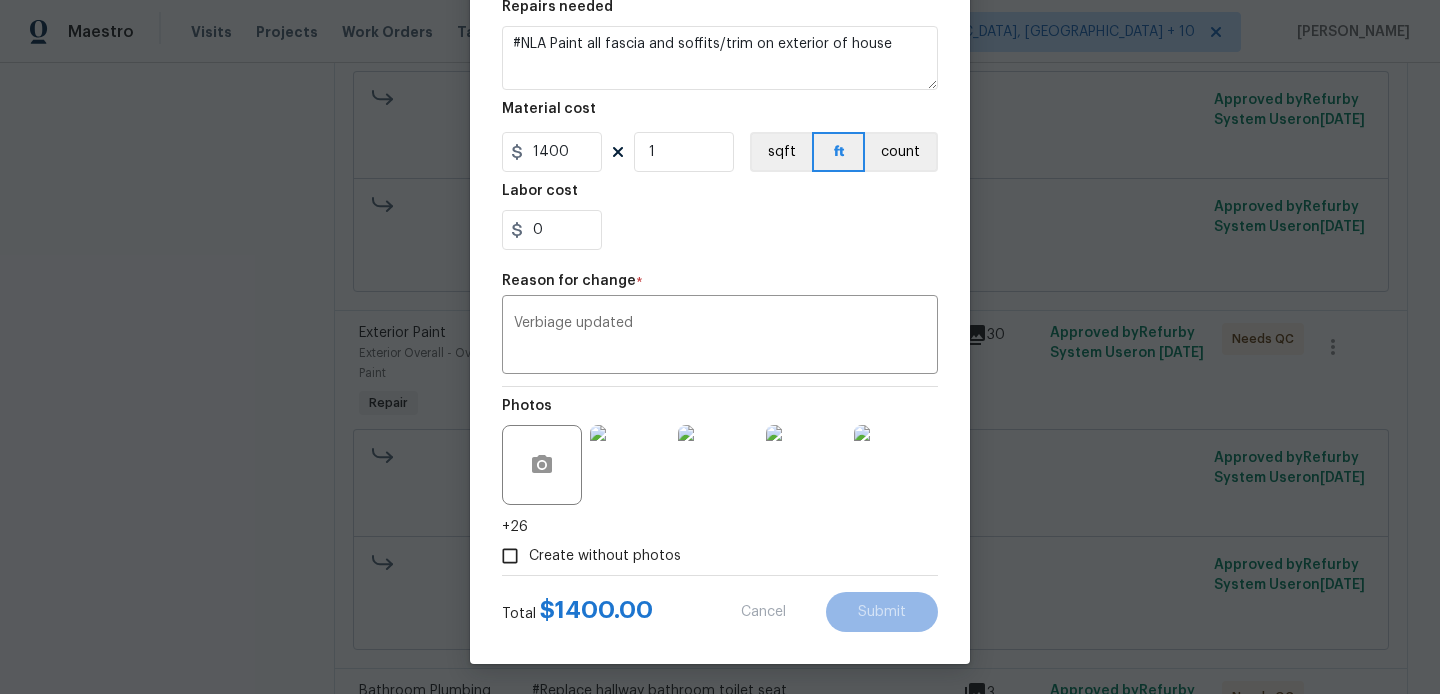 type on "#Paint all fascia and soffits/trim on exterior of house" 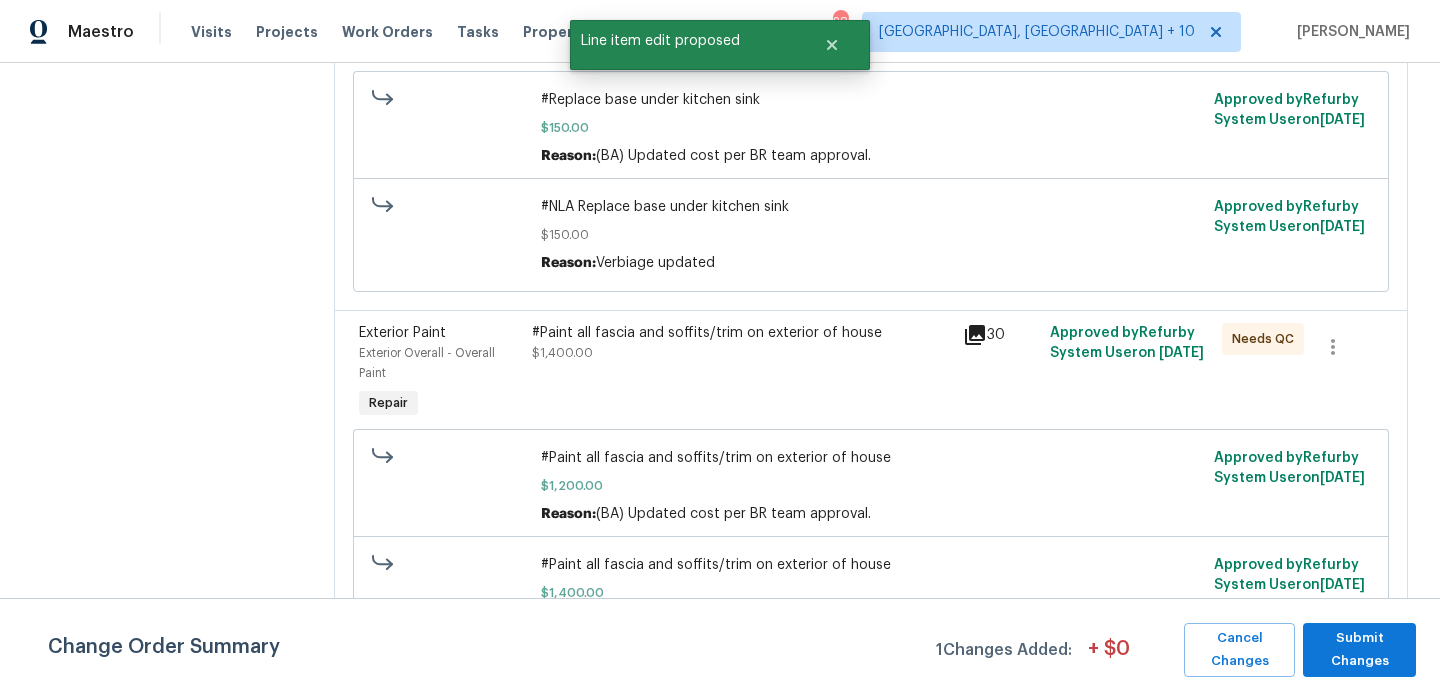 scroll, scrollTop: 0, scrollLeft: 0, axis: both 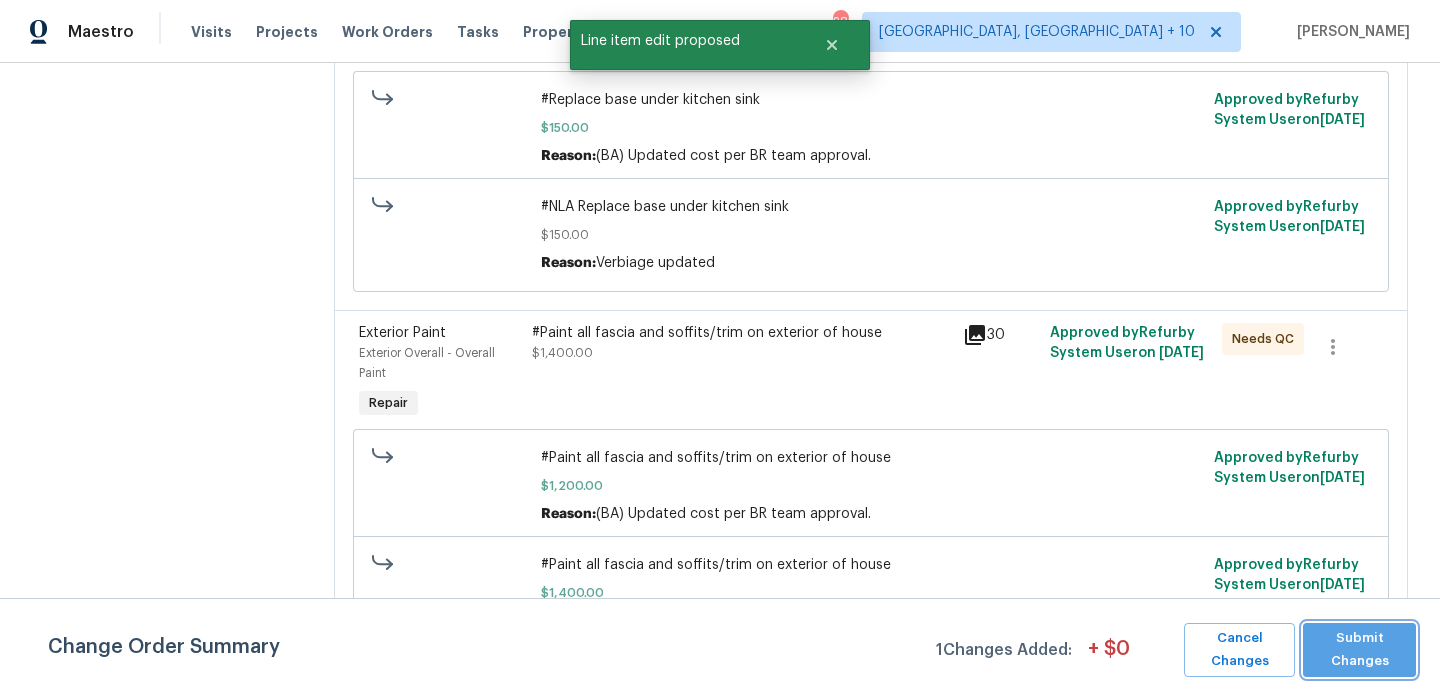 click on "Submit Changes" at bounding box center [1359, 650] 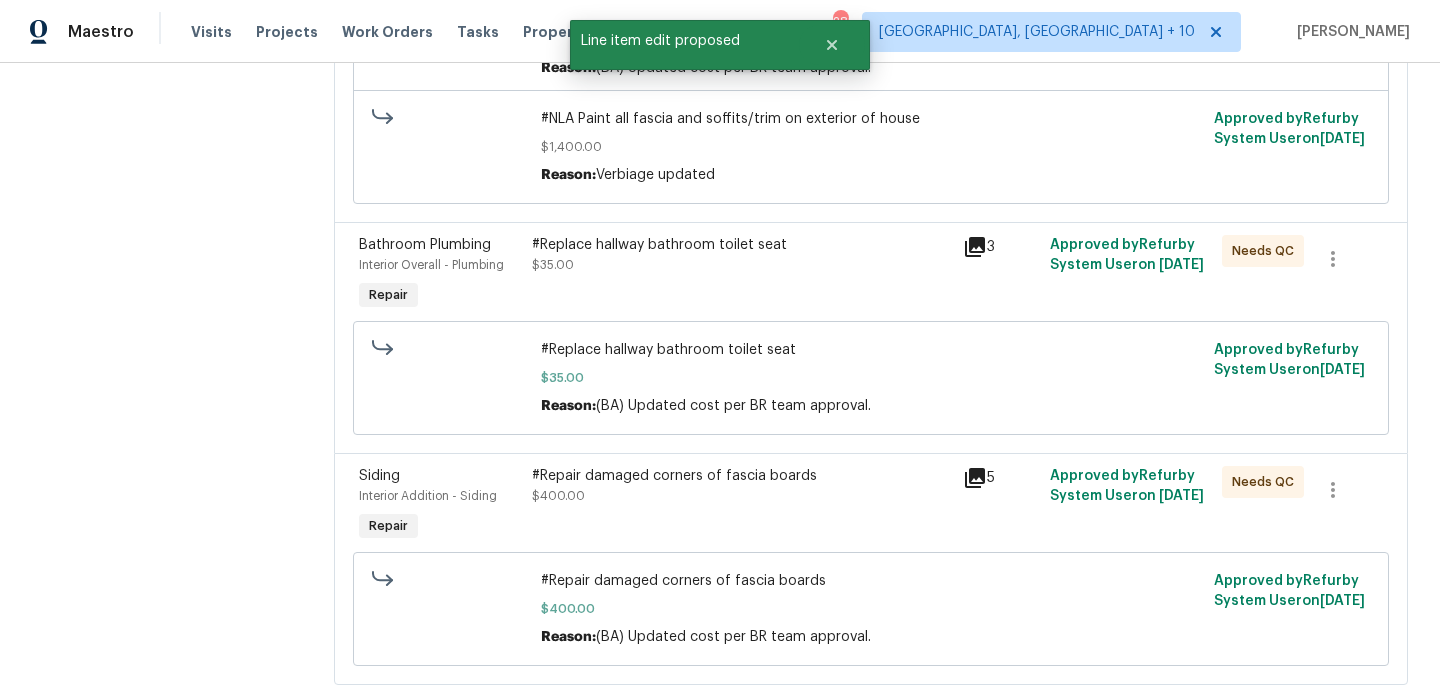 scroll, scrollTop: 2028, scrollLeft: 0, axis: vertical 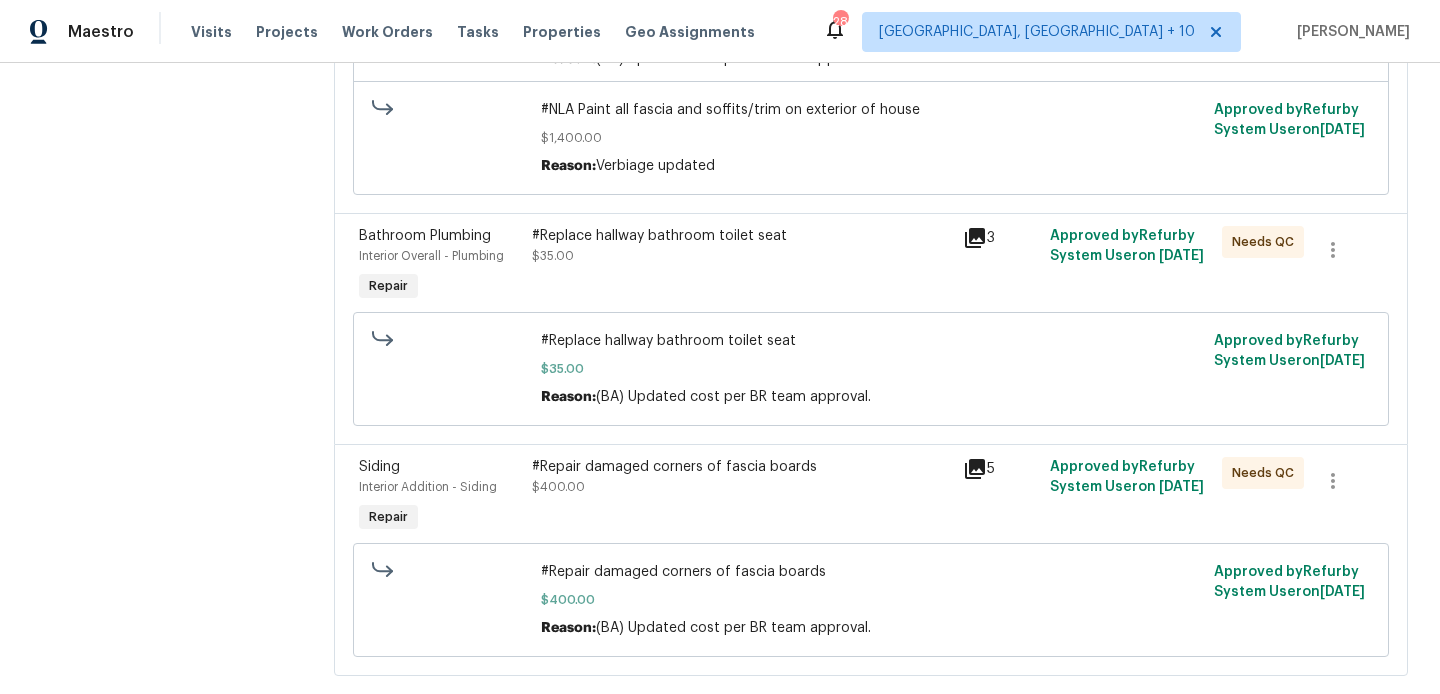 click on "#Replace hallway bathroom toilet seat $35.00" at bounding box center (742, 266) 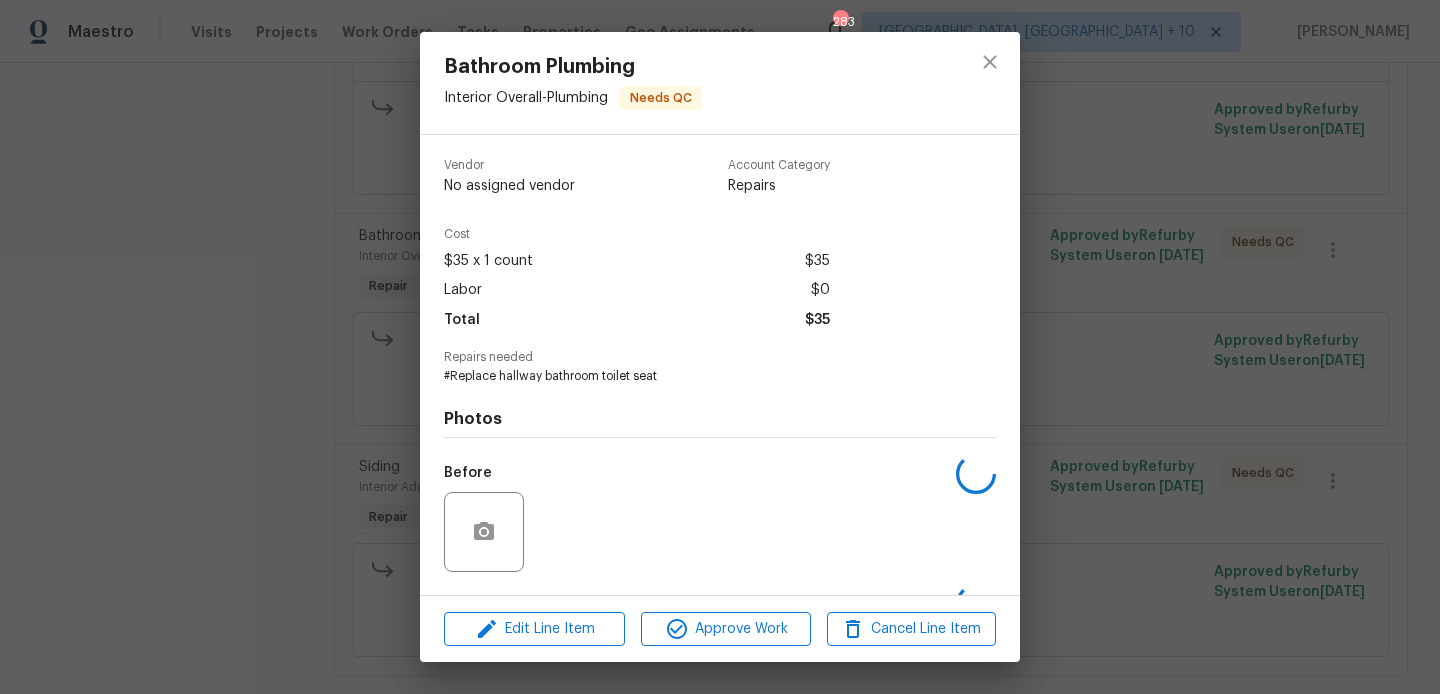 scroll, scrollTop: 127, scrollLeft: 0, axis: vertical 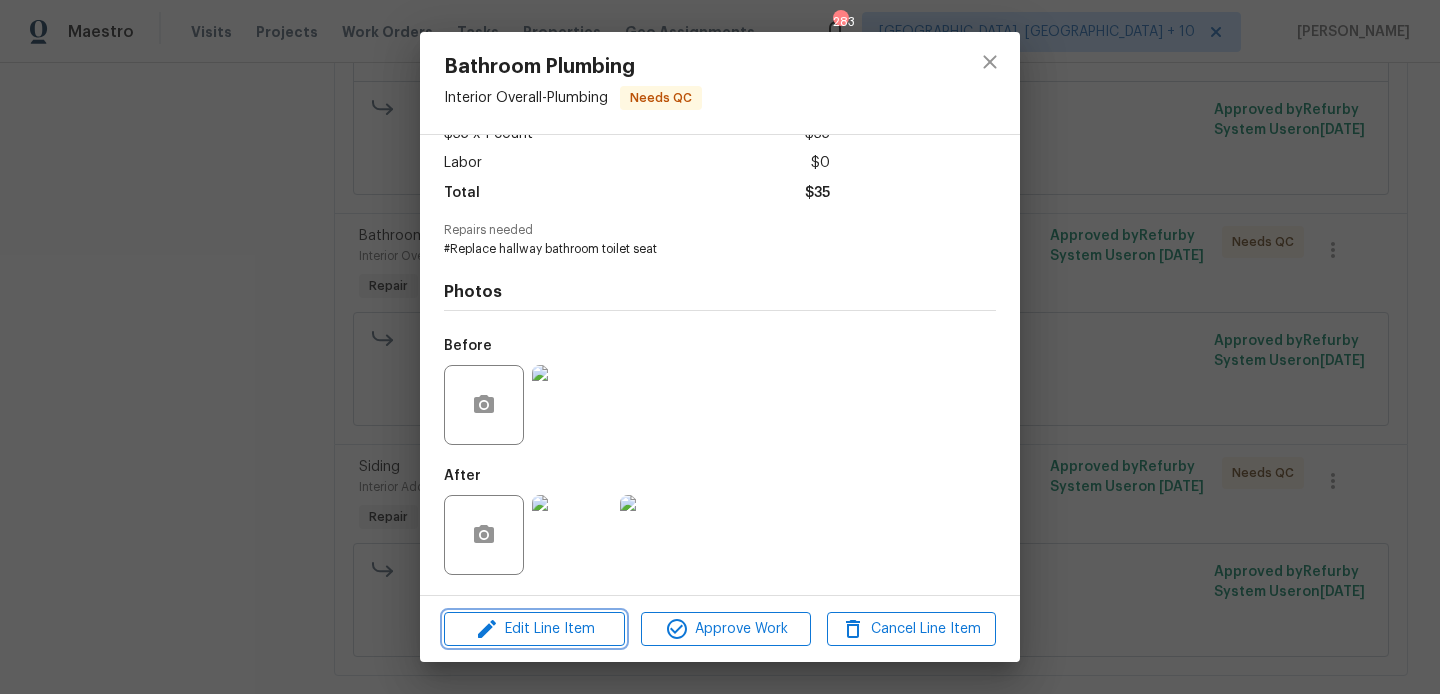 click on "Edit Line Item" at bounding box center [534, 629] 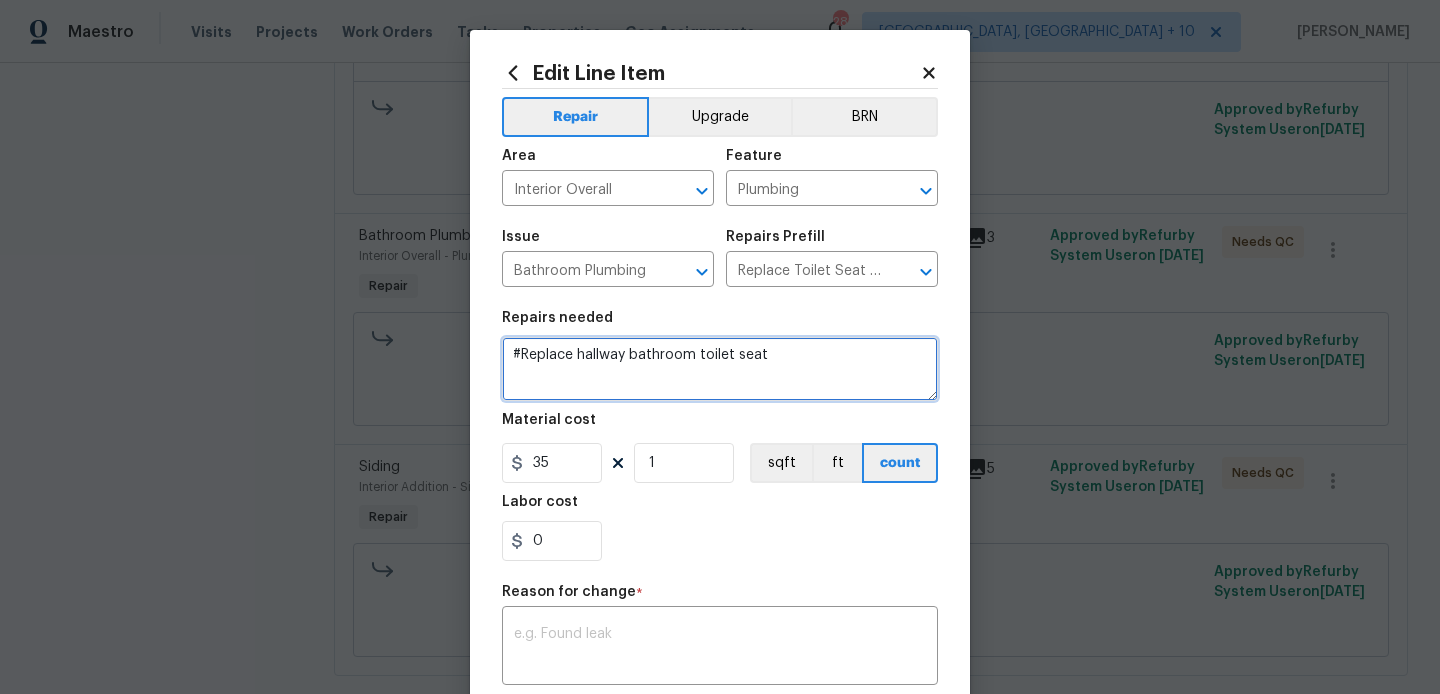 click on "#Replace hallway bathroom toilet seat" at bounding box center (720, 369) 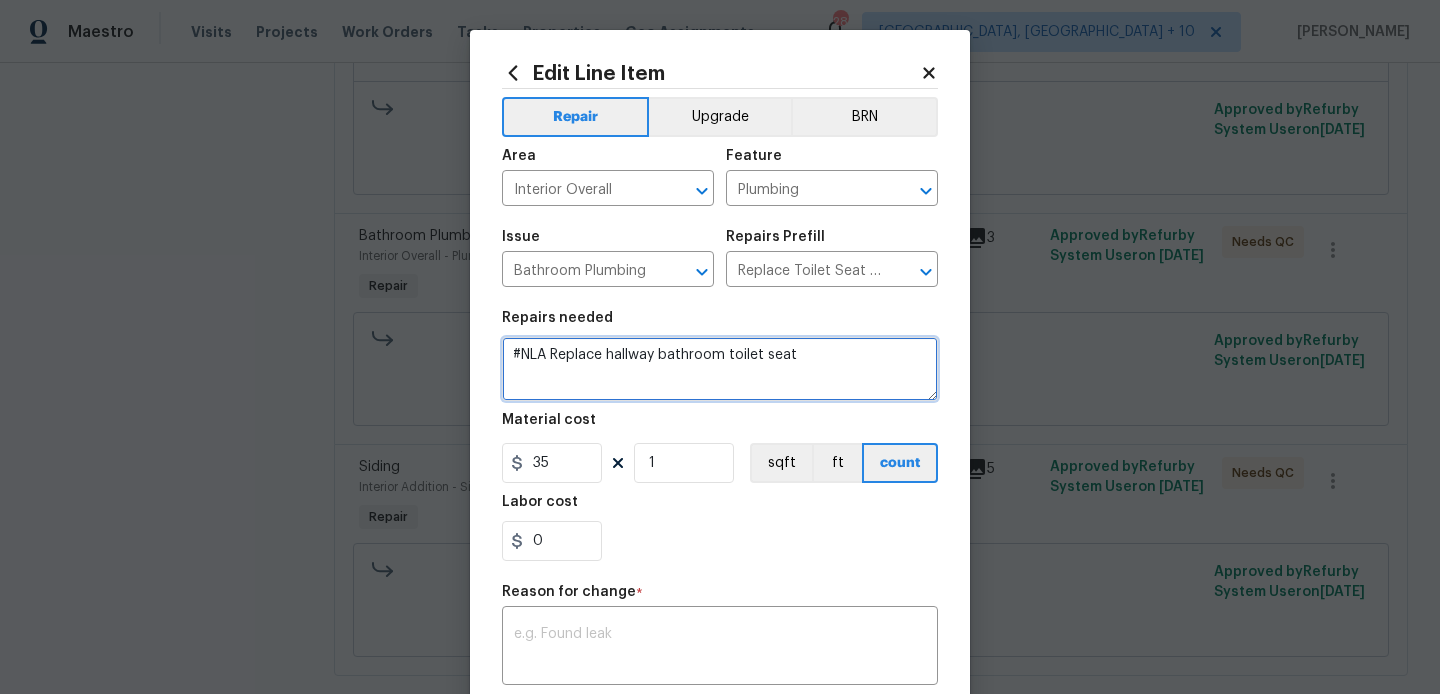 scroll, scrollTop: 170, scrollLeft: 0, axis: vertical 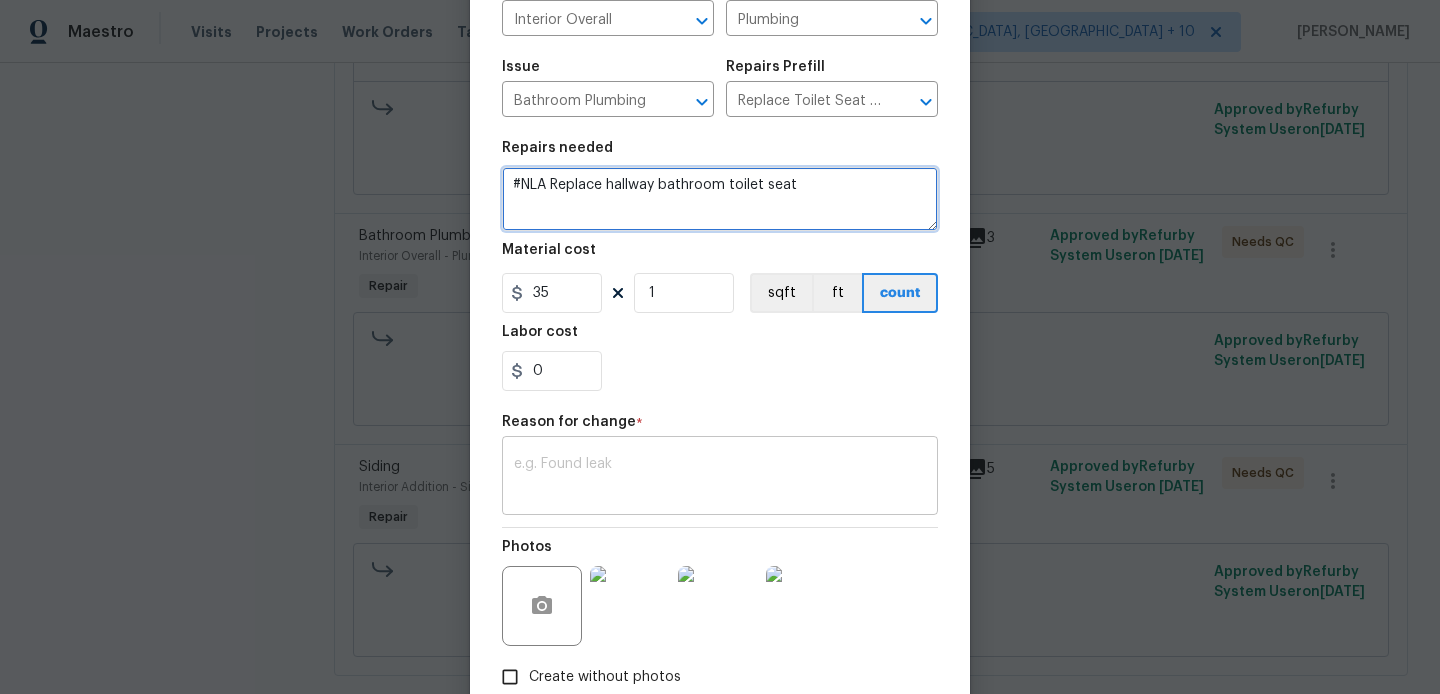 type on "#NLA Replace hallway bathroom toilet seat" 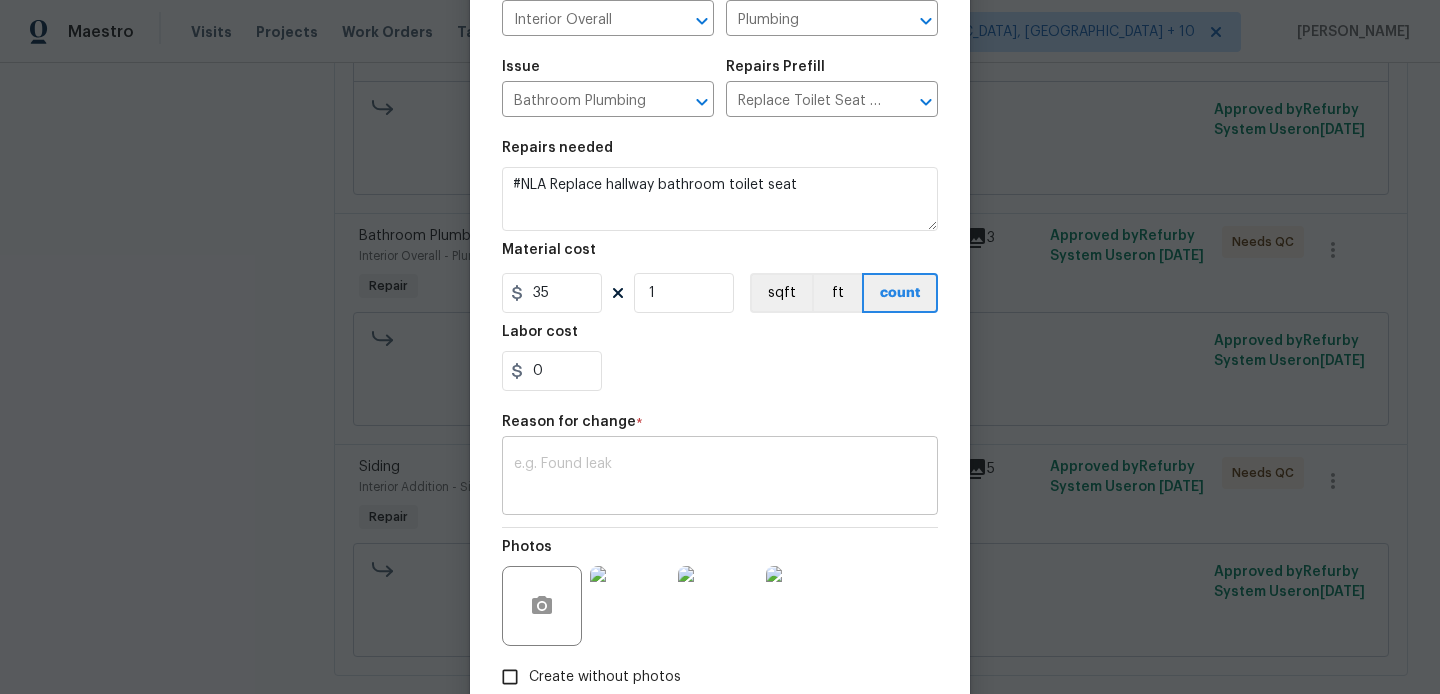click at bounding box center [720, 478] 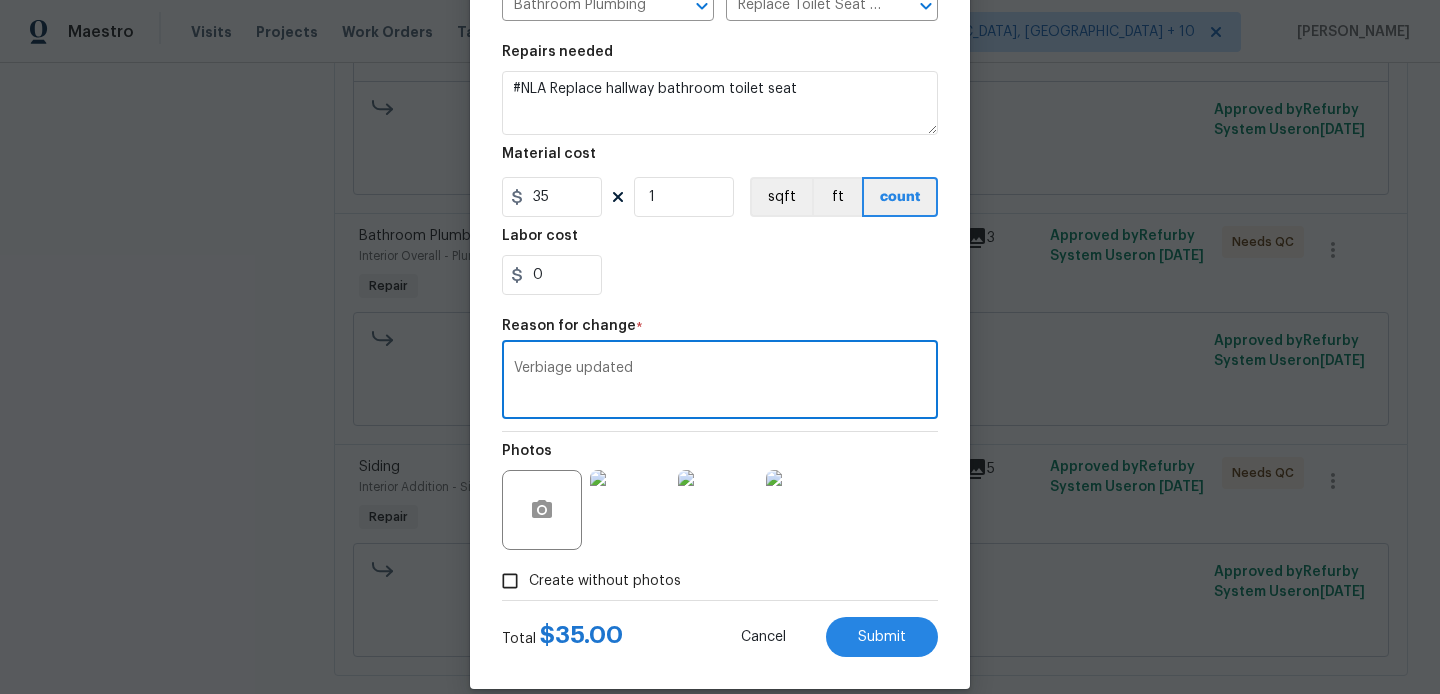 scroll, scrollTop: 292, scrollLeft: 0, axis: vertical 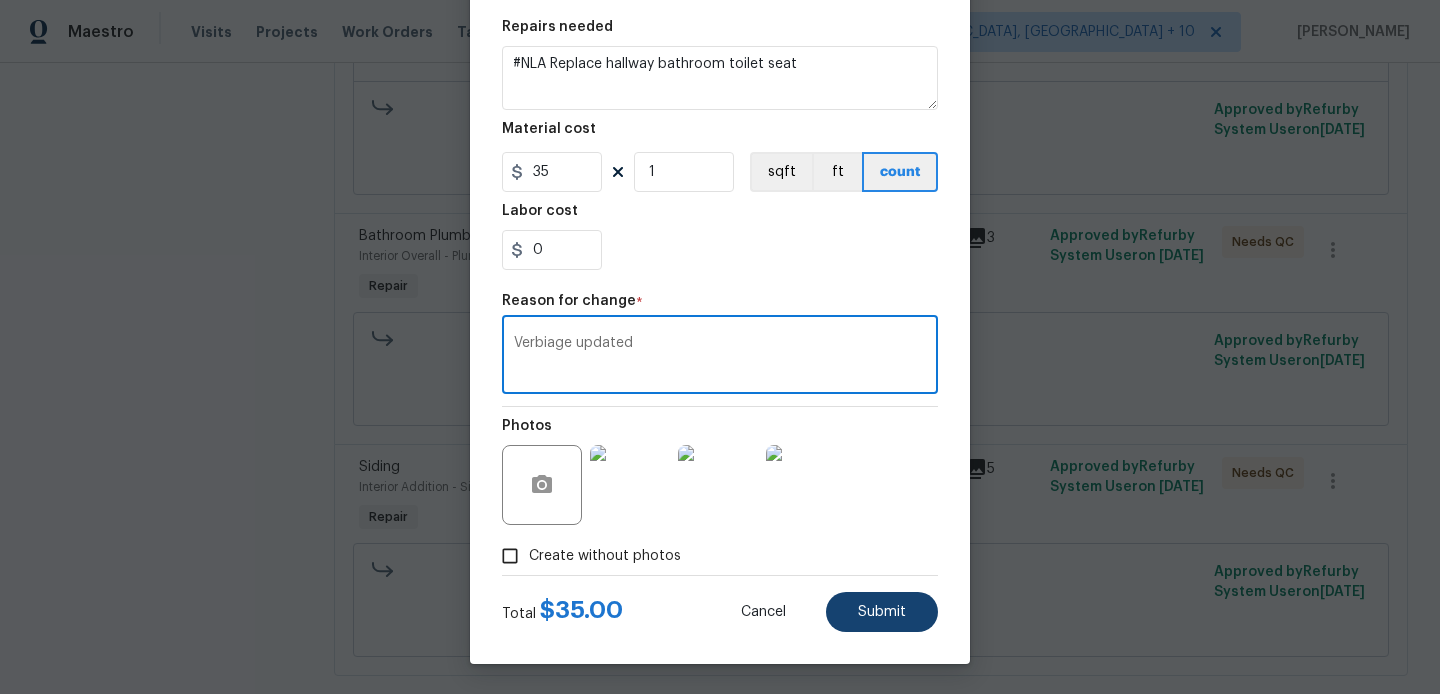 type on "Verbiage updated" 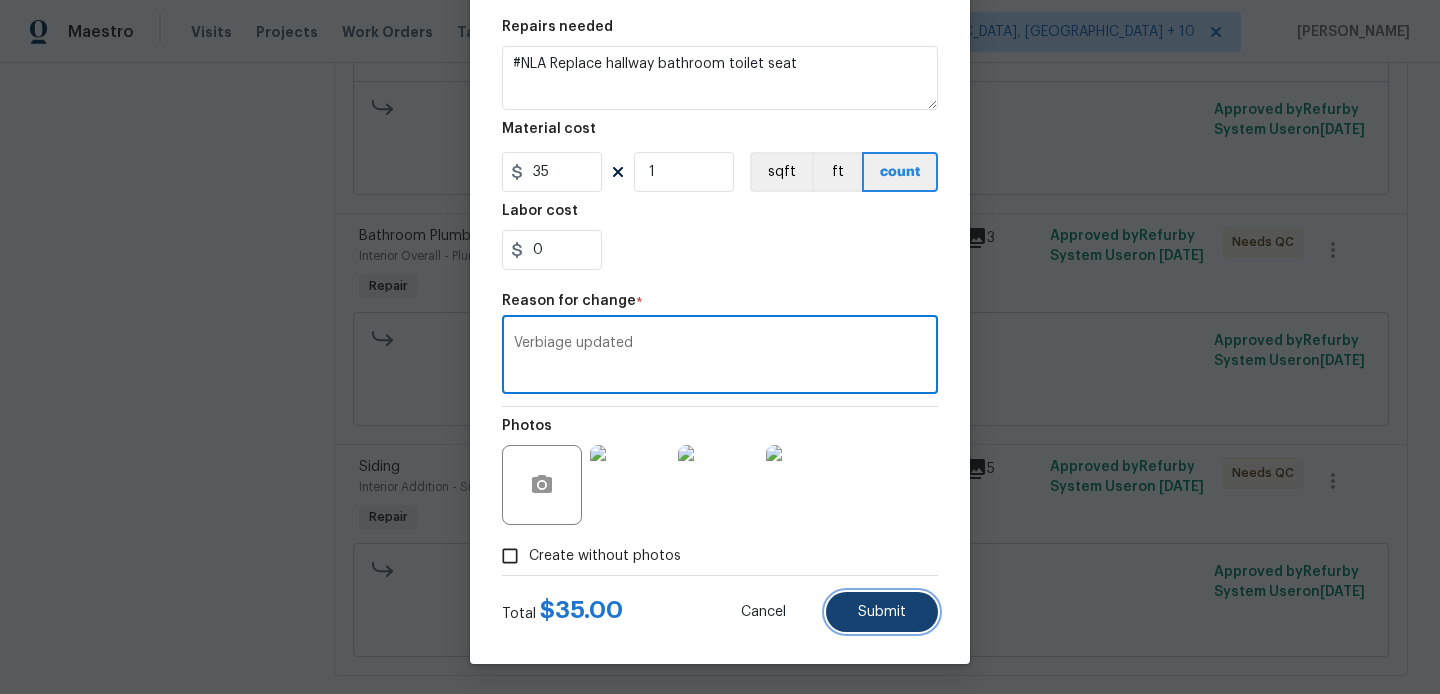click on "Submit" at bounding box center [882, 612] 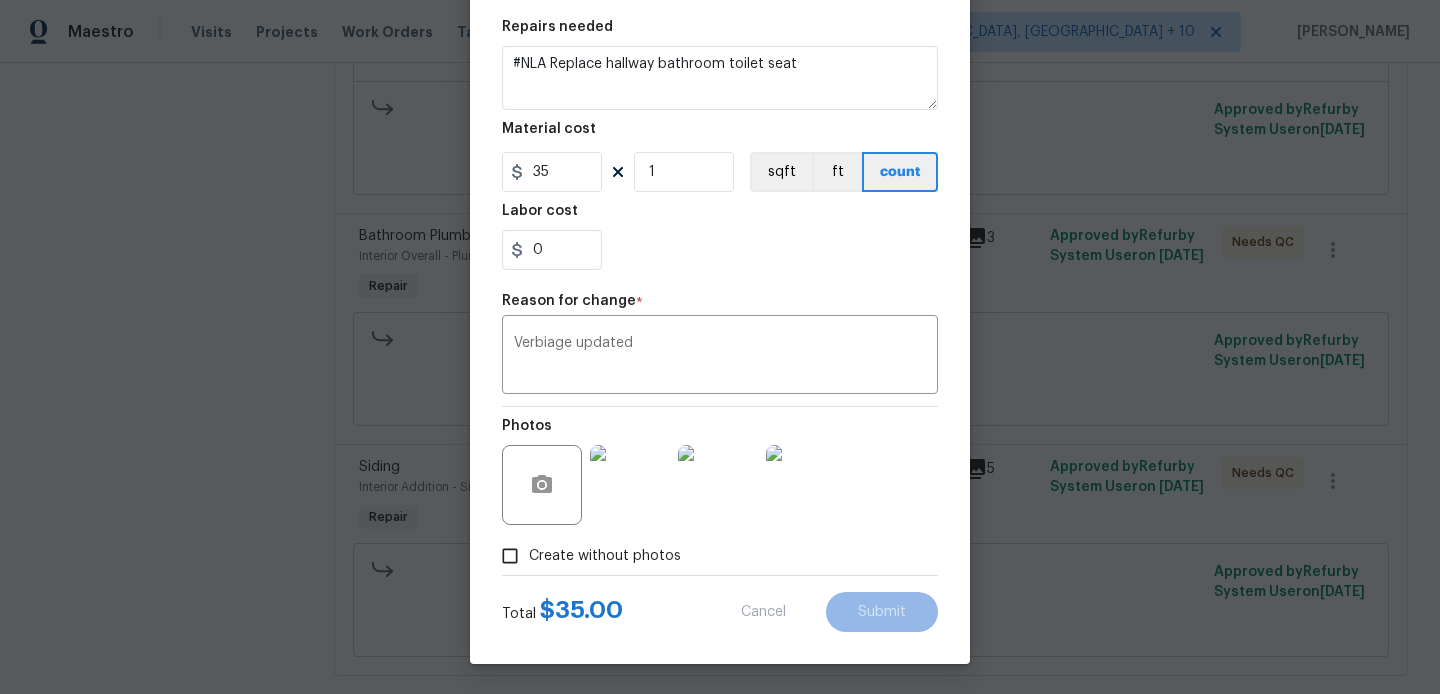 type on "#Replace hallway bathroom toilet seat" 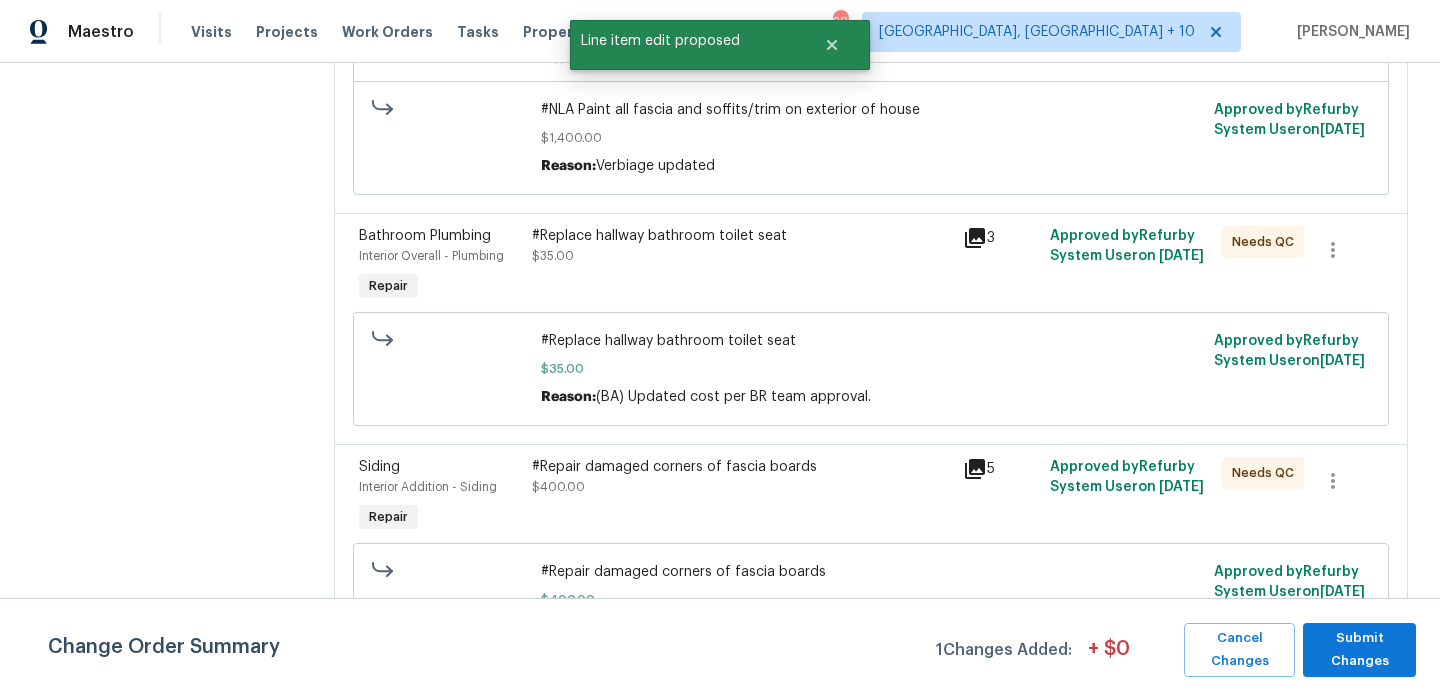 scroll, scrollTop: 0, scrollLeft: 0, axis: both 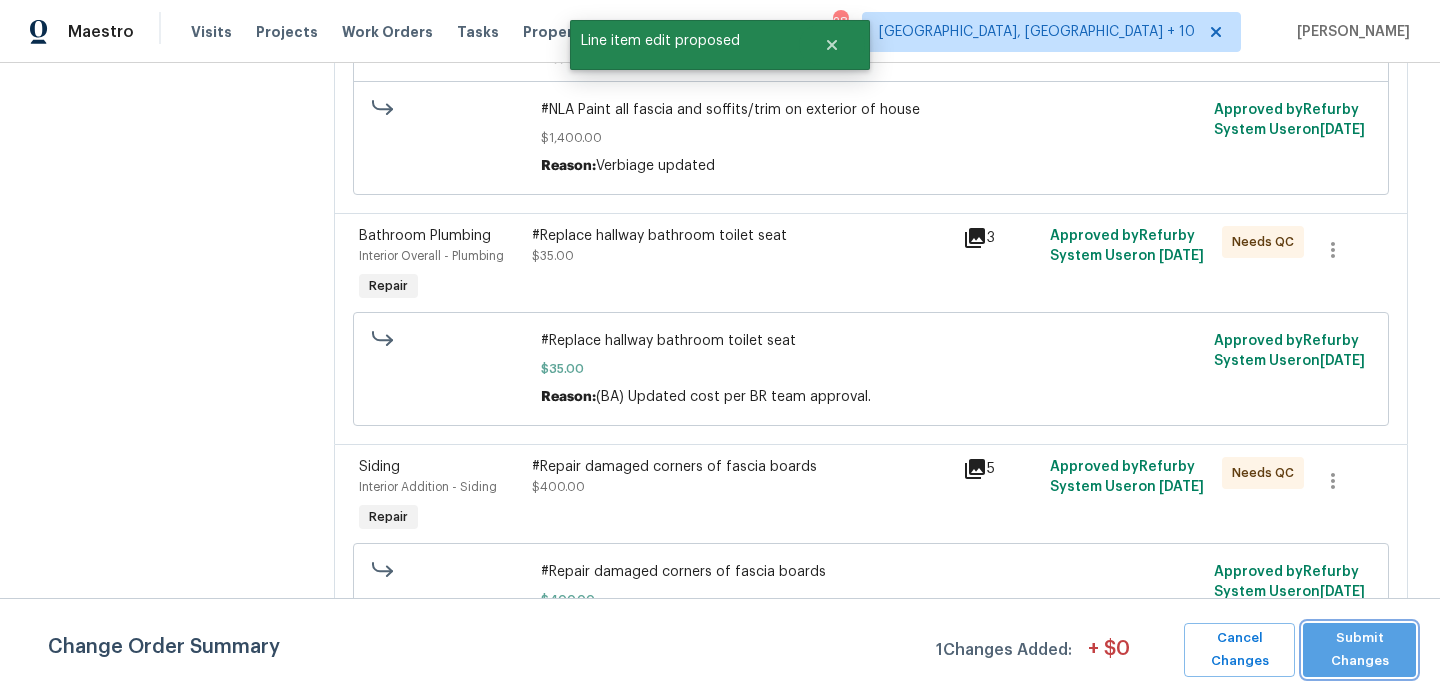 click on "Submit Changes" at bounding box center [1359, 650] 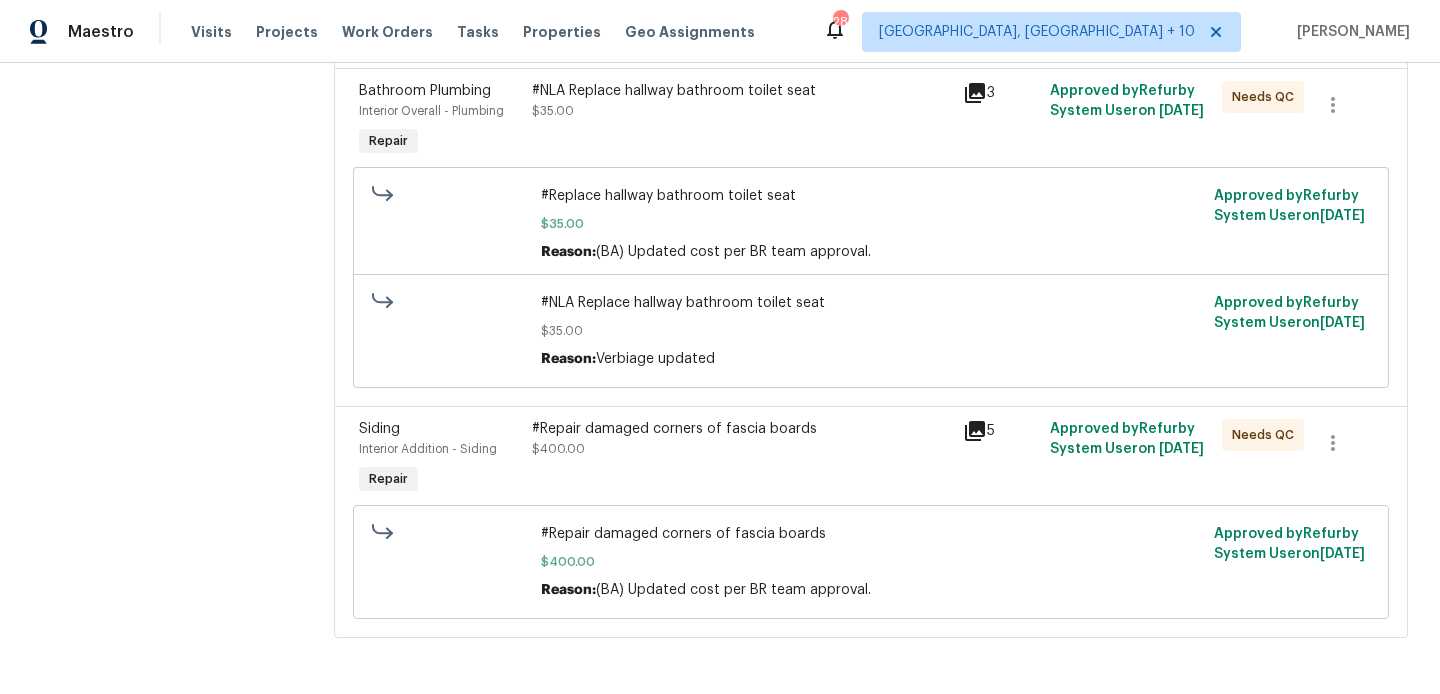 scroll, scrollTop: 2185, scrollLeft: 0, axis: vertical 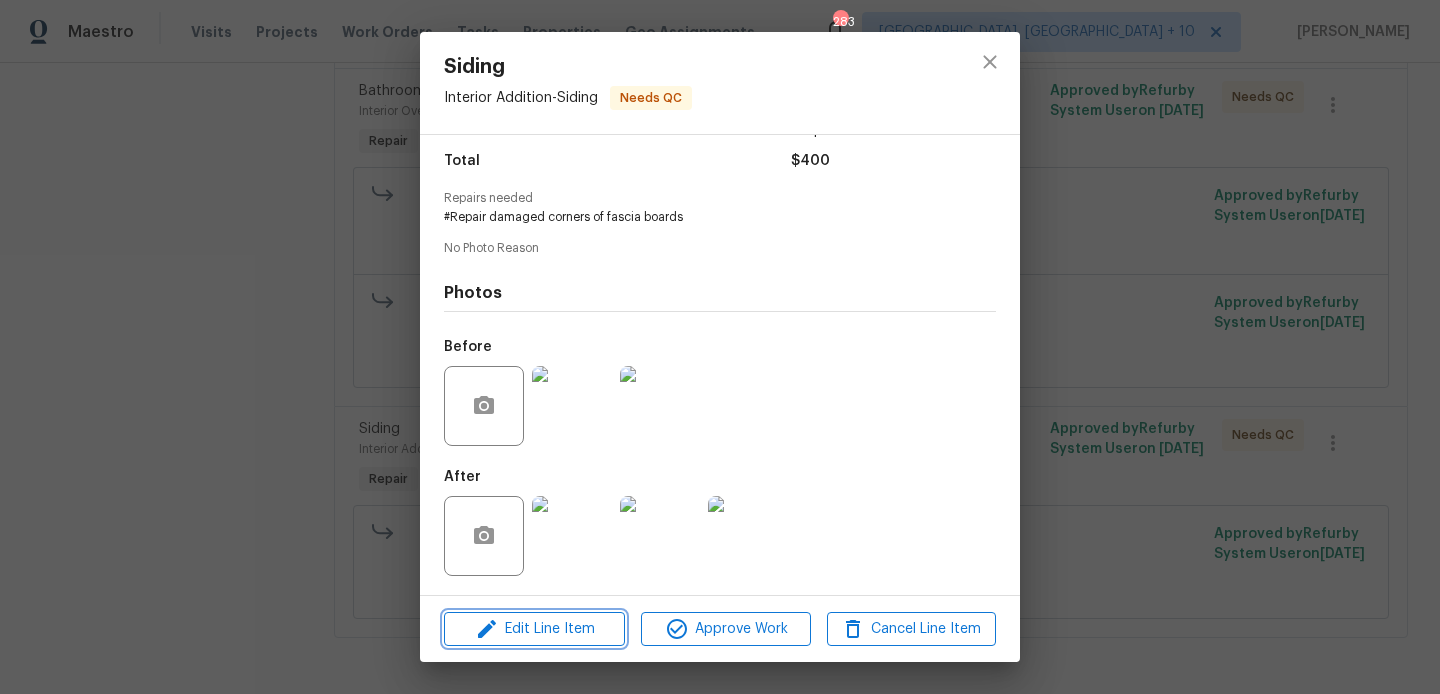 click on "Edit Line Item" at bounding box center [534, 629] 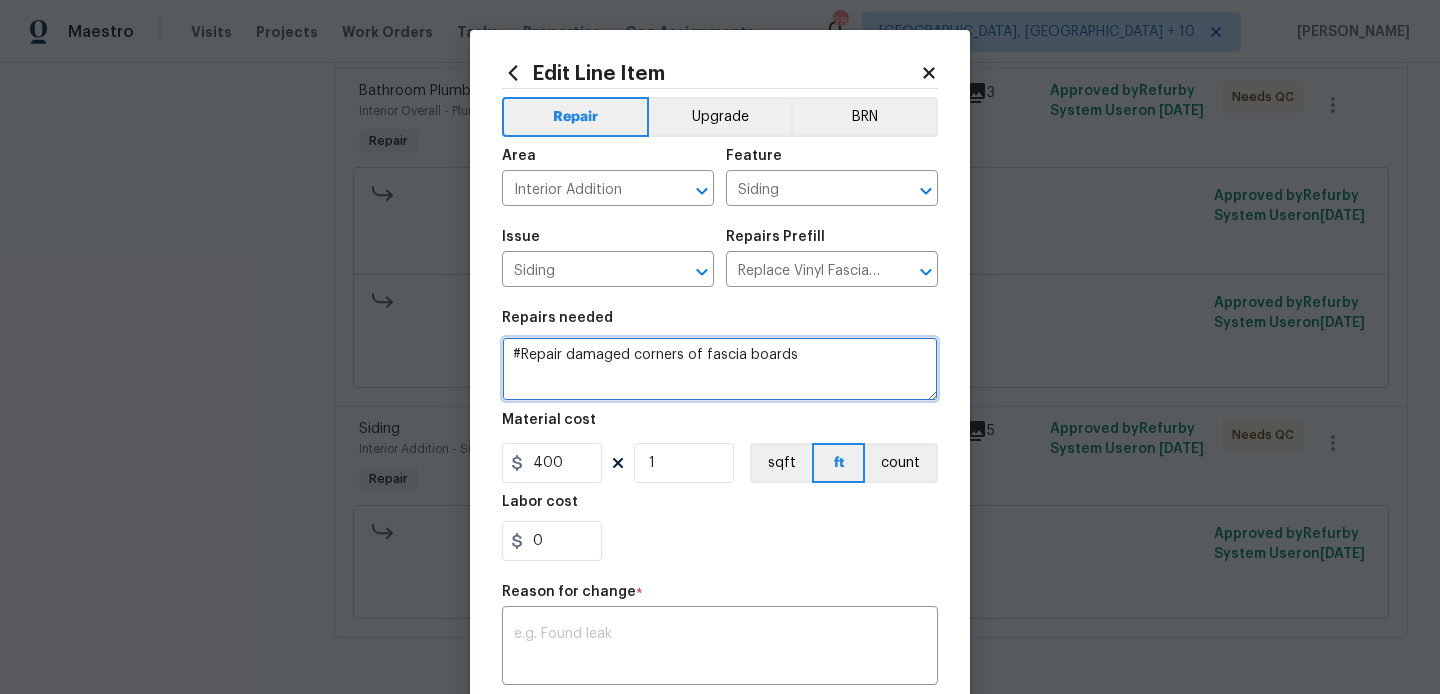 click on "#Repair damaged corners of fascia boards" at bounding box center (720, 369) 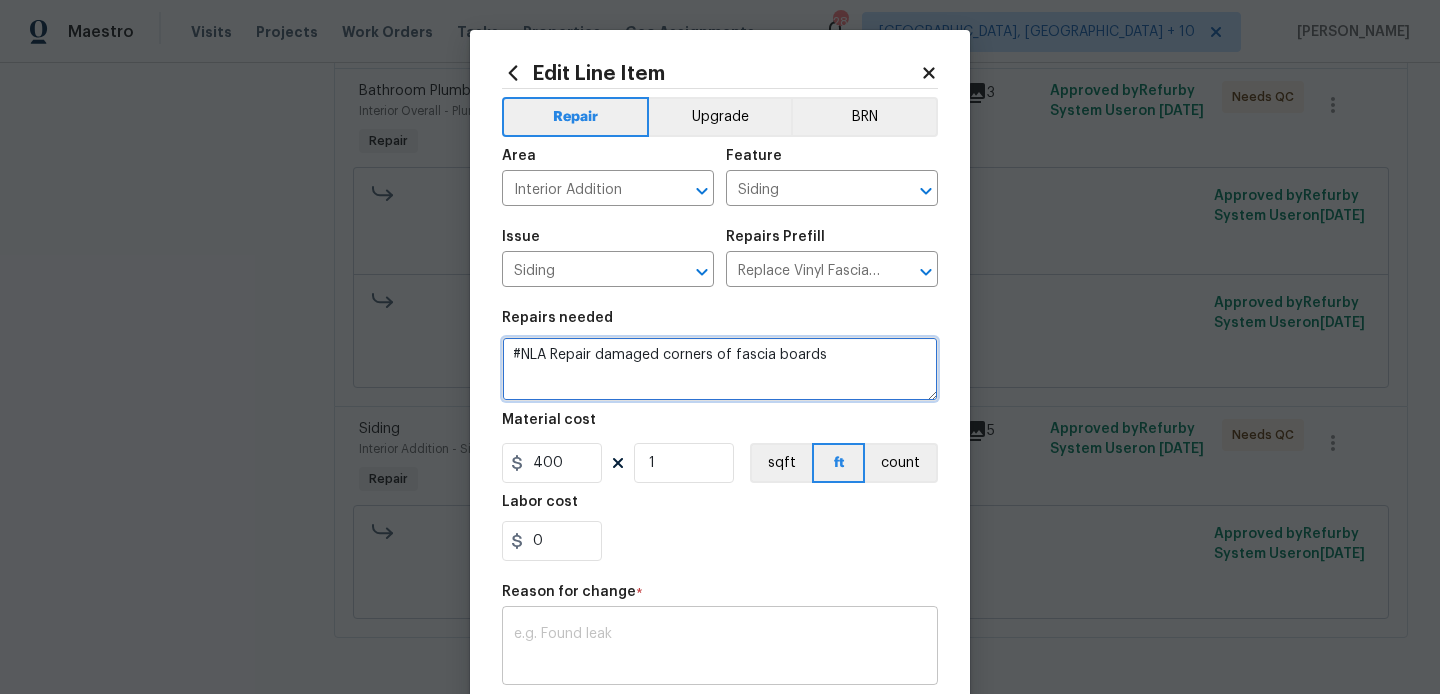 scroll, scrollTop: 156, scrollLeft: 0, axis: vertical 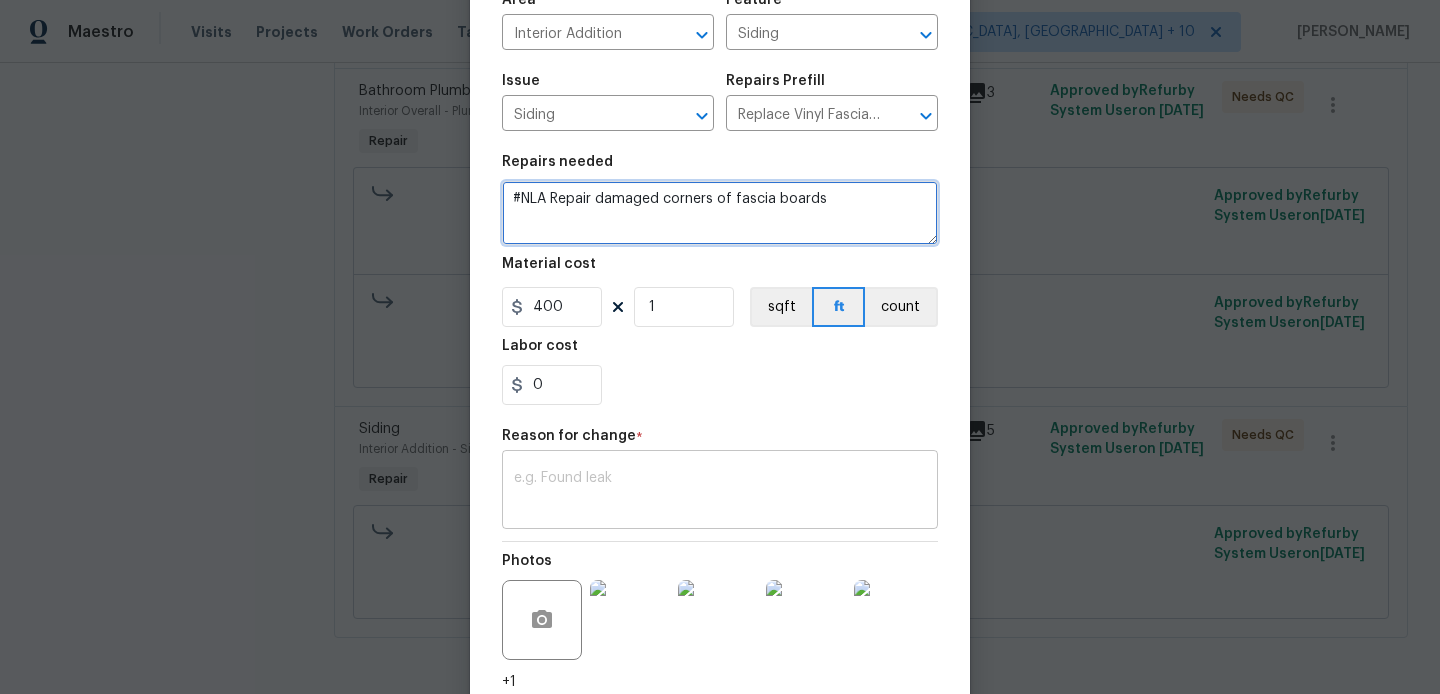 type on "#NLA Repair damaged corners of fascia boards" 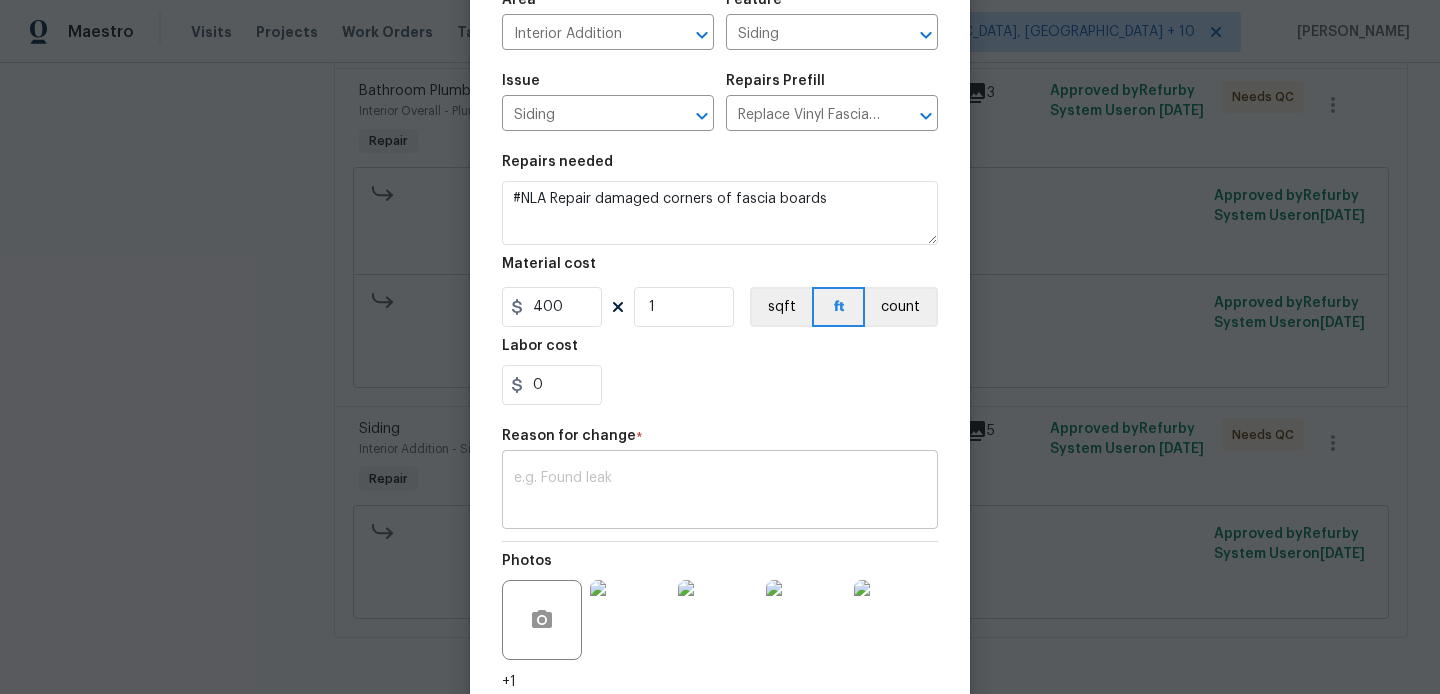 click at bounding box center [720, 492] 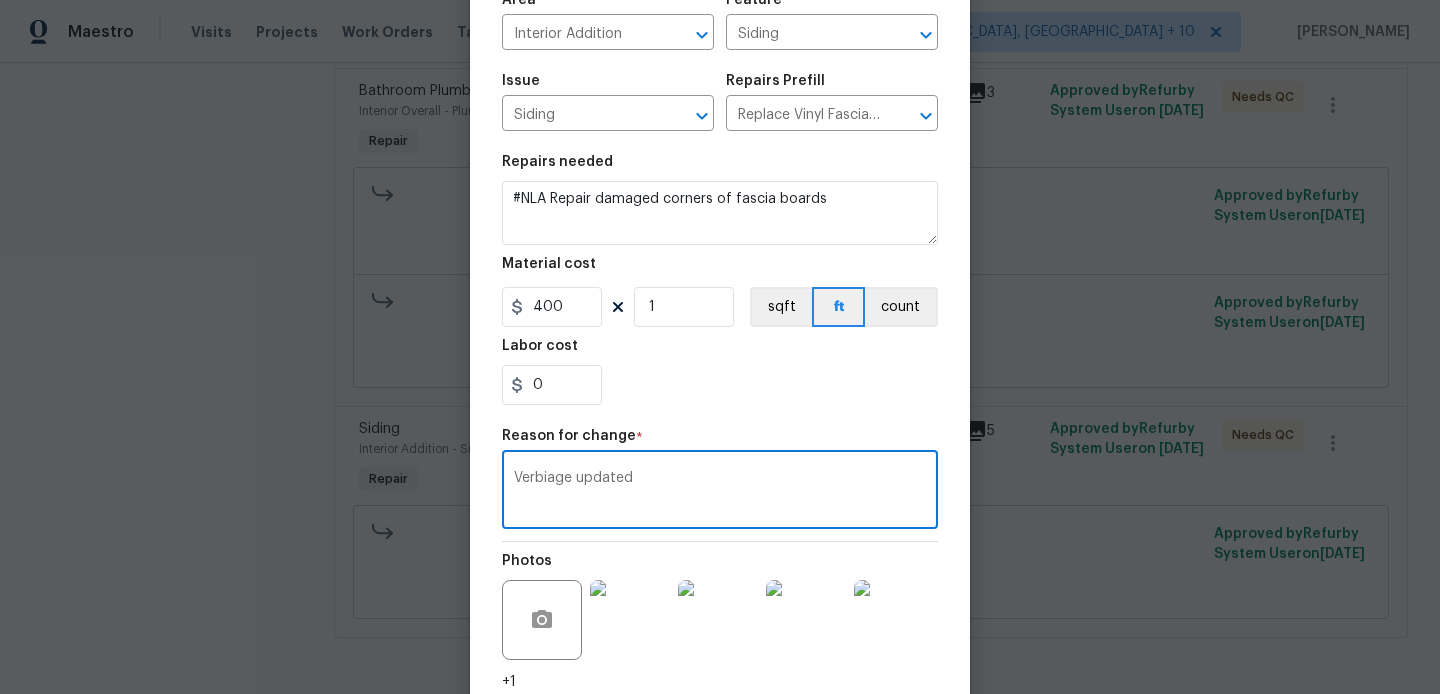 scroll, scrollTop: 312, scrollLeft: 0, axis: vertical 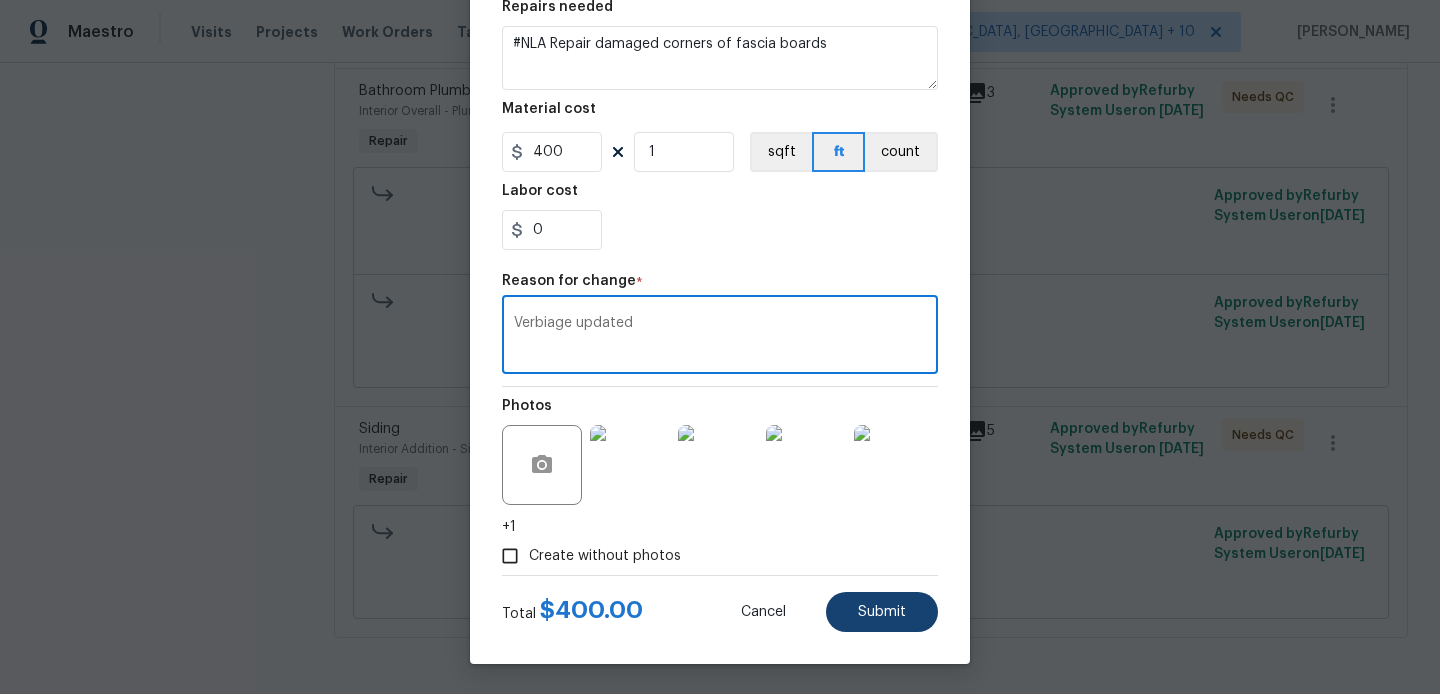 type on "Verbiage updated" 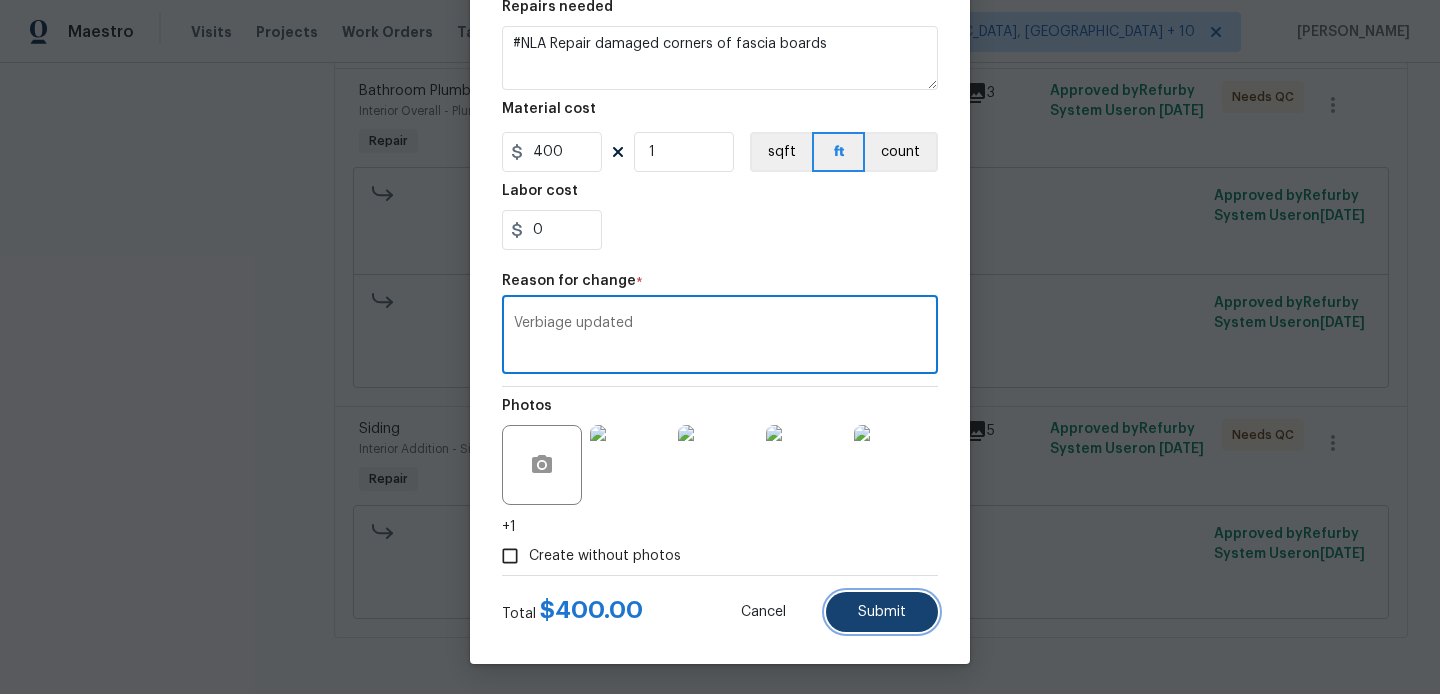 click on "Submit" at bounding box center [882, 612] 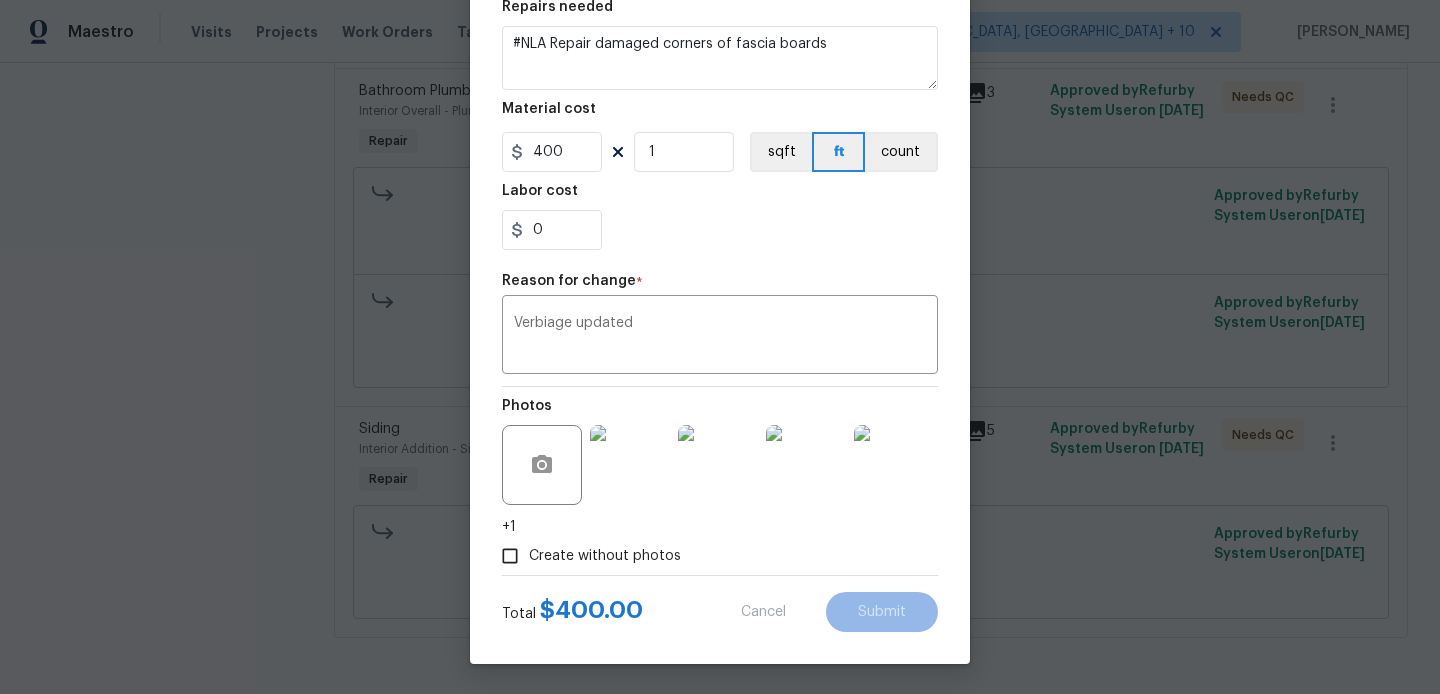 type on "#Repair damaged corners of fascia boards" 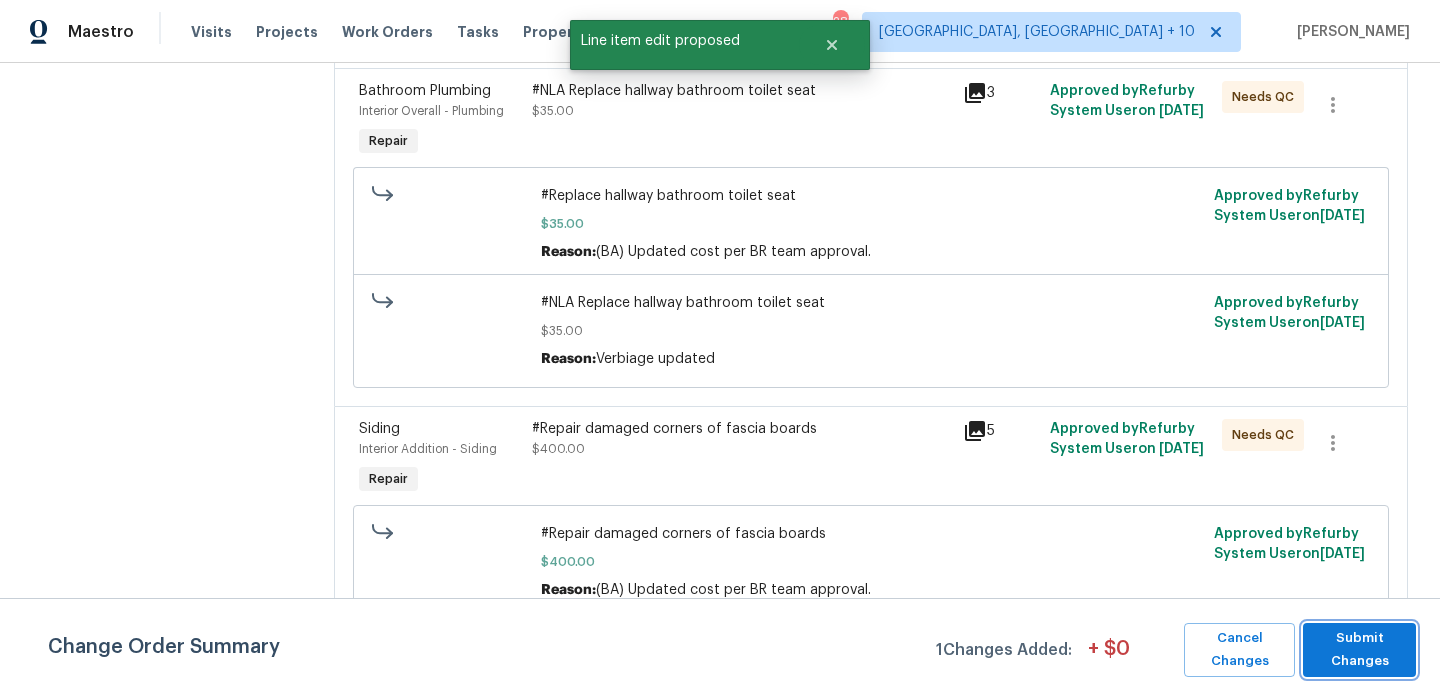 scroll, scrollTop: 0, scrollLeft: 0, axis: both 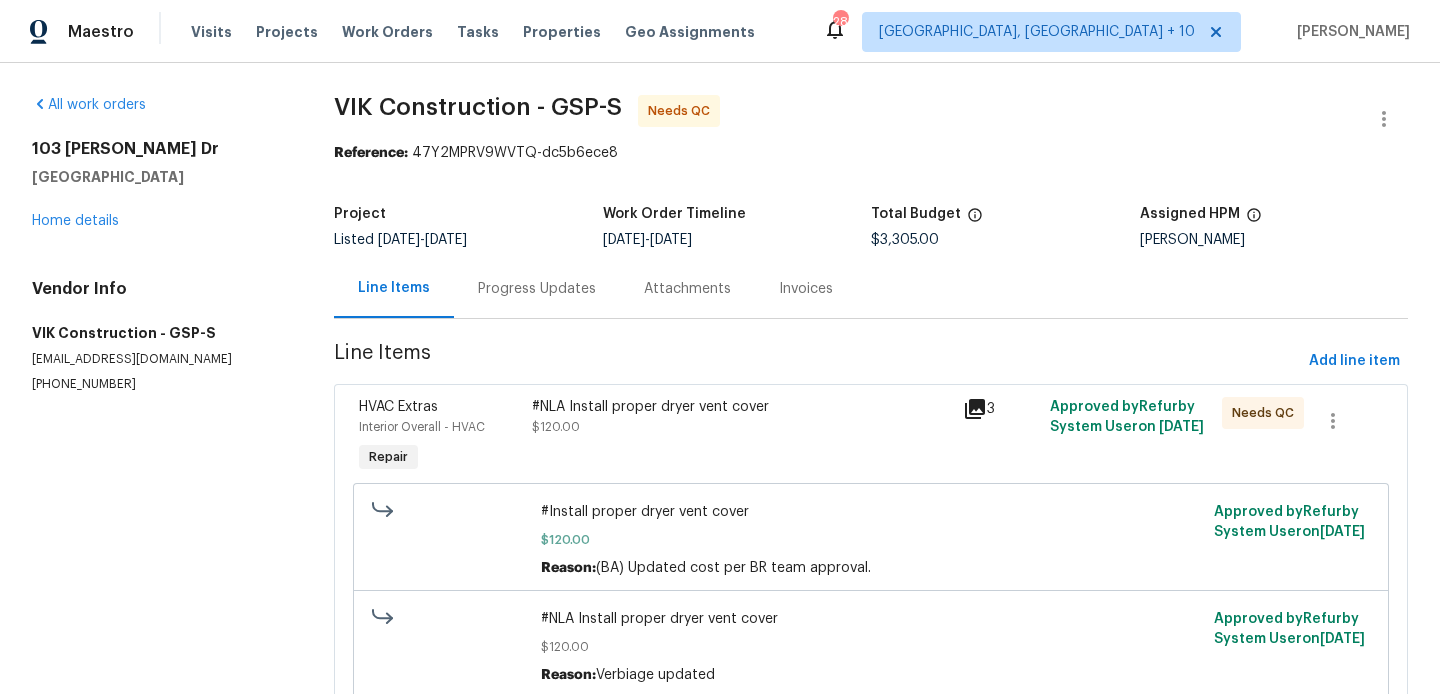 click on "Progress Updates" at bounding box center (537, 288) 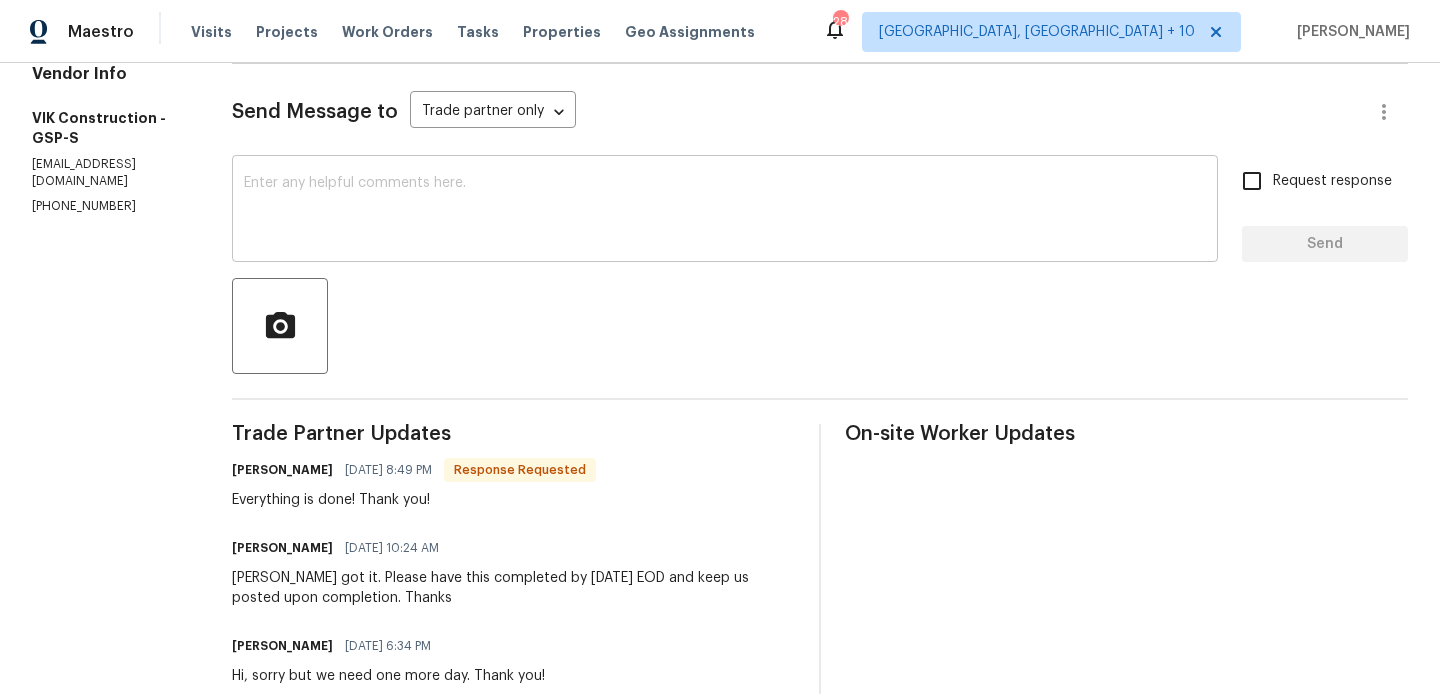 scroll, scrollTop: 258, scrollLeft: 0, axis: vertical 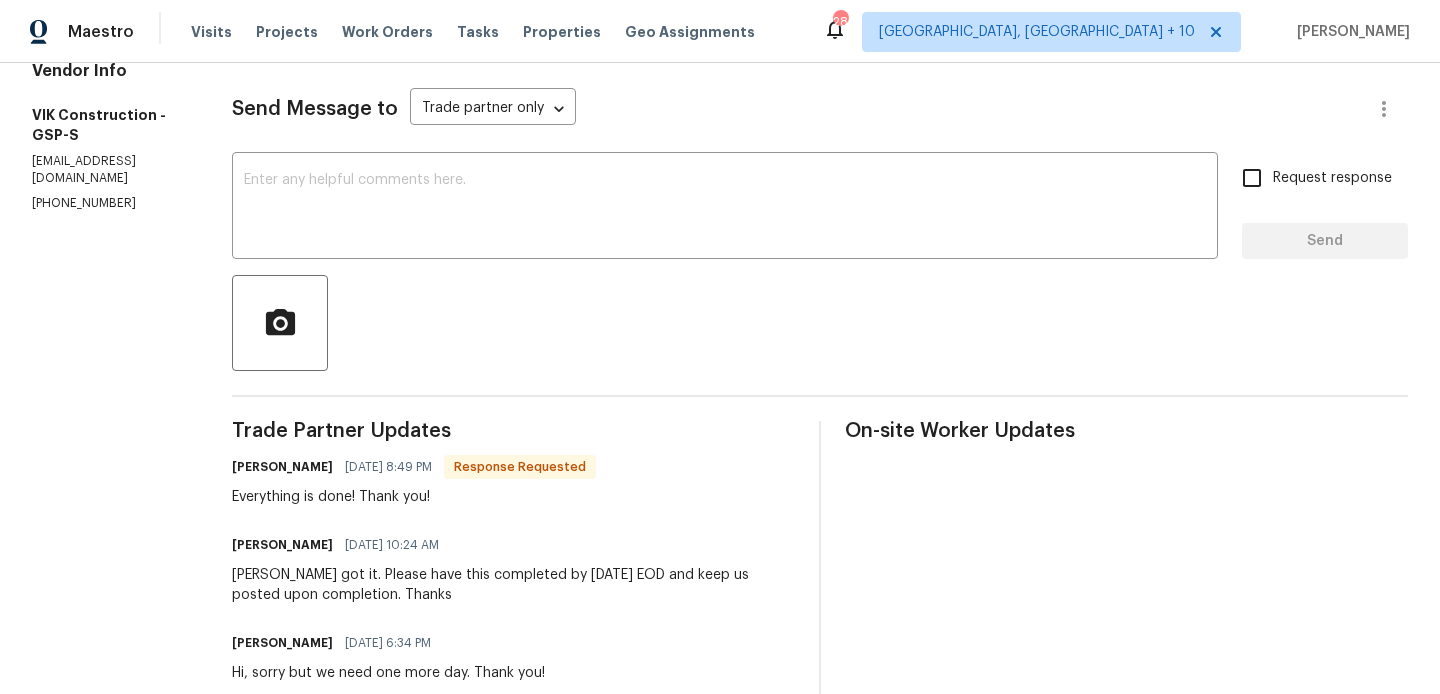 click on "Viktor Matviiv" at bounding box center (282, 467) 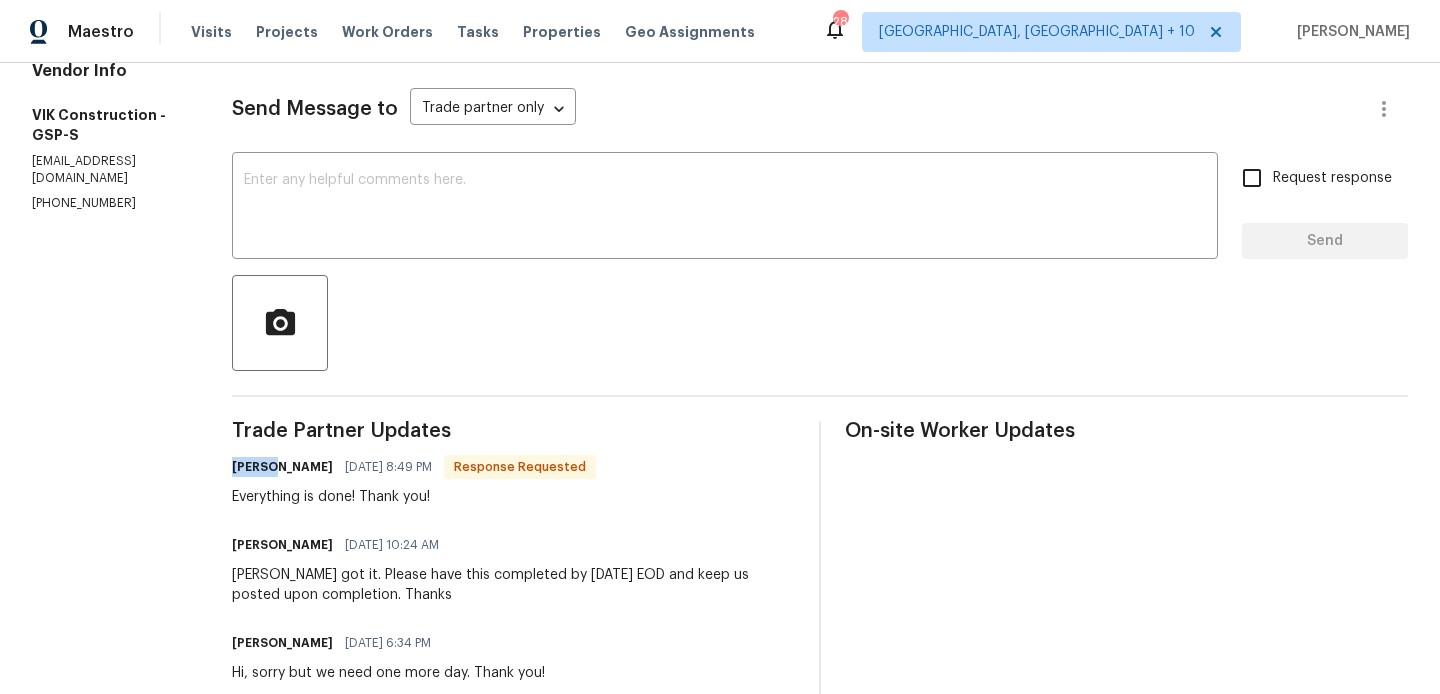 click on "Viktor Matviiv" at bounding box center [282, 467] 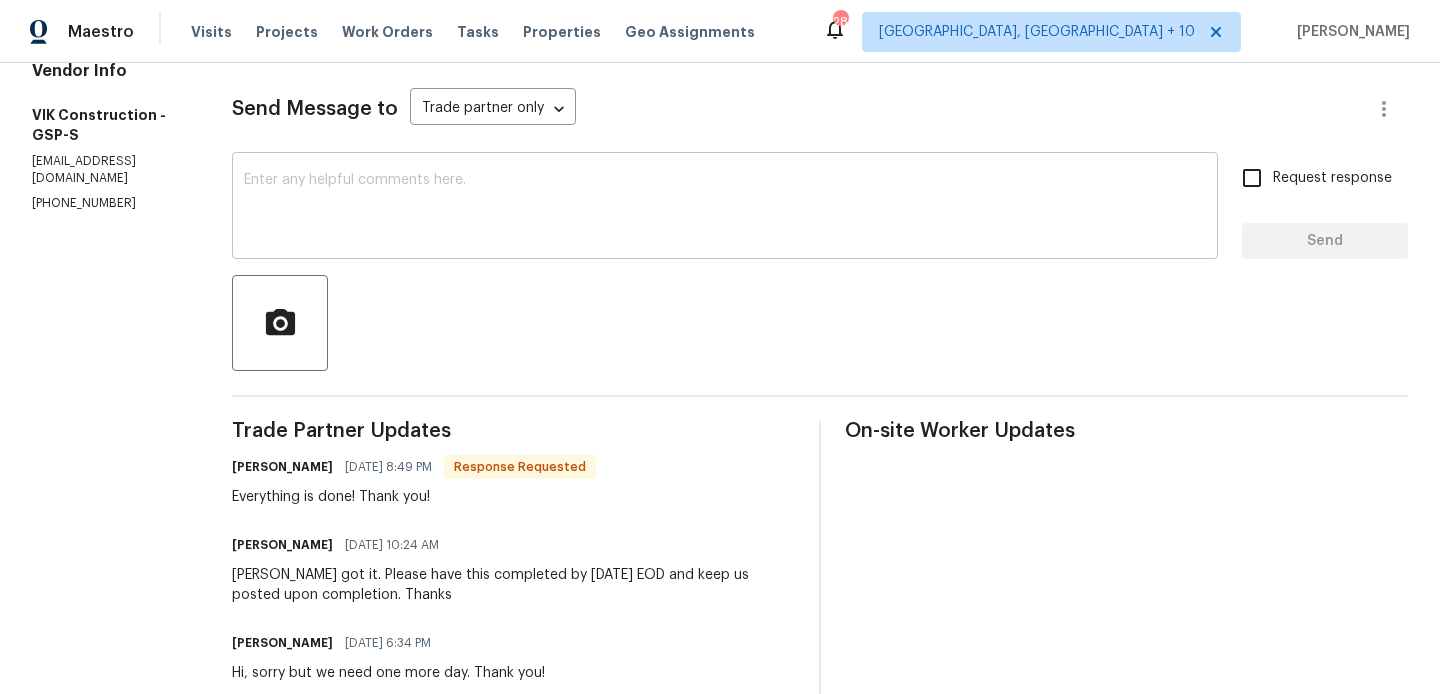 click on "x ​" at bounding box center (725, 208) 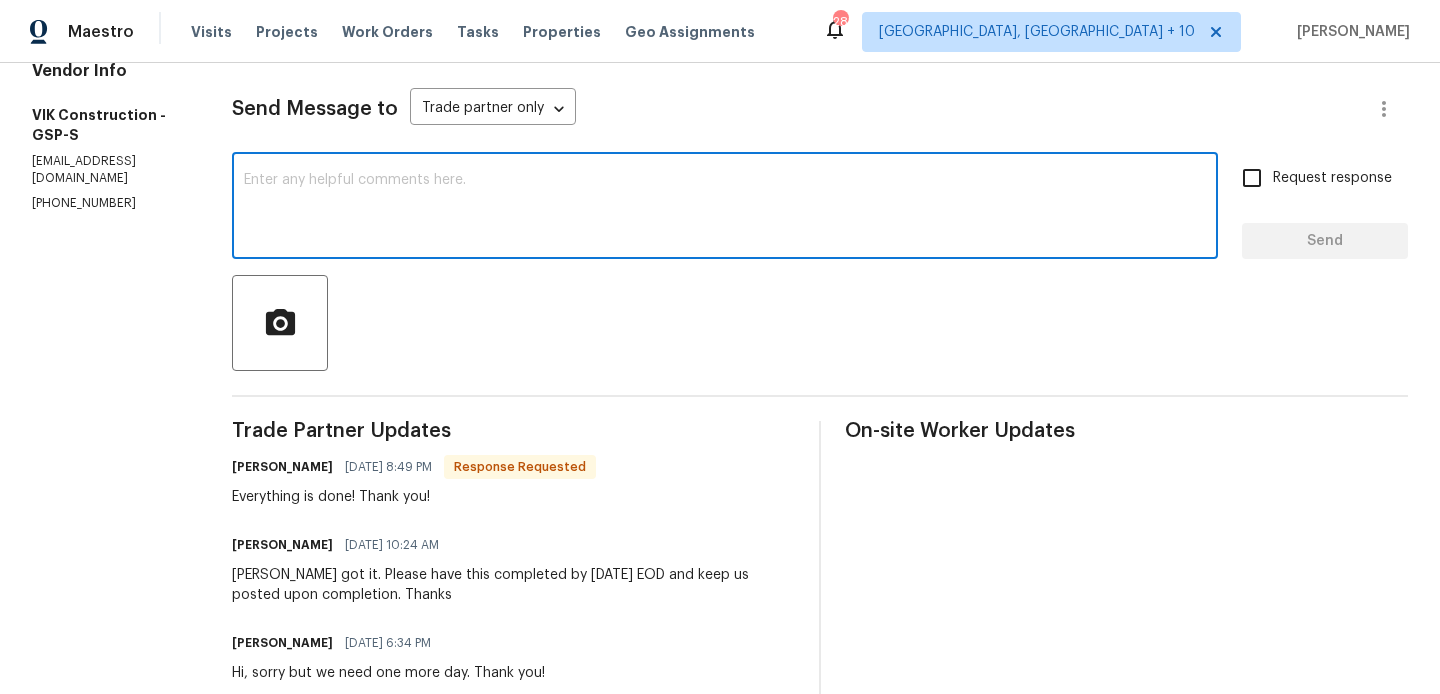 paste on "Viktor" 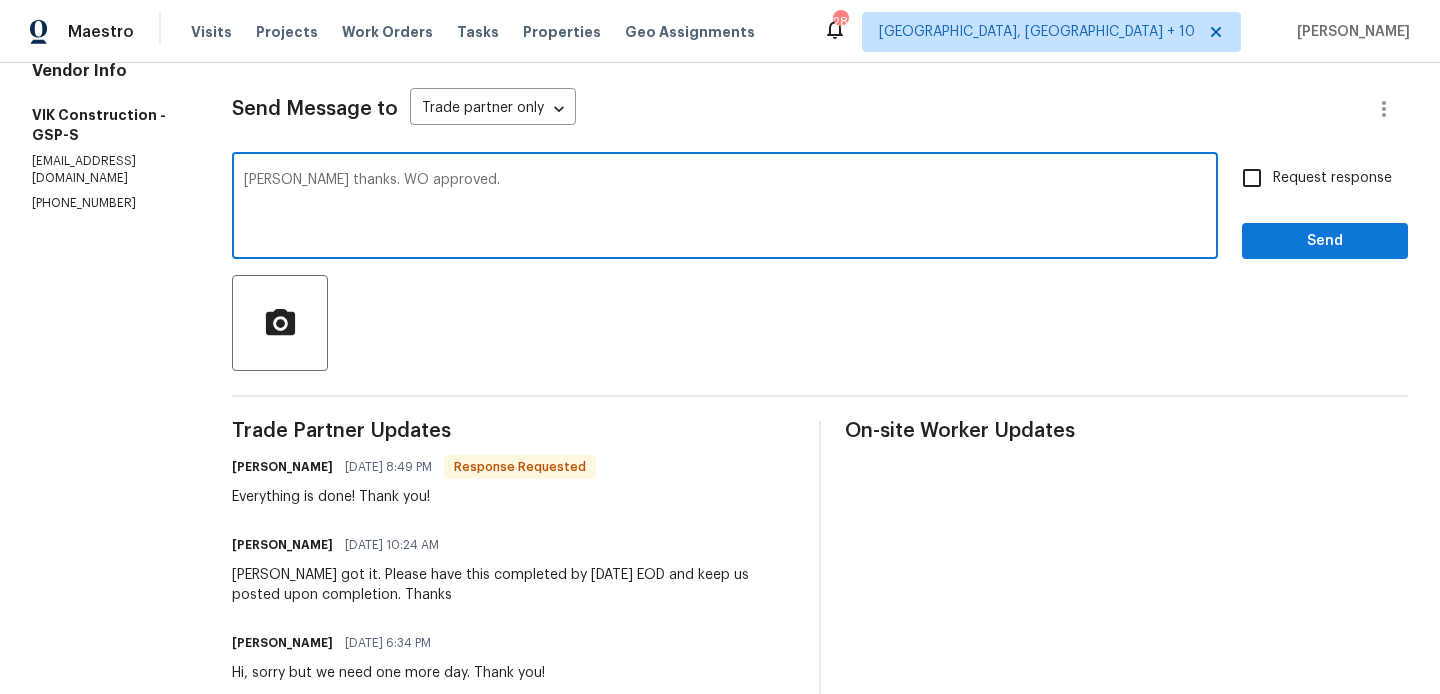type on "Viktor thanks. WO approved." 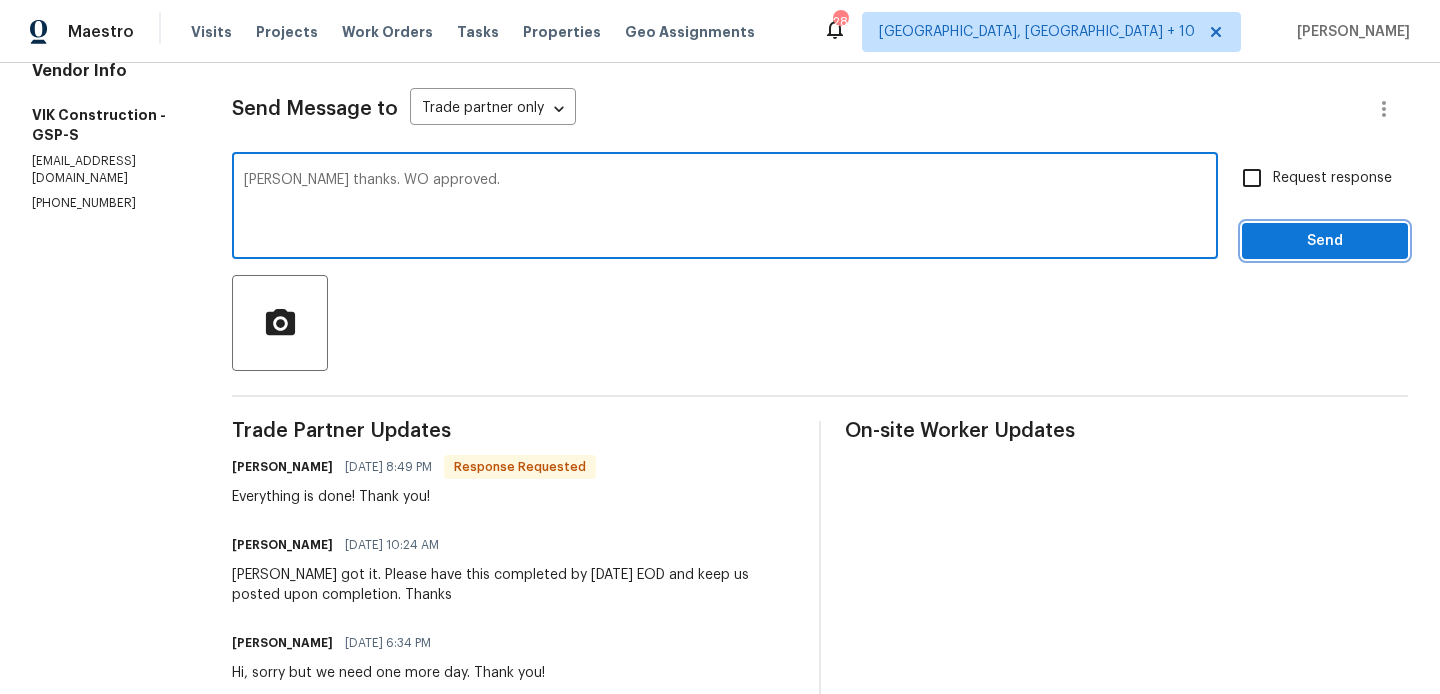 click on "Send" at bounding box center [1325, 241] 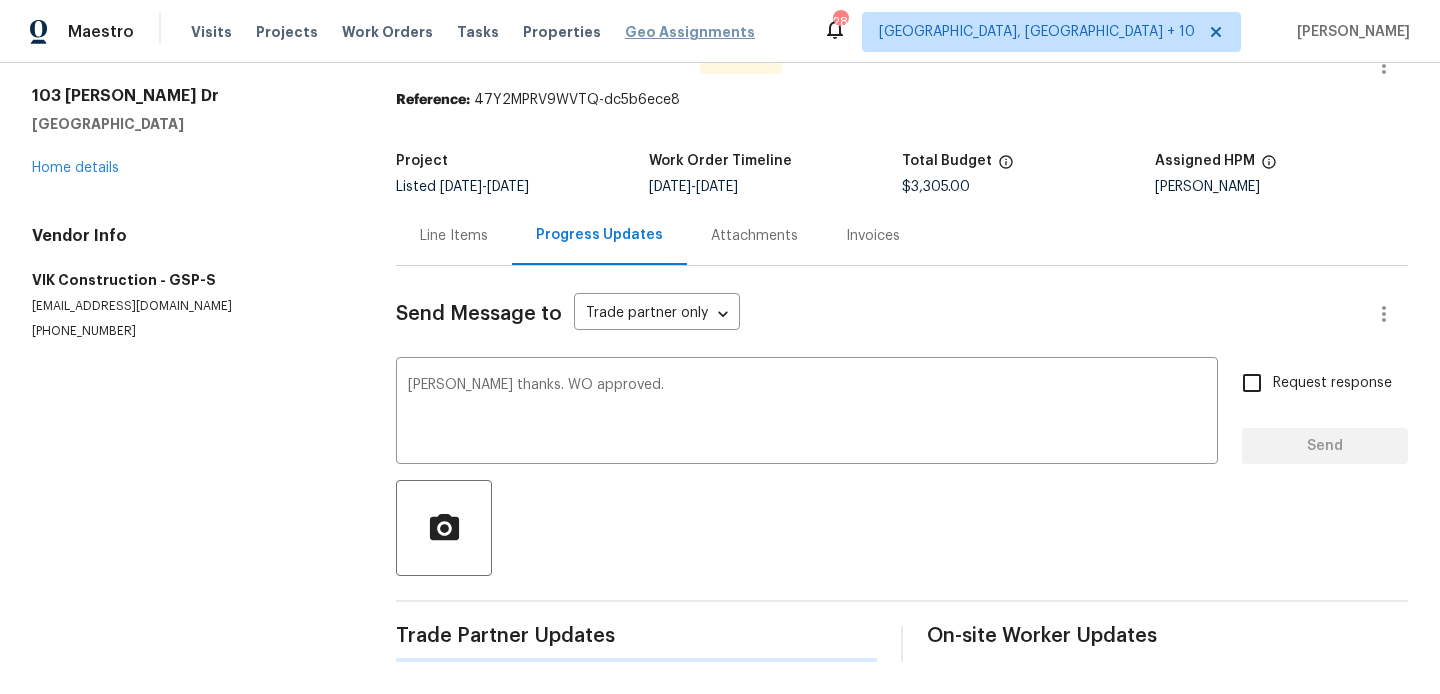 type 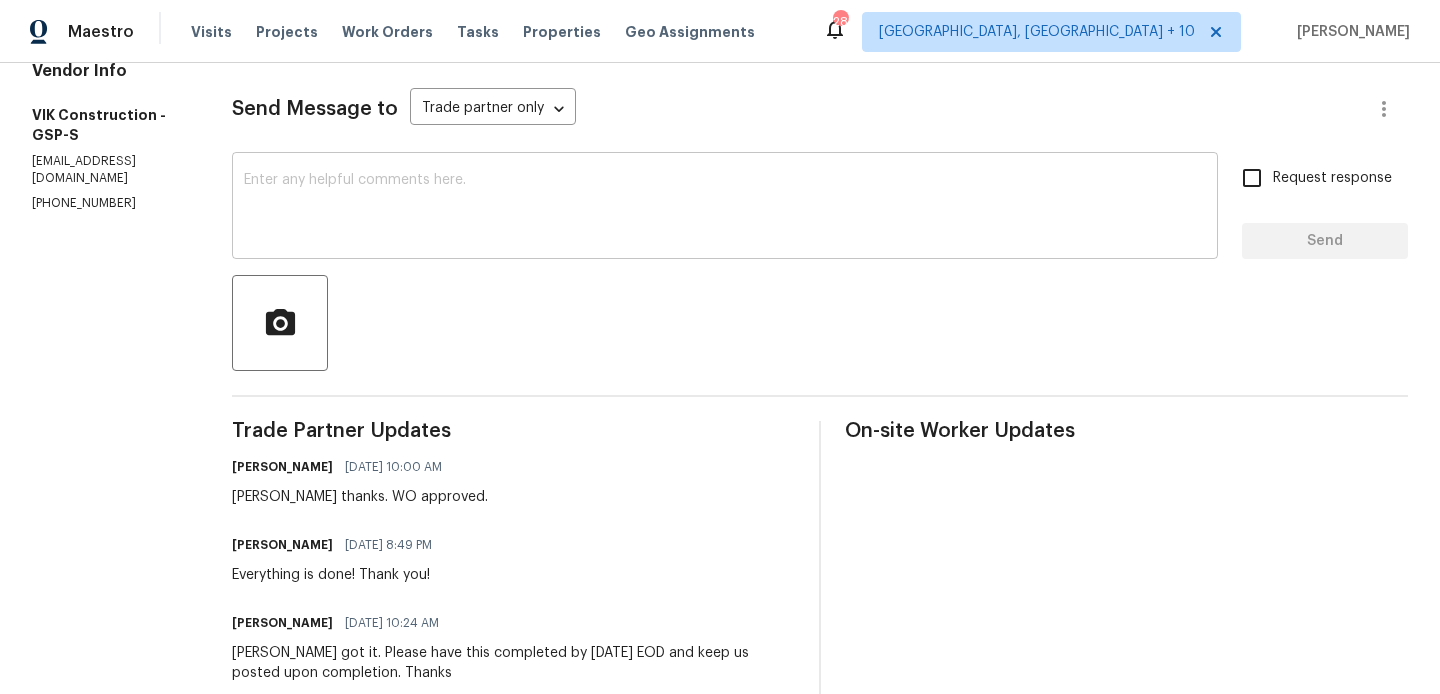 scroll, scrollTop: 0, scrollLeft: 0, axis: both 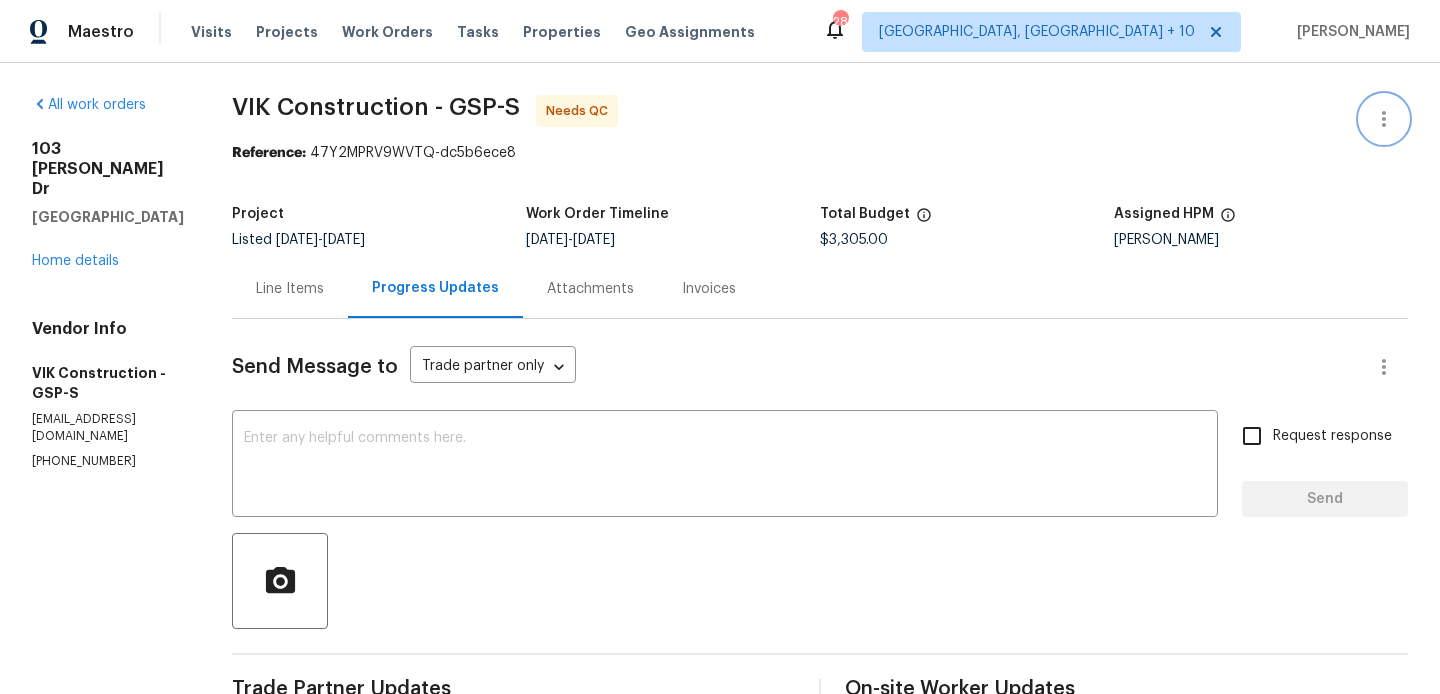 click at bounding box center [1384, 119] 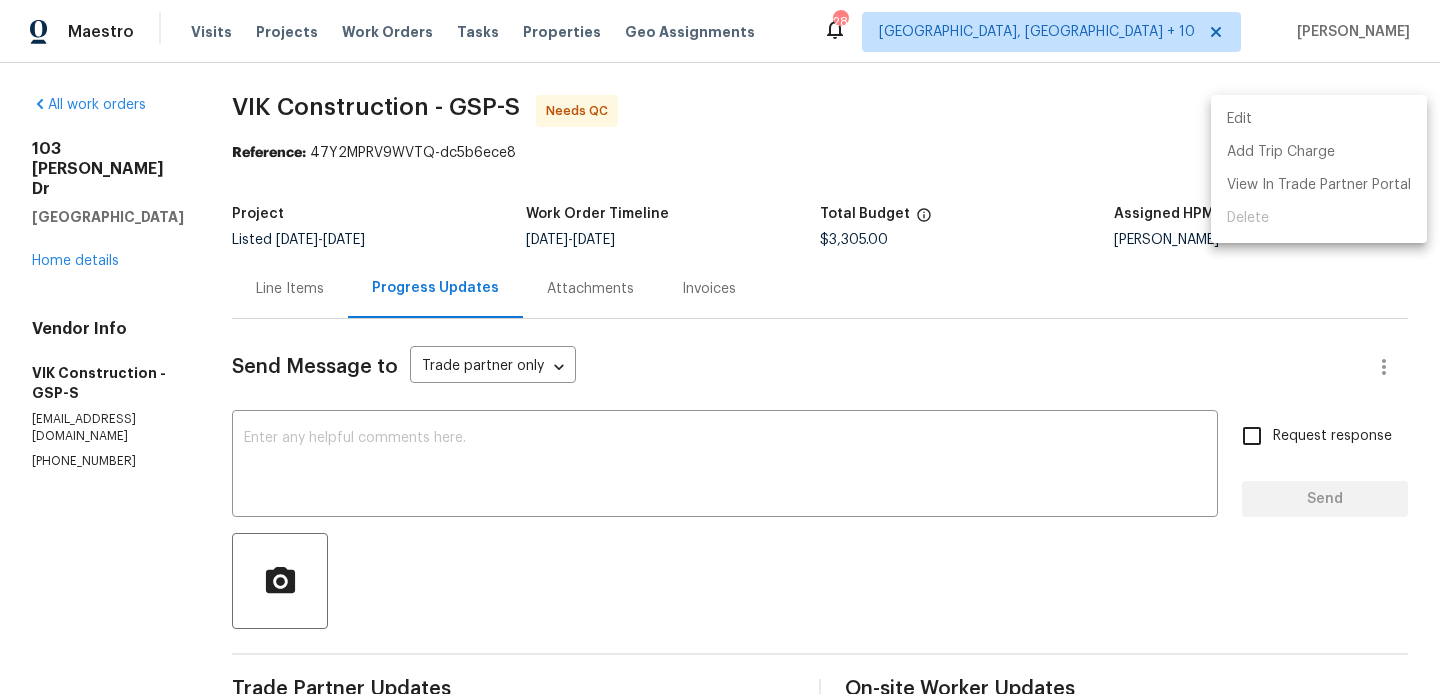 click on "Edit" at bounding box center (1319, 119) 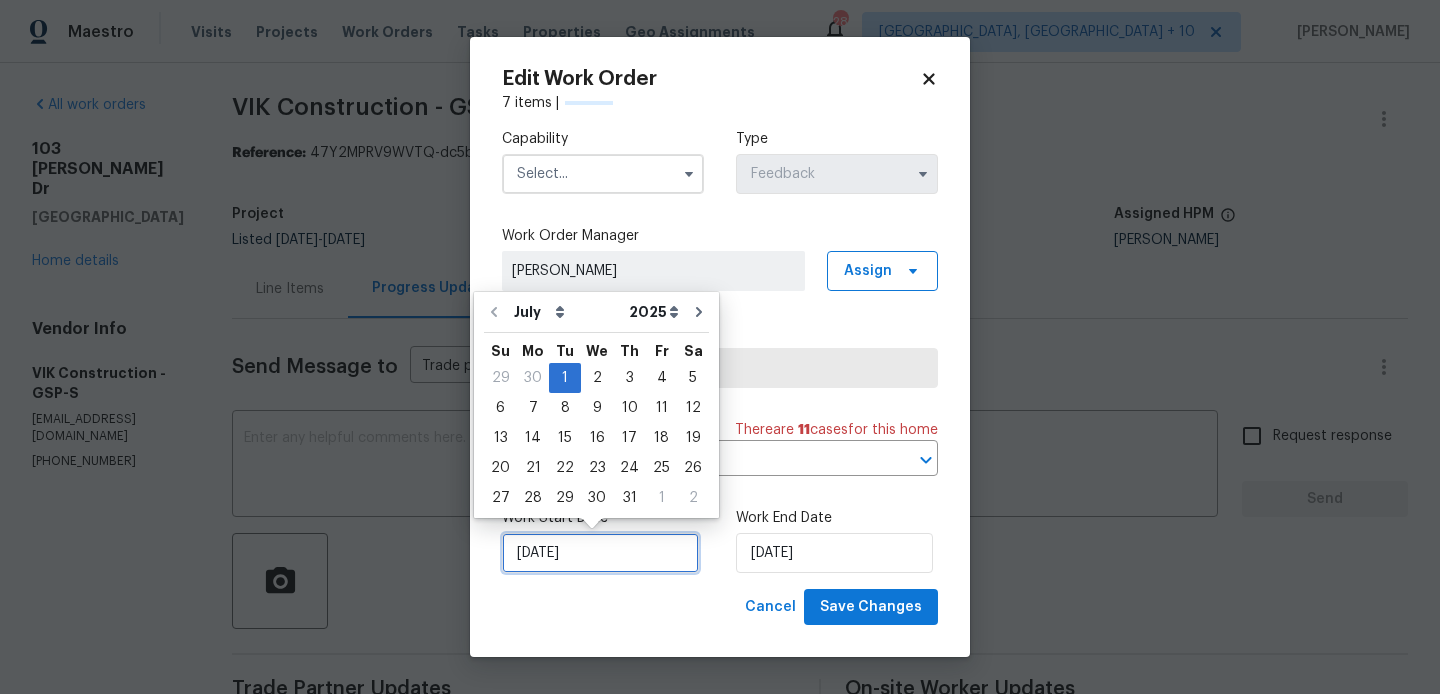 click on "01/07/2025" at bounding box center (600, 553) 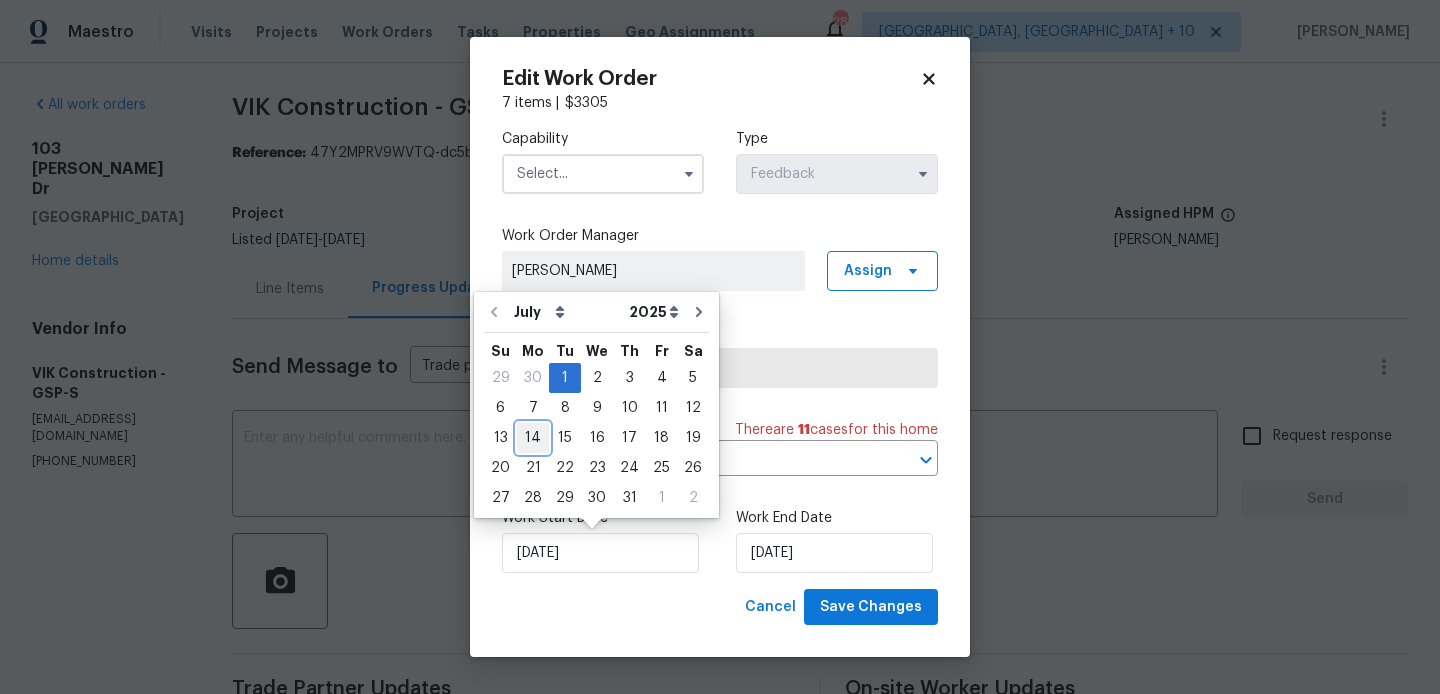 click on "14" at bounding box center [533, 438] 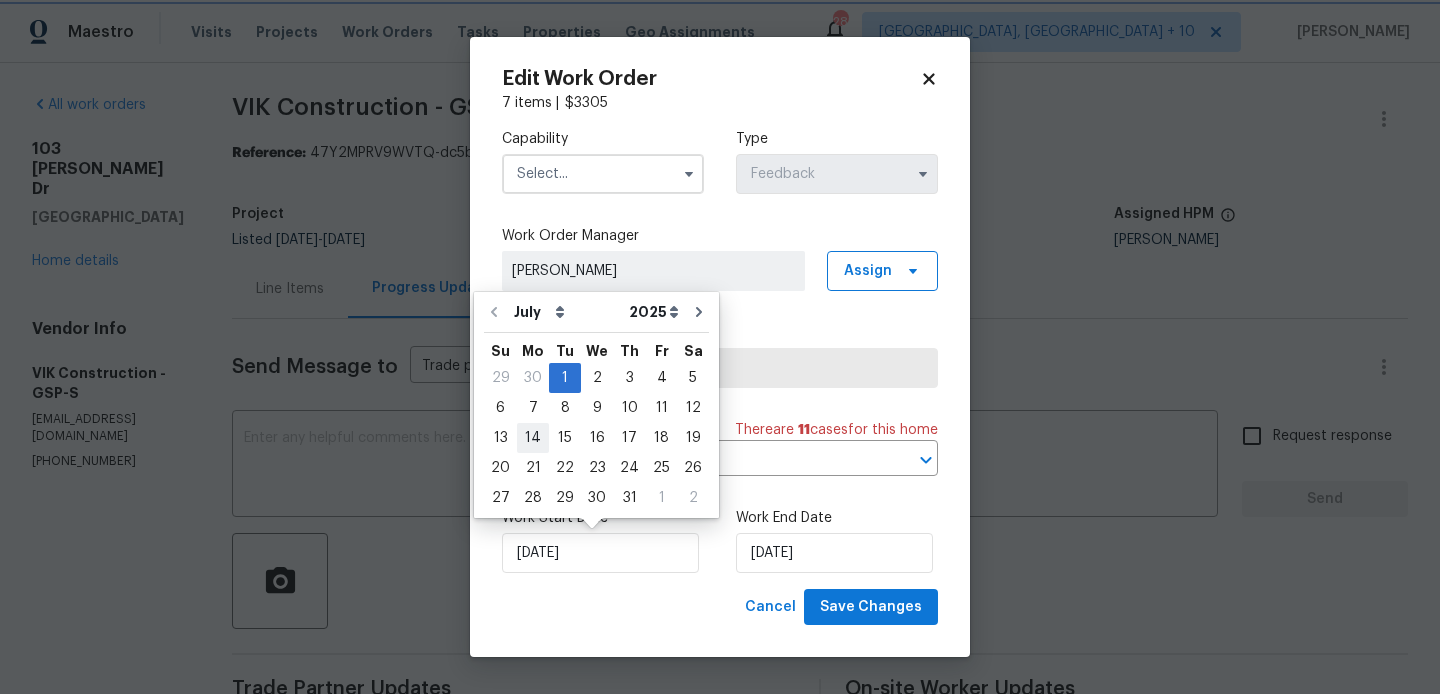 type on "14/07/2025" 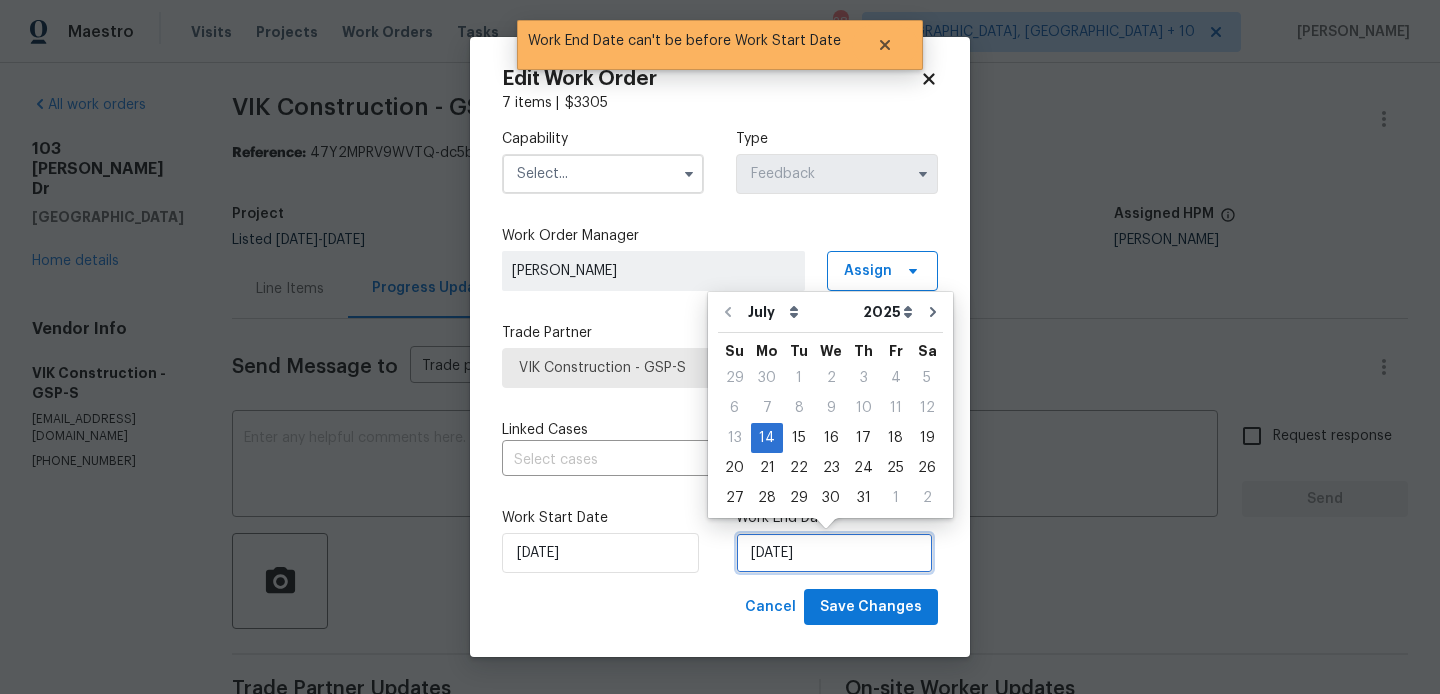 click on "14/07/2025" at bounding box center (834, 553) 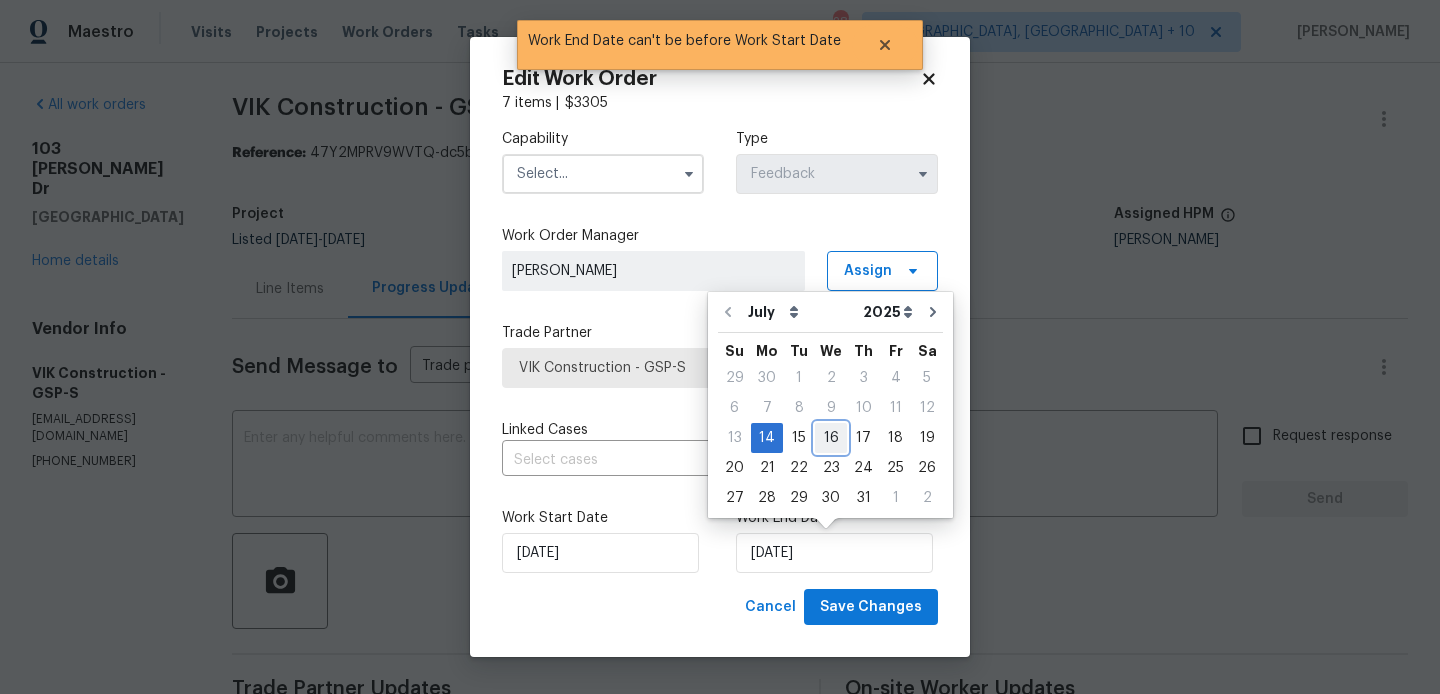 click on "16" at bounding box center [831, 438] 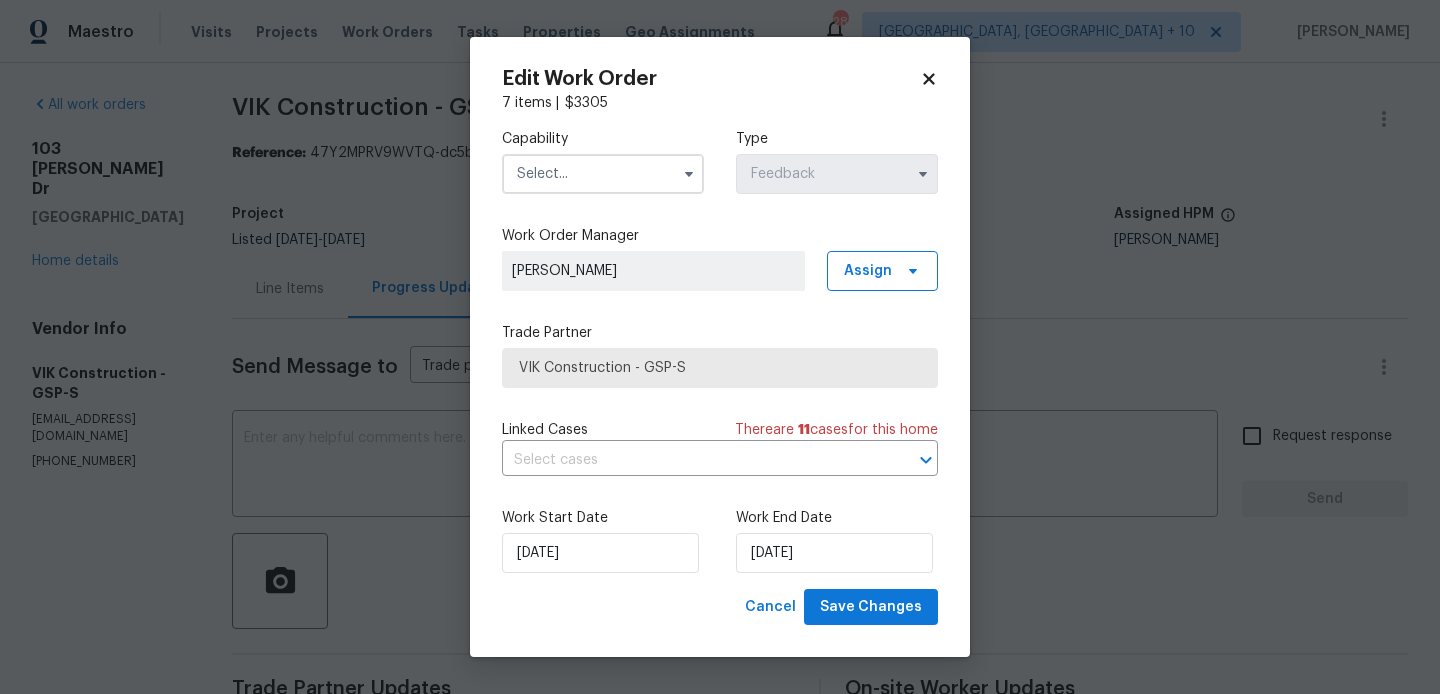 click at bounding box center (603, 174) 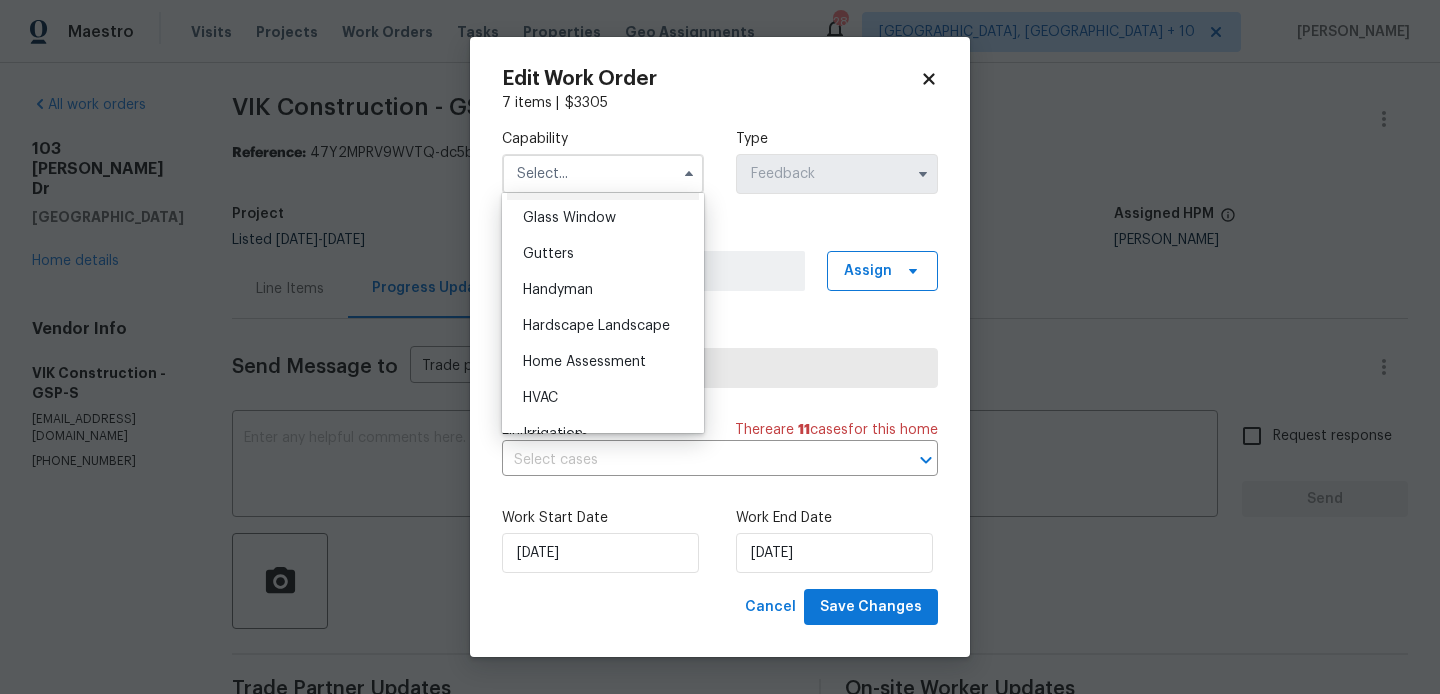 scroll, scrollTop: 1032, scrollLeft: 0, axis: vertical 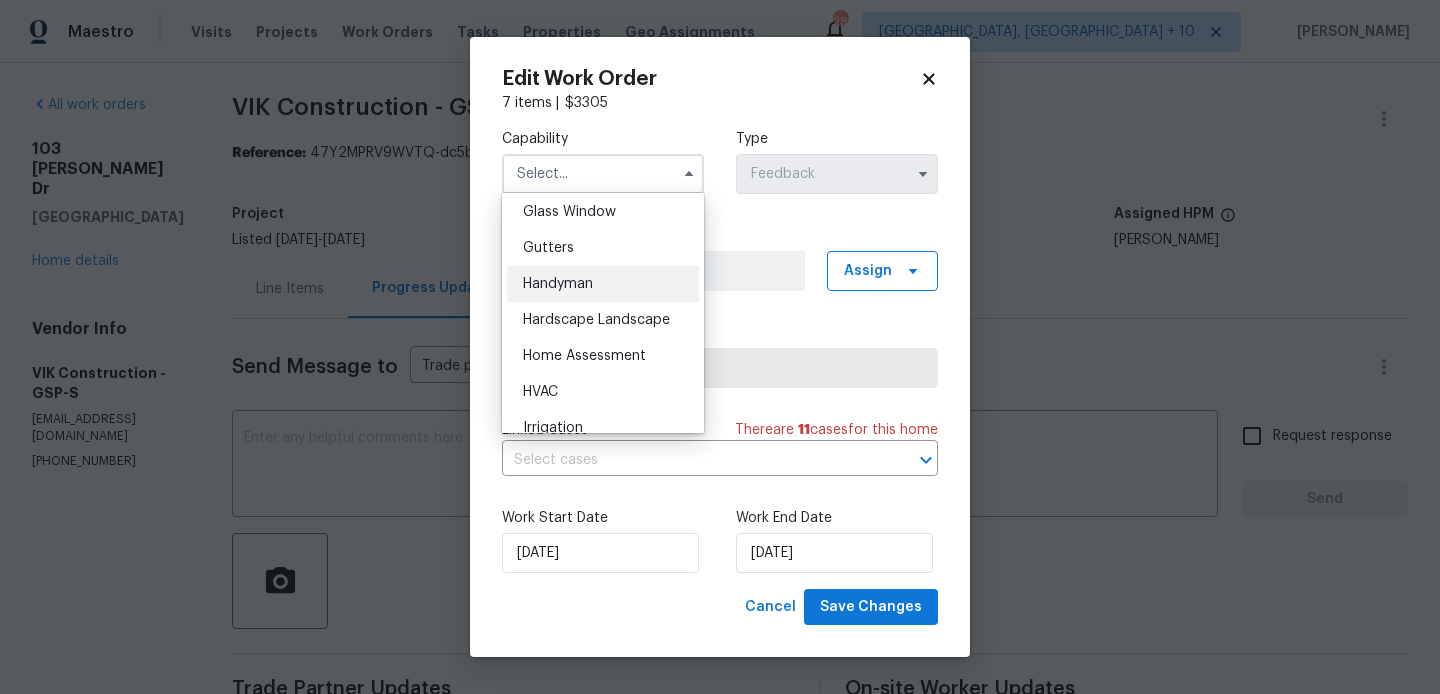 click on "Handyman" at bounding box center [603, 284] 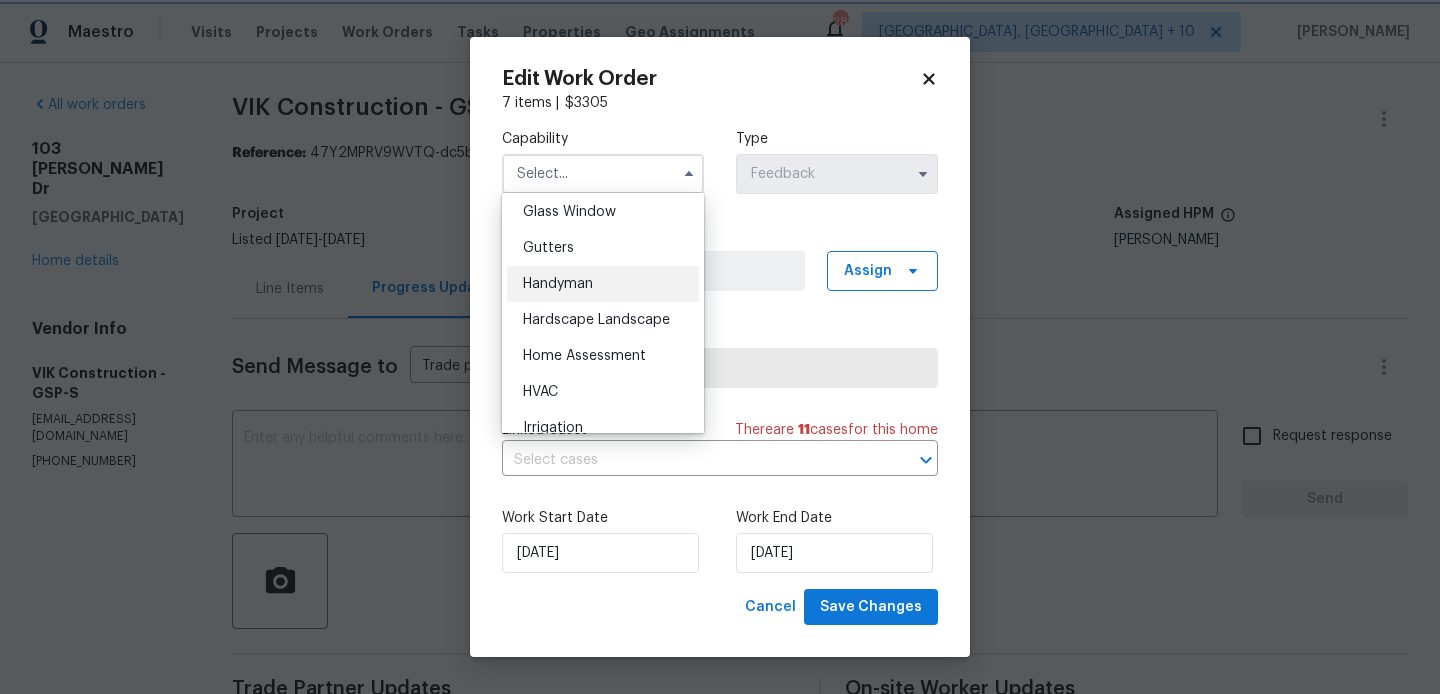 type on "Handyman" 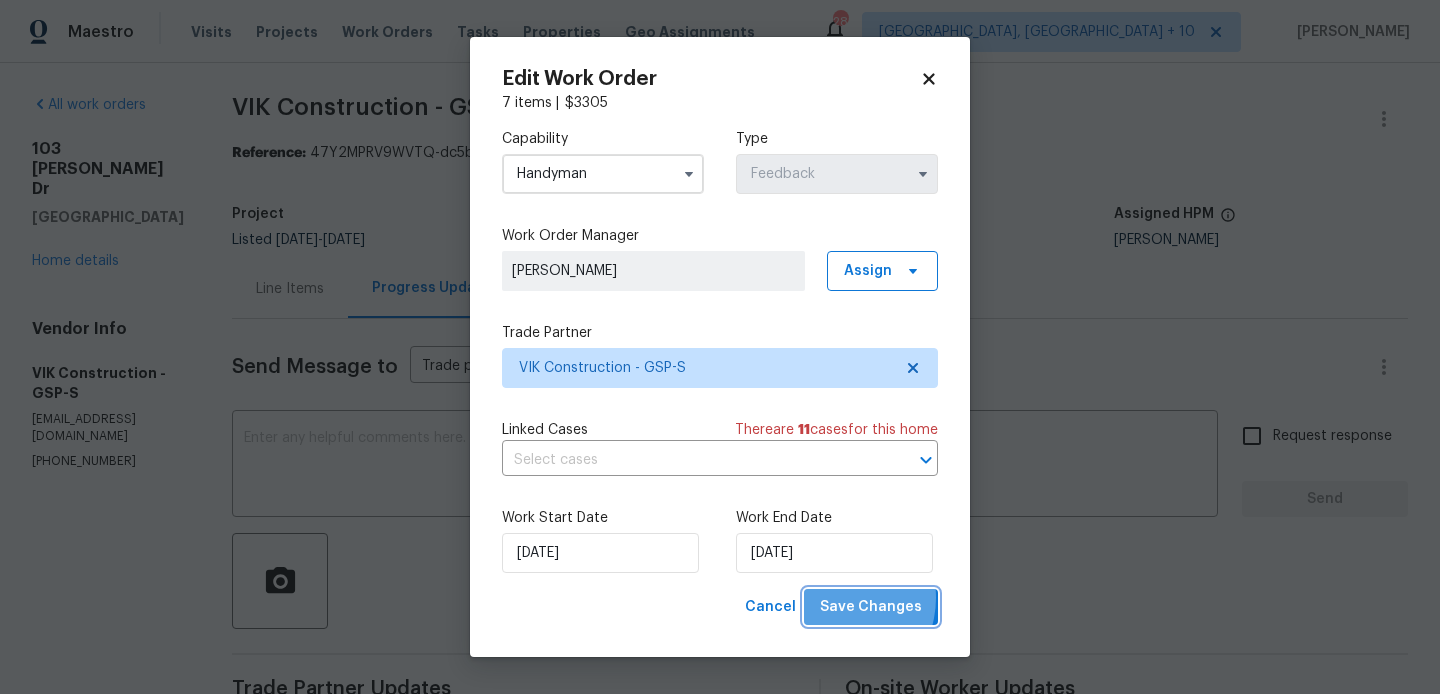 click on "Save Changes" at bounding box center [871, 607] 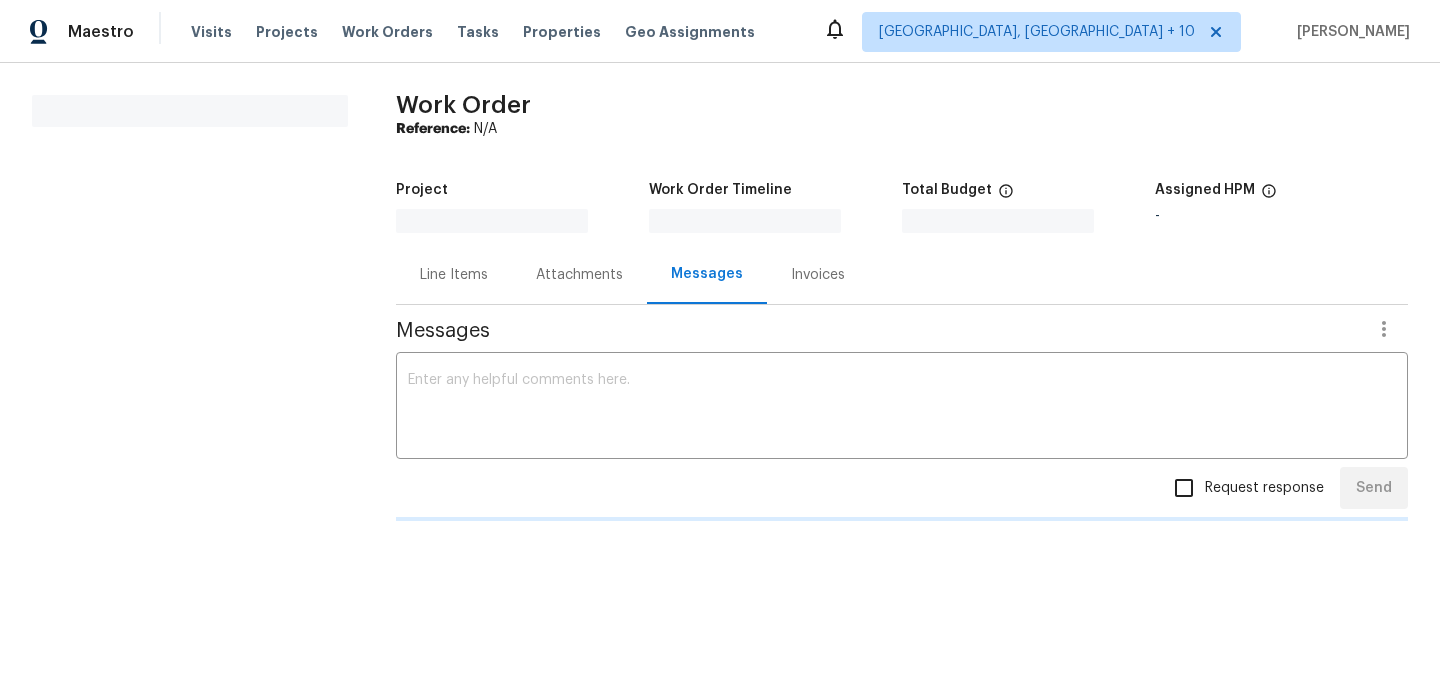 scroll, scrollTop: 0, scrollLeft: 0, axis: both 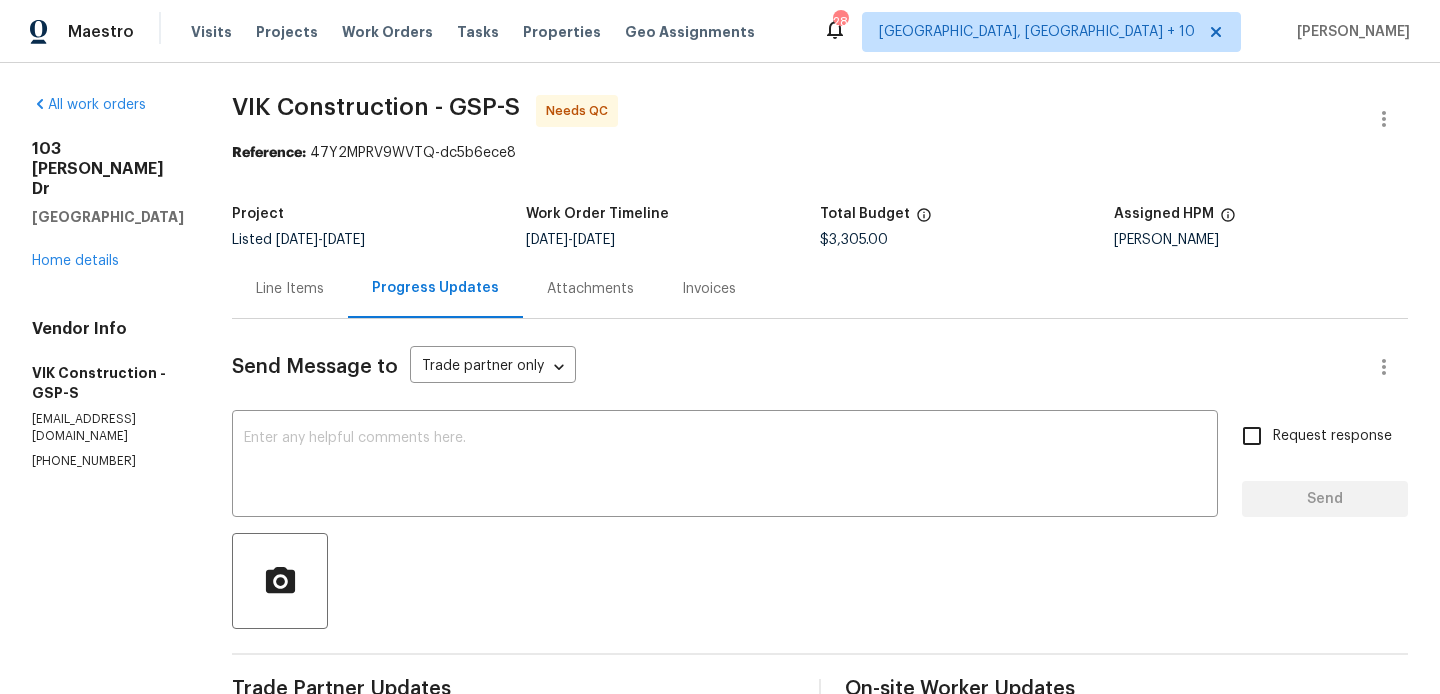 click on "Line Items" at bounding box center (290, 289) 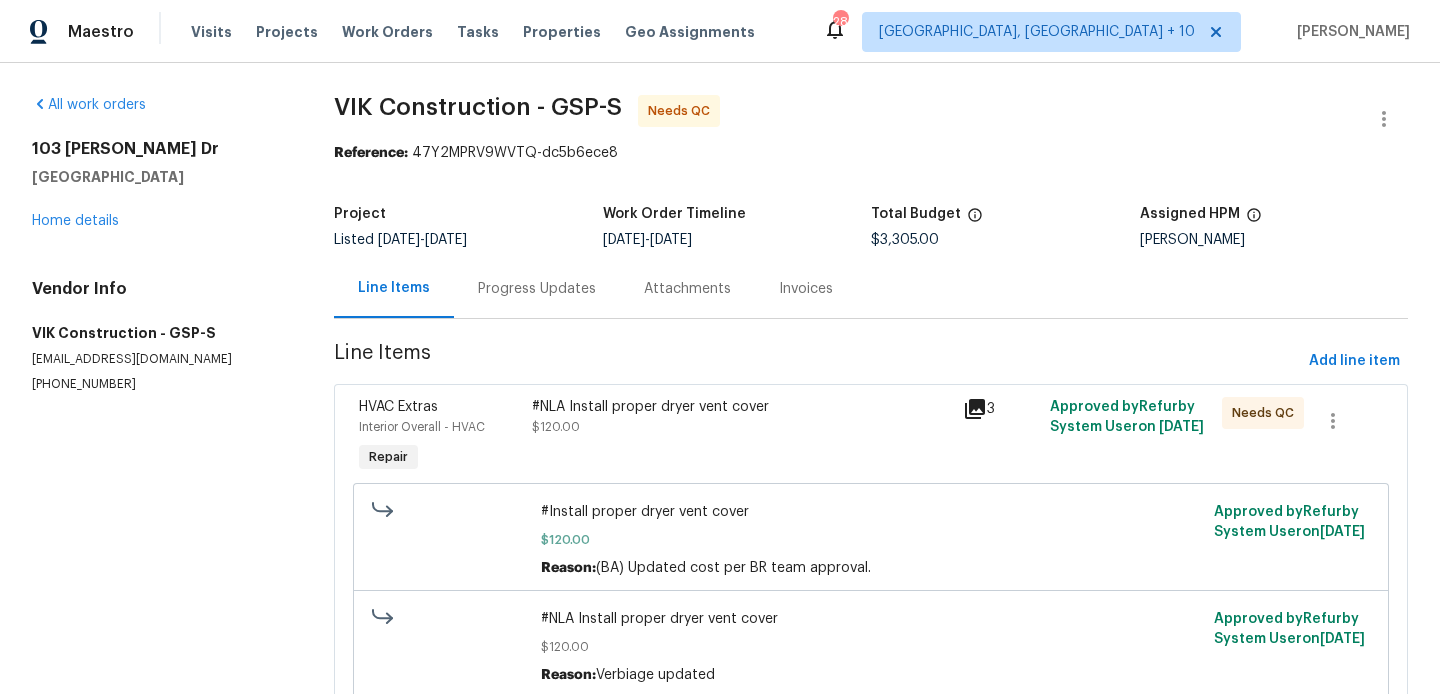 click on "#NLA Install proper dryer vent cover $120.00" at bounding box center (742, 417) 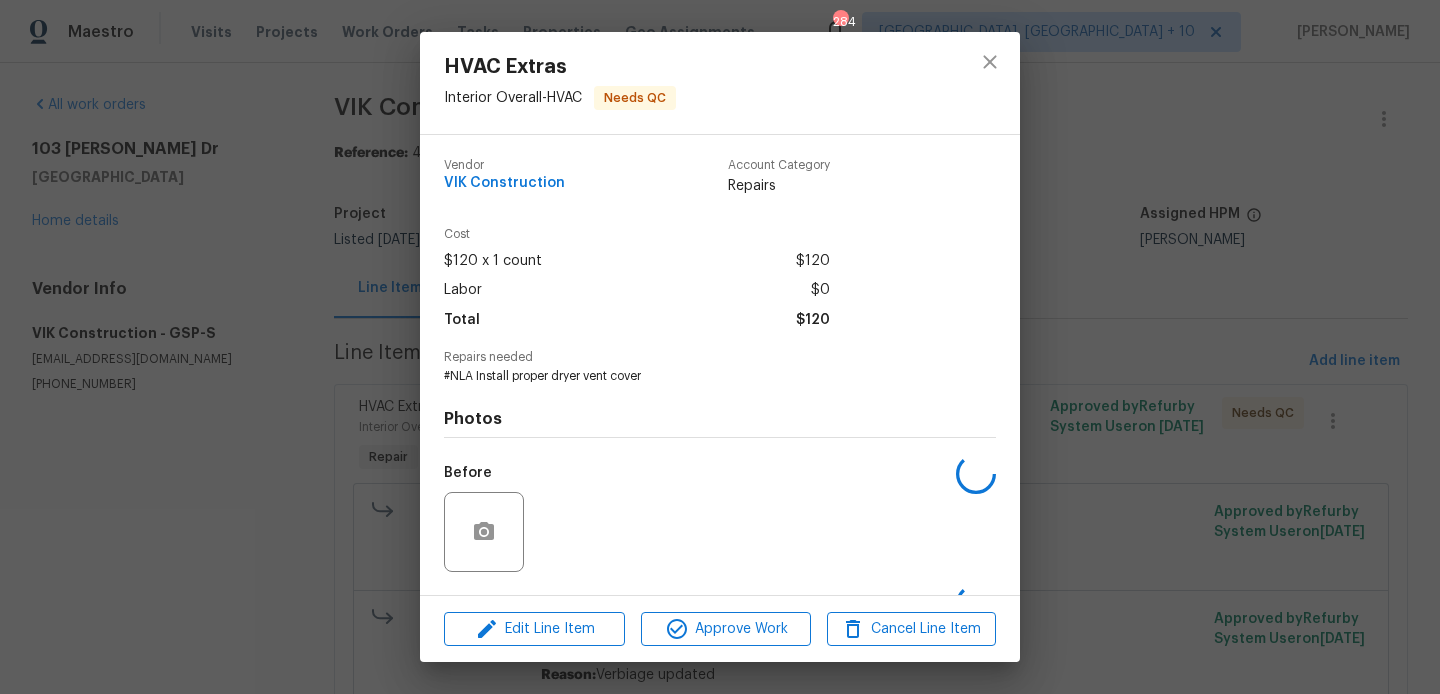 scroll, scrollTop: 127, scrollLeft: 0, axis: vertical 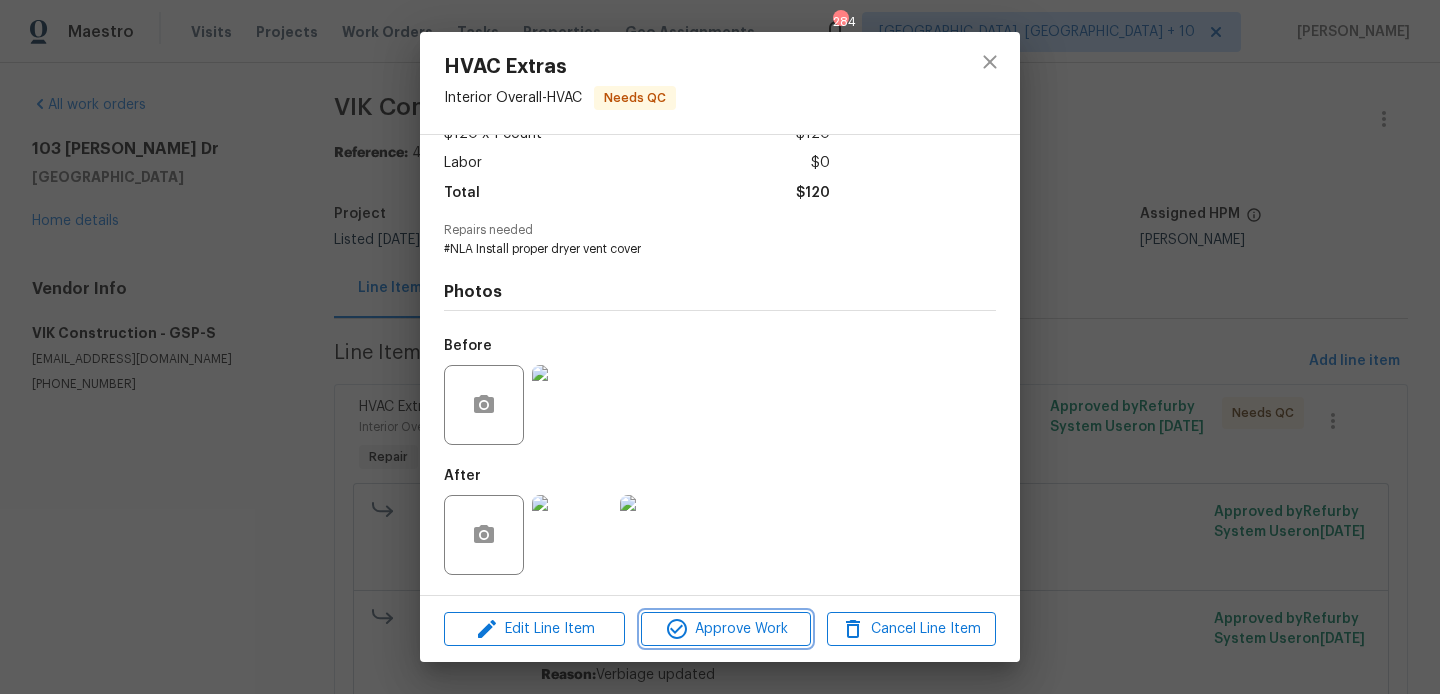 click on "Approve Work" at bounding box center (725, 629) 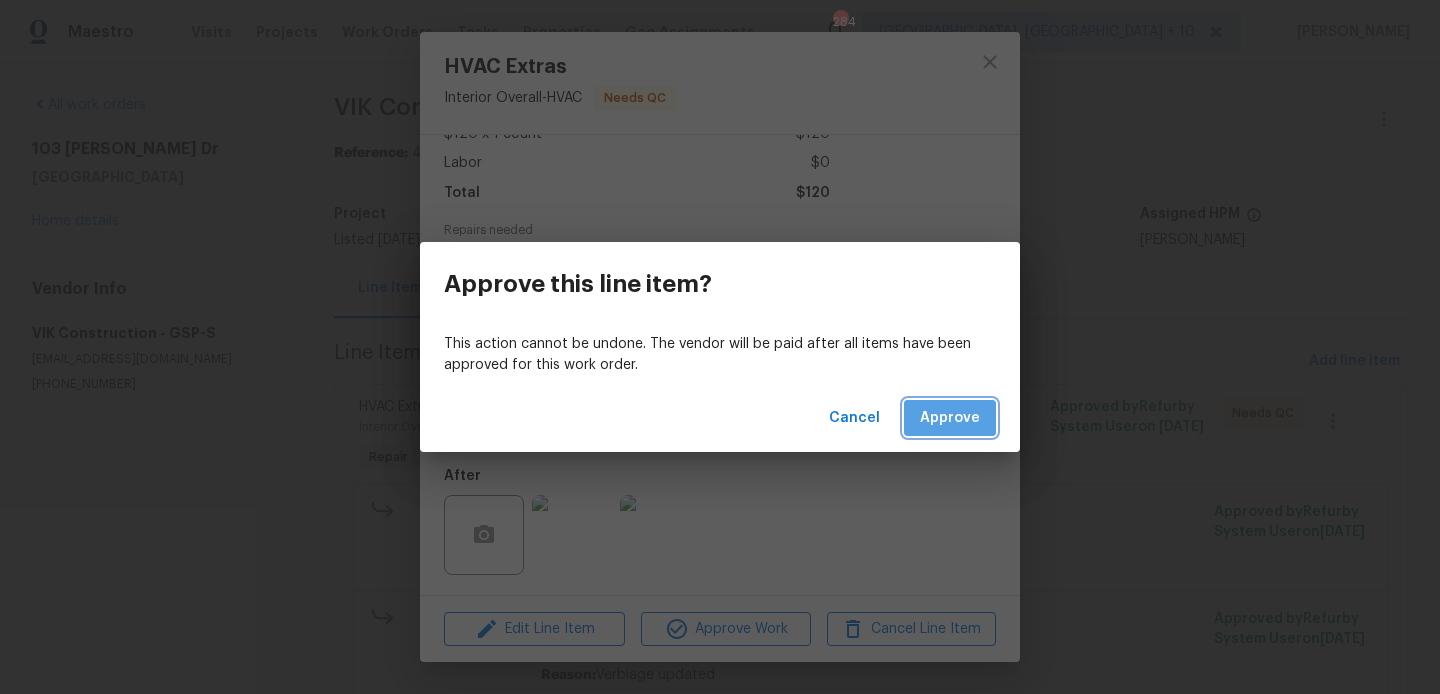 click on "Approve" at bounding box center [950, 418] 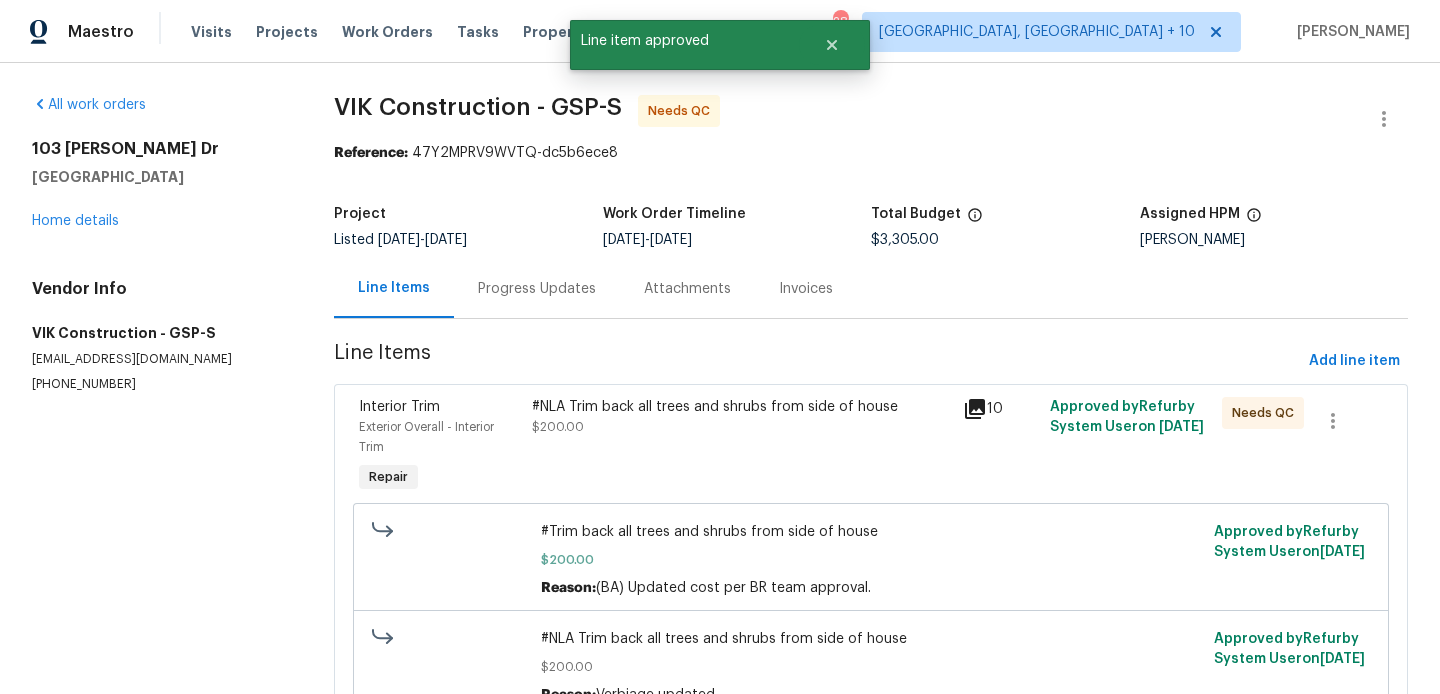 click on "#NLA Trim back all trees and shrubs from side of house $200.00" at bounding box center (742, 417) 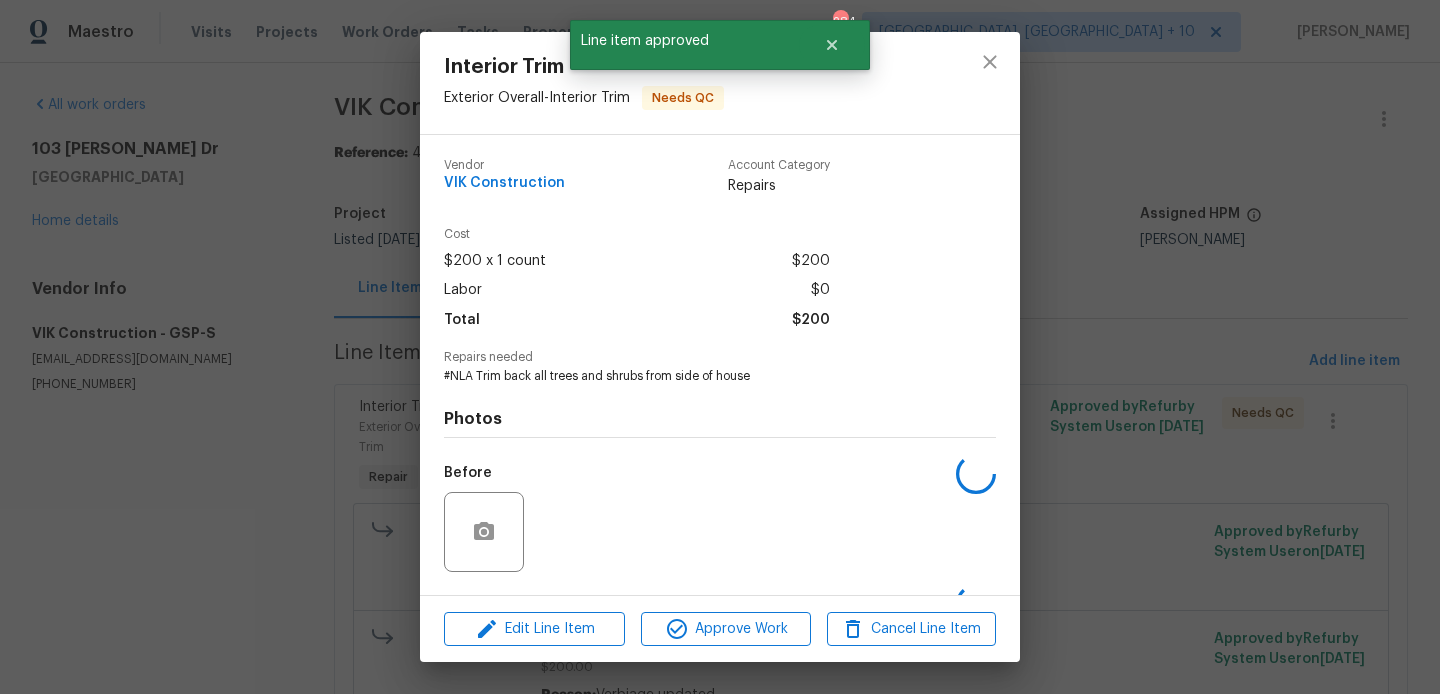 scroll, scrollTop: 127, scrollLeft: 0, axis: vertical 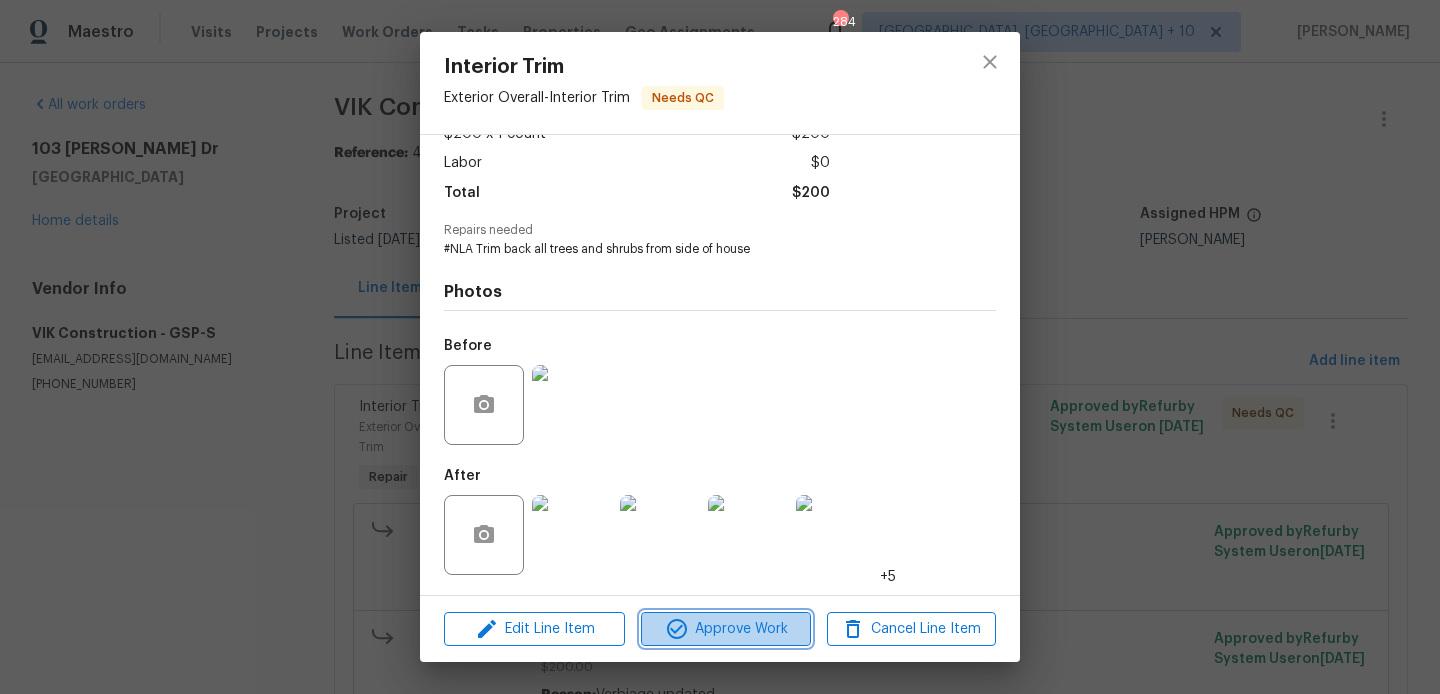 click on "Approve Work" at bounding box center (725, 629) 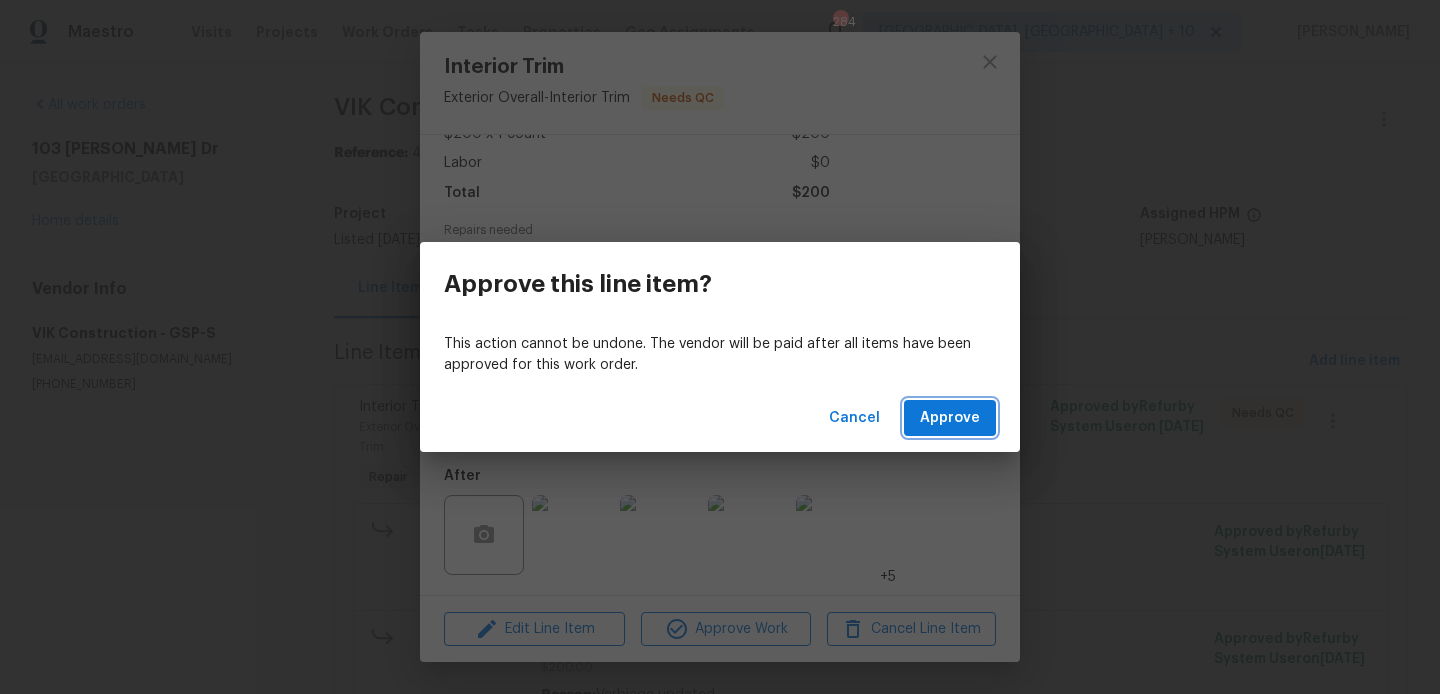 click on "Approve" at bounding box center [950, 418] 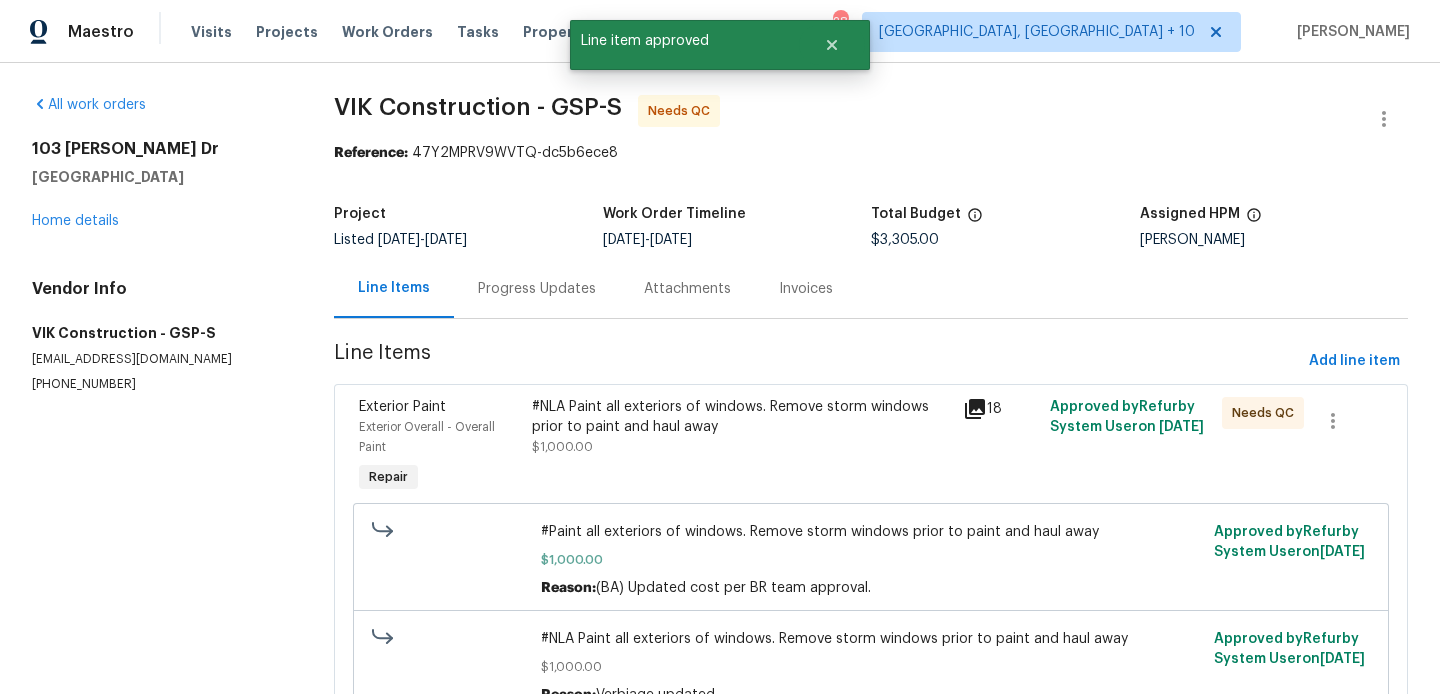 click on "#NLA Paint all exteriors of windows. Remove storm windows prior to paint and haul away" at bounding box center (742, 417) 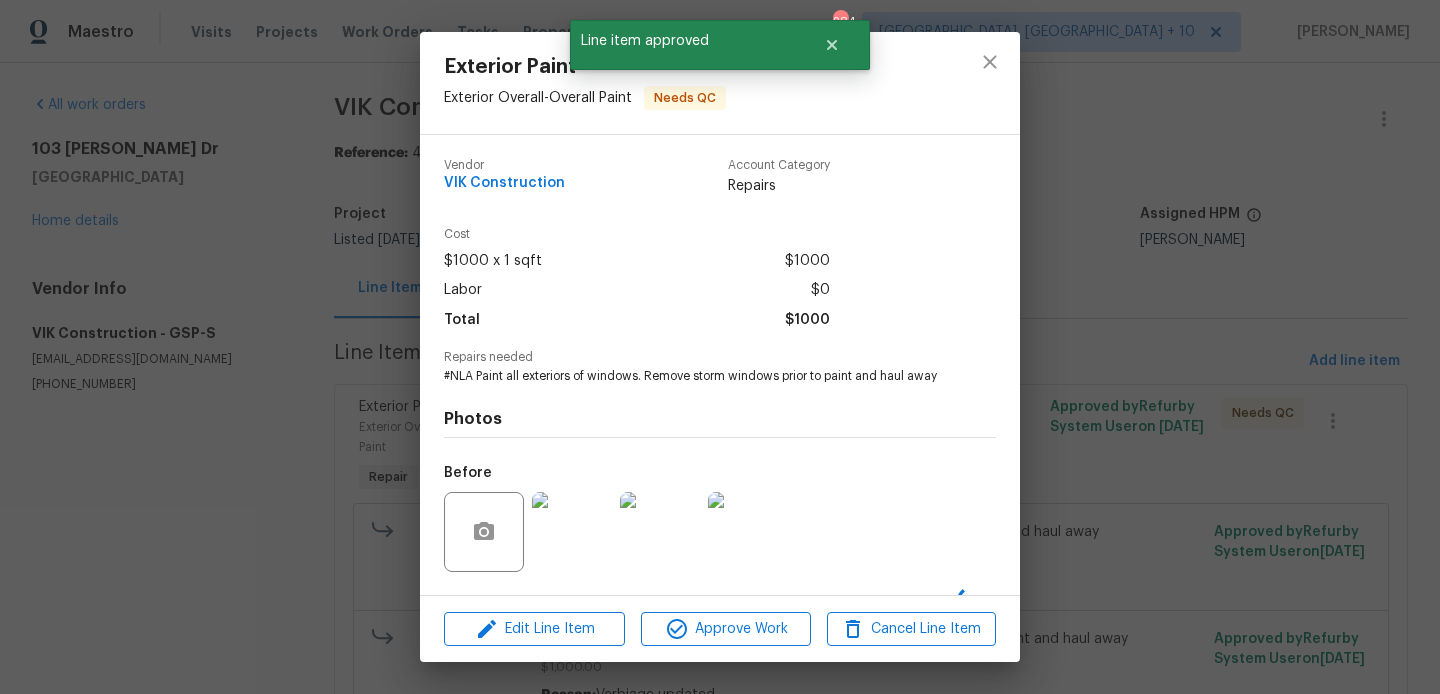 scroll, scrollTop: 127, scrollLeft: 0, axis: vertical 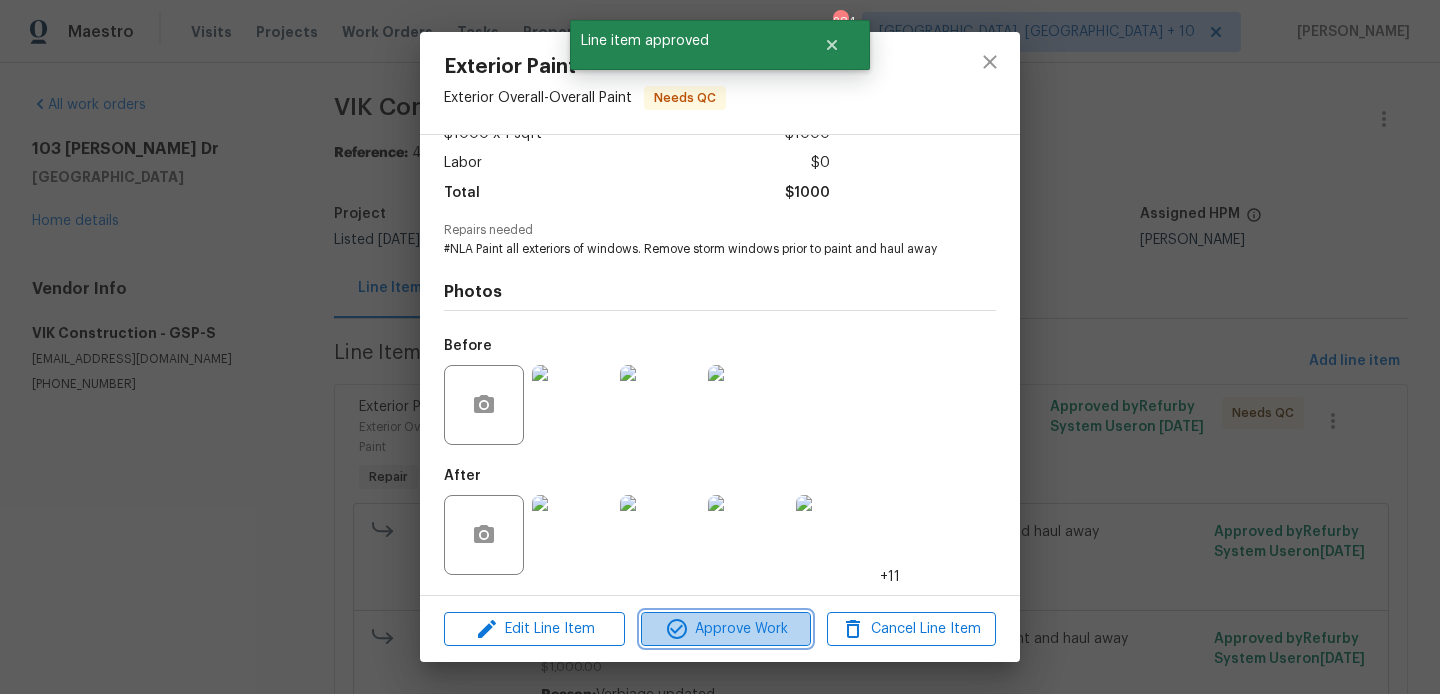 click on "Approve Work" at bounding box center [725, 629] 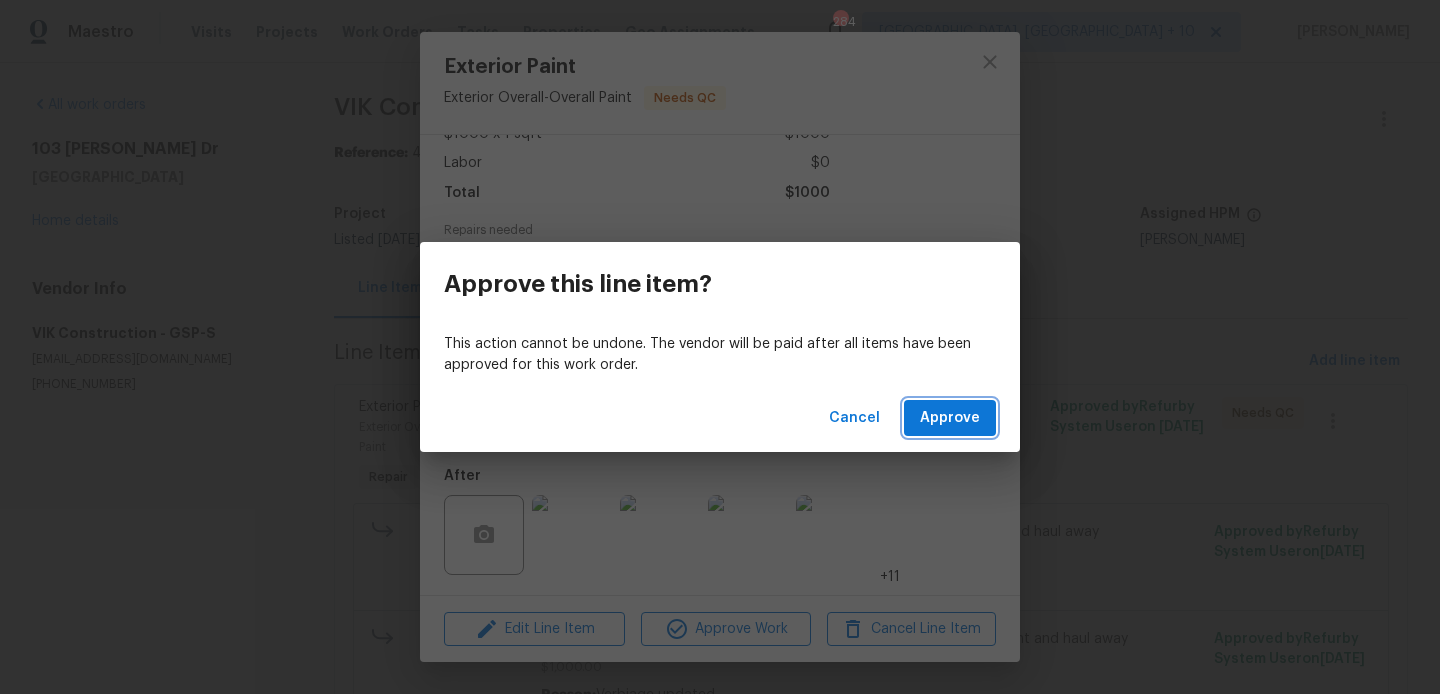 click on "Approve" at bounding box center (950, 418) 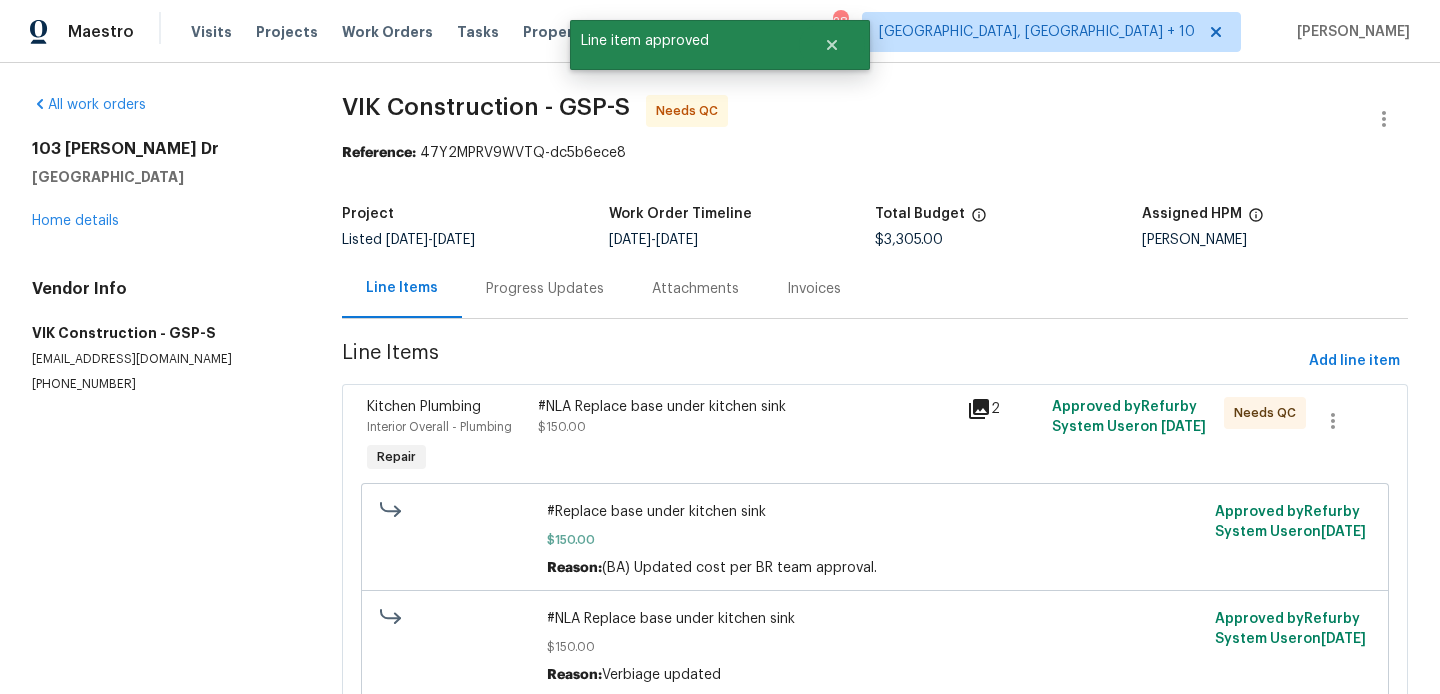 click on "#NLA Replace base under kitchen sink $150.00" at bounding box center [746, 417] 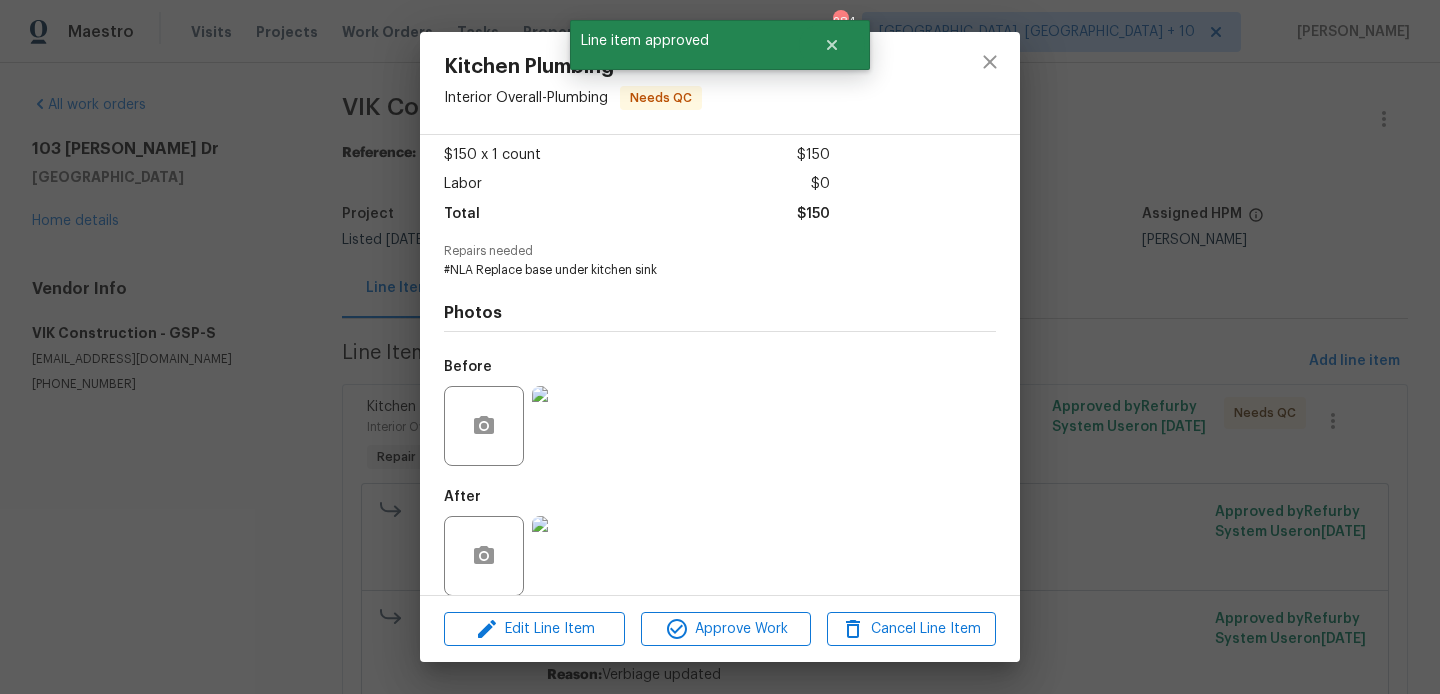 scroll, scrollTop: 127, scrollLeft: 0, axis: vertical 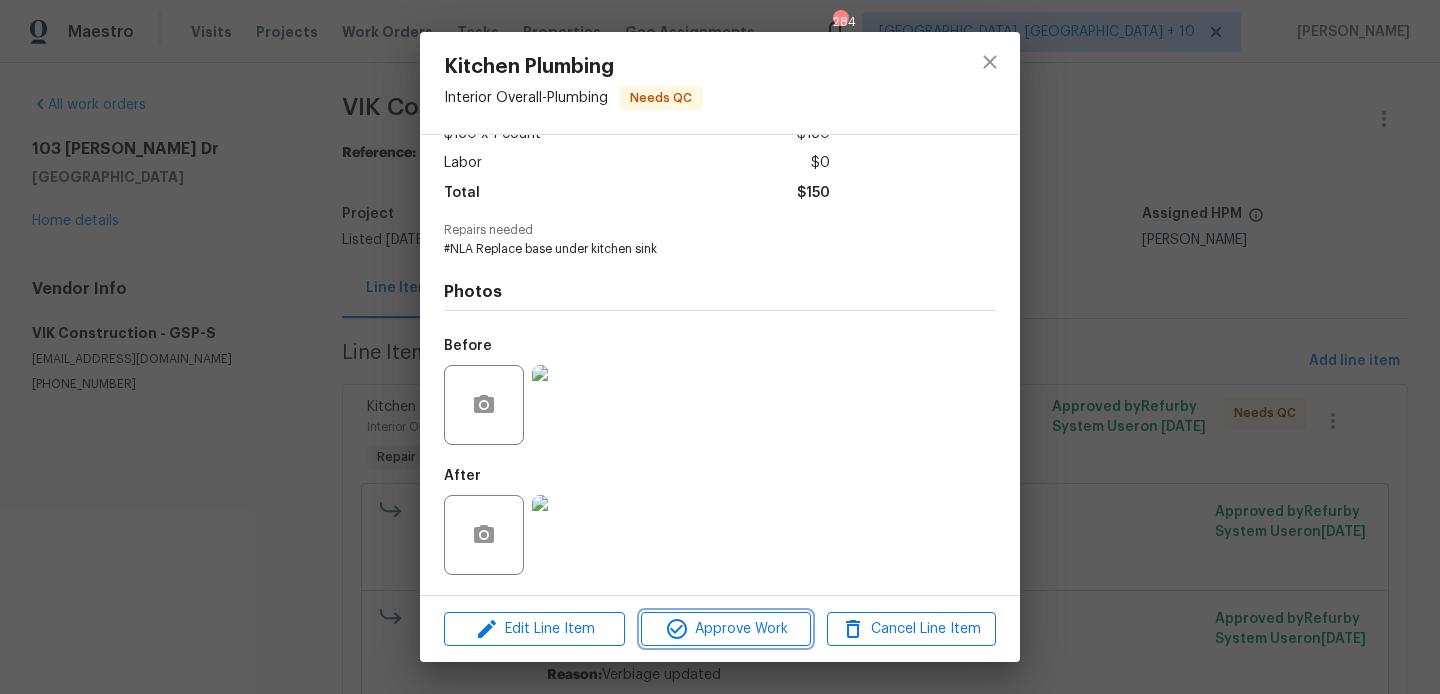 click on "Approve Work" at bounding box center (725, 629) 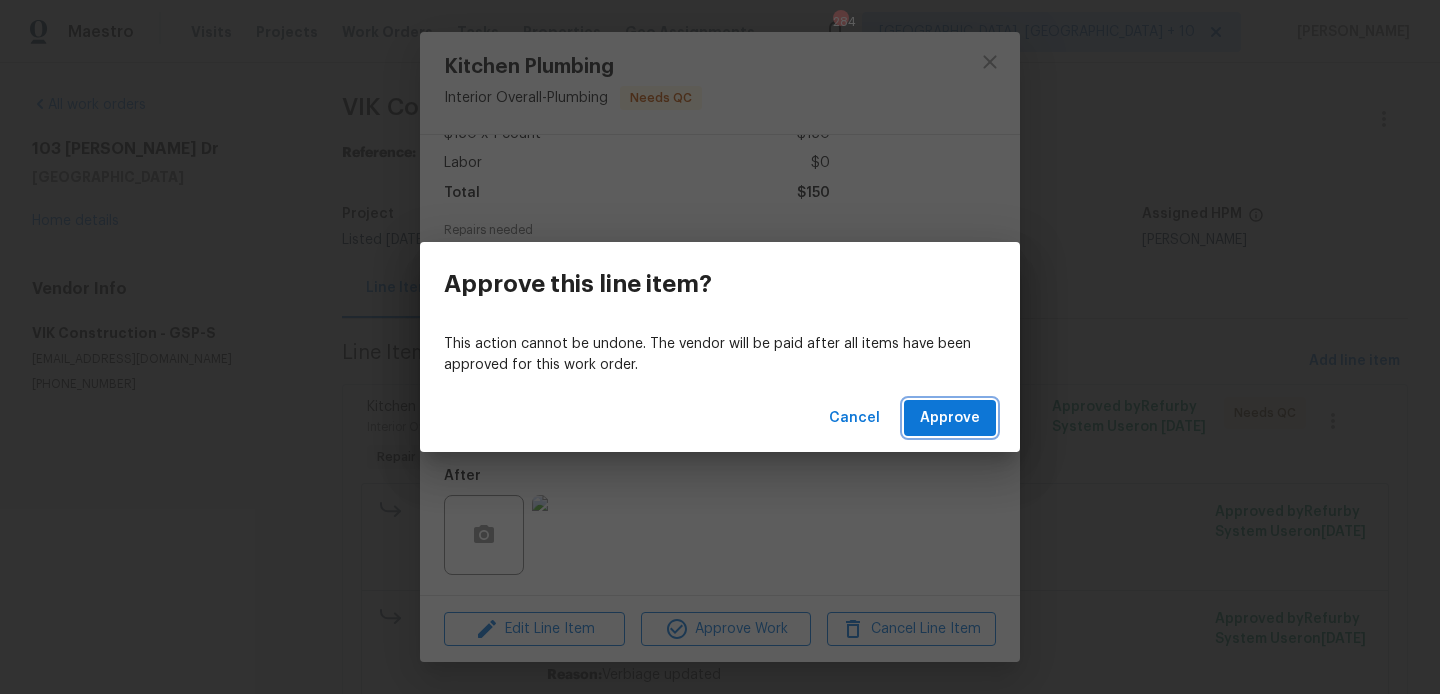click on "Approve" at bounding box center (950, 418) 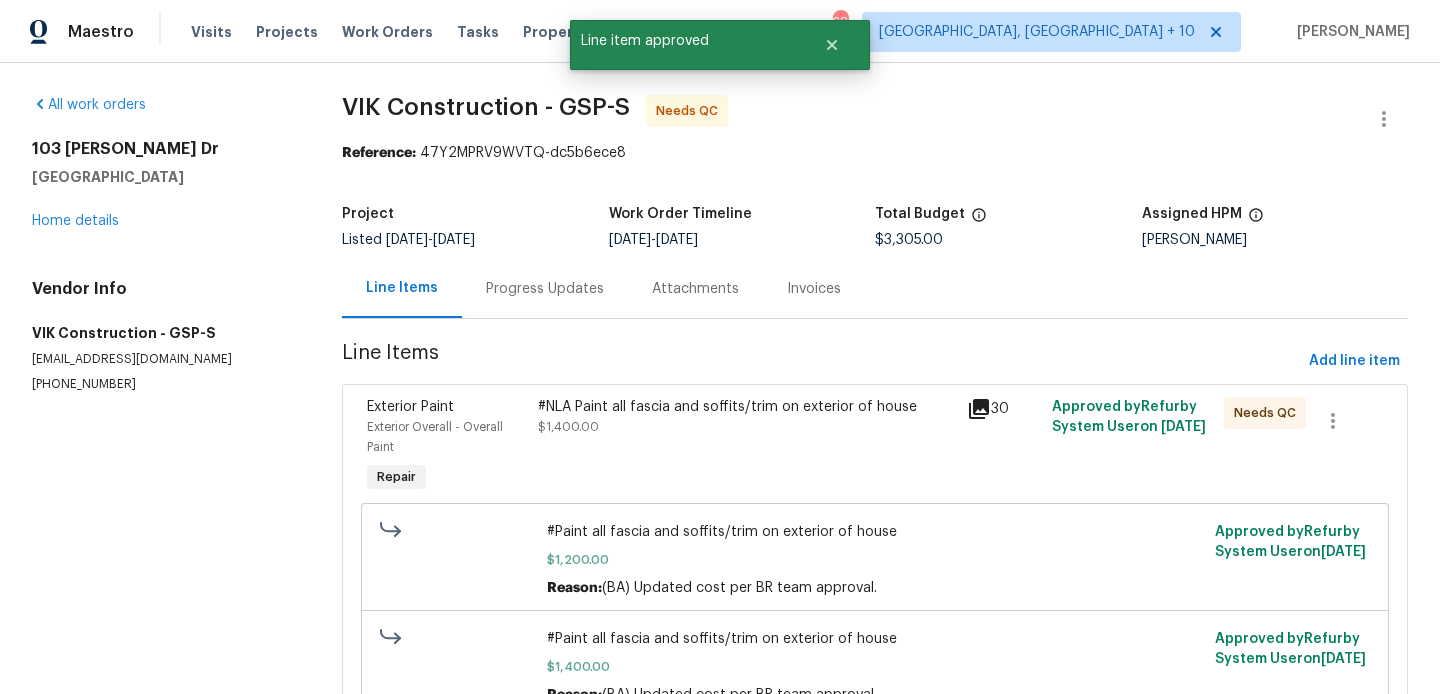 click on "#NLA Paint all fascia and soffits/trim on exterior of house $1,400.00" at bounding box center (746, 417) 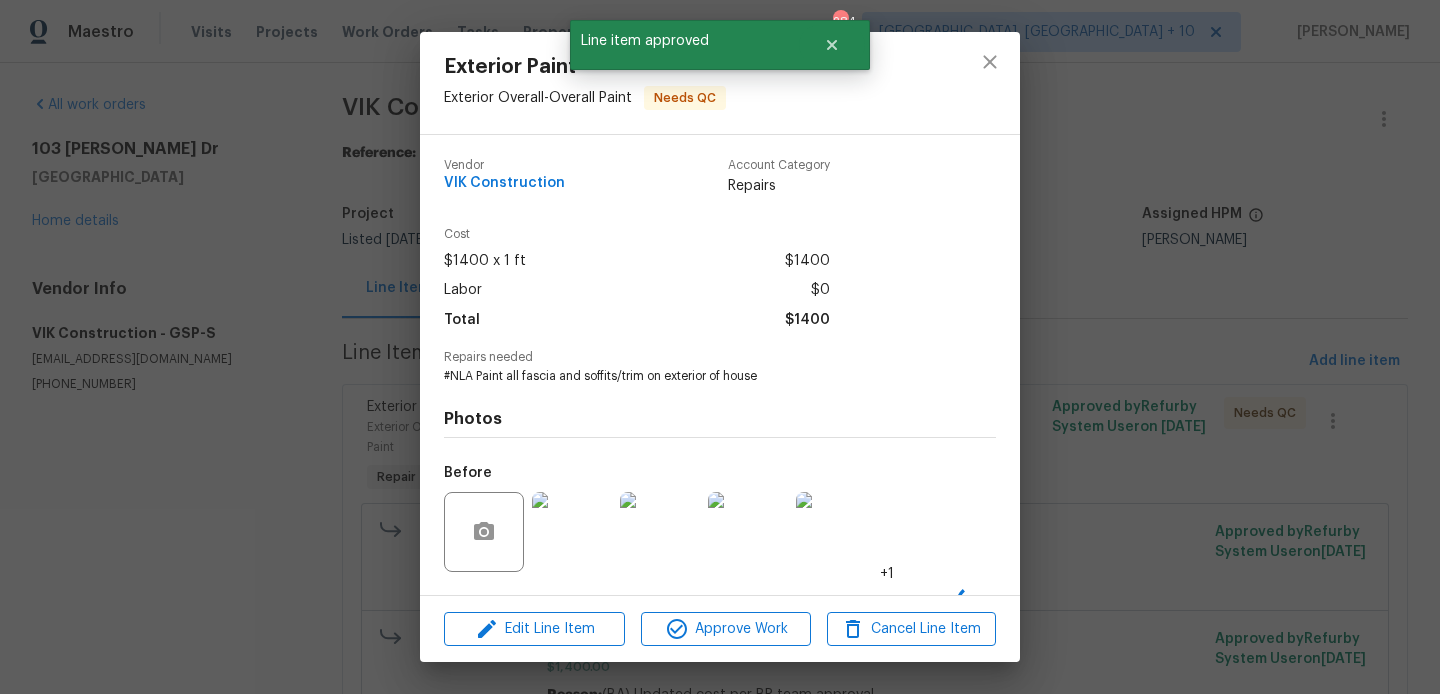 scroll, scrollTop: 127, scrollLeft: 0, axis: vertical 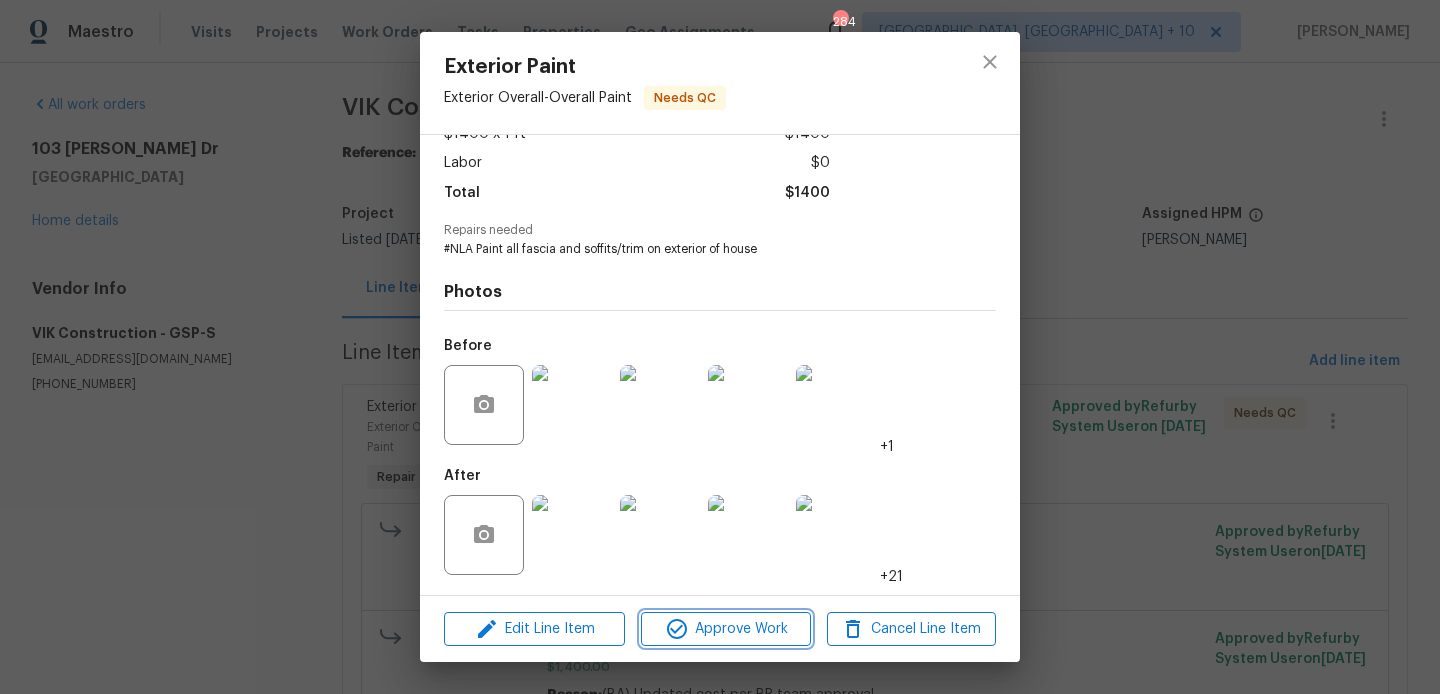click on "Approve Work" at bounding box center (725, 629) 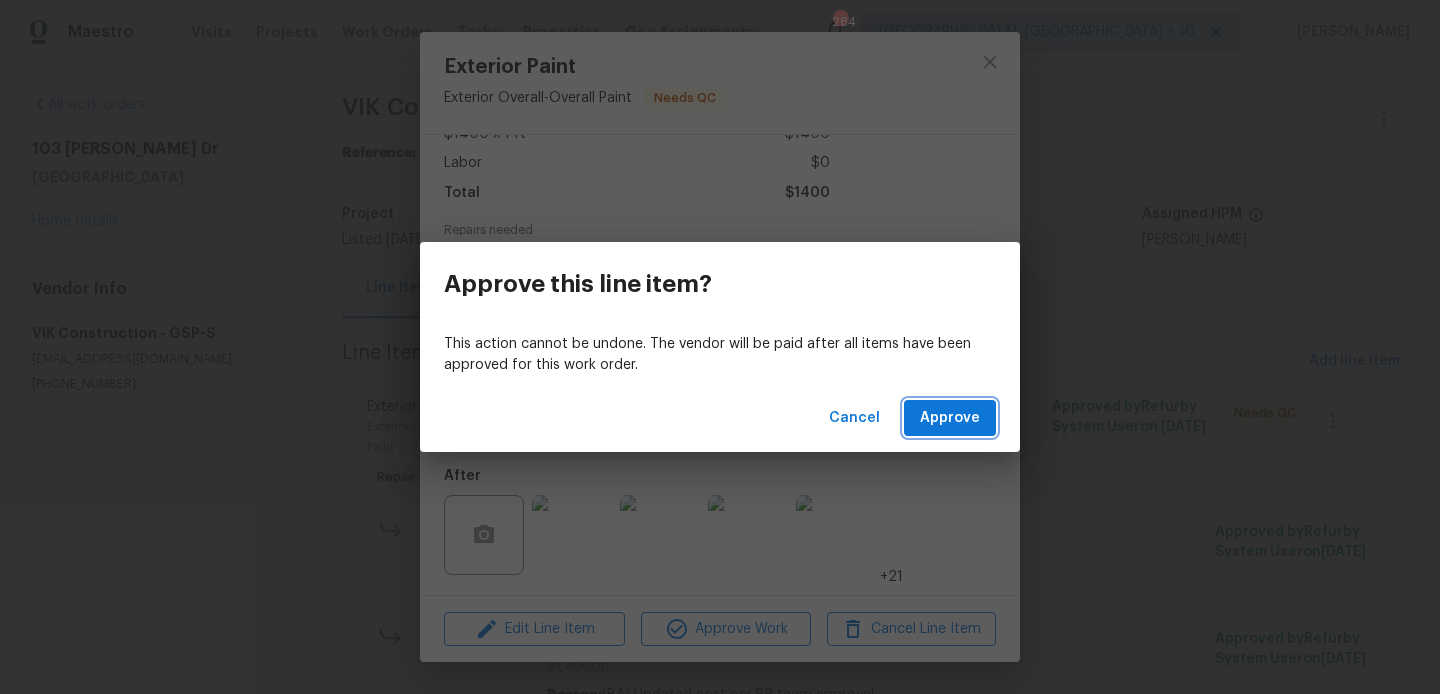 click on "Approve" at bounding box center (950, 418) 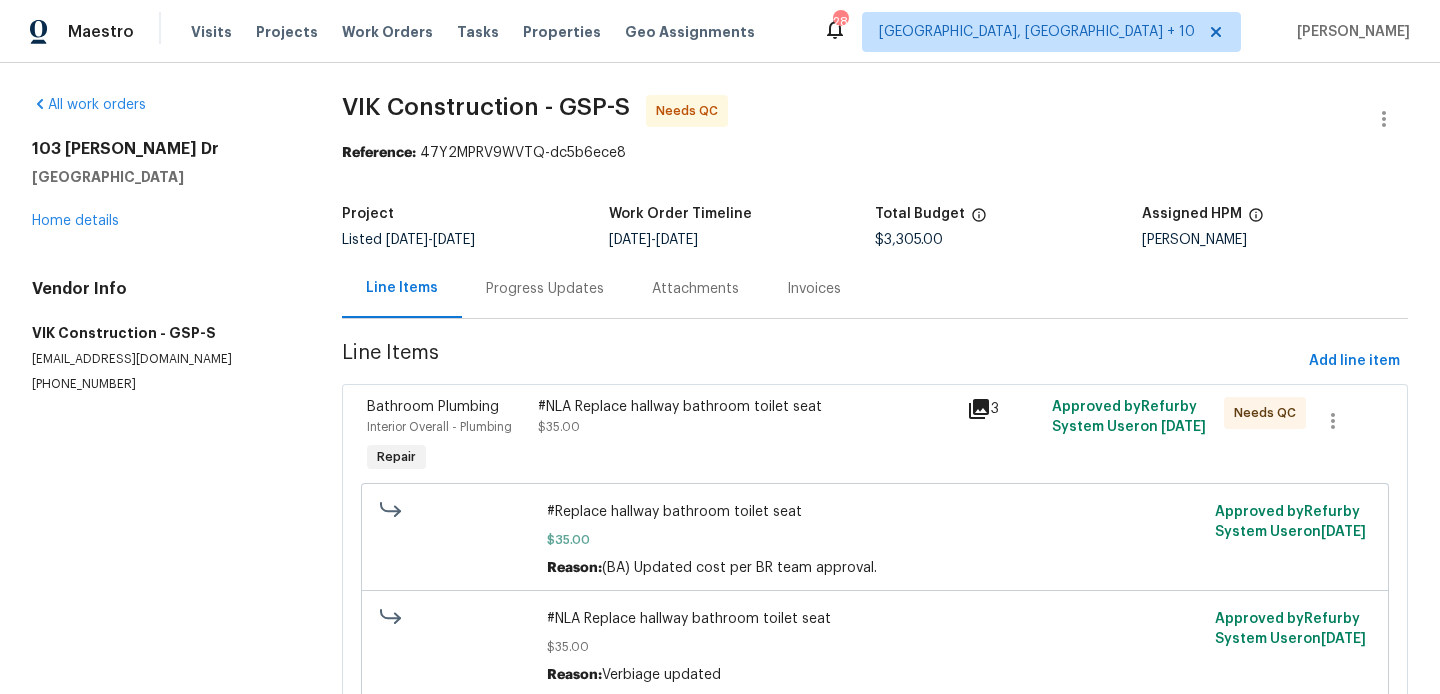 click on "#NLA Replace hallway bathroom toilet seat $35.00" at bounding box center (746, 417) 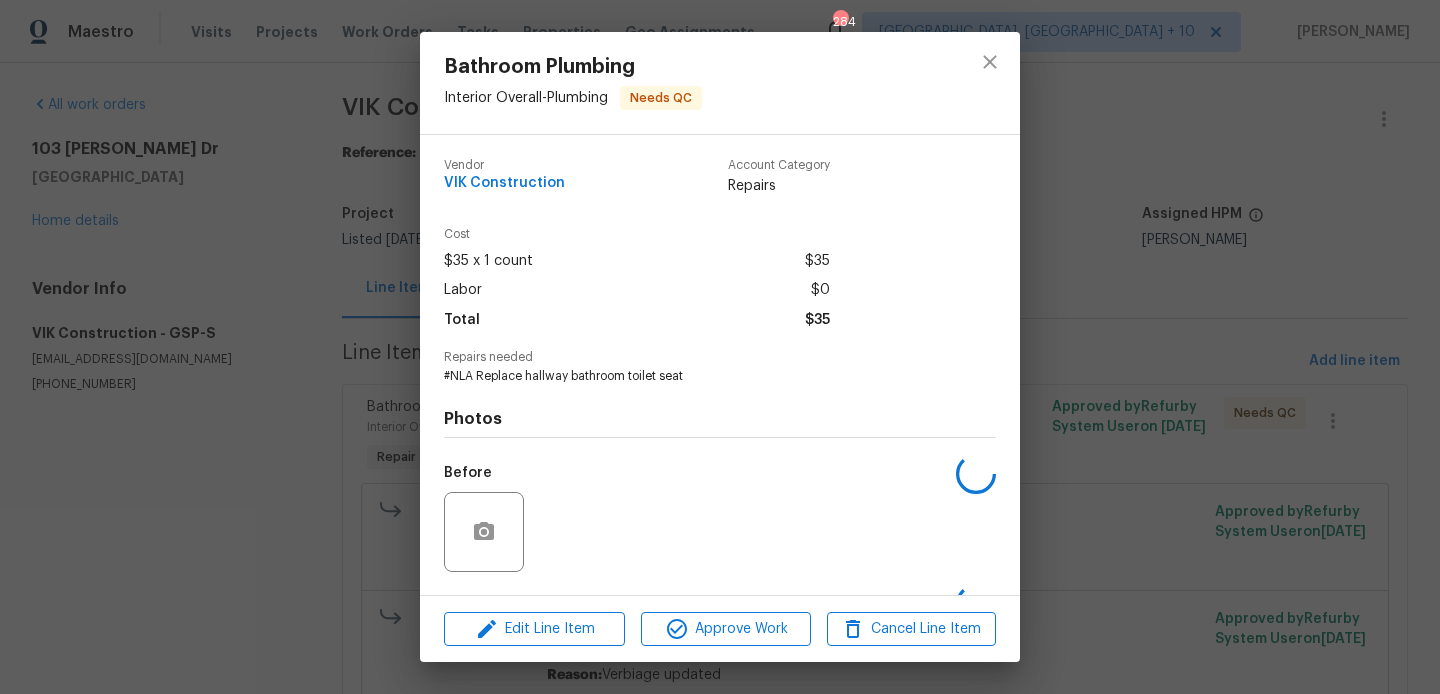 scroll, scrollTop: 127, scrollLeft: 0, axis: vertical 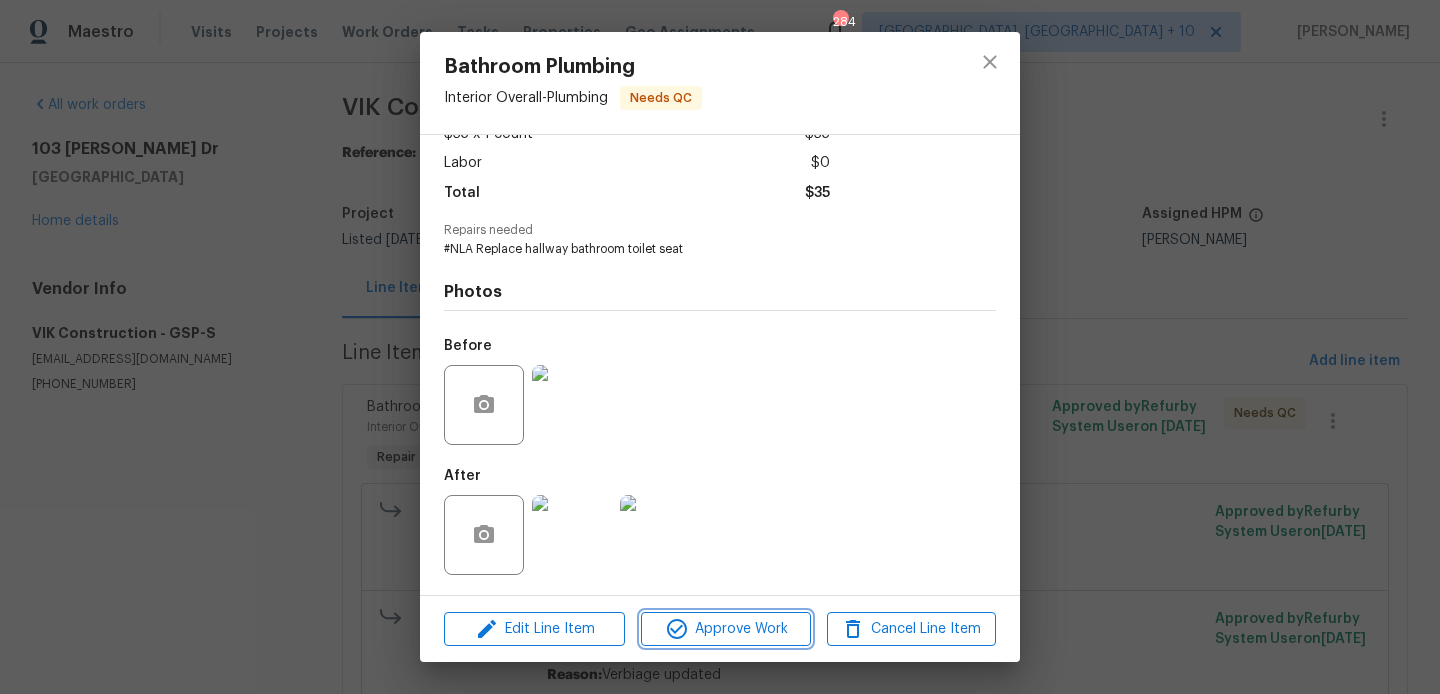 click on "Approve Work" at bounding box center [725, 629] 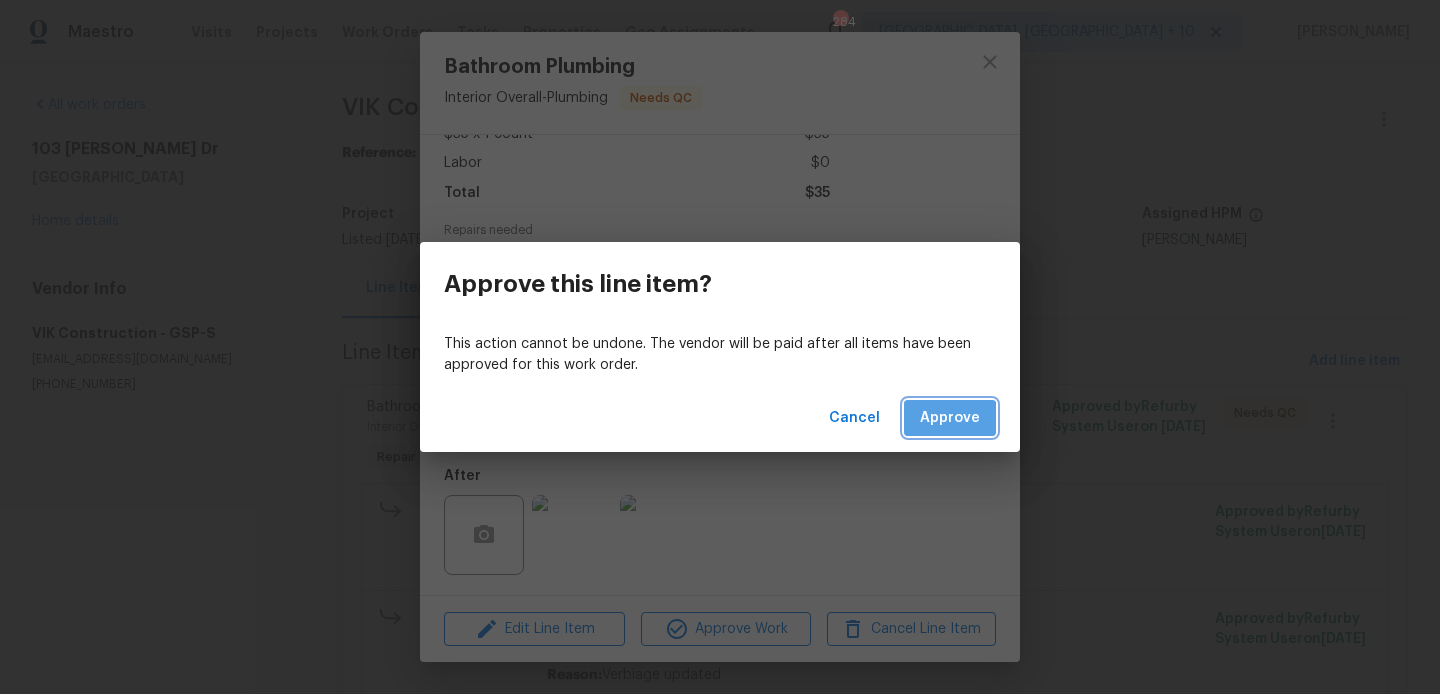 click on "Approve" at bounding box center [950, 418] 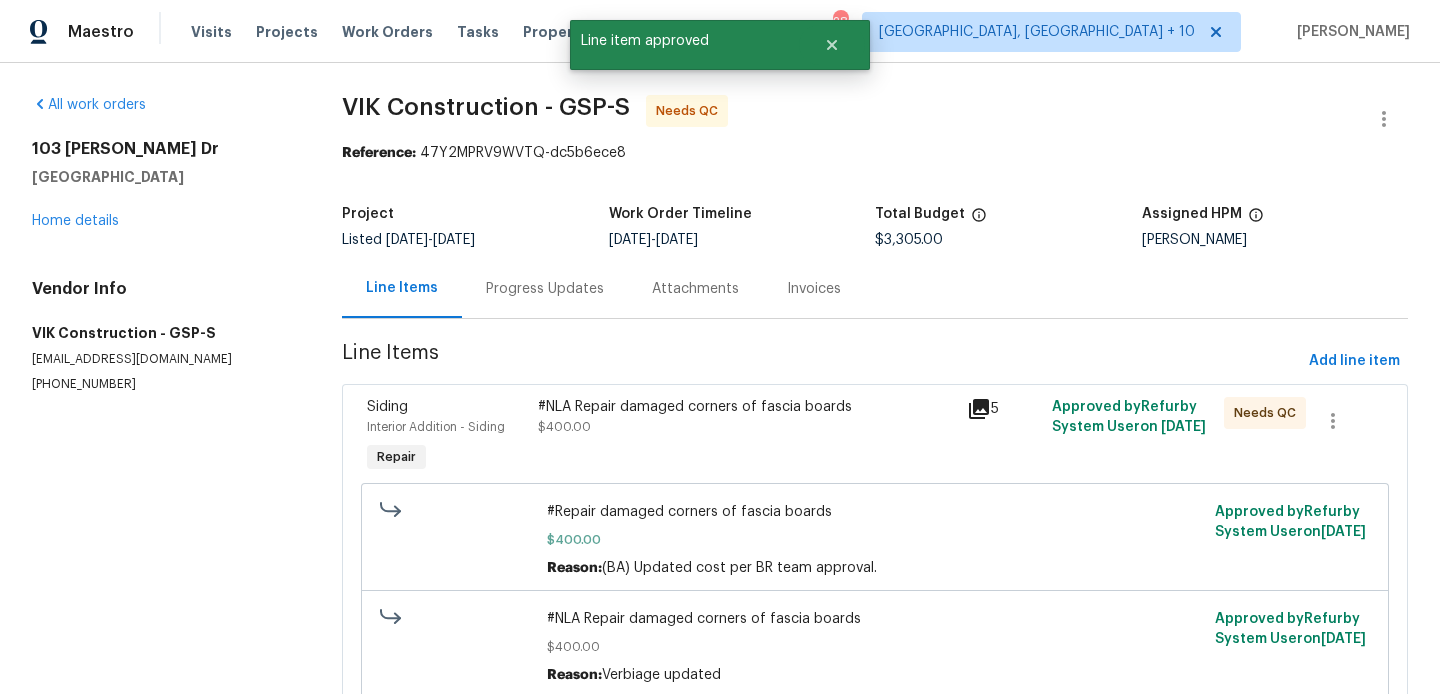 click on "#NLA Repair damaged corners of fascia boards $400.00" at bounding box center (746, 417) 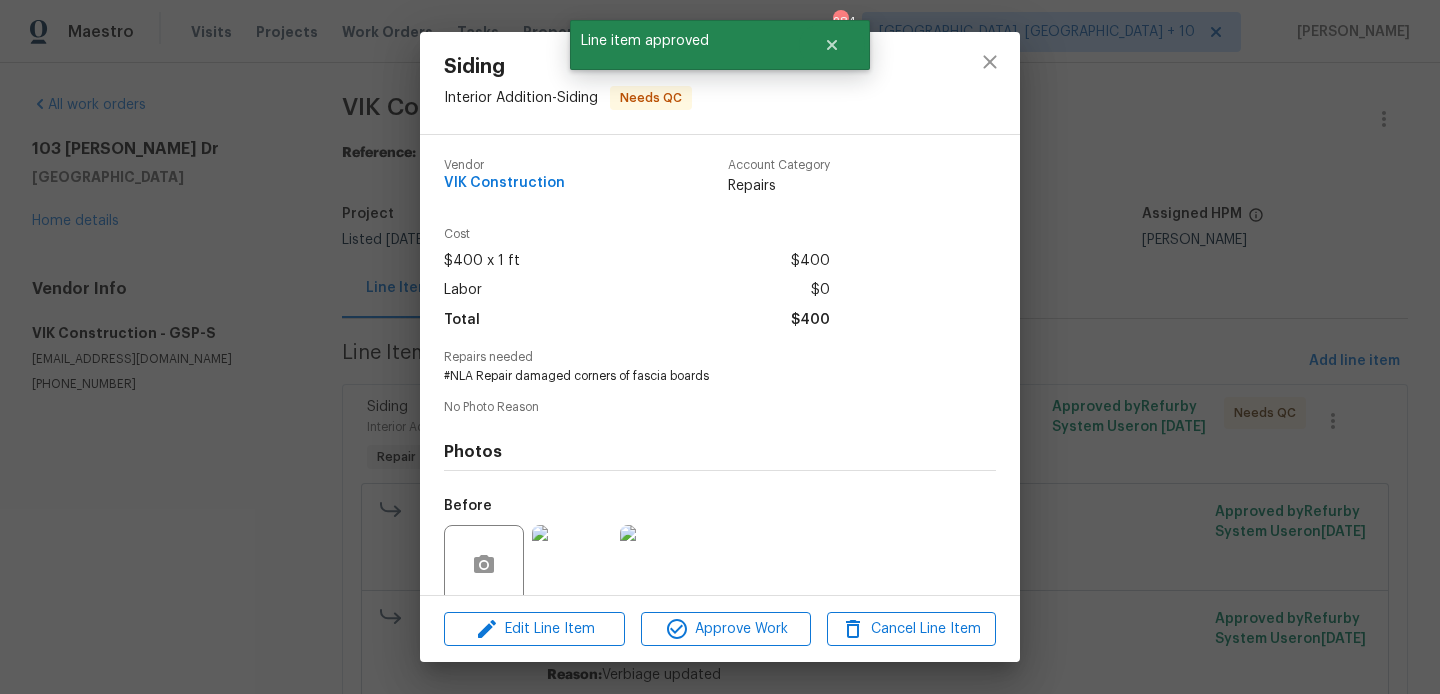 scroll, scrollTop: 159, scrollLeft: 0, axis: vertical 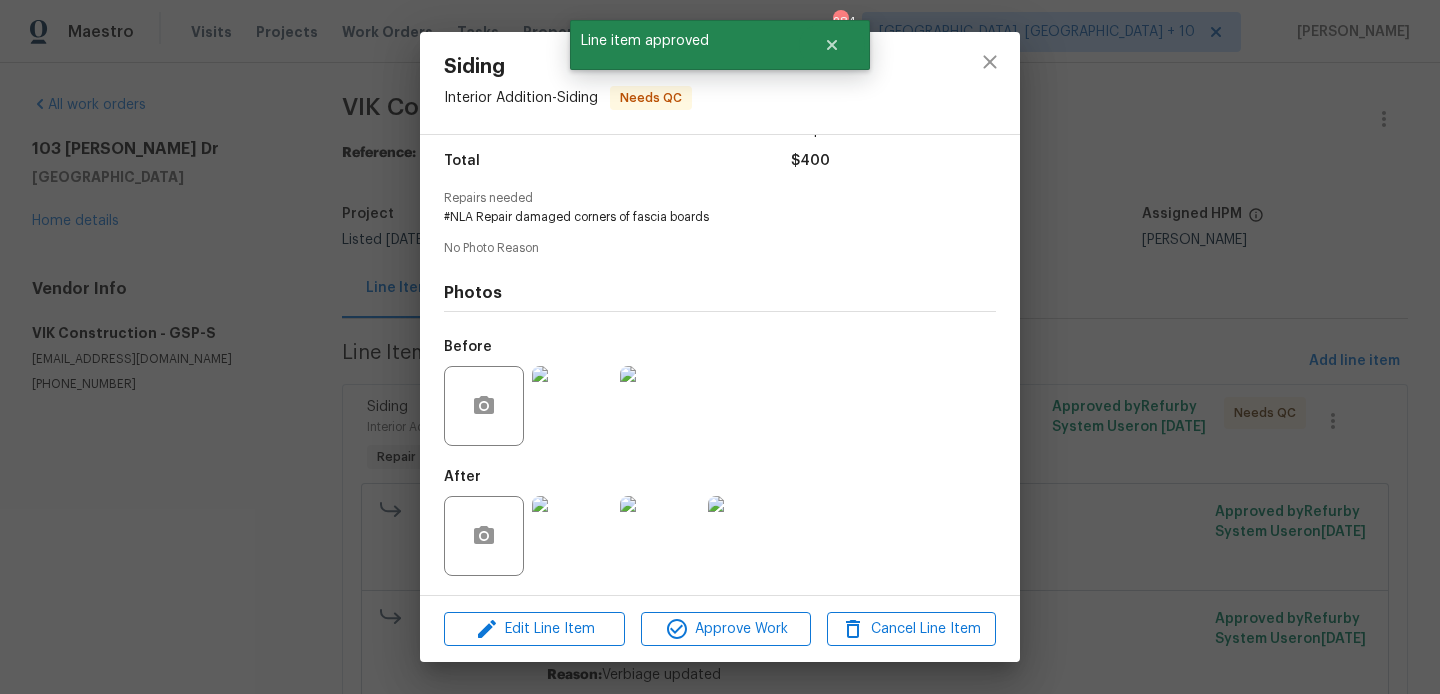 click at bounding box center (572, 536) 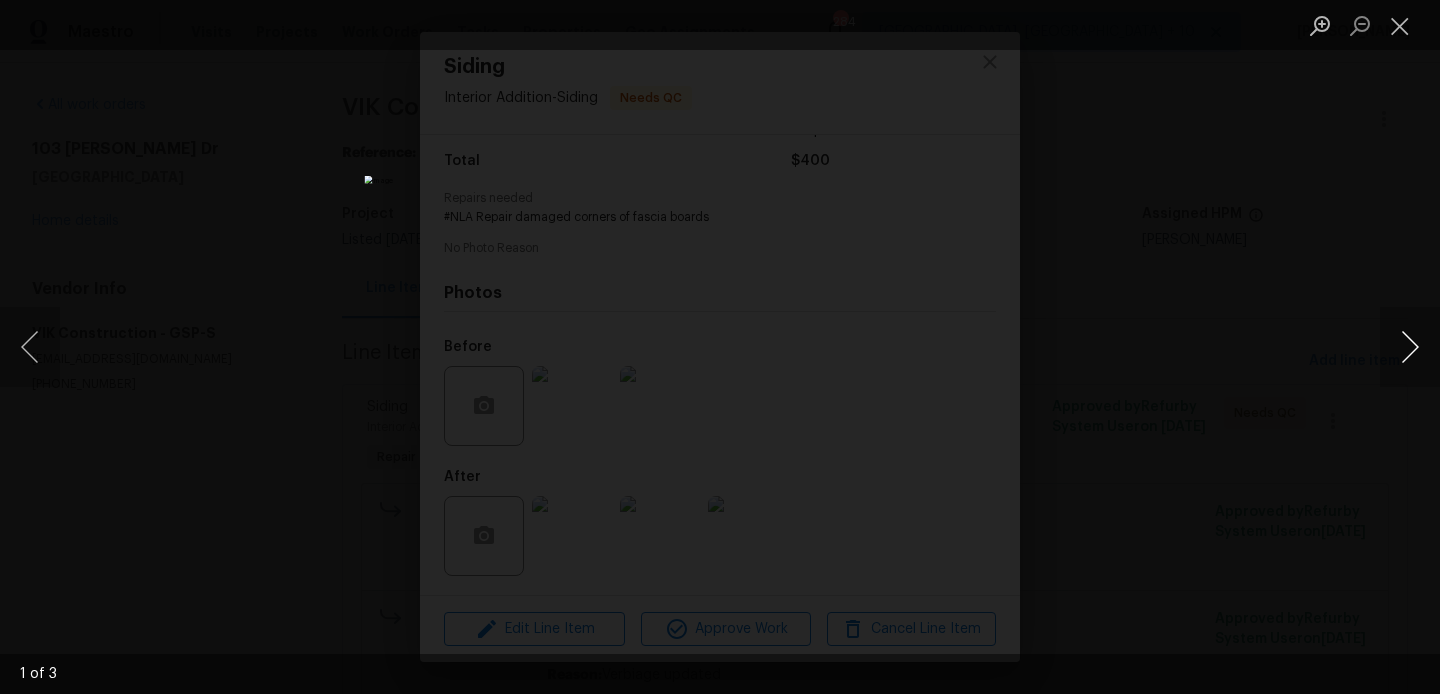 click at bounding box center [1410, 347] 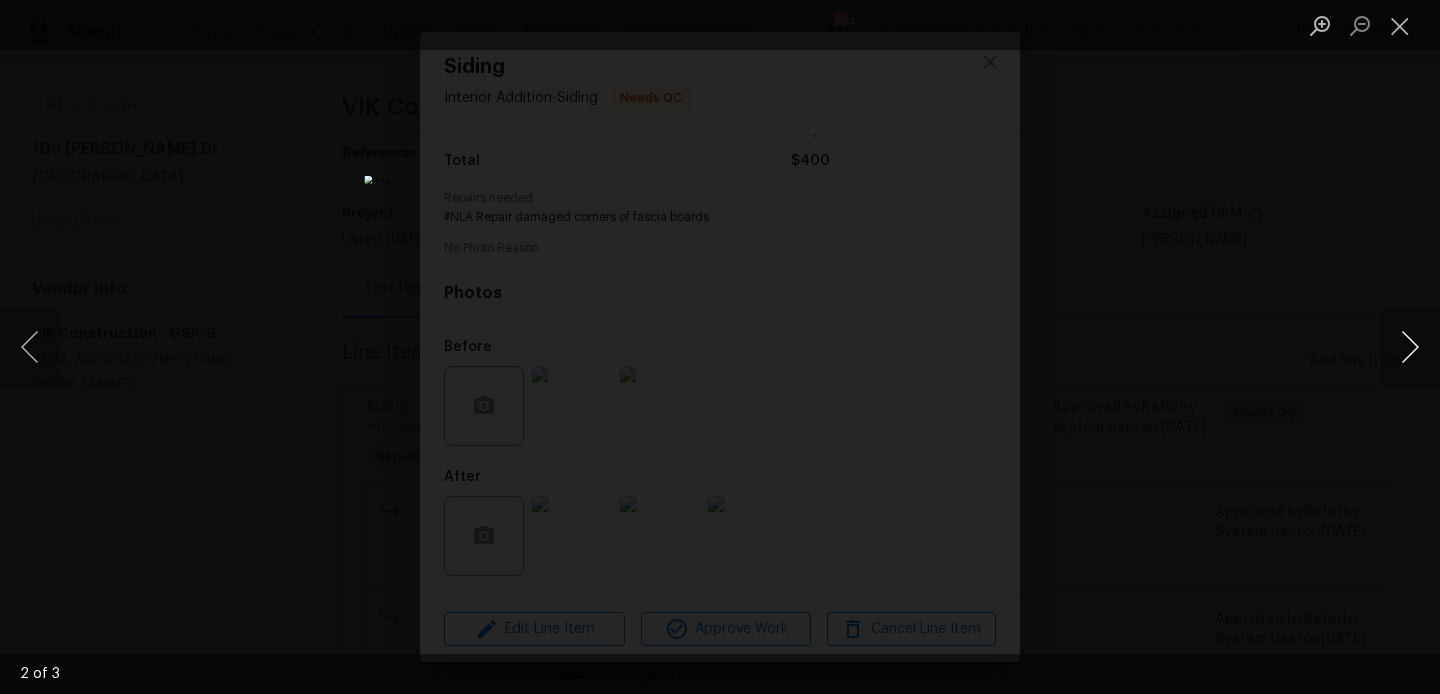click at bounding box center (1410, 347) 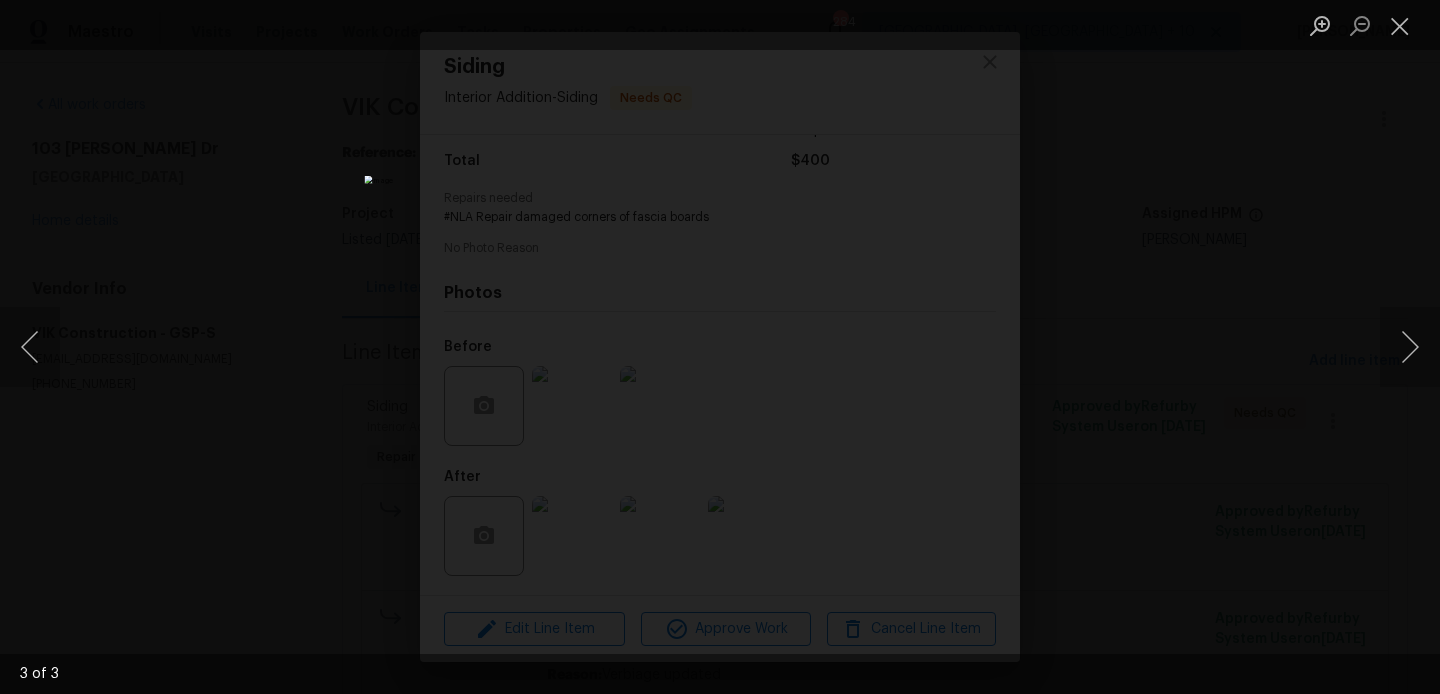 click at bounding box center [720, 347] 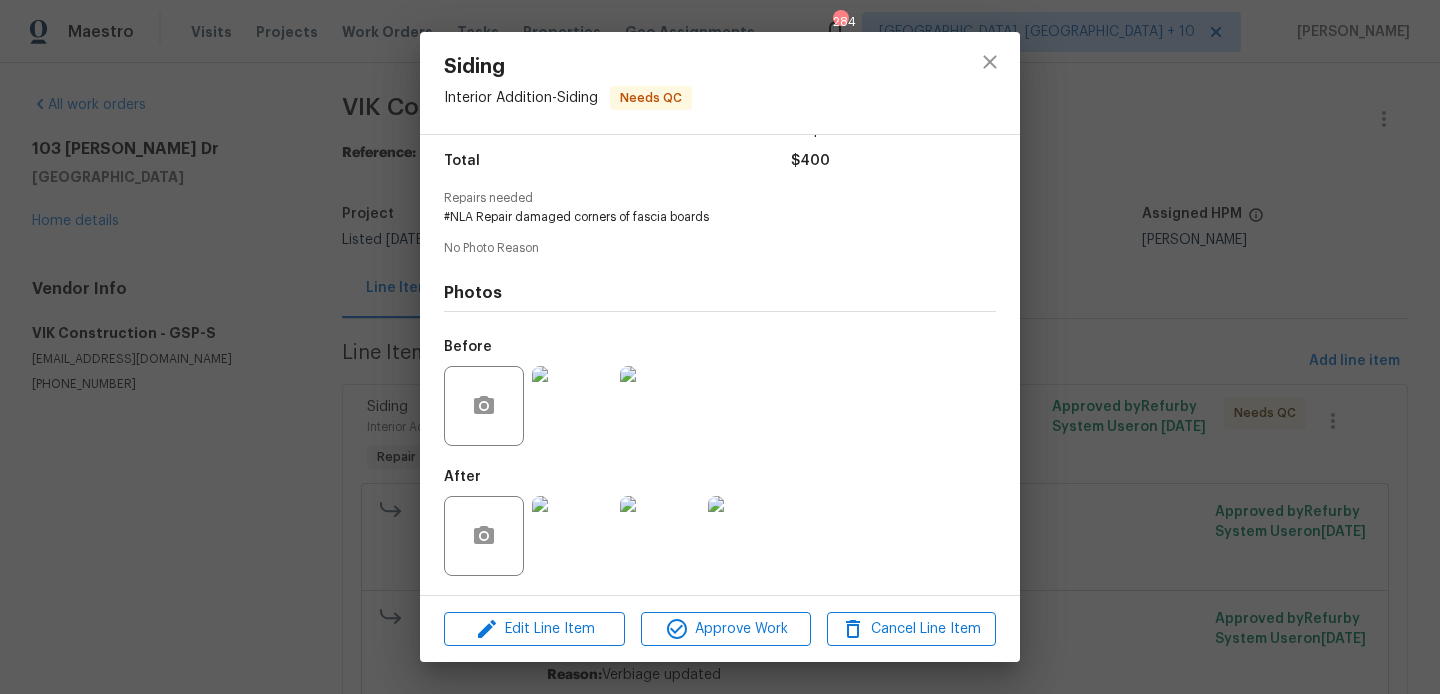 click at bounding box center (572, 406) 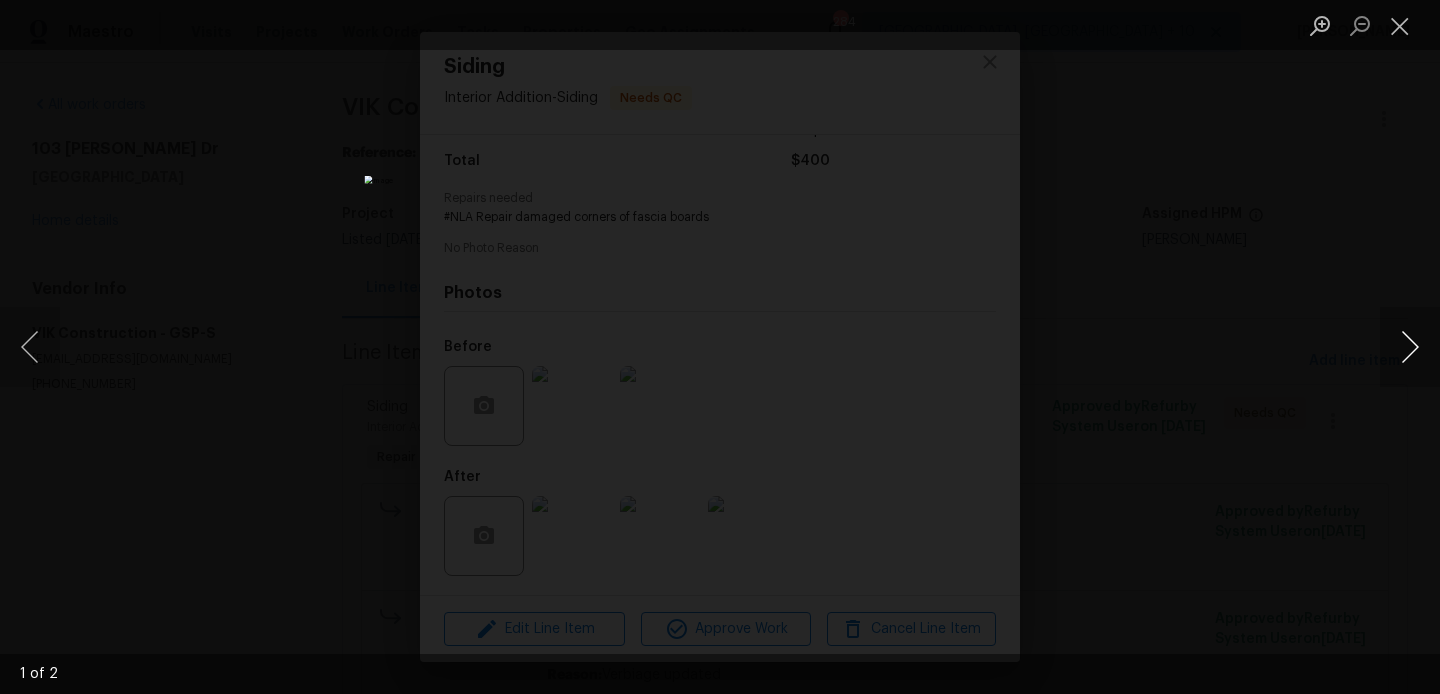 click at bounding box center [1410, 347] 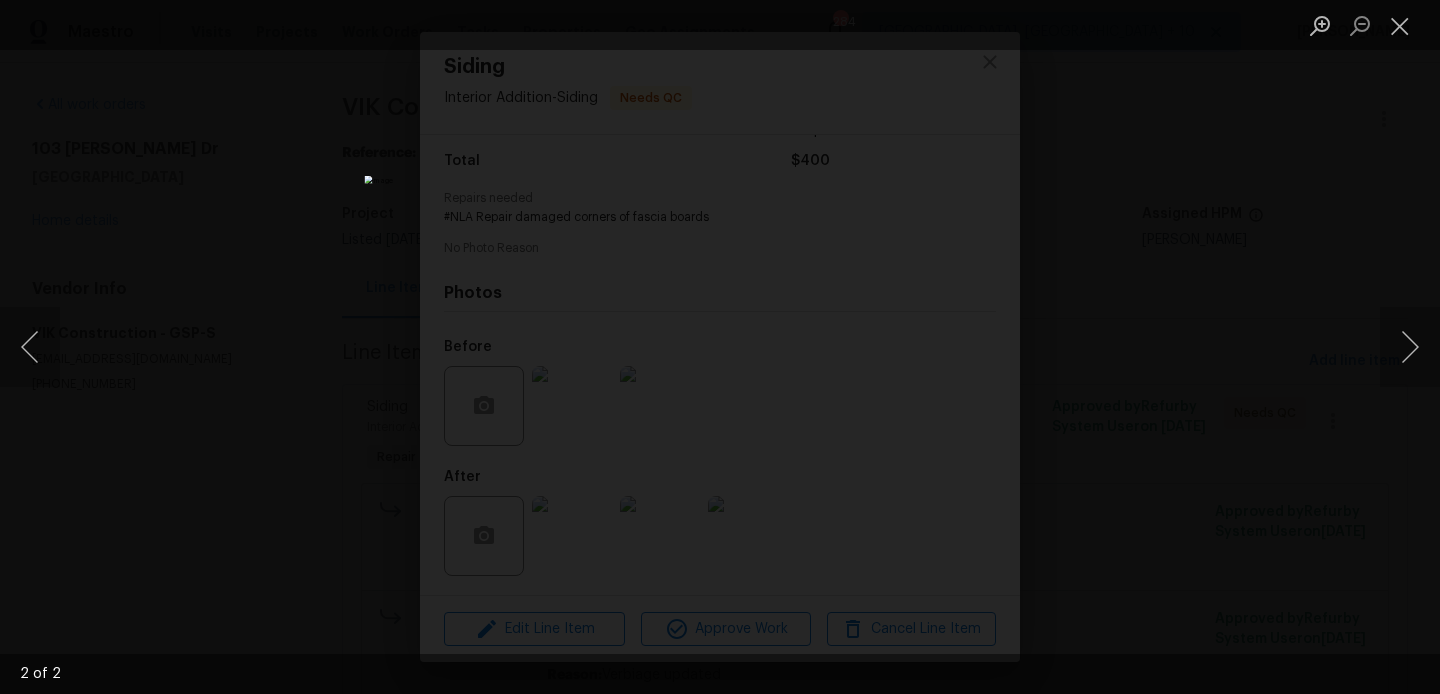 click at bounding box center [720, 347] 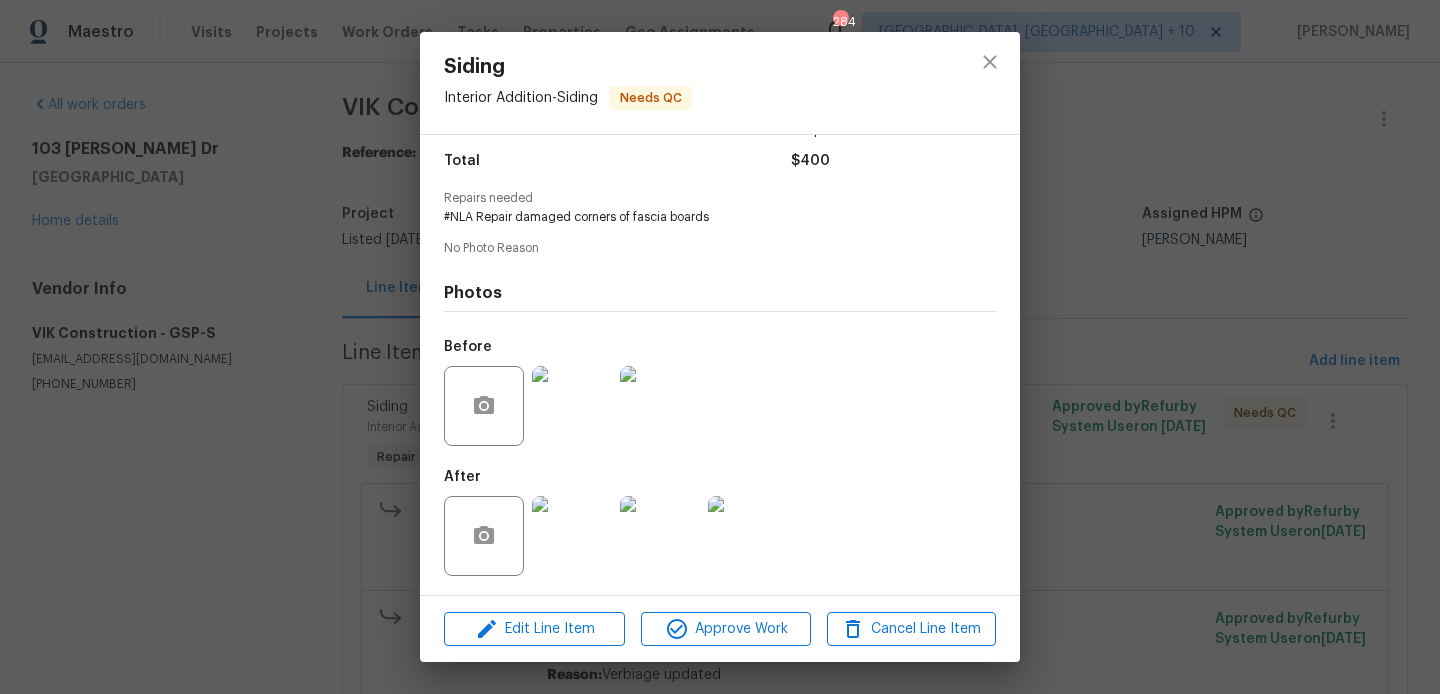 click at bounding box center [572, 536] 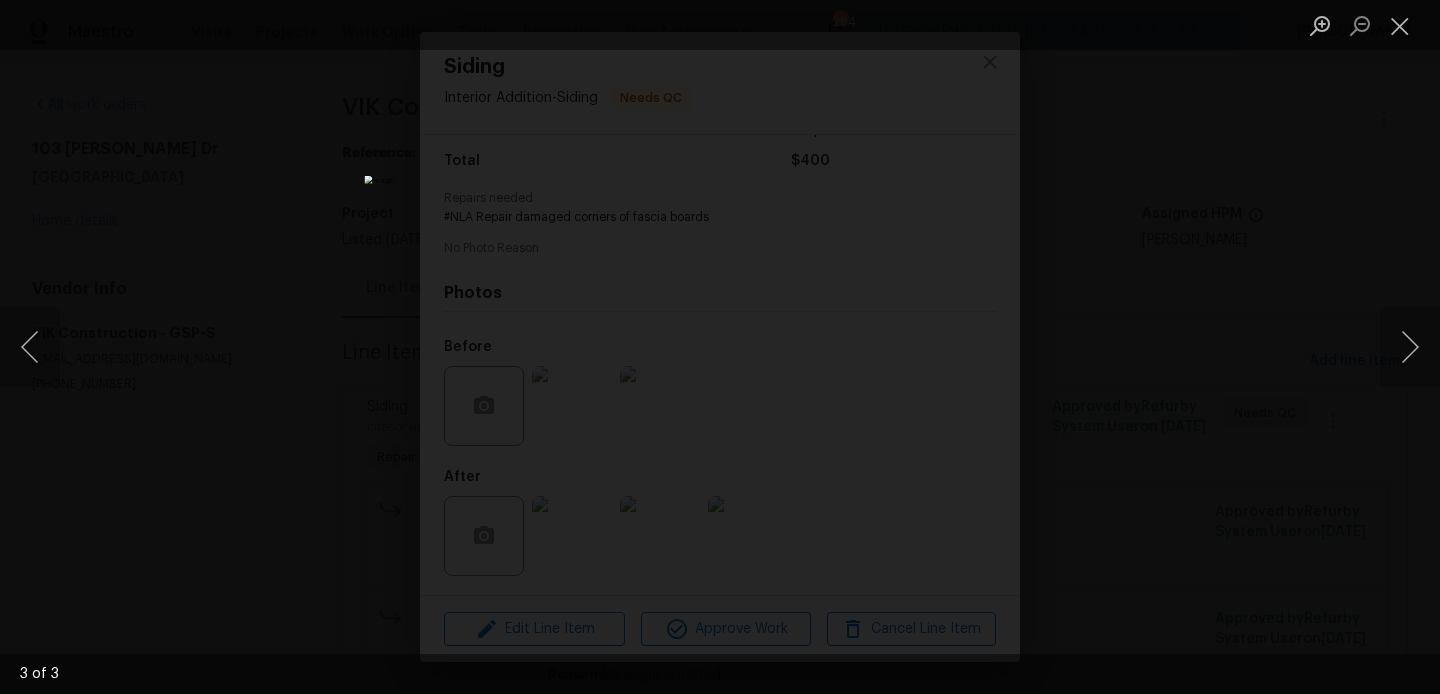 click at bounding box center [719, 347] 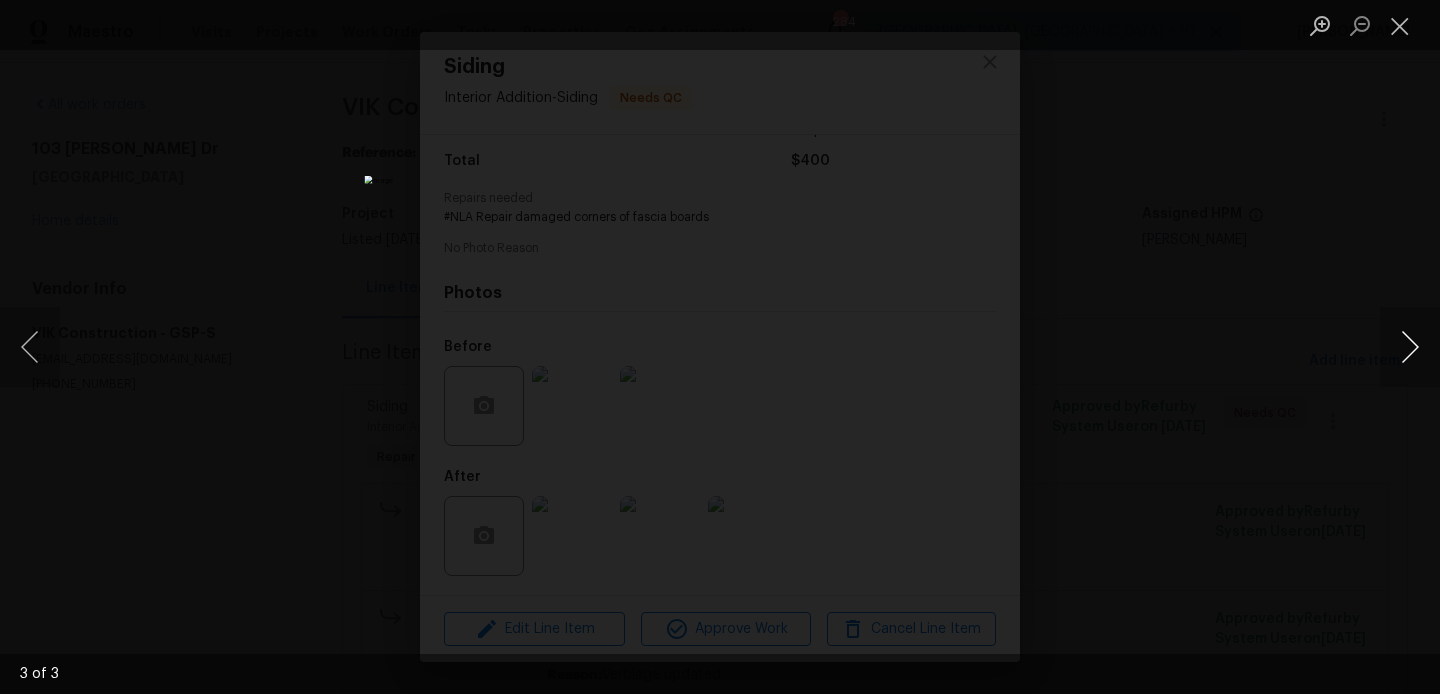 click at bounding box center [1410, 347] 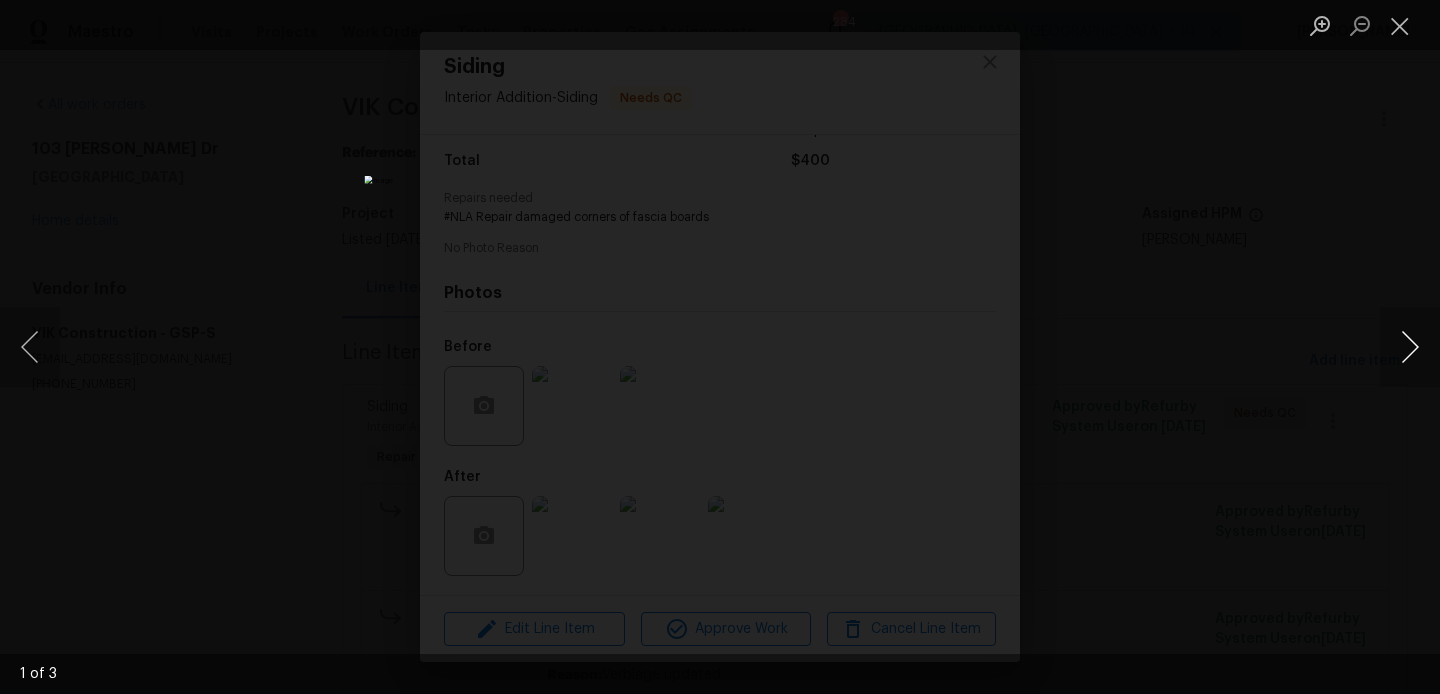 click at bounding box center [1410, 347] 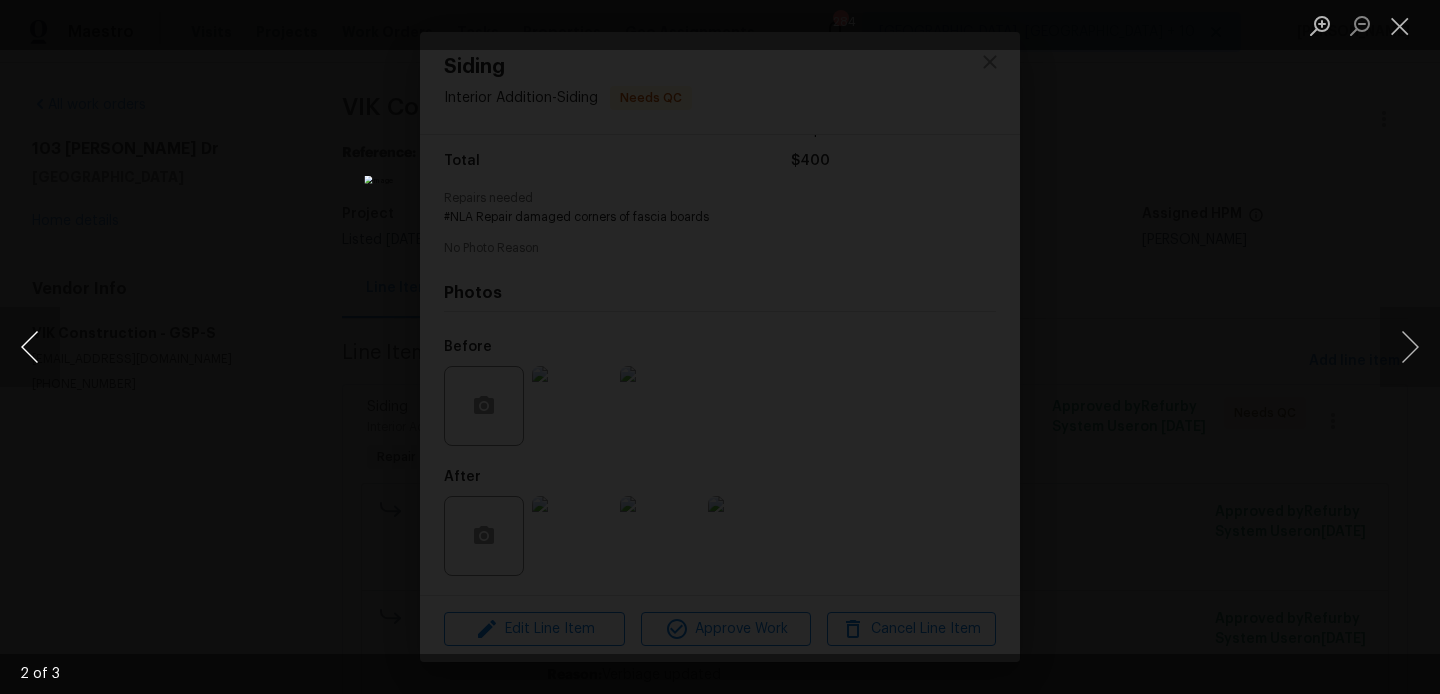click at bounding box center (30, 347) 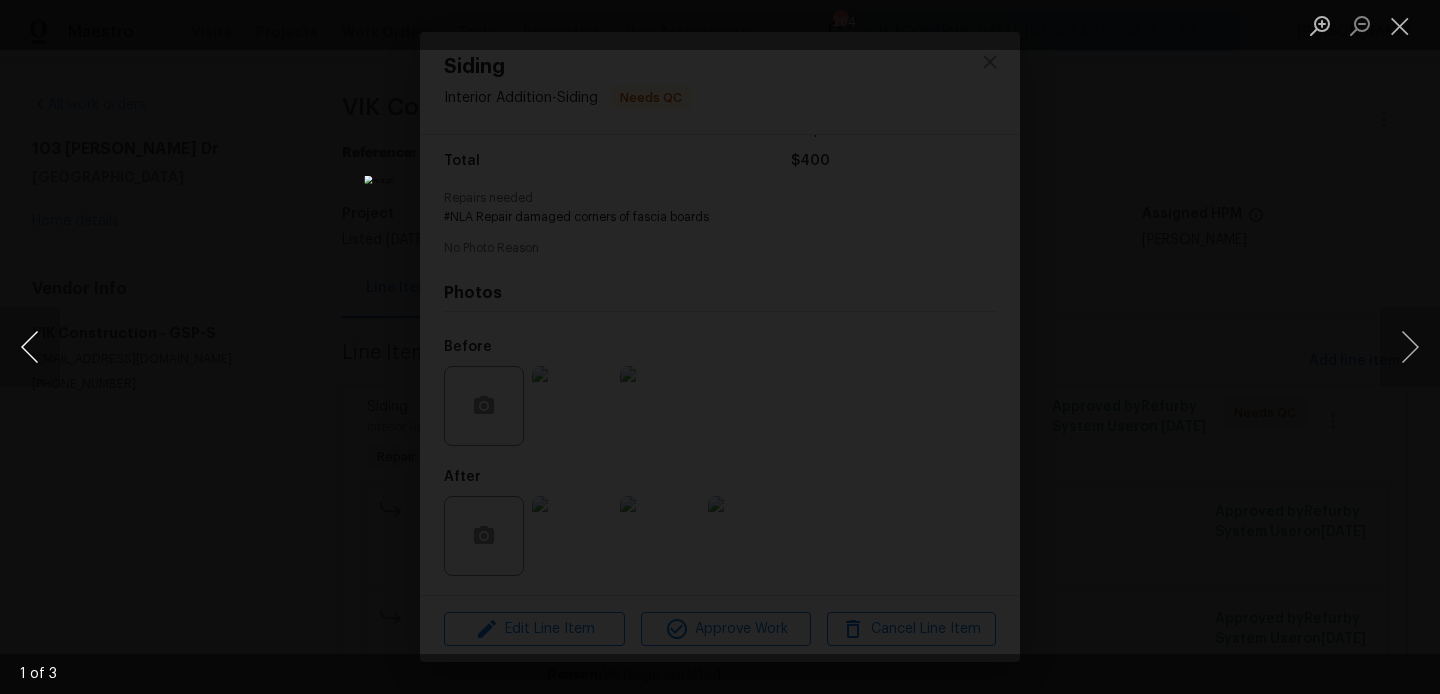click at bounding box center (30, 347) 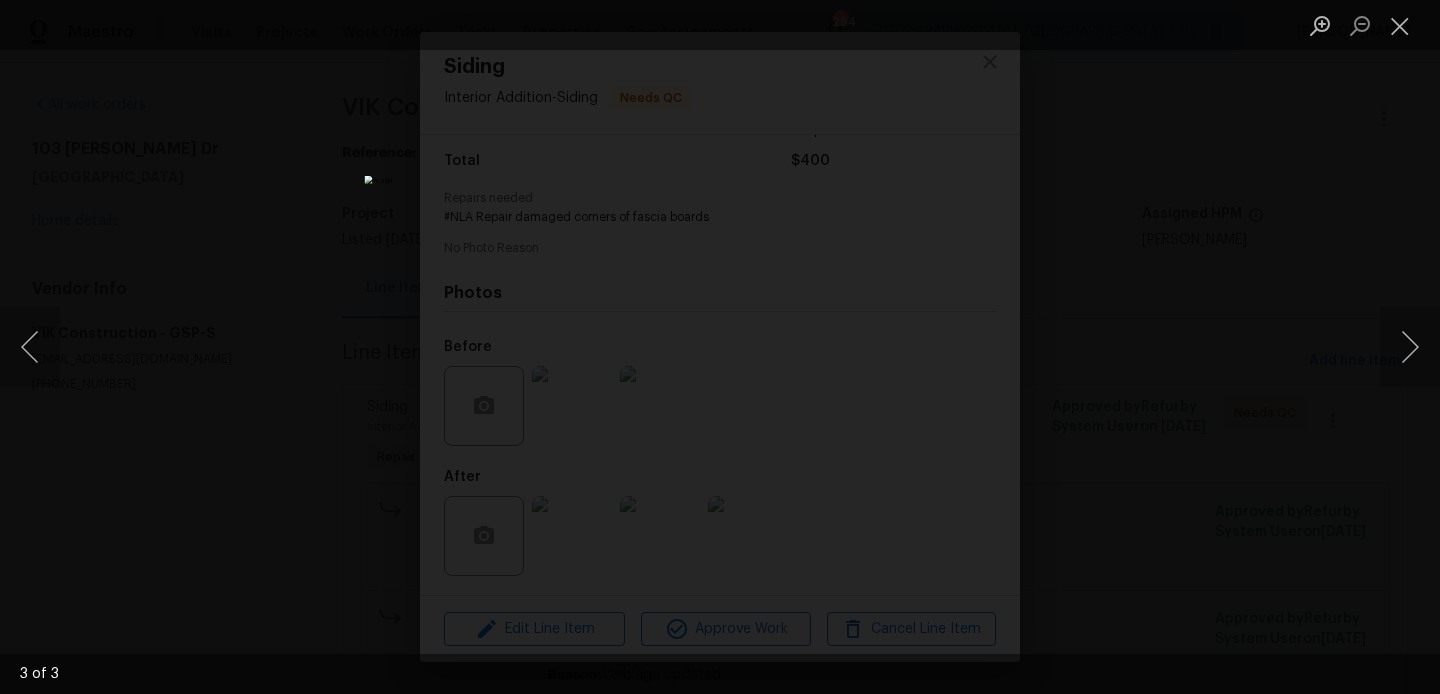 click at bounding box center (720, 347) 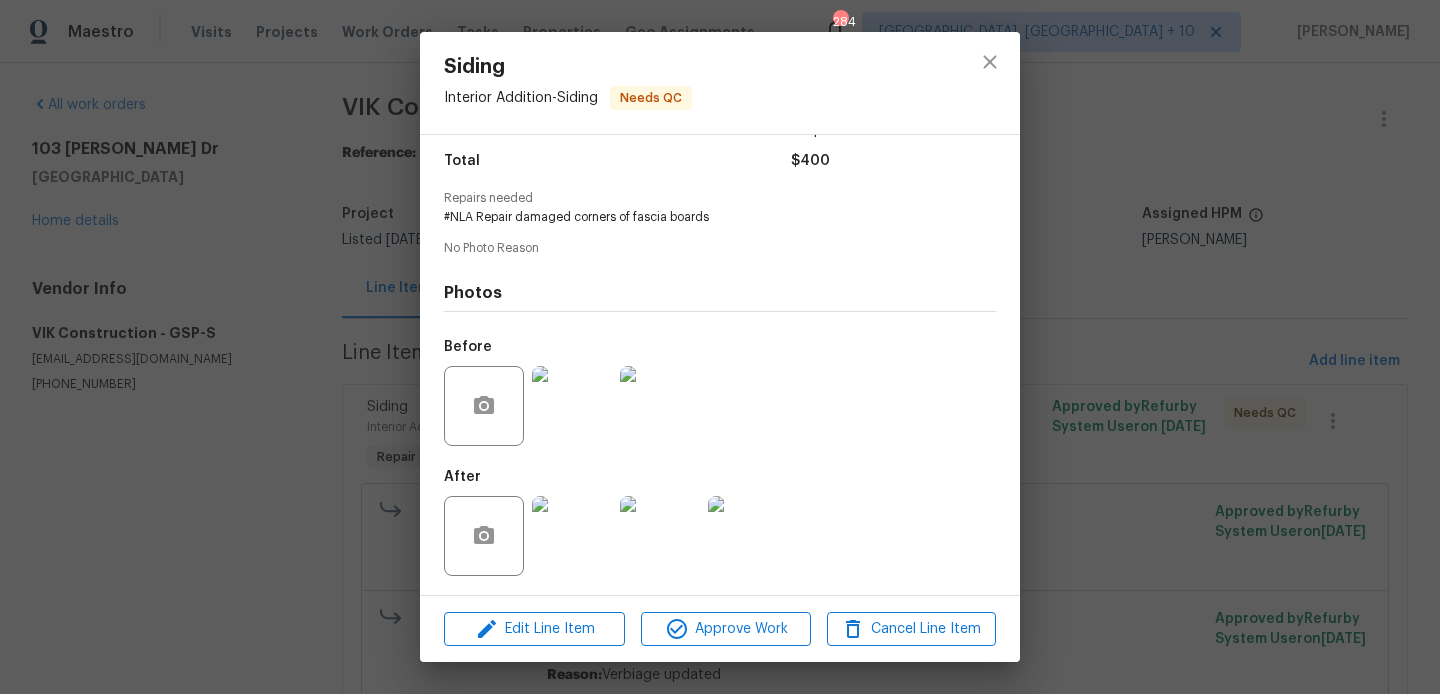 click at bounding box center (572, 406) 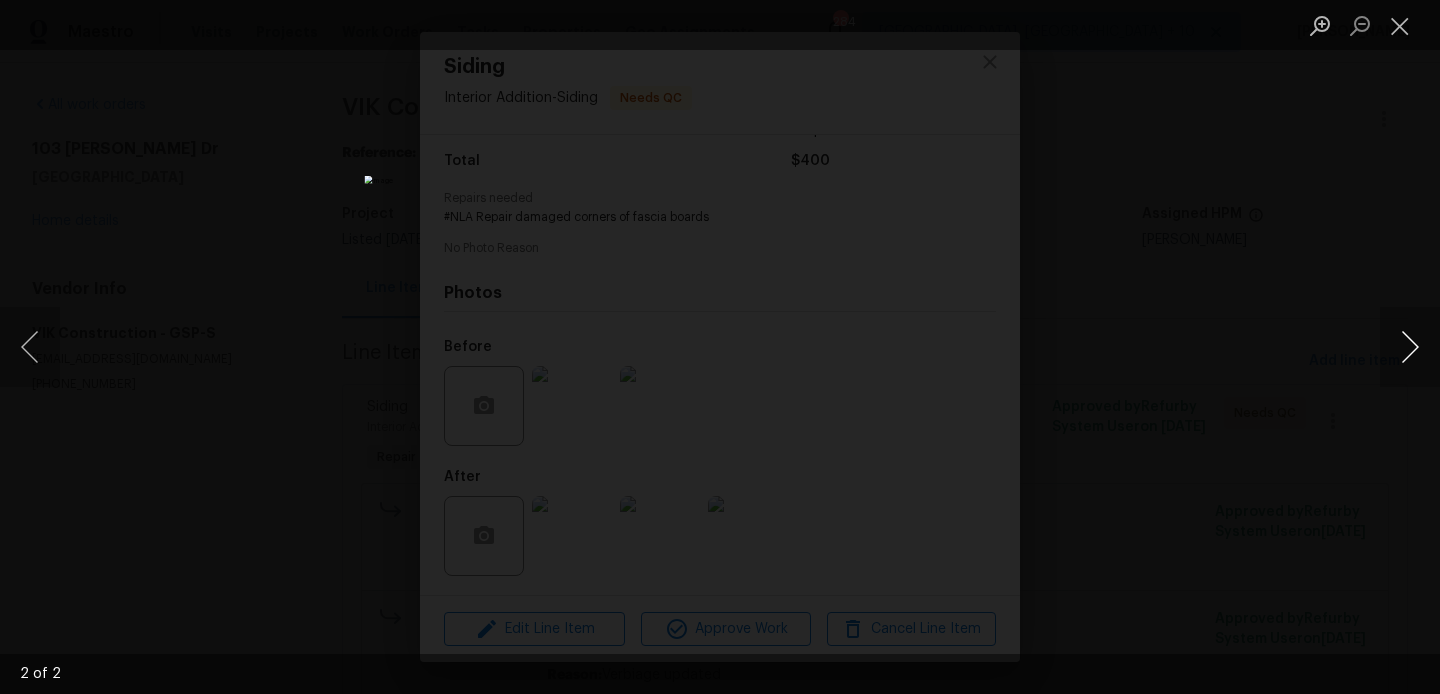 click at bounding box center (1410, 347) 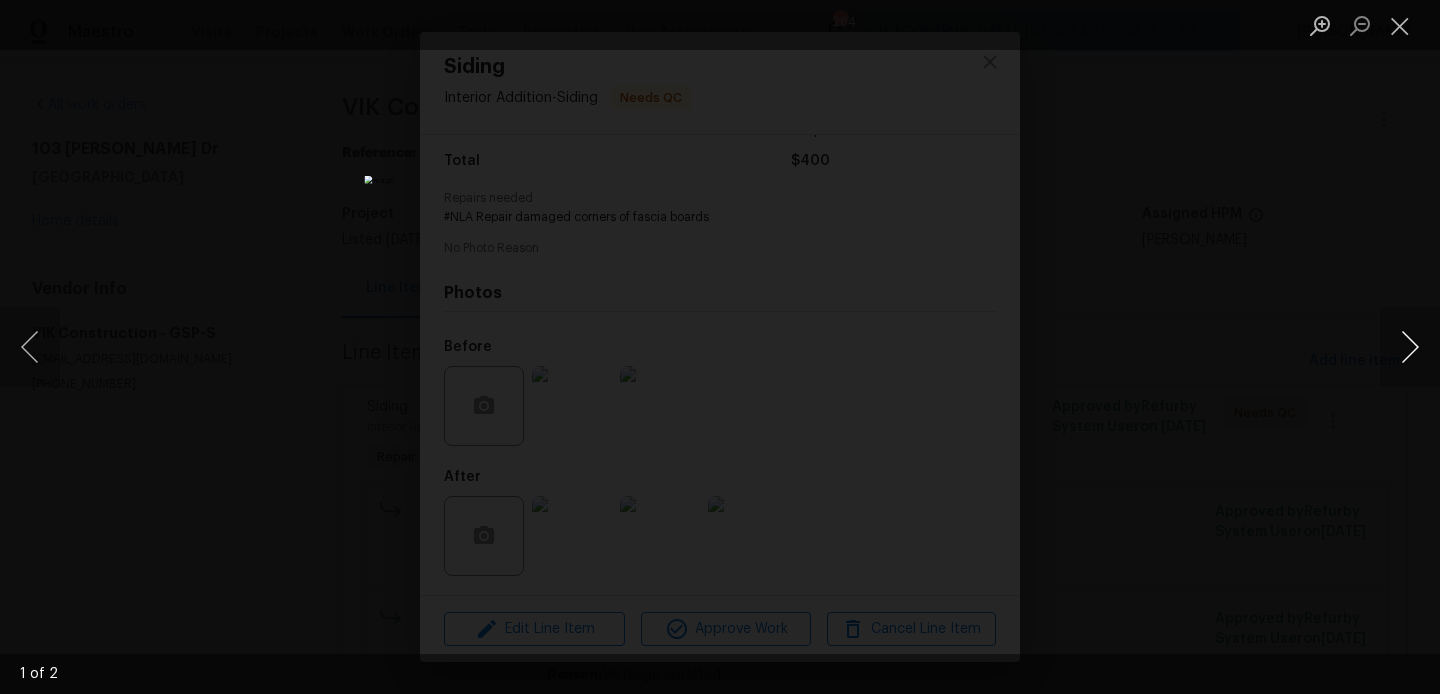 click at bounding box center [1410, 347] 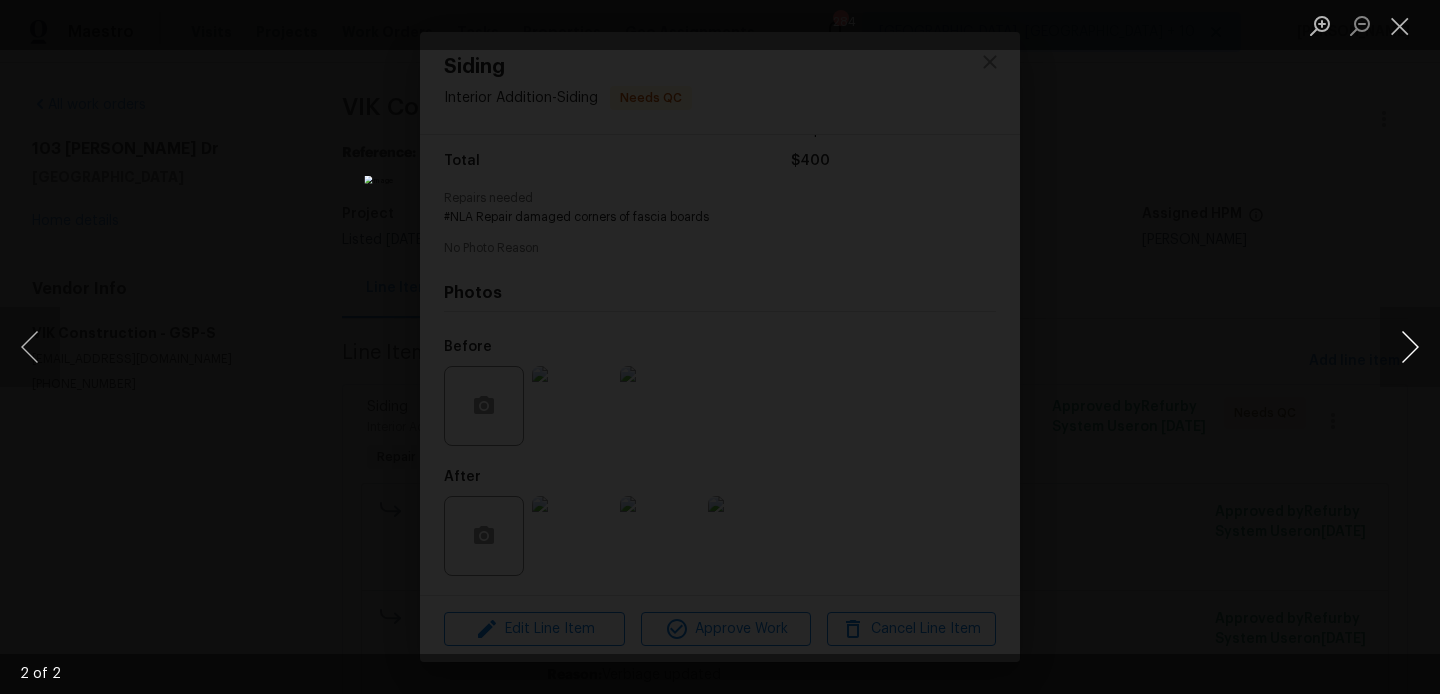 click at bounding box center [1410, 347] 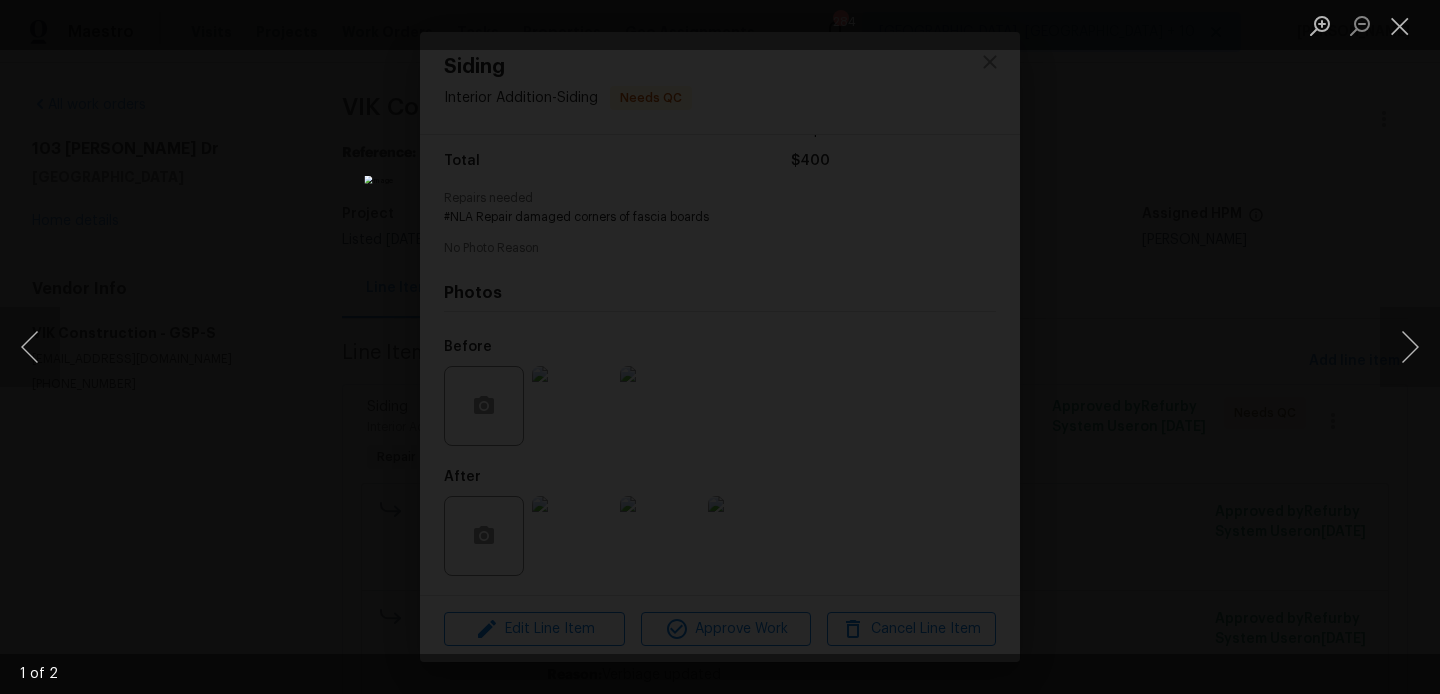 click at bounding box center (720, 347) 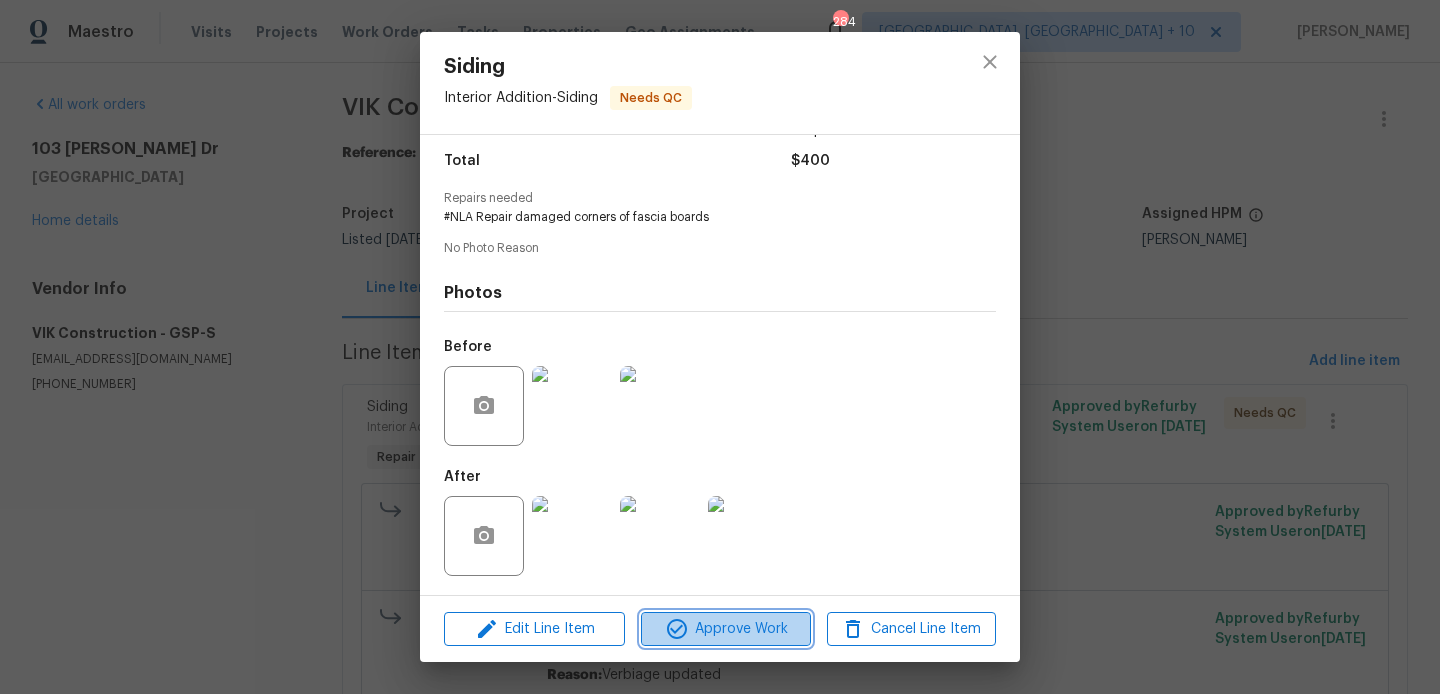 click on "Approve Work" at bounding box center [725, 629] 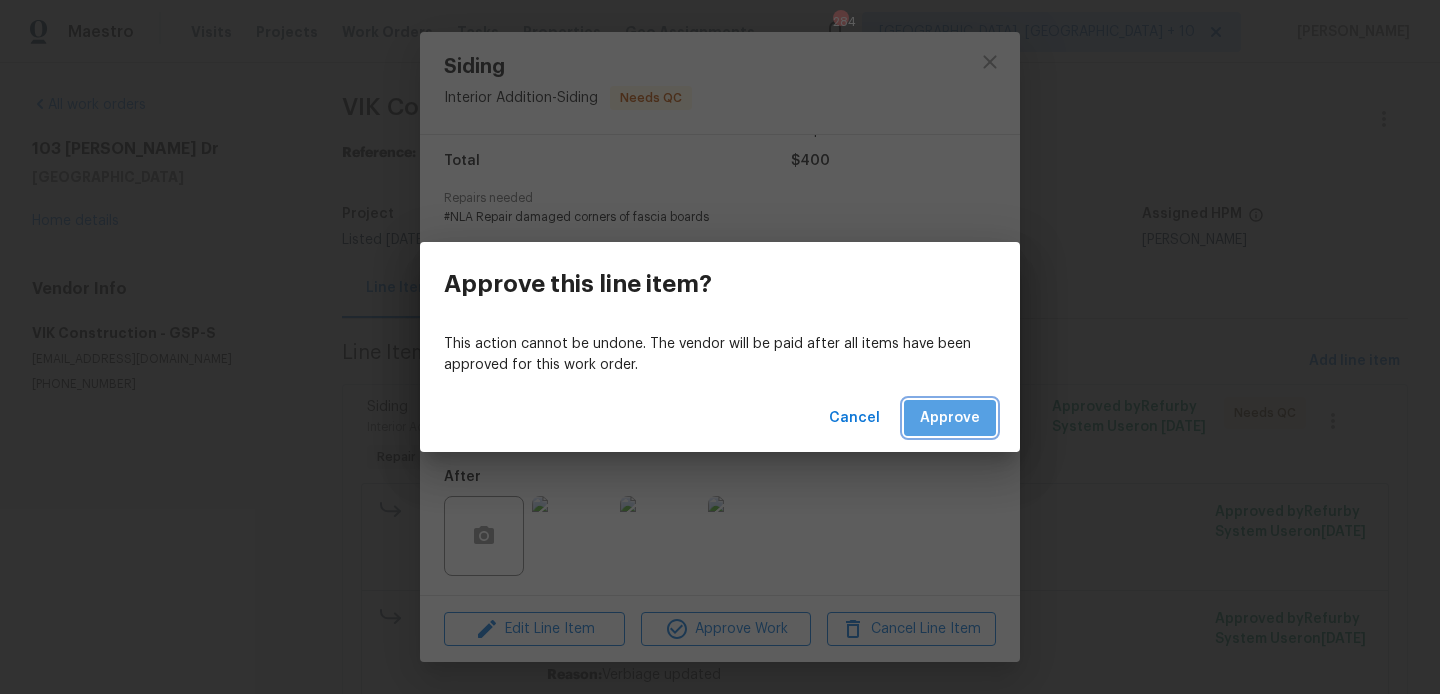click on "Approve" at bounding box center (950, 418) 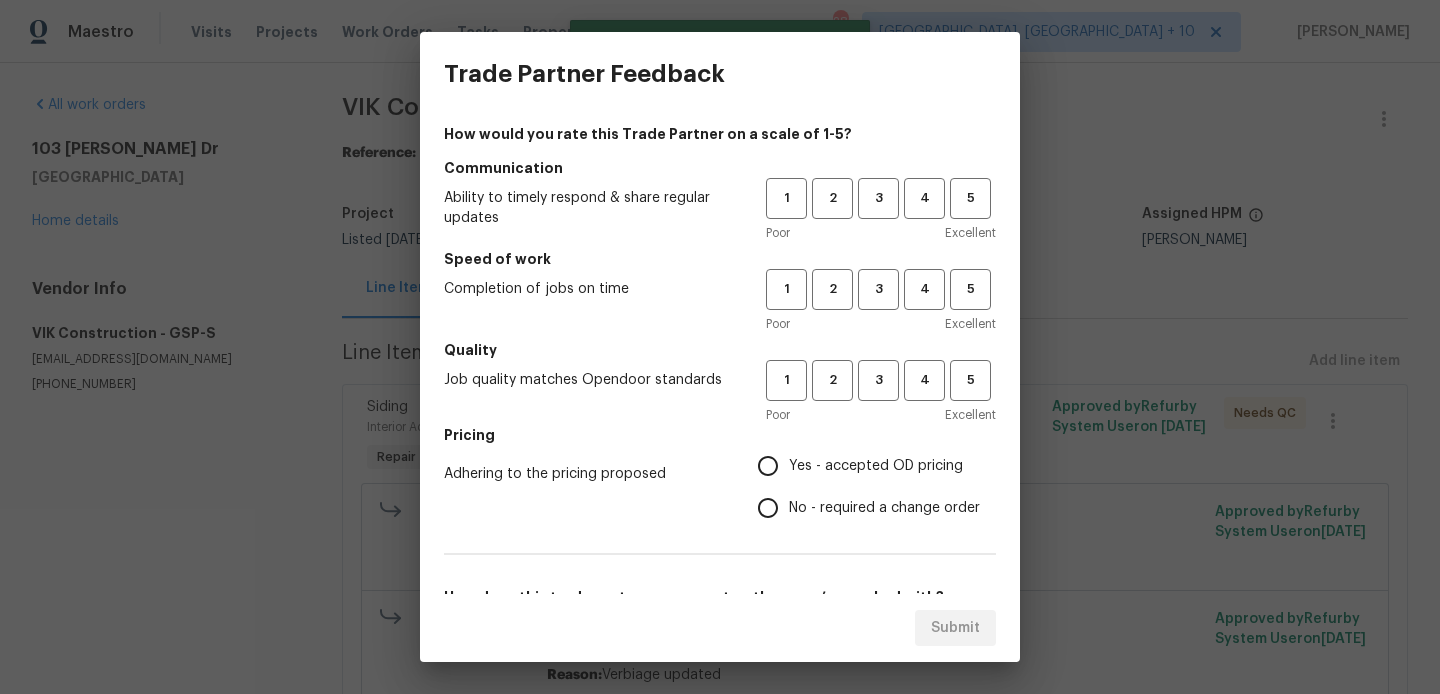 click on "Poor Excellent" at bounding box center [881, 233] 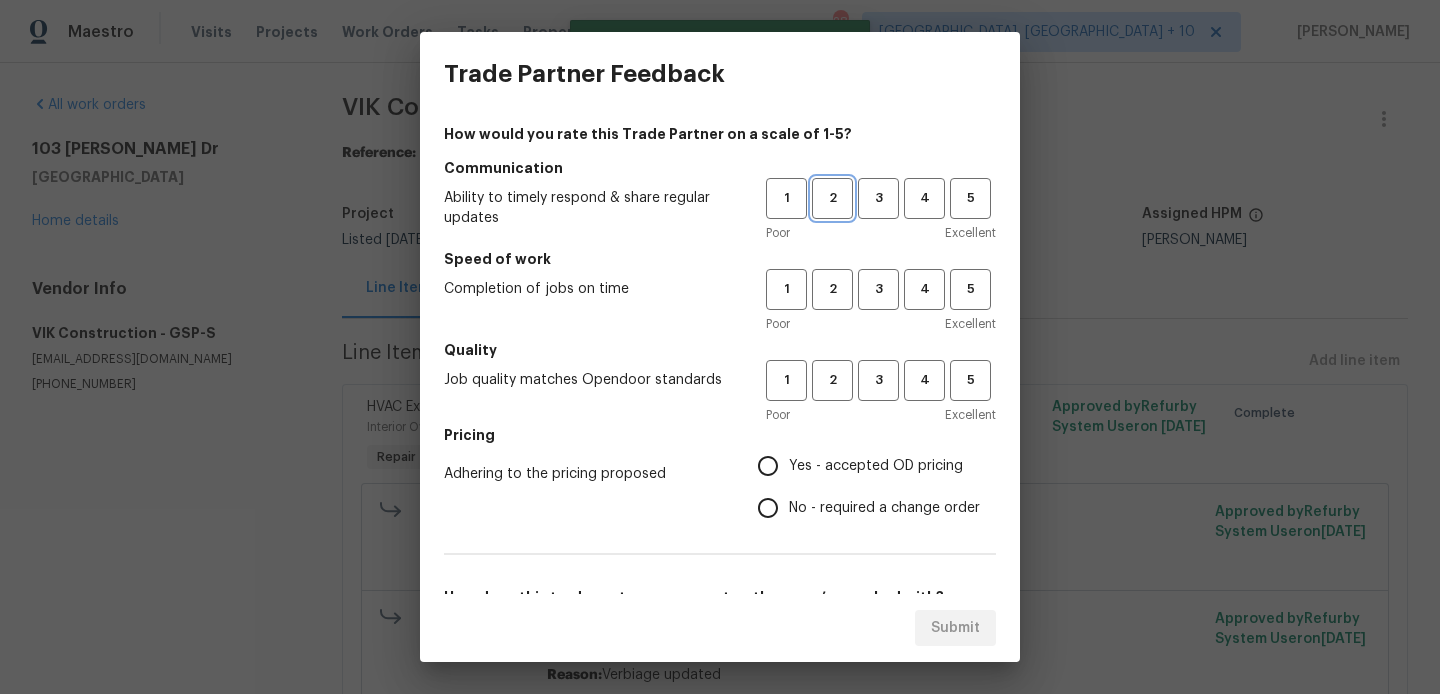 click on "2" at bounding box center [832, 198] 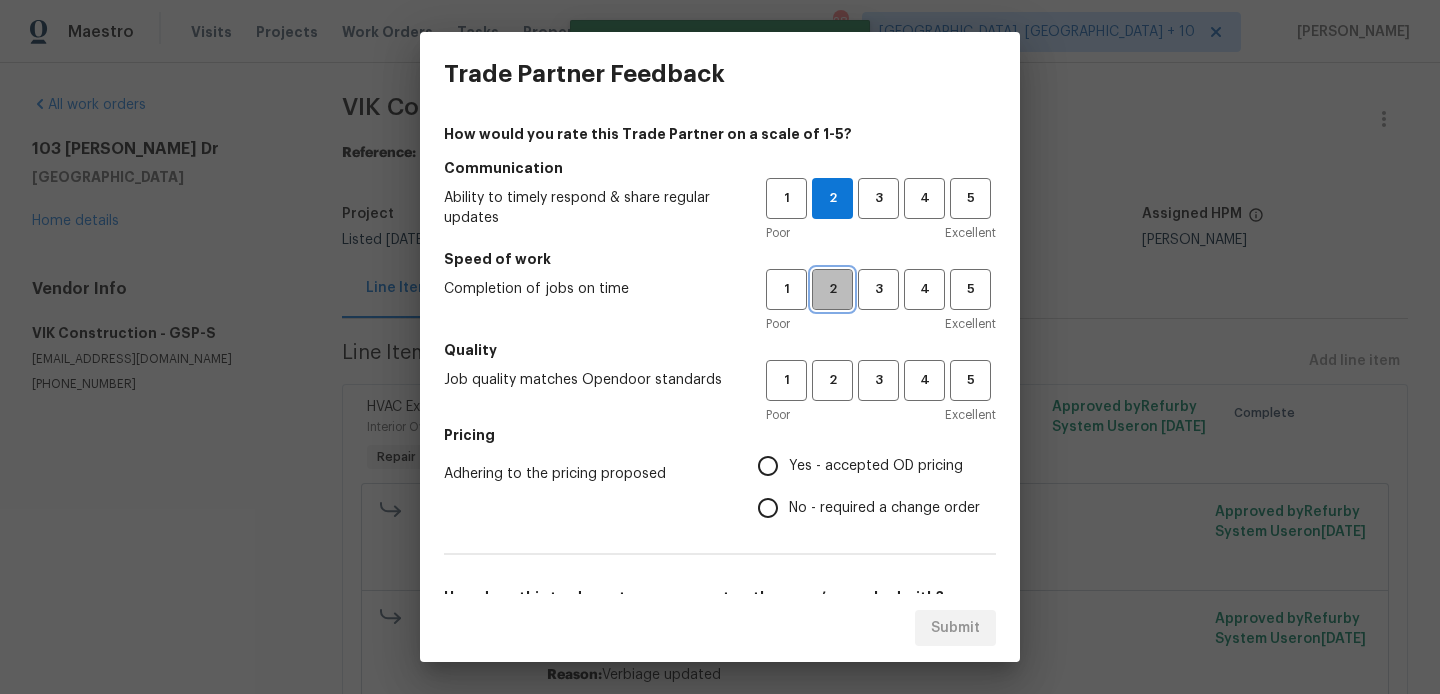click on "2" at bounding box center [832, 289] 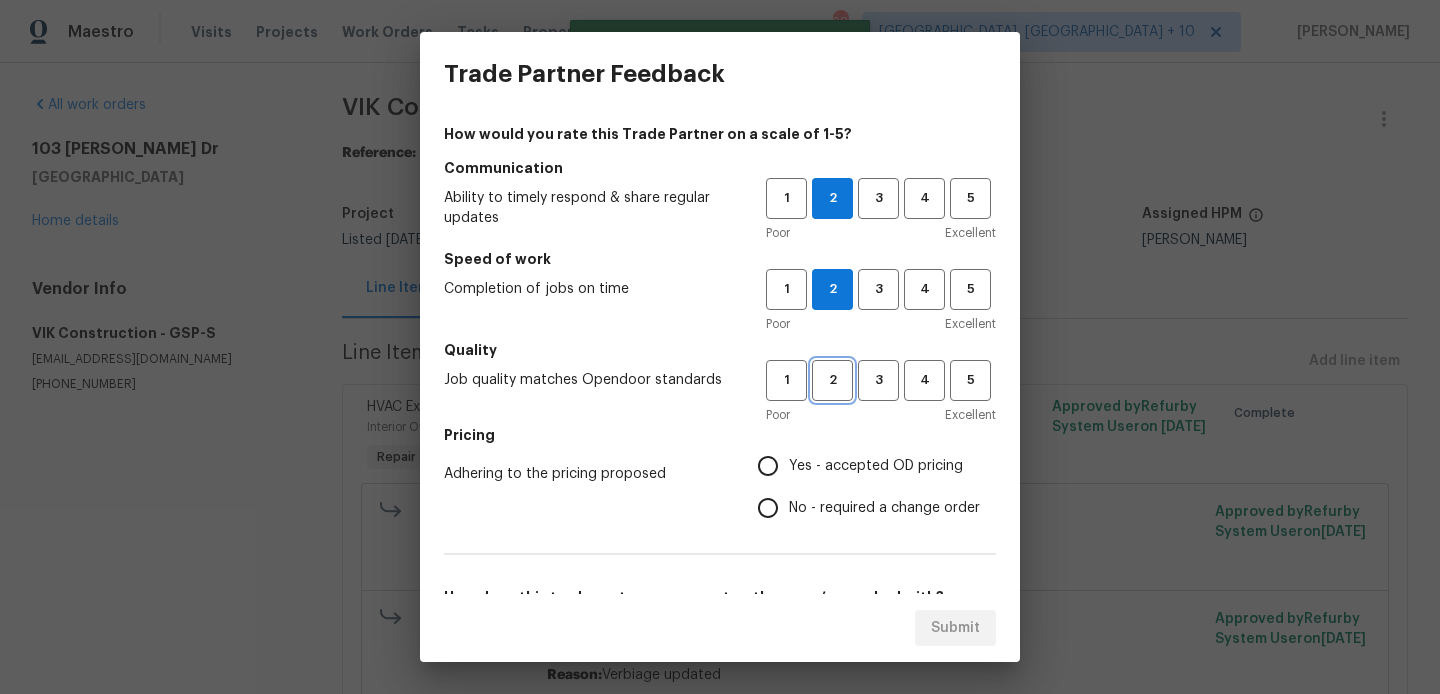 click on "2" at bounding box center (832, 380) 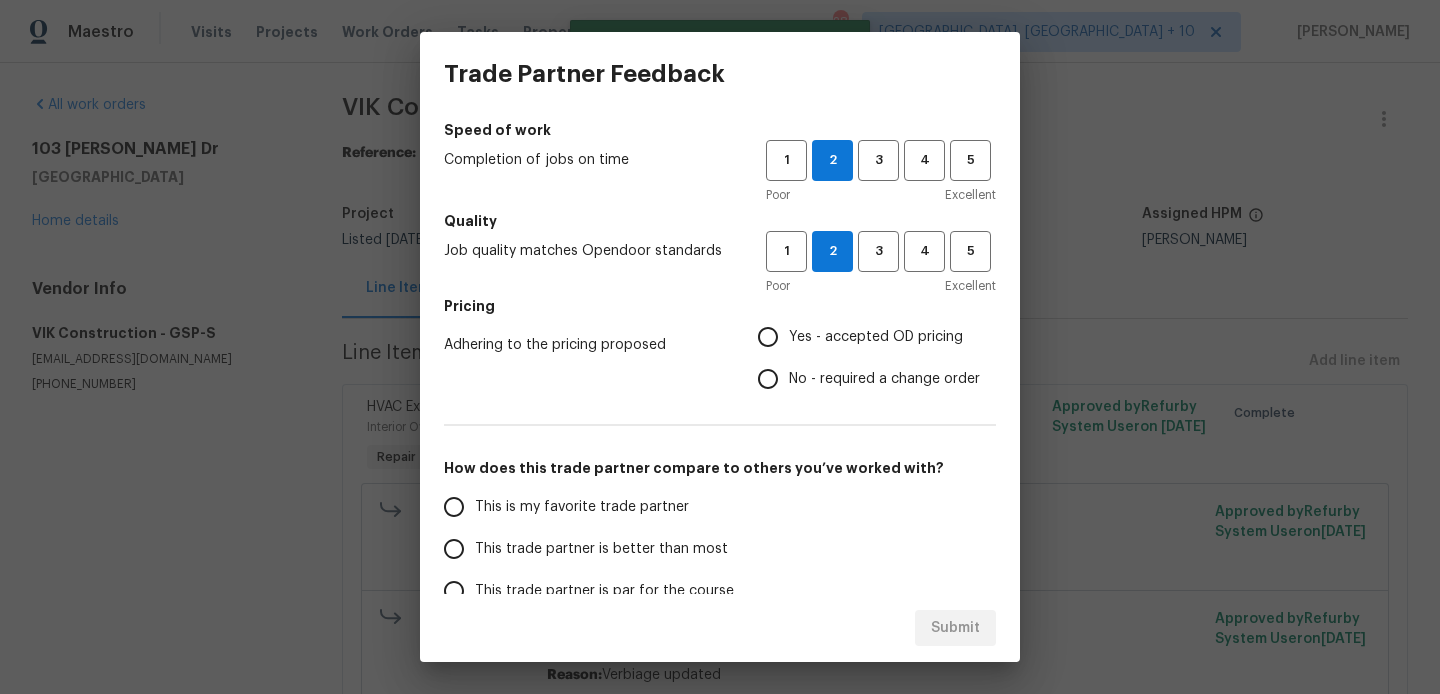 click on "No - required a change order" at bounding box center (884, 379) 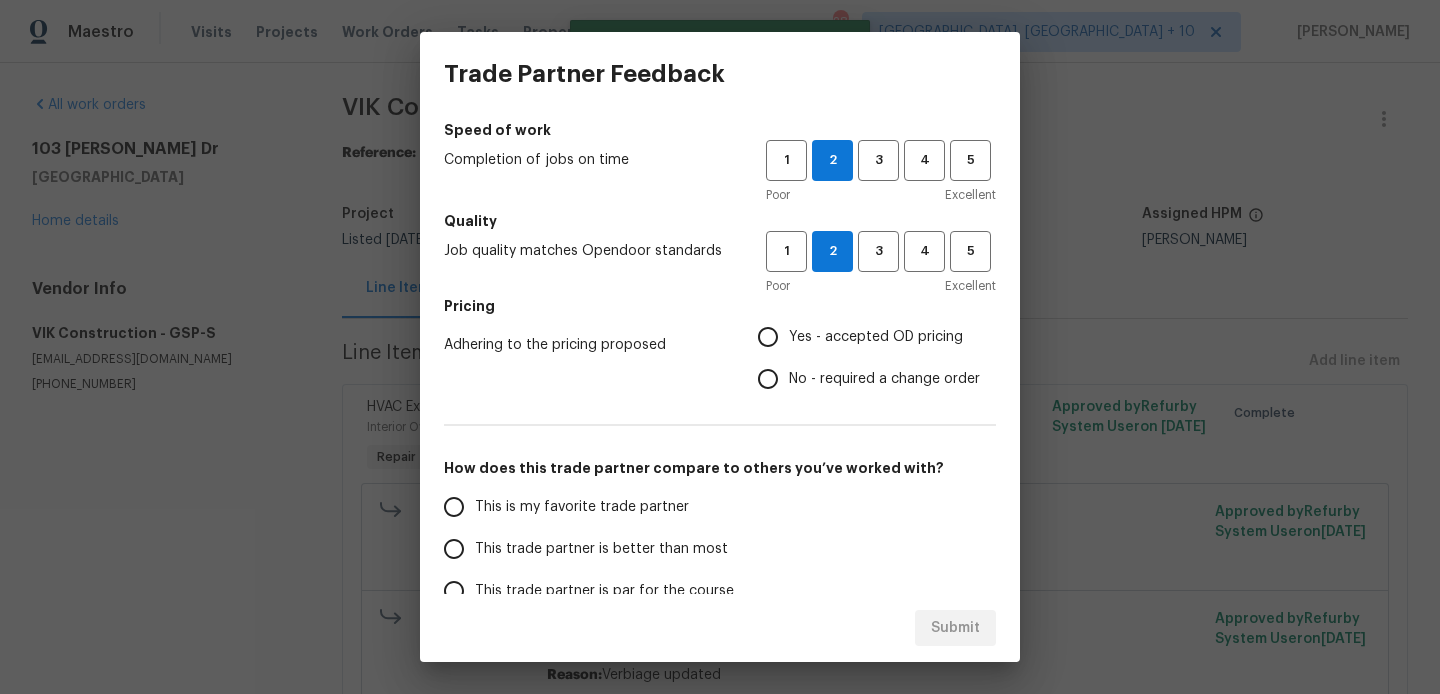 click on "No - required a change order" at bounding box center [768, 379] 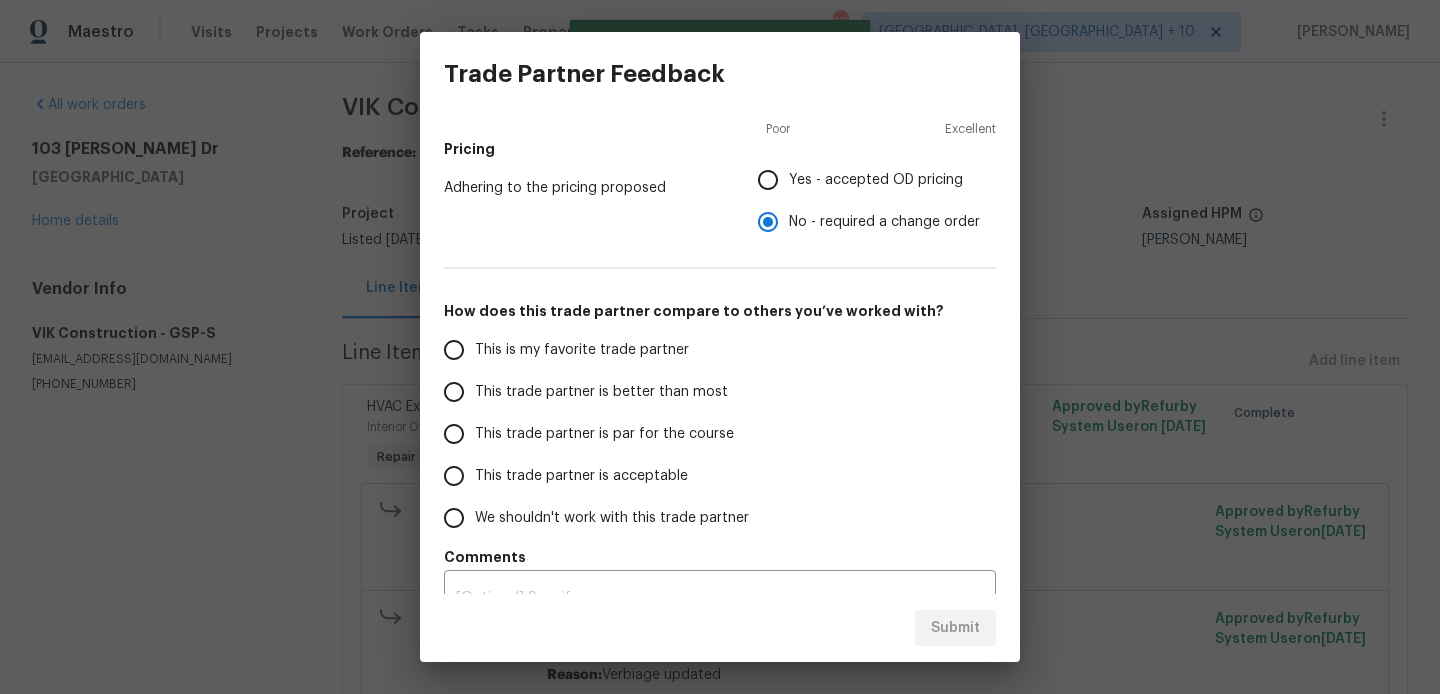 scroll, scrollTop: 287, scrollLeft: 0, axis: vertical 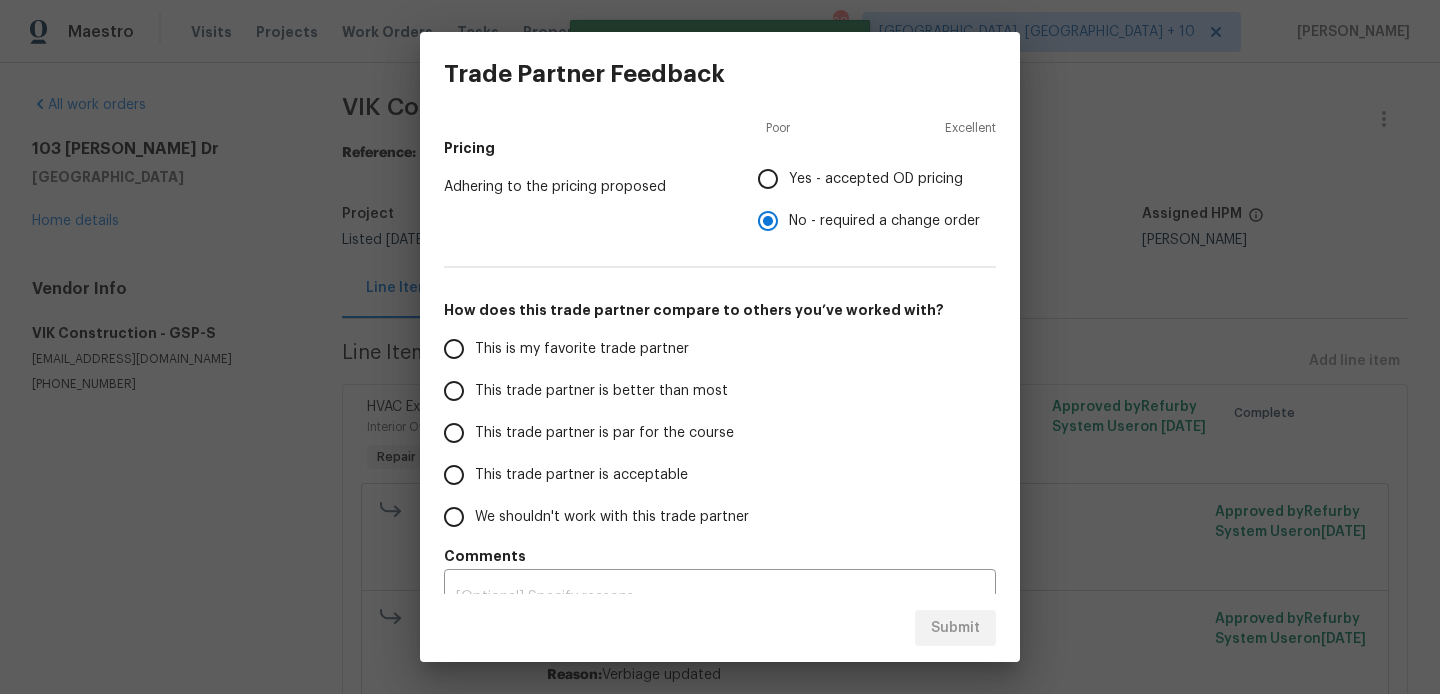 click on "This trade partner is better than most" at bounding box center (601, 391) 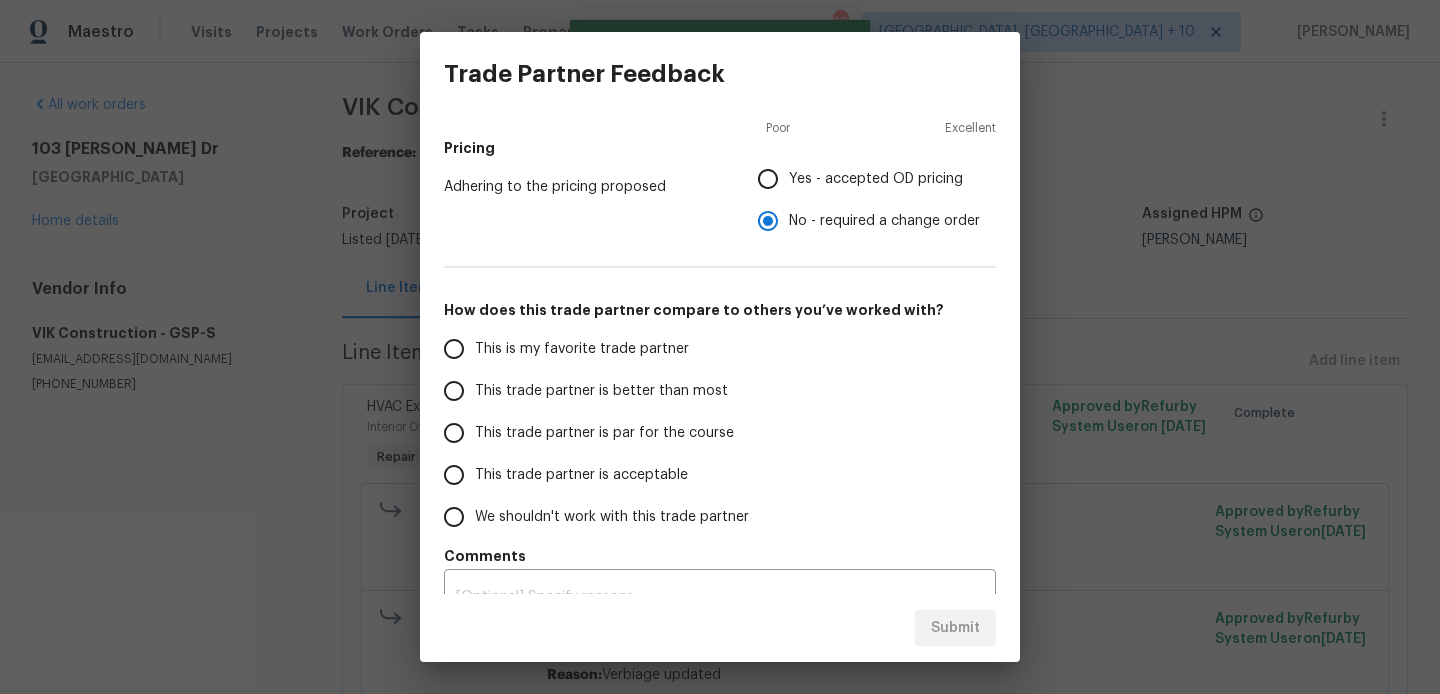 click on "This trade partner is better than most" at bounding box center [454, 391] 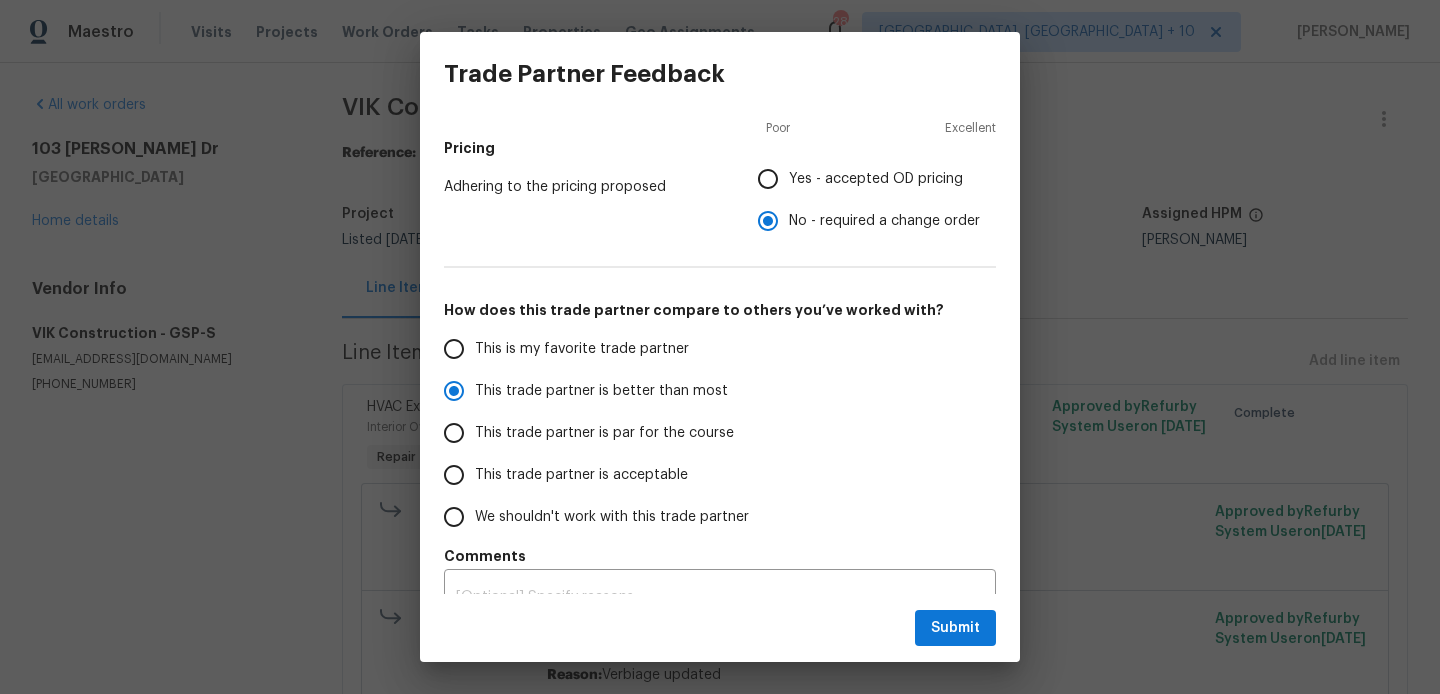click on "Submit" at bounding box center (720, 628) 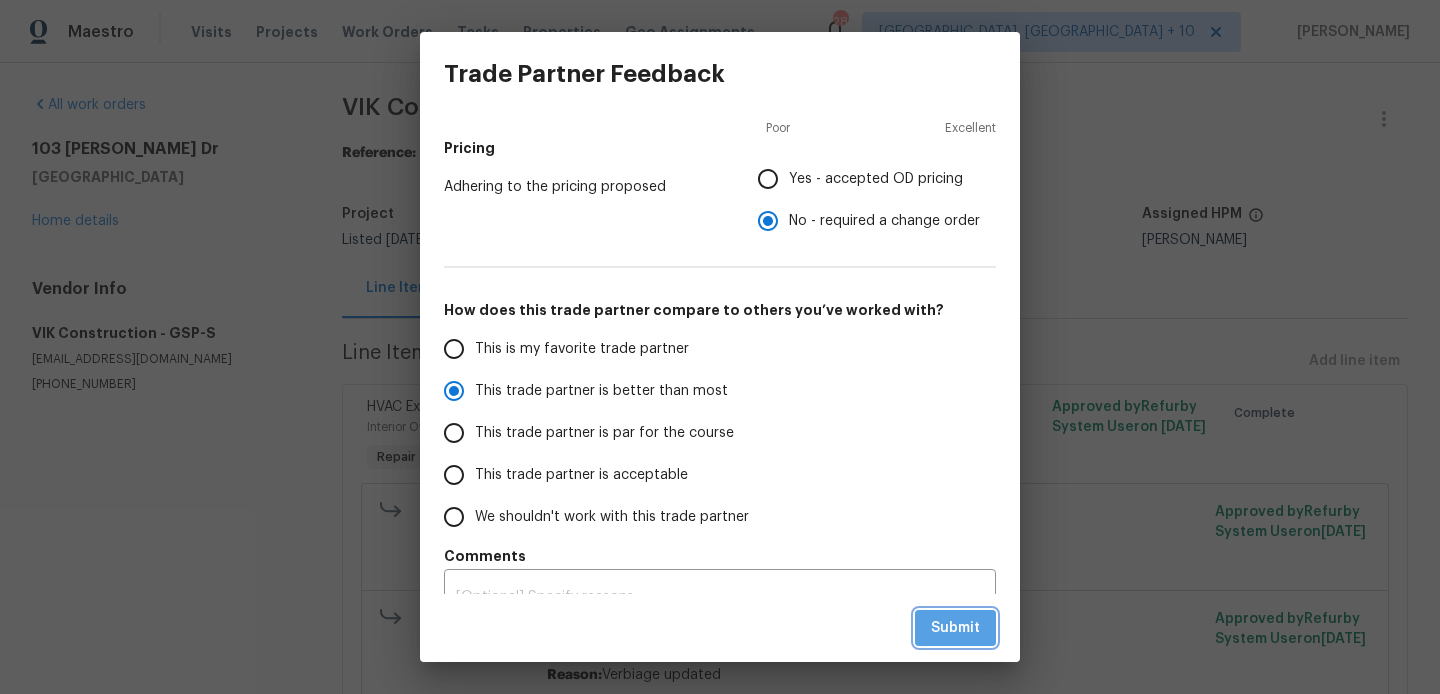 click on "Submit" at bounding box center [955, 628] 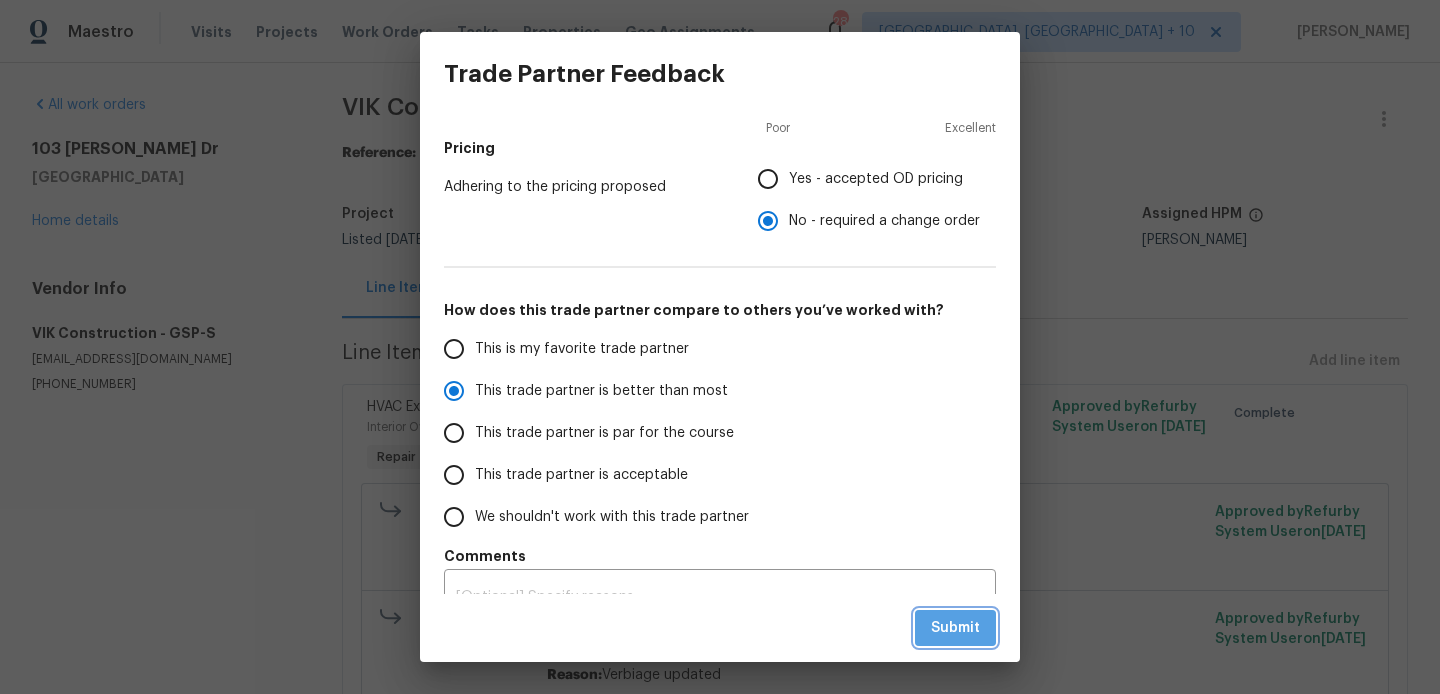 radio on "true" 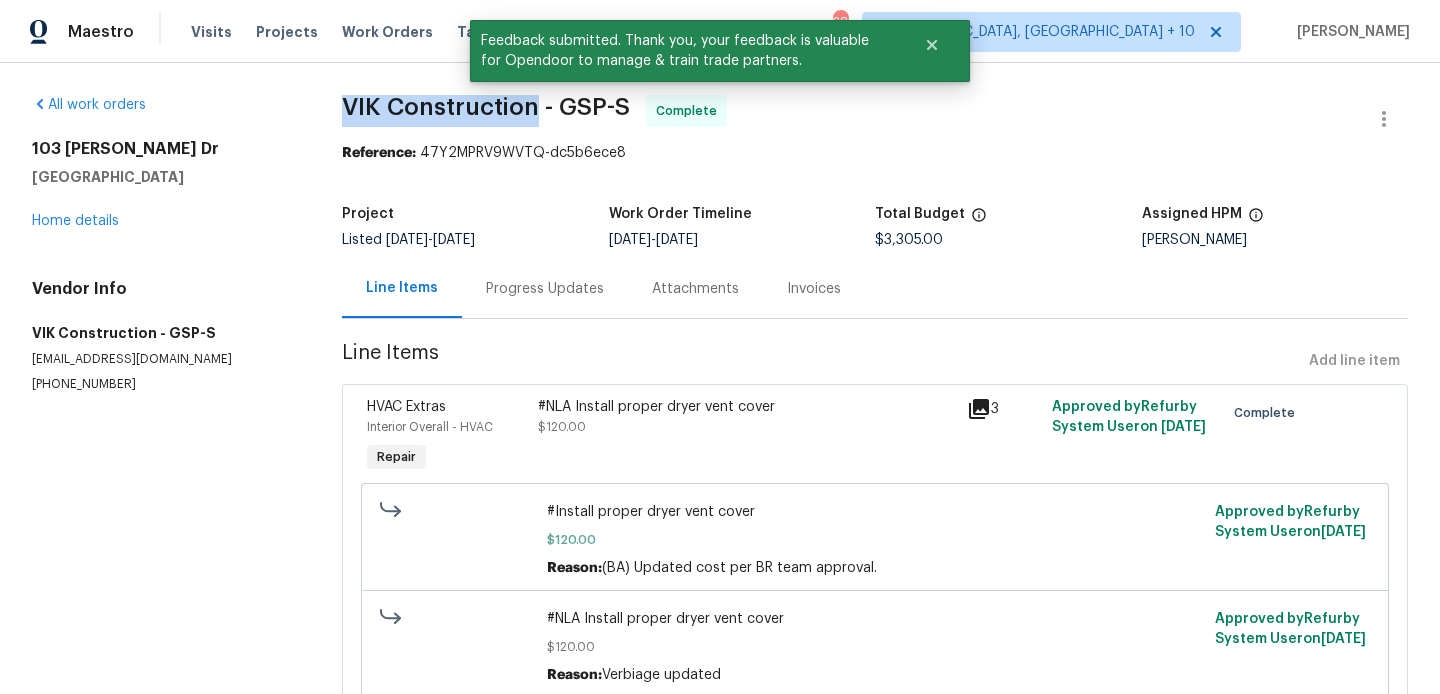 drag, startPoint x: 333, startPoint y: 111, endPoint x: 536, endPoint y: 111, distance: 203 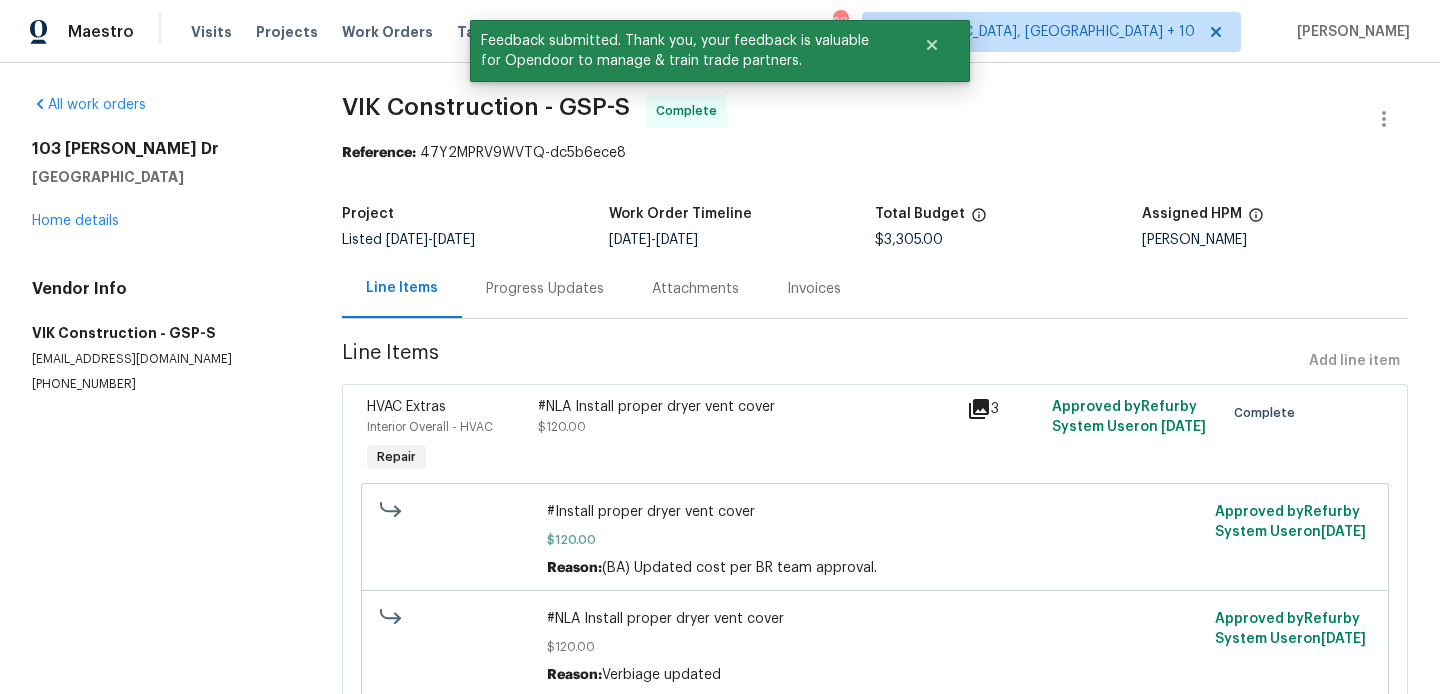 click on "Progress Updates" at bounding box center [545, 288] 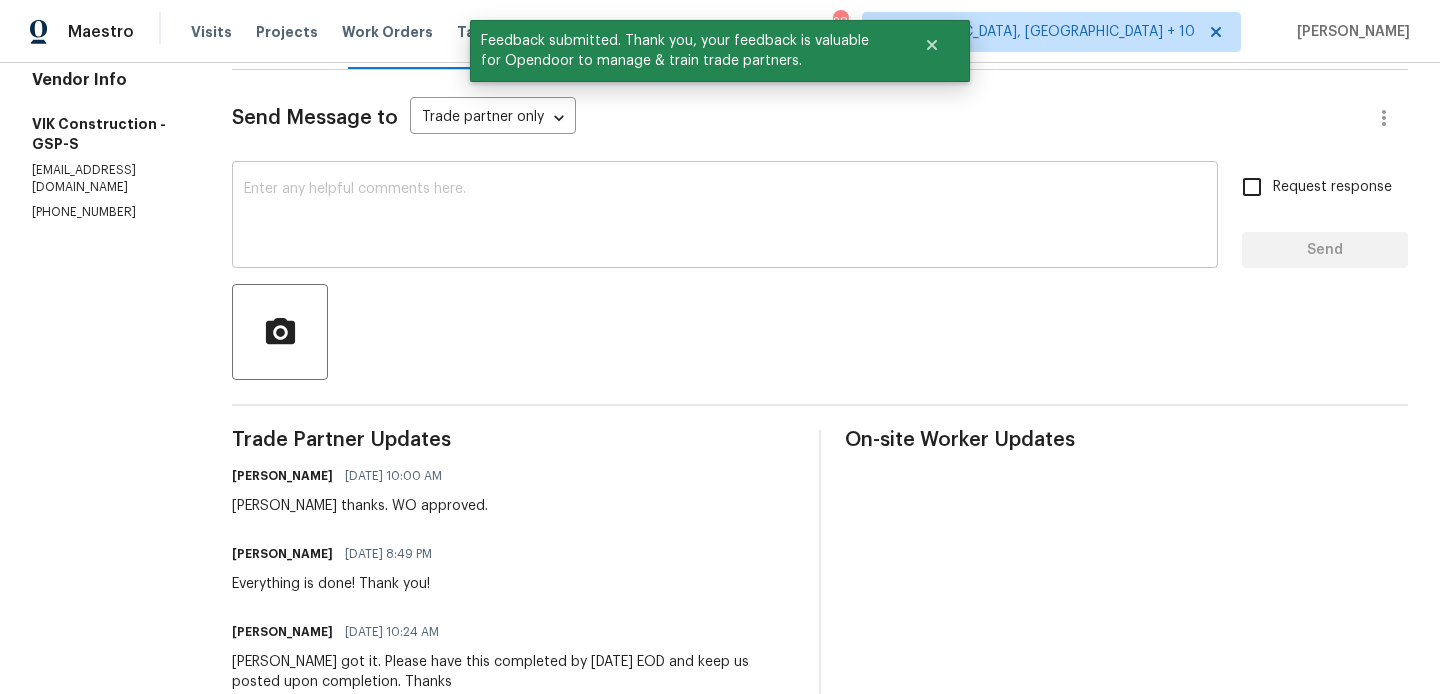 scroll, scrollTop: 0, scrollLeft: 0, axis: both 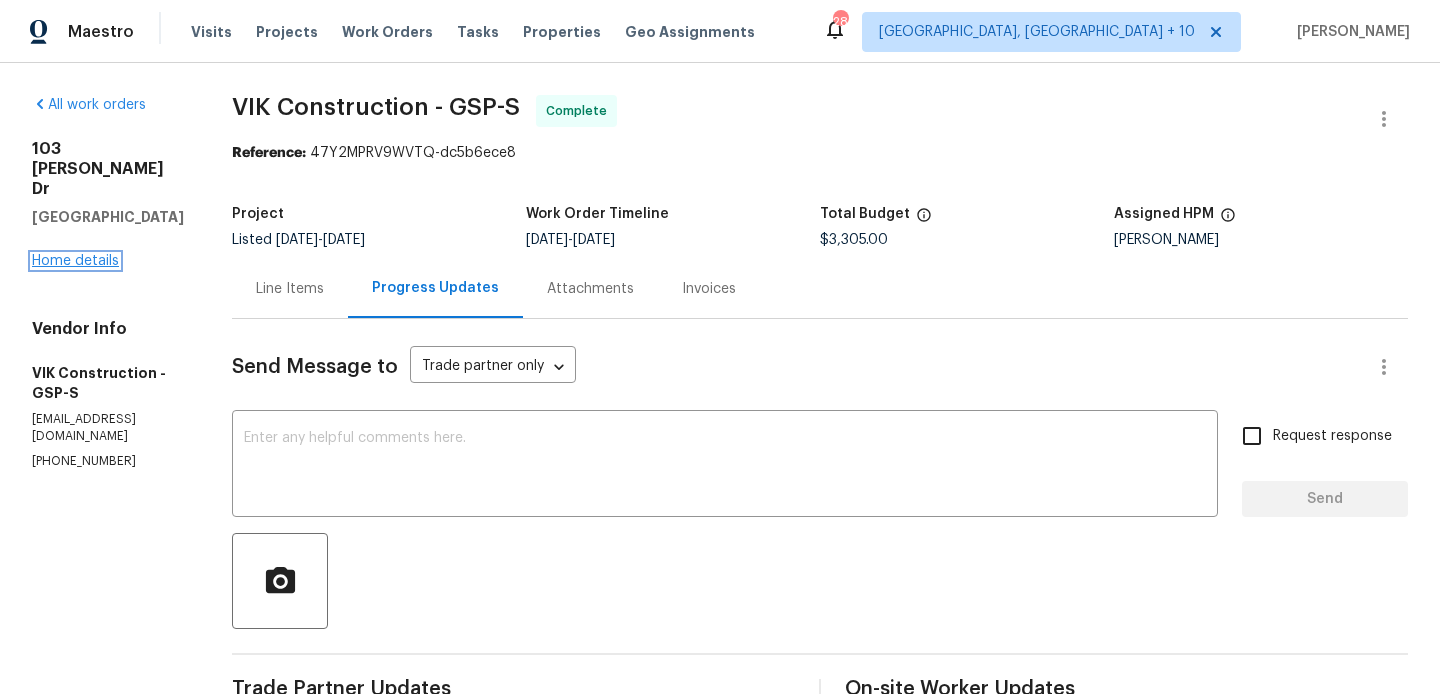 click on "Home details" at bounding box center (75, 261) 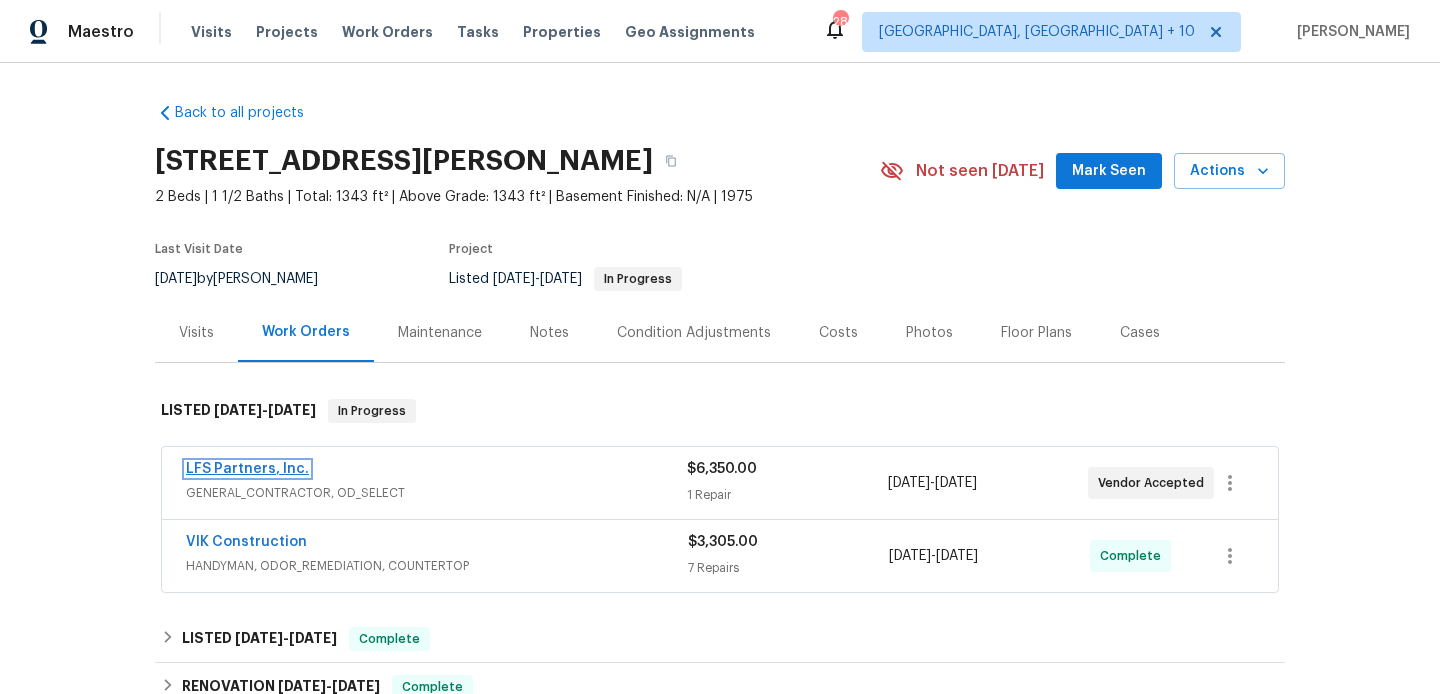 click on "LFS Partners, Inc." at bounding box center [247, 469] 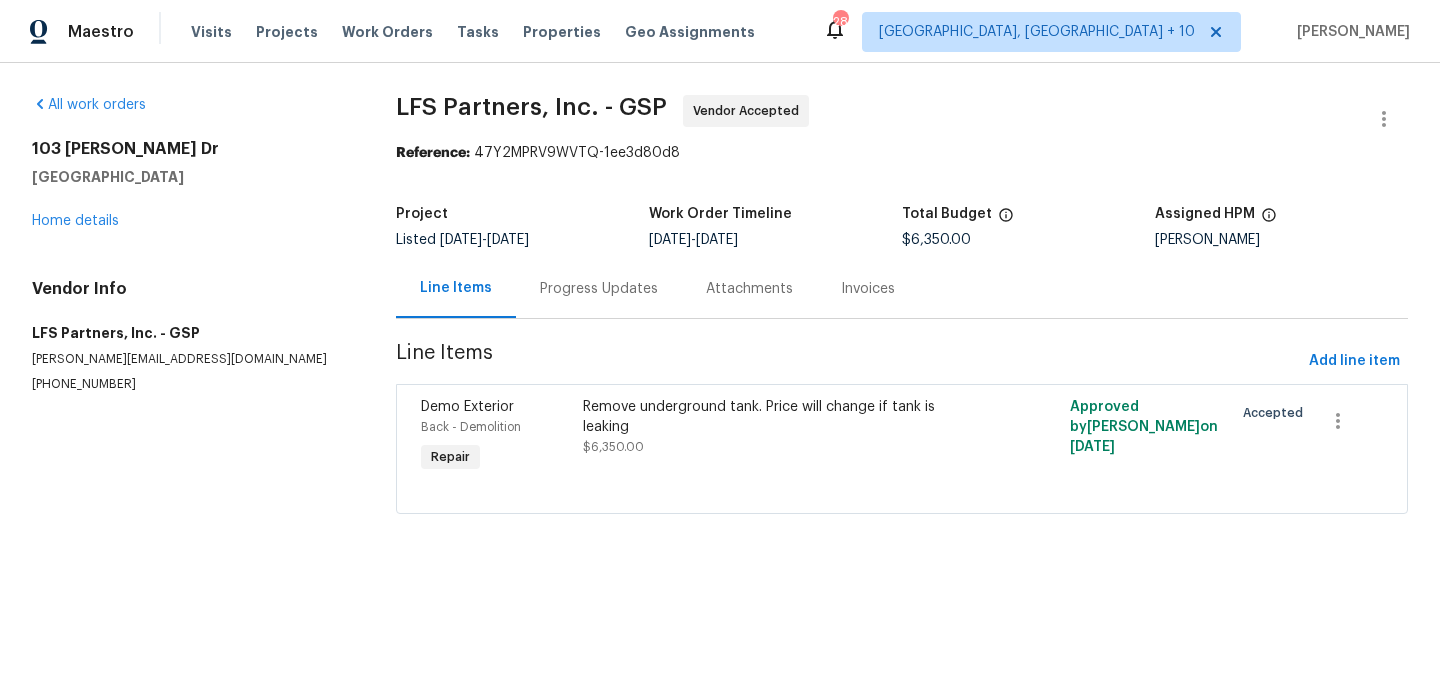 click on "Progress Updates" at bounding box center (599, 289) 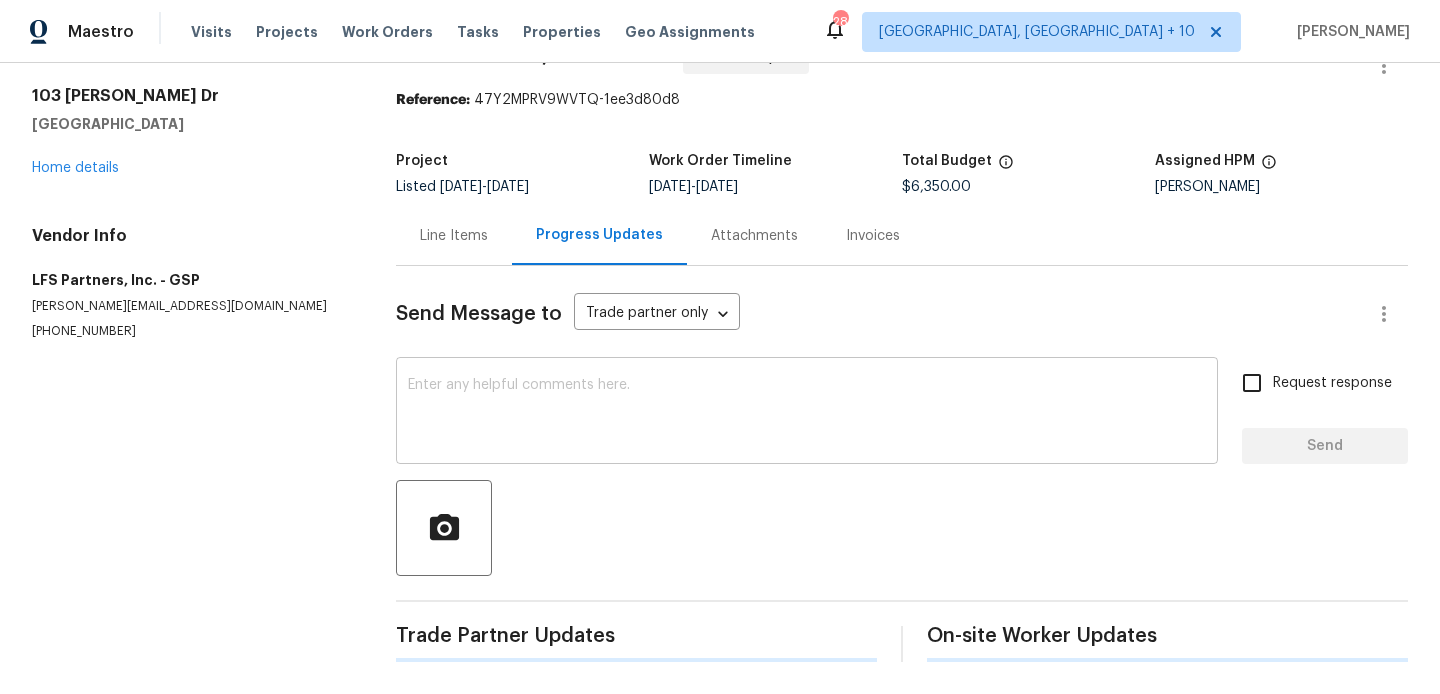 scroll, scrollTop: 49, scrollLeft: 0, axis: vertical 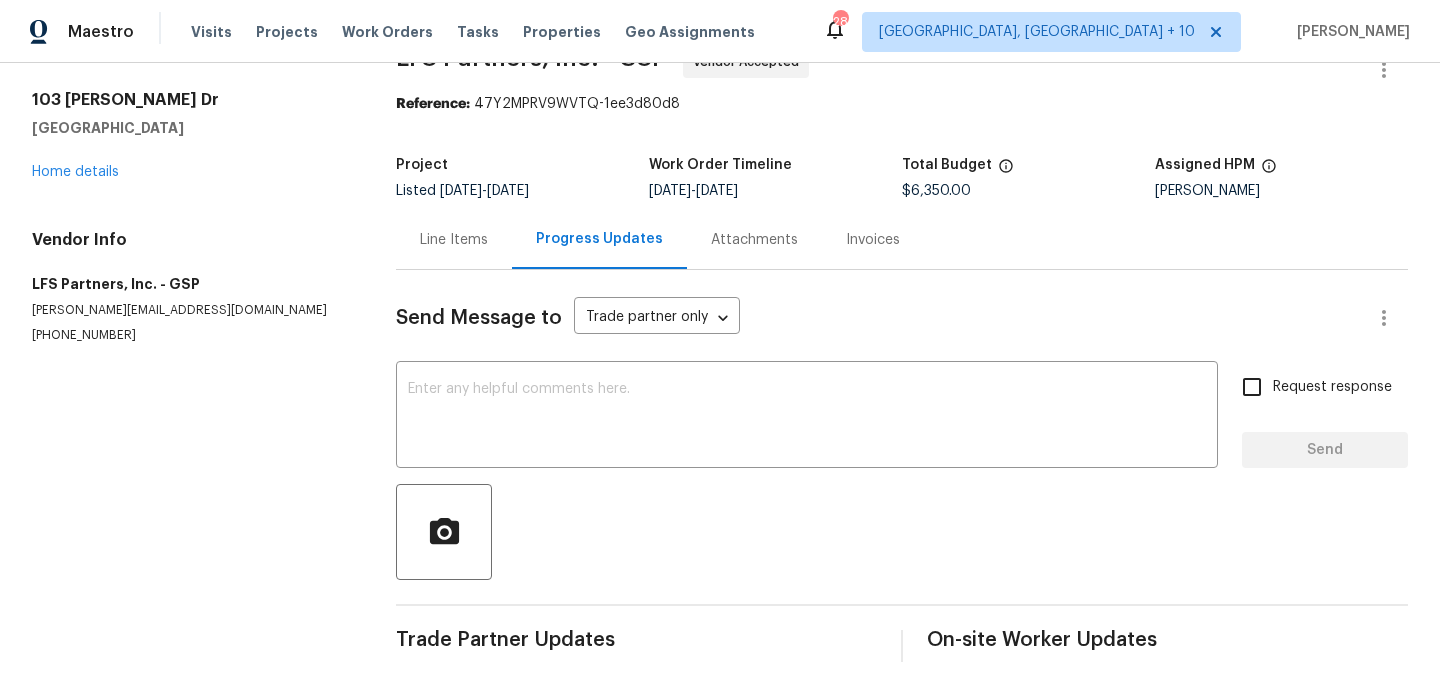 click on "Line Items" at bounding box center [454, 239] 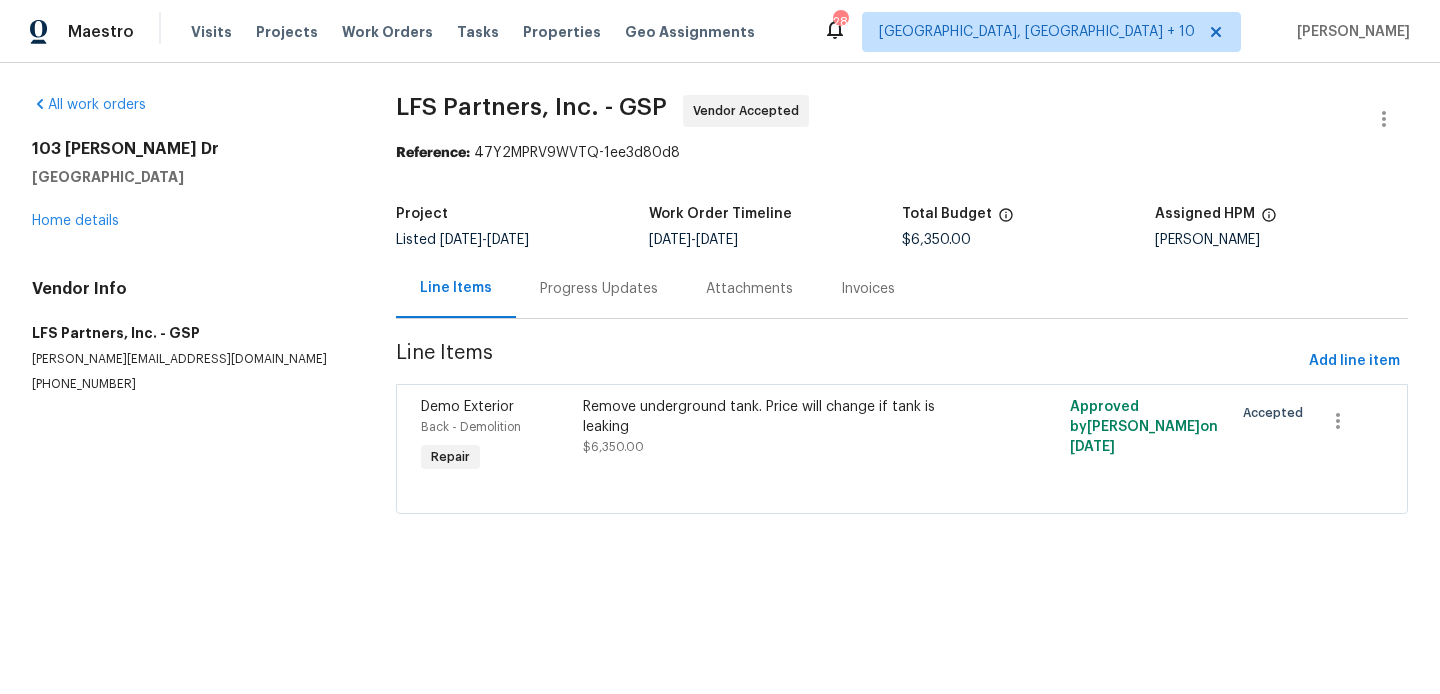 scroll, scrollTop: 0, scrollLeft: 0, axis: both 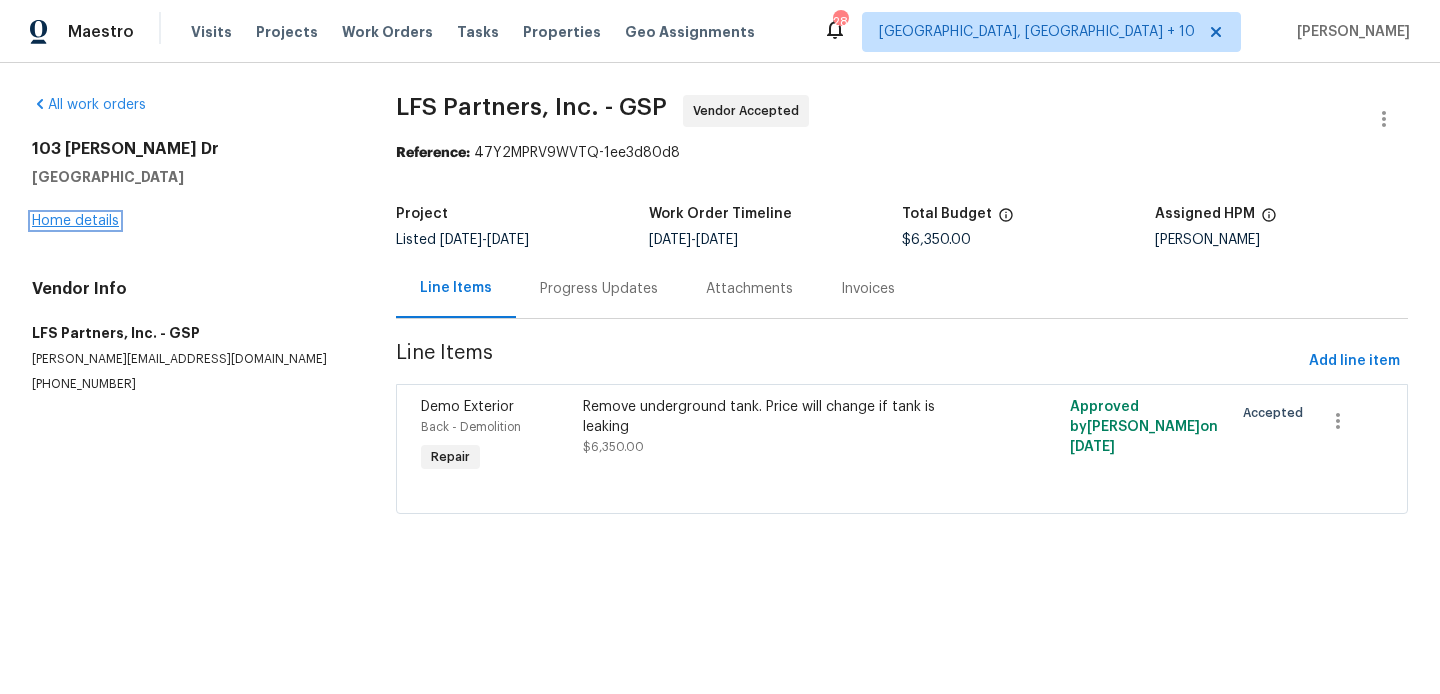 click on "Home details" at bounding box center (75, 221) 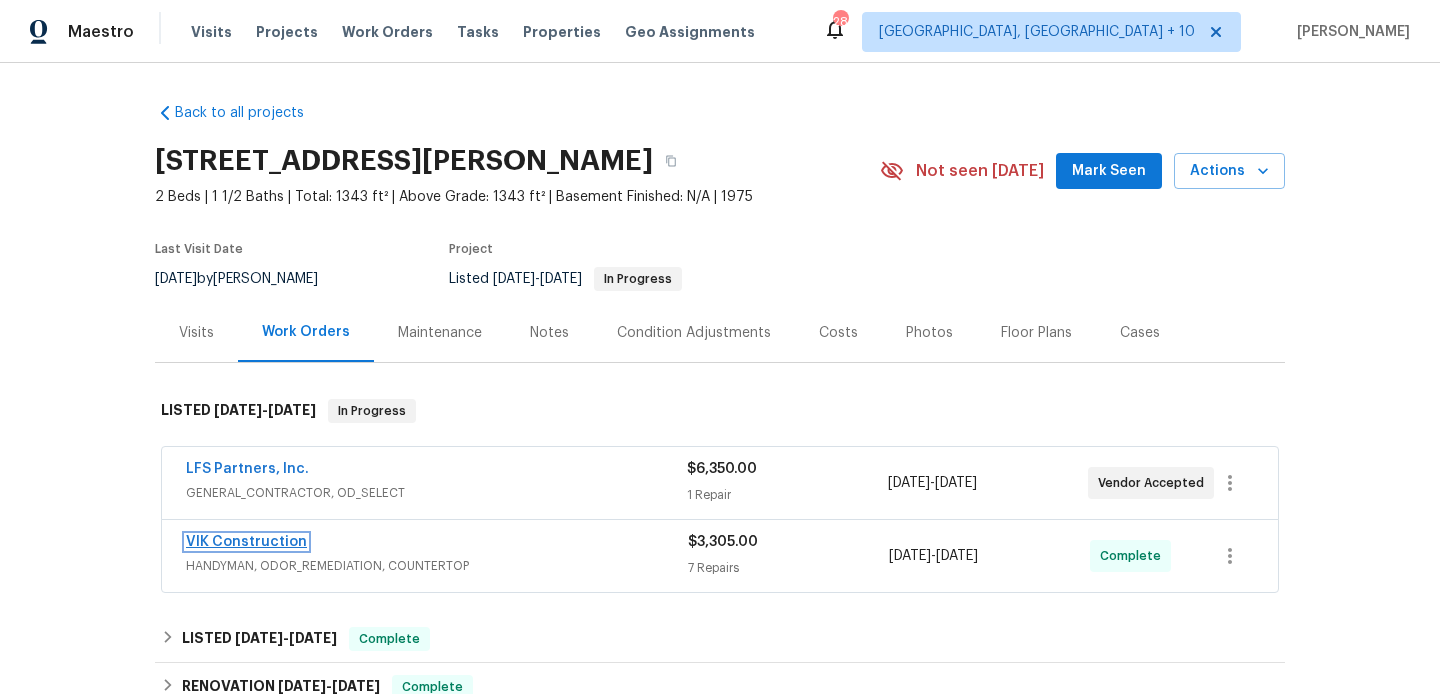 click on "VIK Construction" at bounding box center [246, 542] 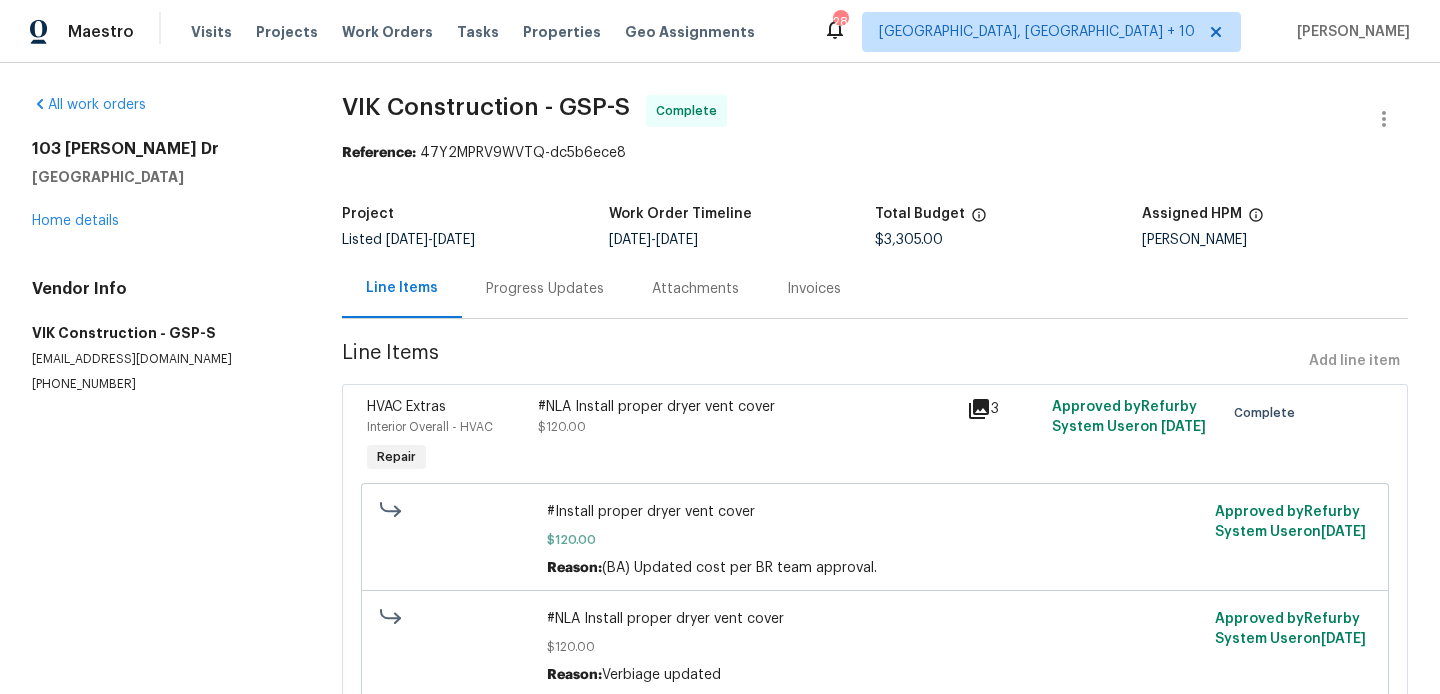 click on "Progress Updates" at bounding box center [545, 288] 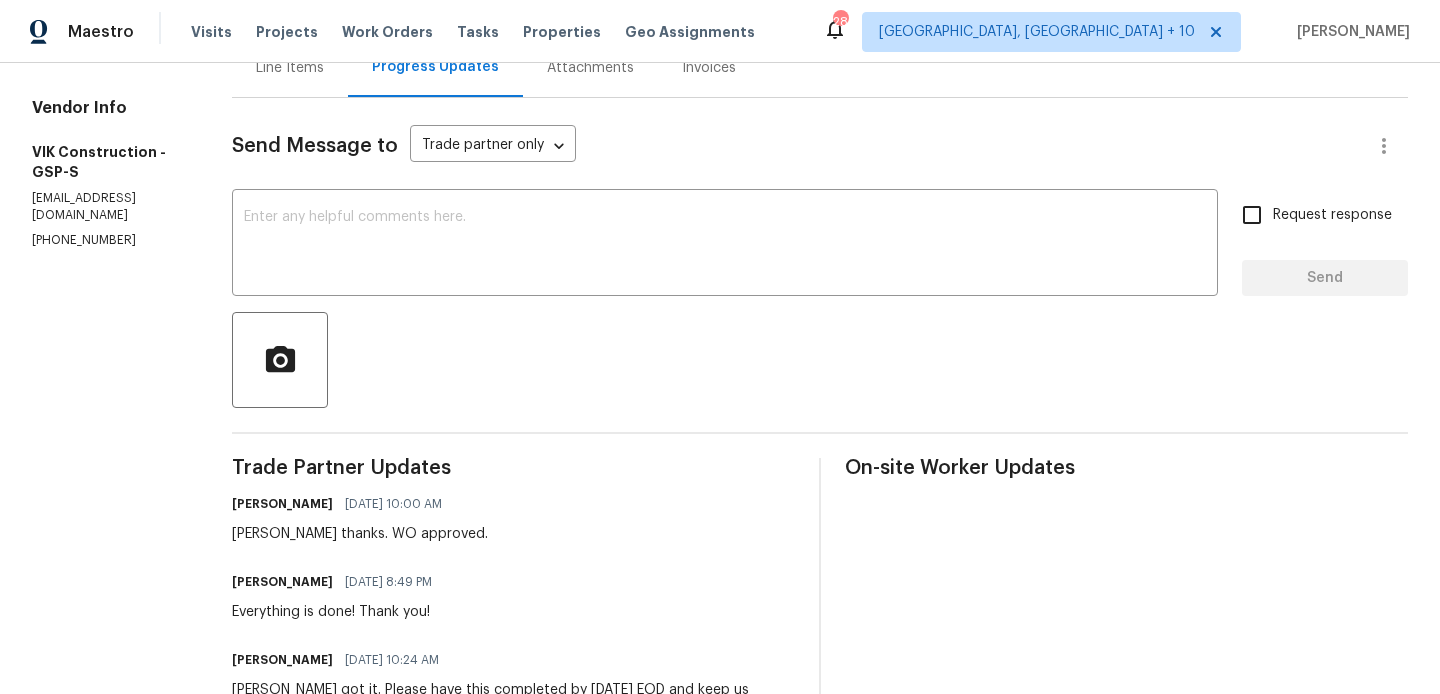 scroll, scrollTop: 0, scrollLeft: 0, axis: both 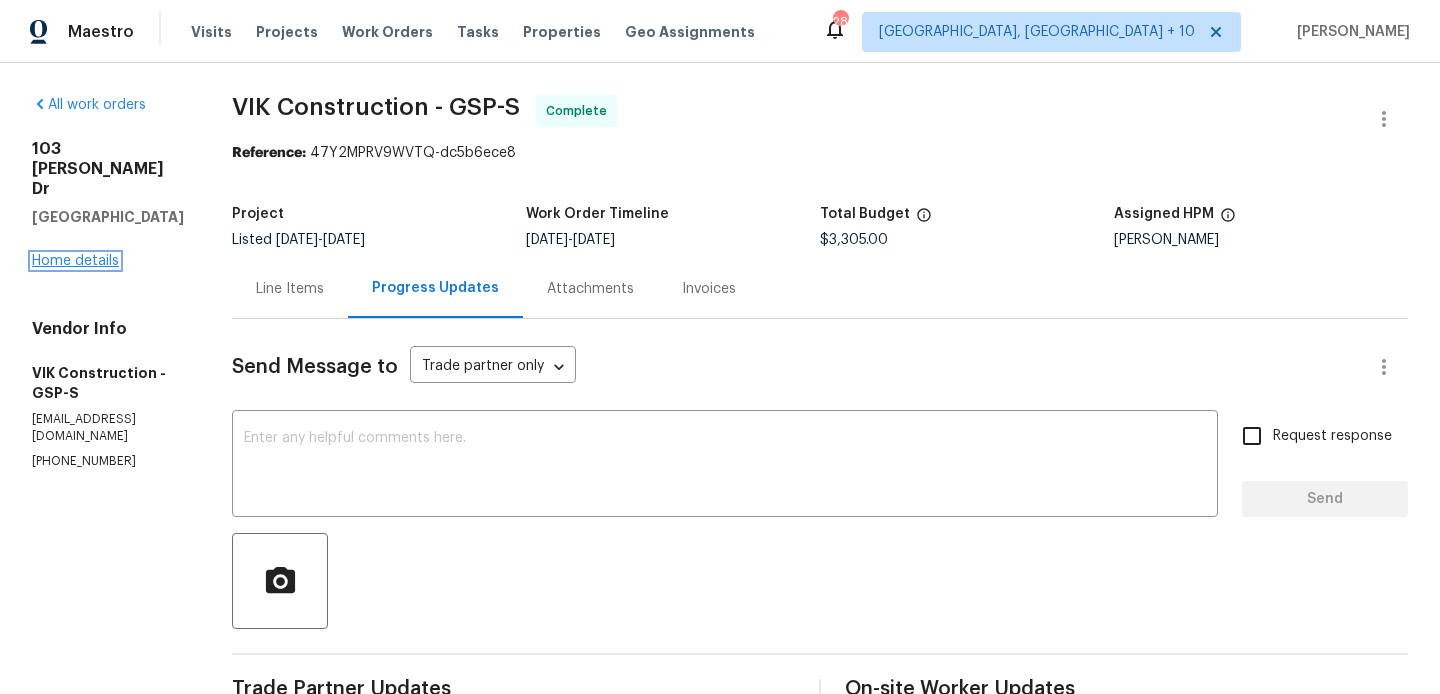 click on "Home details" 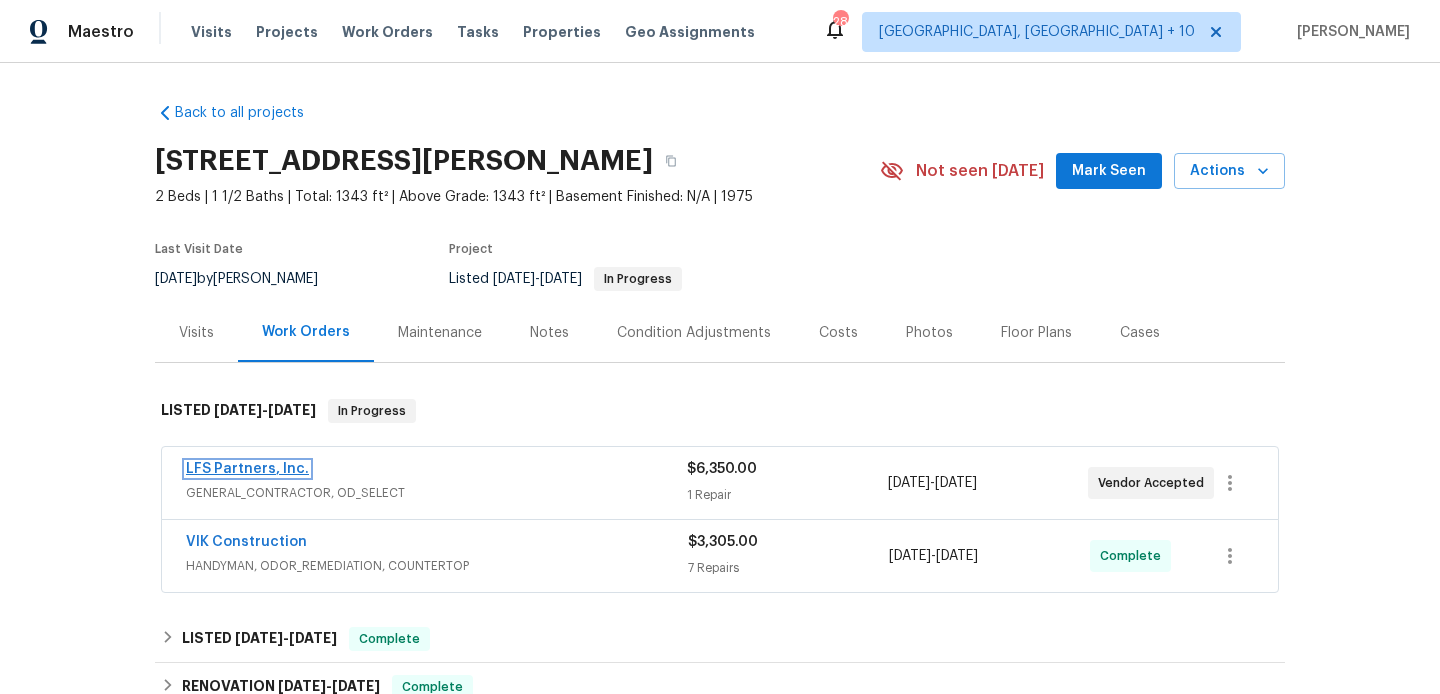 click on "LFS Partners, Inc." 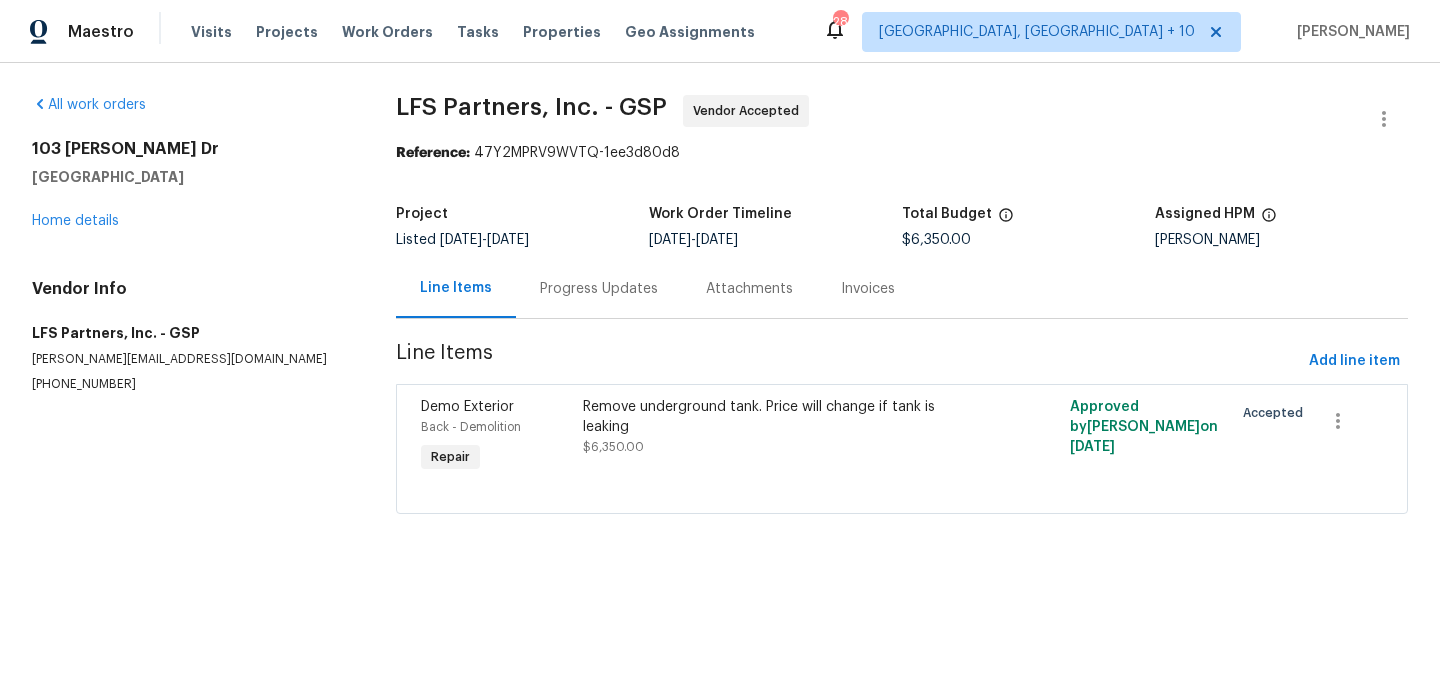 click on "Progress Updates" 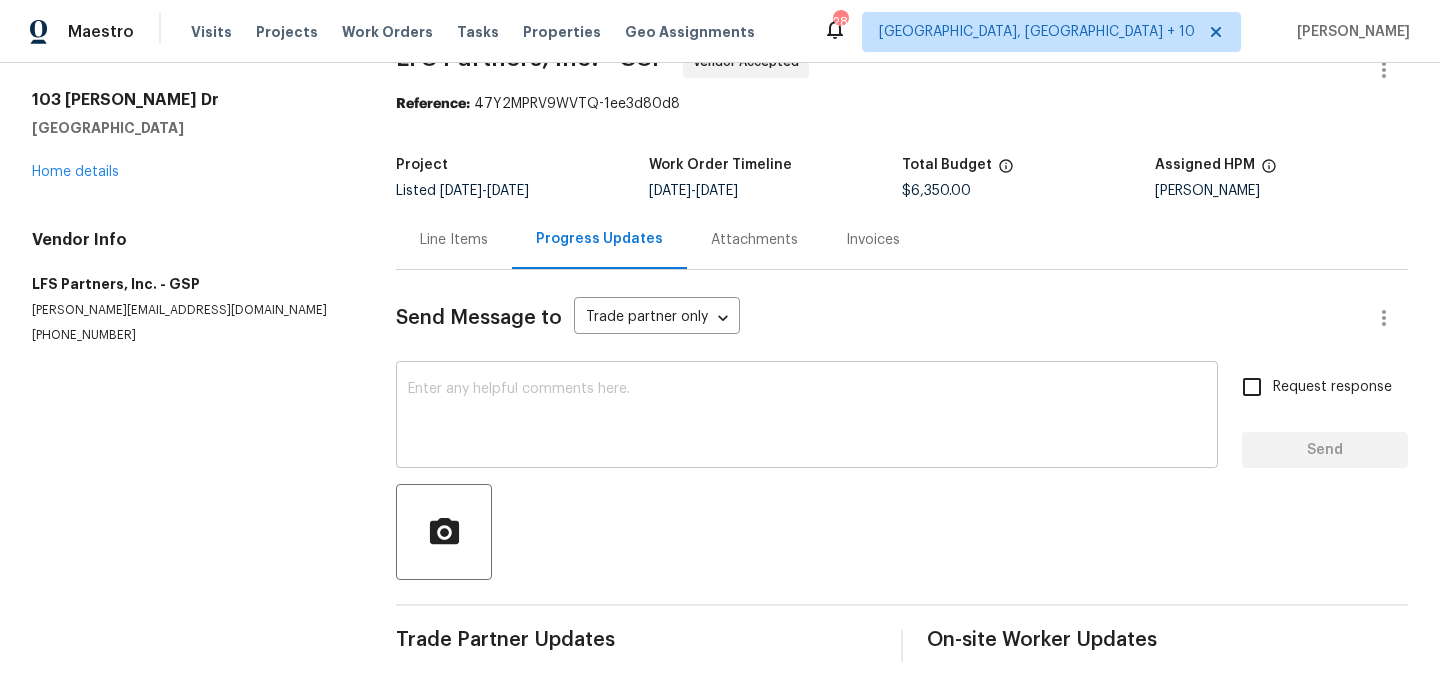 scroll, scrollTop: 0, scrollLeft: 0, axis: both 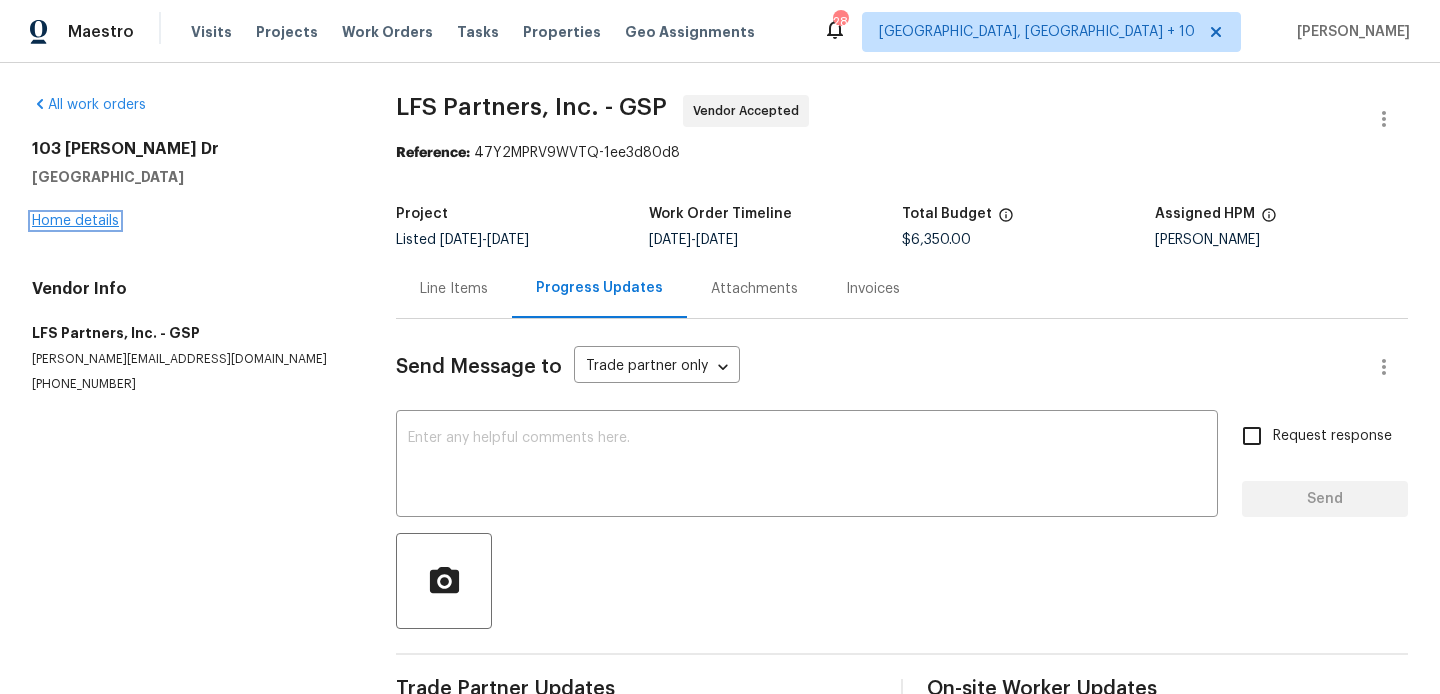 click on "Home details" 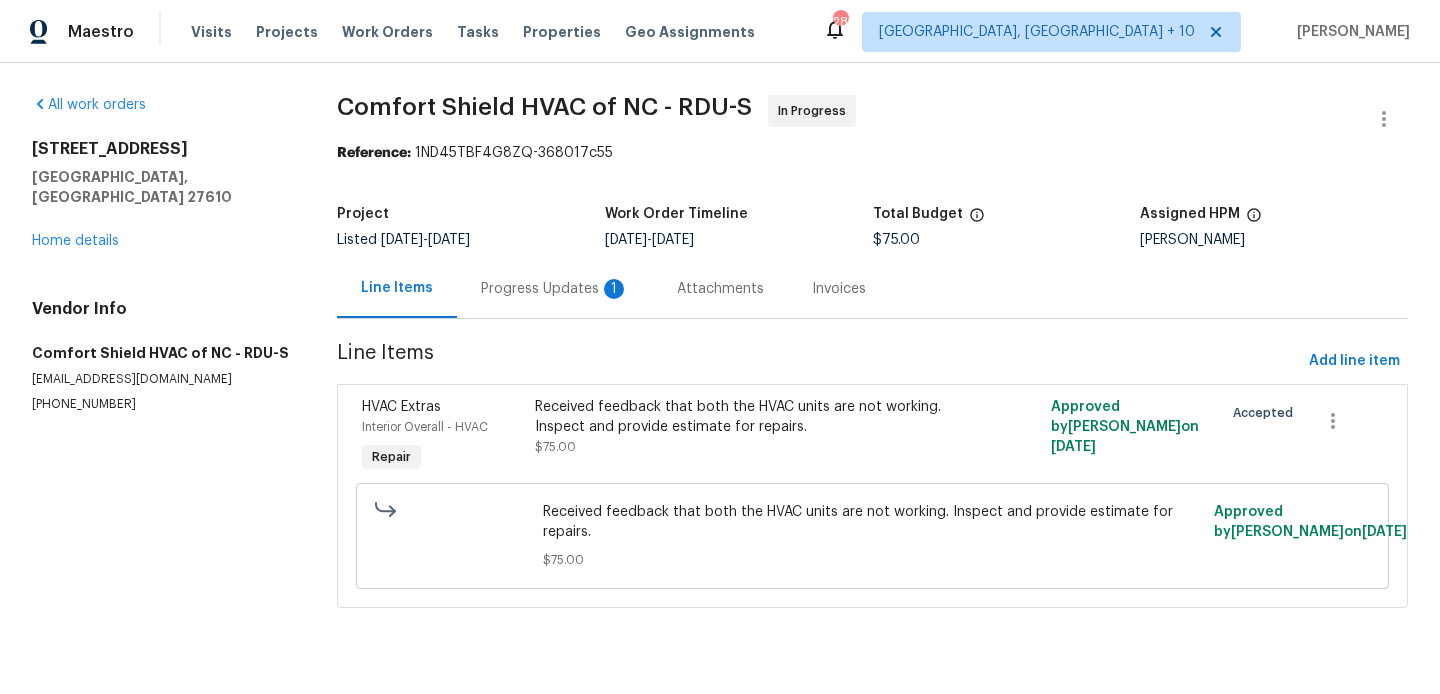 scroll, scrollTop: 0, scrollLeft: 0, axis: both 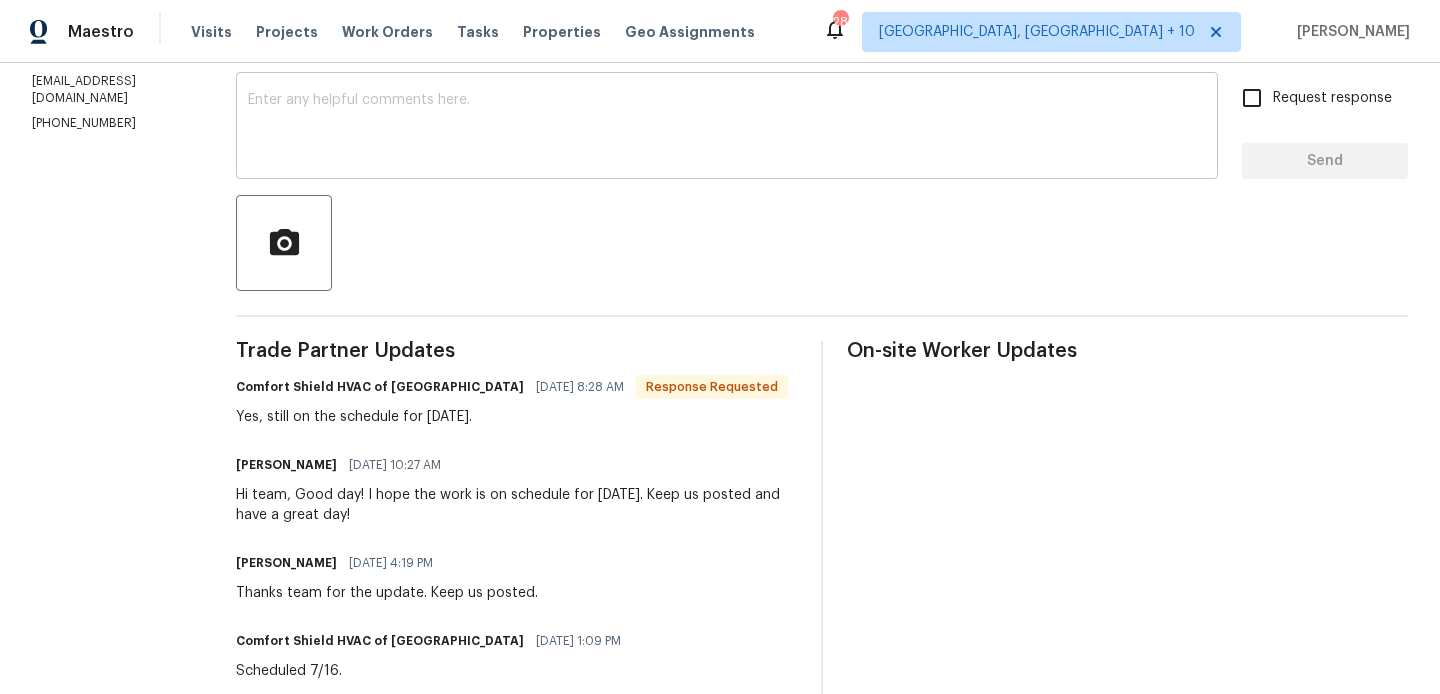 click at bounding box center [727, 128] 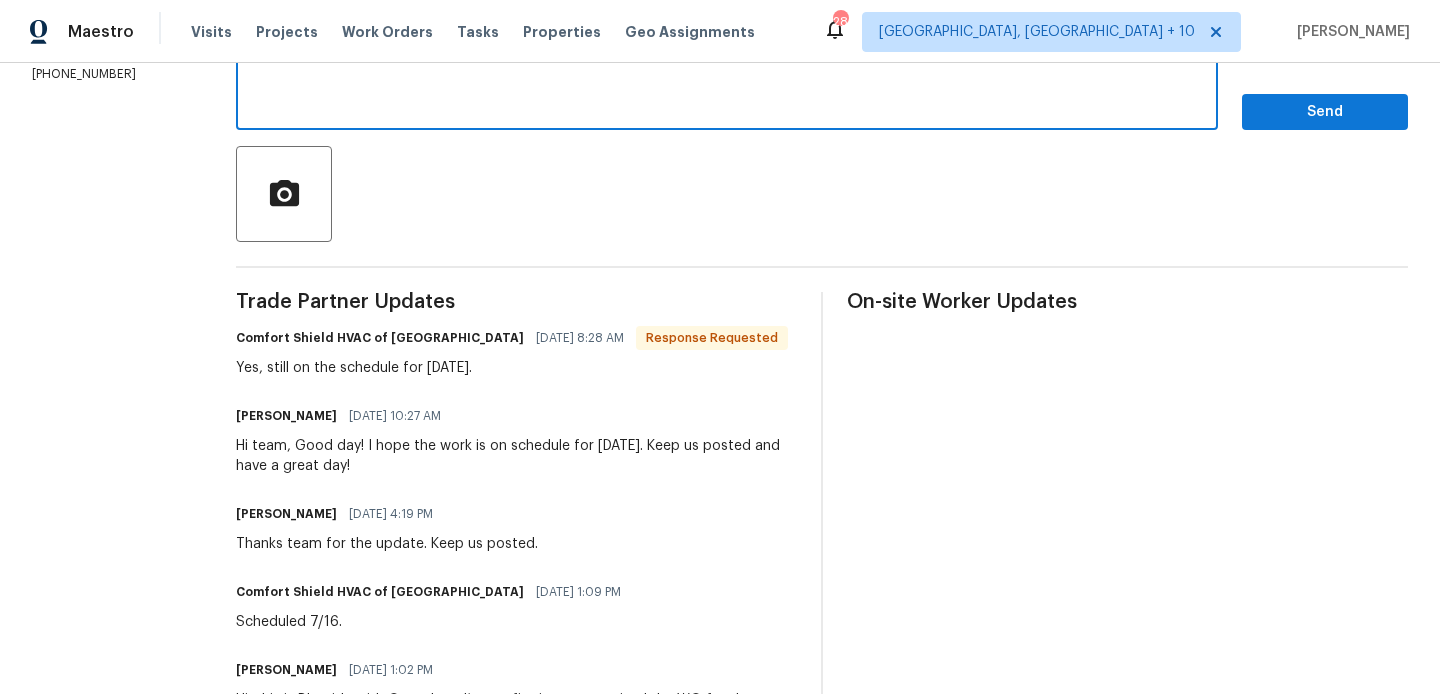 scroll, scrollTop: 0, scrollLeft: 0, axis: both 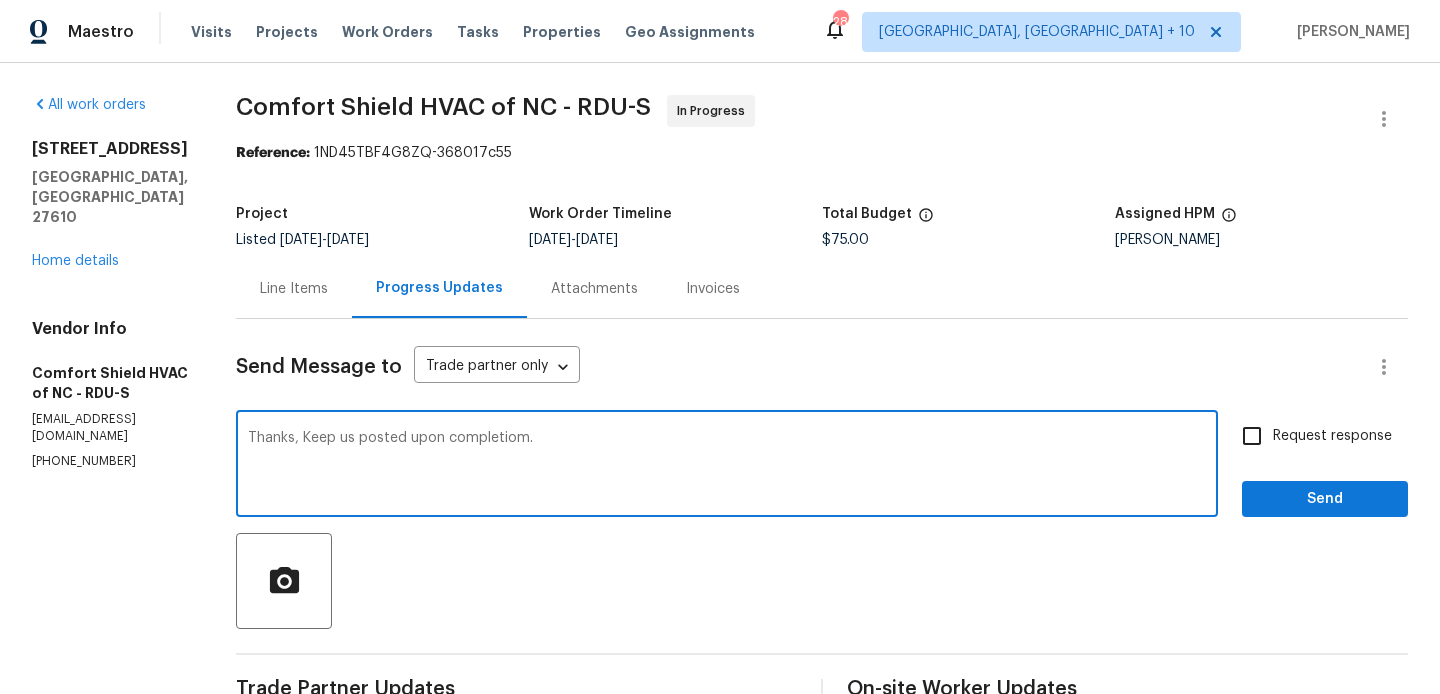 click on "Thanks, Keep us posted upon completiom." at bounding box center [727, 466] 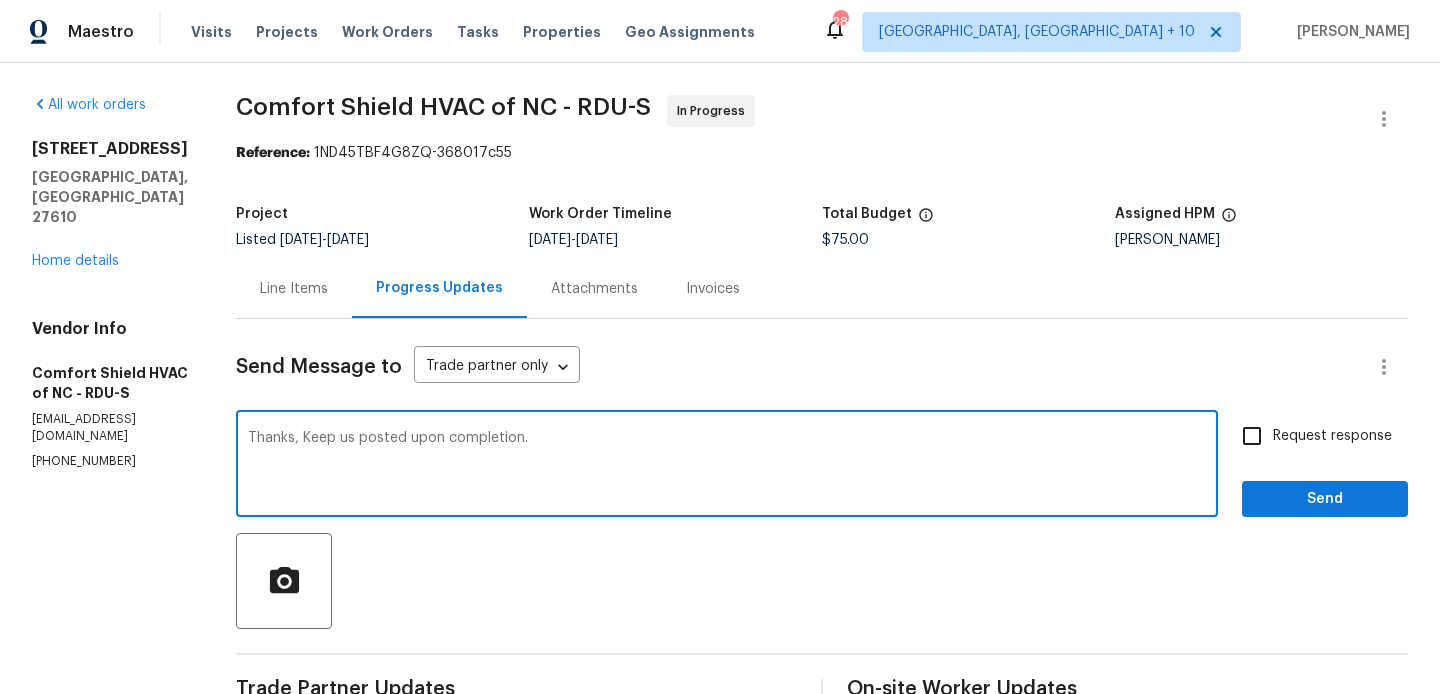 type on "Thanks, Keep us posted upon completion." 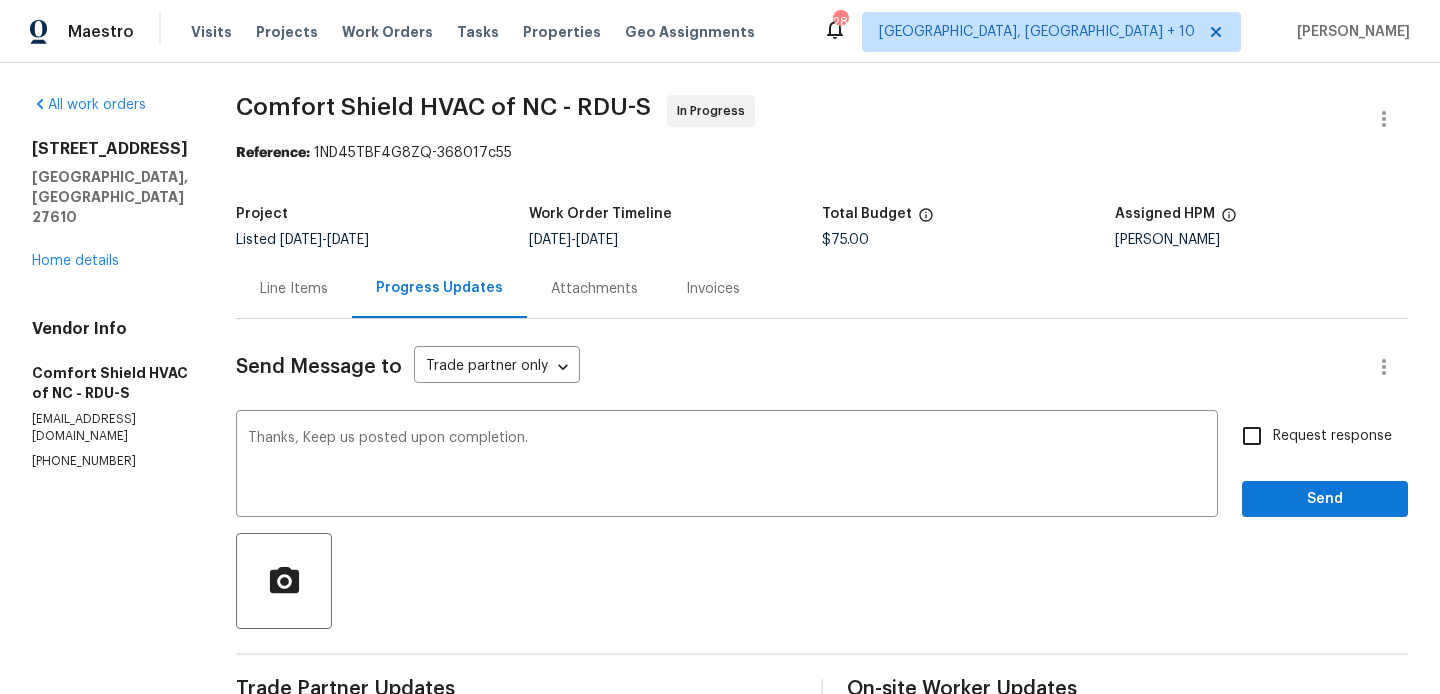 click on "Request response" at bounding box center (1311, 436) 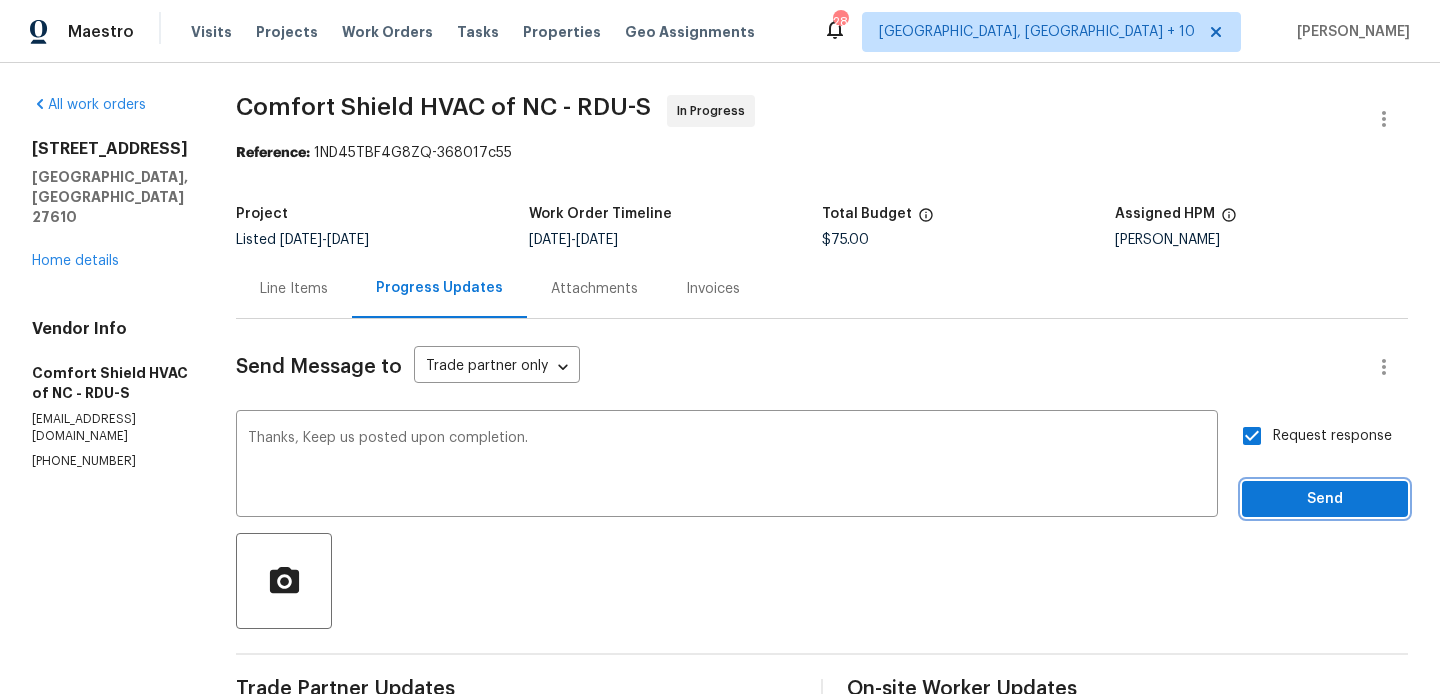 click on "Send" at bounding box center [1325, 499] 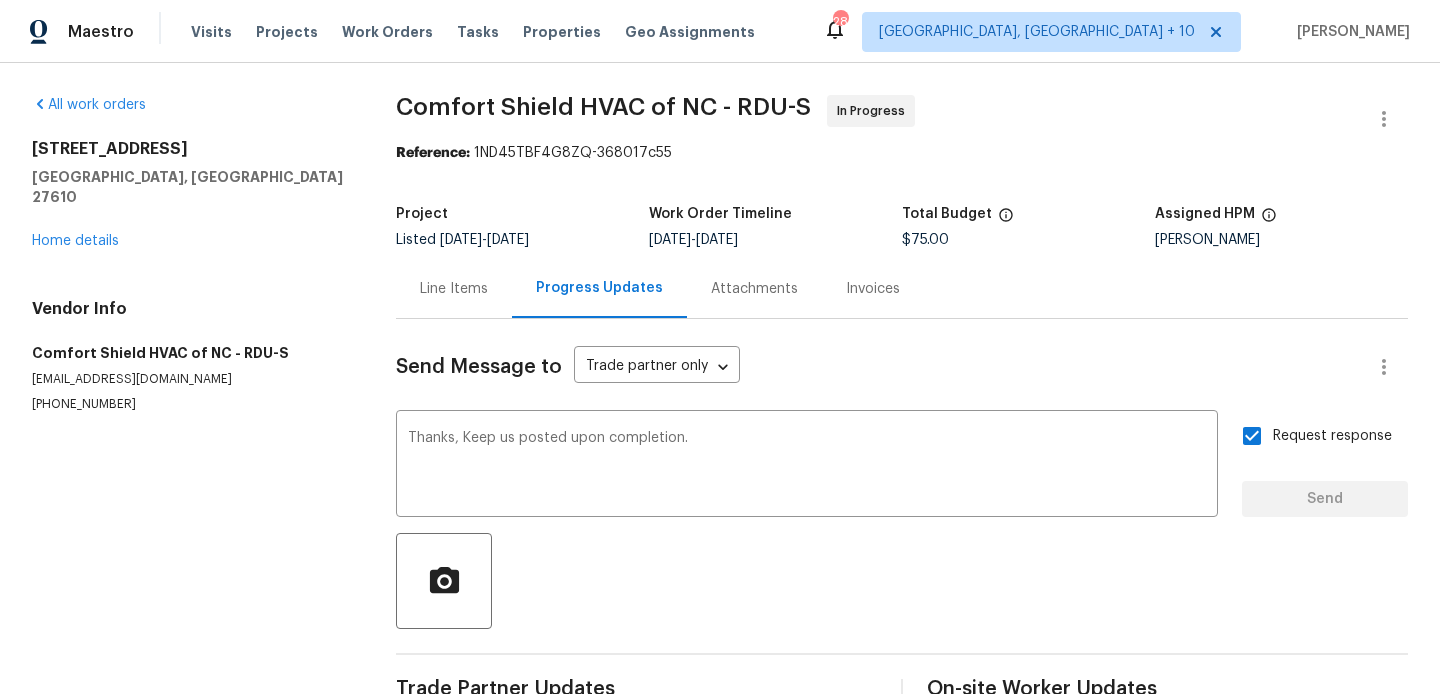 type 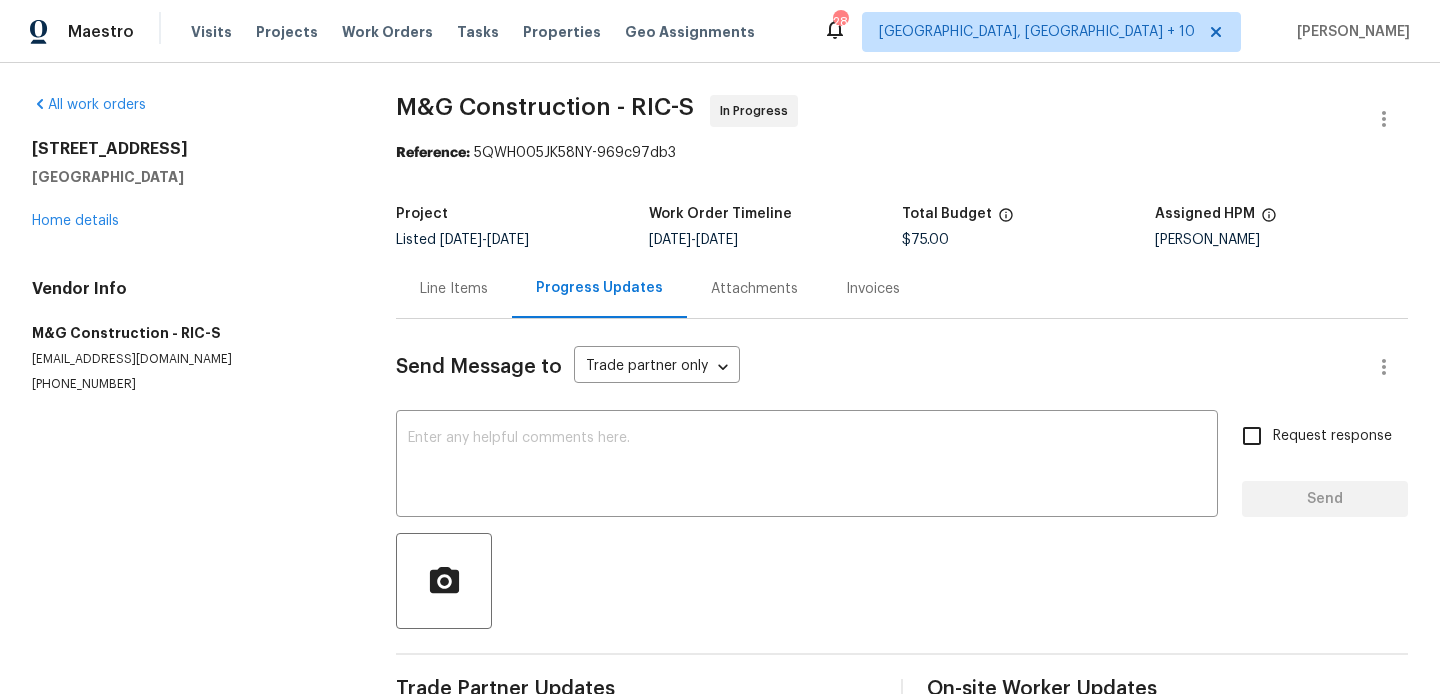 scroll, scrollTop: 0, scrollLeft: 0, axis: both 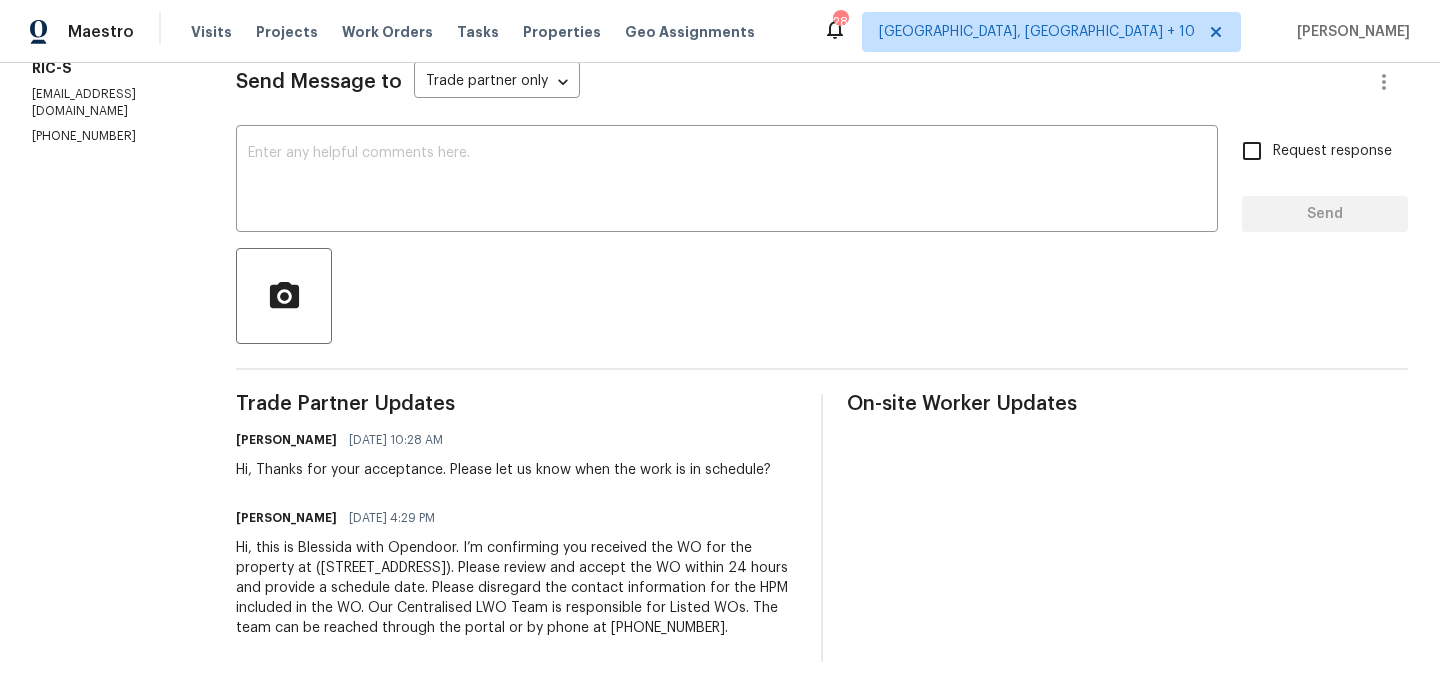 click on "[PHONE_NUMBER]" at bounding box center [110, 136] 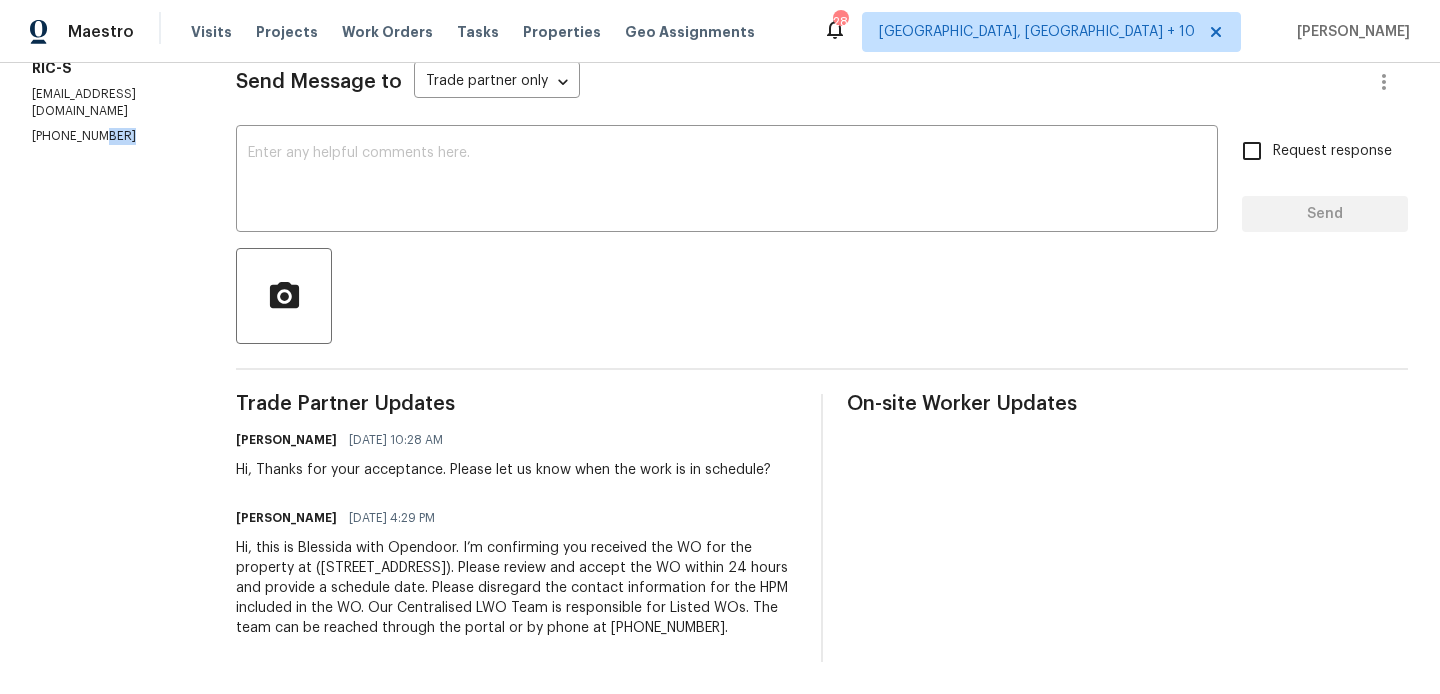 click on "[PHONE_NUMBER]" at bounding box center (110, 136) 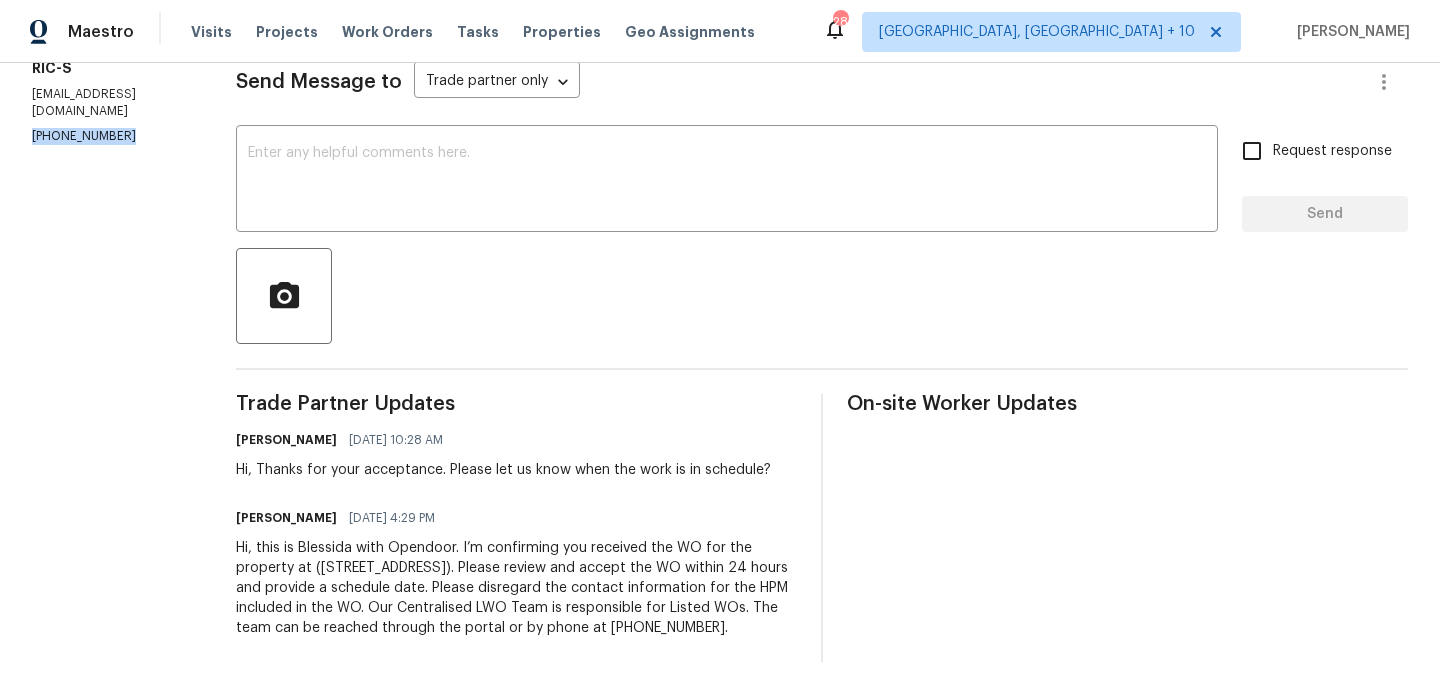 click on "[PHONE_NUMBER]" at bounding box center (110, 136) 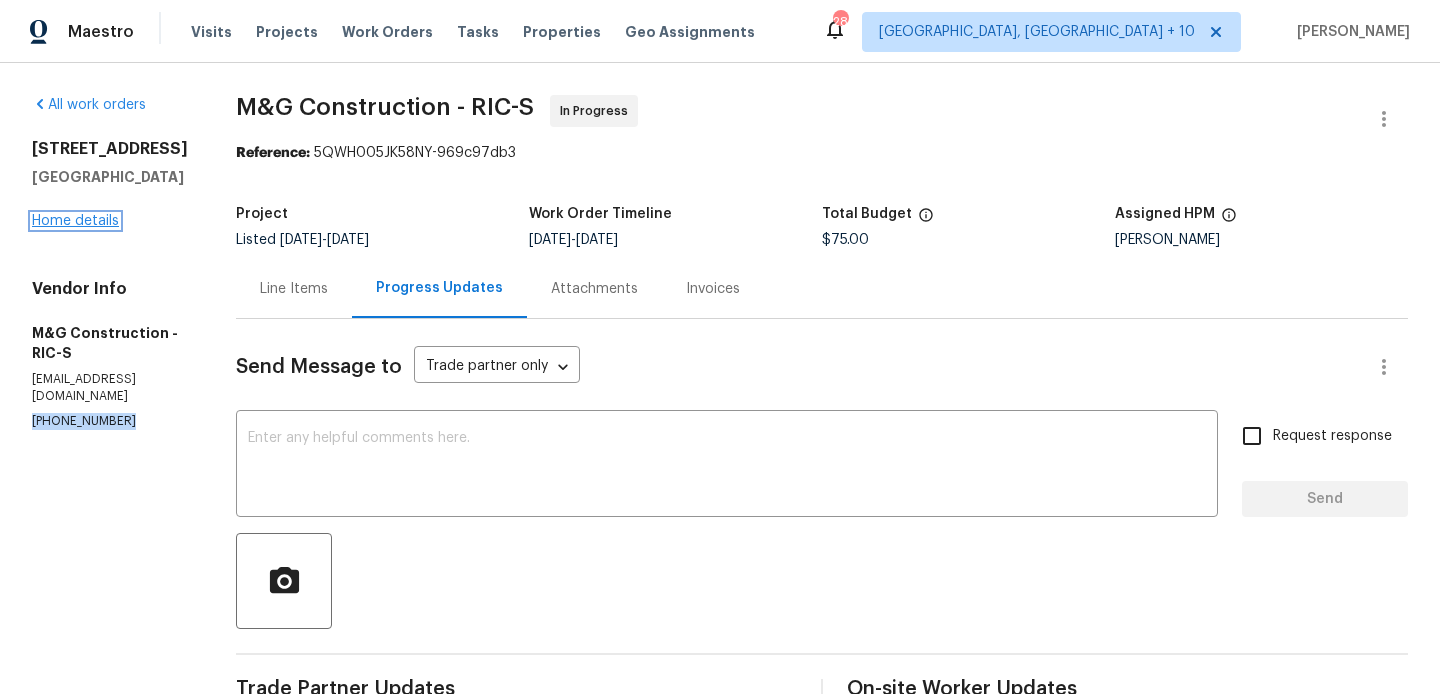 click on "Home details" at bounding box center [75, 221] 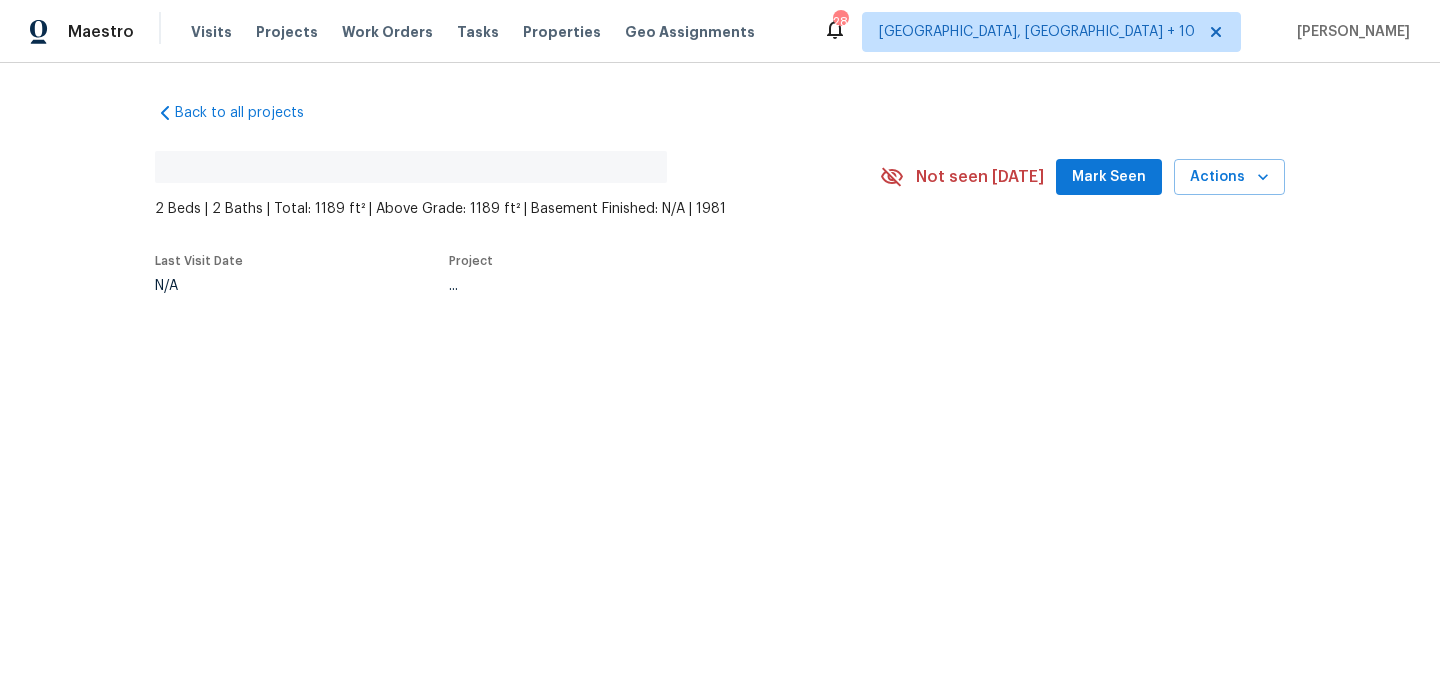 scroll, scrollTop: 0, scrollLeft: 0, axis: both 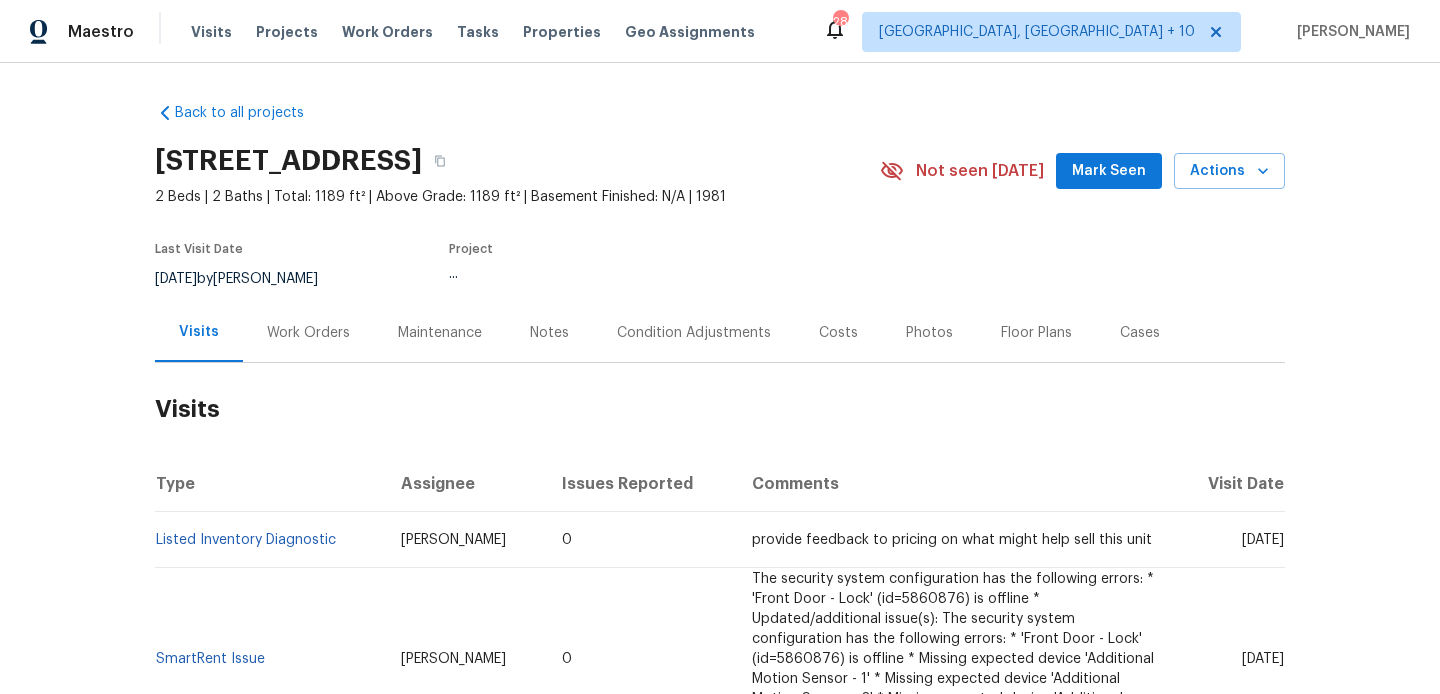 click on "Work Orders" at bounding box center [308, 333] 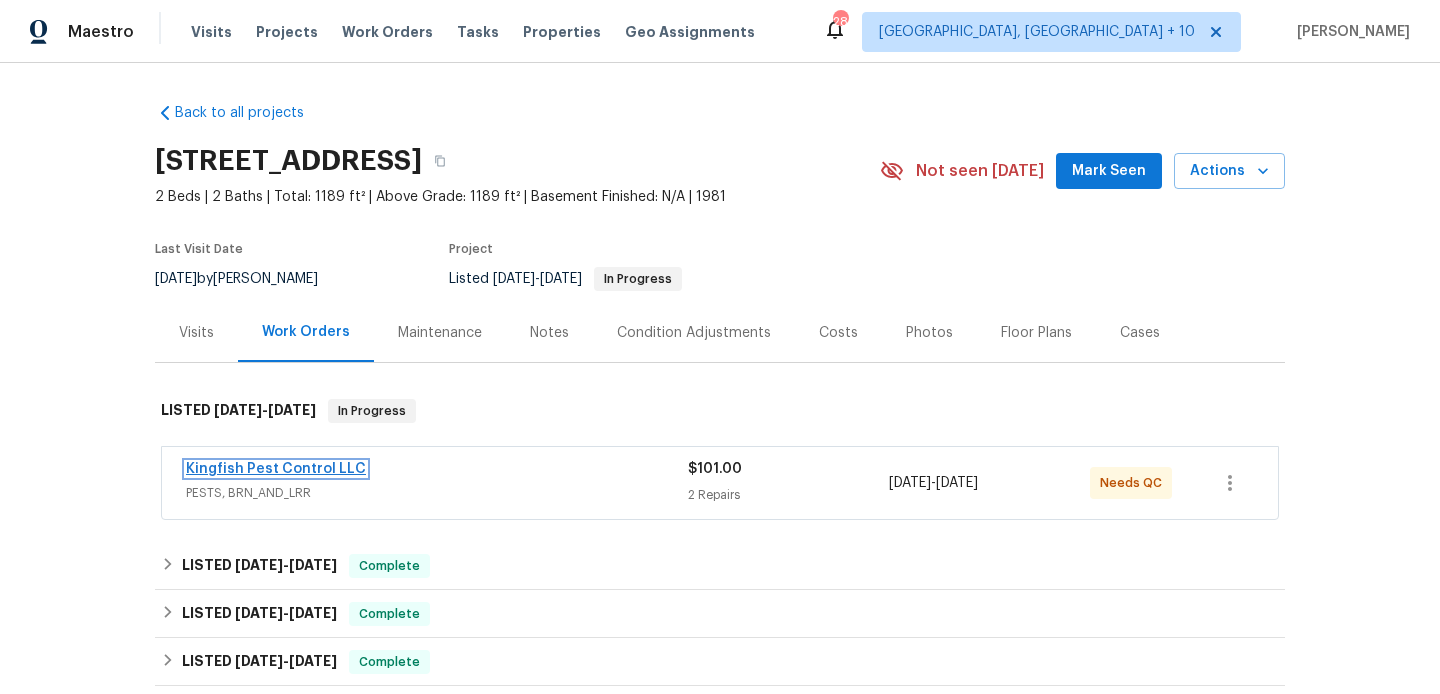 click on "Kingfish Pest Control LLC" at bounding box center [276, 469] 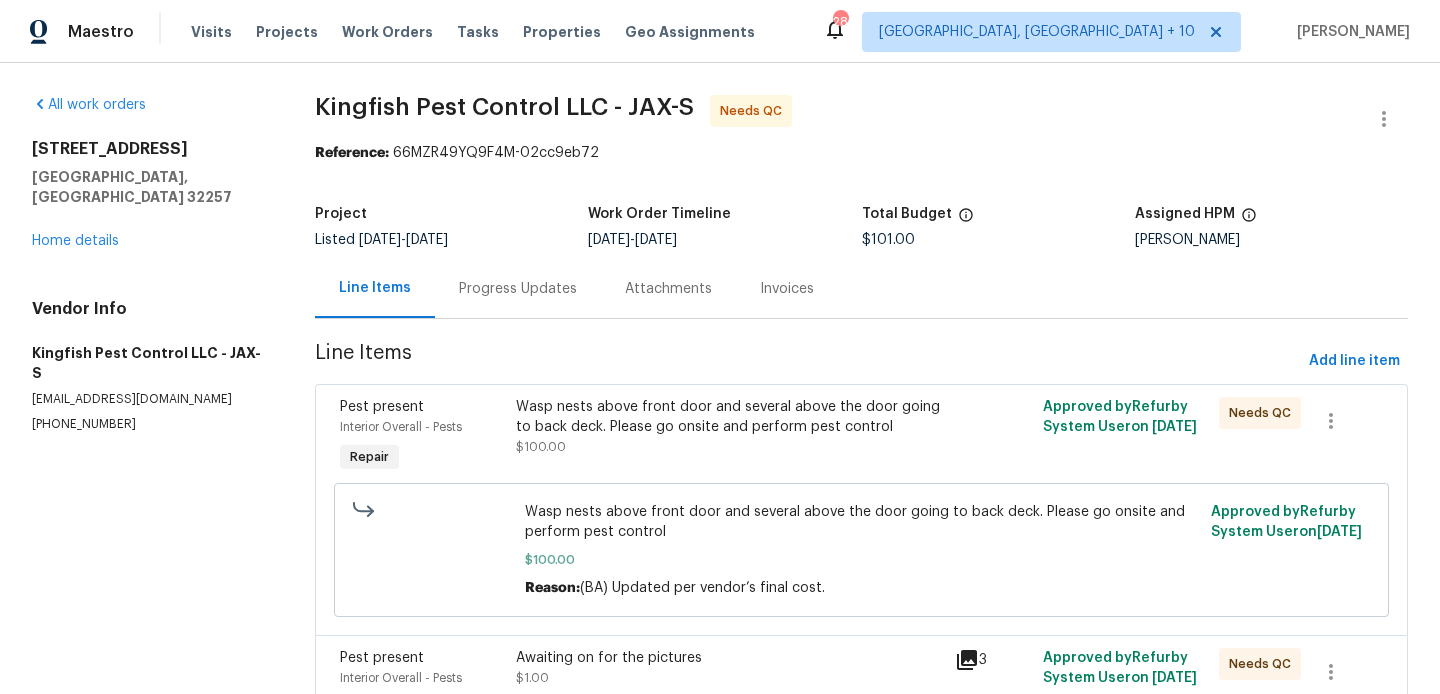 scroll, scrollTop: 128, scrollLeft: 0, axis: vertical 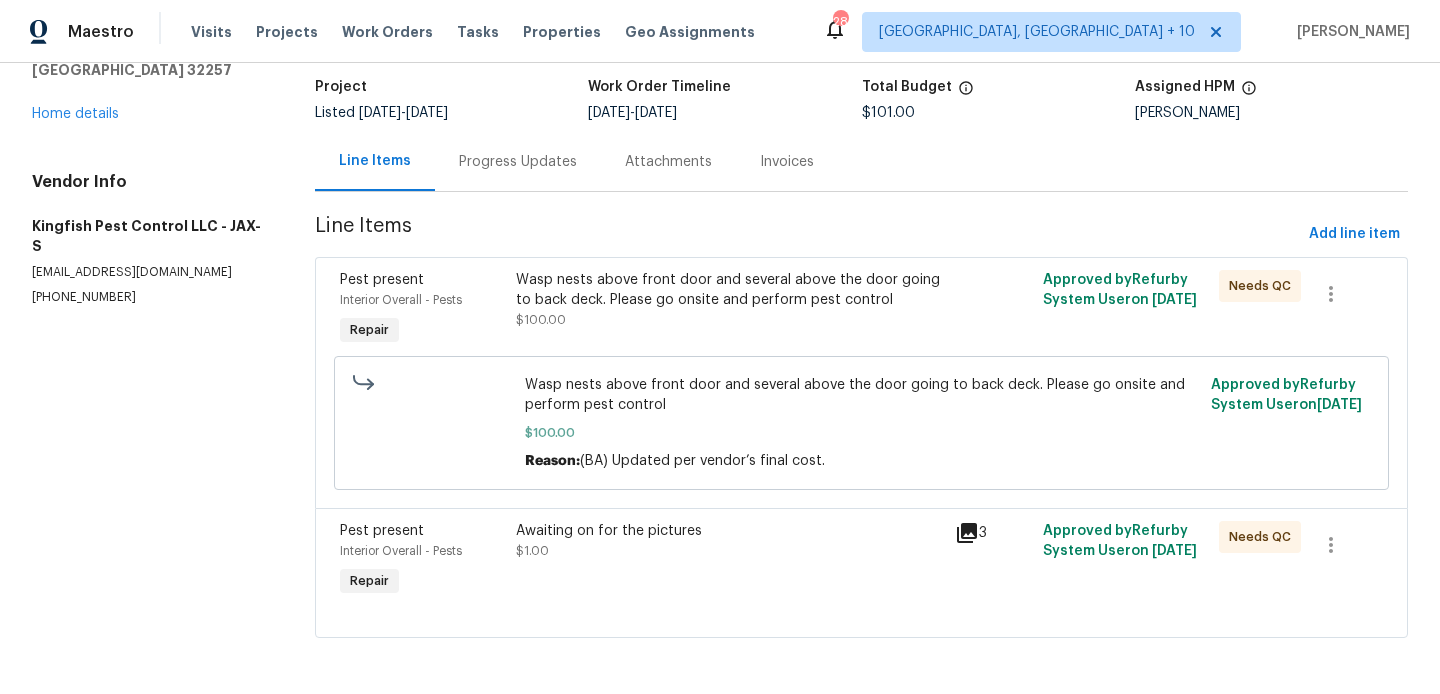 click on "Awaiting on for the pictures" at bounding box center [730, 531] 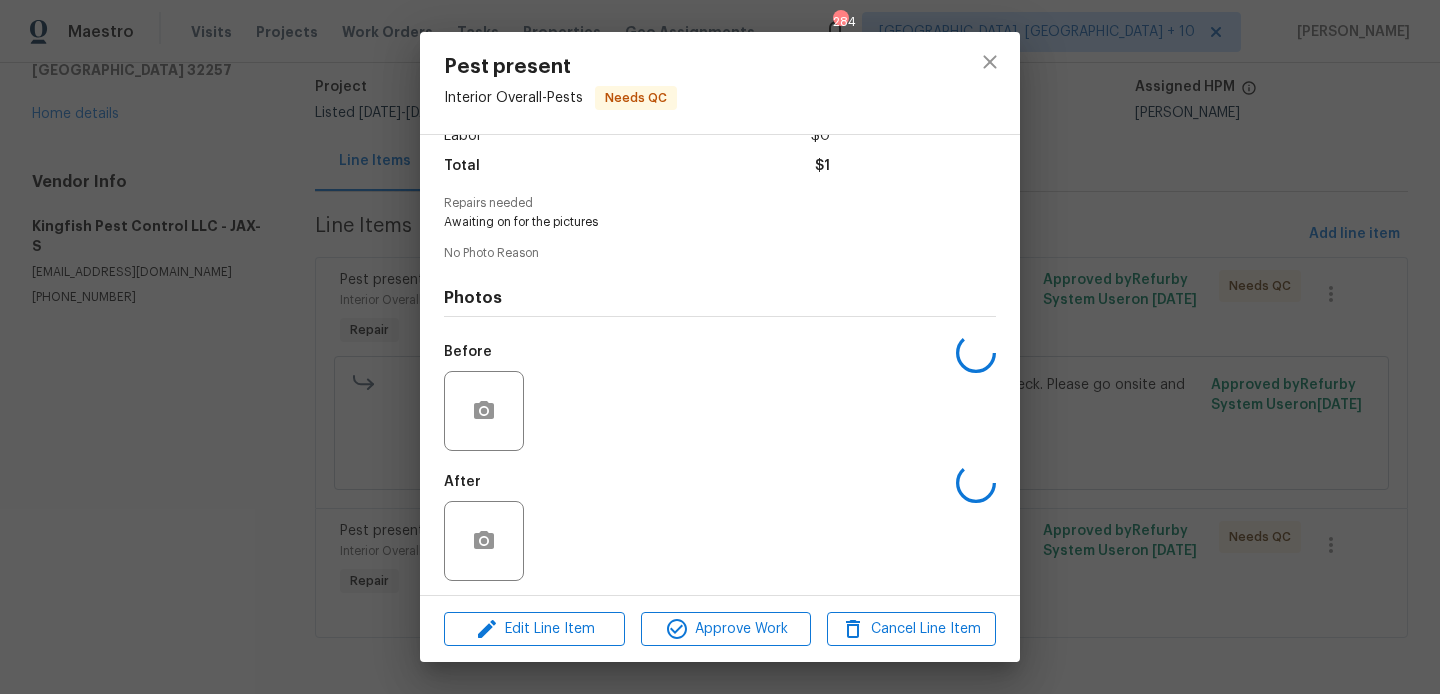 scroll, scrollTop: 159, scrollLeft: 0, axis: vertical 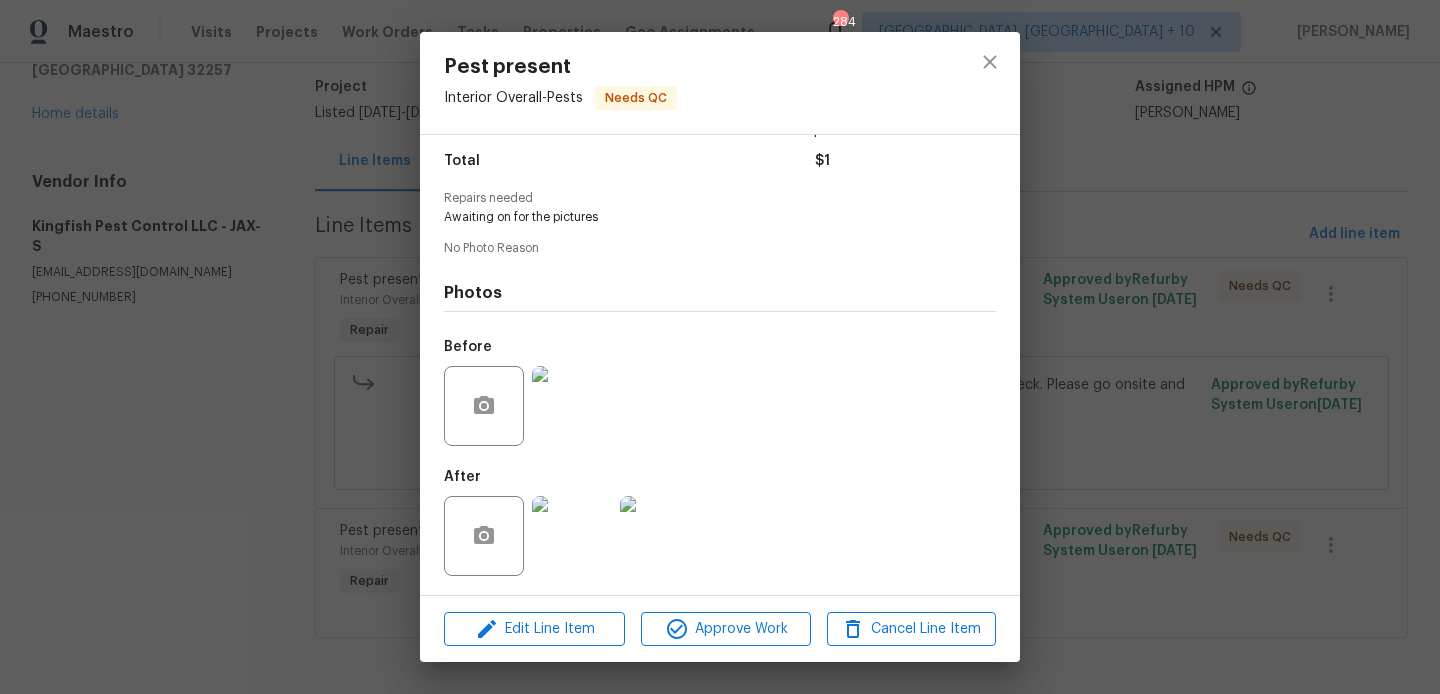 click on "Pest present Interior Overall  -  Pests Needs QC Vendor Kingfish Pest Control LLC Account Category Repairs Cost $1 x 1 count $1 Labor $0 Total $1 Repairs needed Awaiting on for the pictures No Photo Reason   Photos Before After  Edit Line Item  Approve Work  Cancel Line Item" at bounding box center (720, 347) 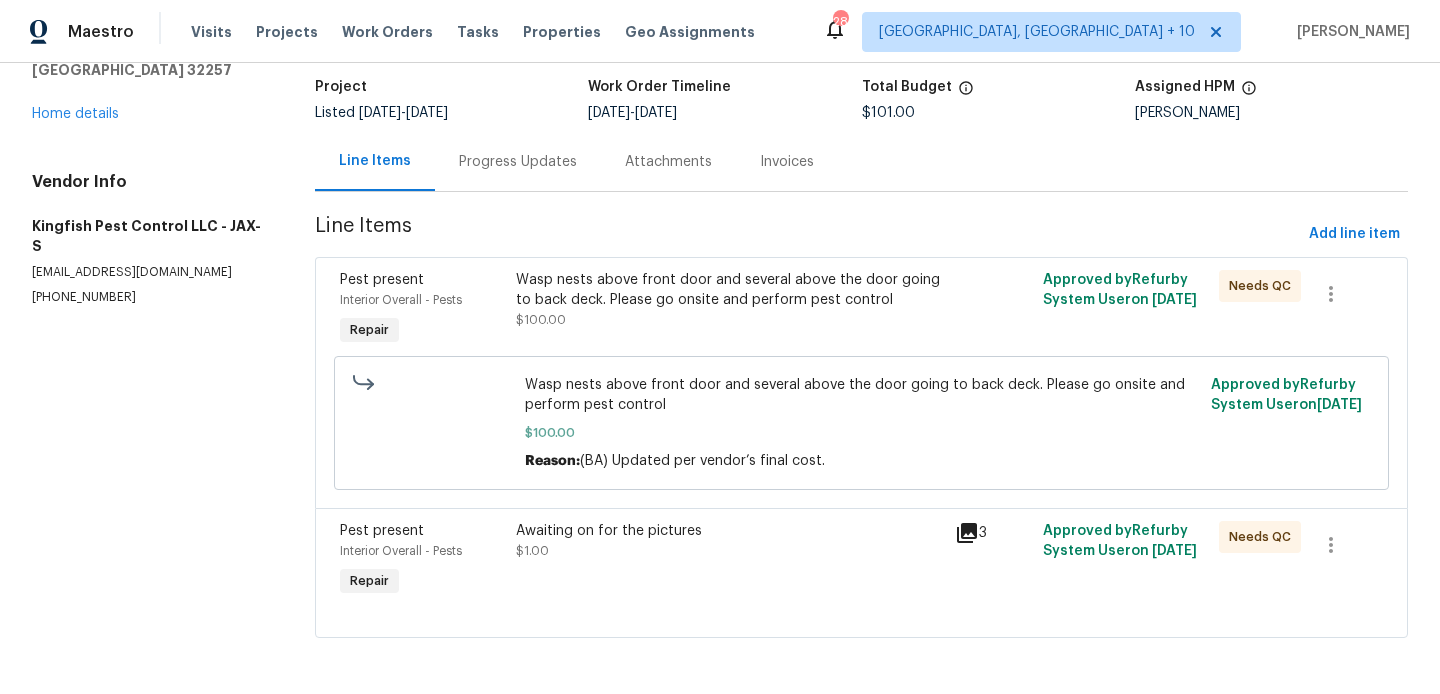 click on "Awaiting on for the pictures" at bounding box center (730, 531) 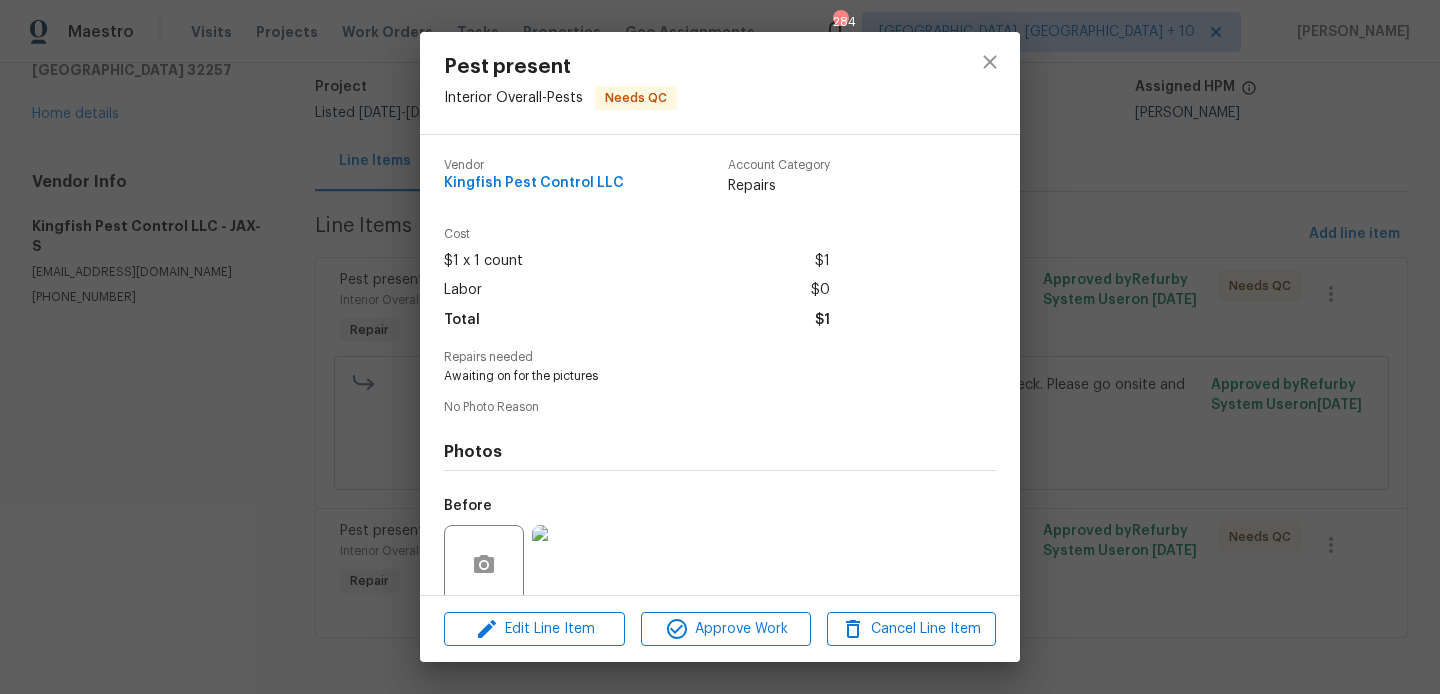 scroll, scrollTop: 159, scrollLeft: 0, axis: vertical 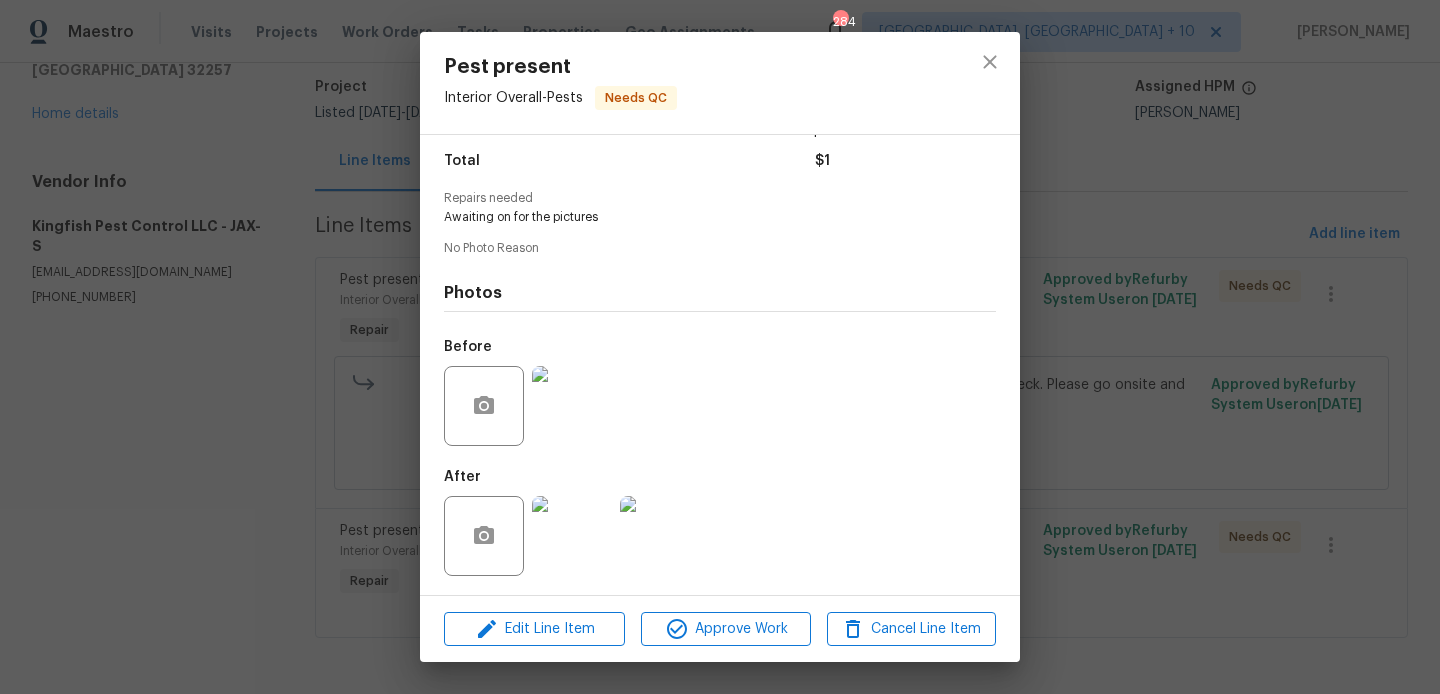 click at bounding box center [572, 536] 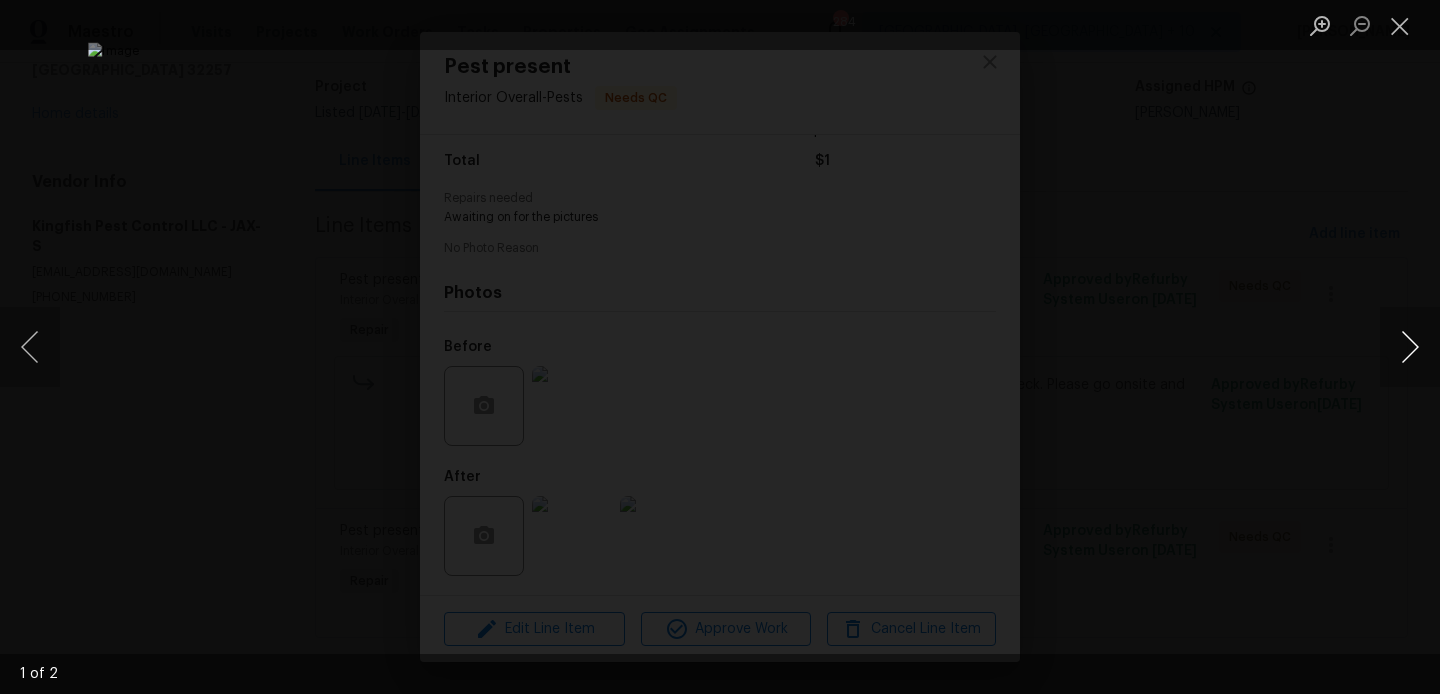 click at bounding box center [1410, 347] 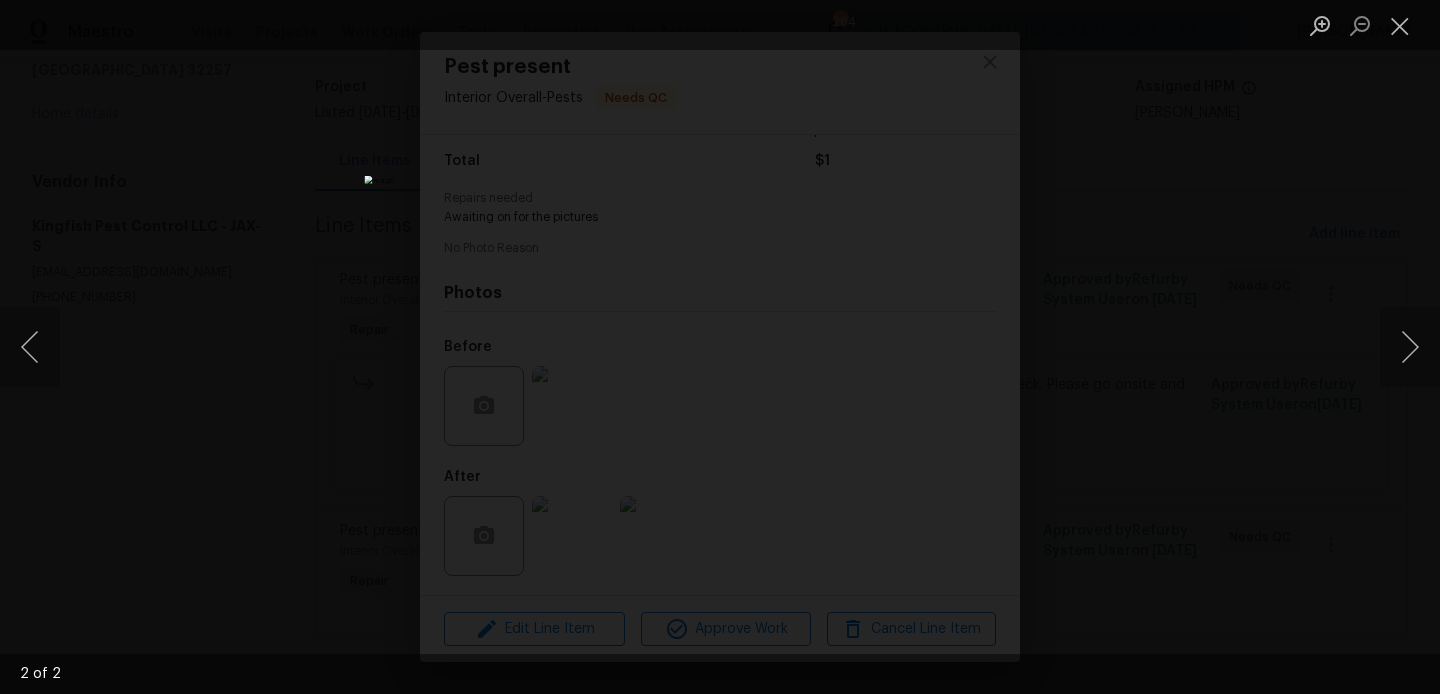 click at bounding box center (720, 347) 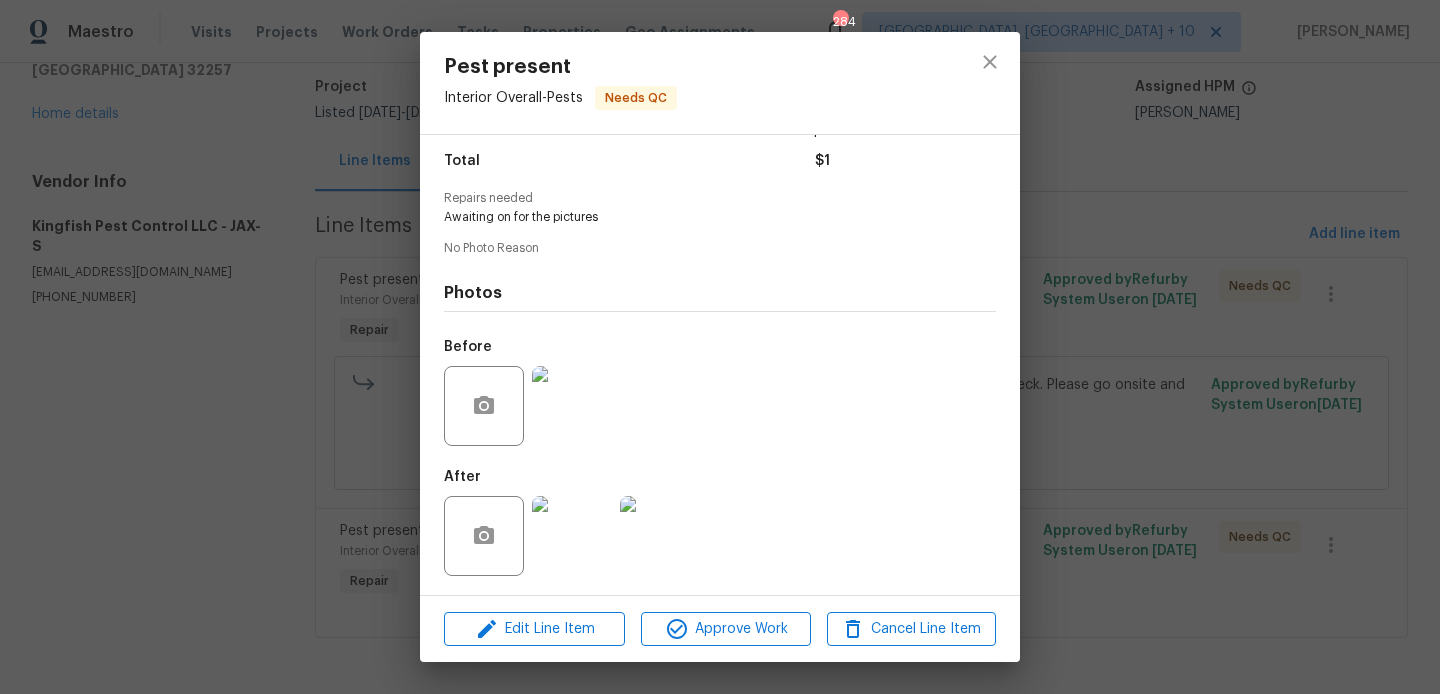 click on "Pest present Interior Overall  -  Pests Needs QC Vendor Kingfish Pest Control LLC Account Category Repairs Cost $1 x 1 count $1 Labor $0 Total $1 Repairs needed Awaiting on for the pictures No Photo Reason   Photos Before After  Edit Line Item  Approve Work  Cancel Line Item" at bounding box center (720, 347) 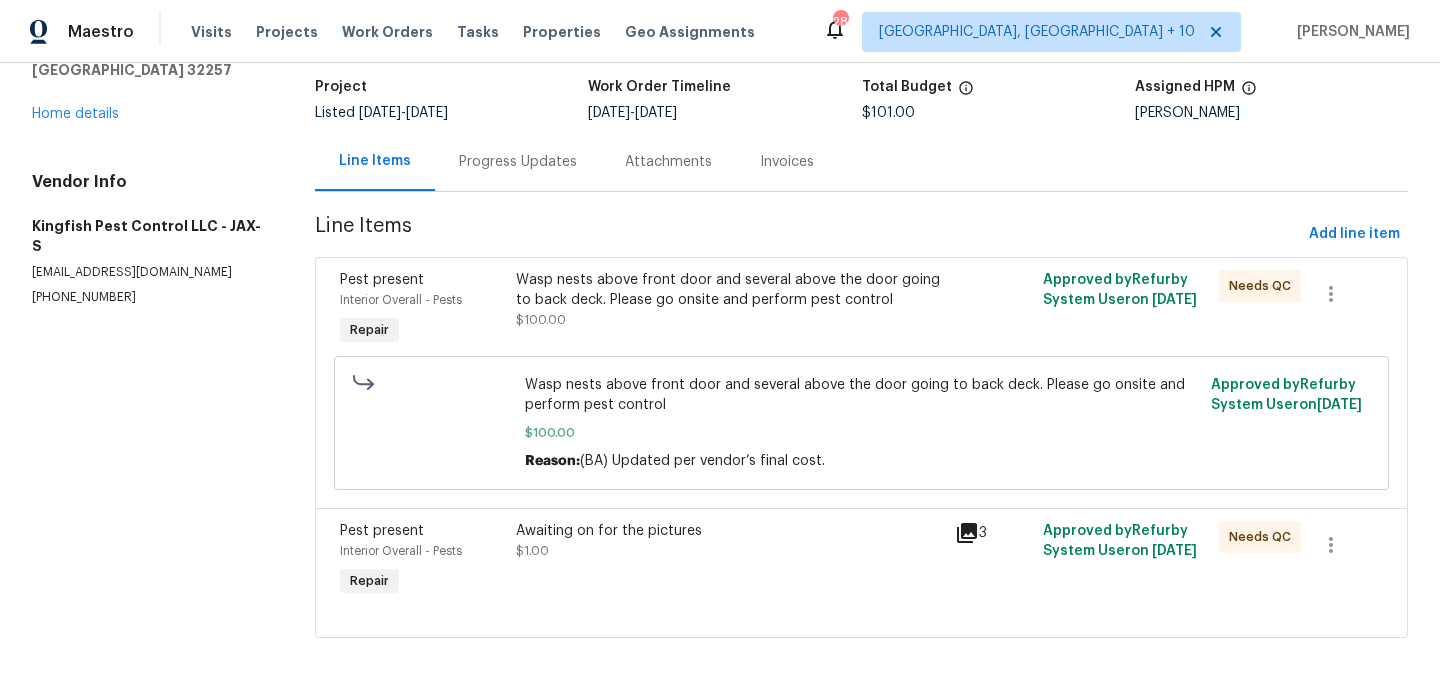 click on "Wasp nests above front door and several above the door going to back deck. Please go onsite and perform pest control" at bounding box center (730, 290) 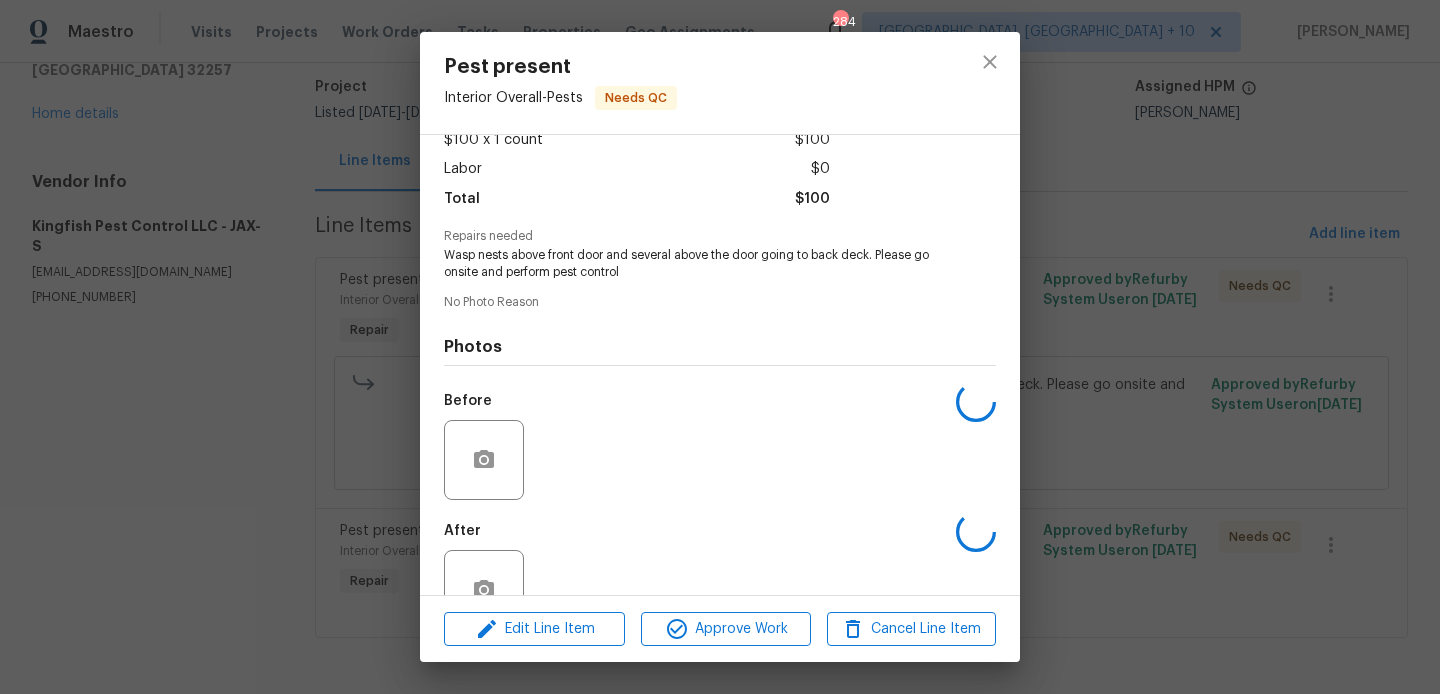 scroll, scrollTop: 176, scrollLeft: 0, axis: vertical 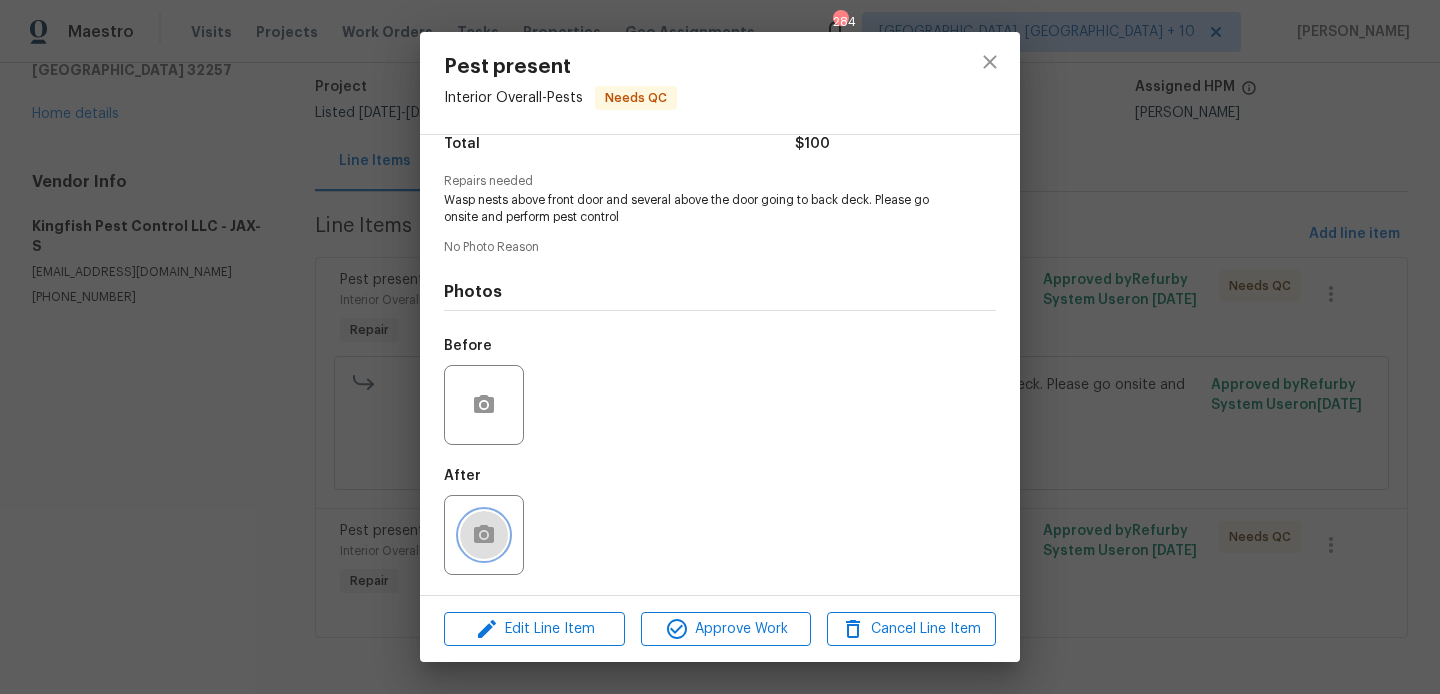 click 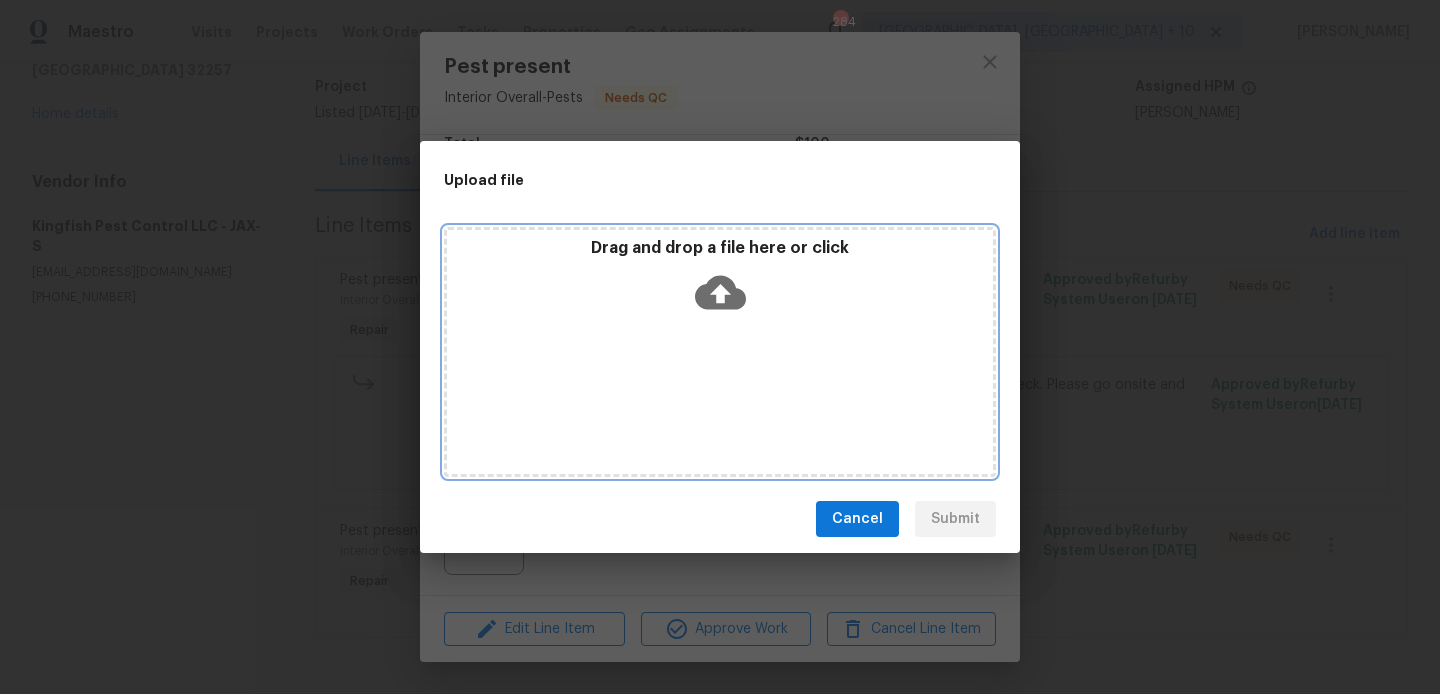 click 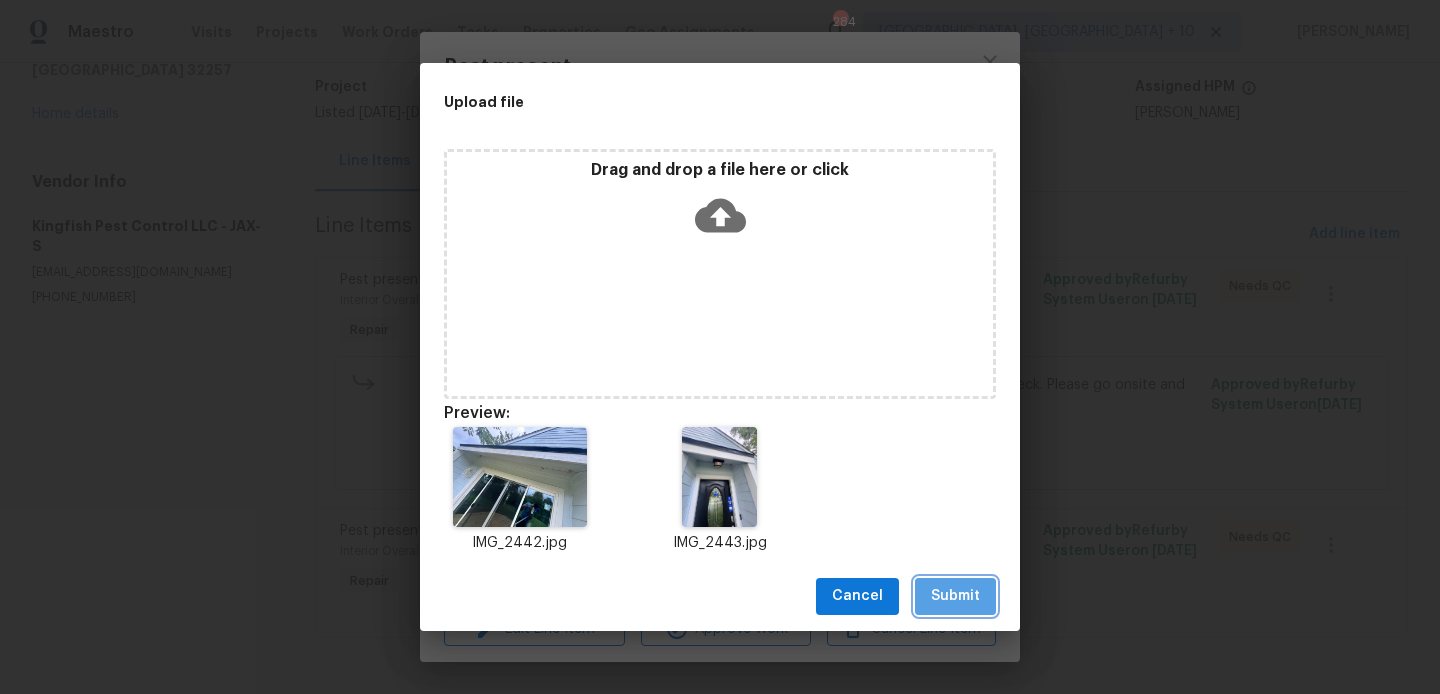 click on "Submit" at bounding box center [955, 596] 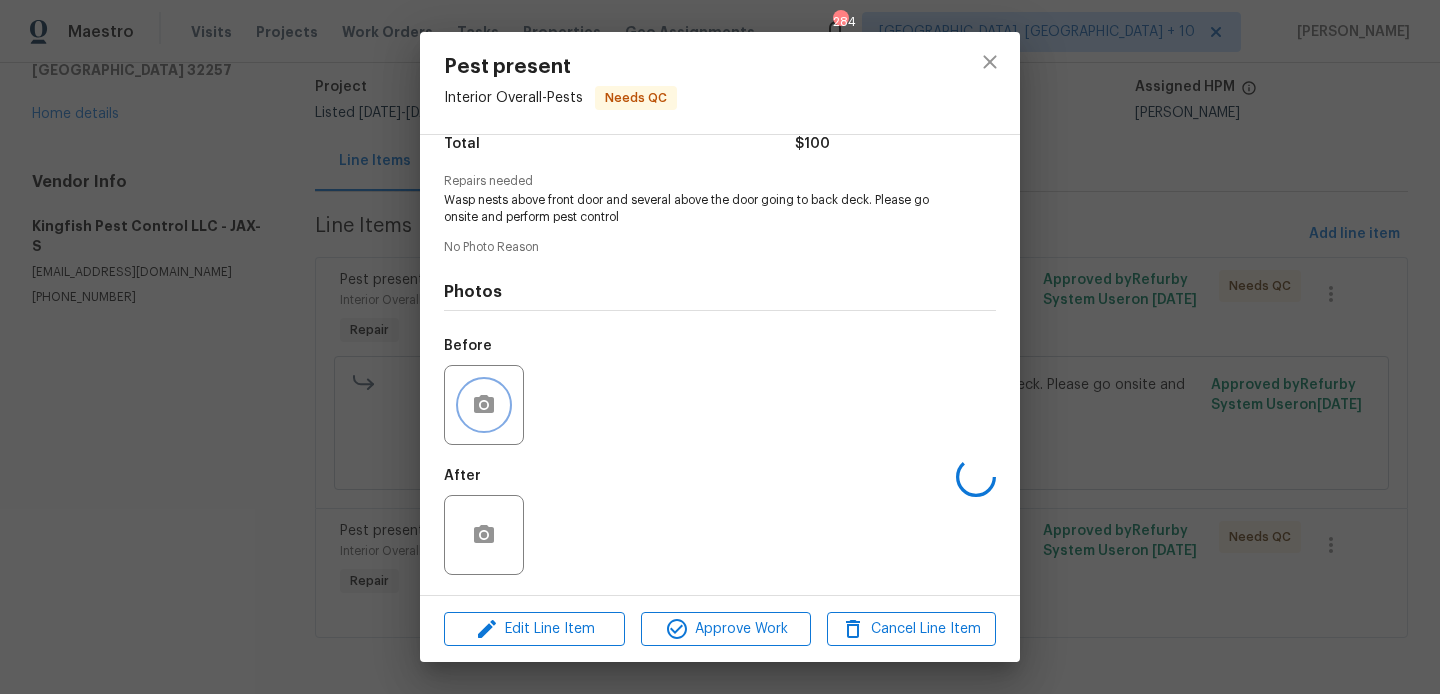click 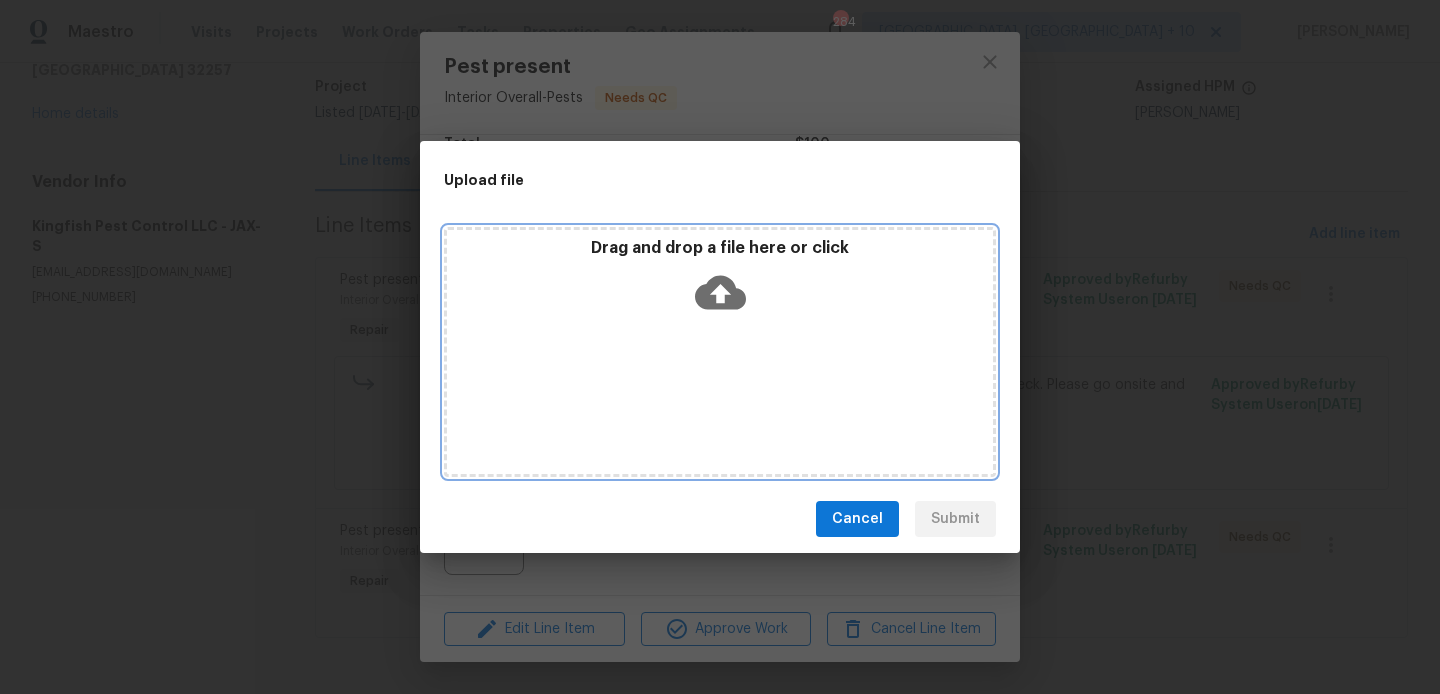 click 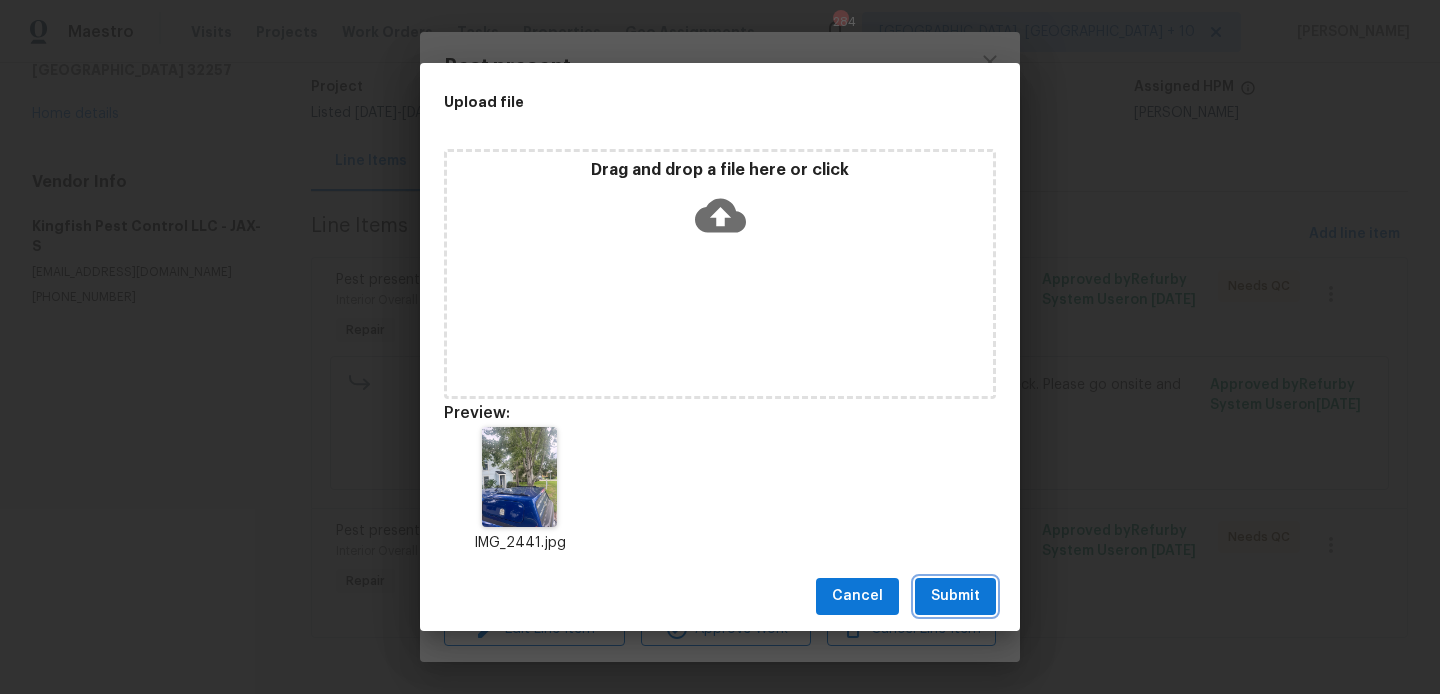 click on "Submit" at bounding box center [955, 596] 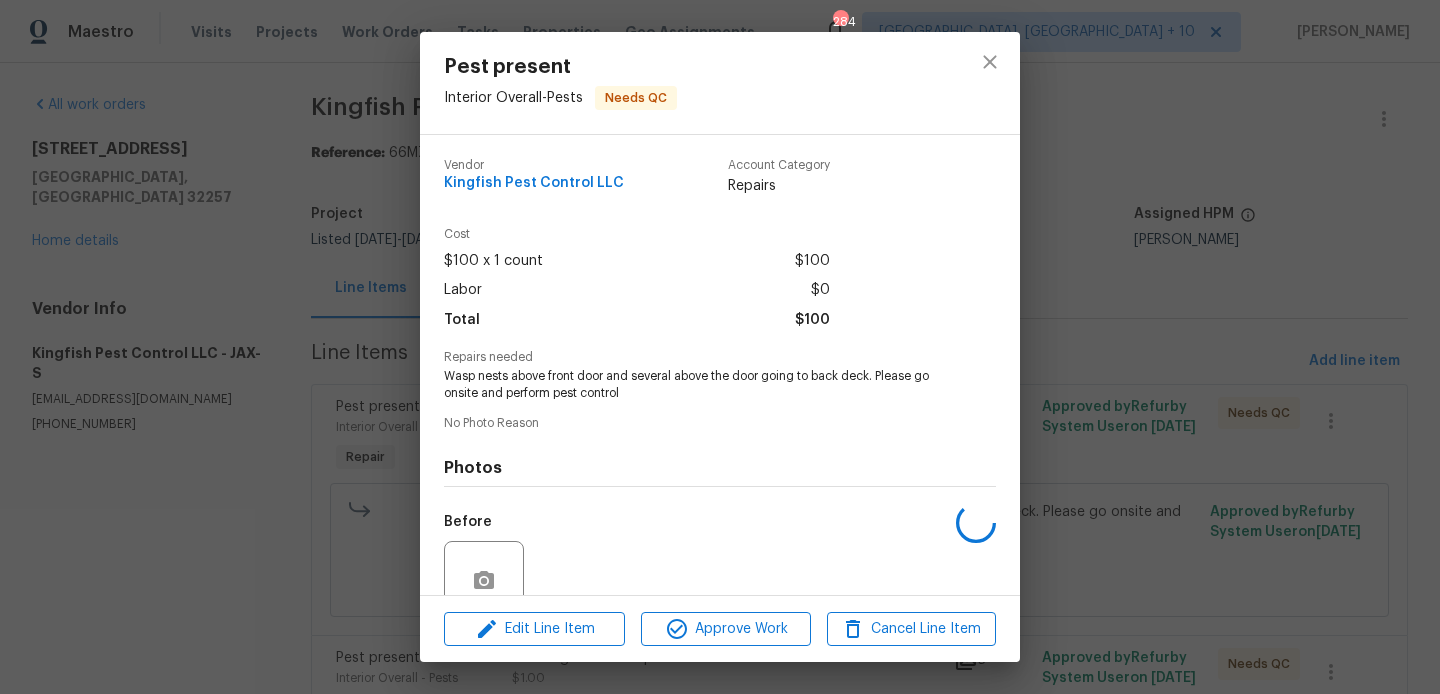 scroll, scrollTop: 0, scrollLeft: 0, axis: both 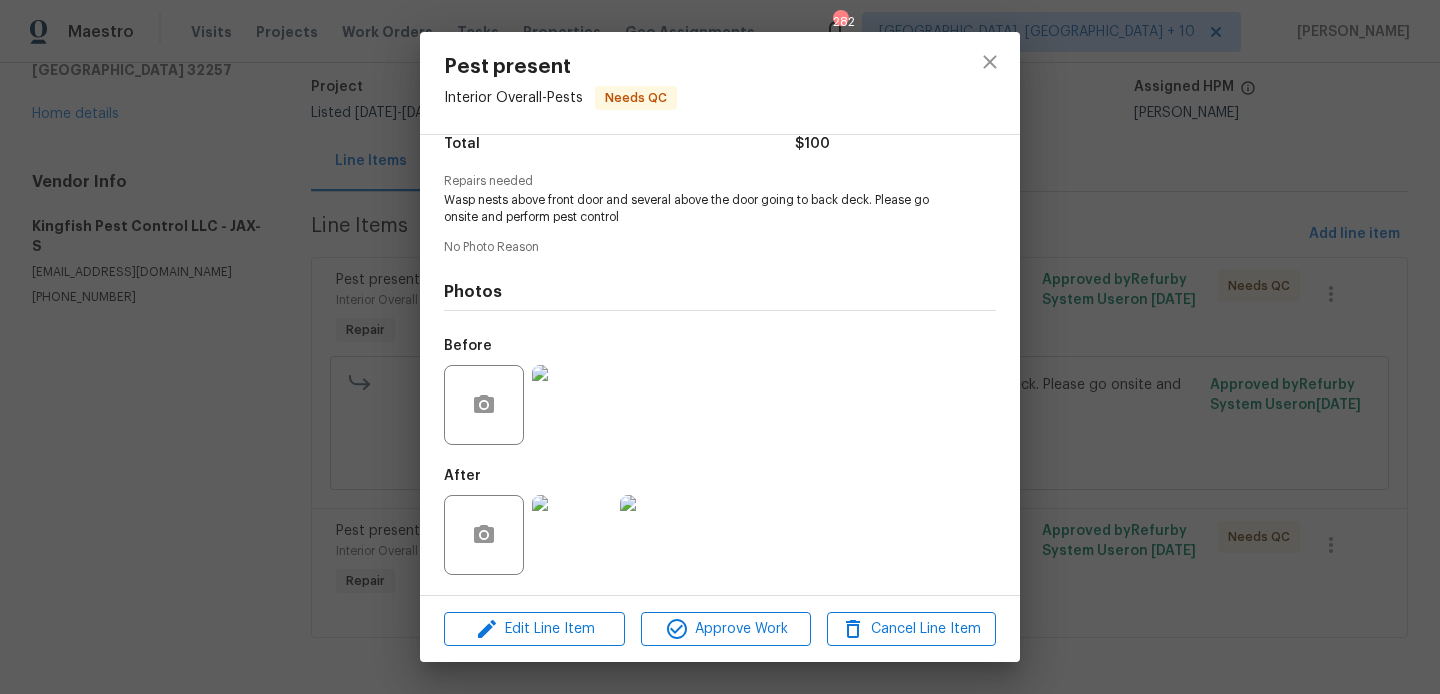 click on "Edit Line Item  Approve Work  Cancel Line Item" at bounding box center [720, 629] 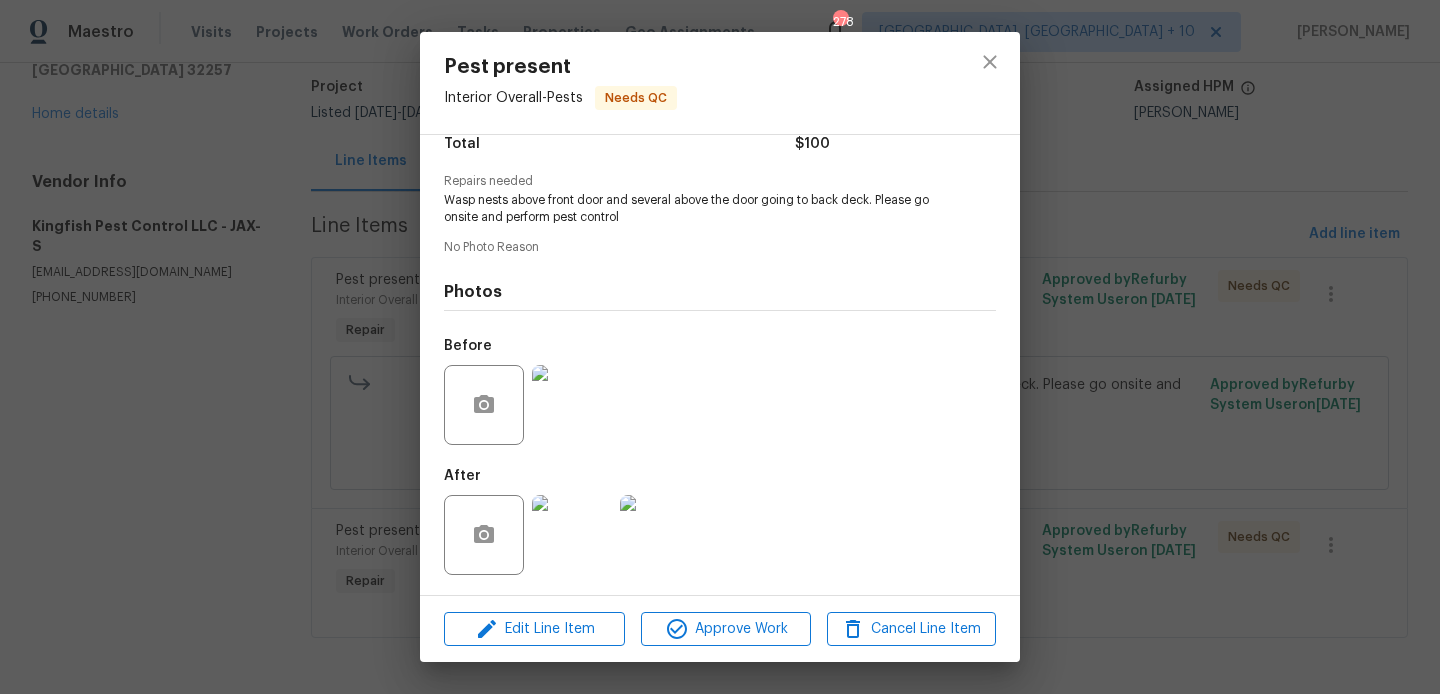 click on "Pest present Interior Overall  -  Pests Needs QC Vendor Kingfish Pest Control LLC Account Category Repairs Cost $100 x 1 count $100 Labor $0 Total $100 Repairs needed Wasp nests above front door and several above the door going to back deck. Please go onsite and perform pest control No Photo Reason   Photos Before After  Edit Line Item  Approve Work  Cancel Line Item" at bounding box center (720, 347) 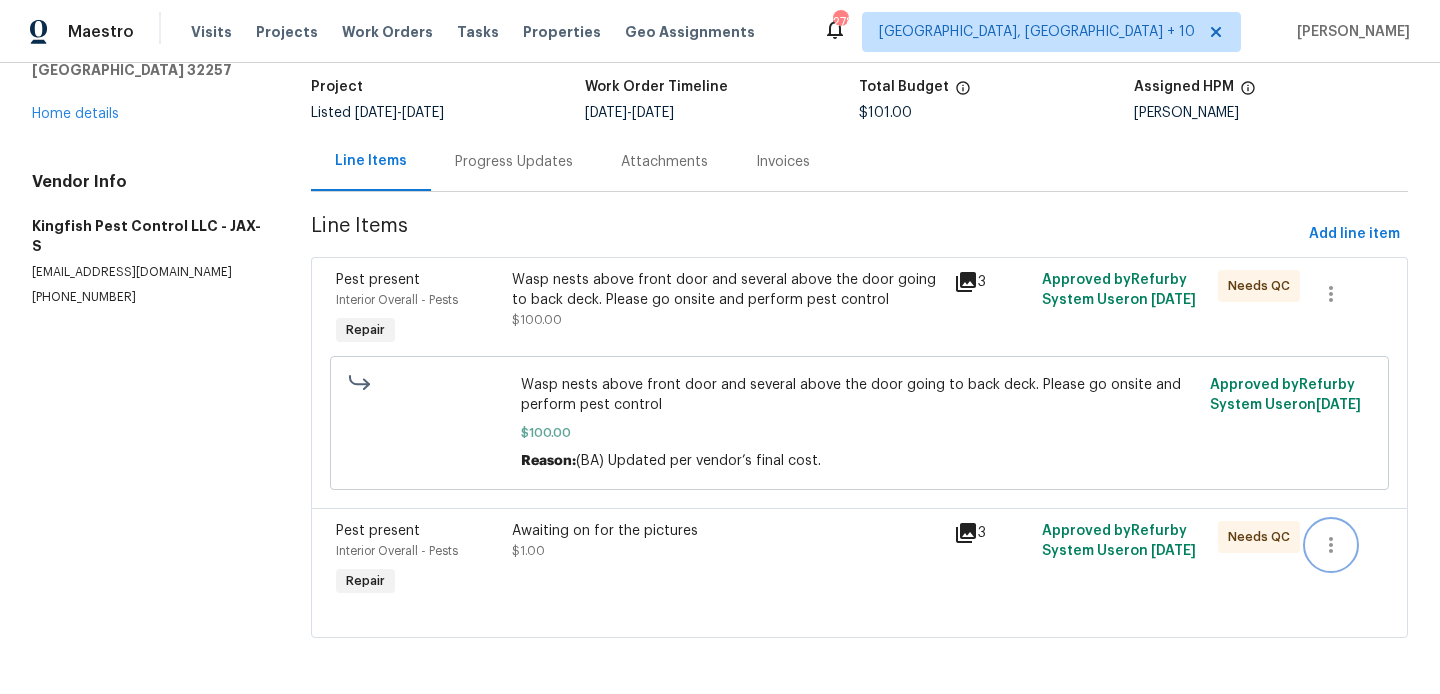click at bounding box center (1331, 545) 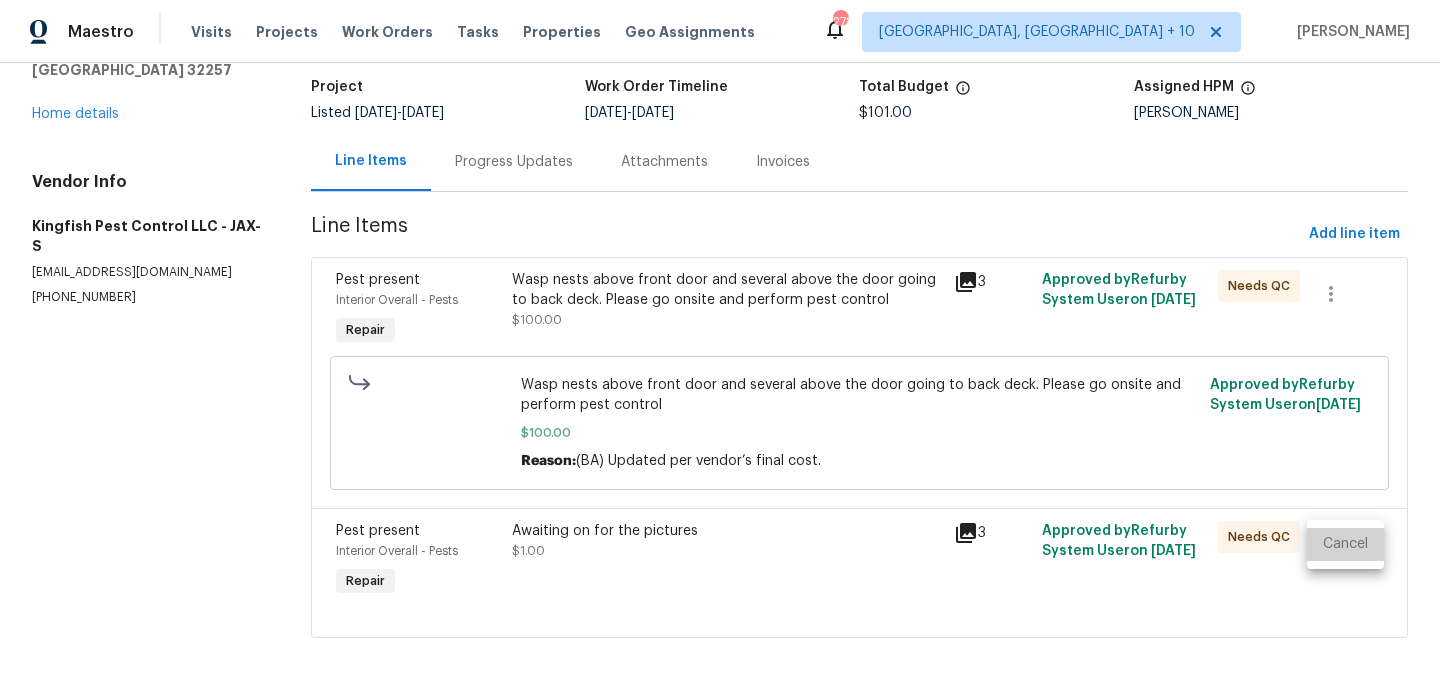 click on "Cancel" at bounding box center (1345, 544) 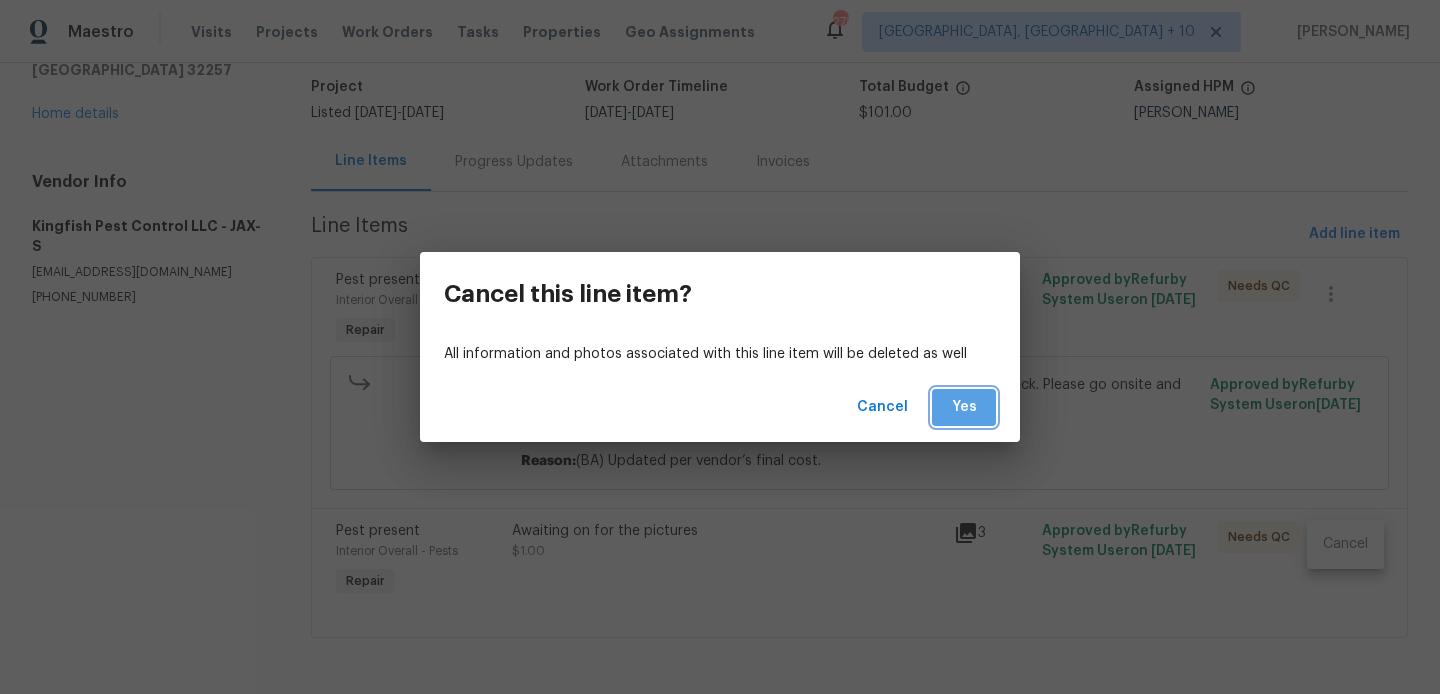 click on "Yes" at bounding box center [964, 407] 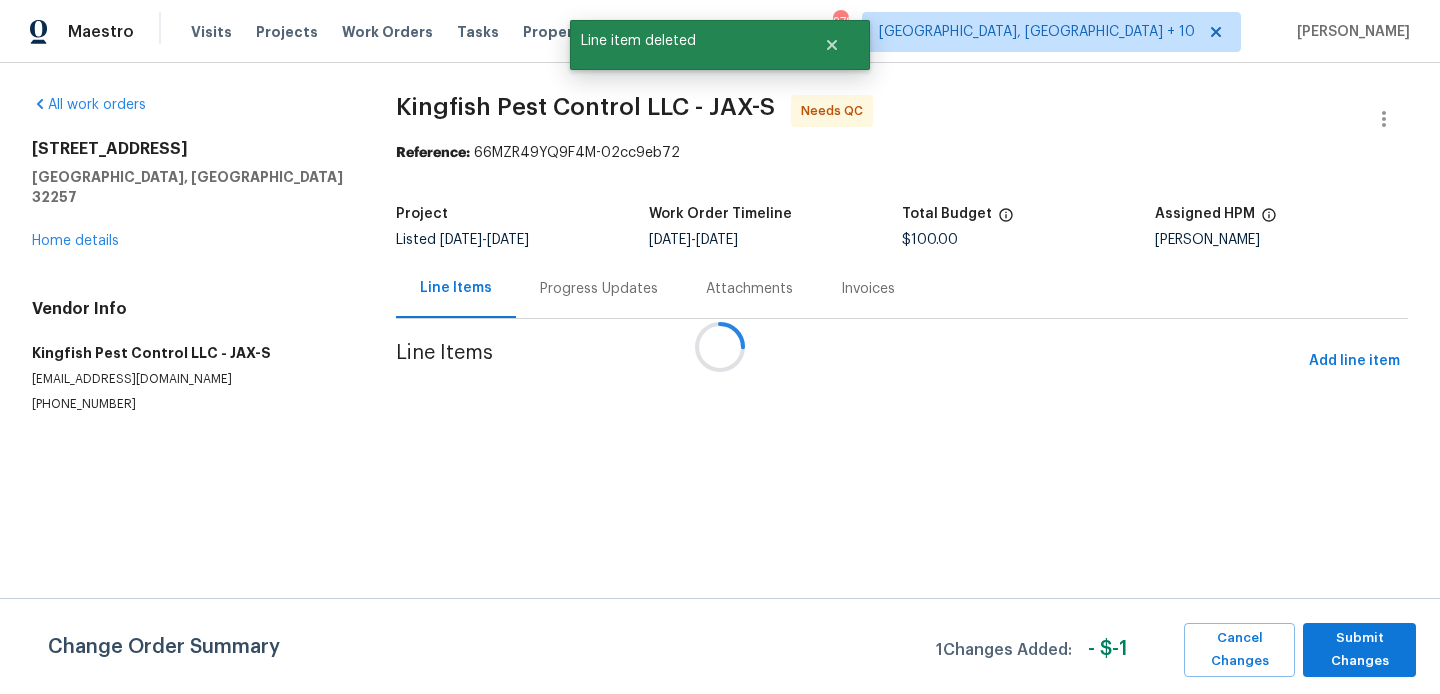 scroll, scrollTop: 0, scrollLeft: 0, axis: both 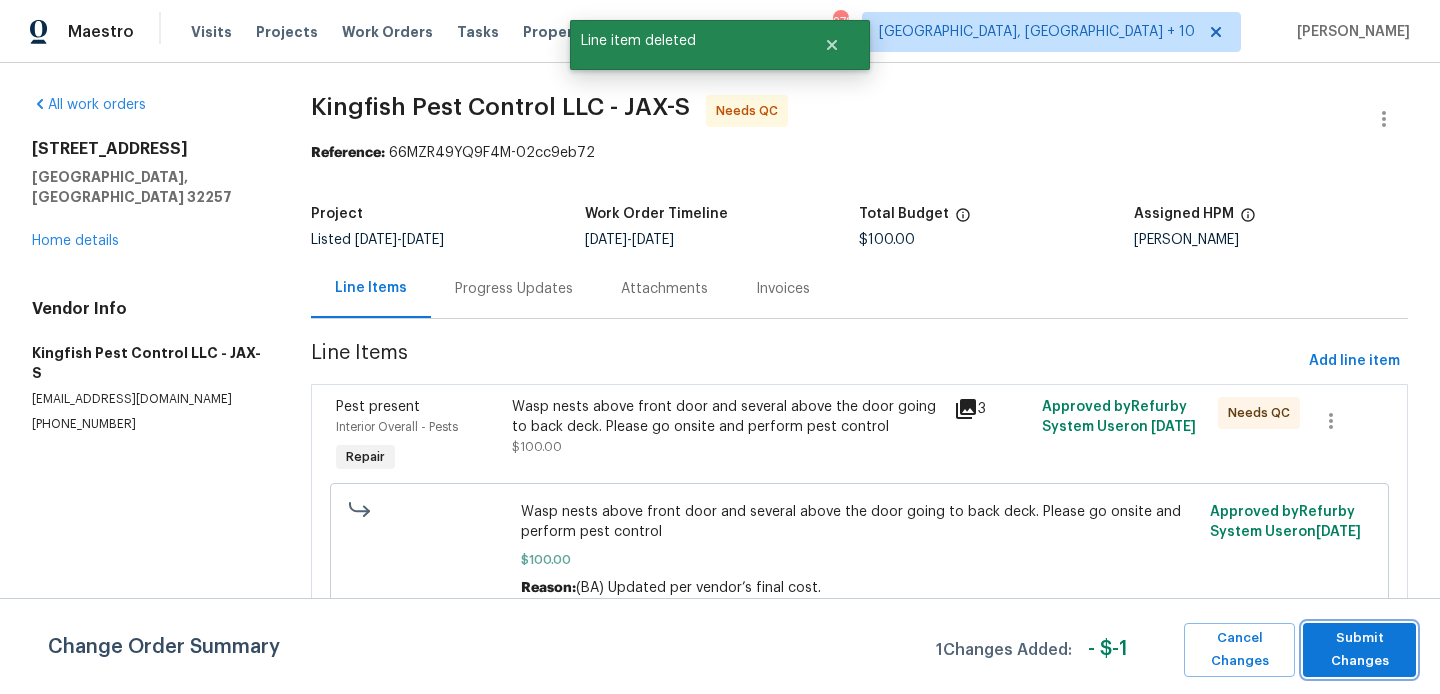 click on "Submit Changes" at bounding box center (1359, 650) 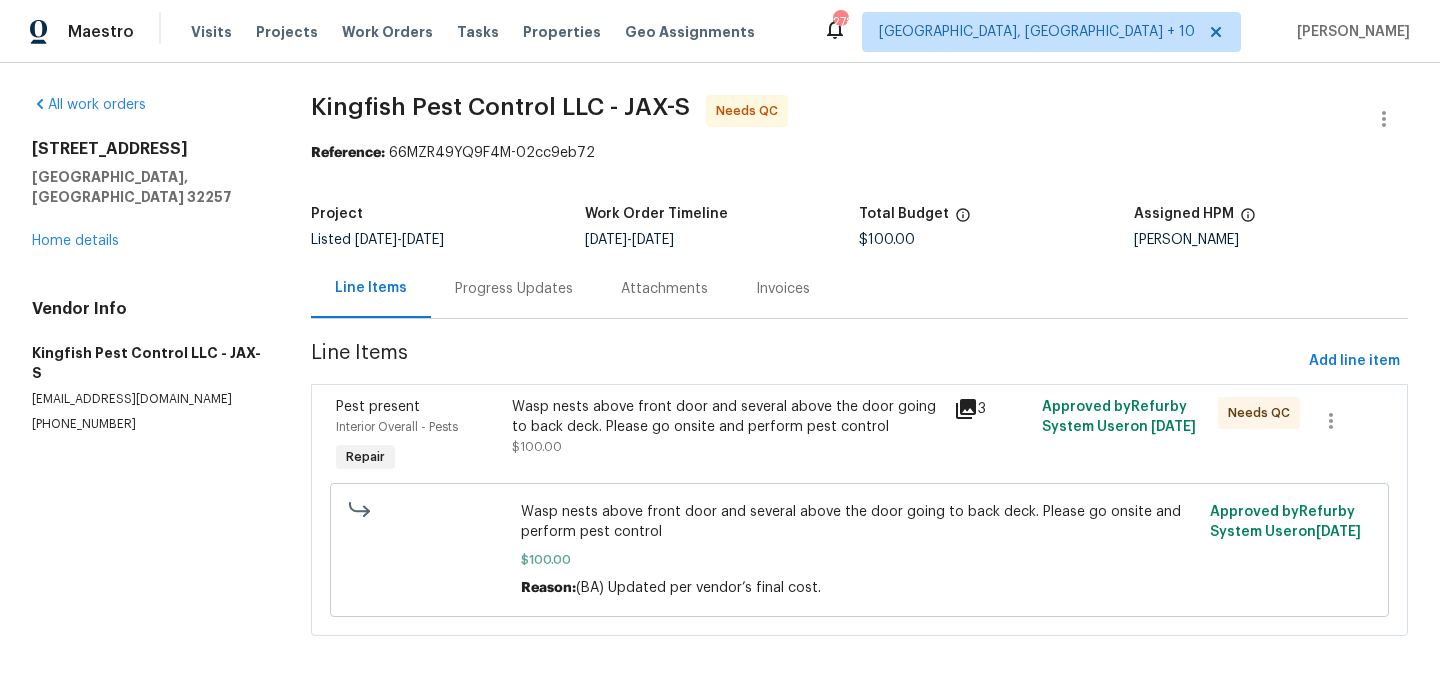 click on "Progress Updates" at bounding box center [514, 289] 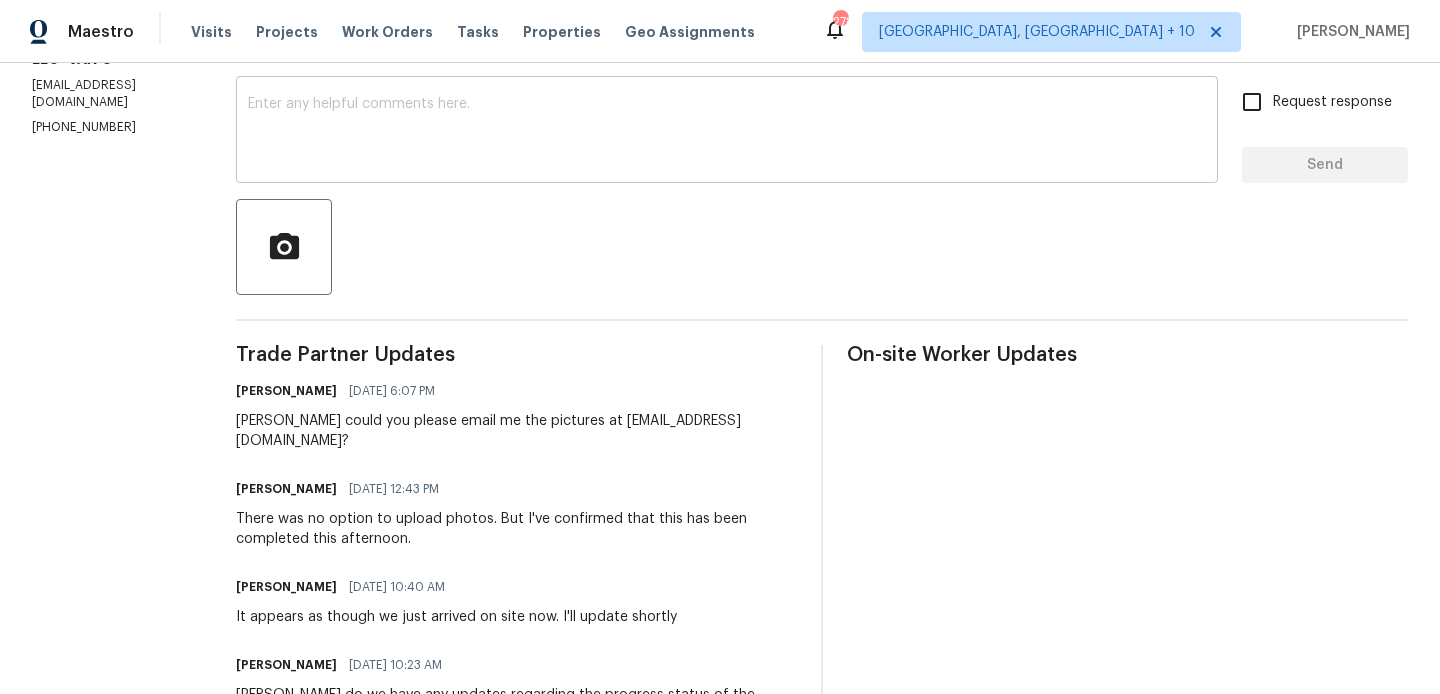 scroll, scrollTop: 335, scrollLeft: 0, axis: vertical 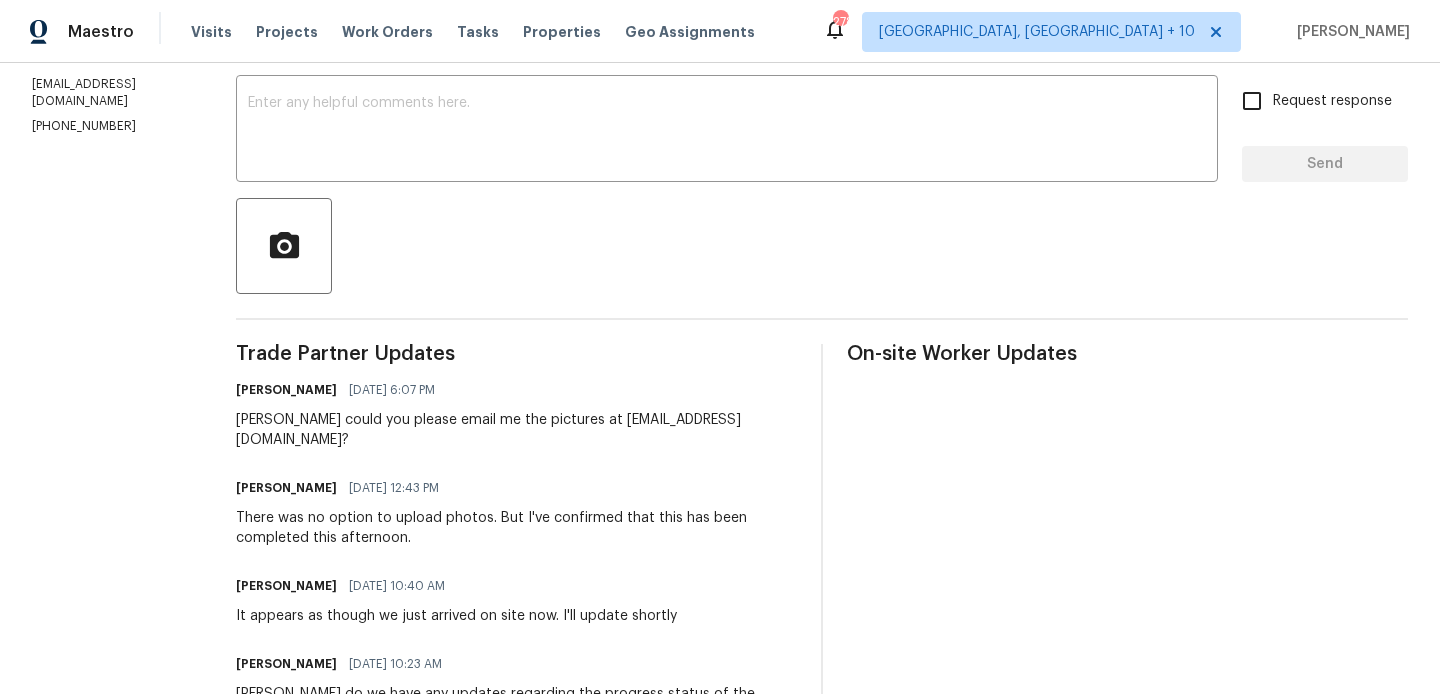 click on "[PERSON_NAME] could you please email me the pictures at [EMAIL_ADDRESS][DOMAIN_NAME]?" at bounding box center (516, 430) 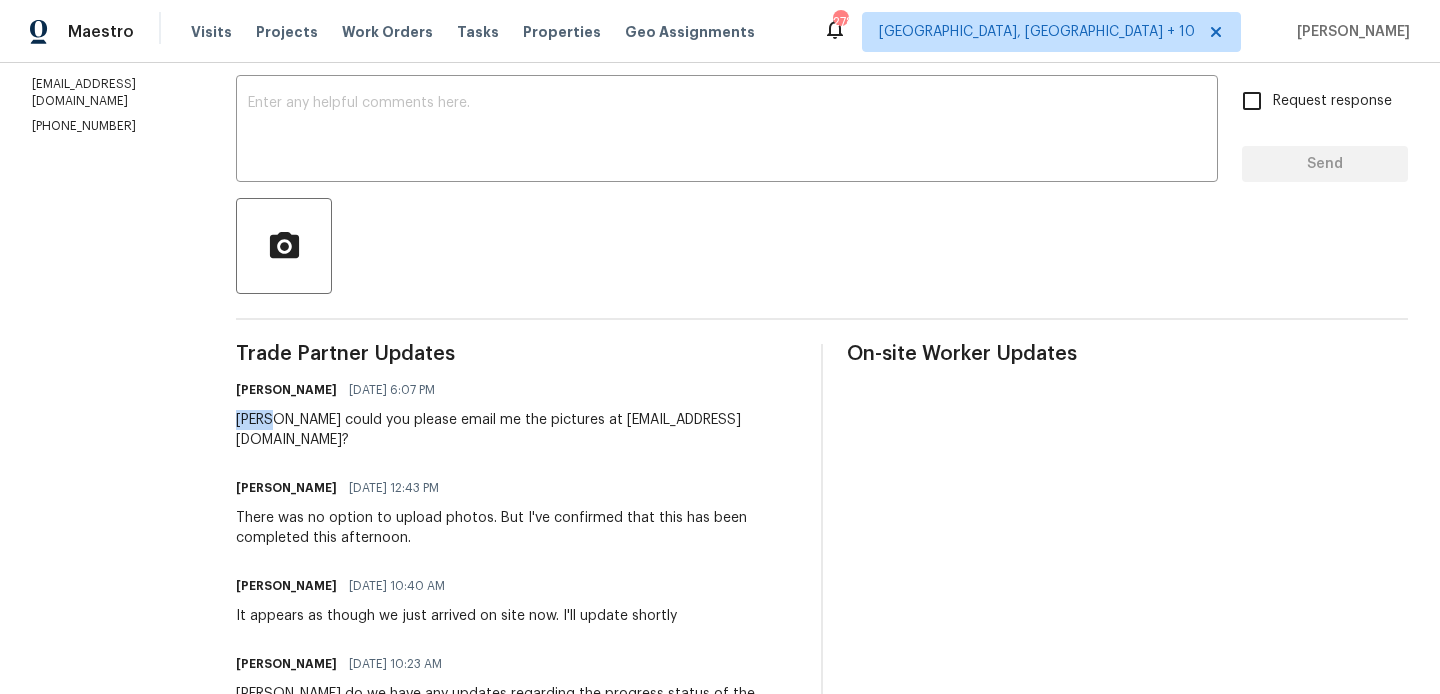 click on "[PERSON_NAME] could you please email me the pictures at [EMAIL_ADDRESS][DOMAIN_NAME]?" at bounding box center [516, 430] 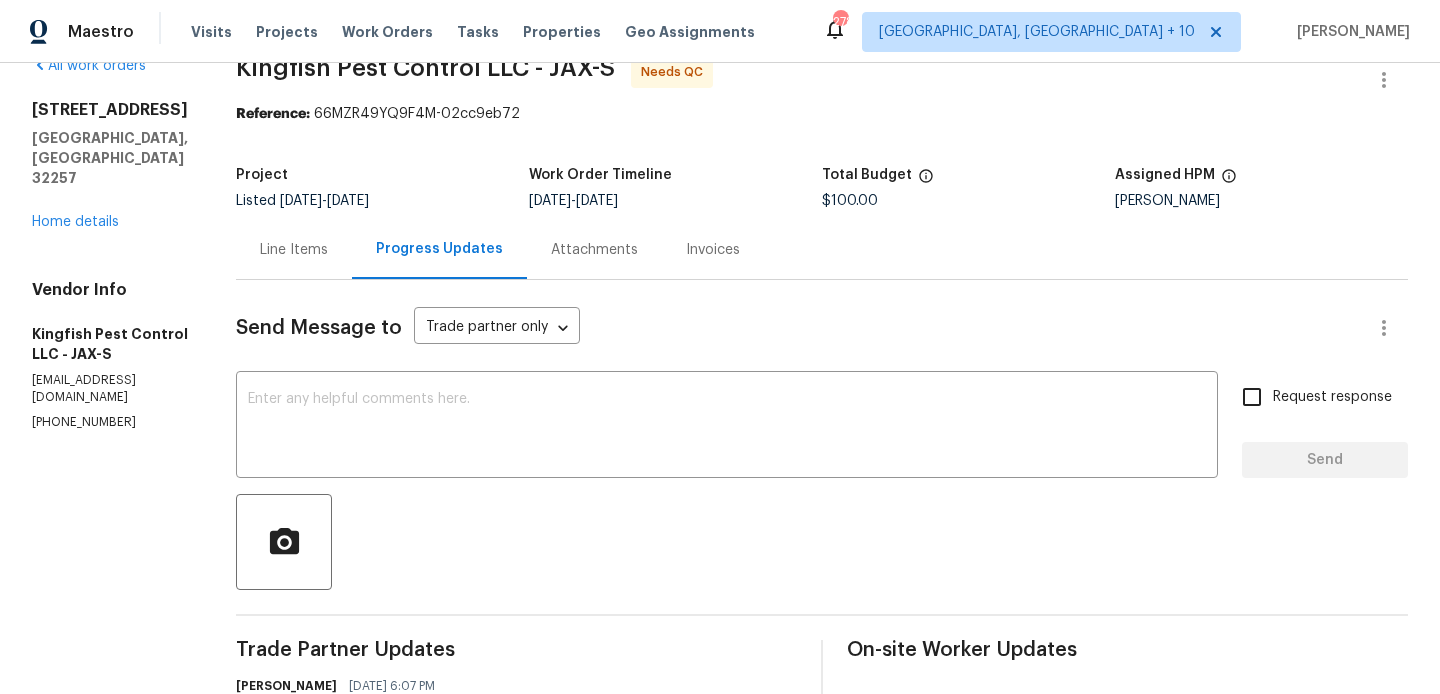 scroll, scrollTop: 0, scrollLeft: 0, axis: both 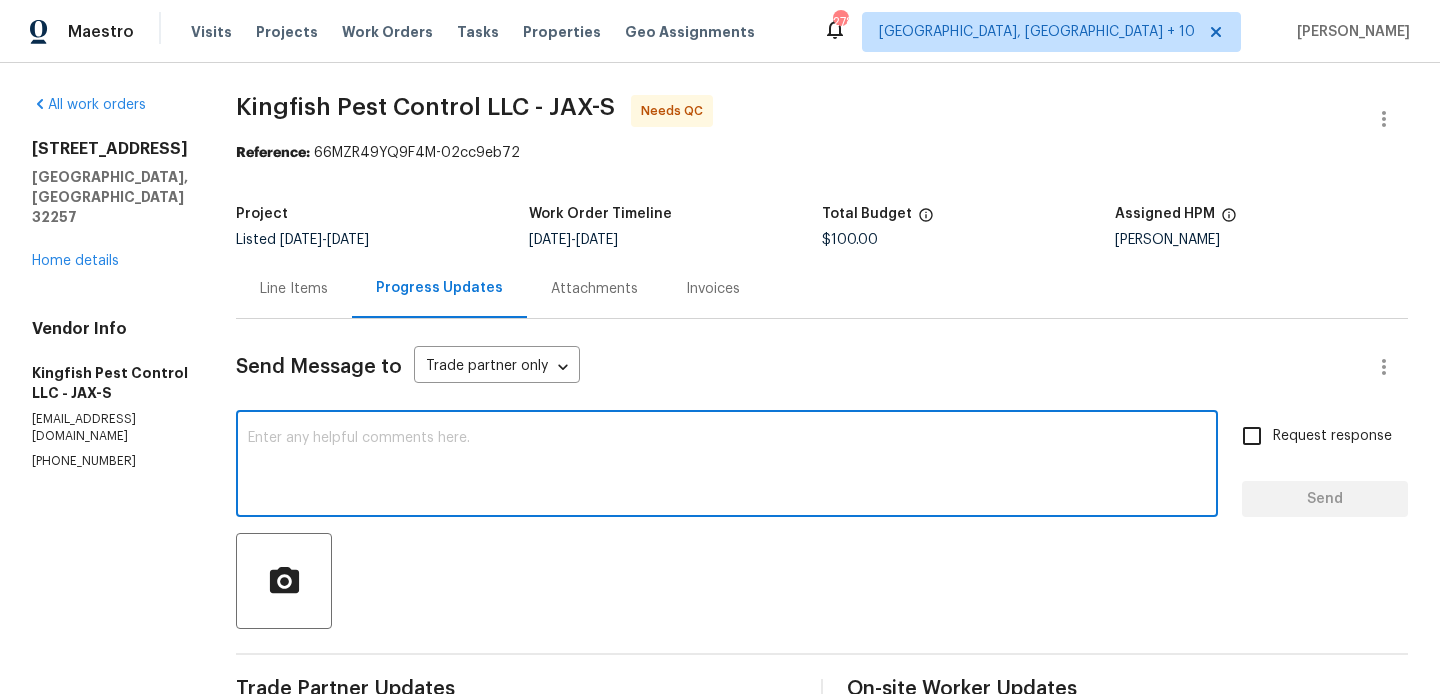 click at bounding box center [727, 466] 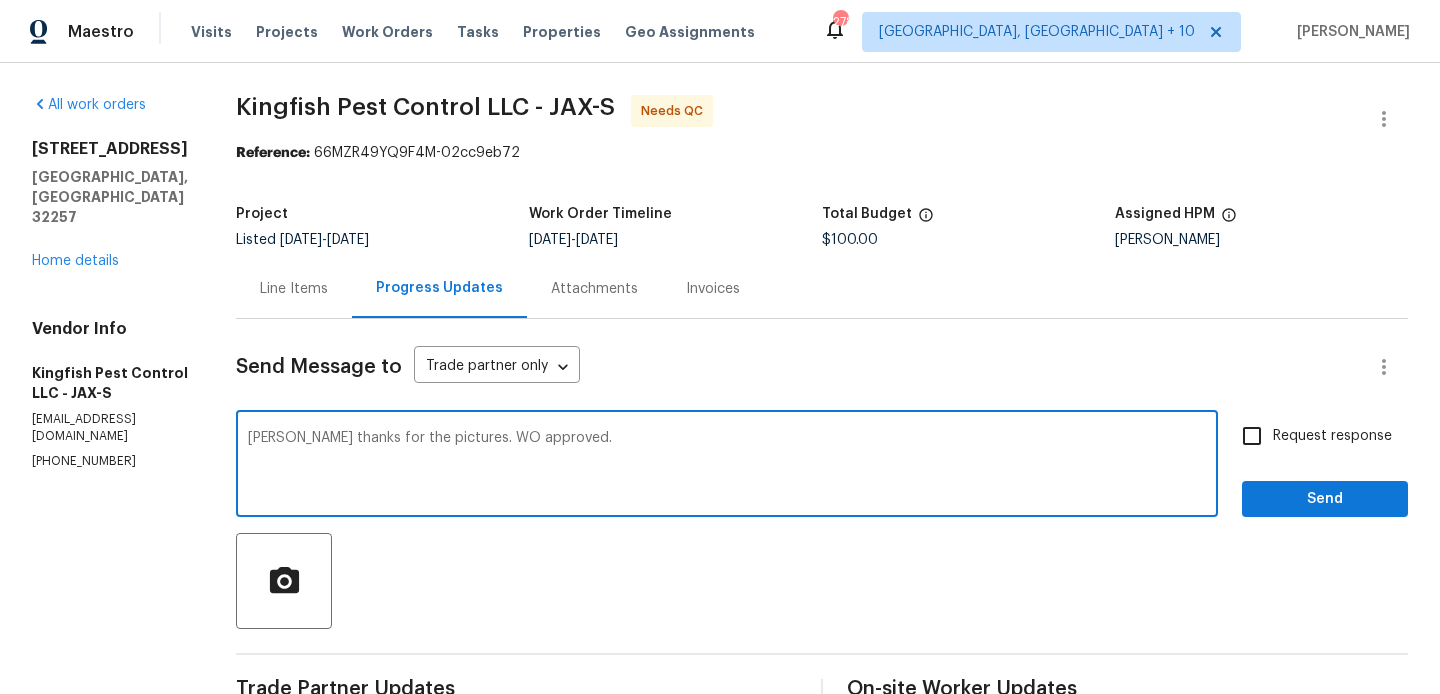 type on "[PERSON_NAME] thanks for the pictures. WO approved." 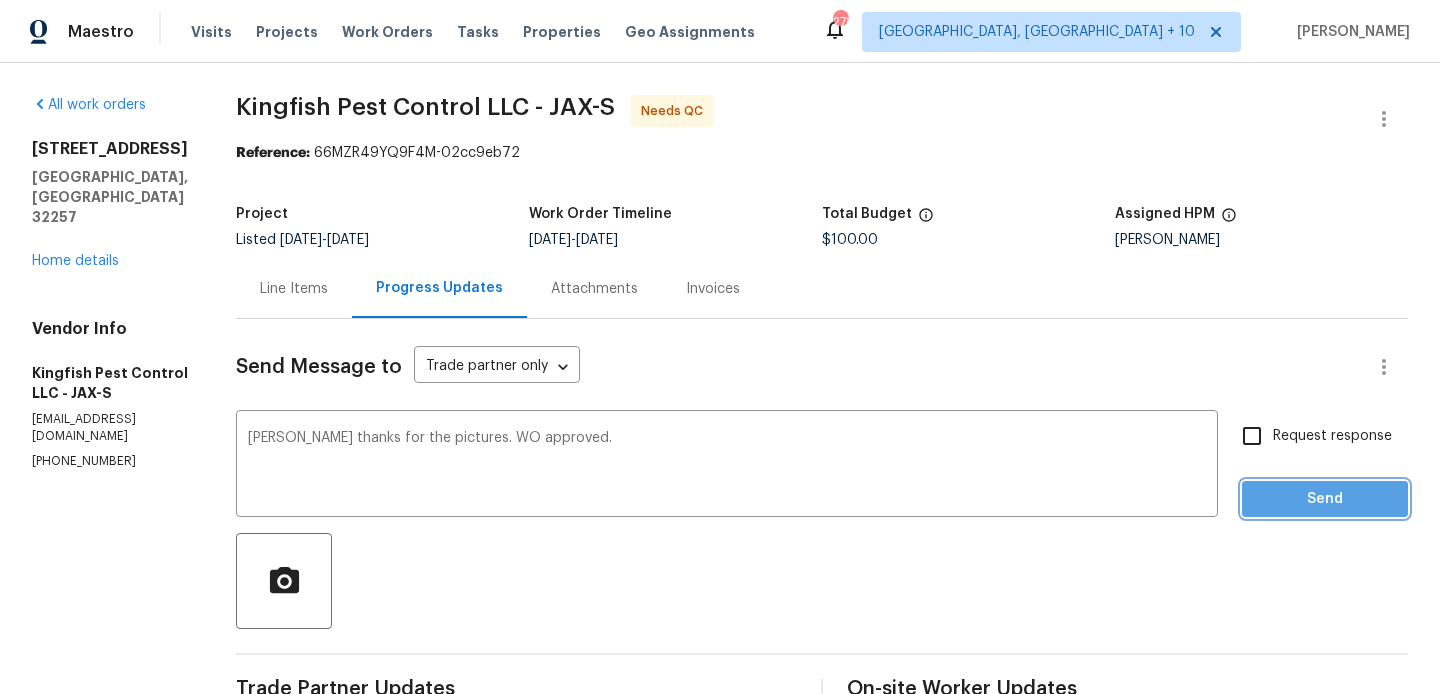 click on "Send" at bounding box center (1325, 499) 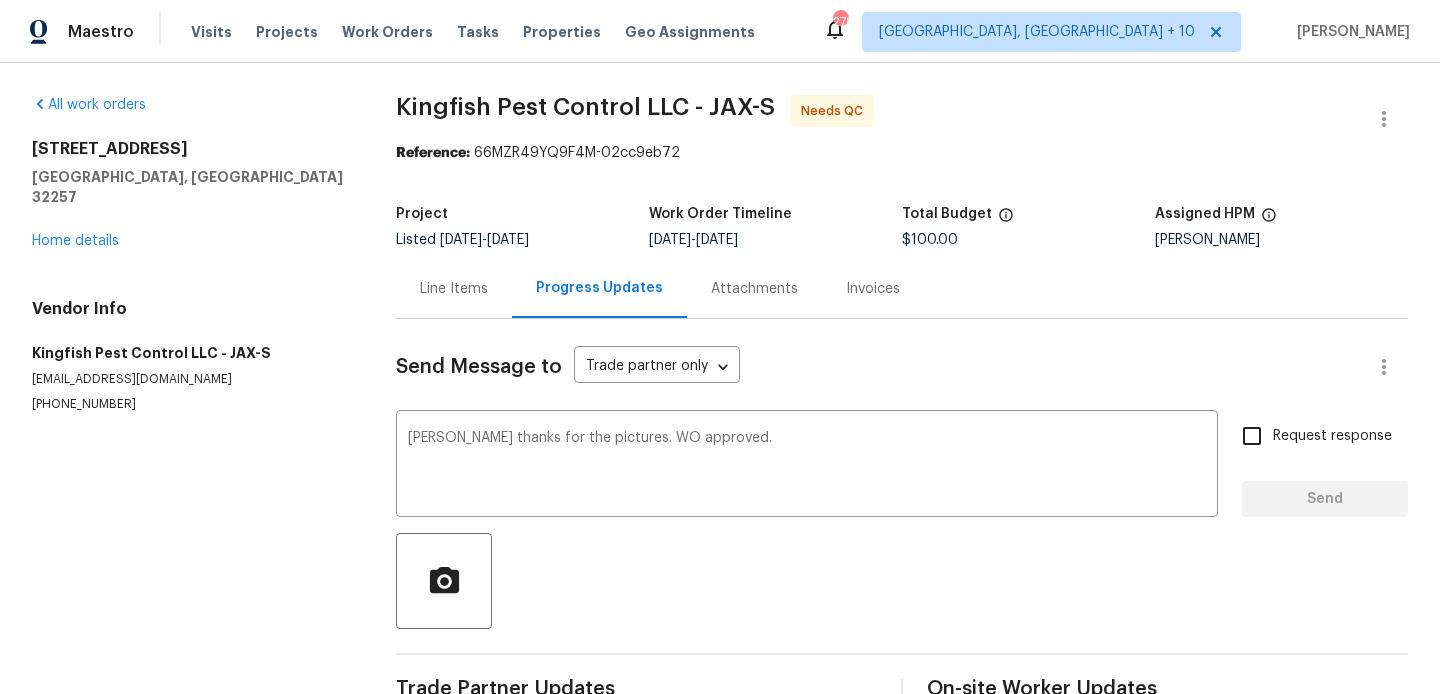 type 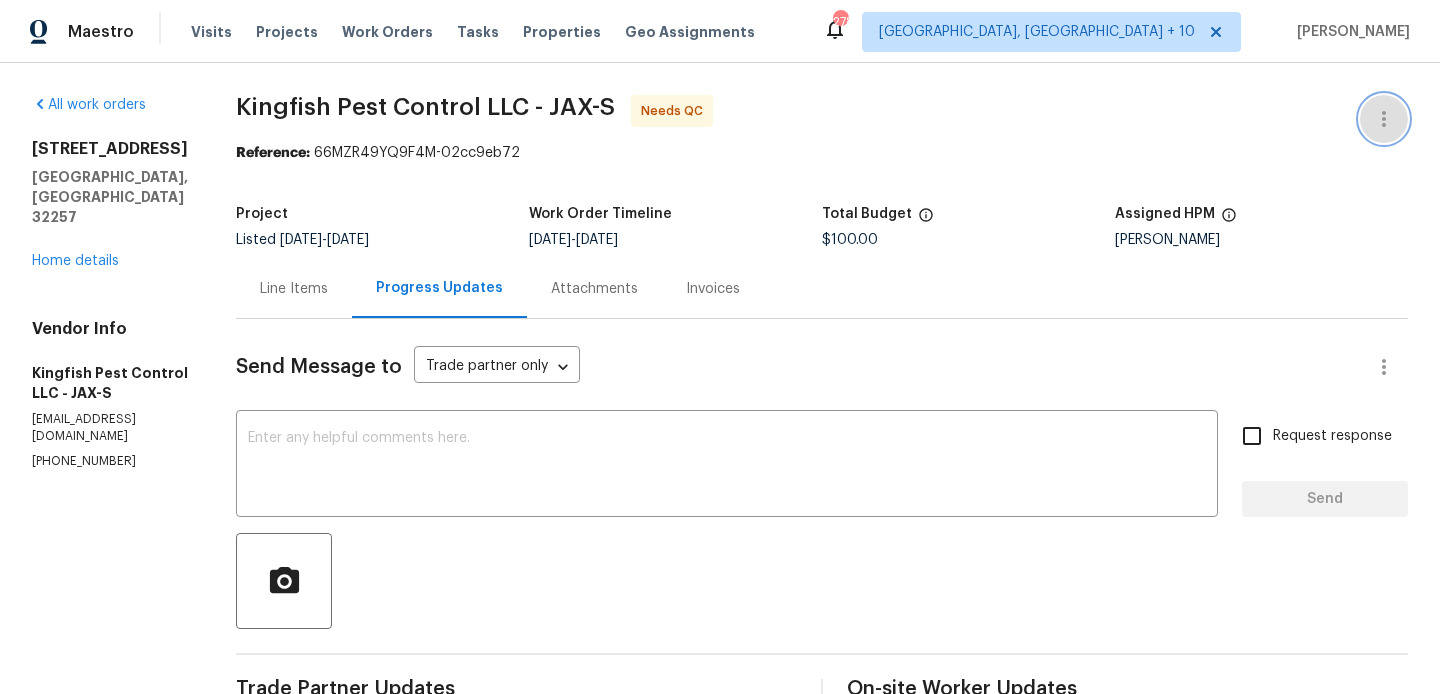 click 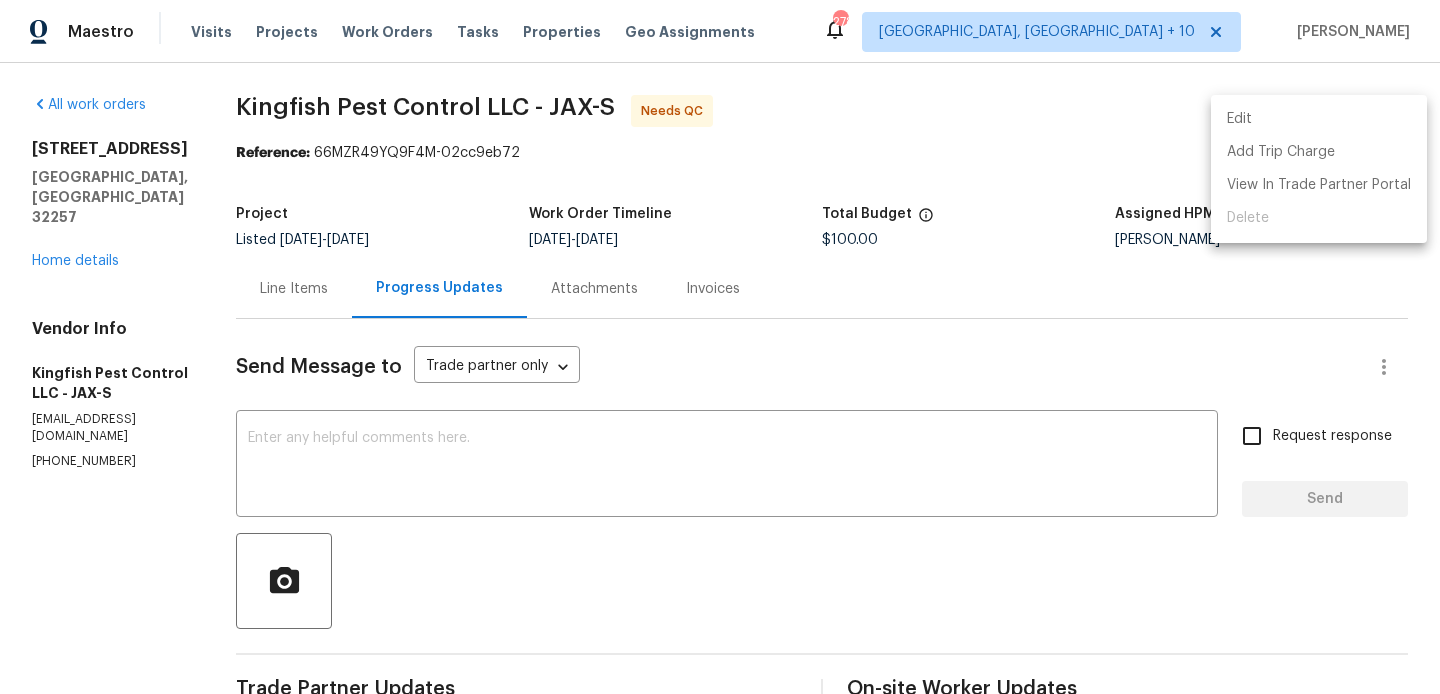 click on "Edit" at bounding box center [1319, 119] 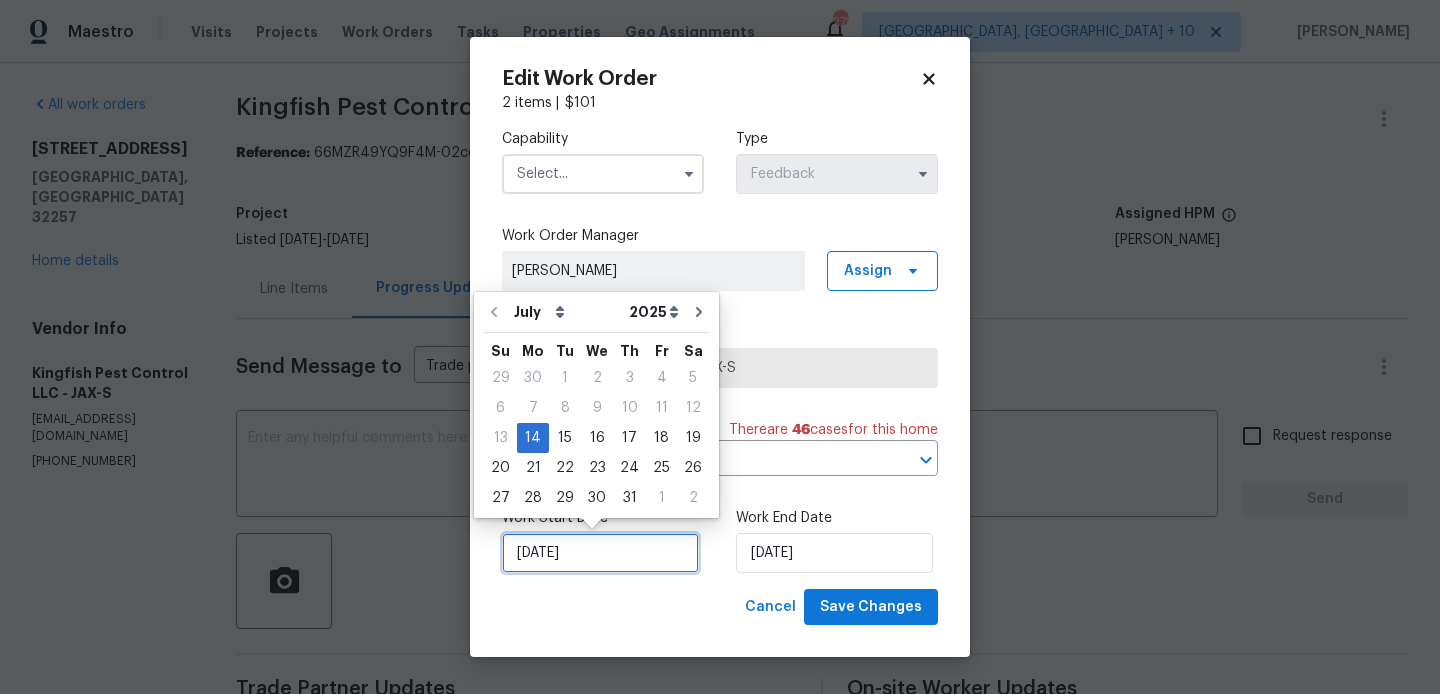 click on "[DATE]" at bounding box center (600, 553) 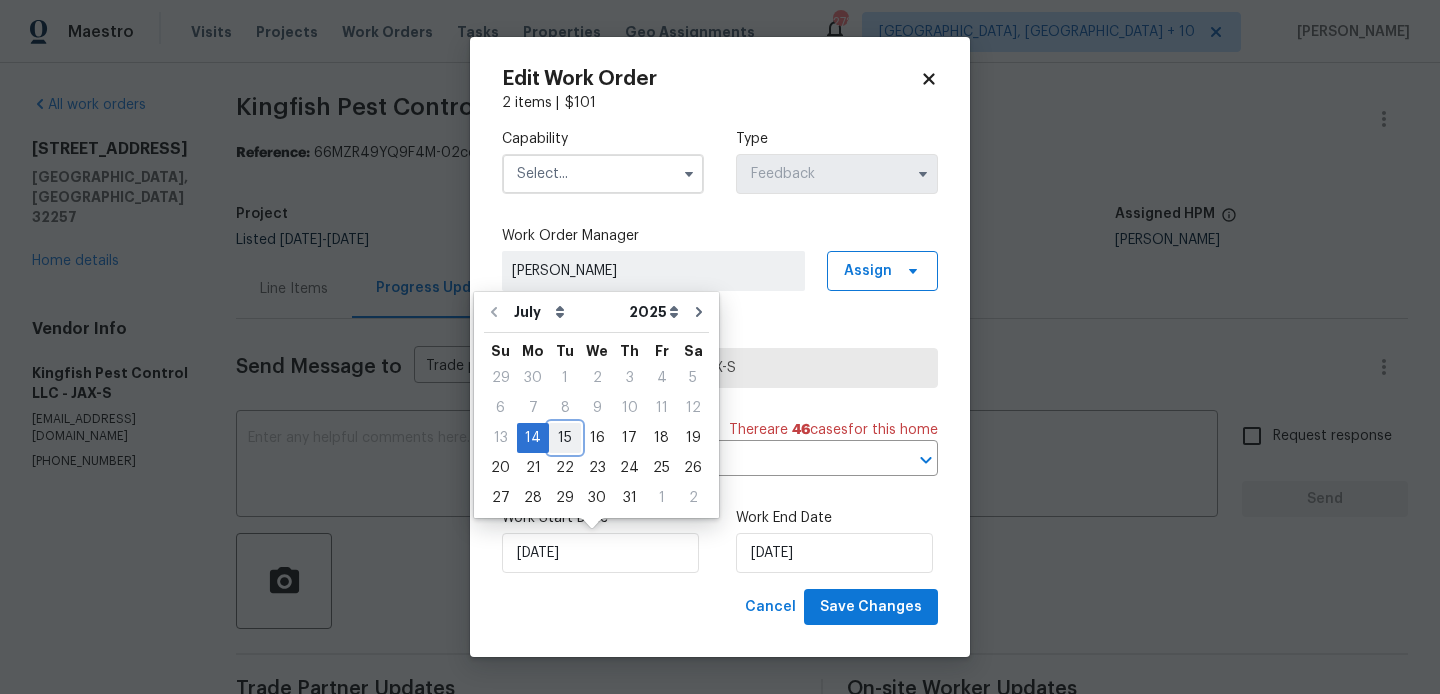 click on "15" at bounding box center (565, 438) 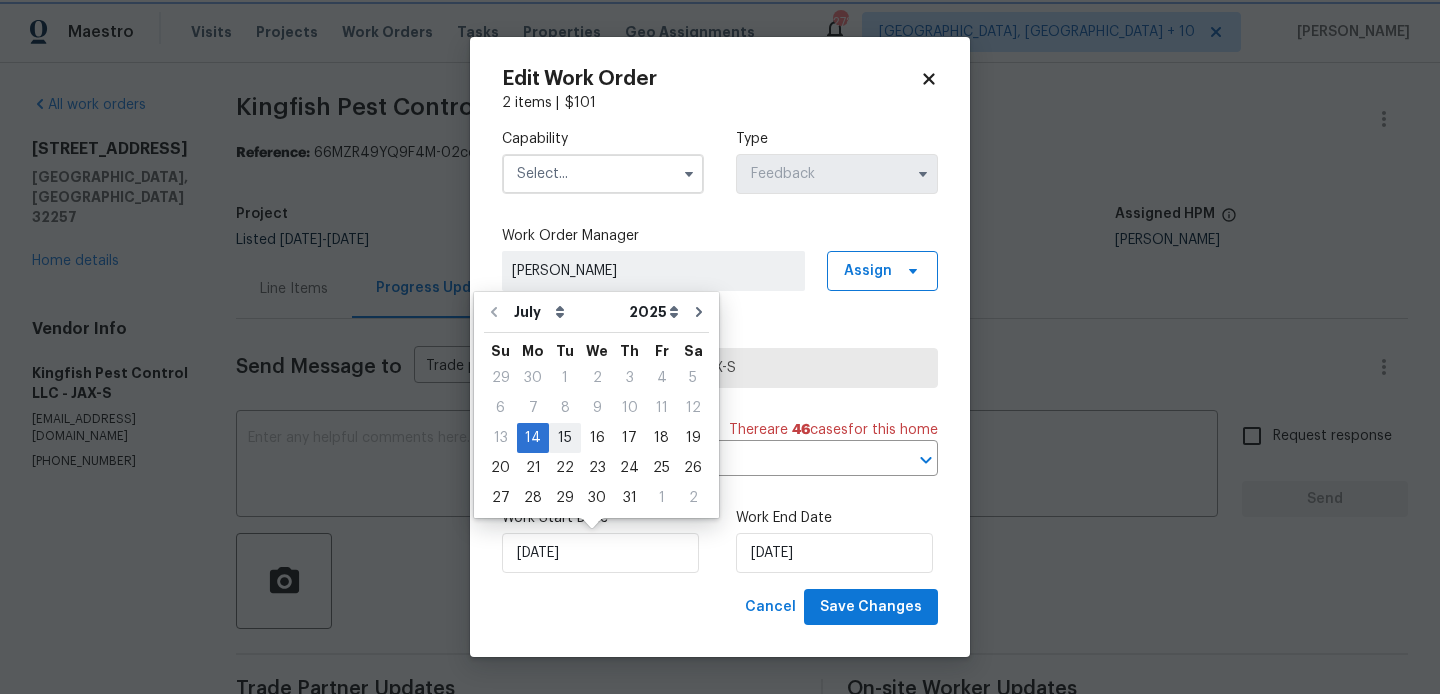 type on "[DATE]" 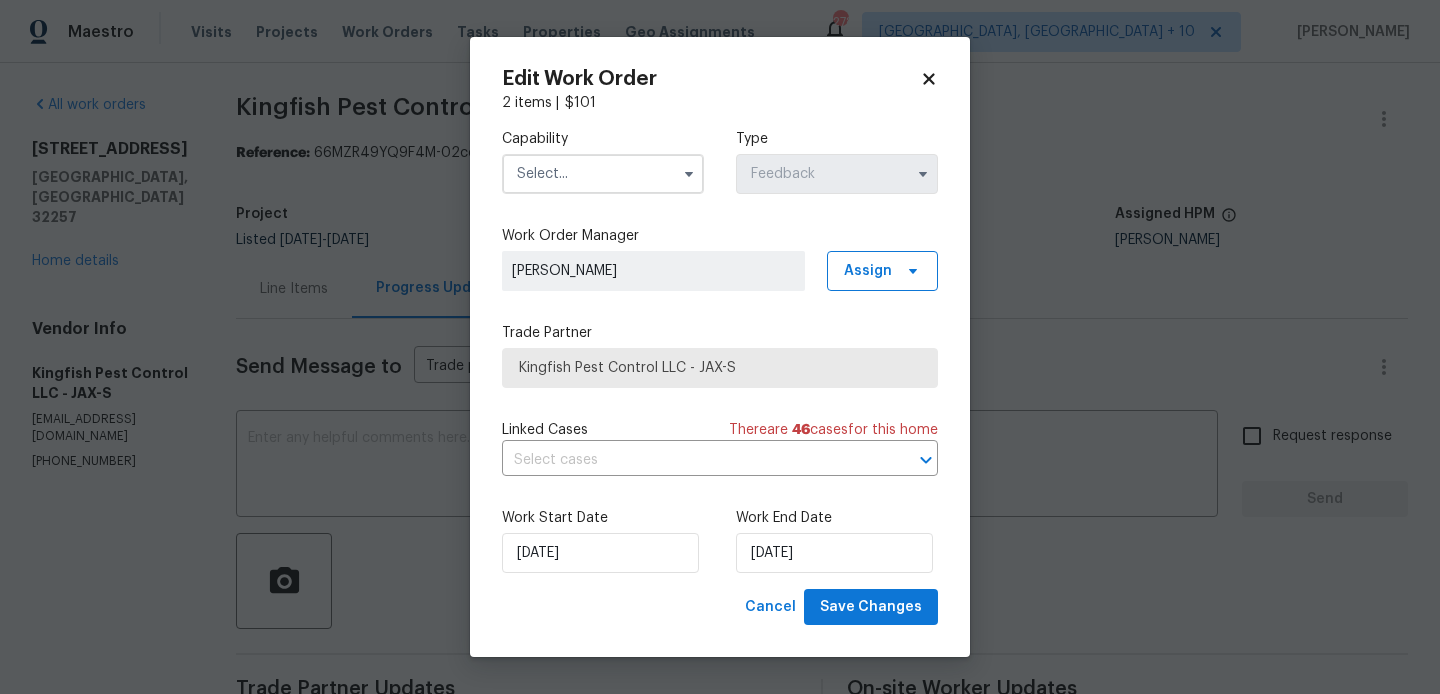 click at bounding box center [603, 174] 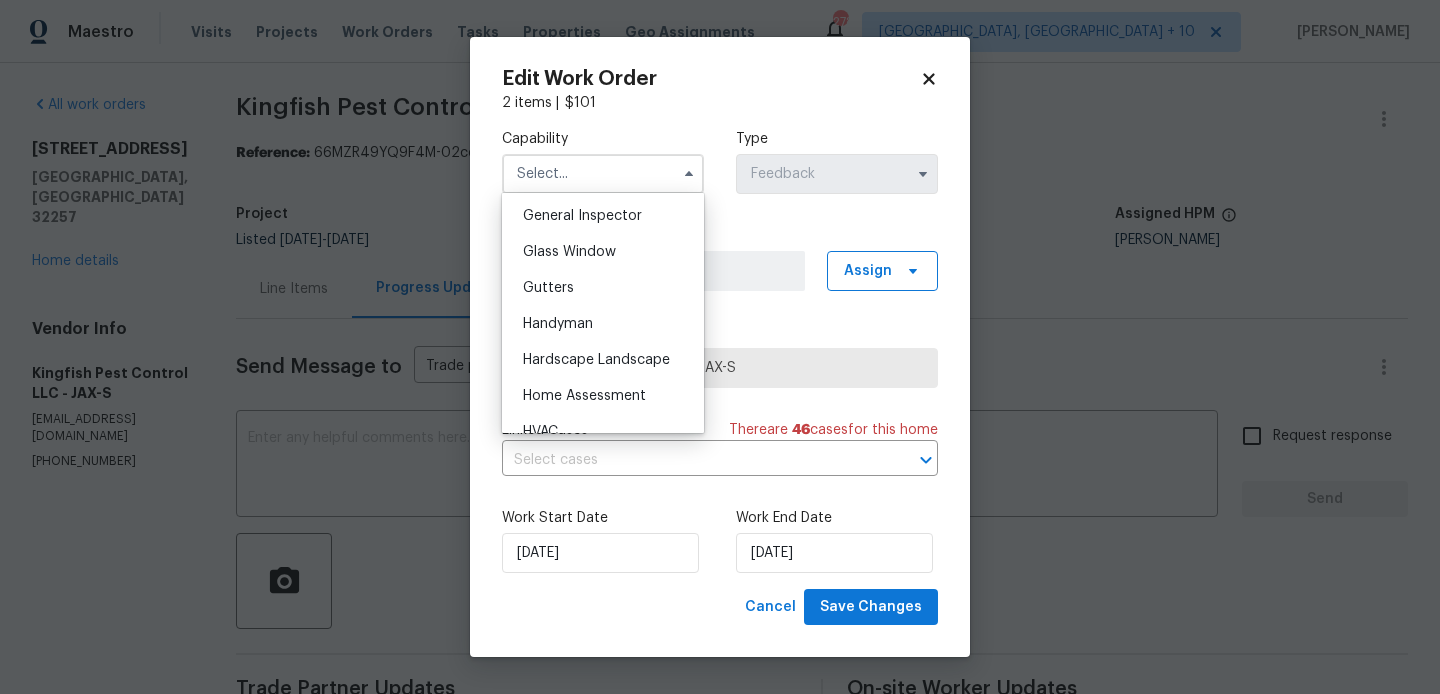 scroll, scrollTop: 993, scrollLeft: 0, axis: vertical 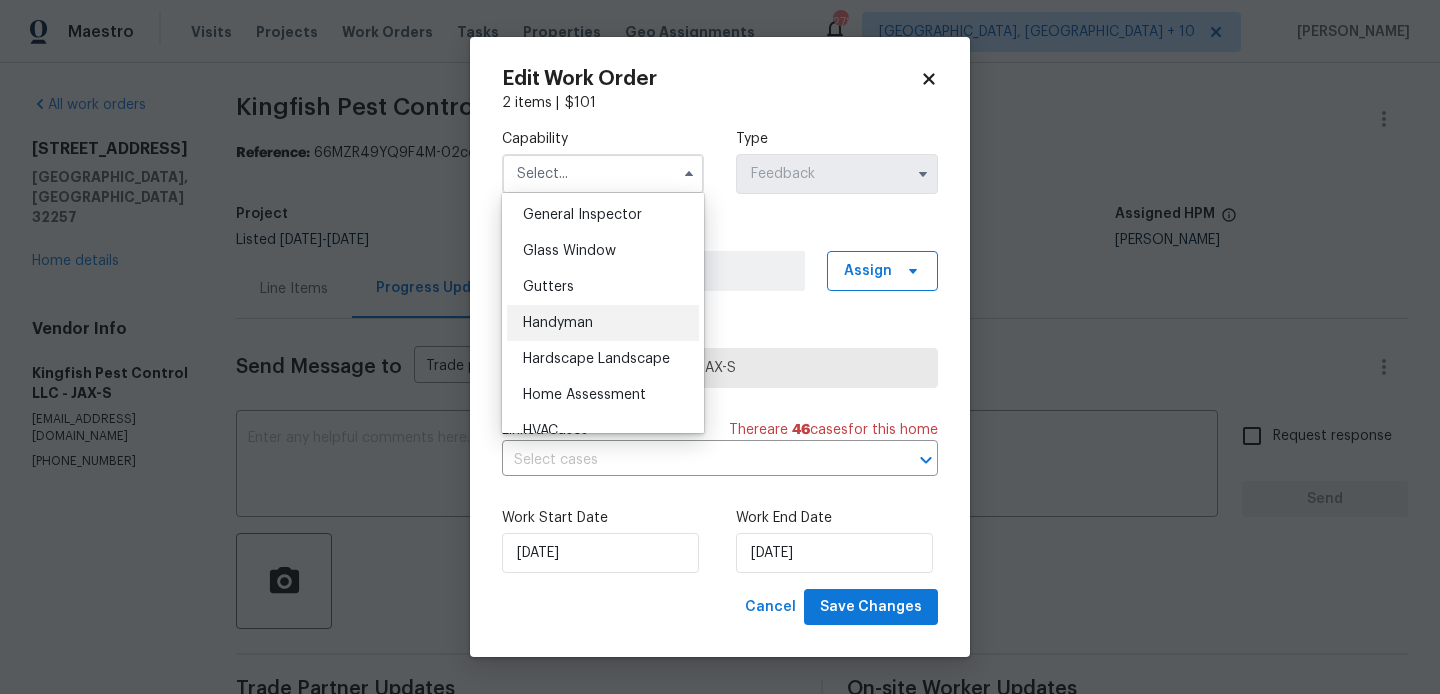 click on "Handyman" at bounding box center [603, 323] 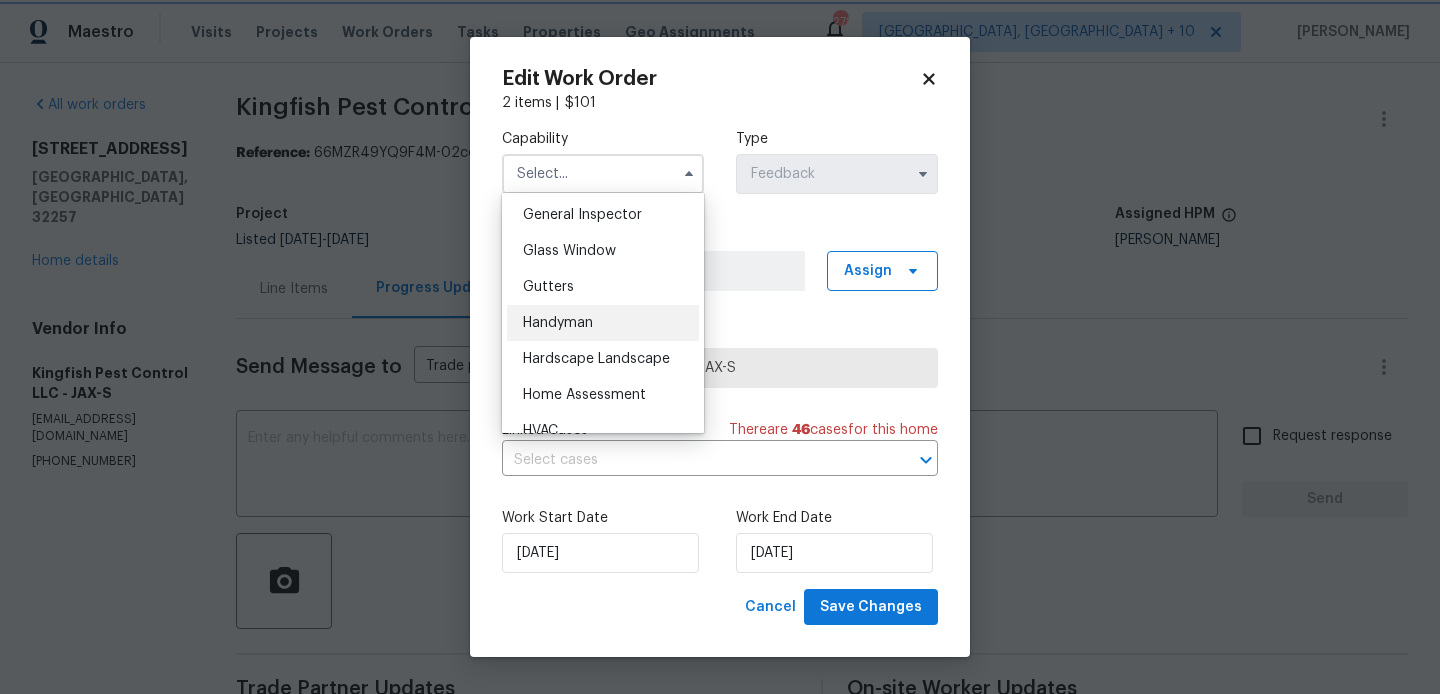 type on "Handyman" 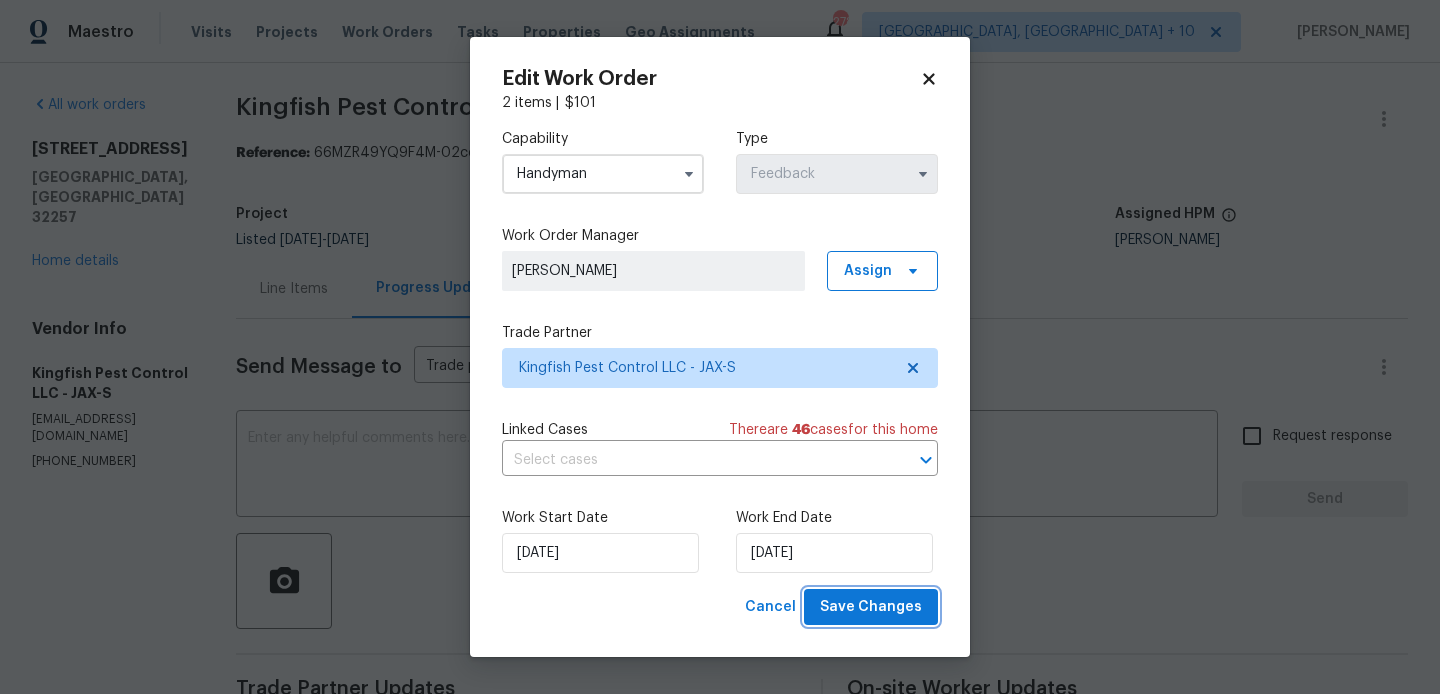 click on "Save Changes" at bounding box center [871, 607] 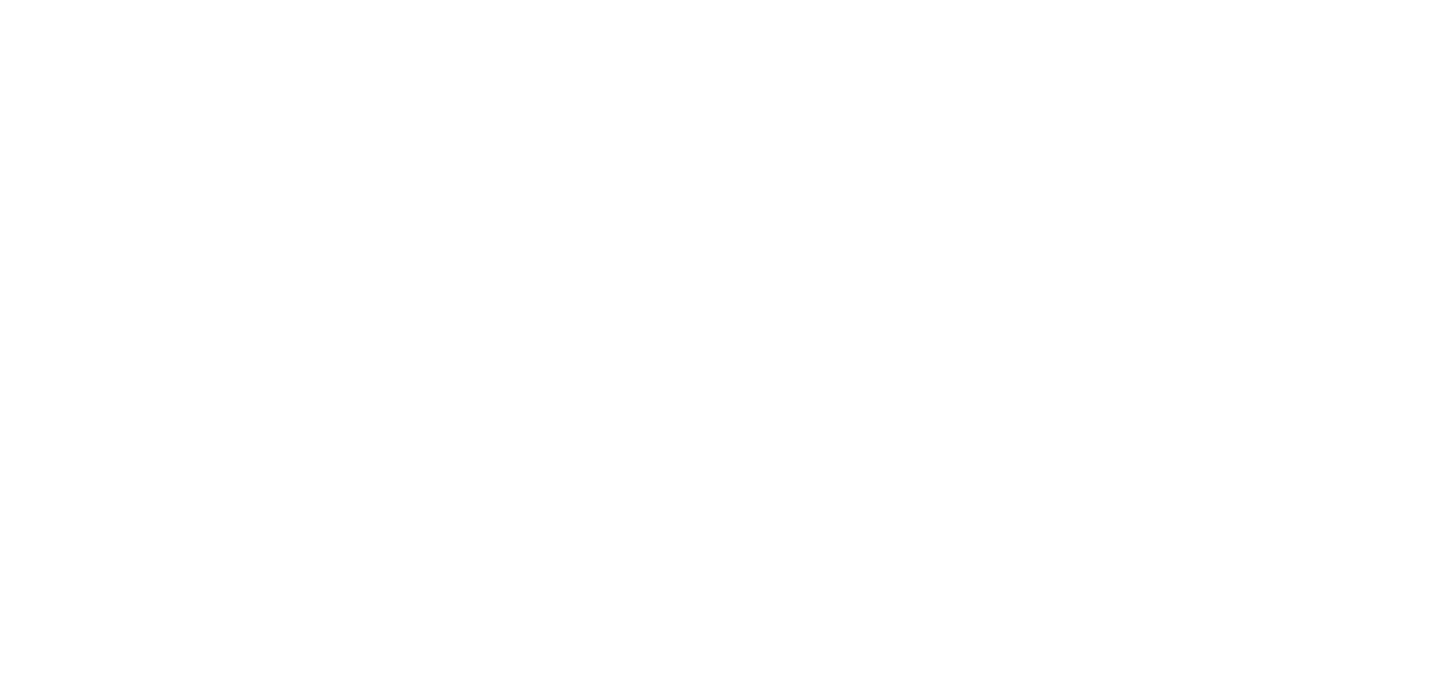 scroll, scrollTop: 0, scrollLeft: 0, axis: both 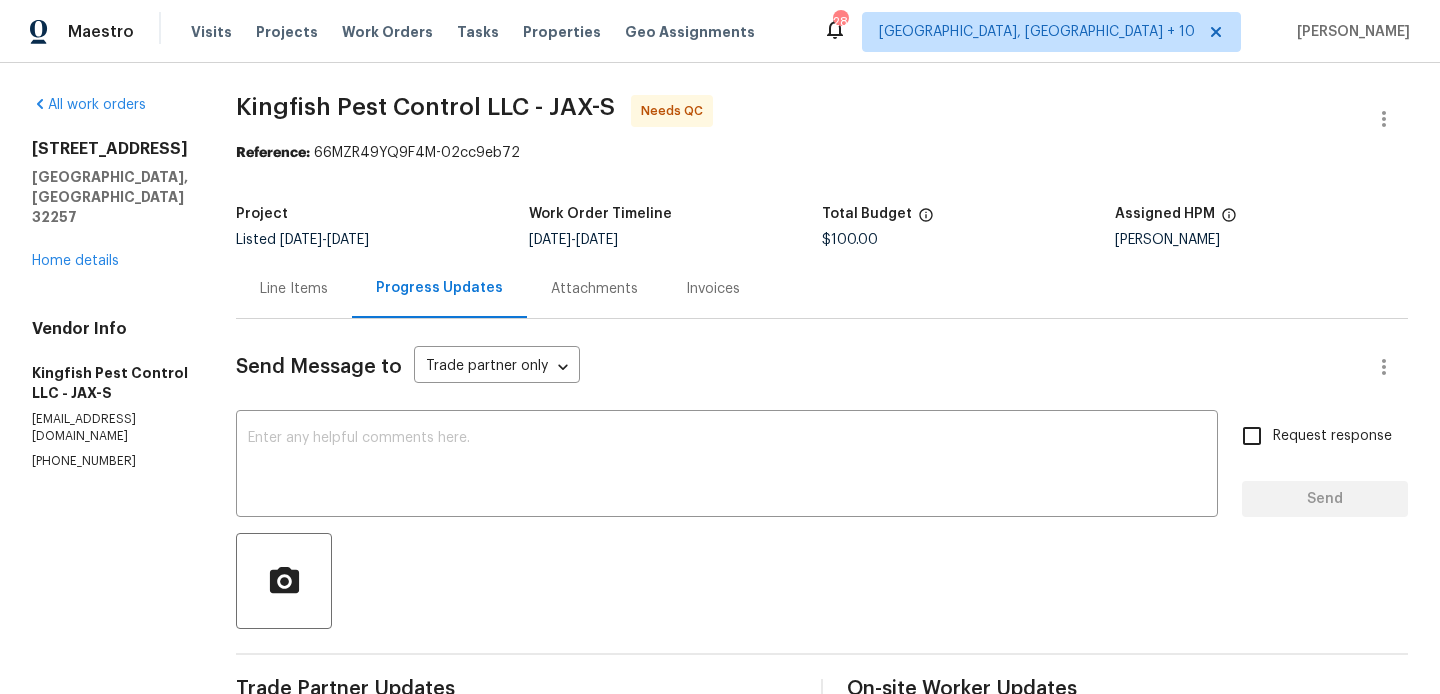 click on "Line Items" at bounding box center (294, 289) 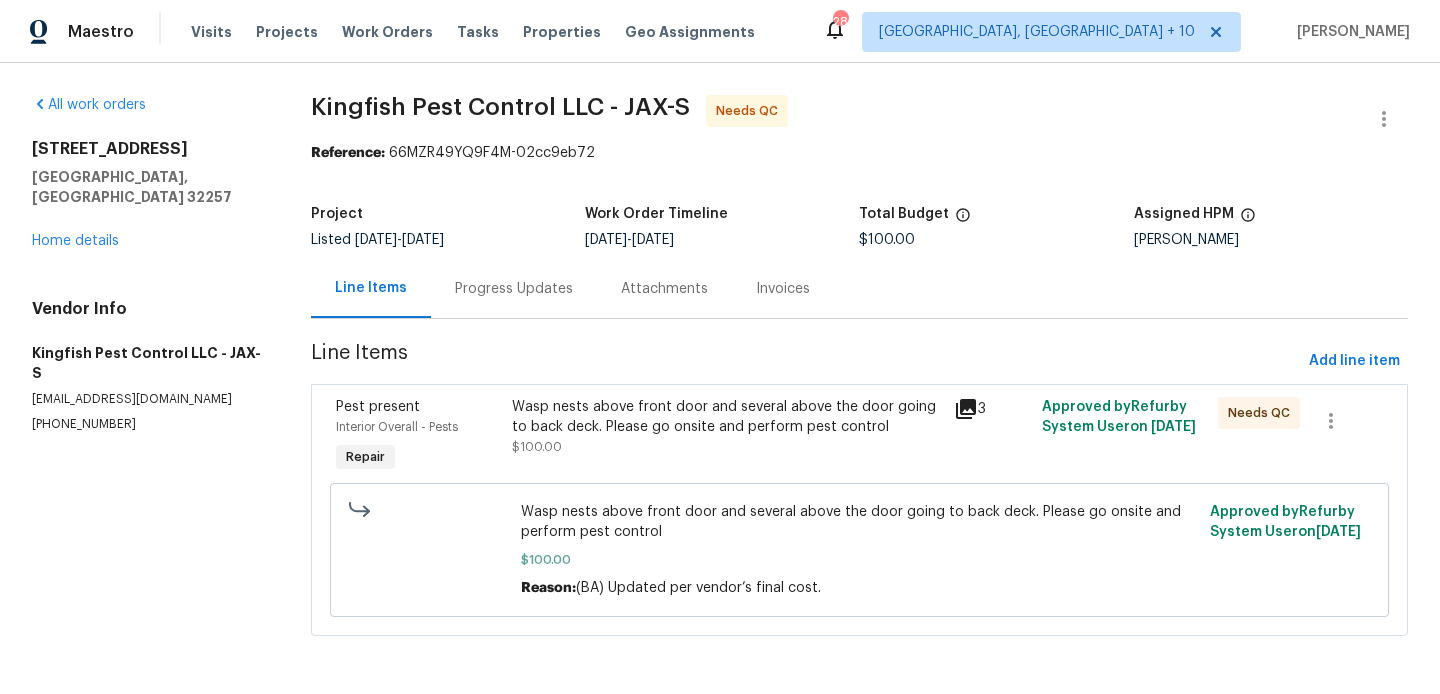 click on "Wasp nests above front door and several above the door going to back deck. Please go onsite and perform pest control" at bounding box center [726, 417] 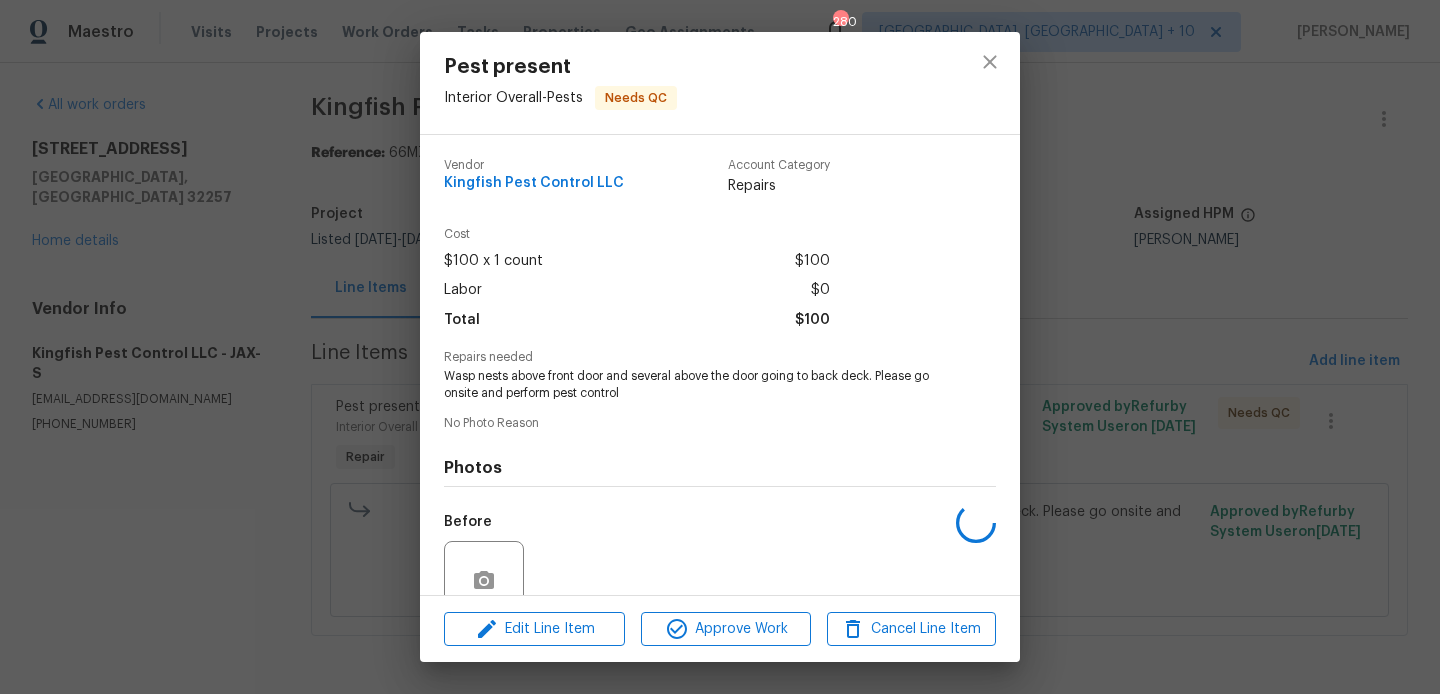 scroll, scrollTop: 176, scrollLeft: 0, axis: vertical 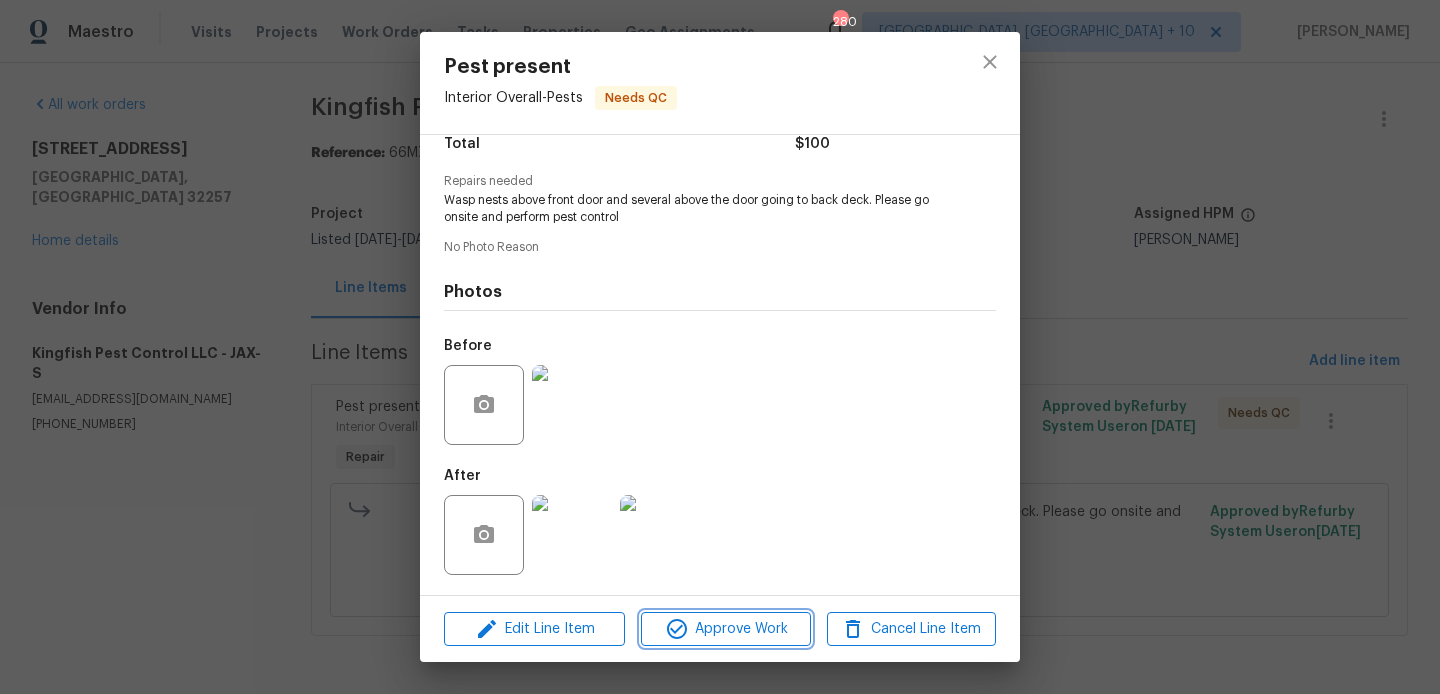 click on "Approve Work" at bounding box center (725, 629) 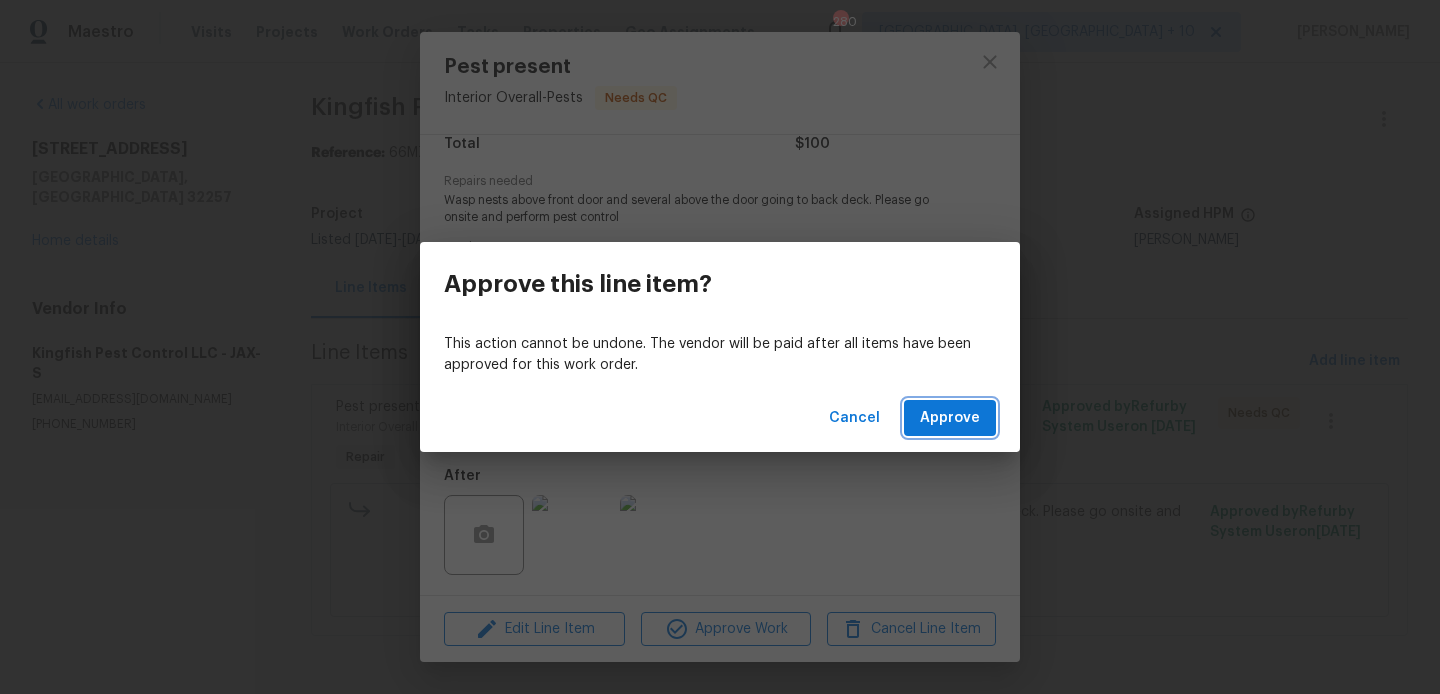 click on "Approve" at bounding box center (950, 418) 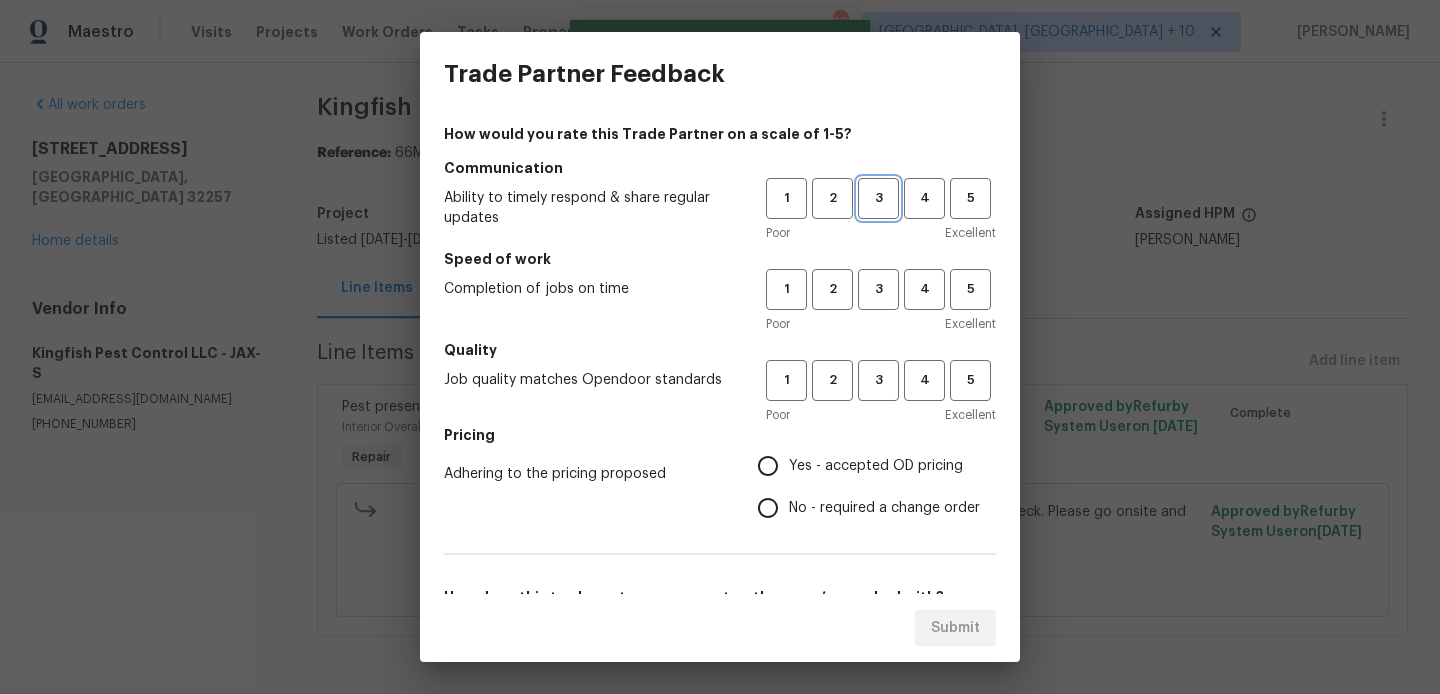 click on "3" at bounding box center (878, 198) 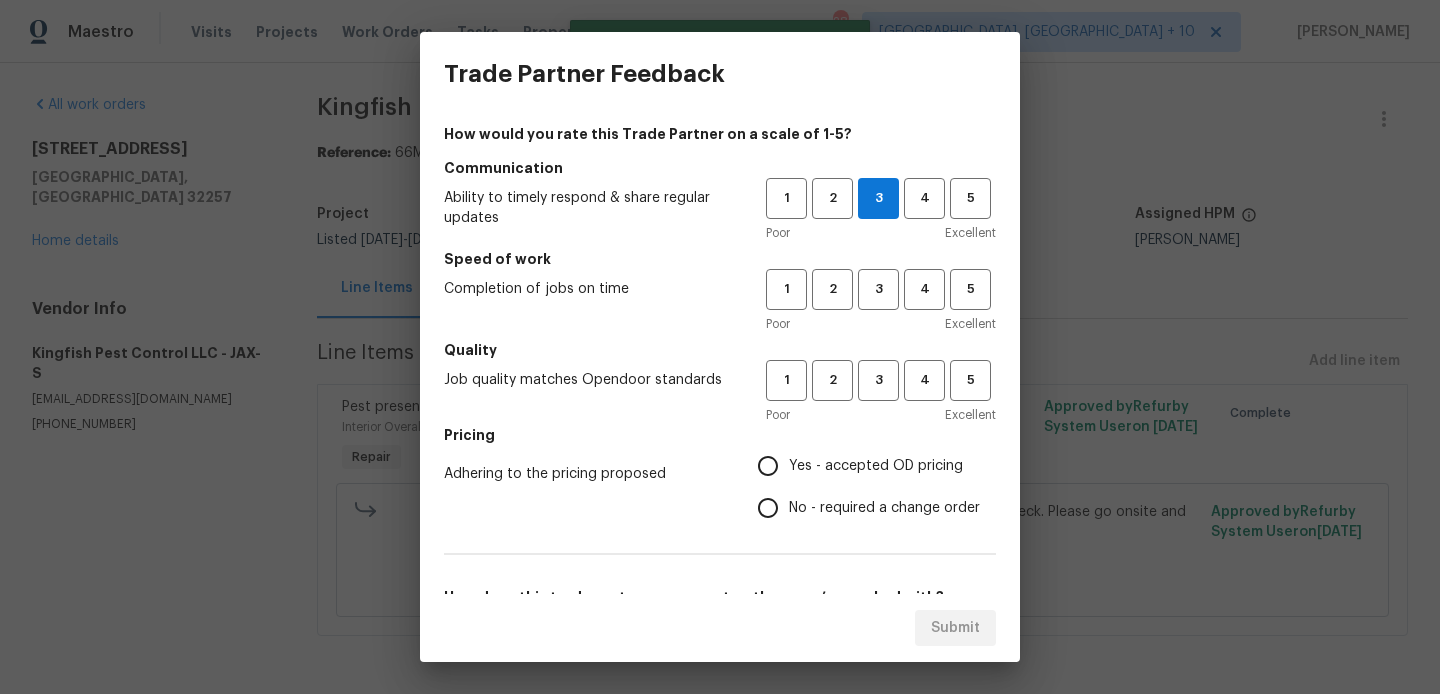 click on "Poor Excellent" at bounding box center [881, 324] 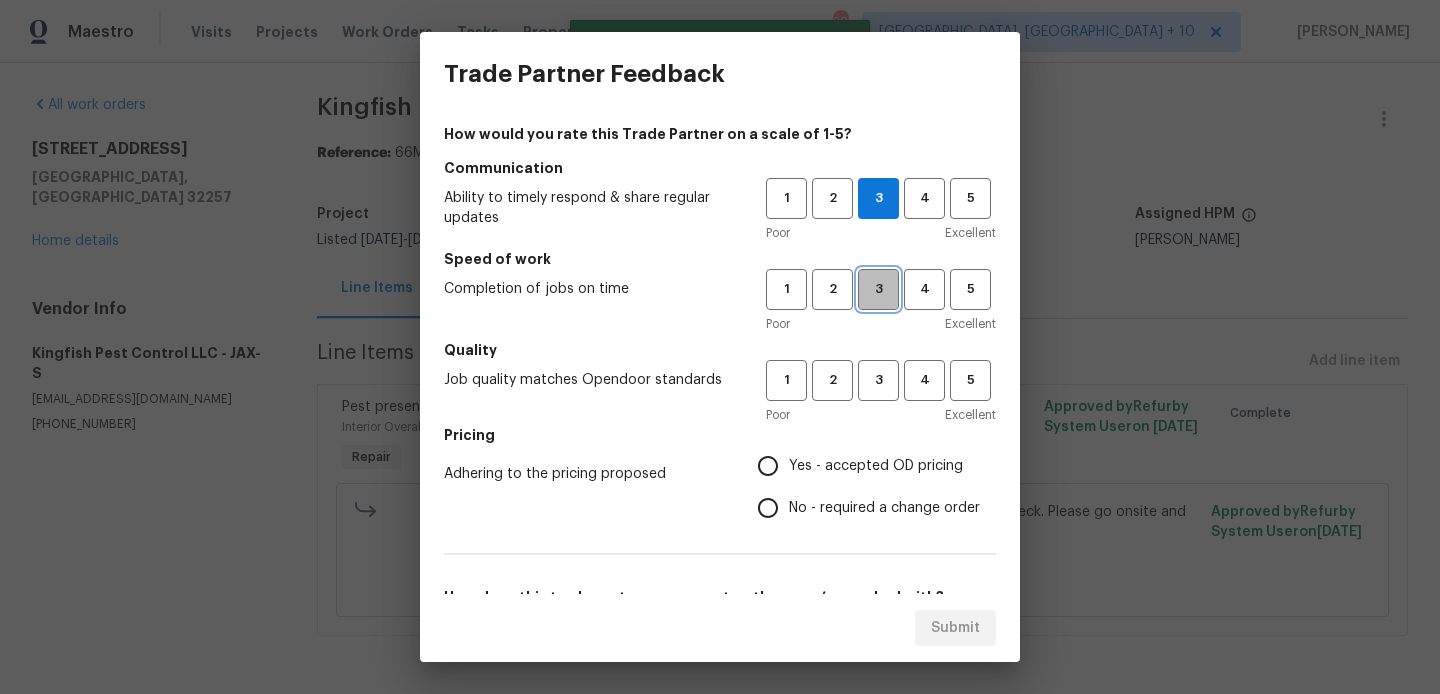 click on "3" at bounding box center [878, 289] 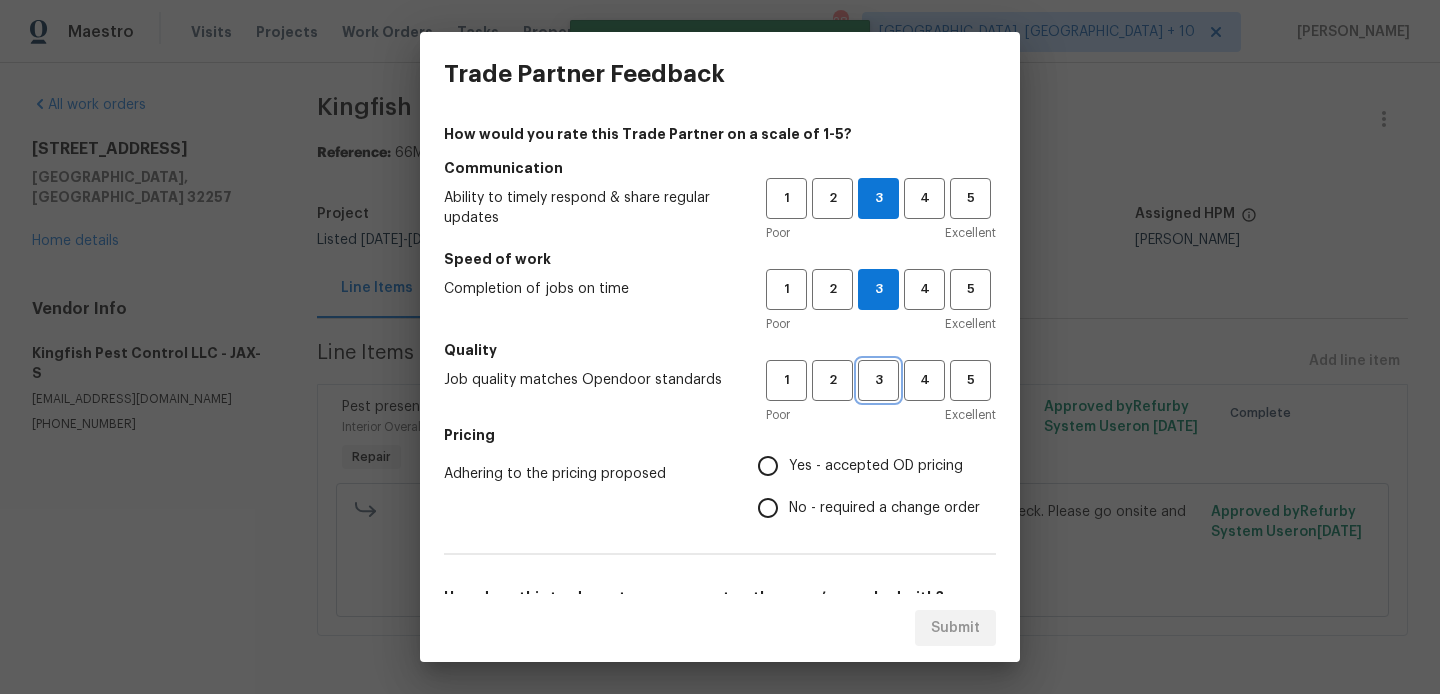 click on "3" at bounding box center [878, 380] 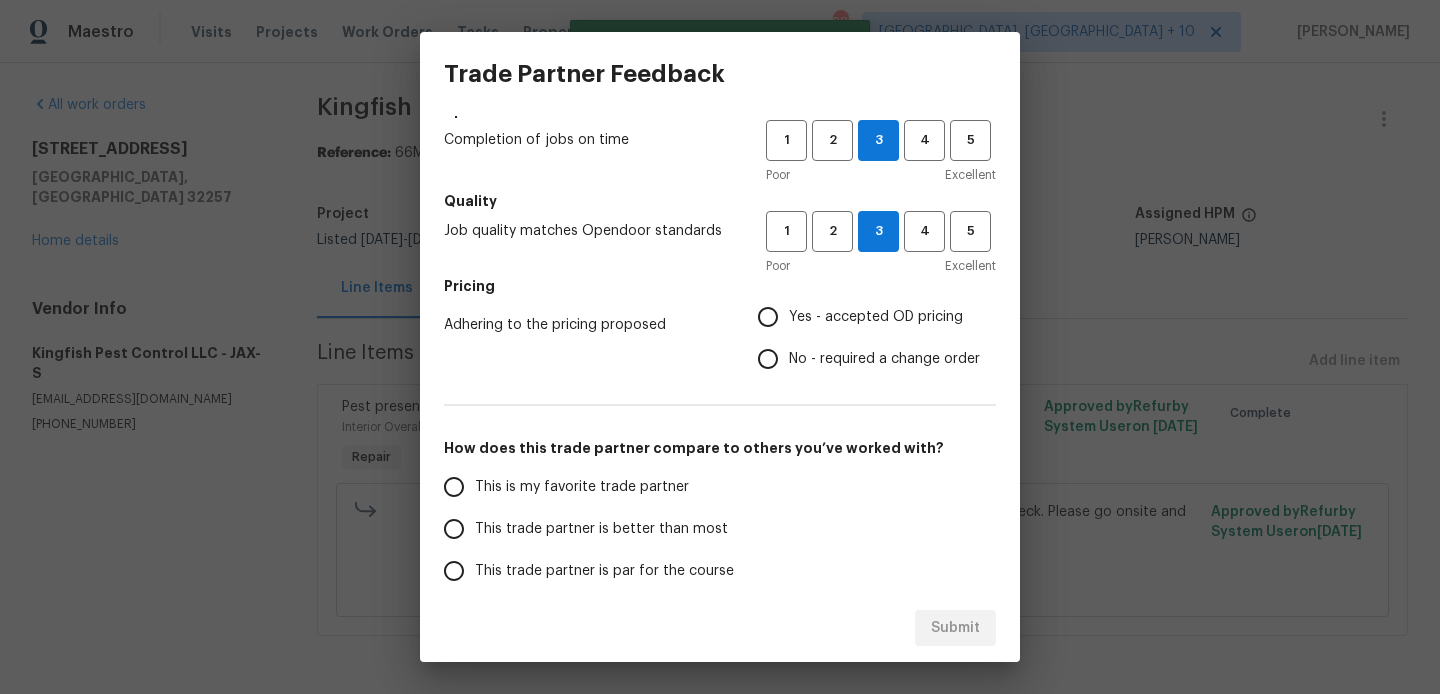 click on "No - required a change order" at bounding box center (884, 359) 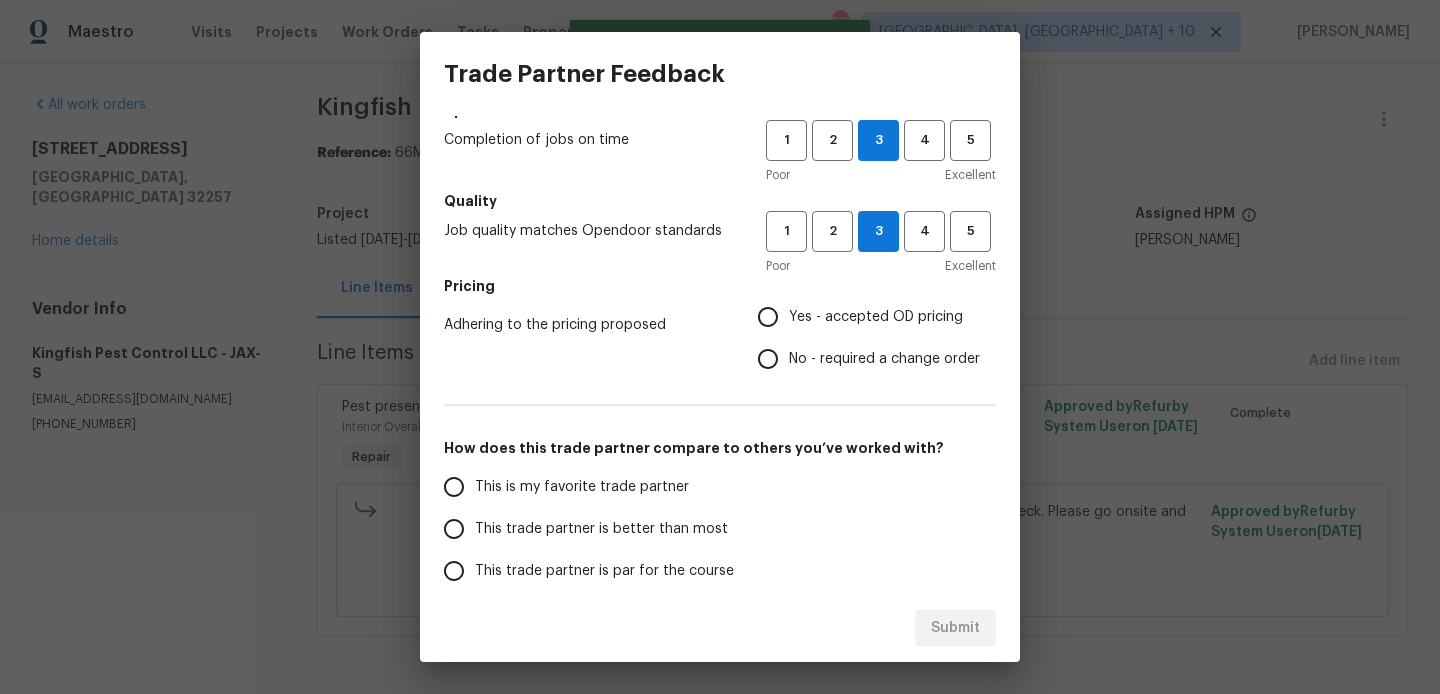 click on "No - required a change order" at bounding box center [768, 359] 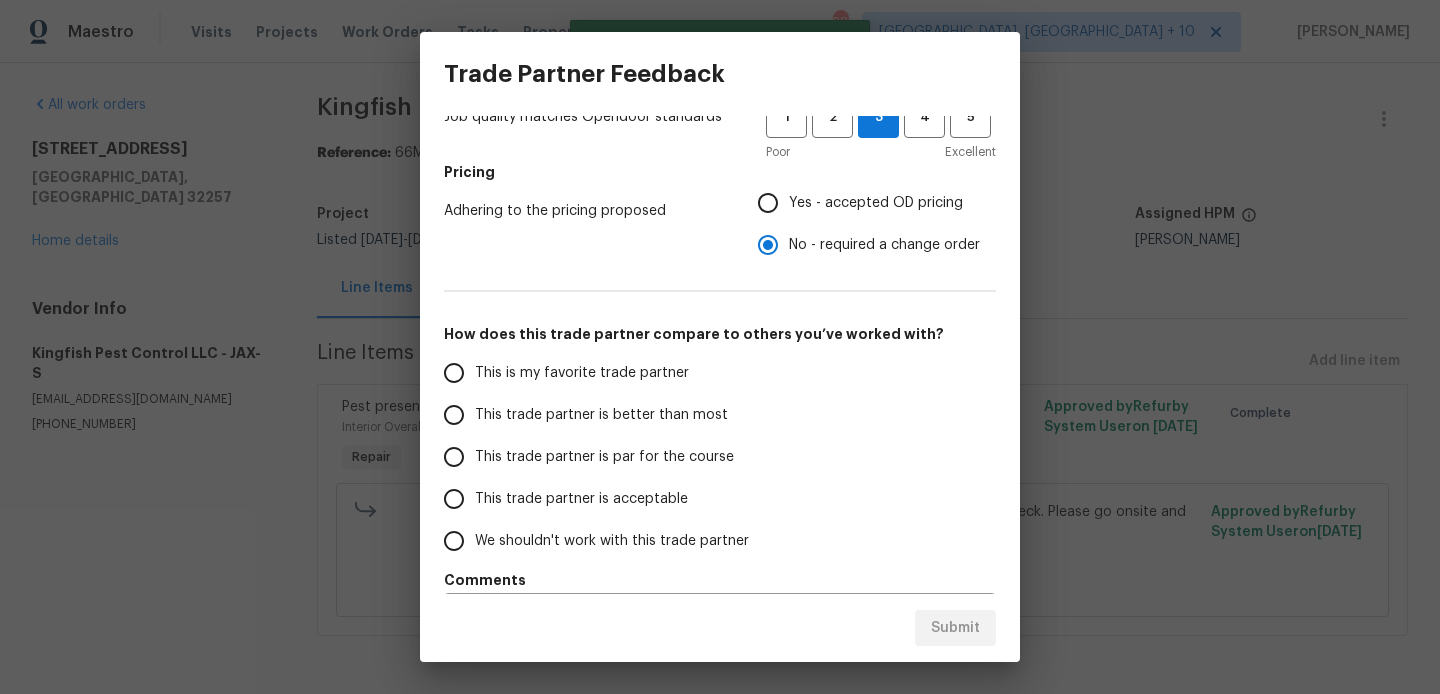 scroll, scrollTop: 288, scrollLeft: 0, axis: vertical 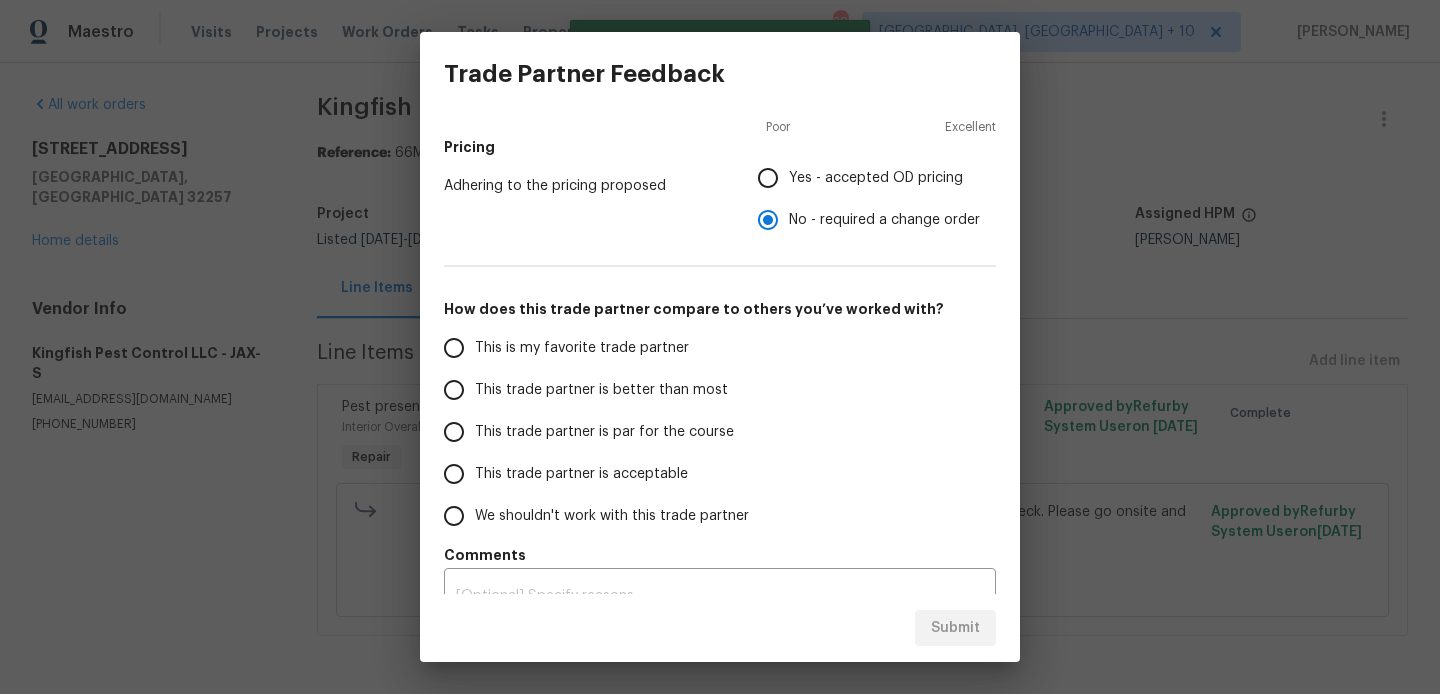 click on "This trade partner is better than most" at bounding box center [601, 390] 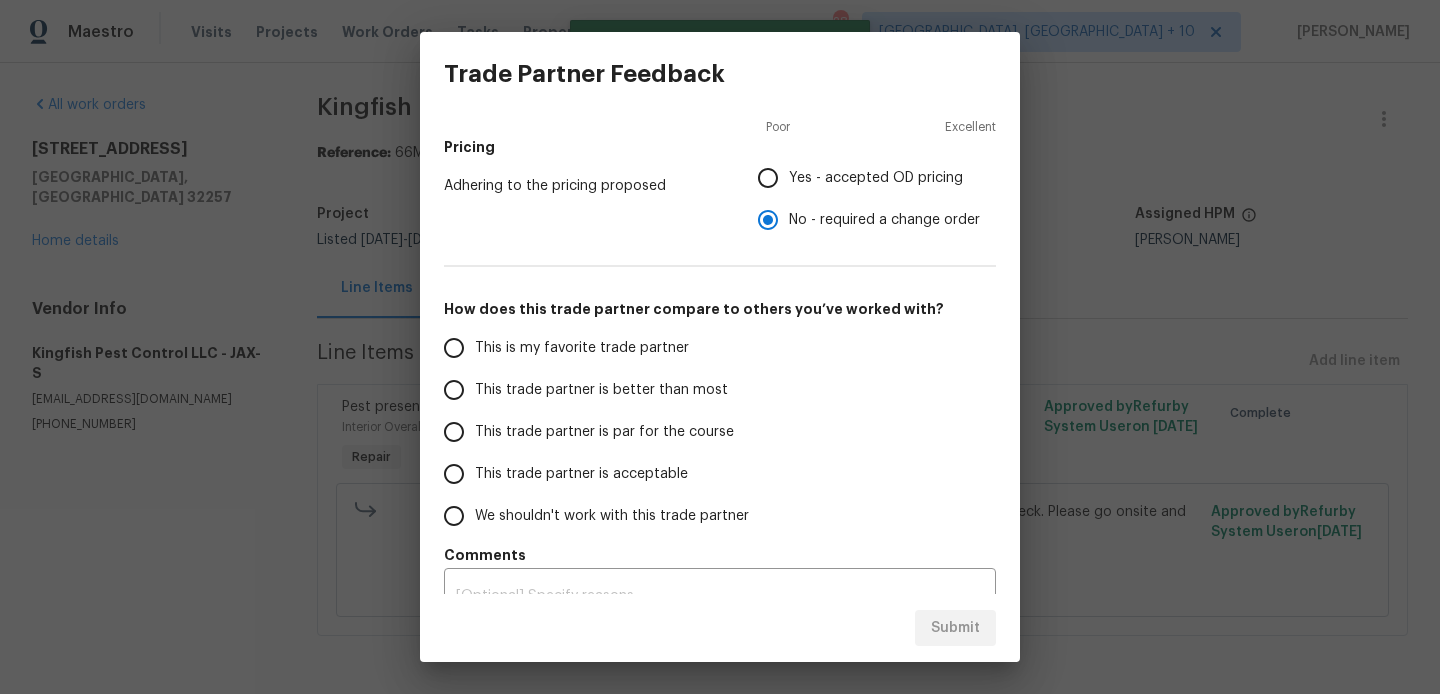 click on "This trade partner is better than most" at bounding box center (454, 390) 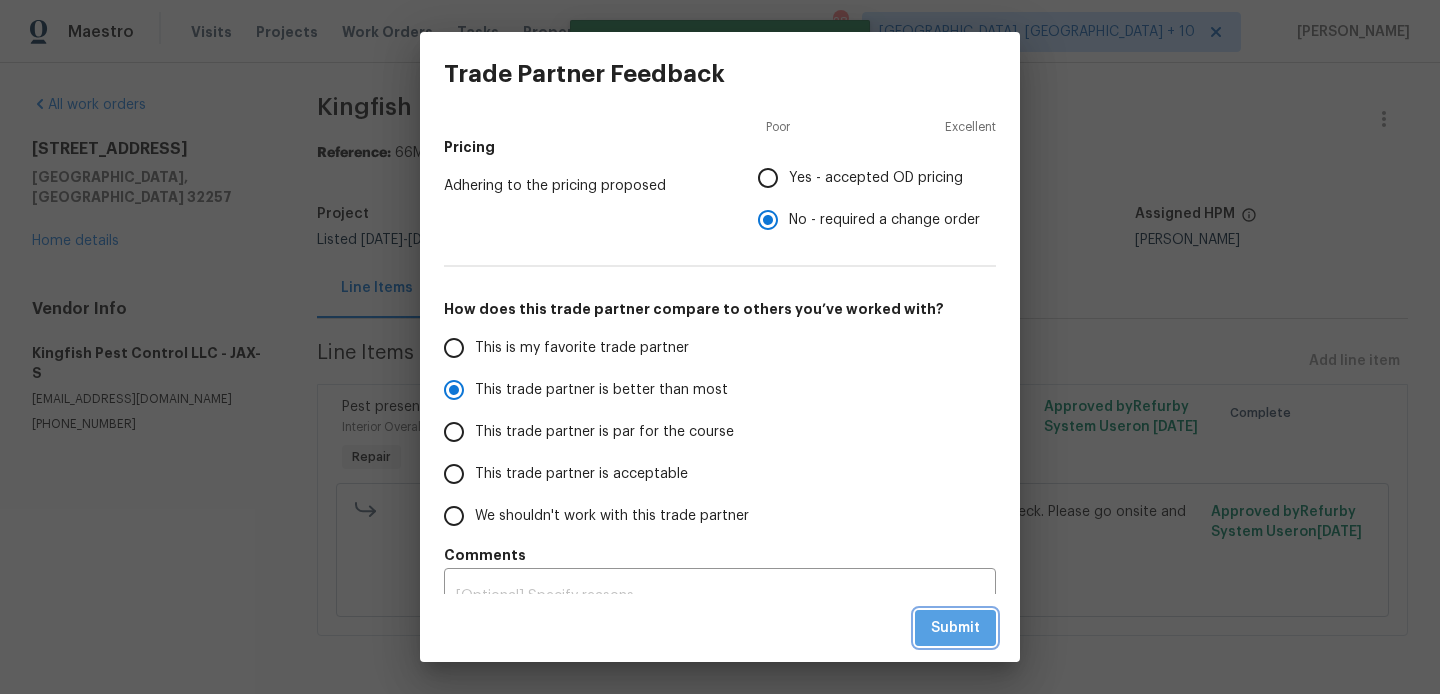 click on "Submit" at bounding box center (955, 628) 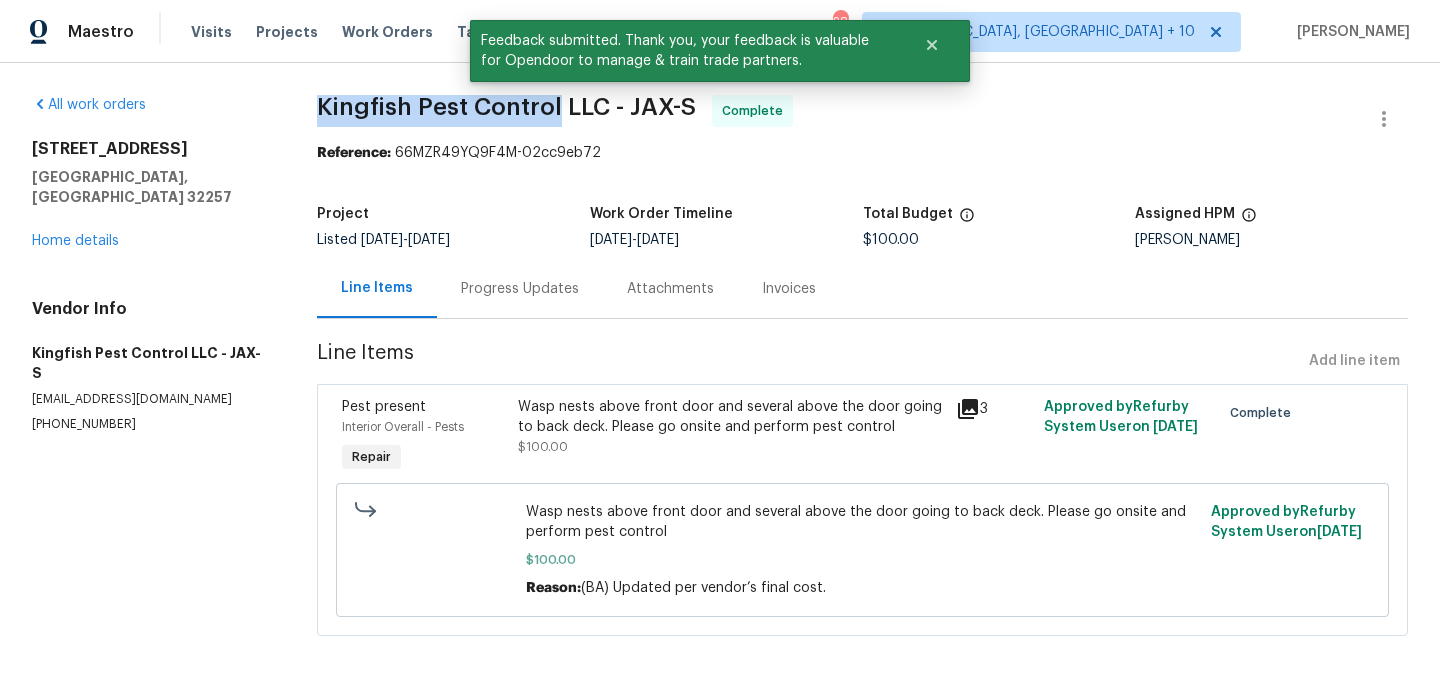 drag, startPoint x: 319, startPoint y: 105, endPoint x: 557, endPoint y: 119, distance: 238.4114 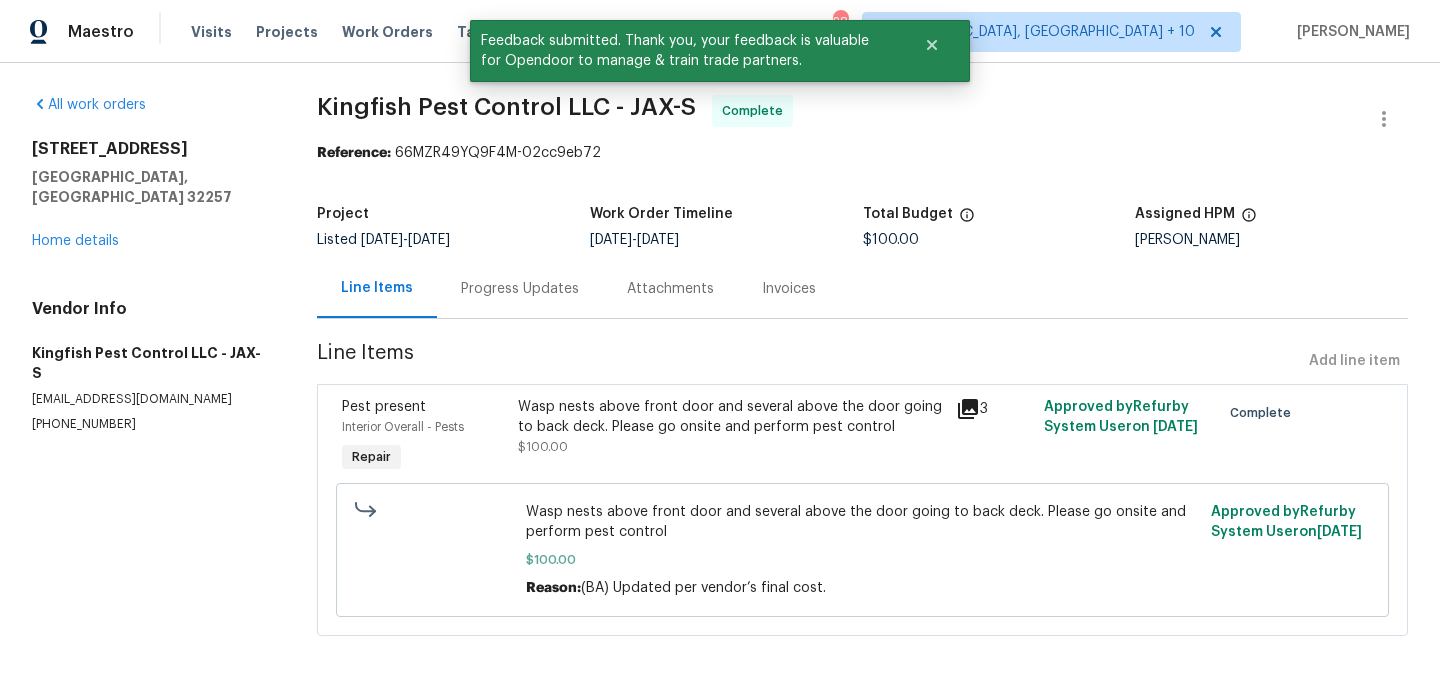click on "3567 Whalers Way Jacksonville, FL 32257 Home details" at bounding box center [150, 195] 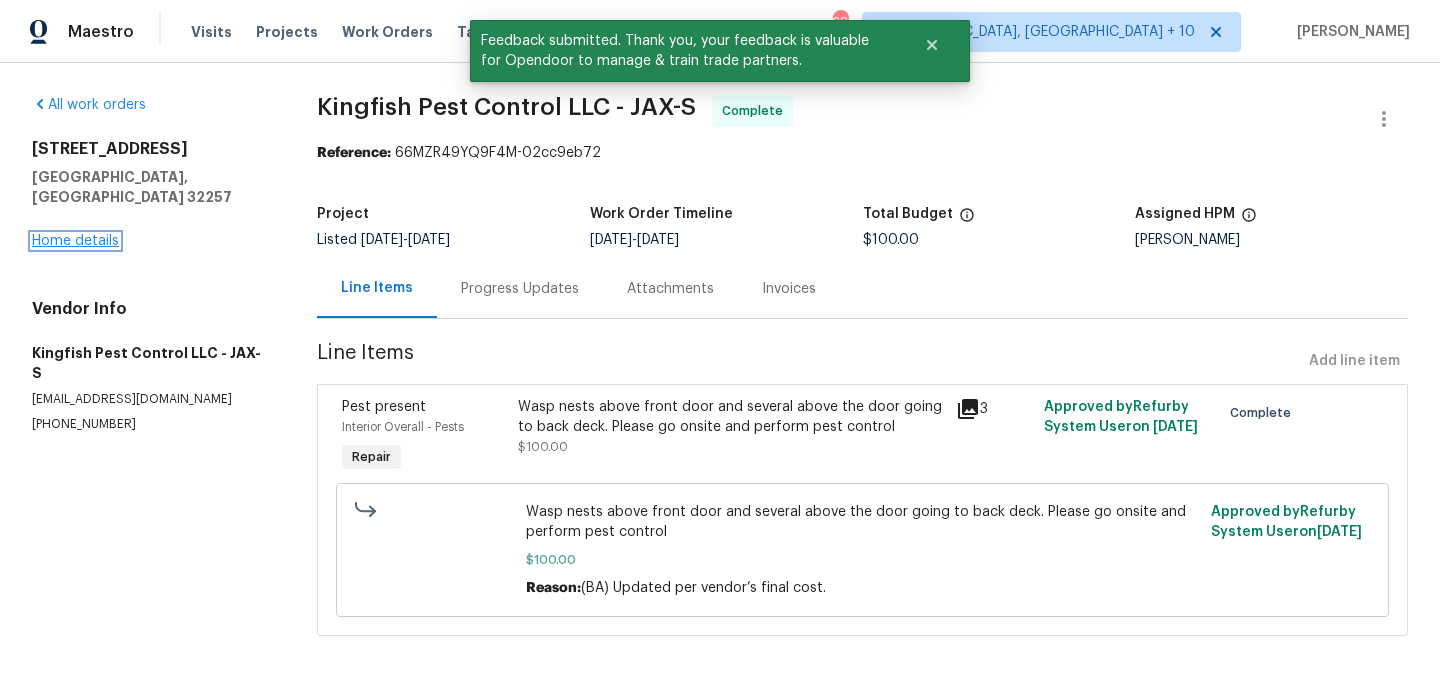 click on "Home details" at bounding box center (75, 241) 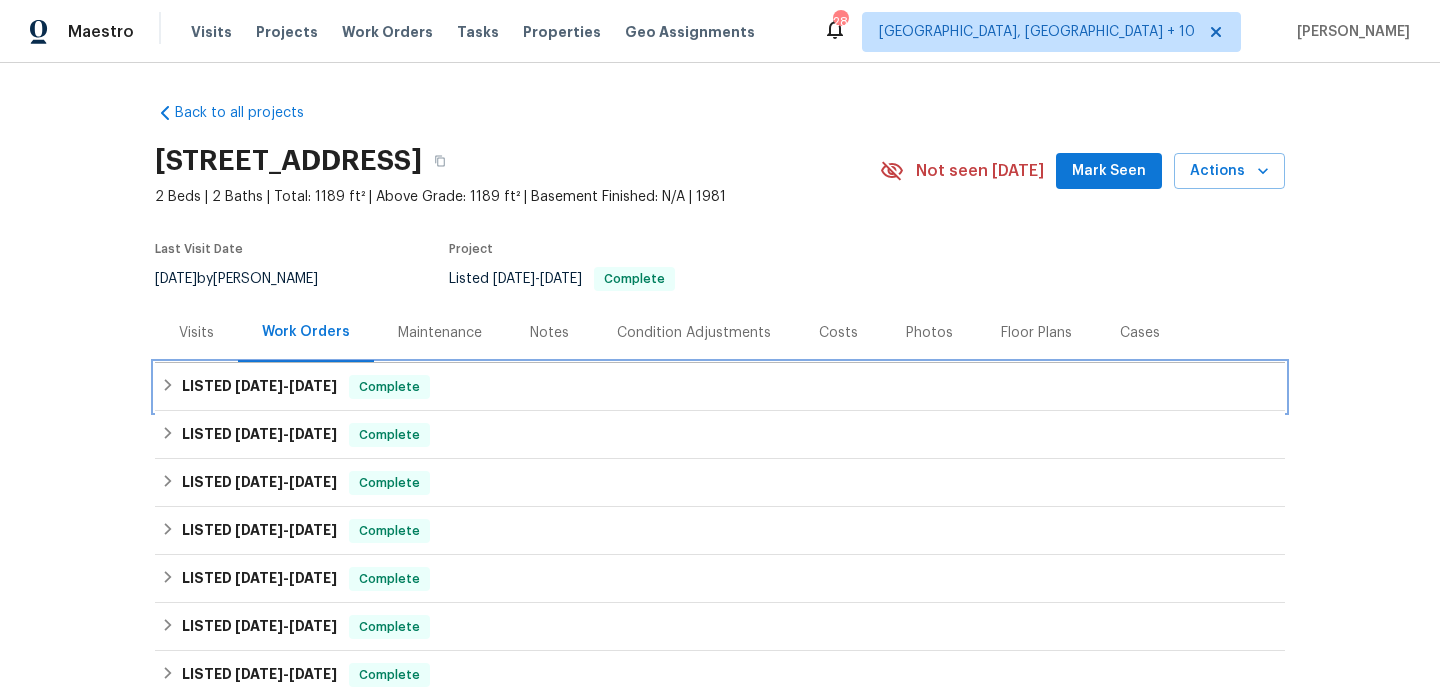 click on "LISTED   7/14/25  -  7/16/25 Complete" at bounding box center (720, 387) 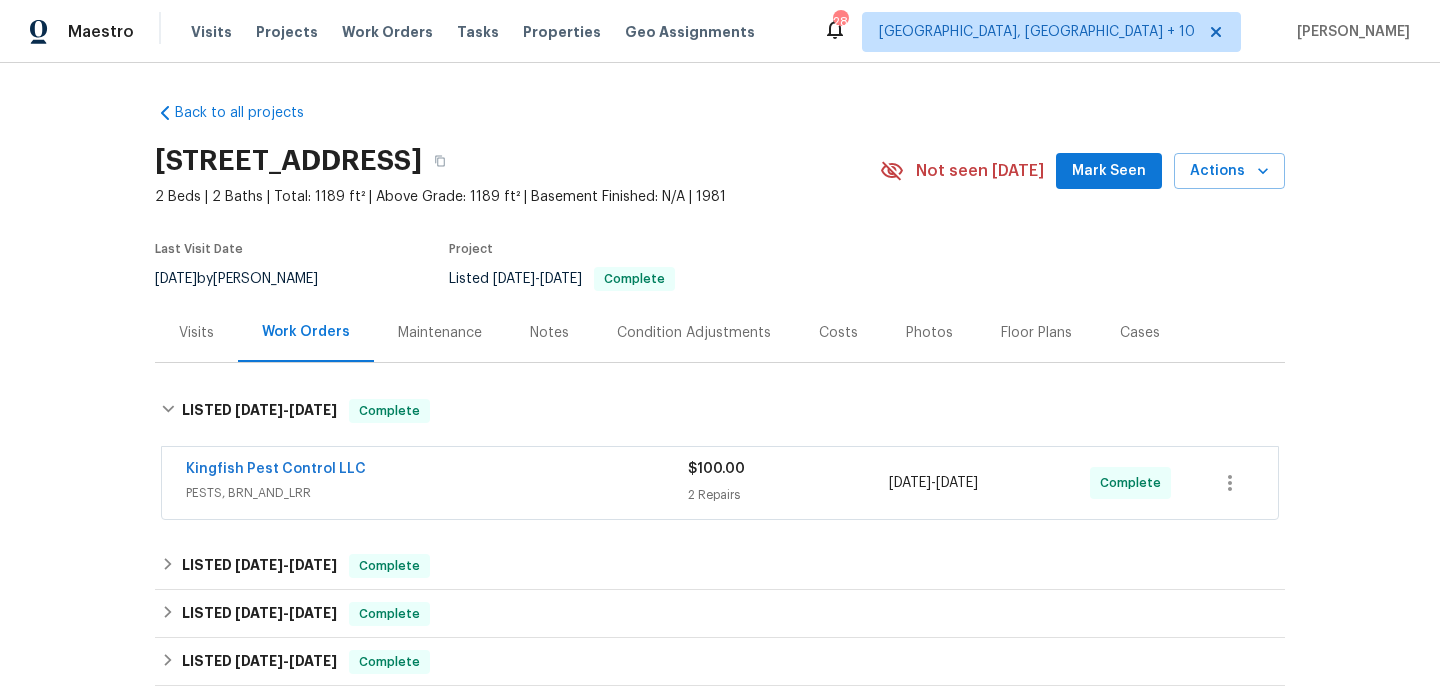 click on "Back to all projects 3567 Whalers Way, Jacksonville, FL 32257 2 Beds | 2 Baths | Total: 1189 ft² | Above Grade: 1189 ft² | Basement Finished: N/A | 1981 Not seen today Mark Seen Actions Last Visit Date 6/25/2025  by  William Sparks   Project Listed   7/14/2025  -  7/16/2025 Complete Visits Work Orders Maintenance Notes Condition Adjustments Costs Photos Floor Plans Cases LISTED   7/14/25  -  7/16/25 Complete Kingfish Pest Control LLC PESTS, BRN_AND_LRR $100.00 2 Repairs 7/15/2025  -  7/16/2025 Complete LISTED   6/23/25  -  7/3/25 Complete Scout Property Services HANDYMAN, BRN_AND_LRR, WELLS, COUNTERTOP, HVAC, POOL, POOL_REPAIR, ODOR_REMEDIATION, SEPTIC, ELECTRICAL, GLASS_WINDOW, SEWER_INSPECTIONS_AND_REPAIRS $2,350.00 2 Repairs 6/23/2025  -  7/3/2025 Paid Scout Property Services HANDYMAN, BRN_AND_LRR, WELLS, COUNTERTOP, HVAC, POOL, POOL_REPAIR, ODOR_REMEDIATION, SEPTIC, ELECTRICAL, GLASS_WINDOW, SEWER_INSPECTIONS_AND_REPAIRS $1,495.00 2 Repairs 6/25/2025  -  6/25/2025 Complete LISTED   5/20/25  -  5/23/25" at bounding box center [720, 671] 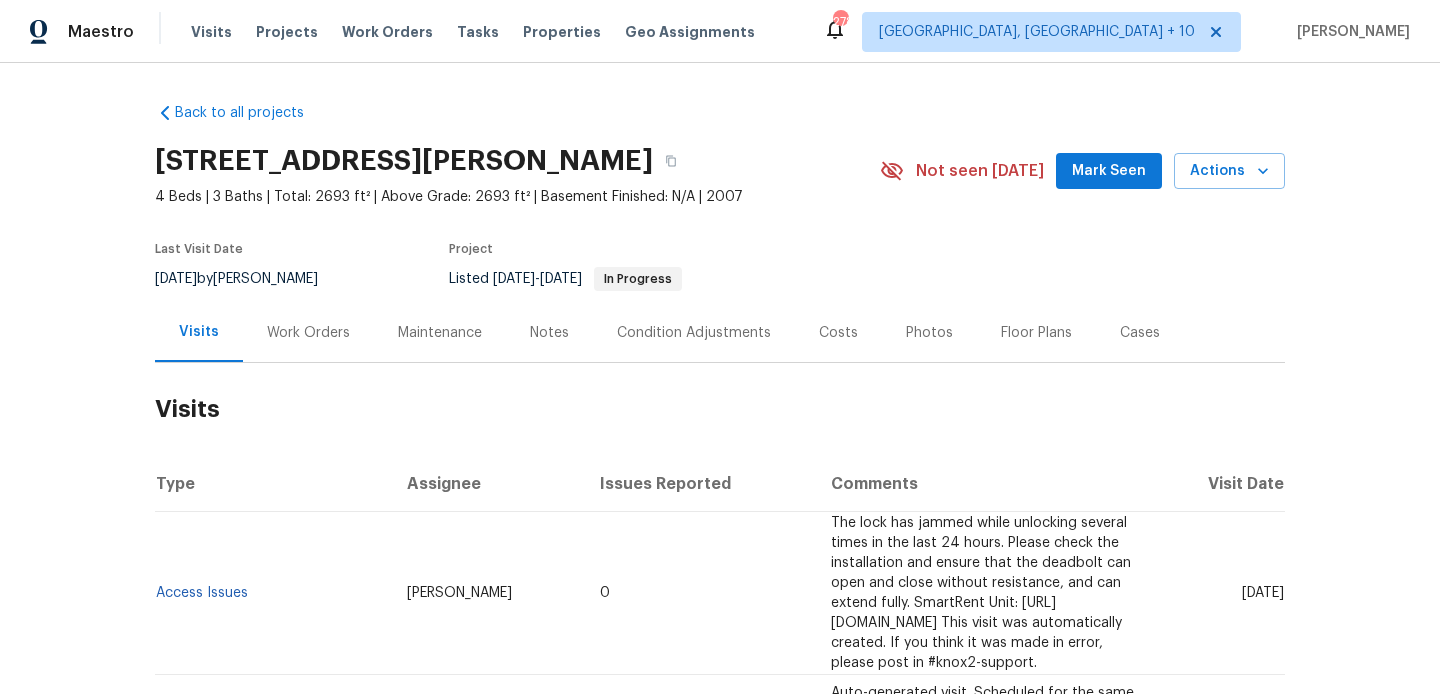 scroll, scrollTop: 0, scrollLeft: 0, axis: both 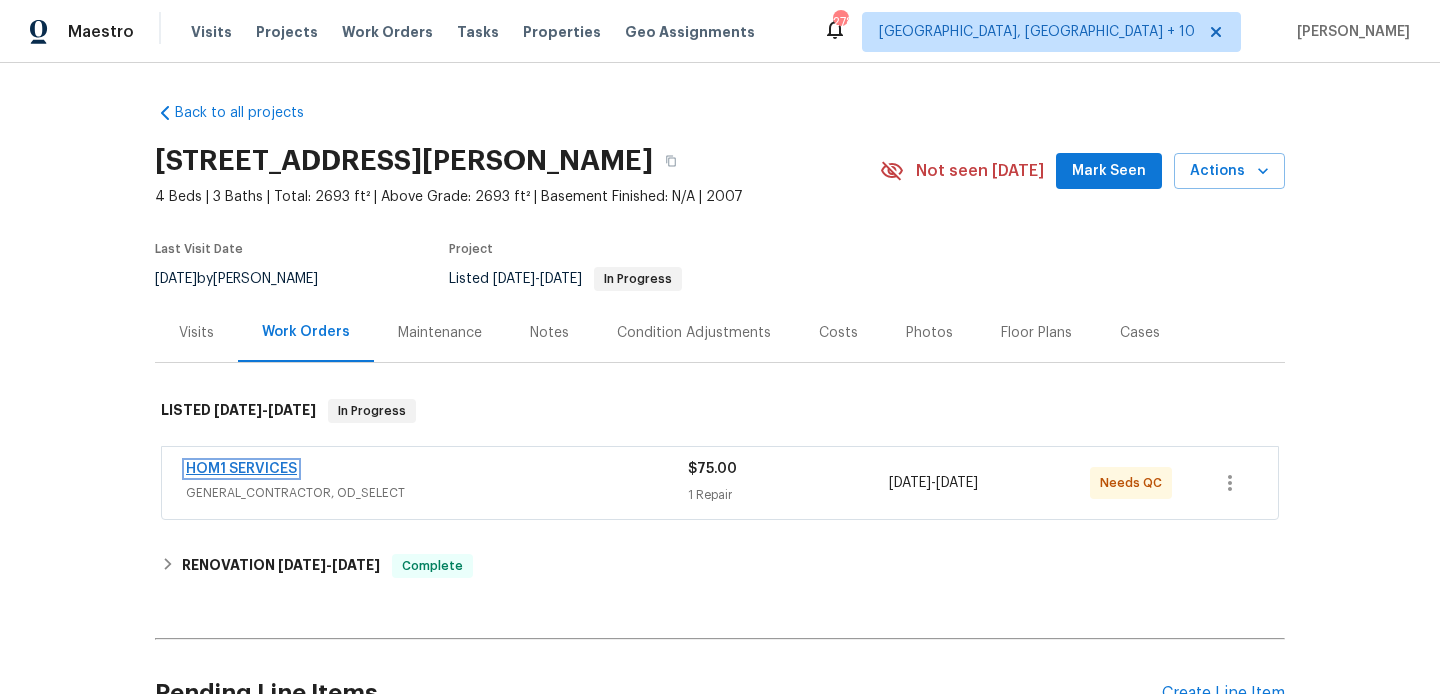click on "HOM1 SERVICES" at bounding box center [241, 469] 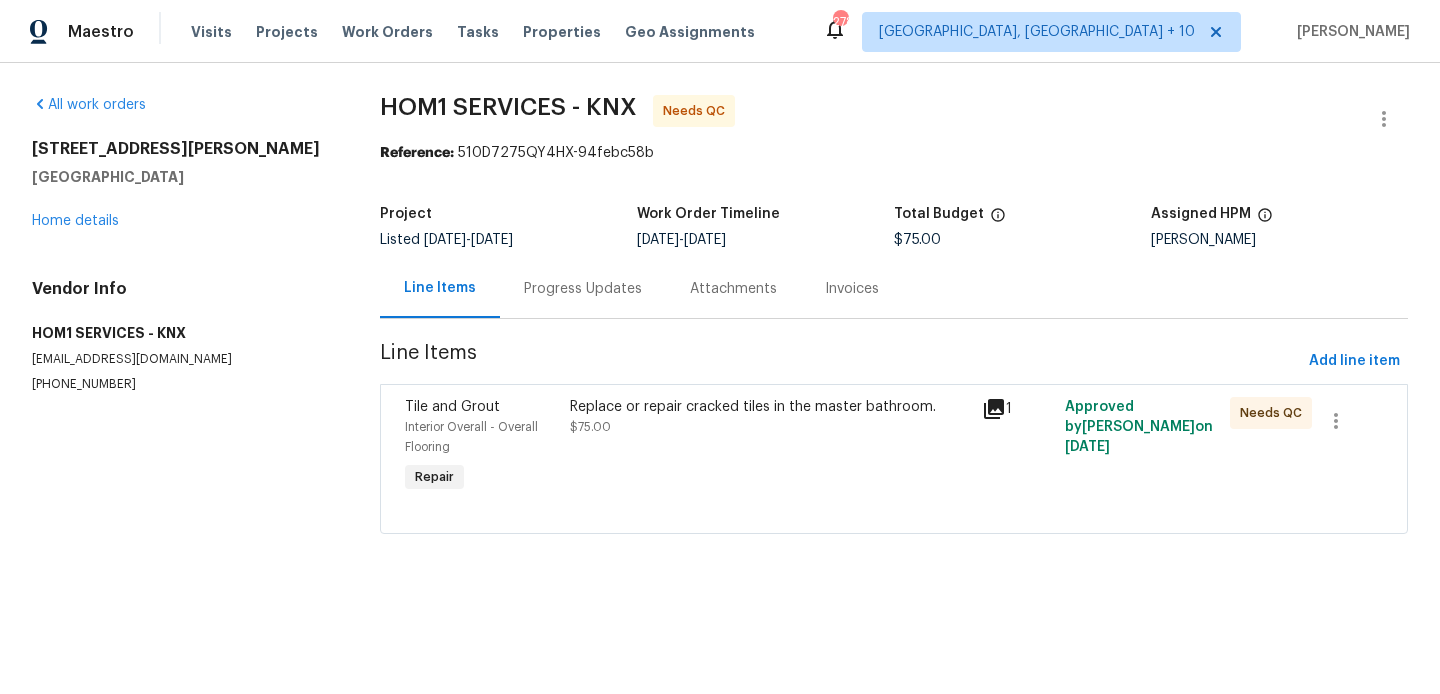 click on "Progress Updates" at bounding box center (583, 288) 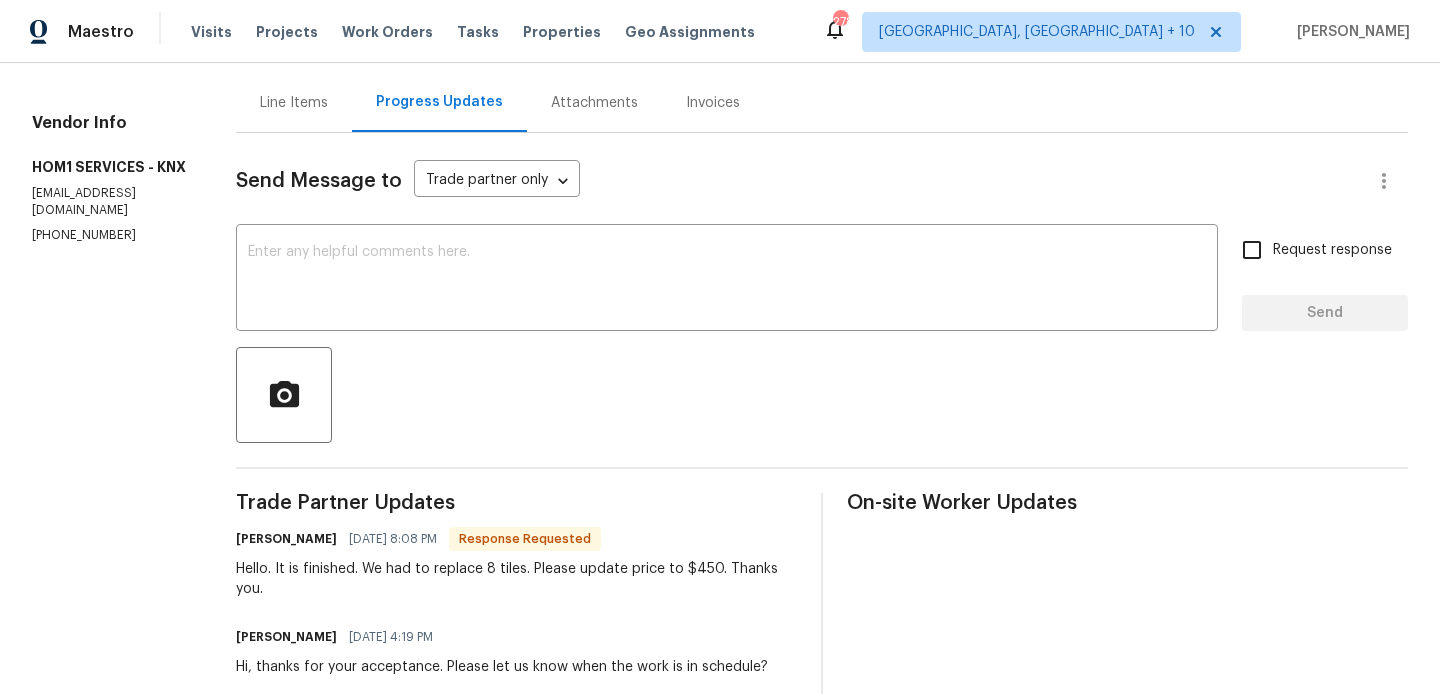 scroll, scrollTop: 0, scrollLeft: 0, axis: both 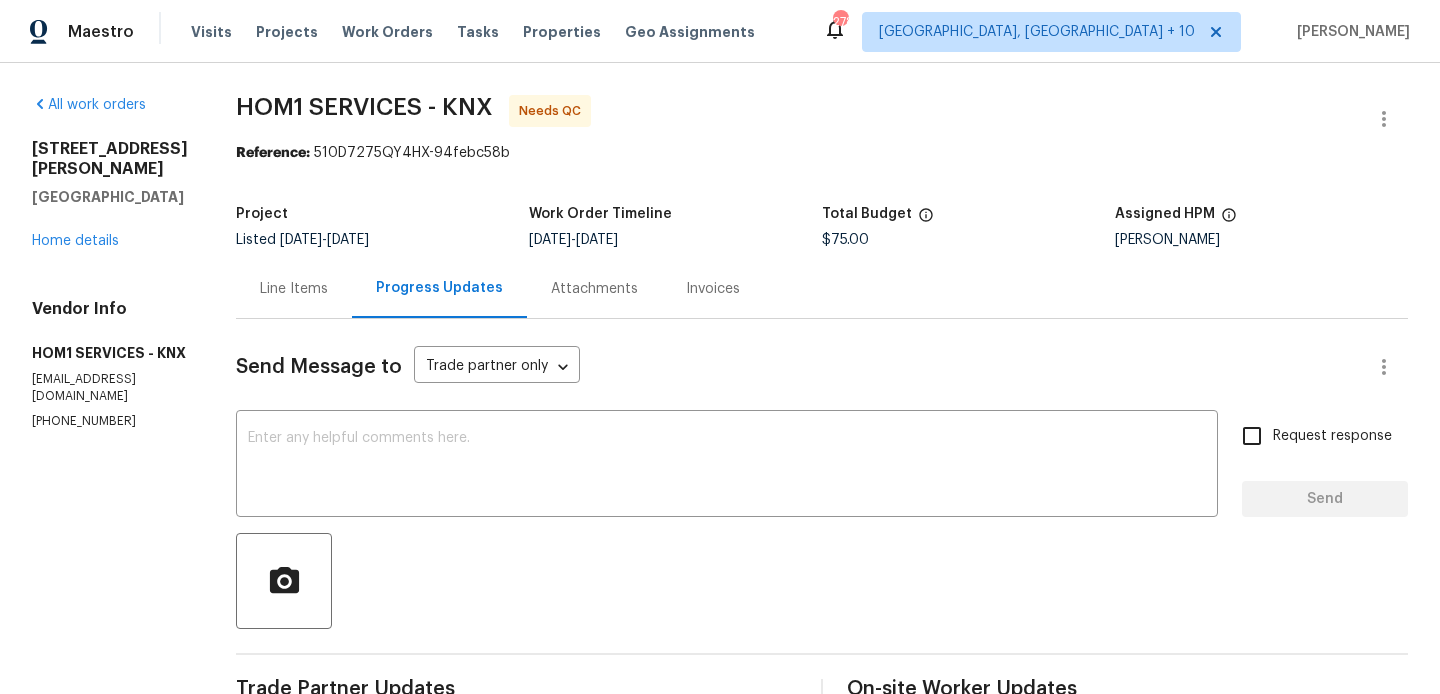 click on "Line Items" at bounding box center [294, 288] 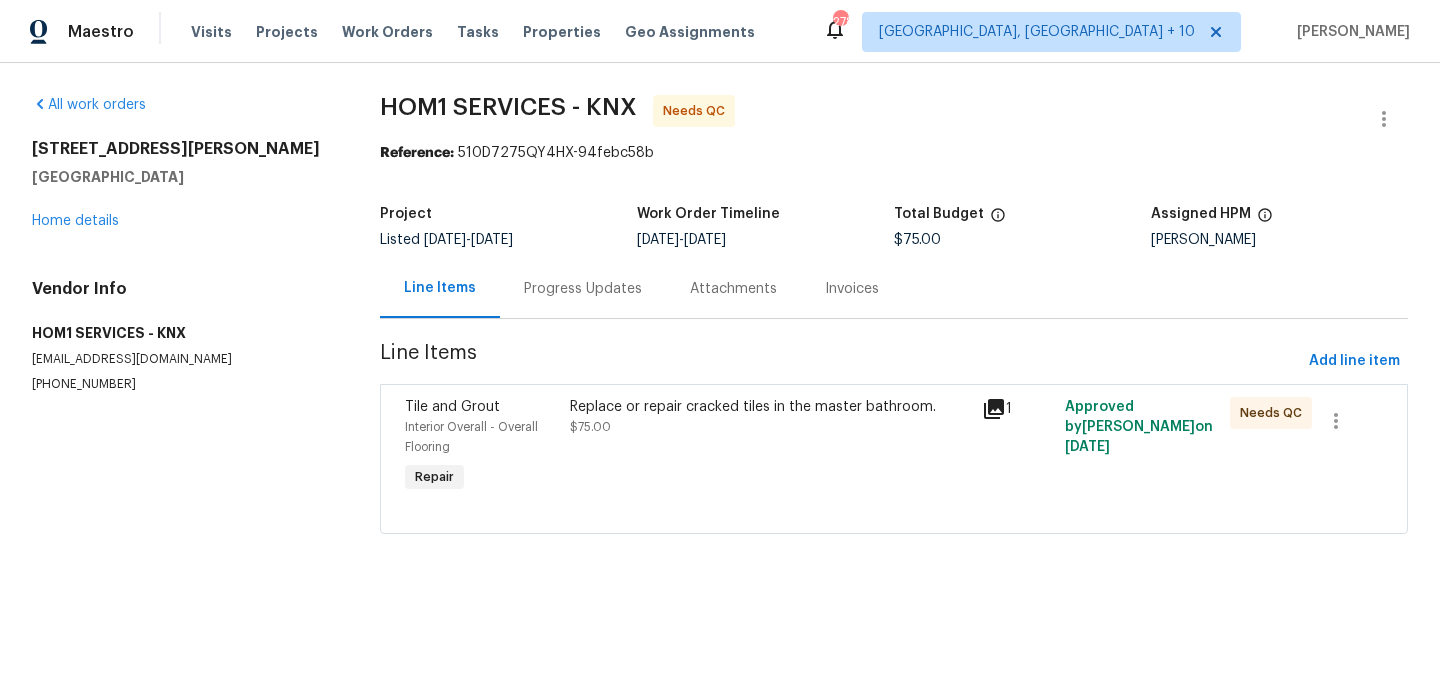 click on "Replace or repair cracked tiles in the master bathroom. $75.00" at bounding box center (770, 417) 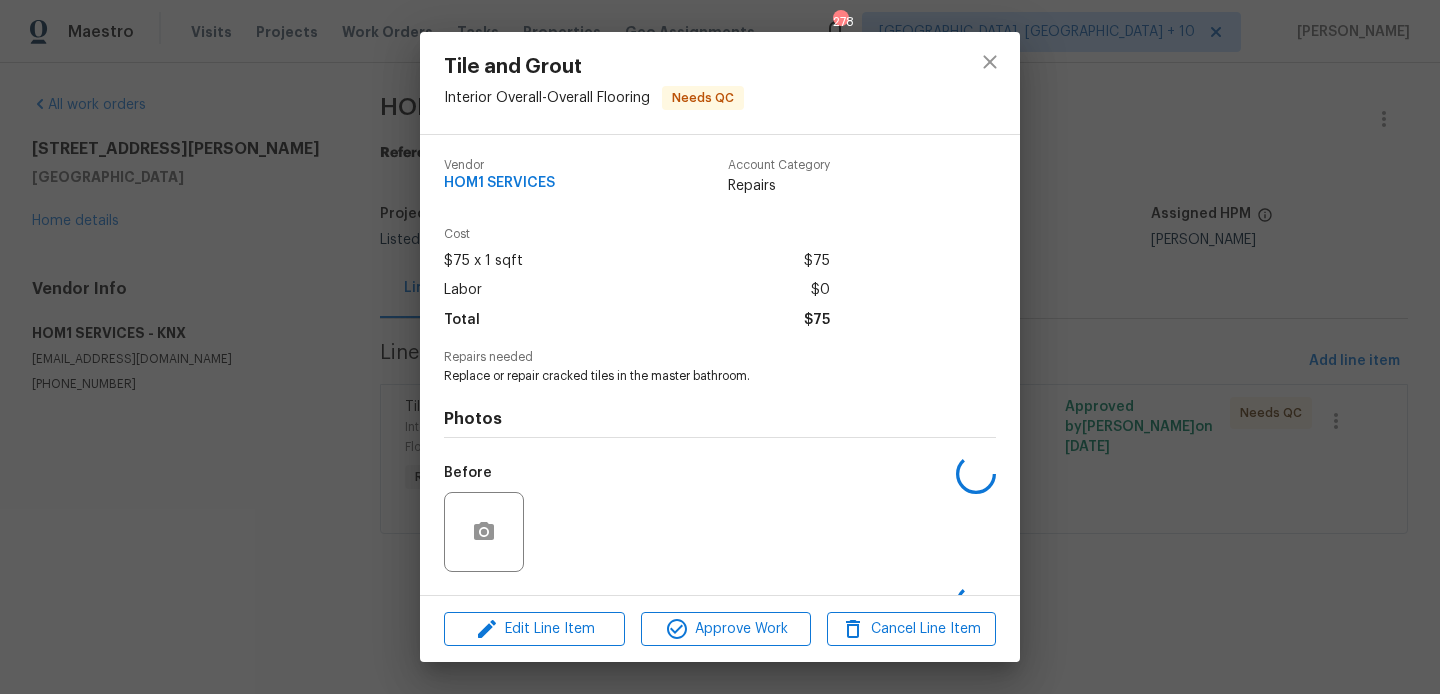 scroll, scrollTop: 127, scrollLeft: 0, axis: vertical 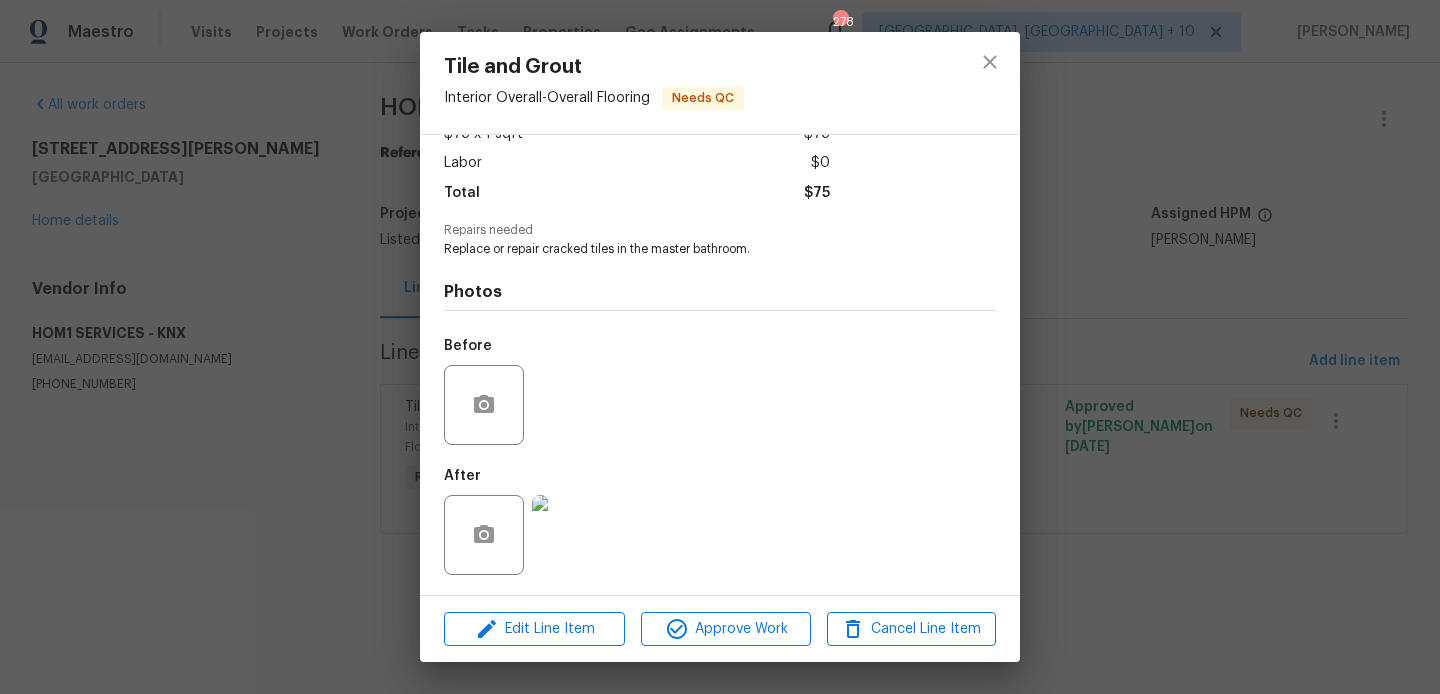 click at bounding box center [572, 535] 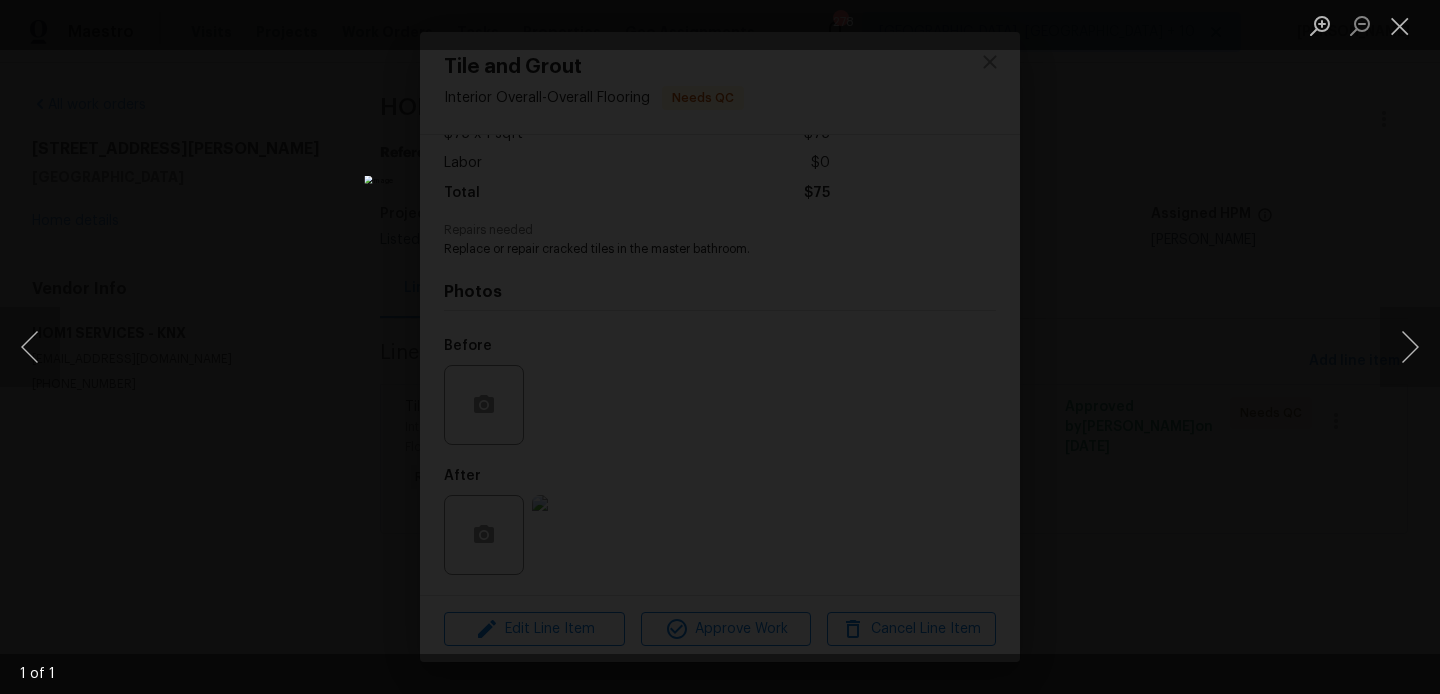 click at bounding box center [720, 347] 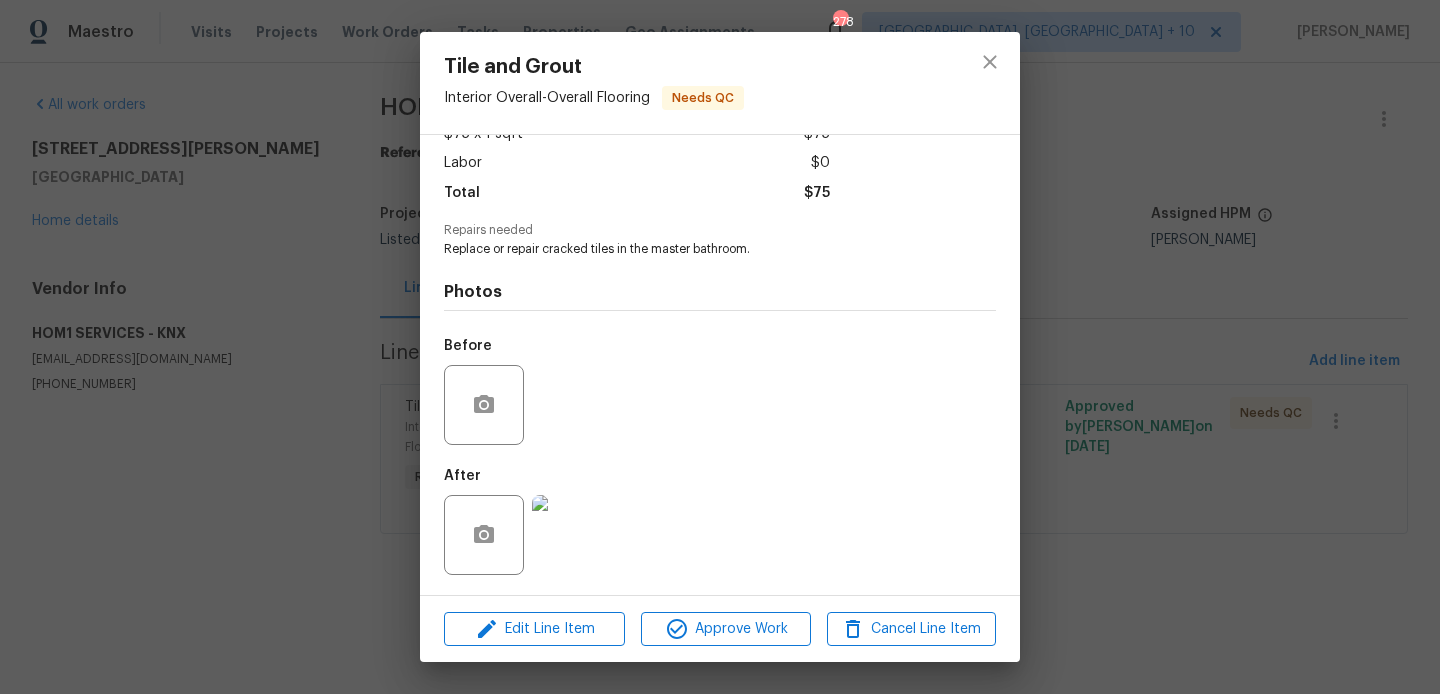 click on "Tile and Grout Interior Overall  -  Overall Flooring Needs QC Vendor HOM1 SERVICES Account Category Repairs Cost $75 x 1 sqft $75 Labor $0 Total $75 Repairs needed Replace or repair cracked tiles in the master bathroom. Photos Before After  Edit Line Item  Approve Work  Cancel Line Item" at bounding box center (720, 347) 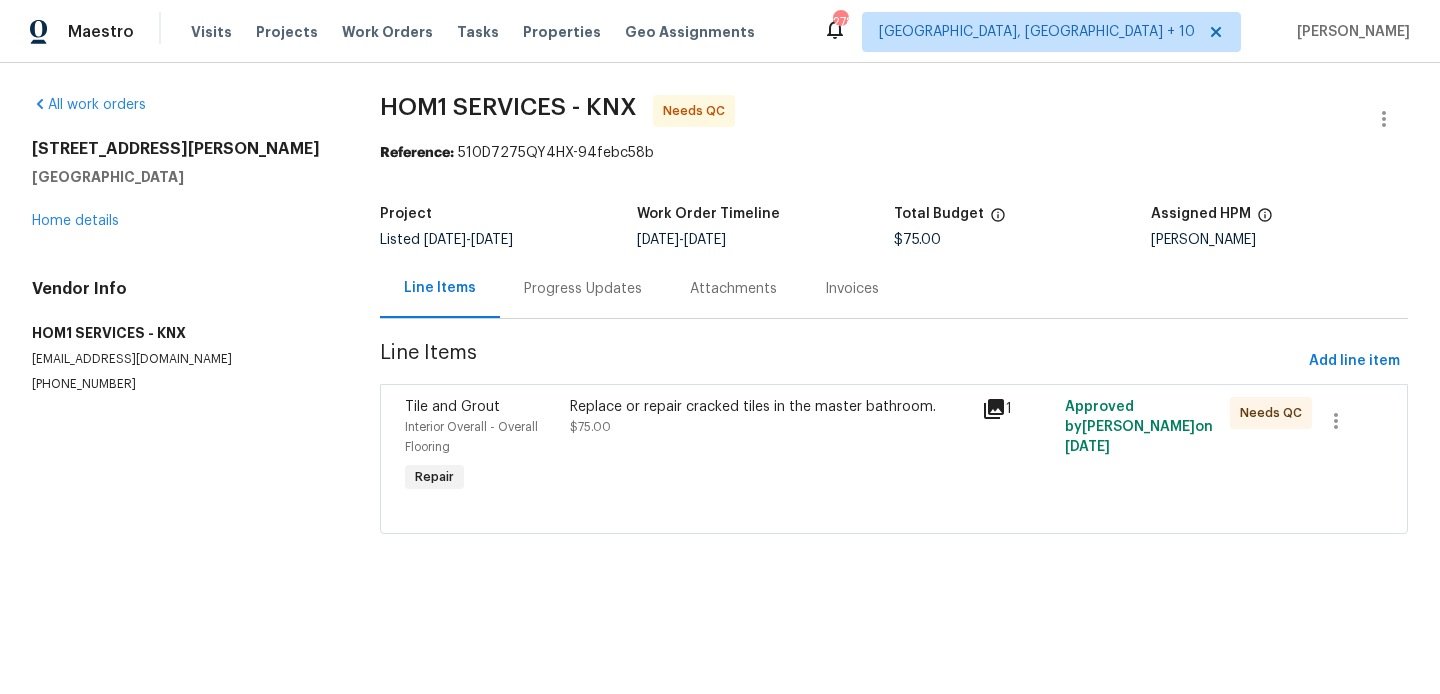 click on "$75.00" at bounding box center (590, 427) 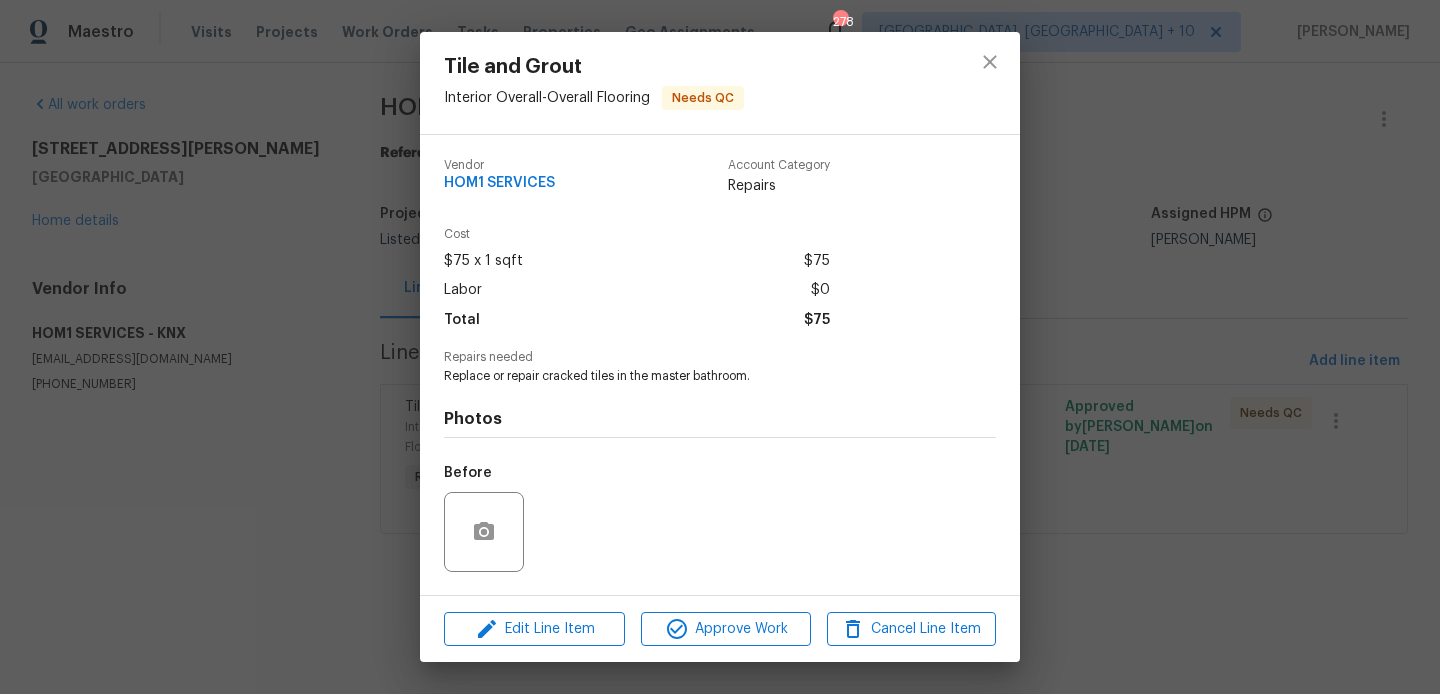 scroll, scrollTop: 127, scrollLeft: 0, axis: vertical 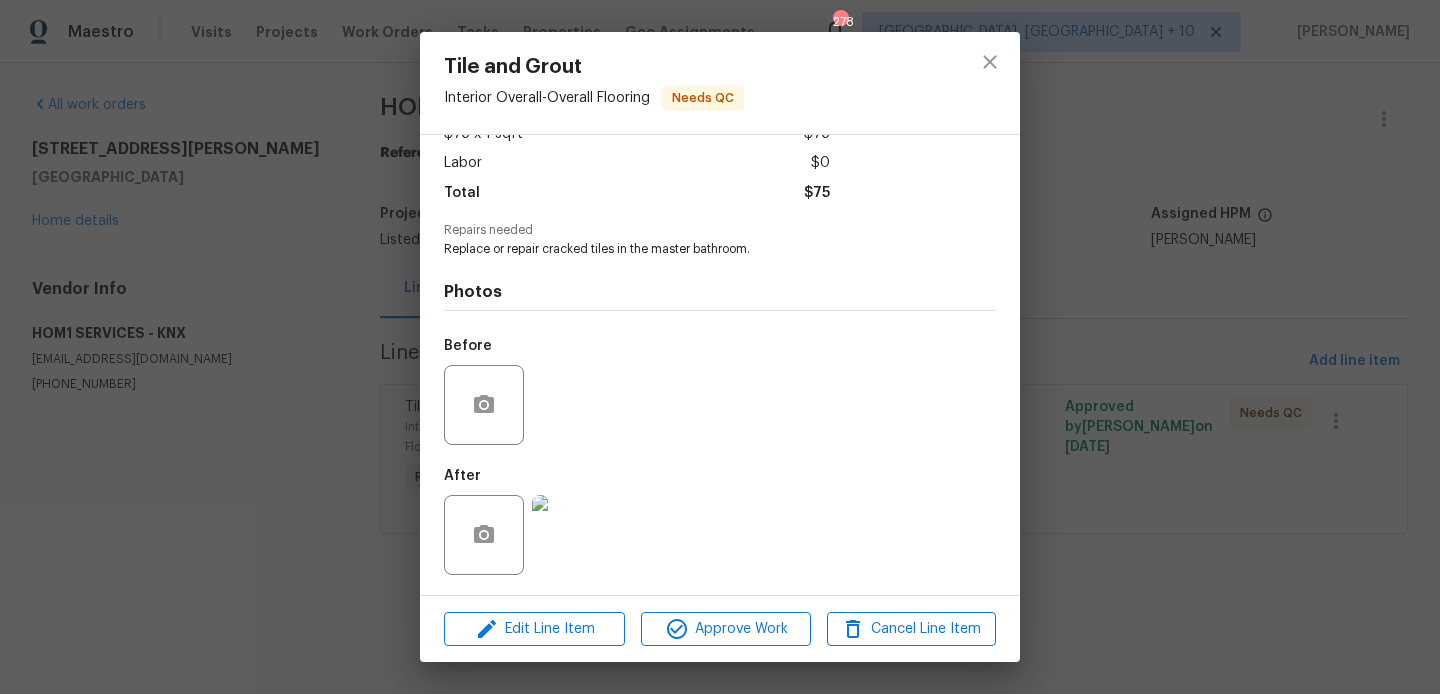 click on "Edit Line Item  Approve Work  Cancel Line Item" at bounding box center (720, 629) 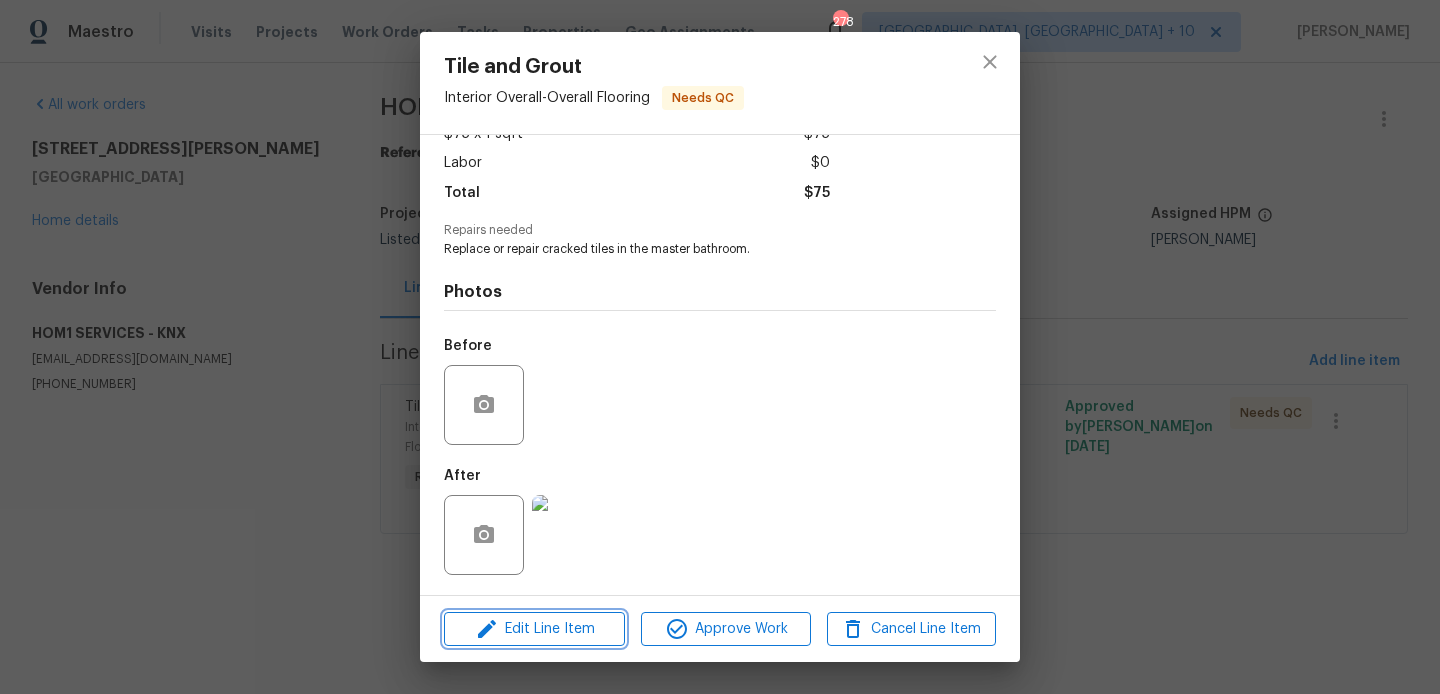 click on "Edit Line Item" at bounding box center [534, 629] 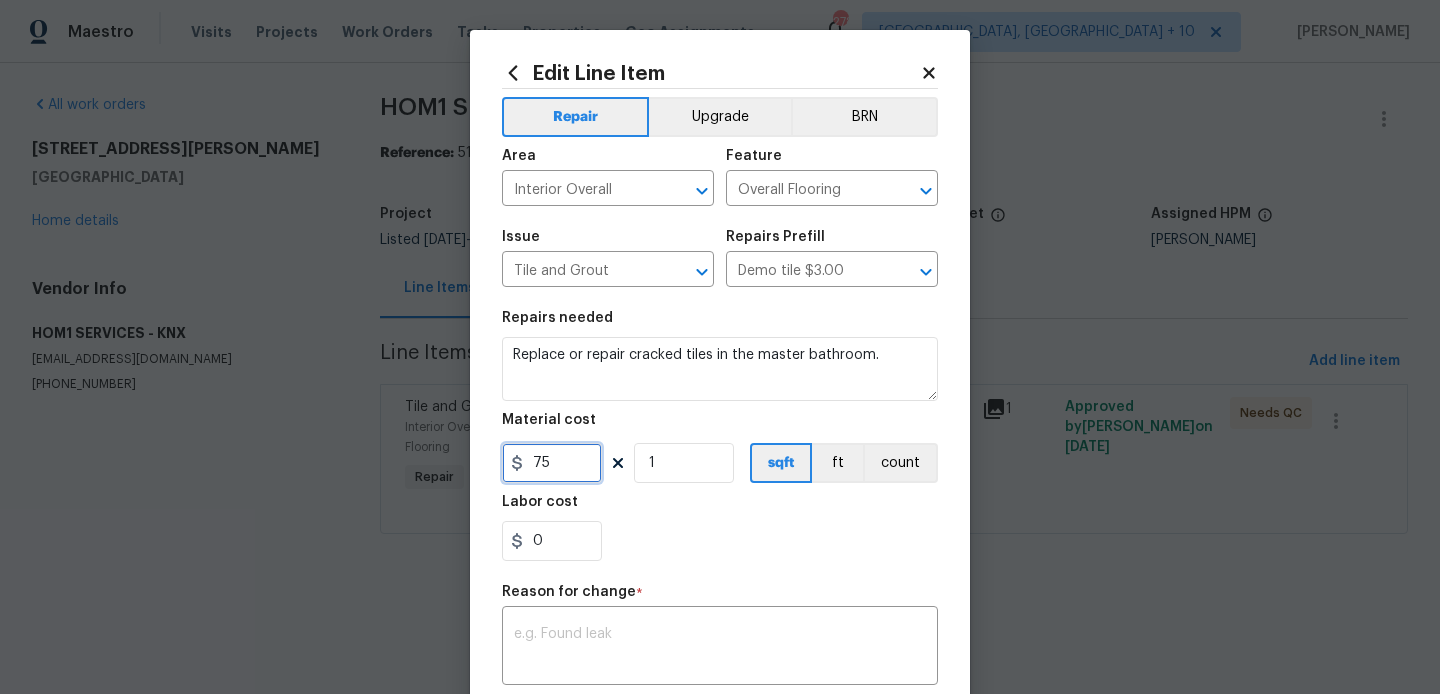 click on "75" at bounding box center [552, 463] 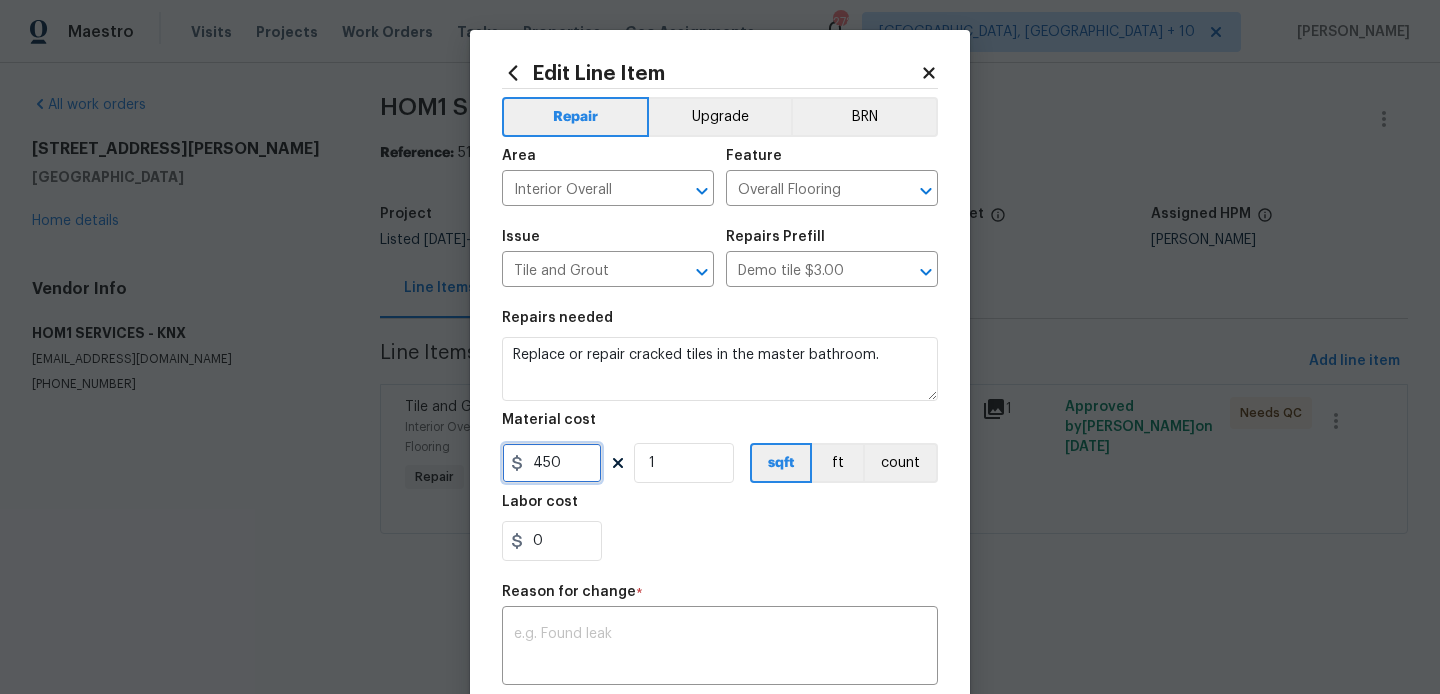 scroll, scrollTop: 166, scrollLeft: 0, axis: vertical 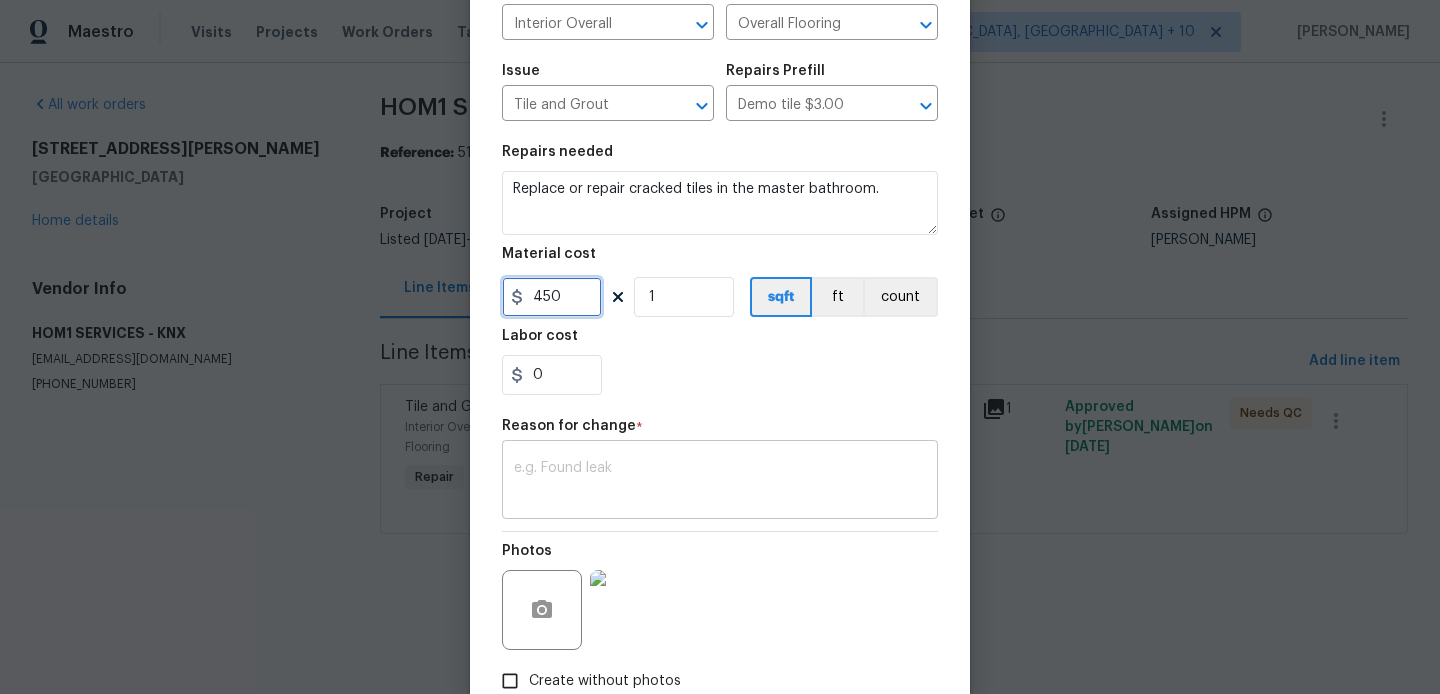 type on "450" 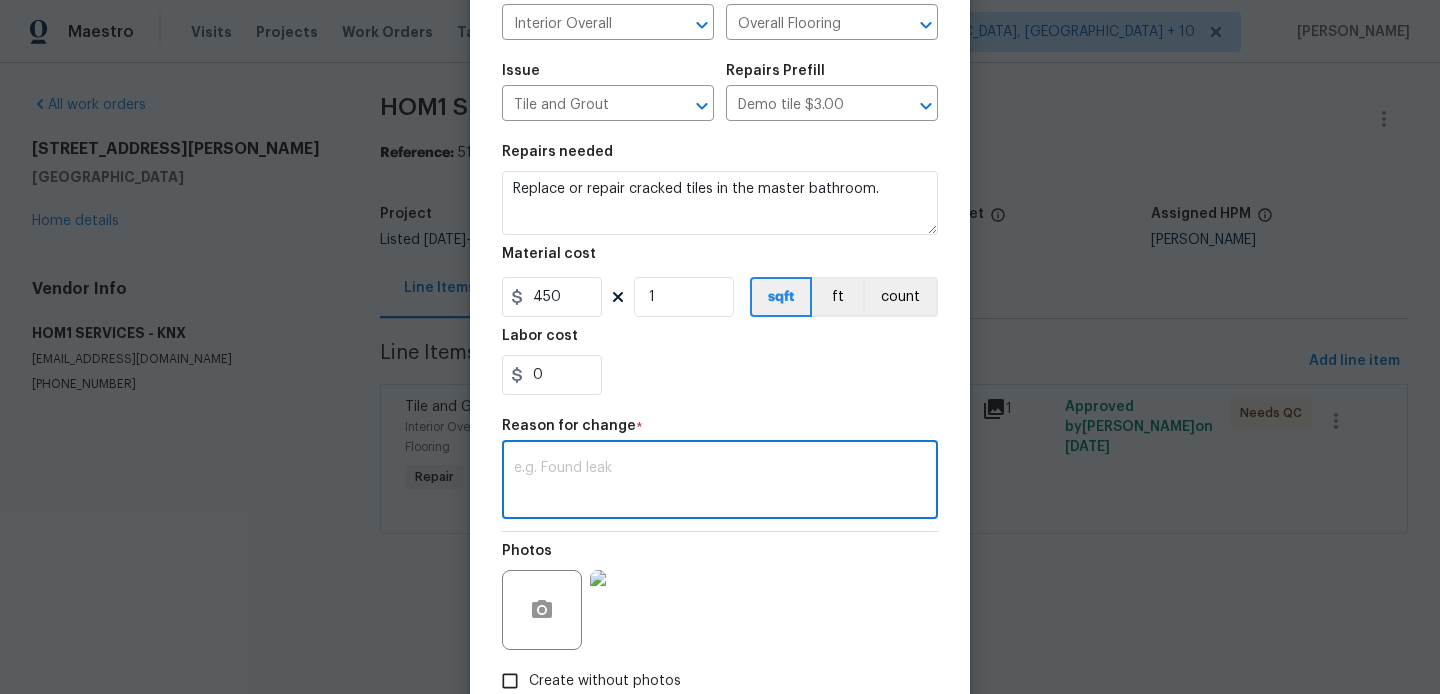 click at bounding box center (720, 482) 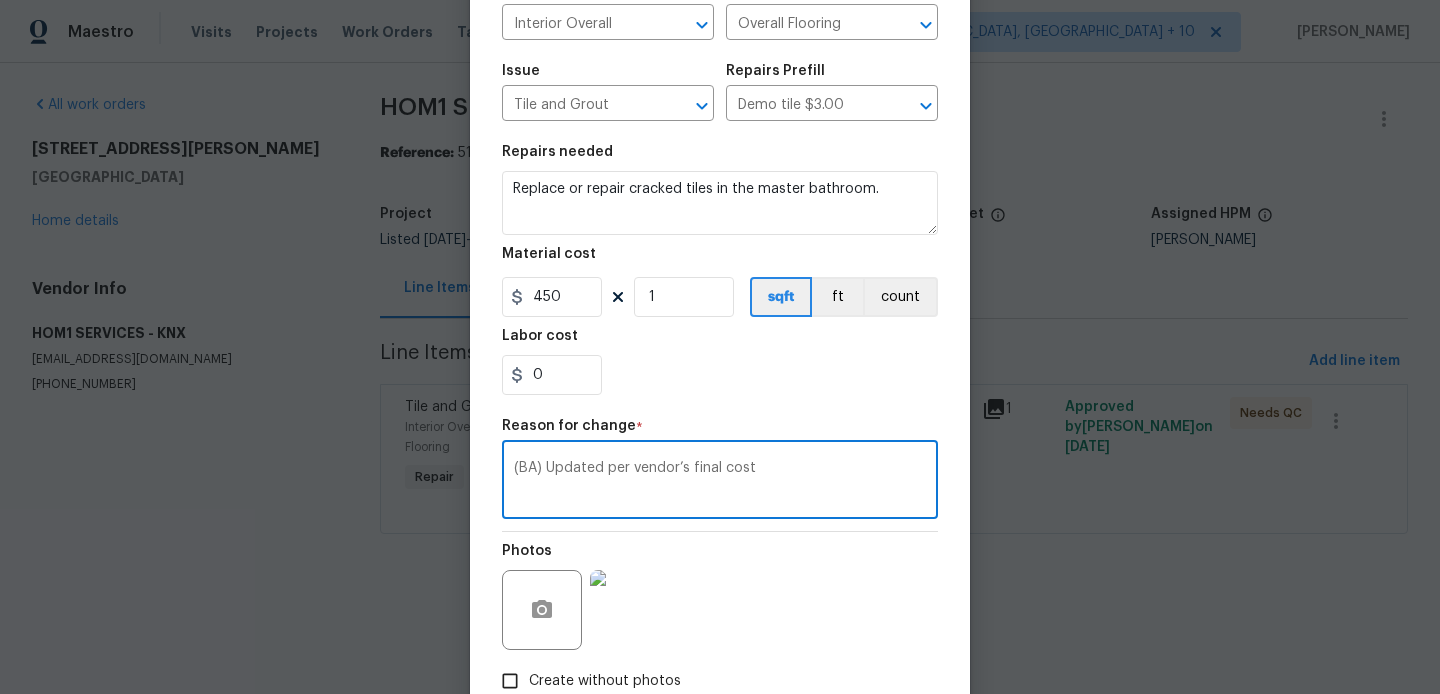 type on "(BA) Updated per vendor’s final cost" 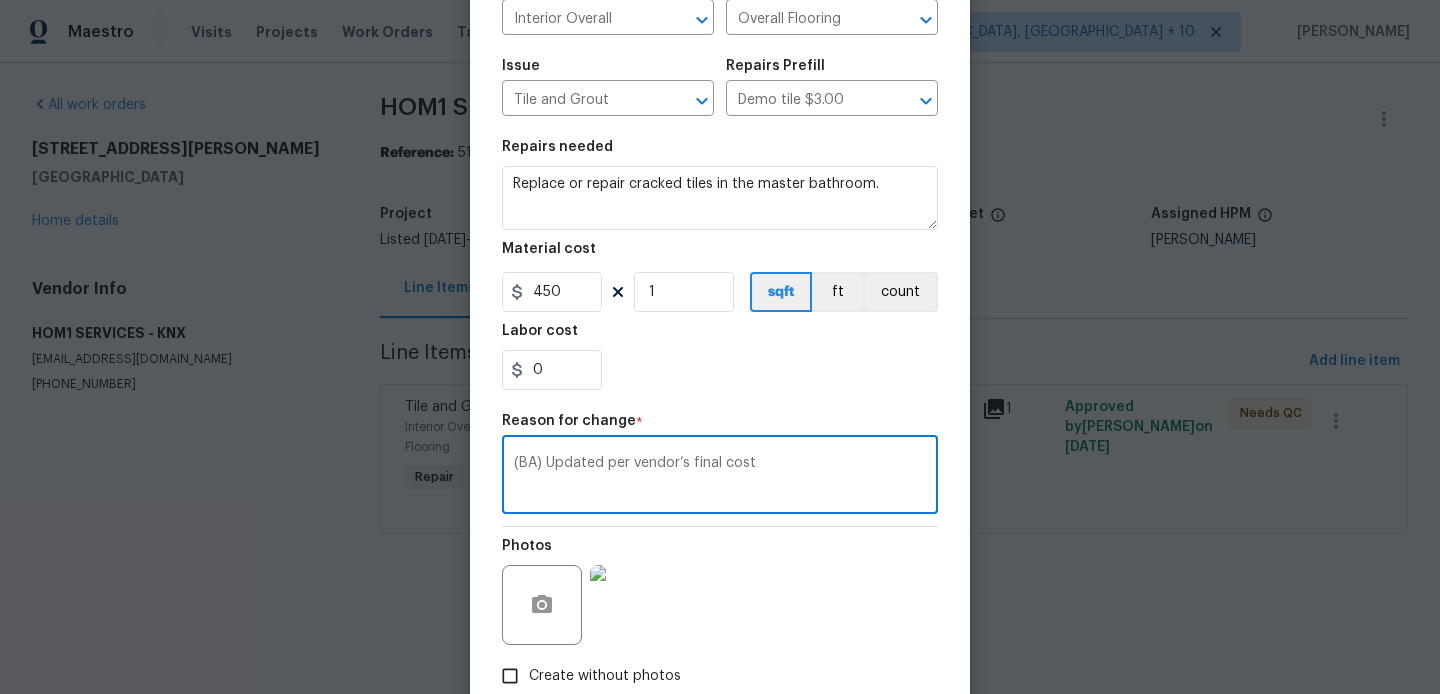 scroll, scrollTop: 292, scrollLeft: 0, axis: vertical 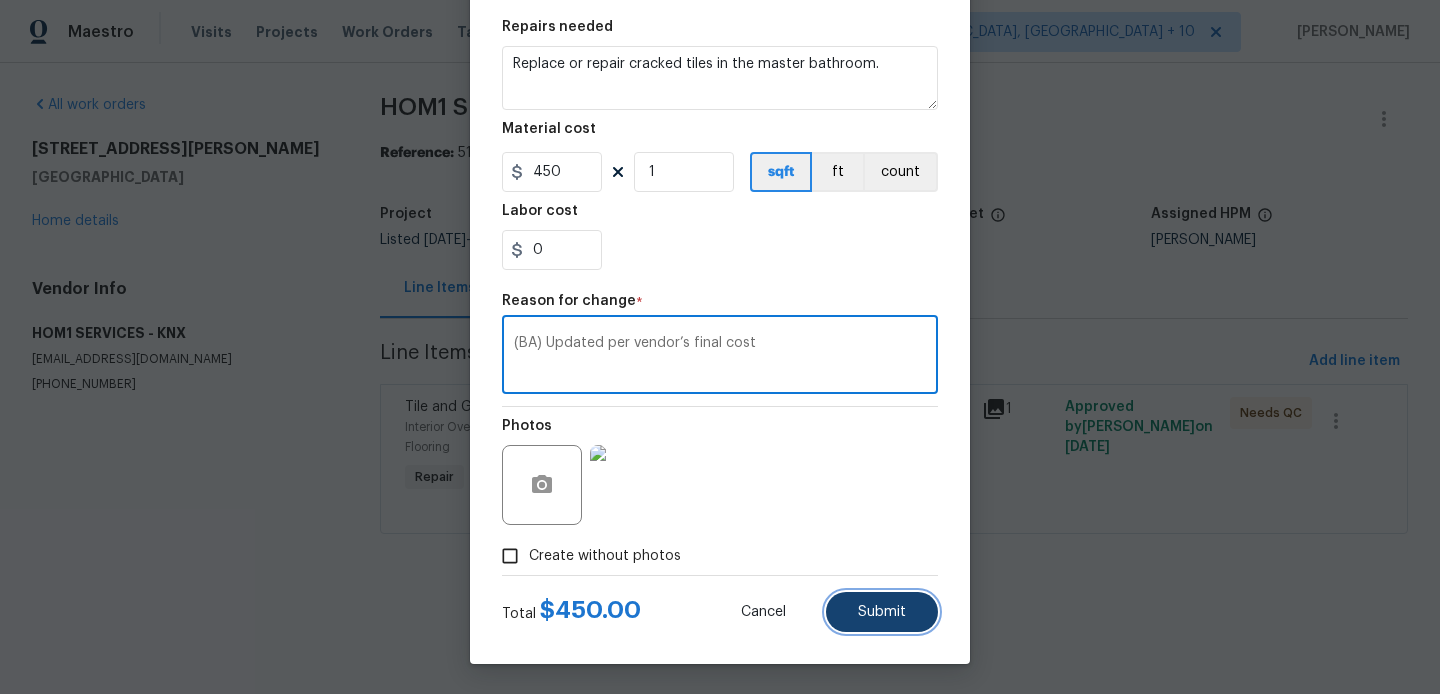 click on "Submit" at bounding box center [882, 612] 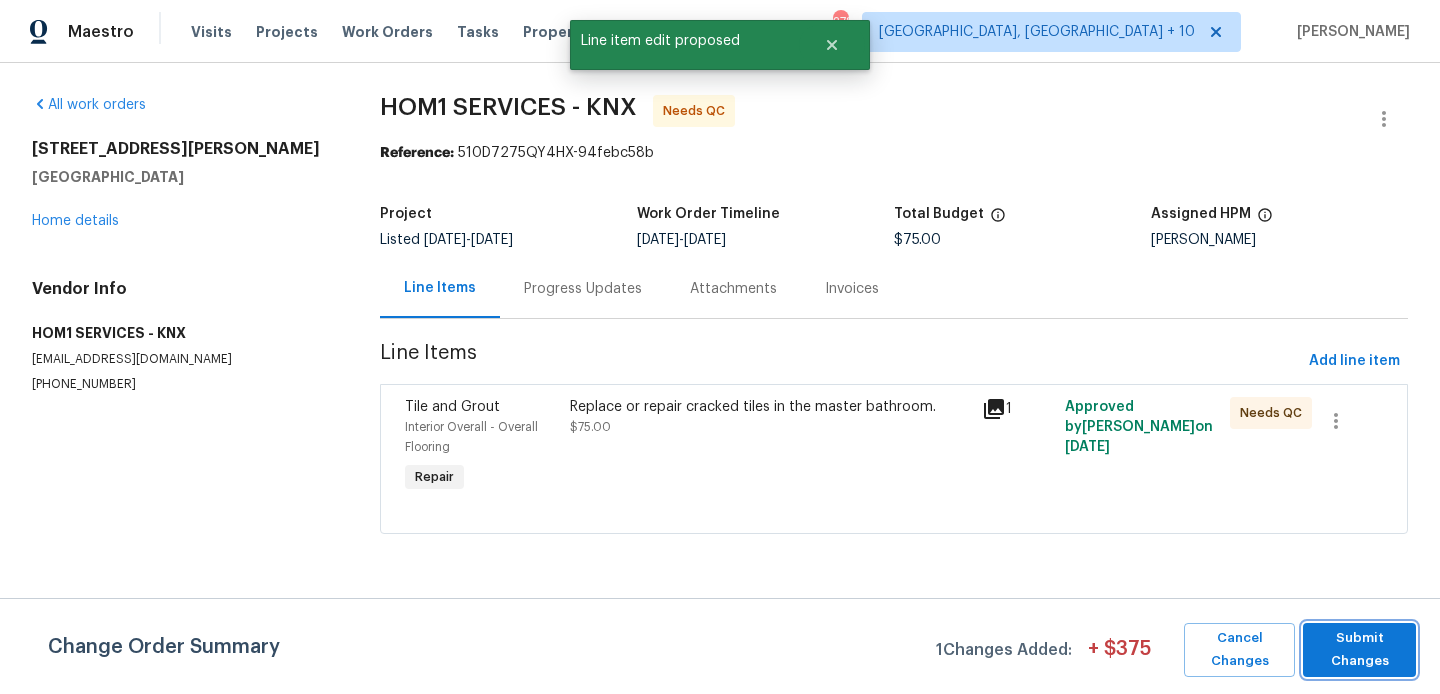 scroll, scrollTop: 0, scrollLeft: 0, axis: both 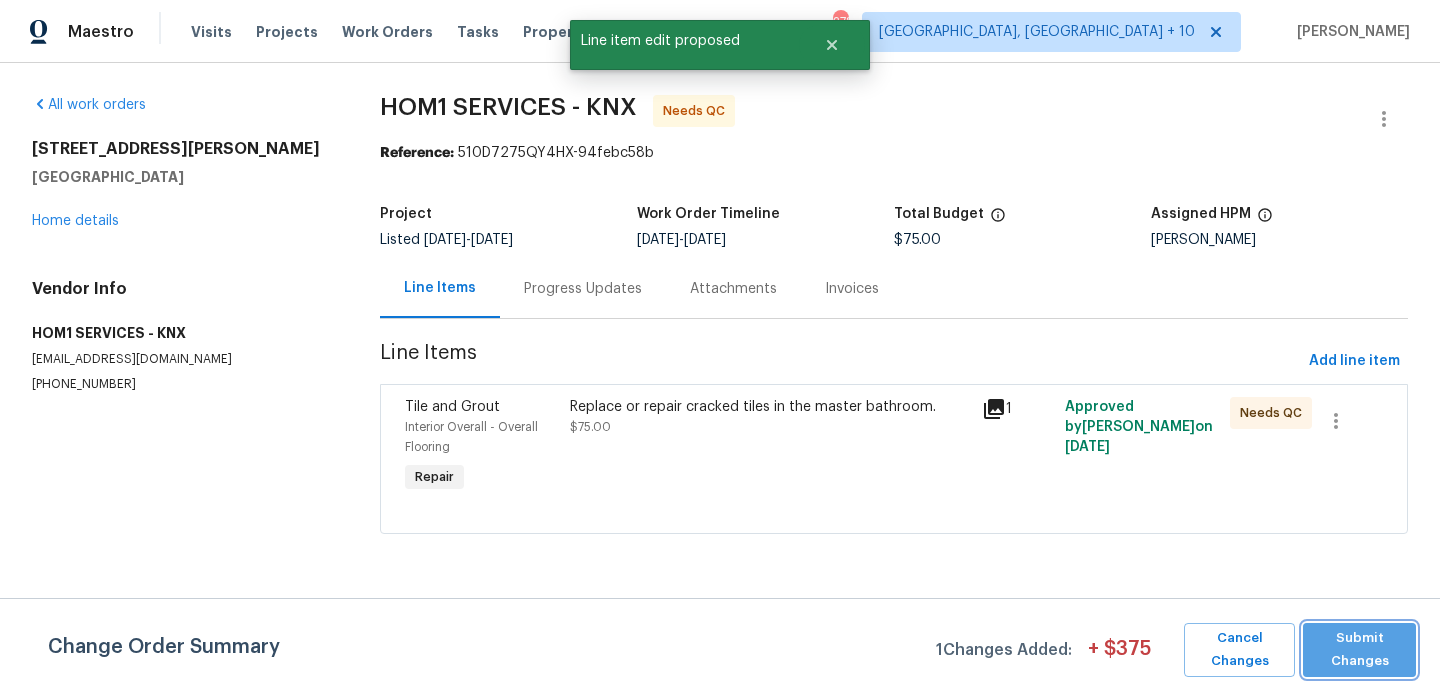 click on "Submit Changes" at bounding box center [1359, 650] 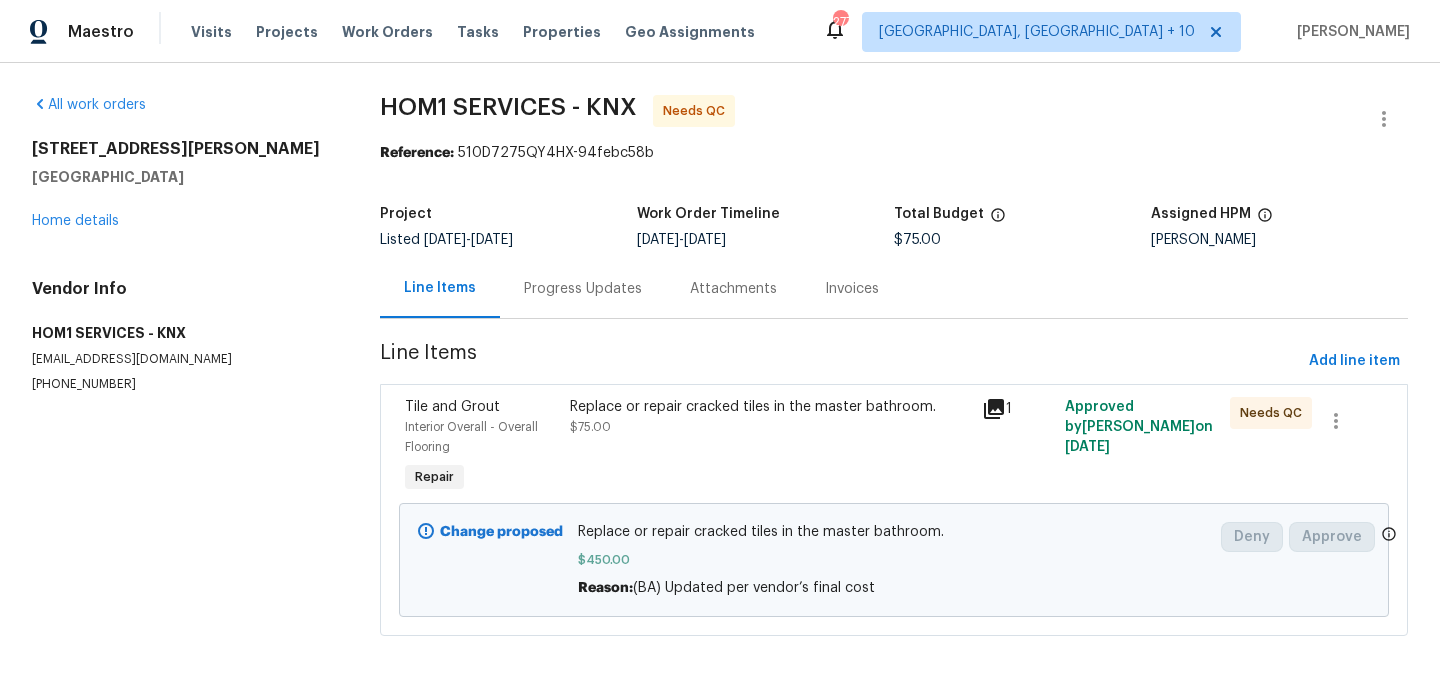 scroll, scrollTop: 0, scrollLeft: 0, axis: both 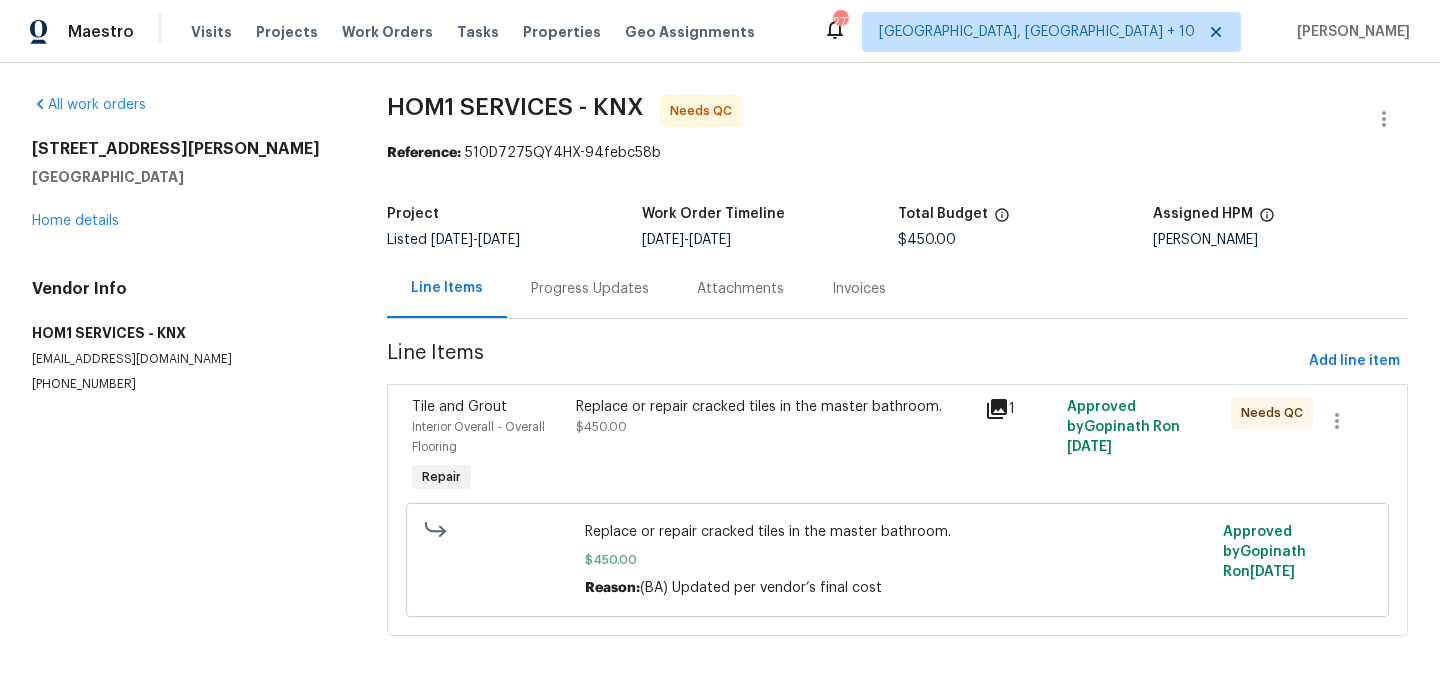 click on "Progress Updates" at bounding box center (590, 289) 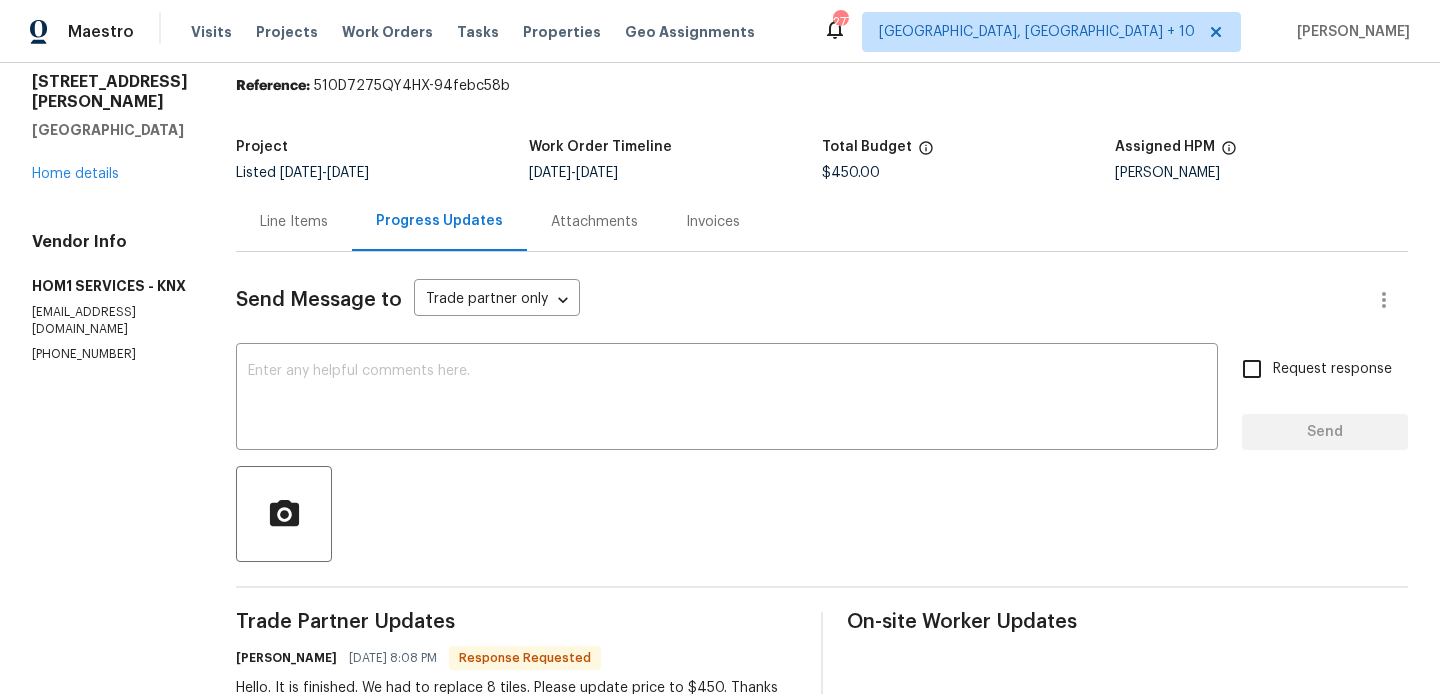 scroll, scrollTop: 158, scrollLeft: 0, axis: vertical 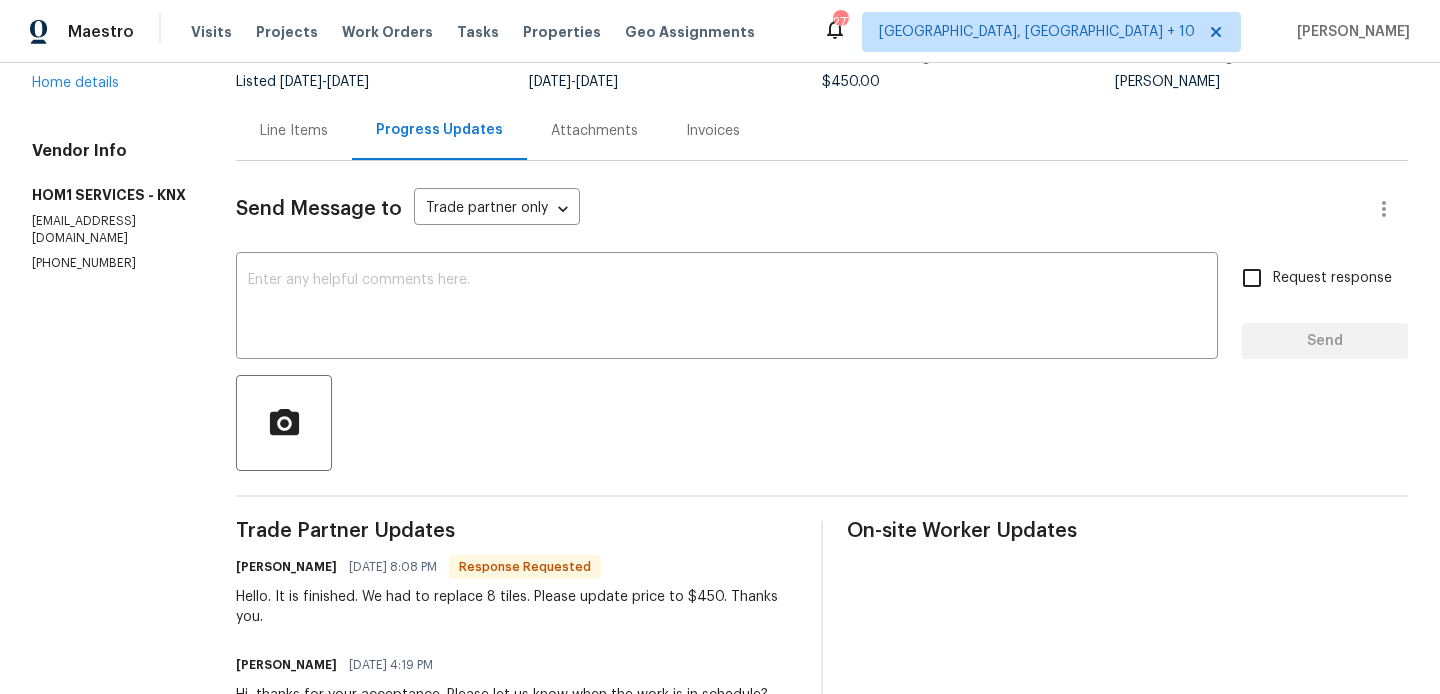click on "[PERSON_NAME]" at bounding box center [286, 567] 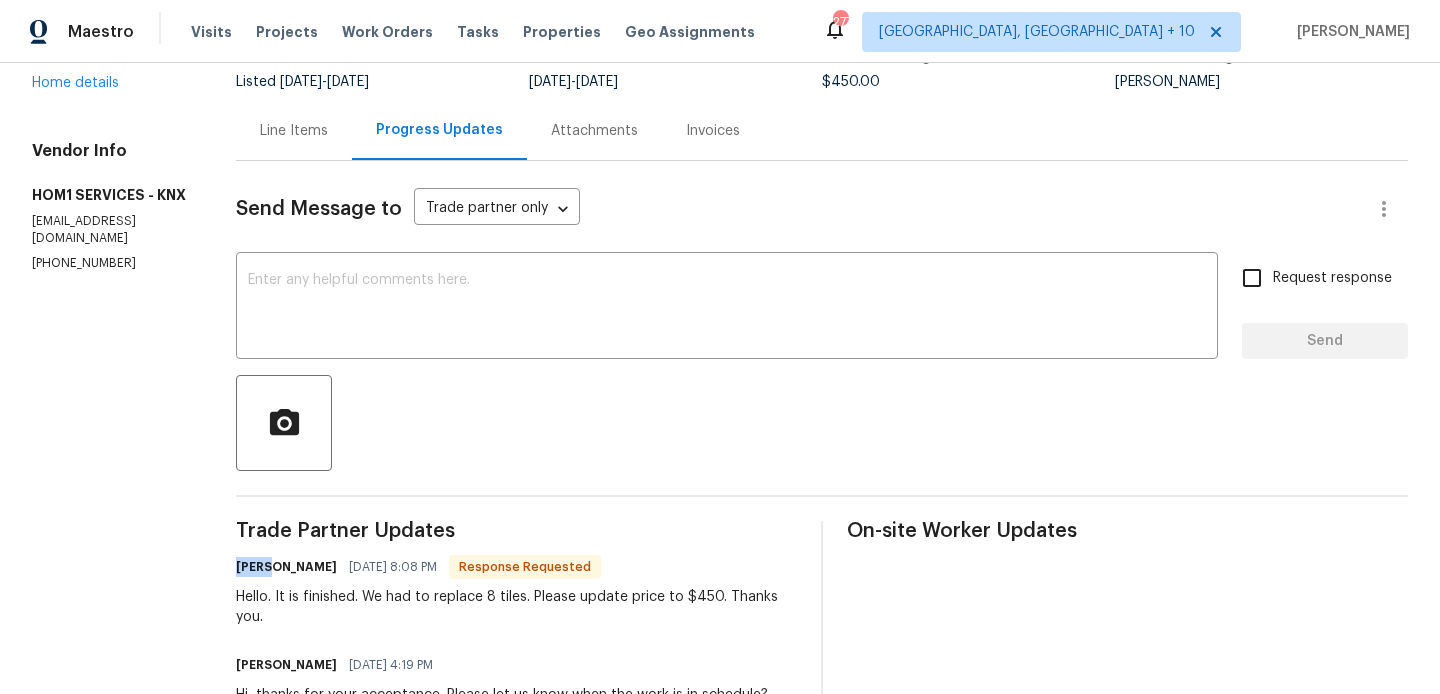 click on "[PERSON_NAME]" at bounding box center (286, 567) 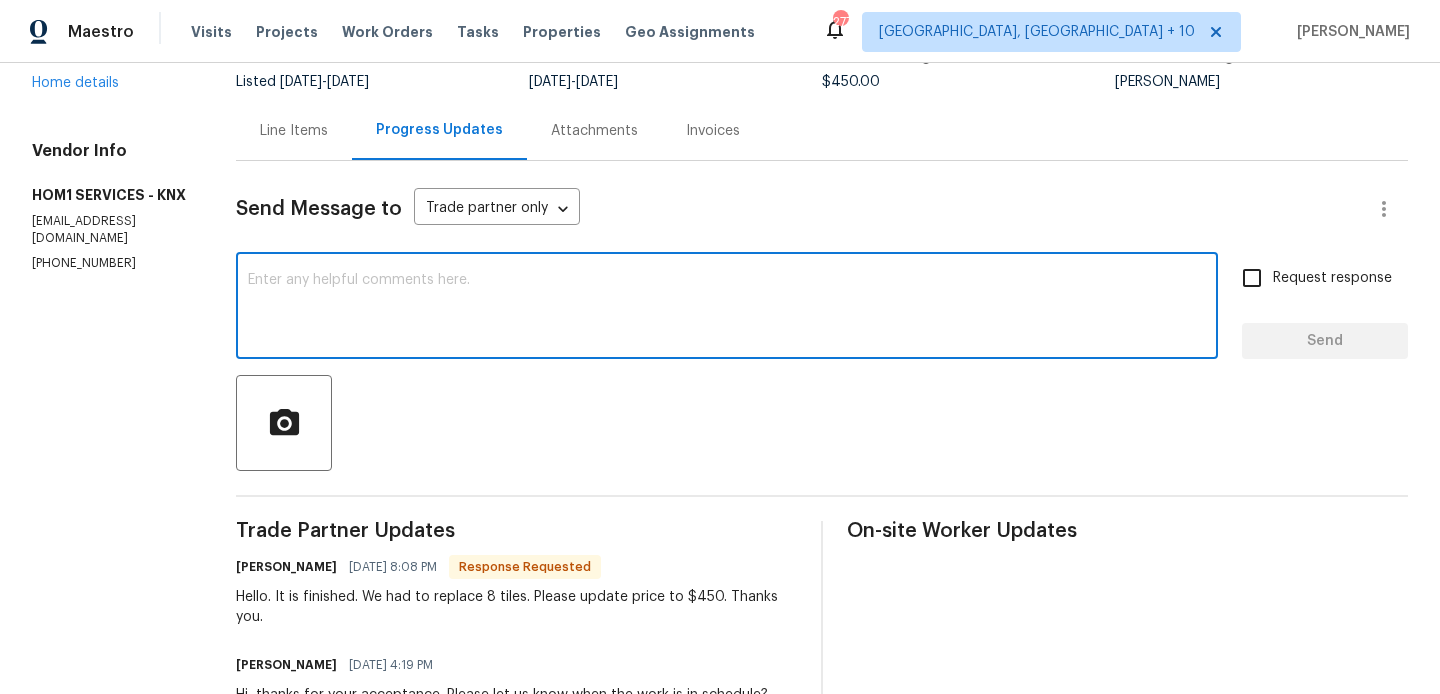 click at bounding box center (727, 308) 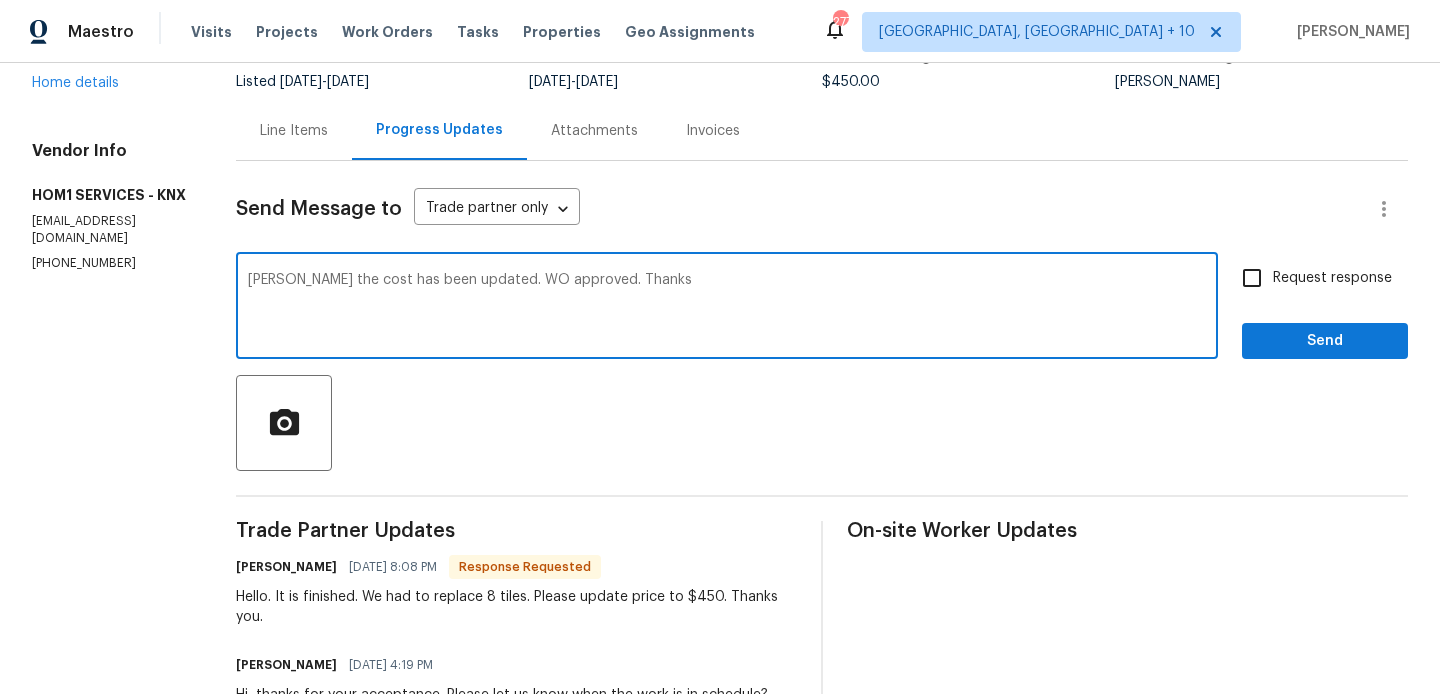 type on "[PERSON_NAME] the cost has been updated. WO approved. Thanks" 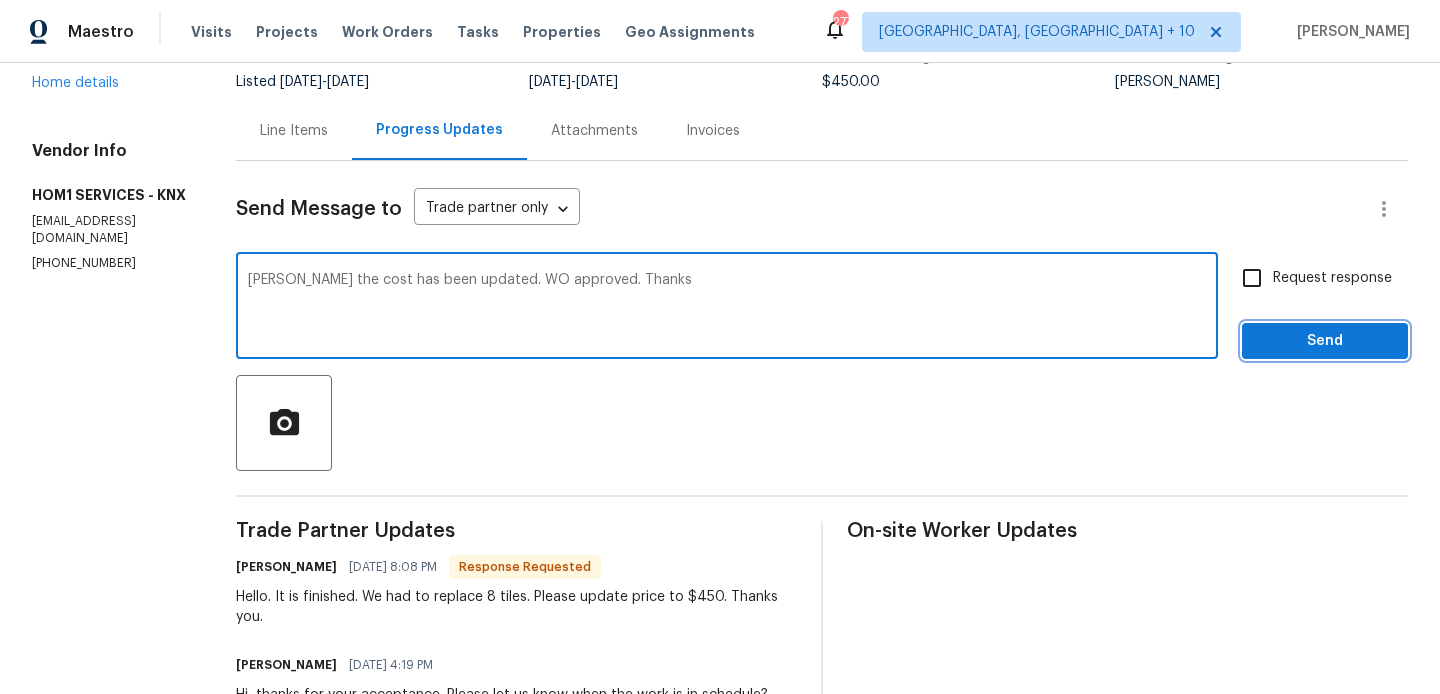 click on "Send" at bounding box center (1325, 341) 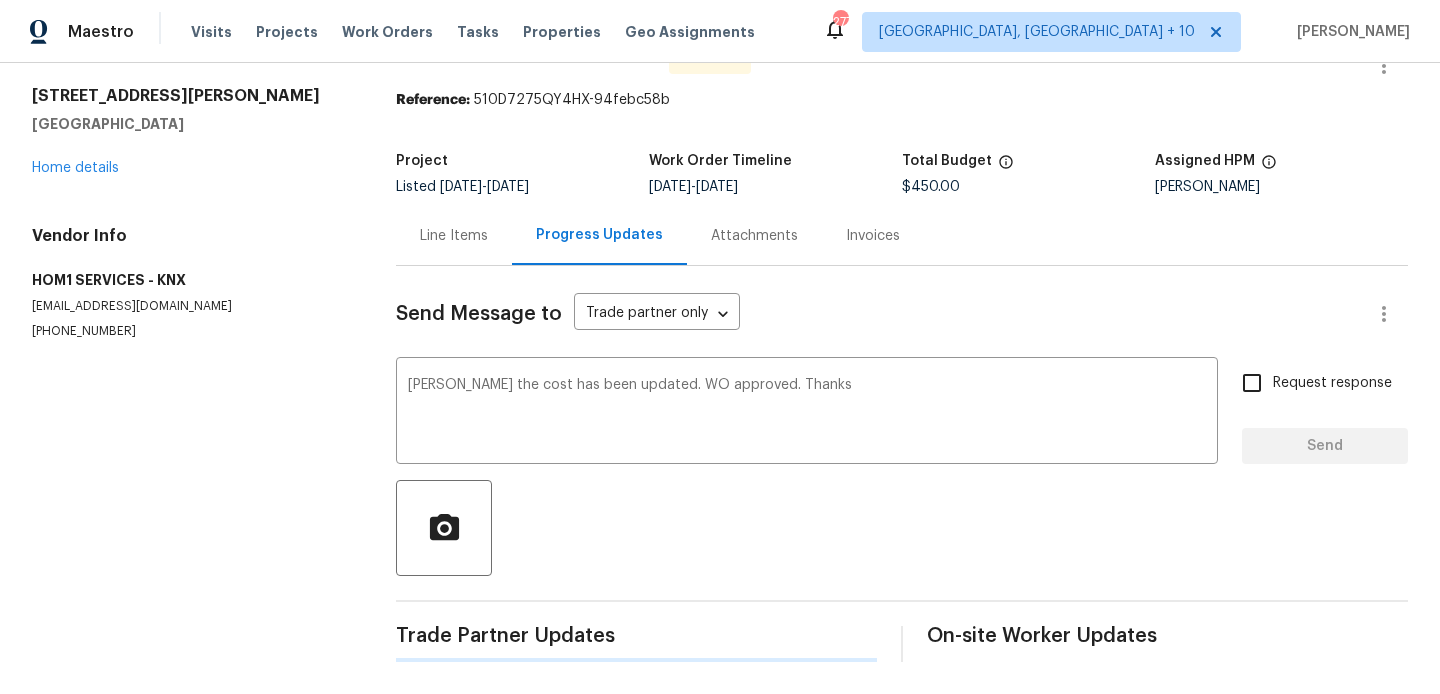 type 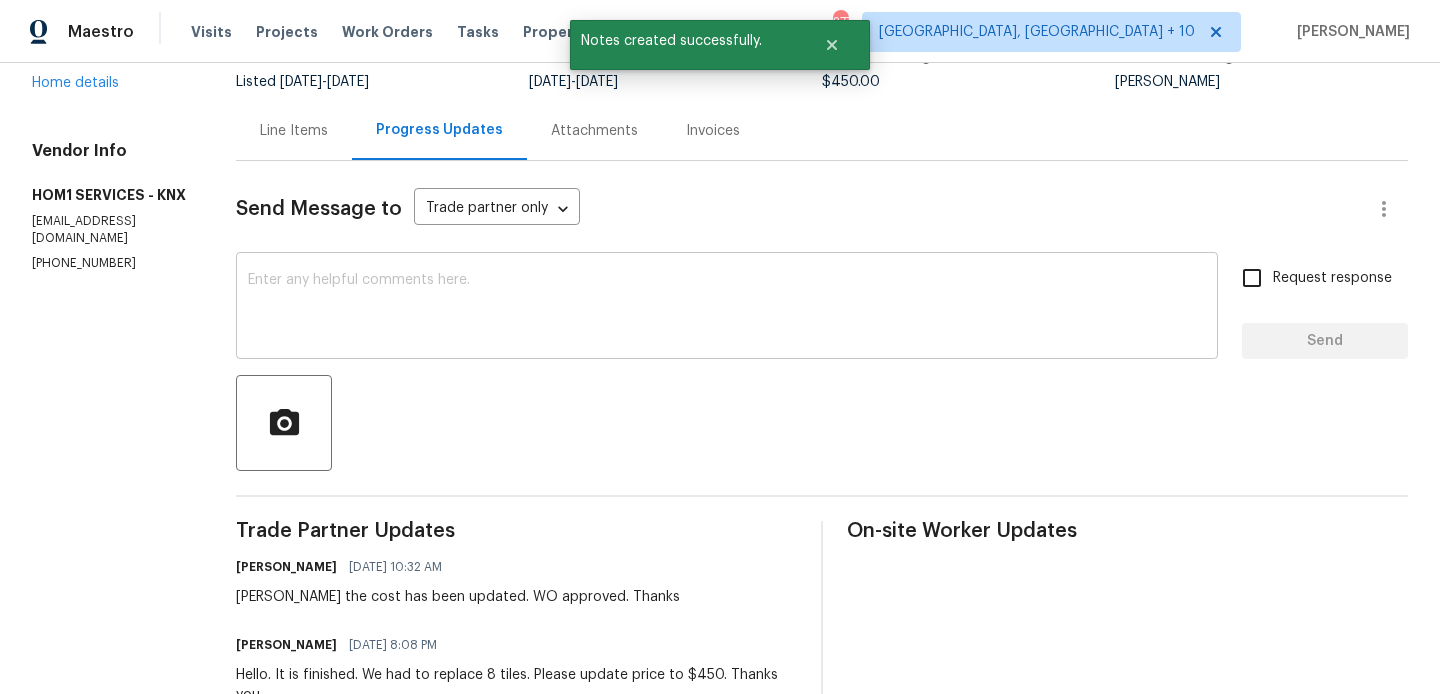 scroll, scrollTop: 0, scrollLeft: 0, axis: both 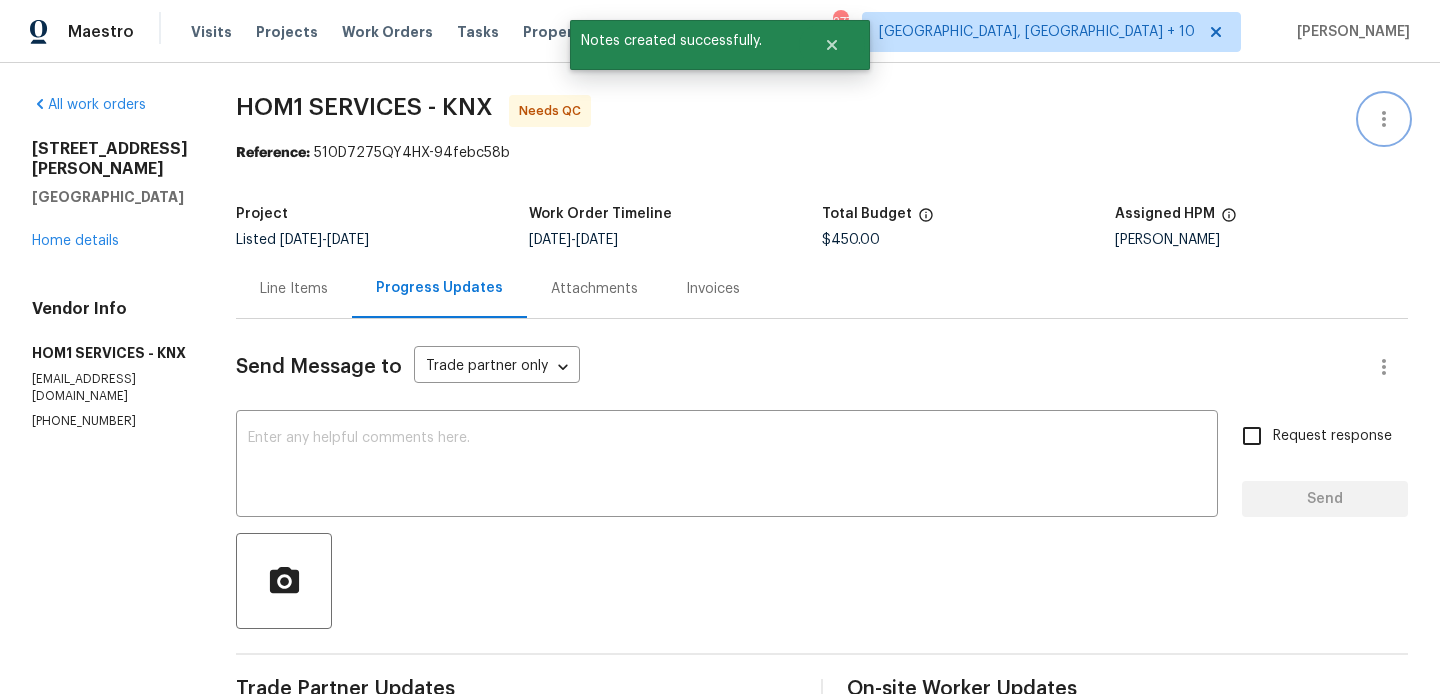 click at bounding box center (1384, 119) 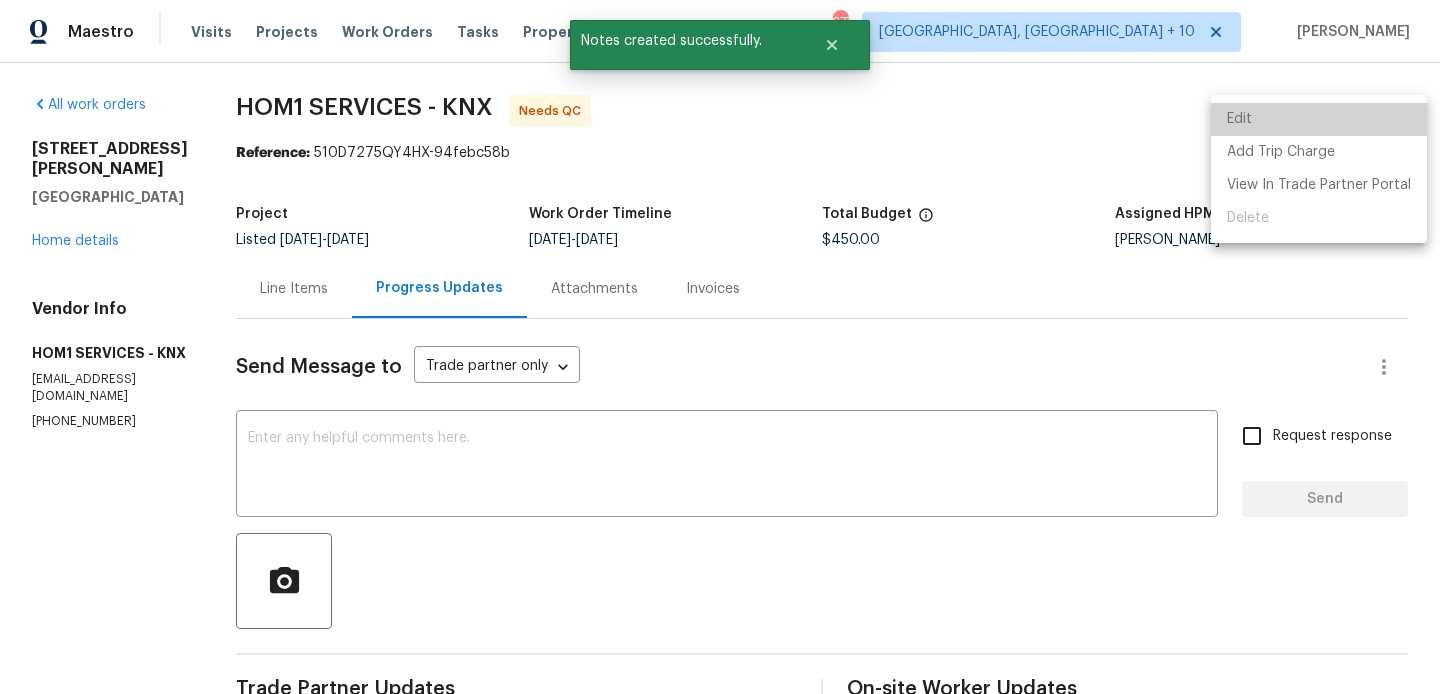 click on "Edit" at bounding box center (1319, 119) 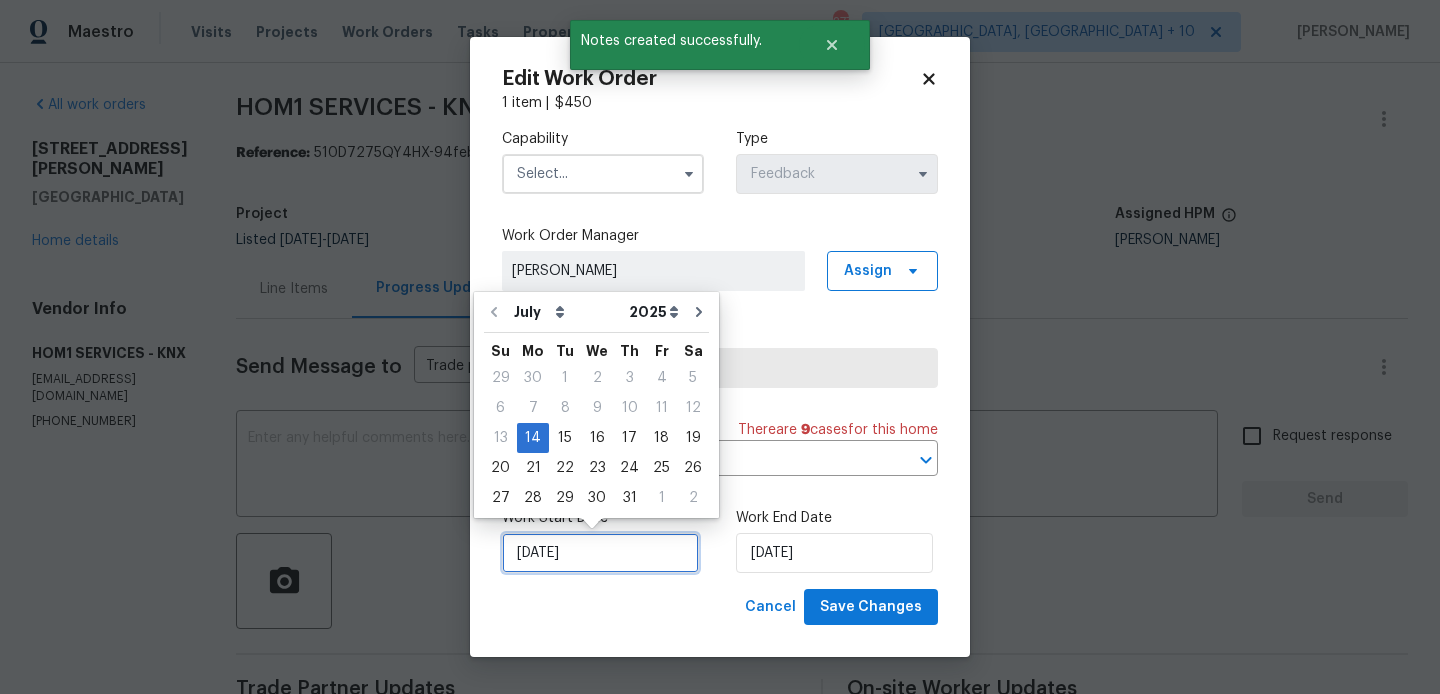 click on "14/07/2025" at bounding box center [600, 553] 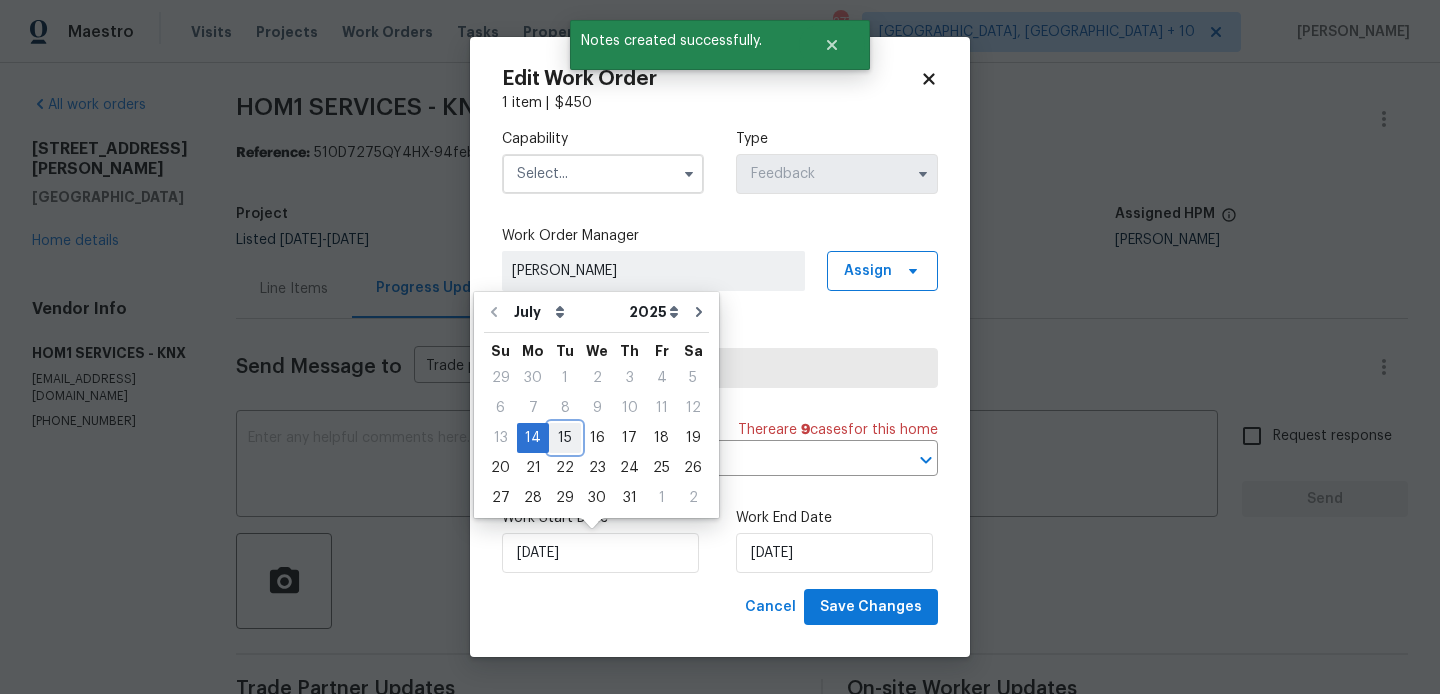 click on "15" at bounding box center (565, 438) 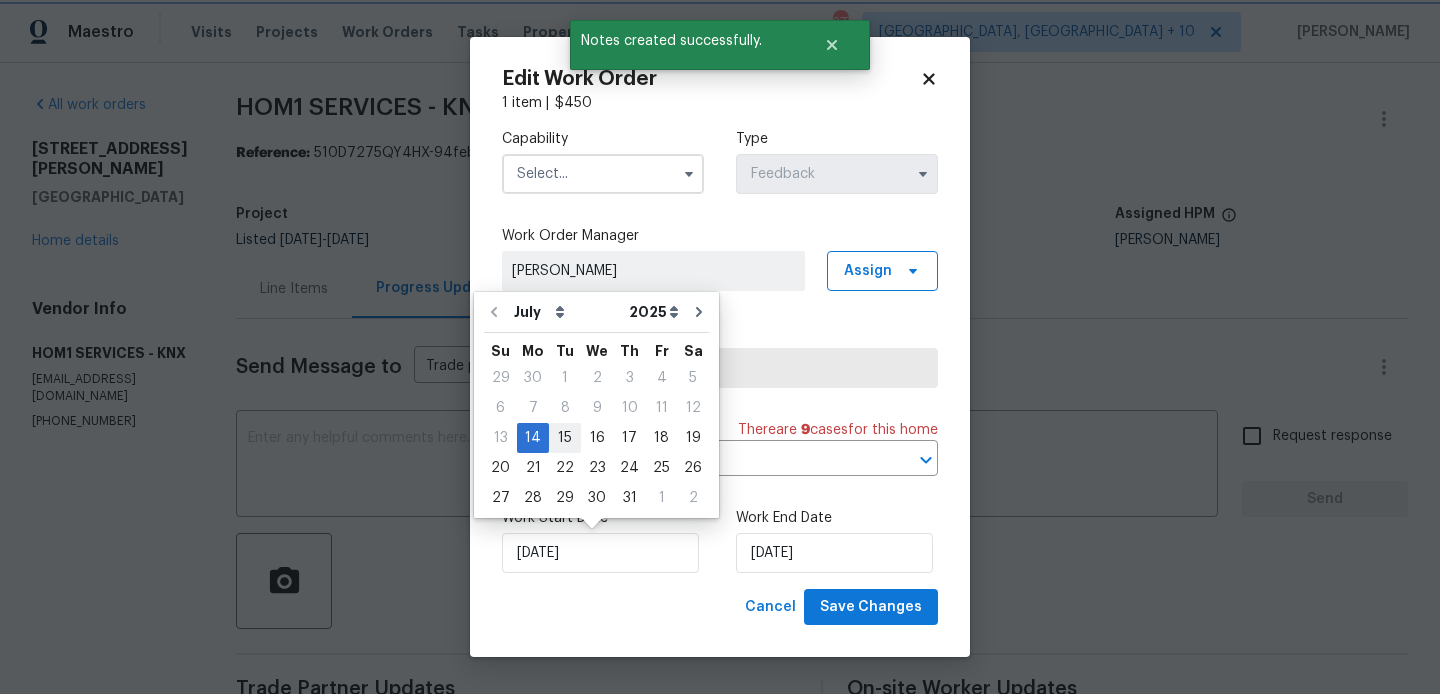 type on "15/07/2025" 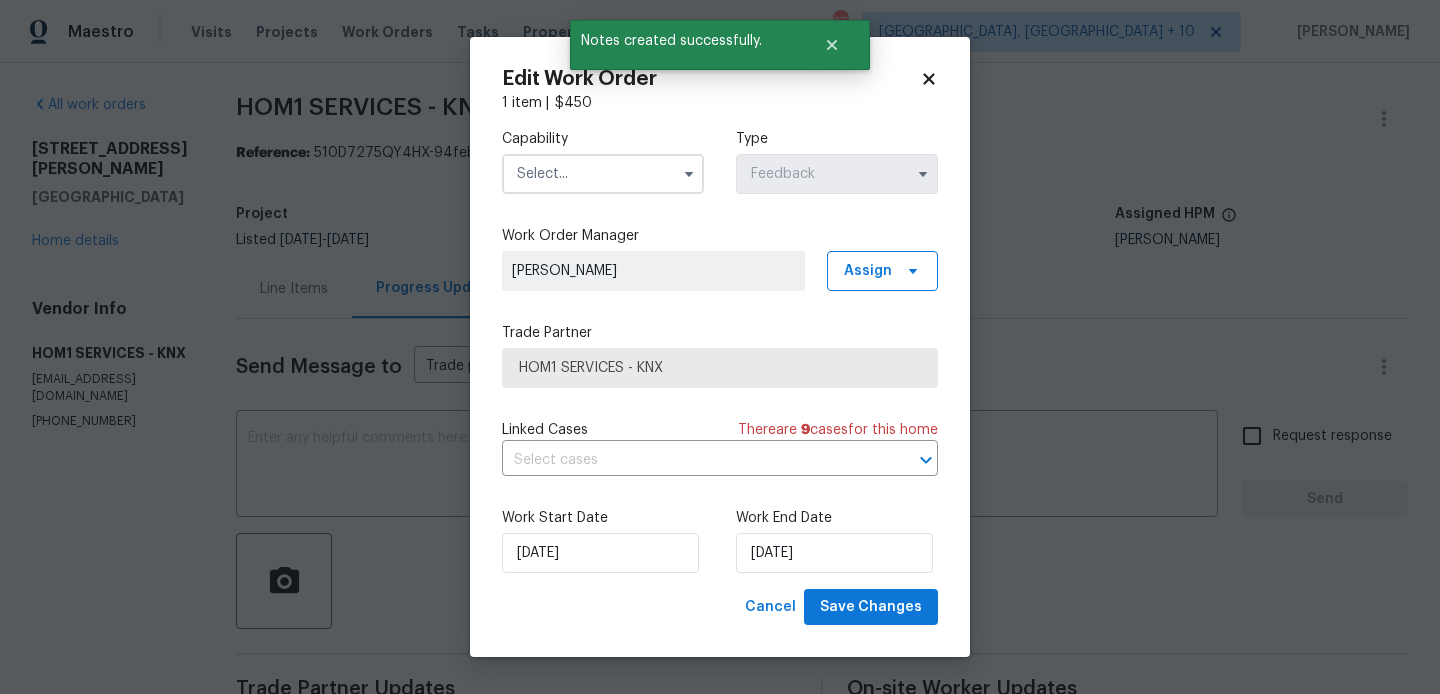 click at bounding box center [603, 174] 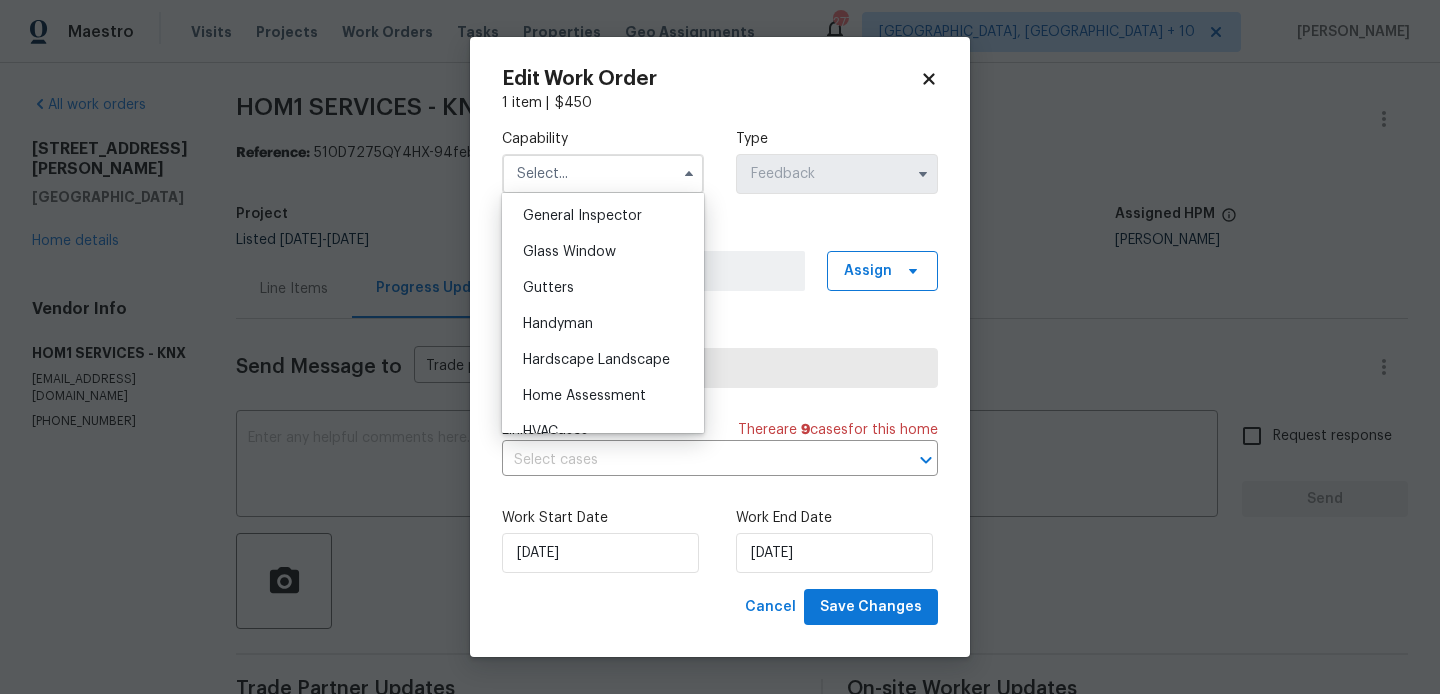 scroll, scrollTop: 1007, scrollLeft: 0, axis: vertical 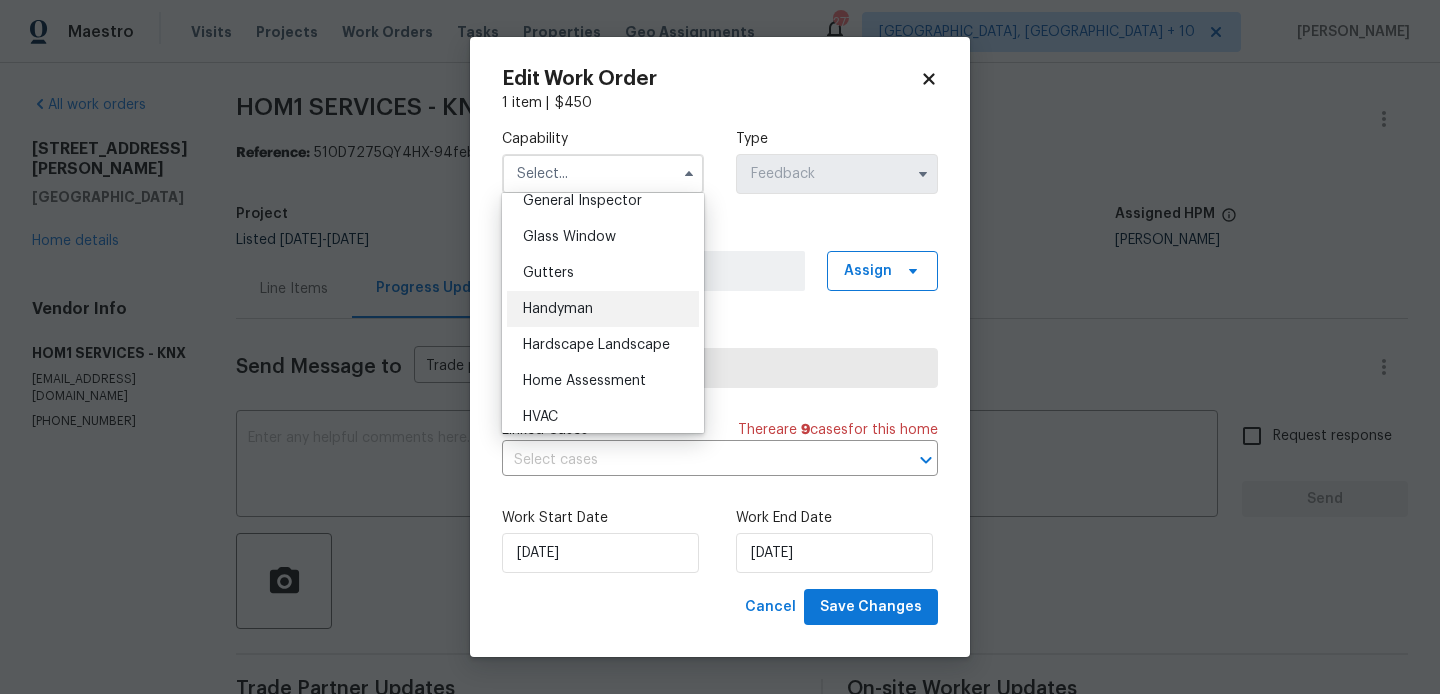 click on "Handyman" at bounding box center [603, 309] 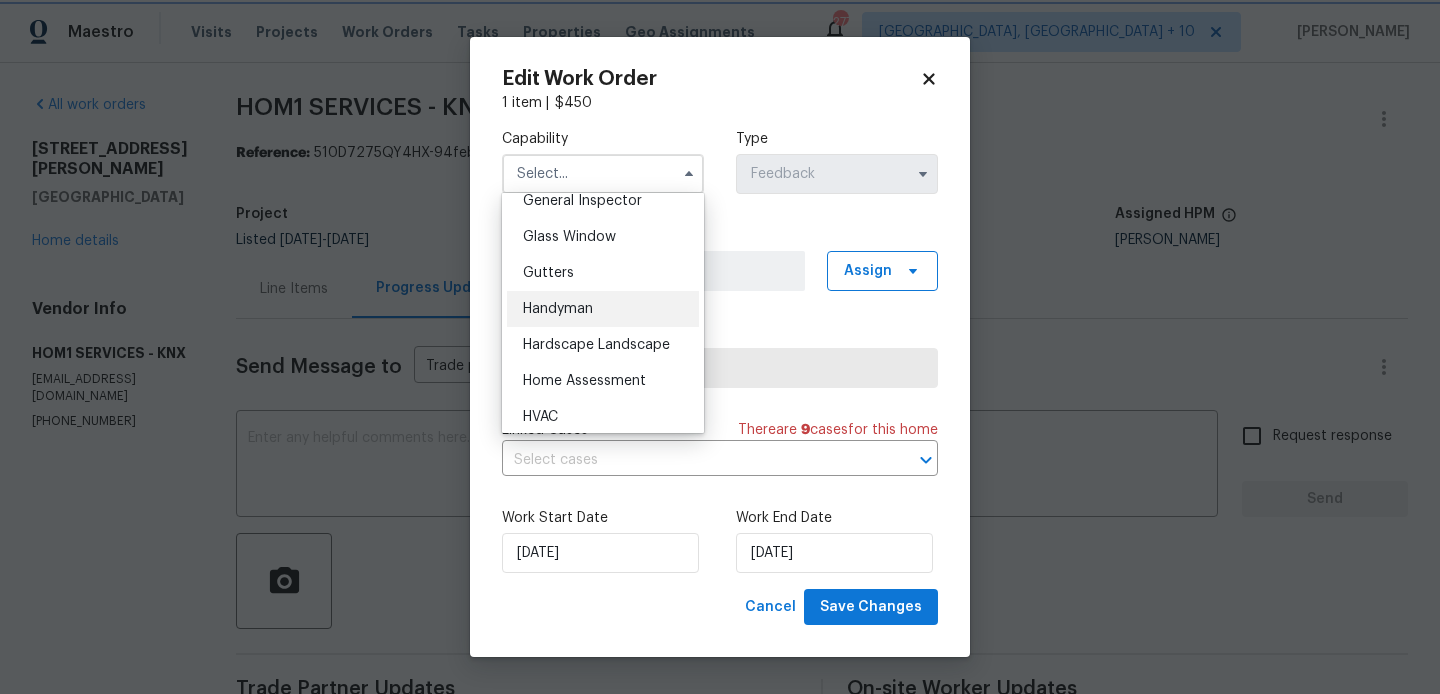 type on "Handyman" 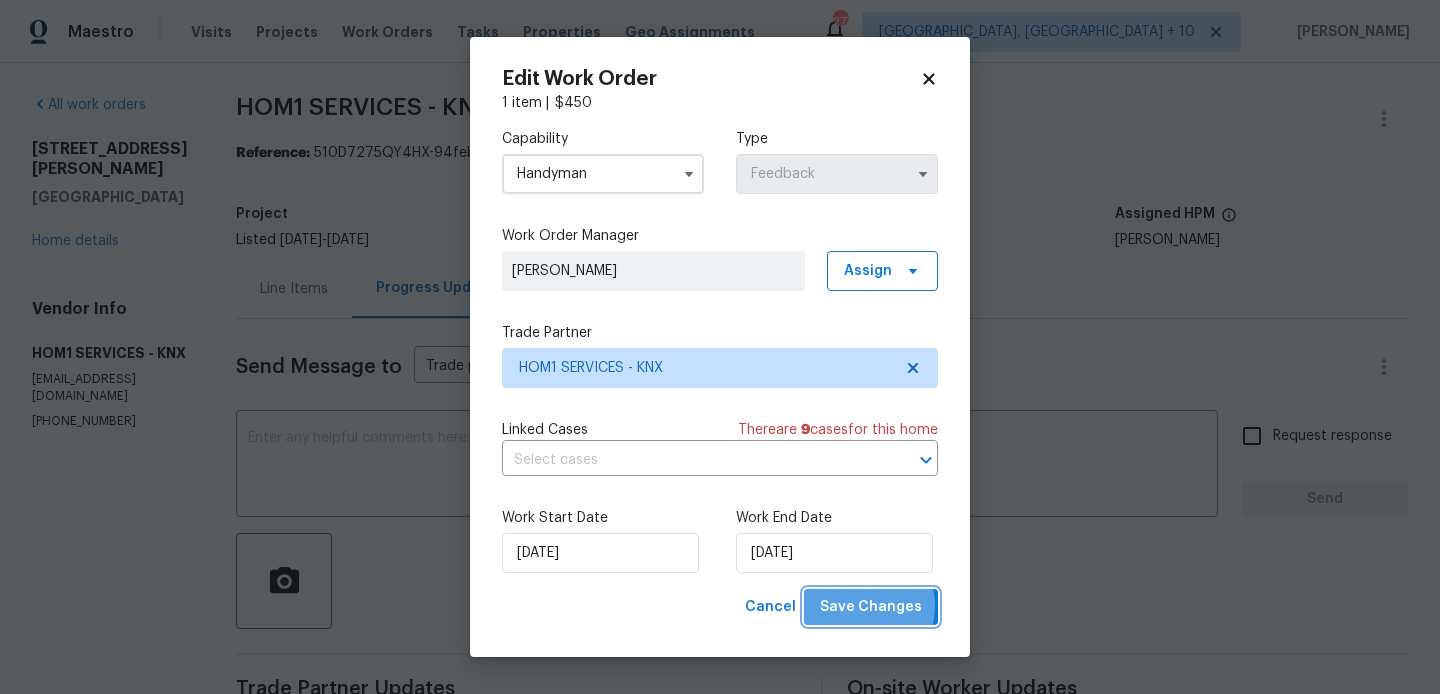 click on "Save Changes" at bounding box center (871, 607) 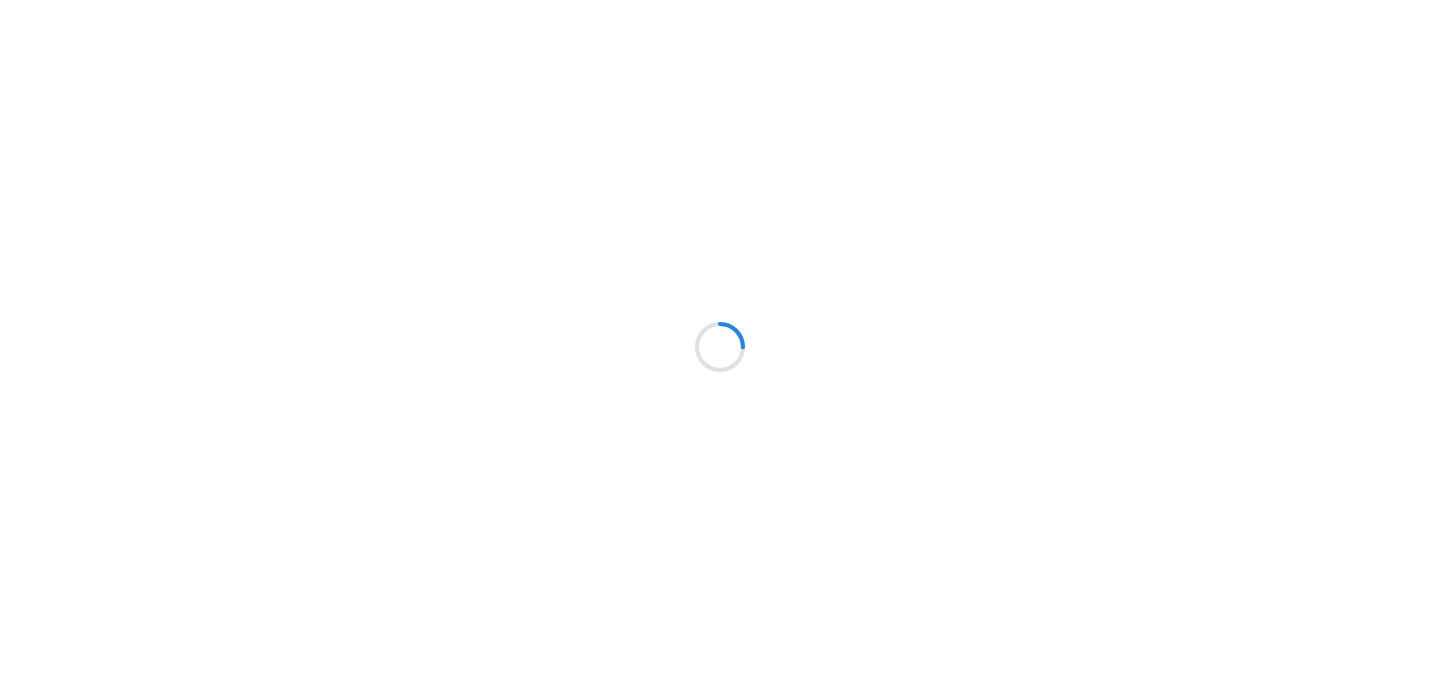 scroll, scrollTop: 0, scrollLeft: 0, axis: both 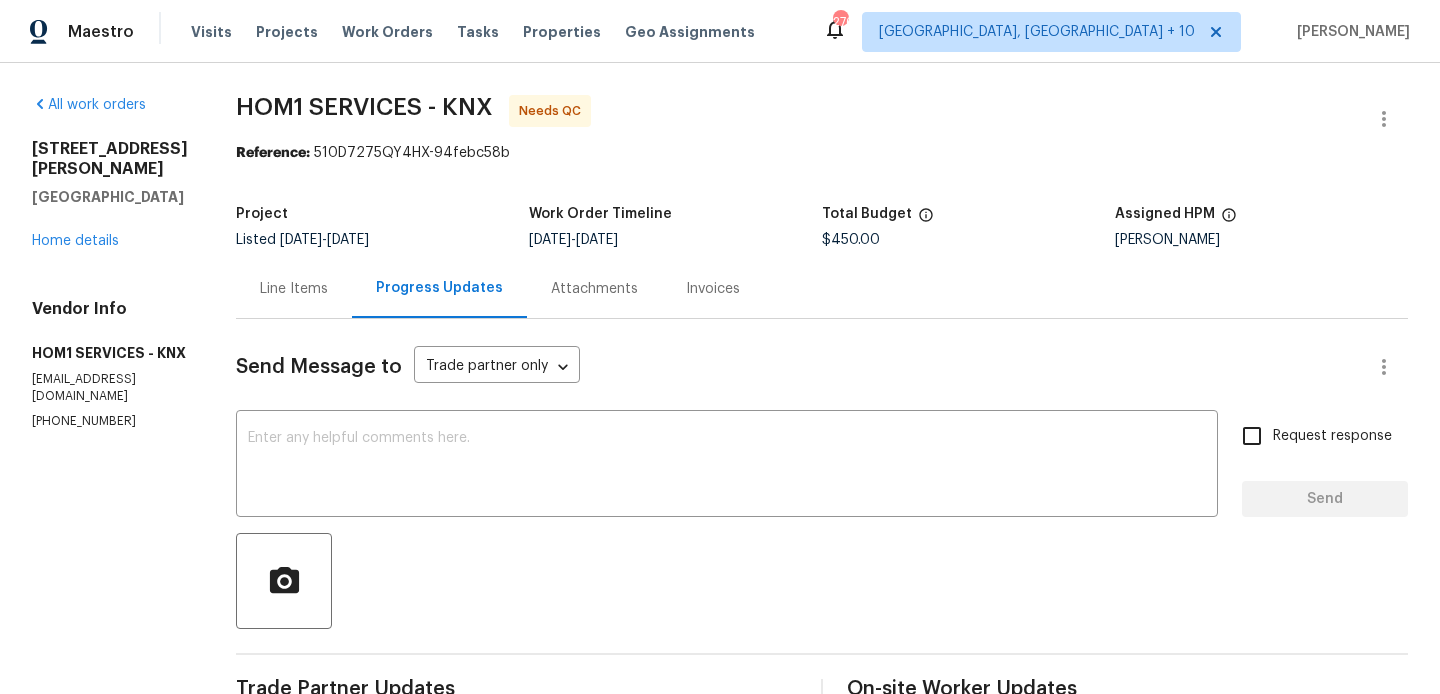 click on "Line Items" at bounding box center [294, 289] 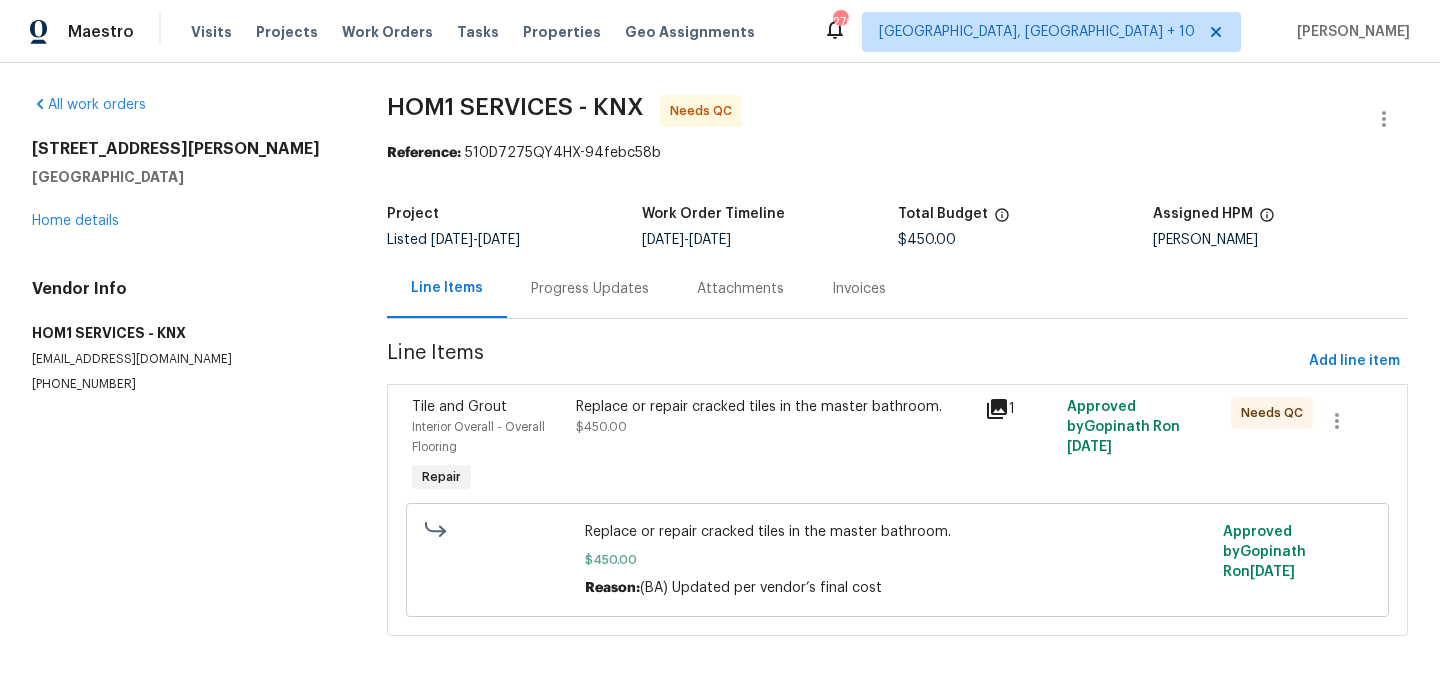 click on "Replace or repair cracked tiles in the master bathroom." at bounding box center [774, 407] 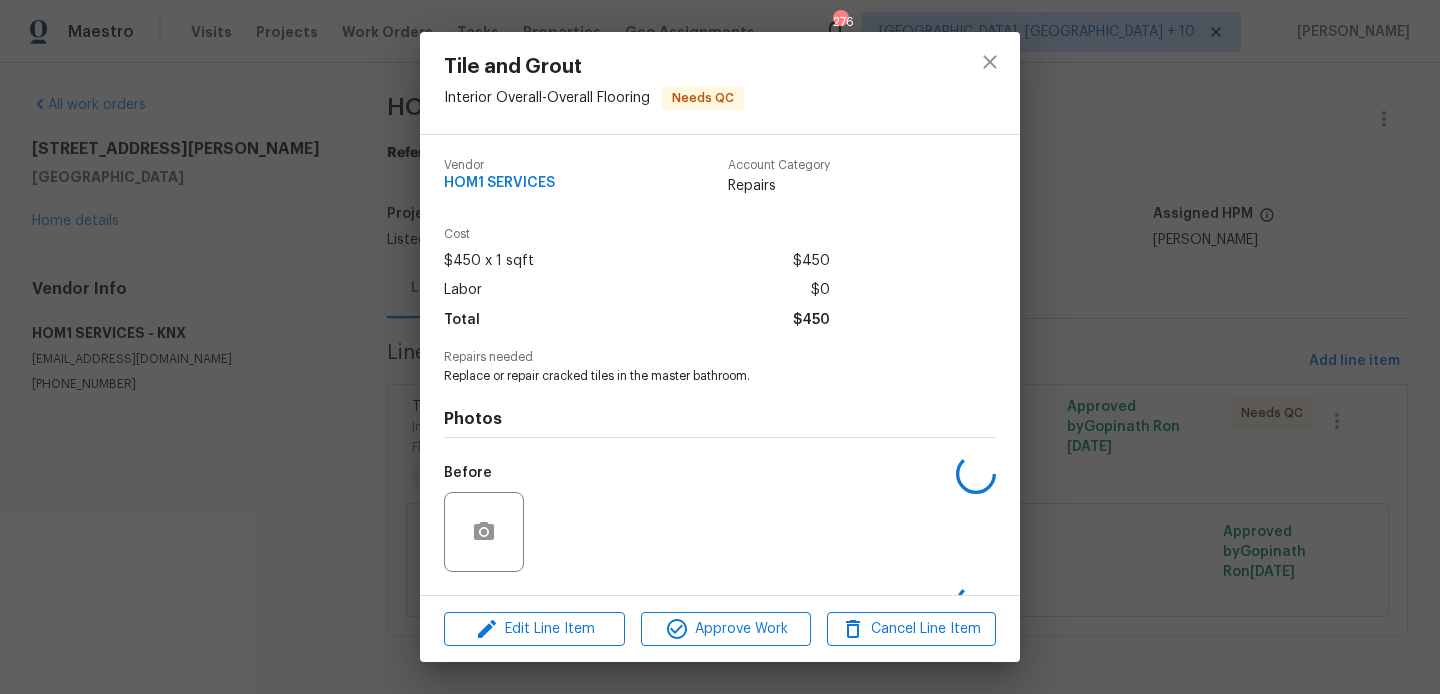 scroll, scrollTop: 127, scrollLeft: 0, axis: vertical 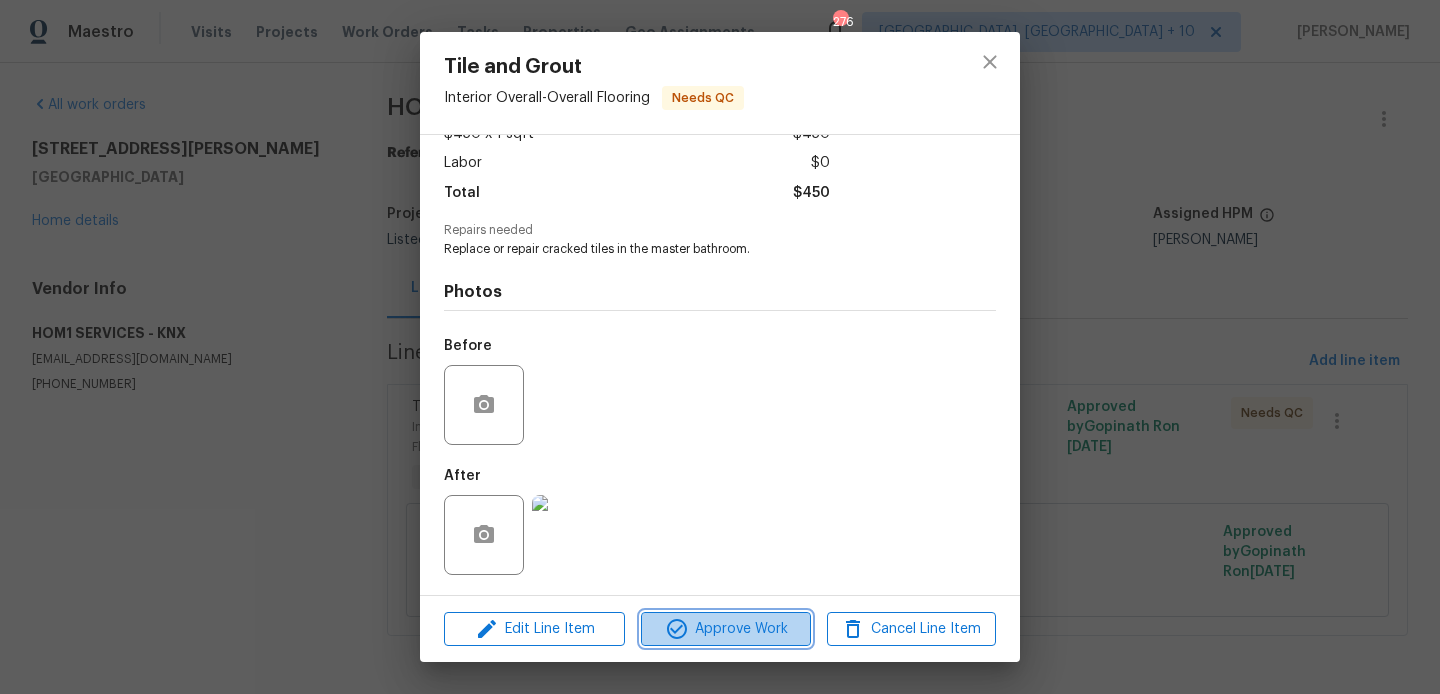 click on "Approve Work" at bounding box center [725, 629] 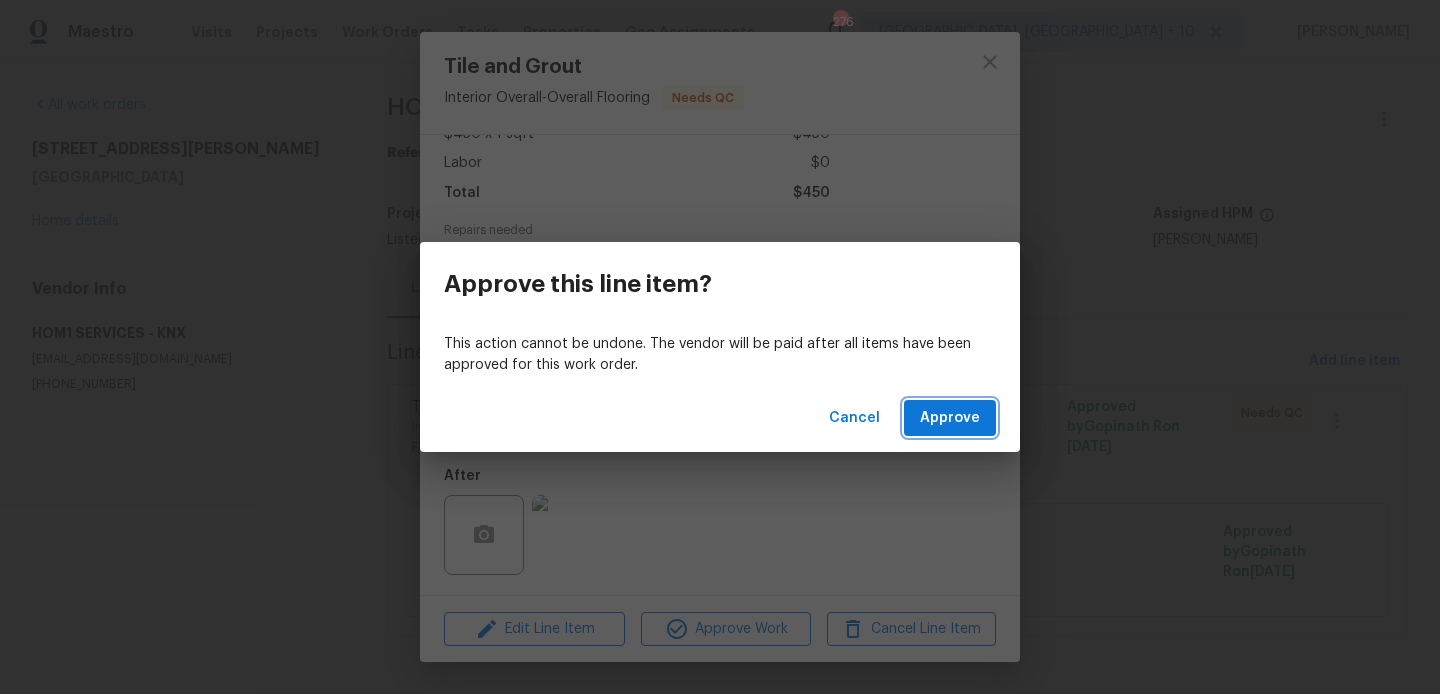 click on "Approve" at bounding box center (950, 418) 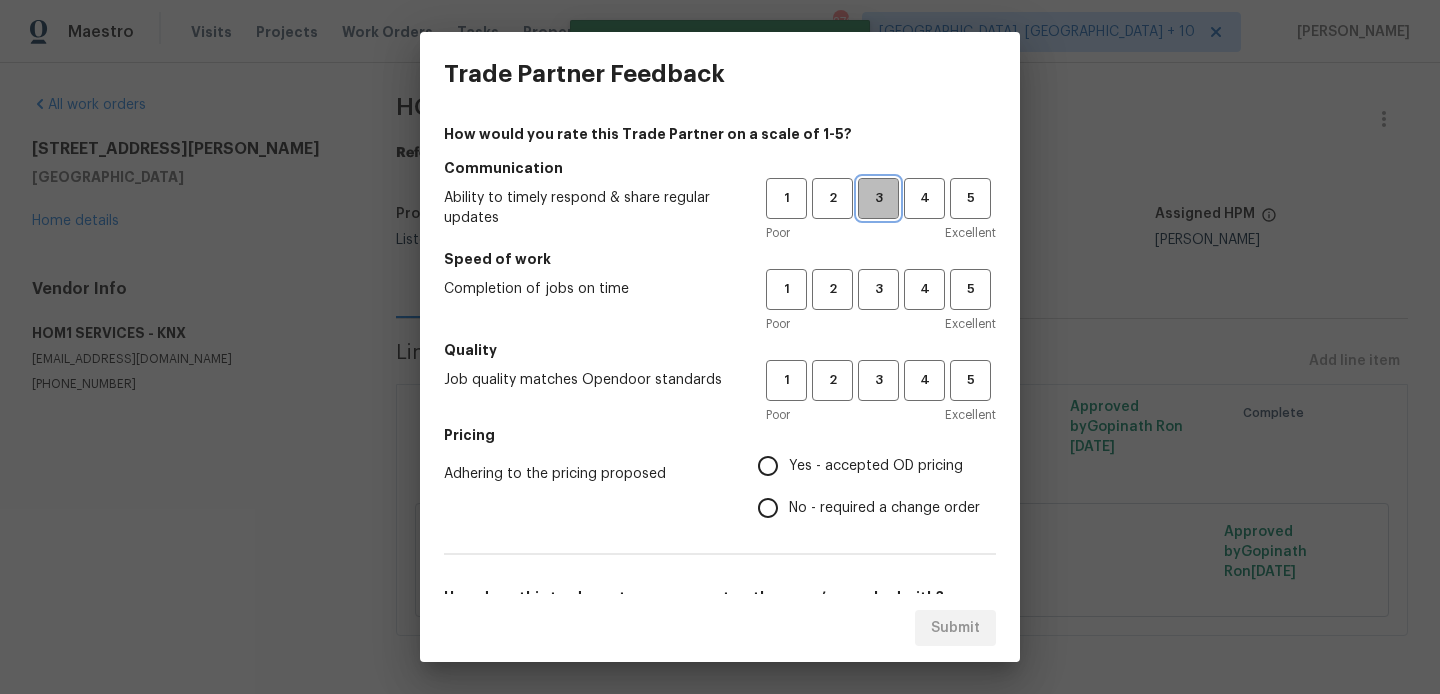 click on "3" at bounding box center (878, 198) 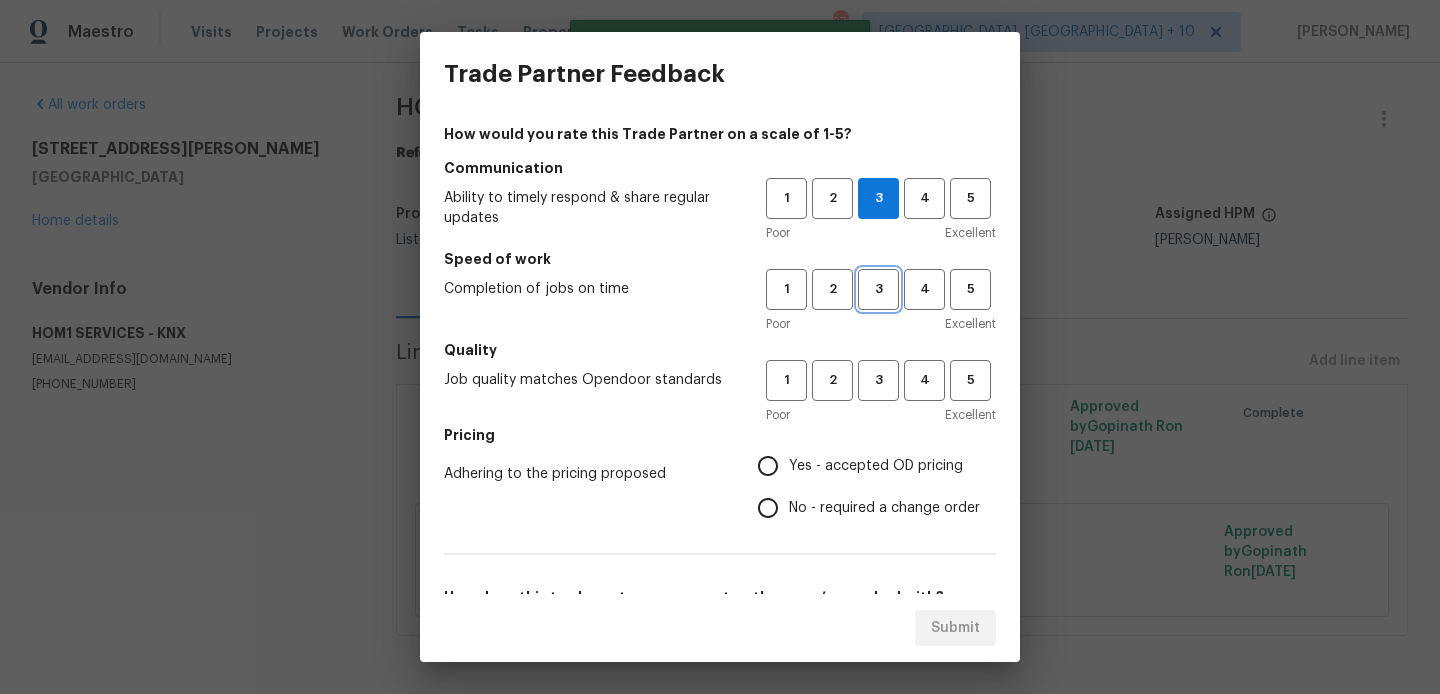 click on "3" at bounding box center [878, 289] 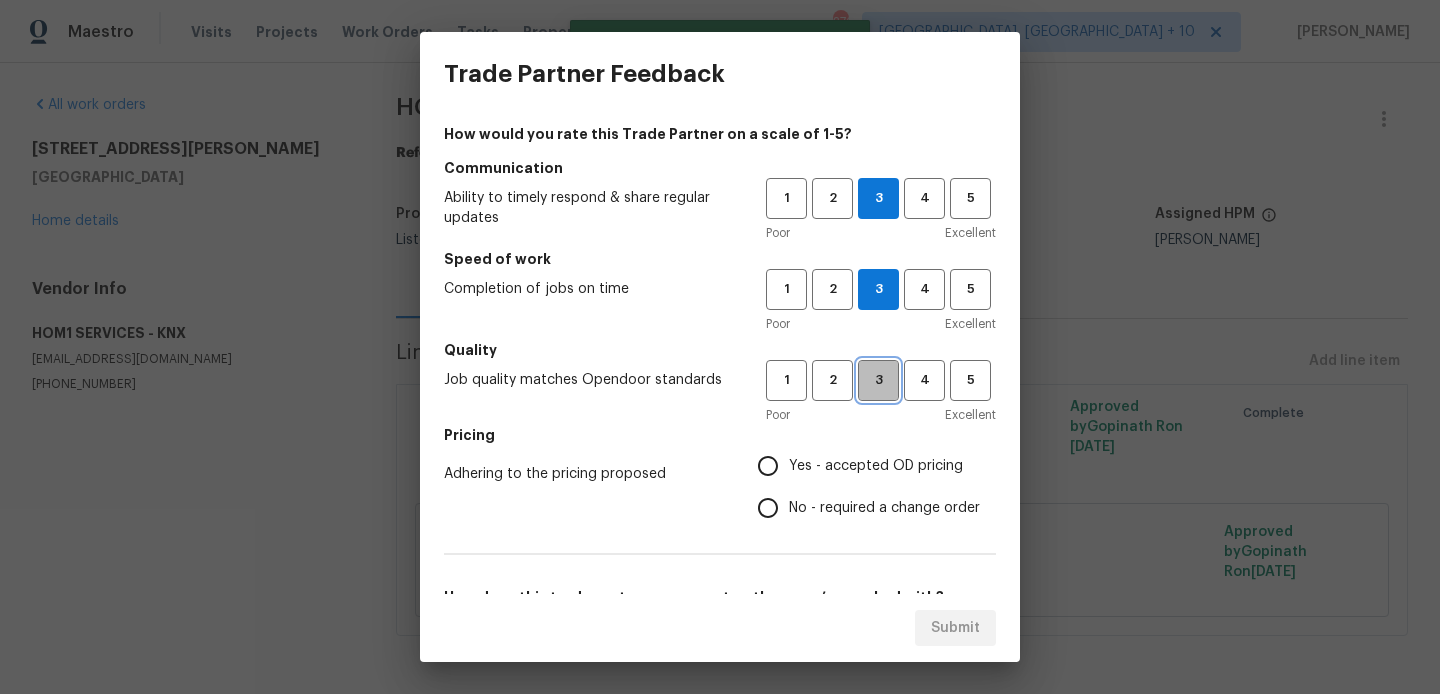 click on "3" at bounding box center (878, 380) 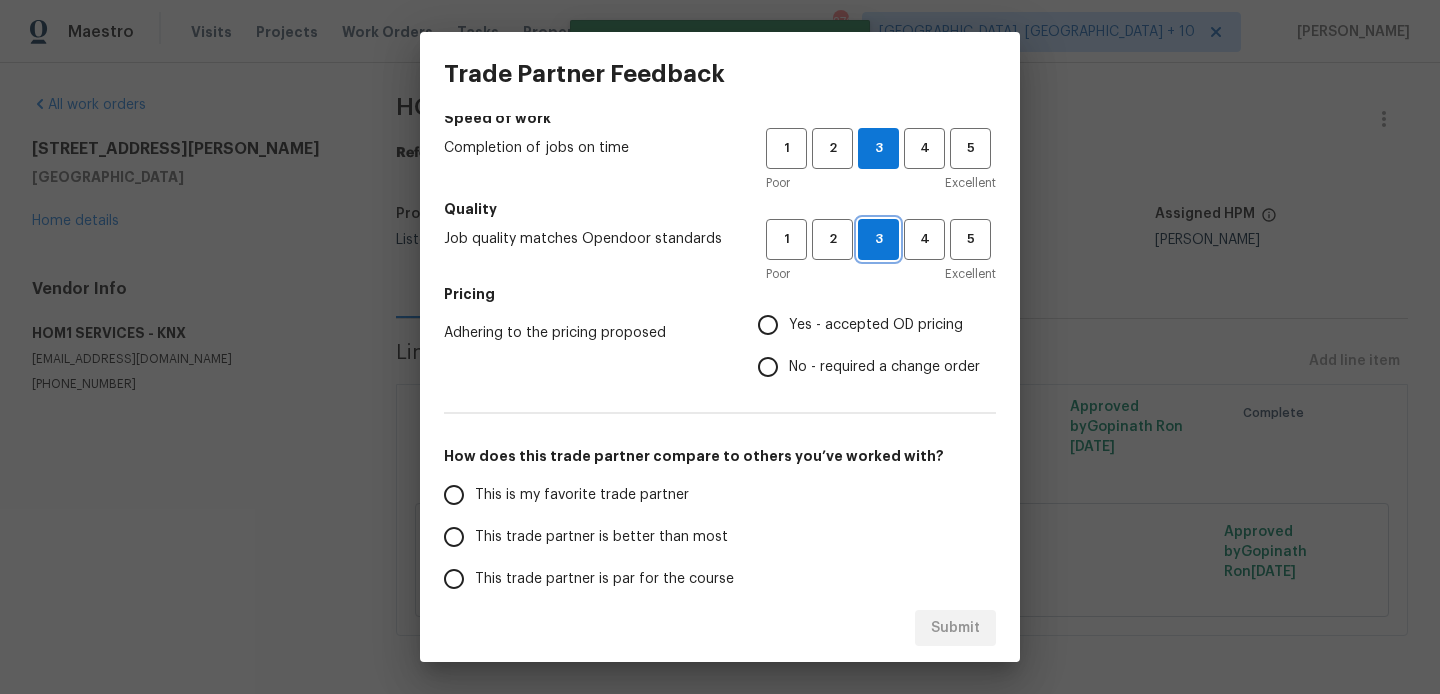 scroll, scrollTop: 142, scrollLeft: 0, axis: vertical 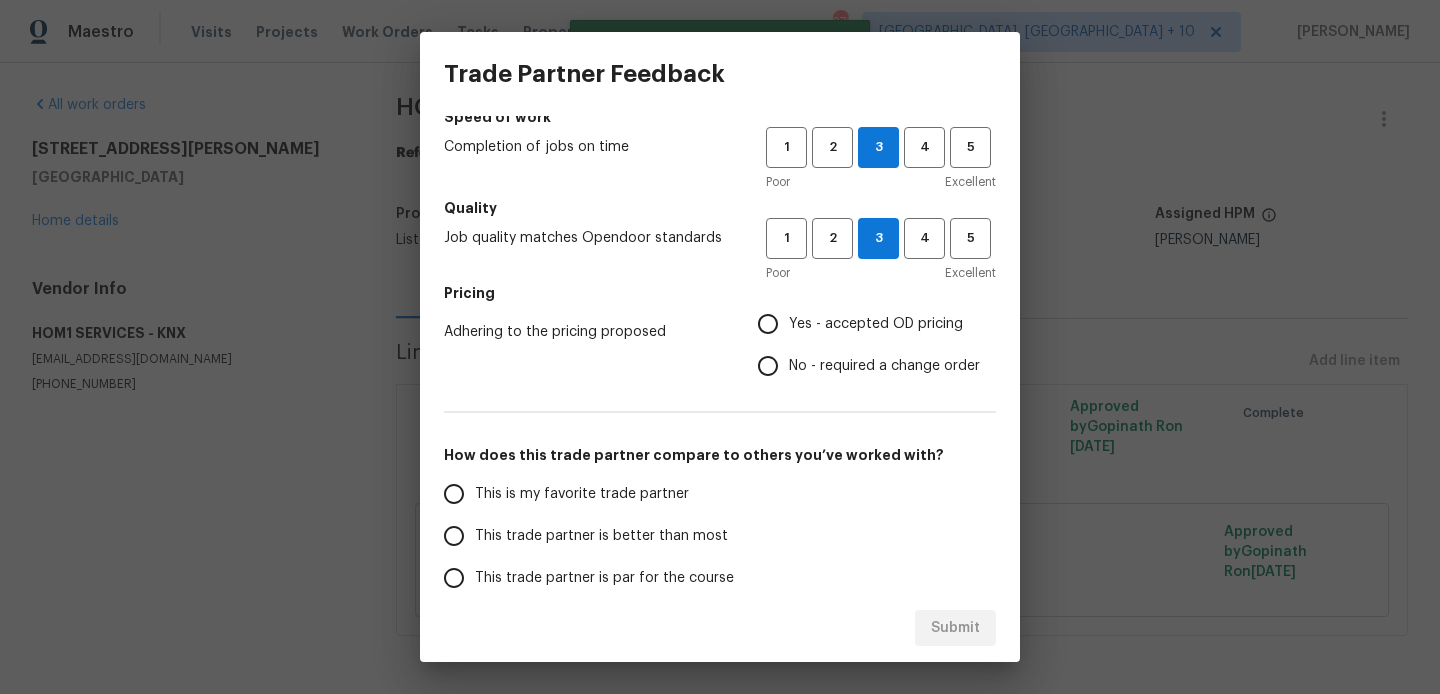 click on "No - required a change order" at bounding box center [884, 366] 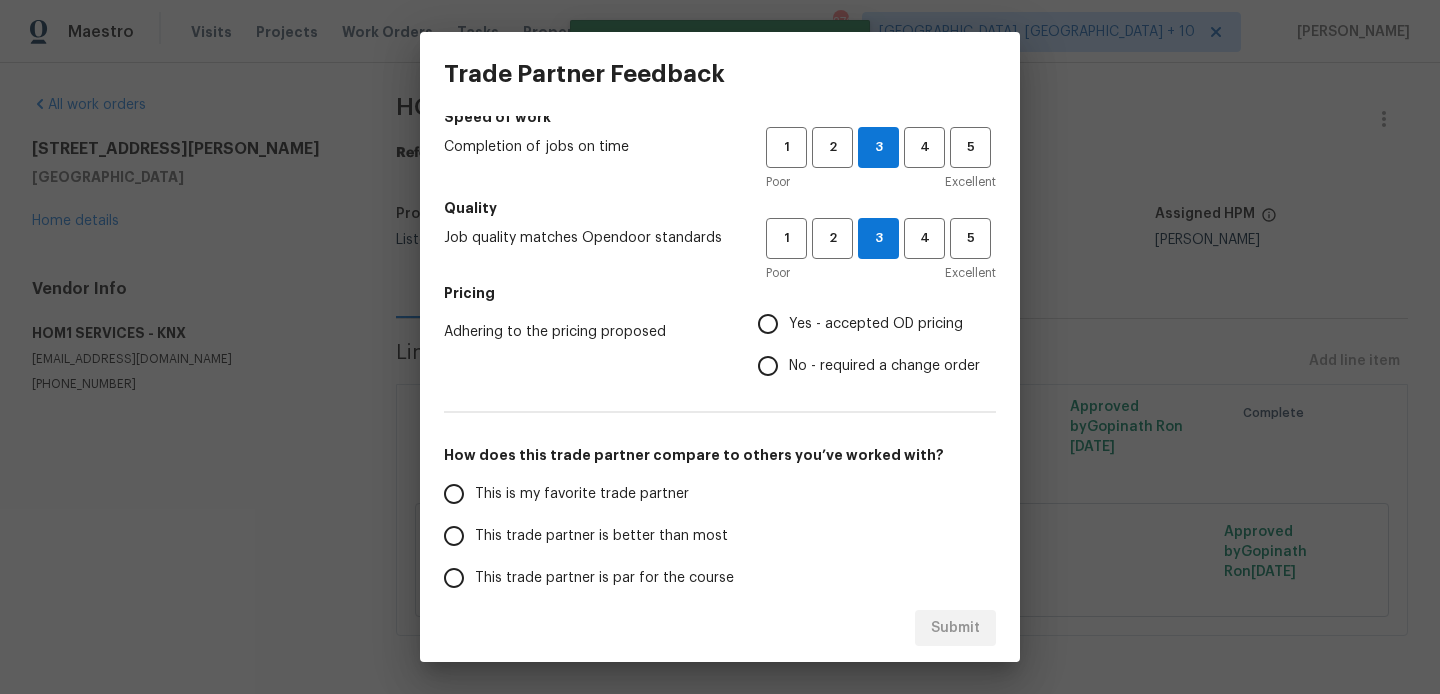 click on "No - required a change order" at bounding box center (768, 366) 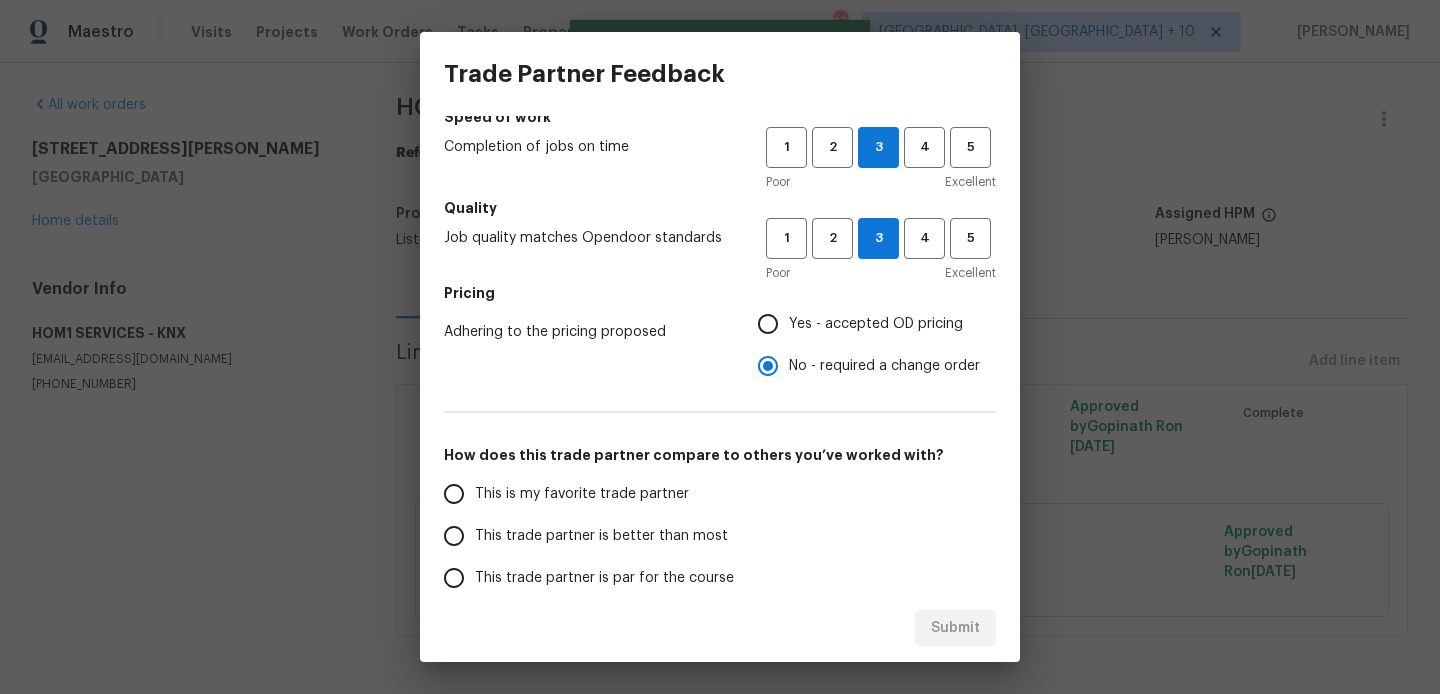 click on "This is my favorite trade partner" at bounding box center (582, 494) 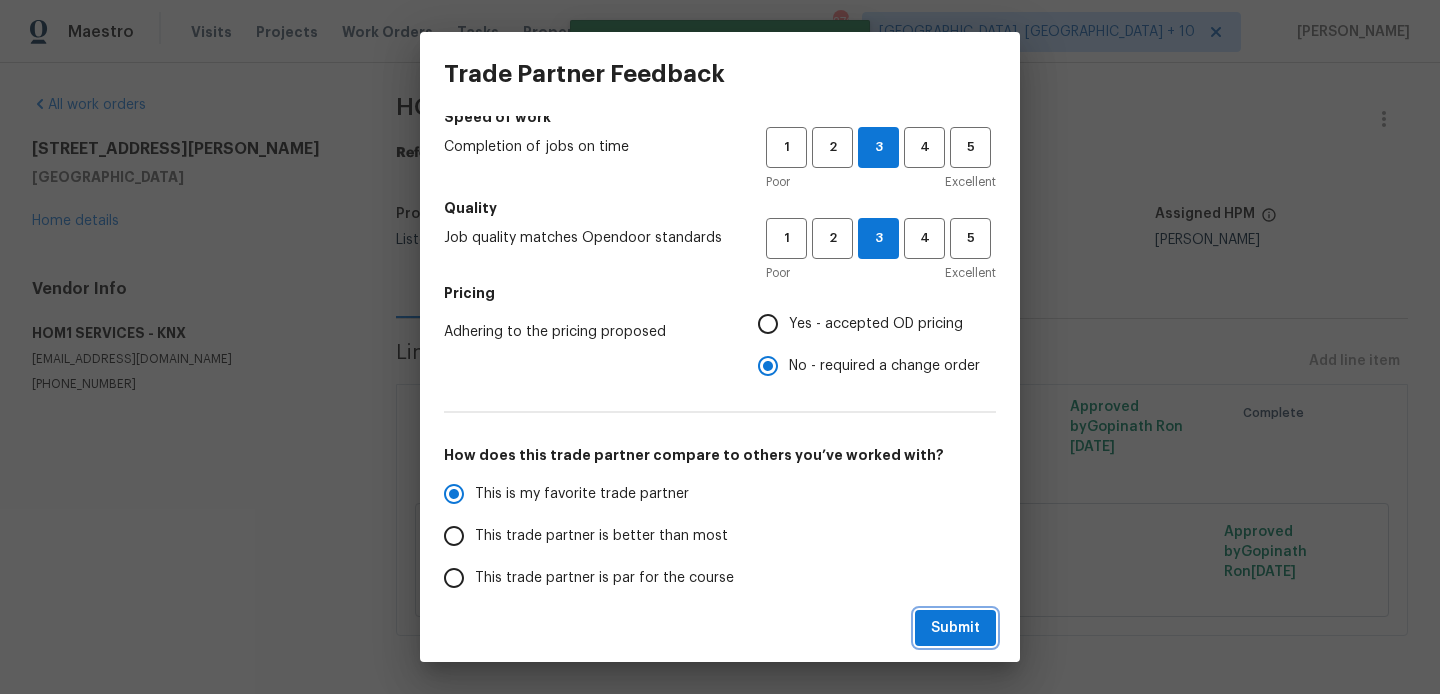 click on "Submit" at bounding box center [955, 628] 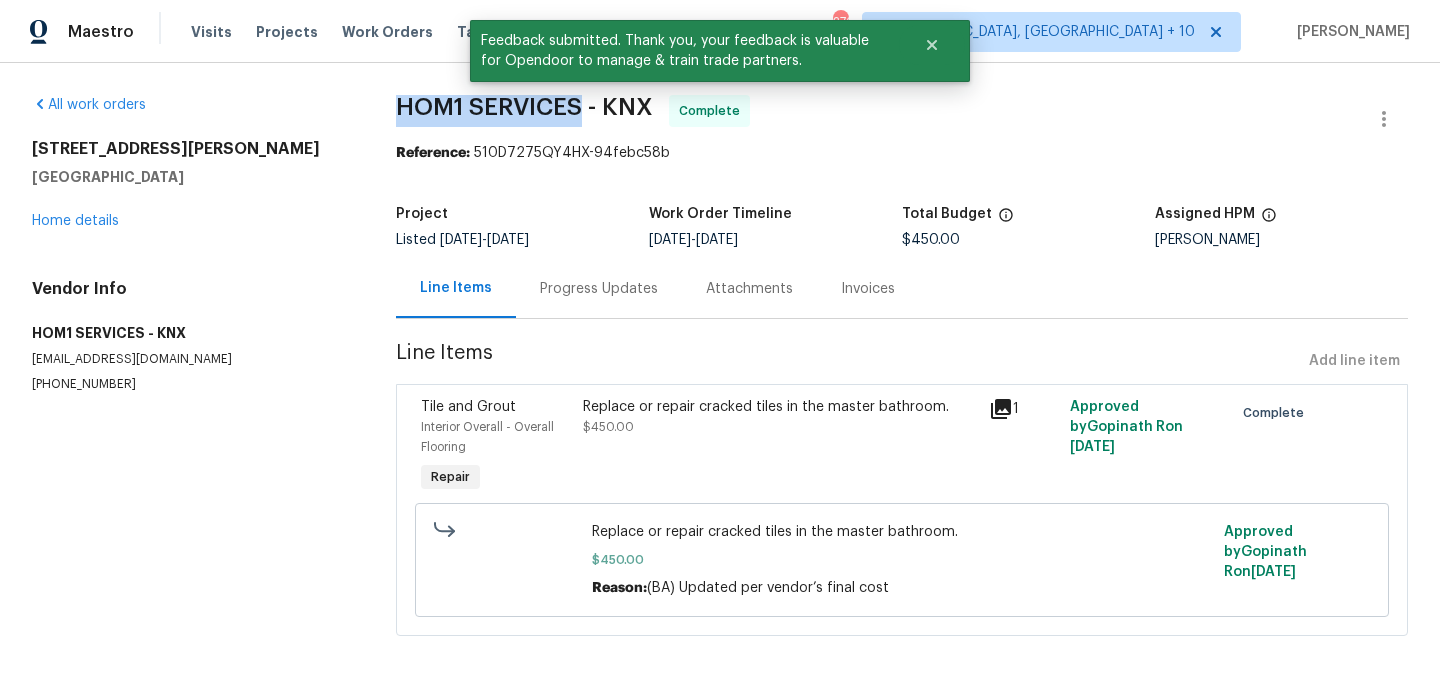 drag, startPoint x: 398, startPoint y: 107, endPoint x: 587, endPoint y: 114, distance: 189.12958 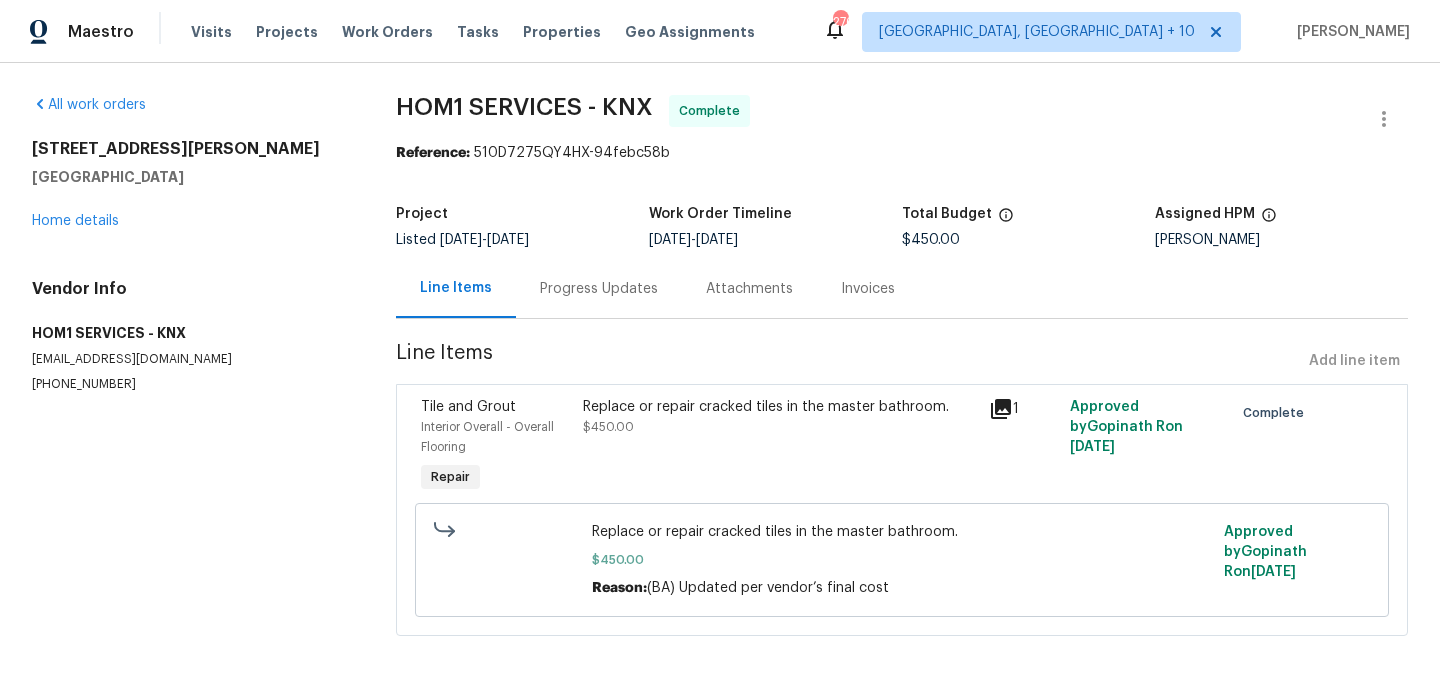 click on "Progress Updates" at bounding box center (599, 288) 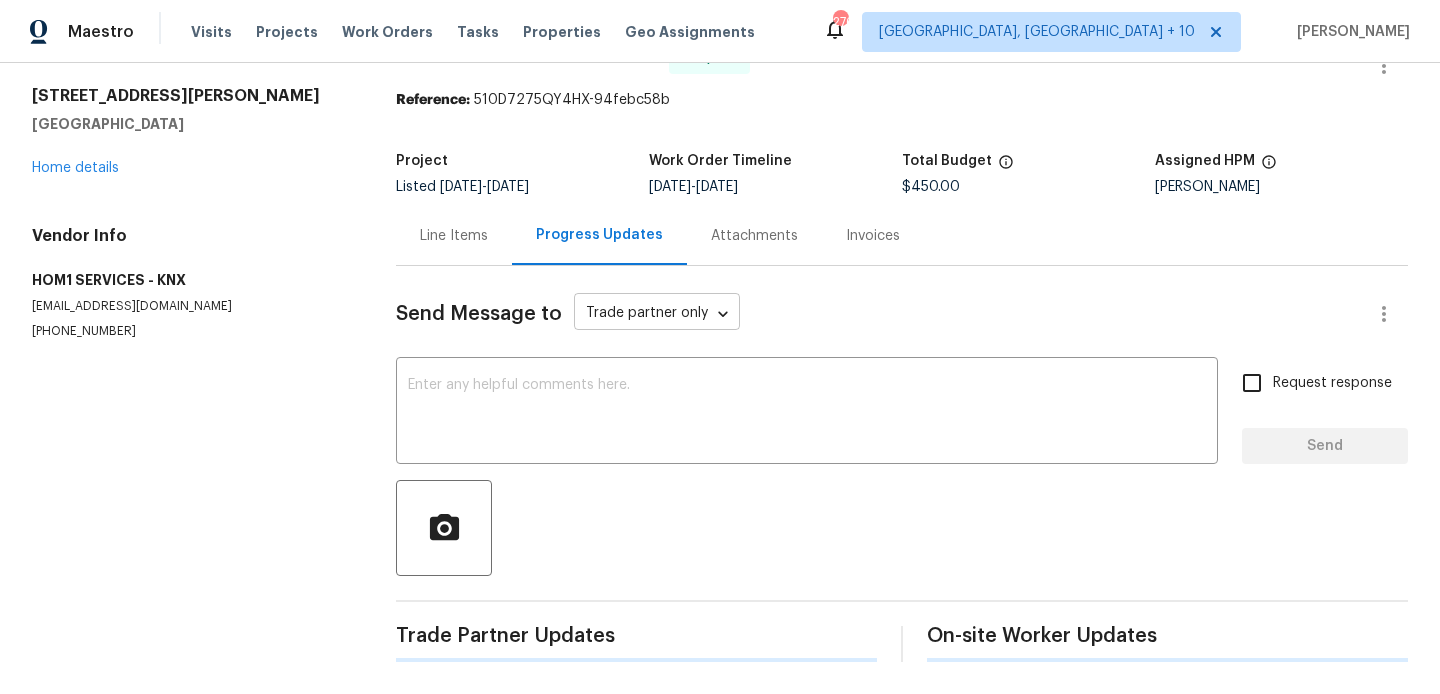 scroll, scrollTop: 441, scrollLeft: 0, axis: vertical 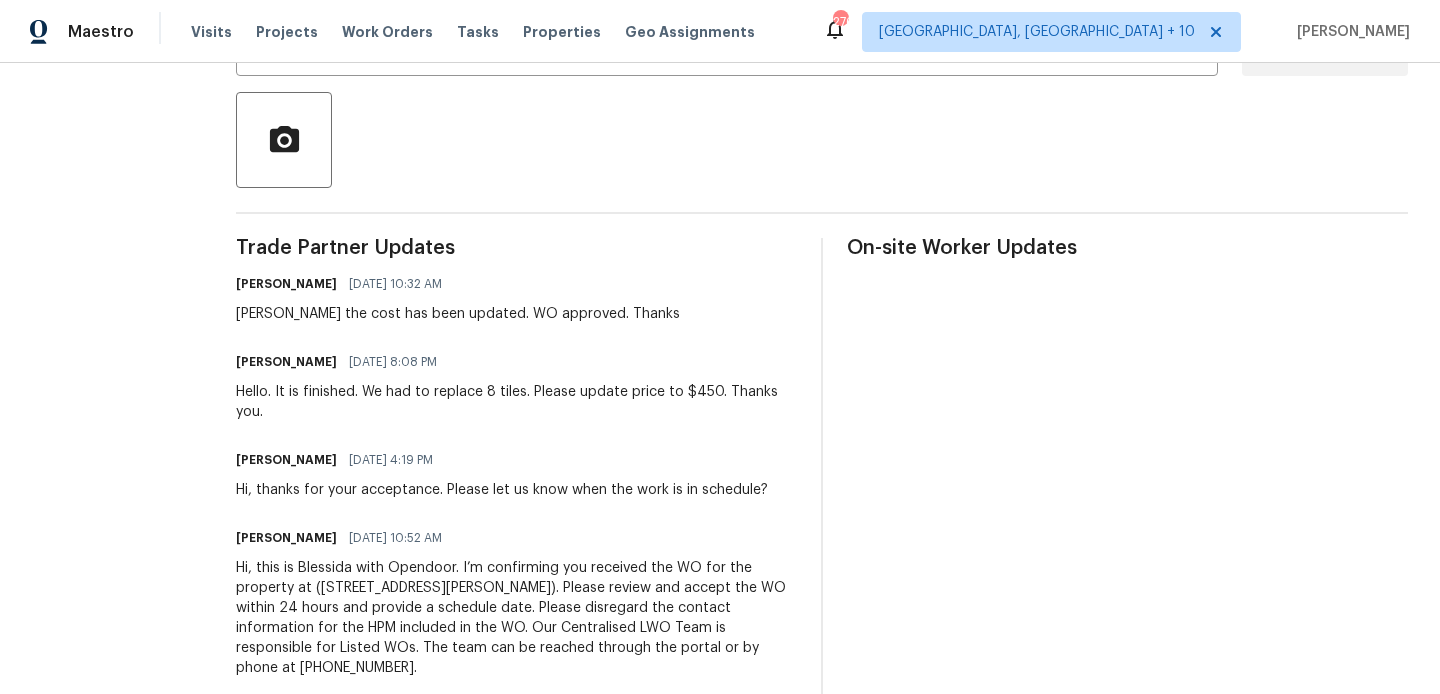 click on "Hello. It is finished. We had to replace 8 tiles.
Please update price to $450.
Thanks you." at bounding box center (516, 402) 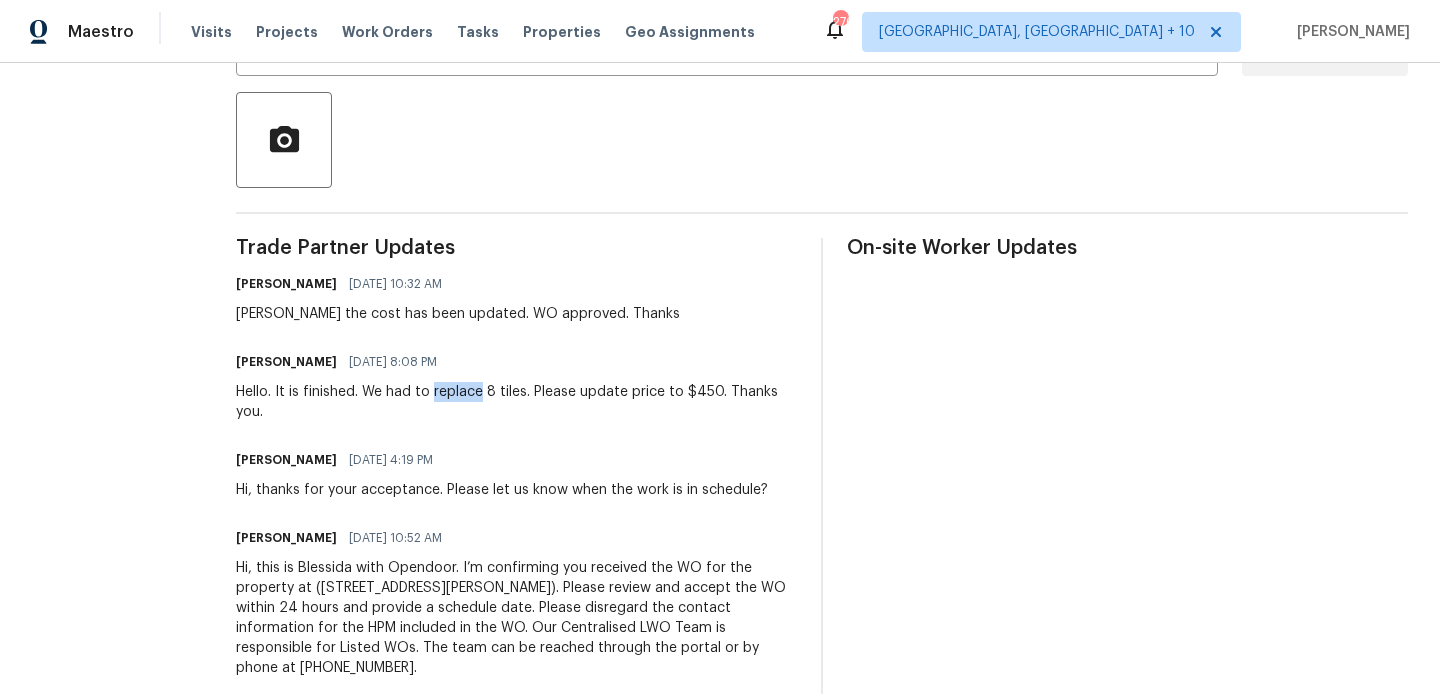 click on "Hello. It is finished. We had to replace 8 tiles.
Please update price to $450.
Thanks you." at bounding box center (516, 402) 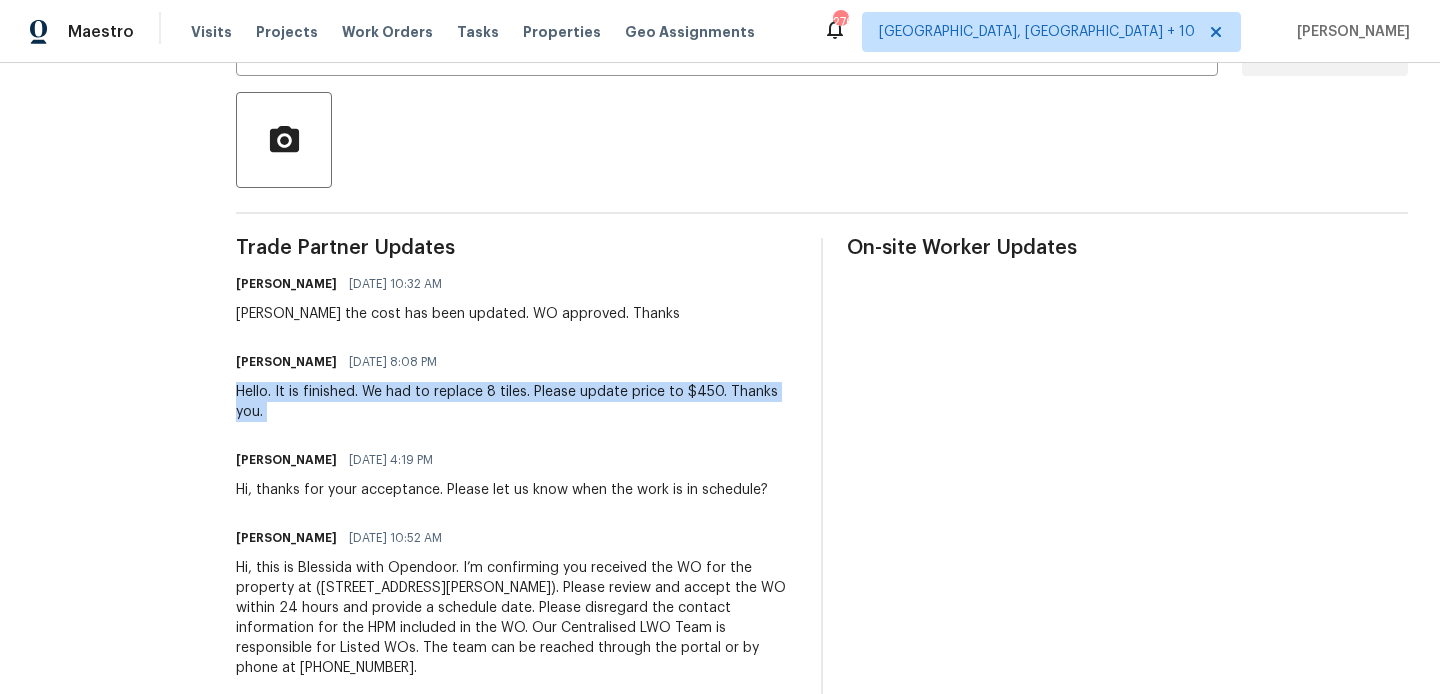 click on "Hello. It is finished. We had to replace 8 tiles.
Please update price to $450.
Thanks you." at bounding box center (516, 402) 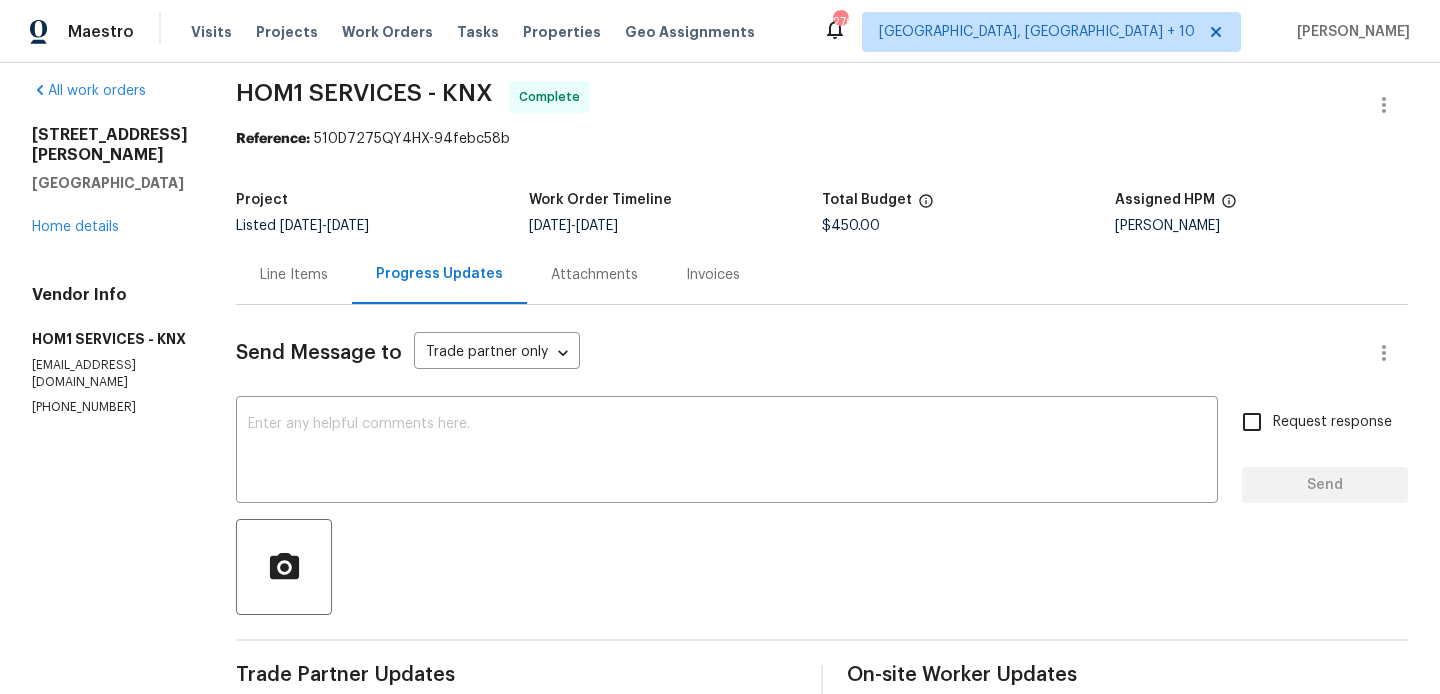 scroll, scrollTop: 0, scrollLeft: 0, axis: both 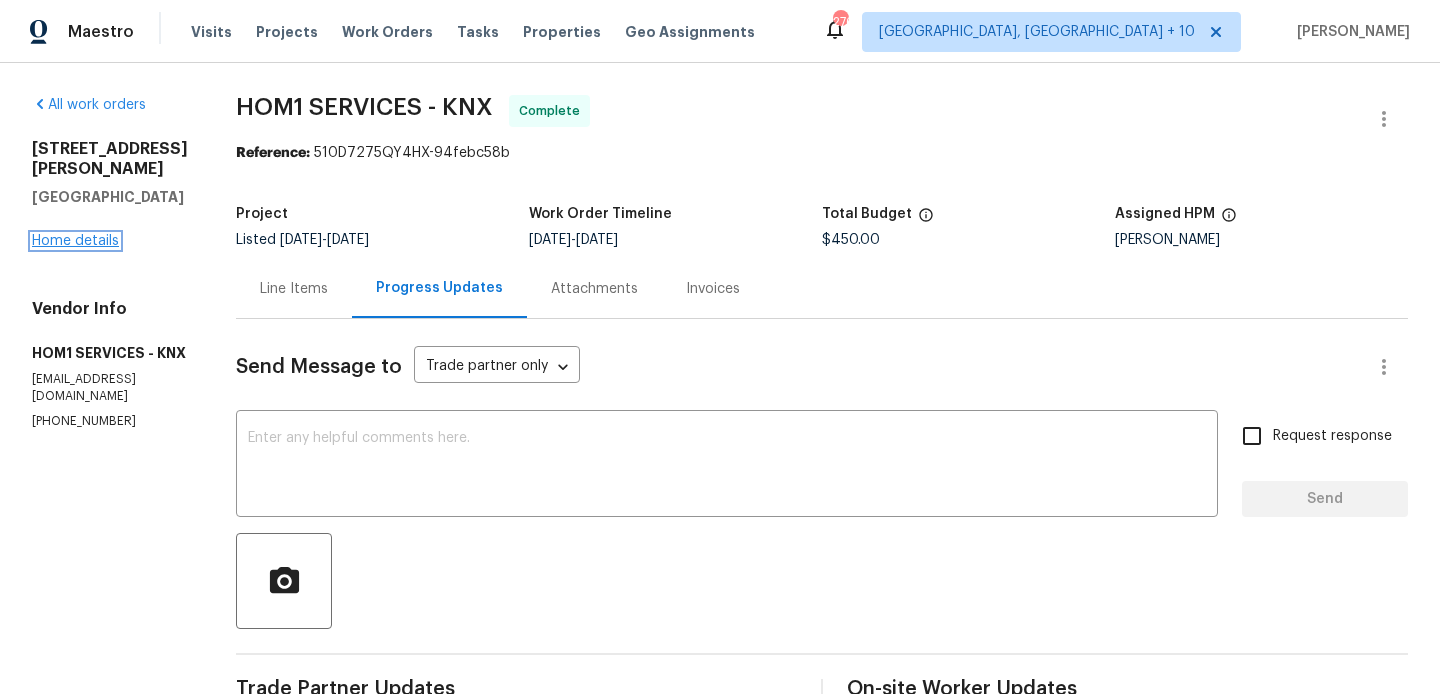 click on "Home details" at bounding box center (75, 241) 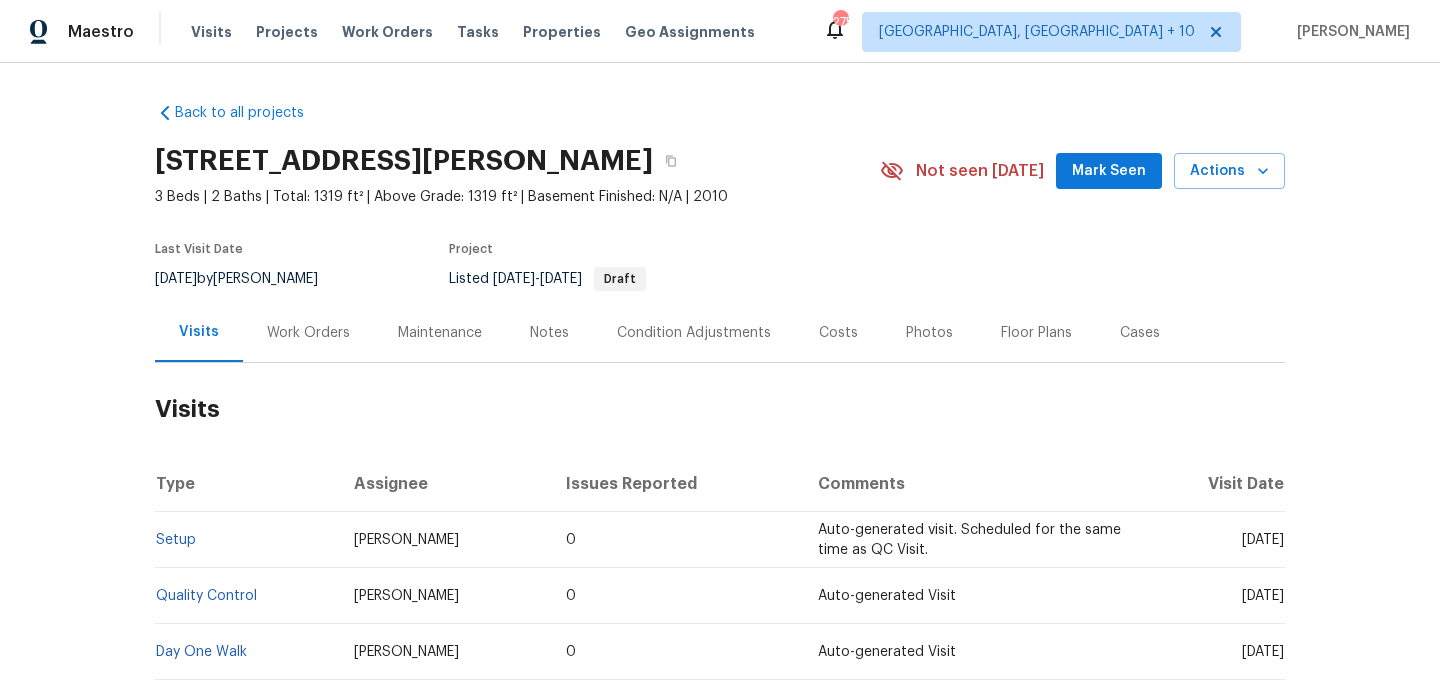 scroll, scrollTop: 0, scrollLeft: 0, axis: both 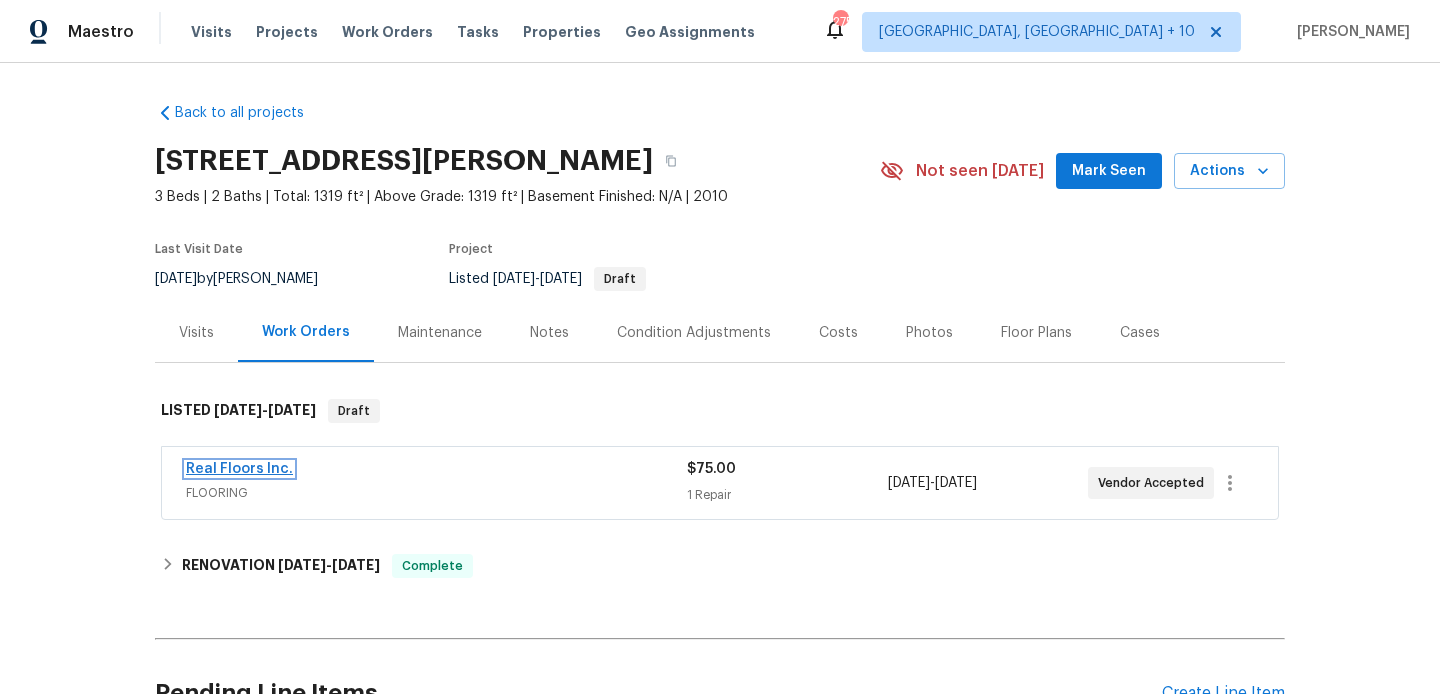 click on "Real Floors Inc." at bounding box center [239, 469] 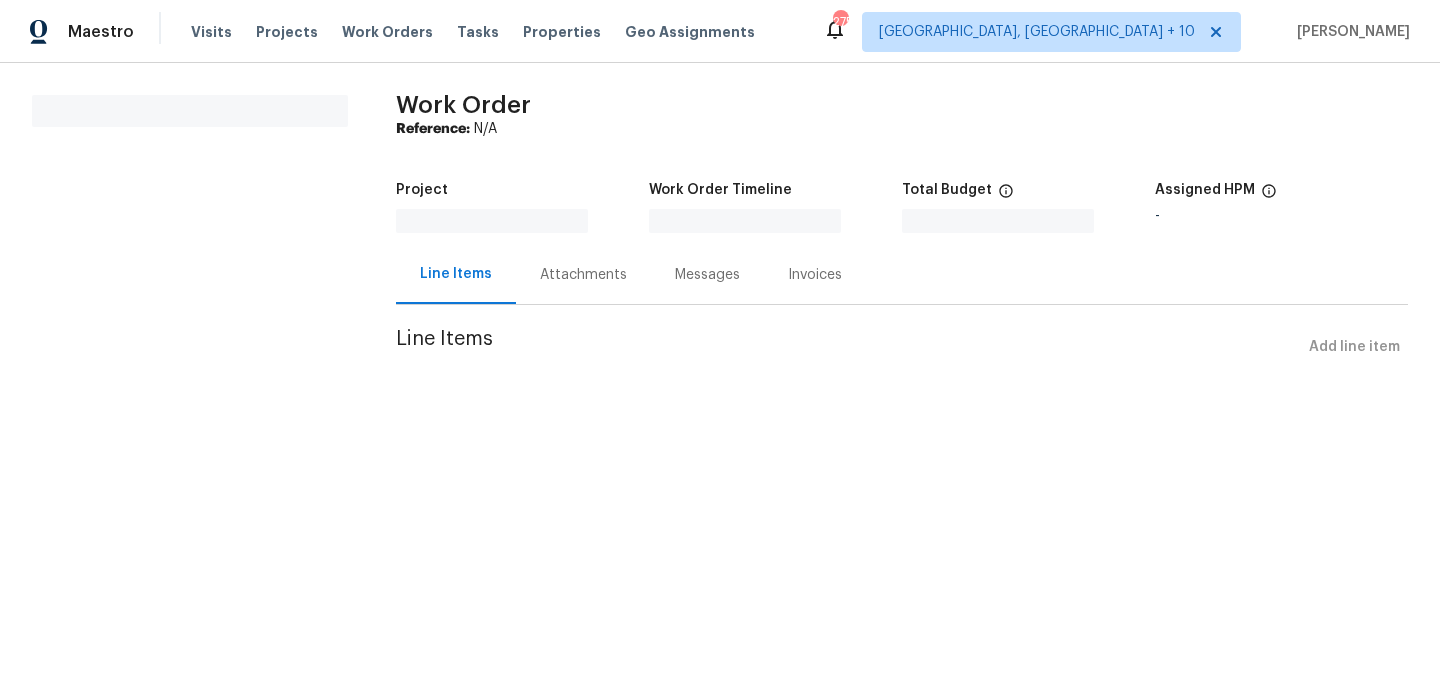 click on "Maestro Visits Projects Work Orders Tasks Properties Geo Assignments 275 [GEOGRAPHIC_DATA], [GEOGRAPHIC_DATA] + 10 Blessida Angeline M All work orders Work Order Reference:   N/A Project Work Order Timeline Total Budget $0.00 Assigned HPM - Line Items Attachments Messages Invoices Line Items Add line item" at bounding box center (720, 211) 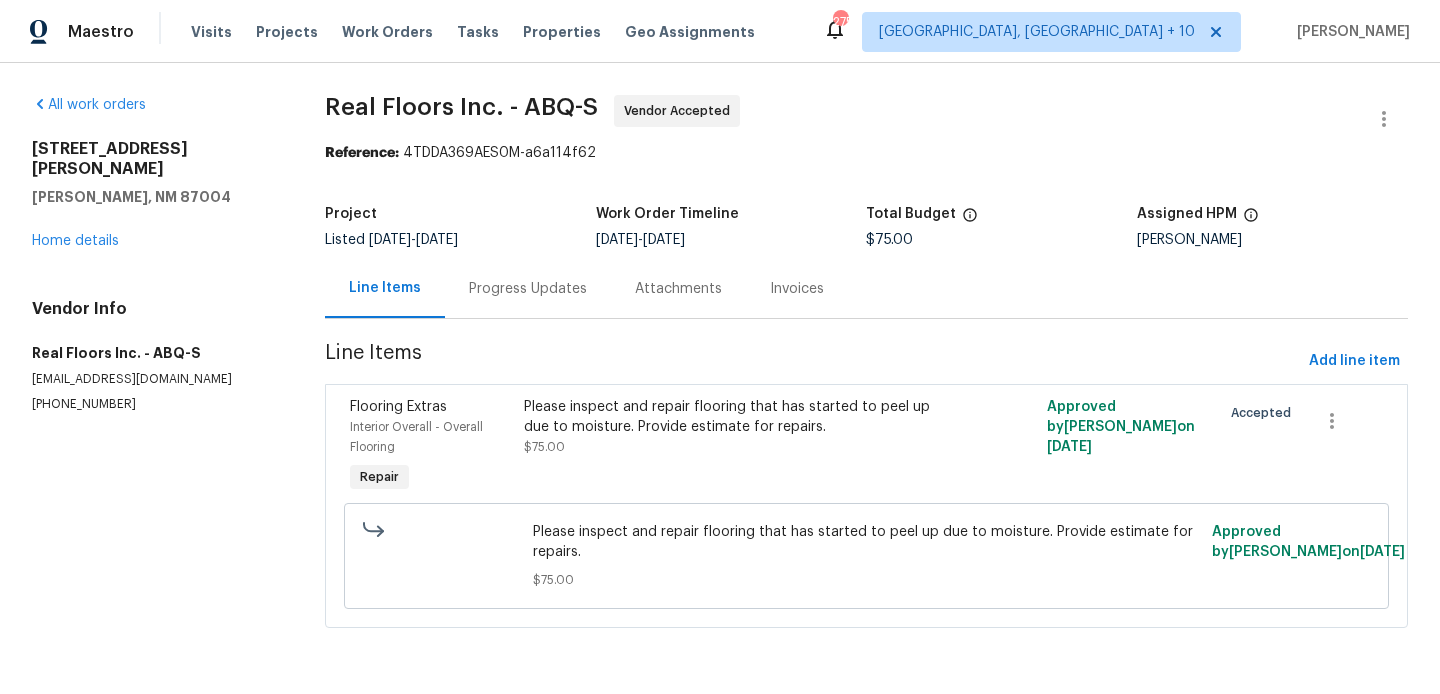 click on "Progress Updates" at bounding box center (528, 288) 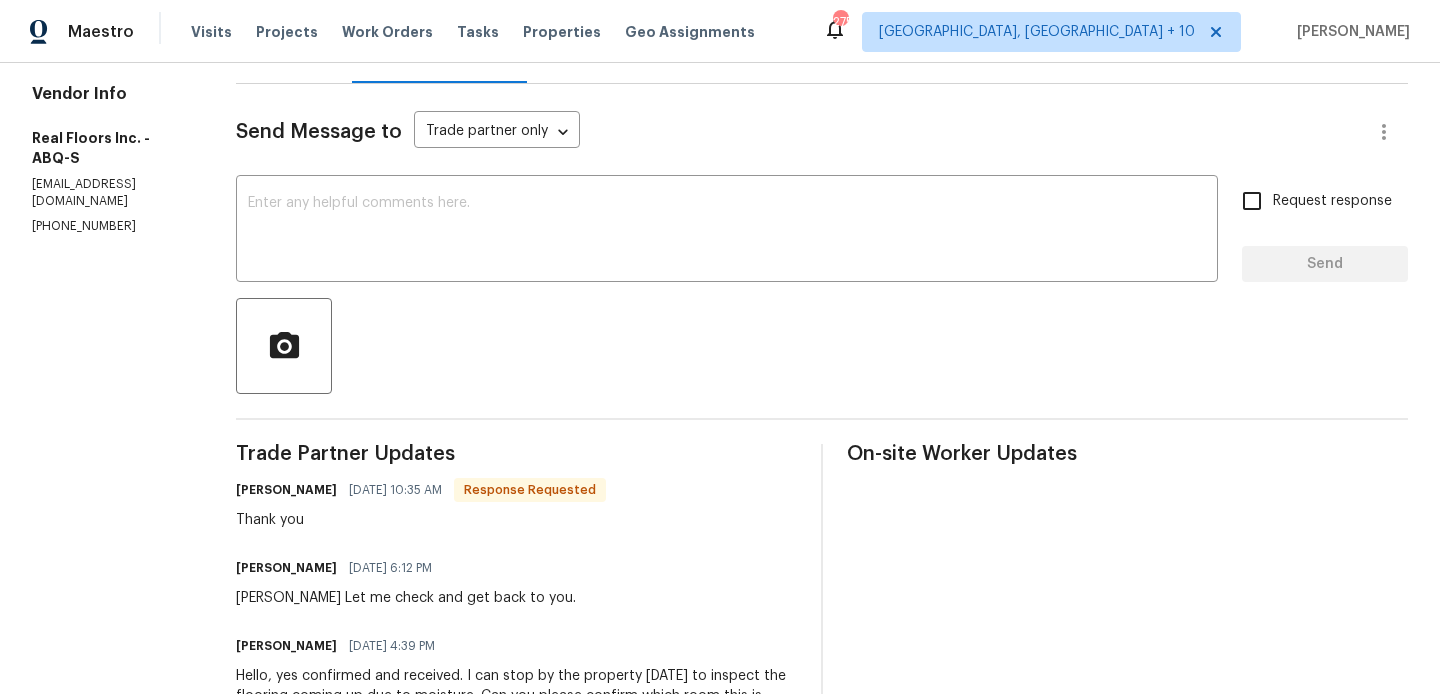 scroll, scrollTop: 238, scrollLeft: 0, axis: vertical 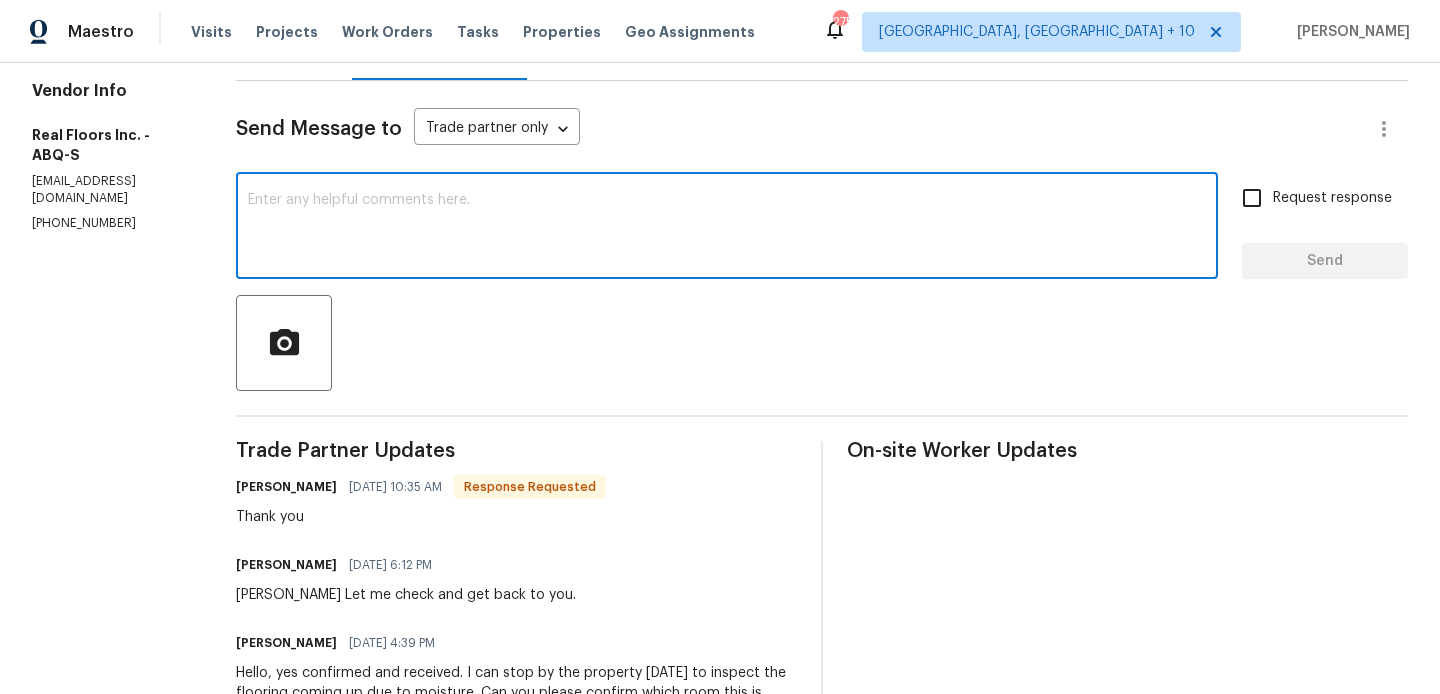 click at bounding box center (727, 228) 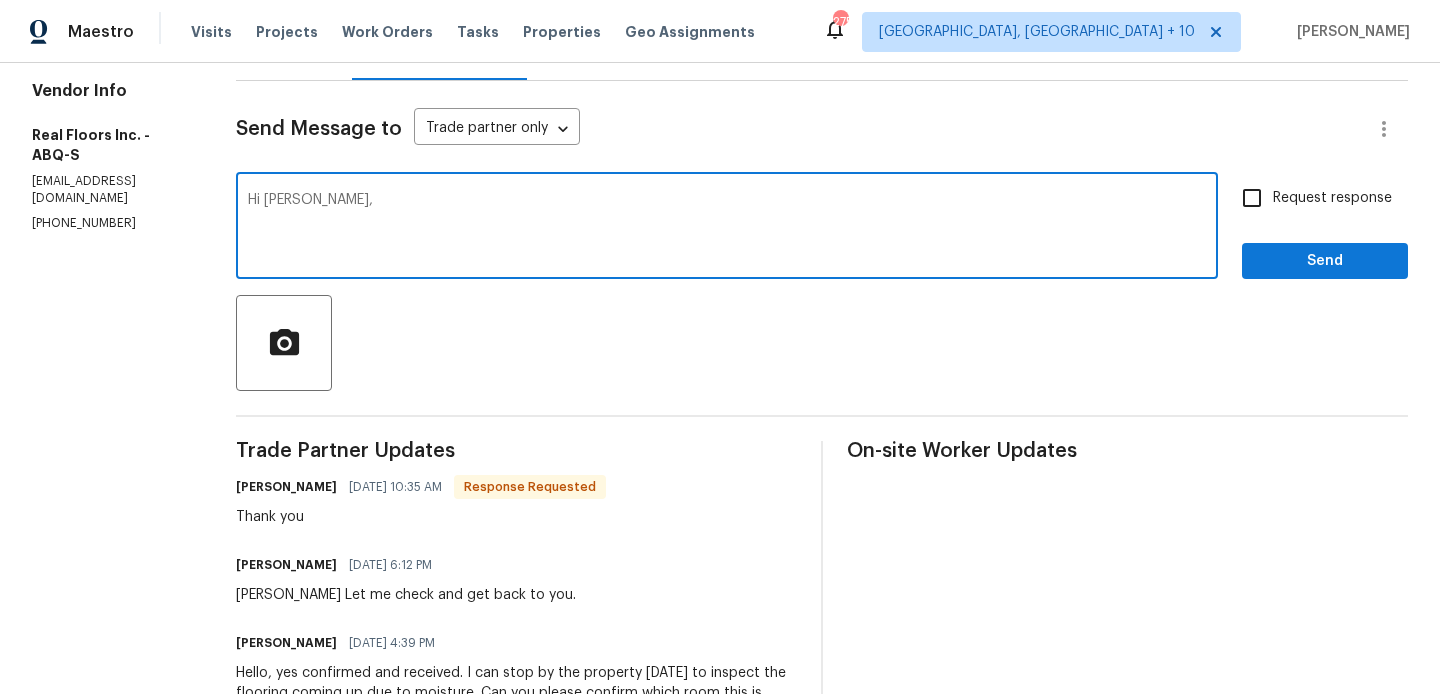 paste on "it’s sporadic in the kitchen and living room. This didn’t happen until after cleaners went in" 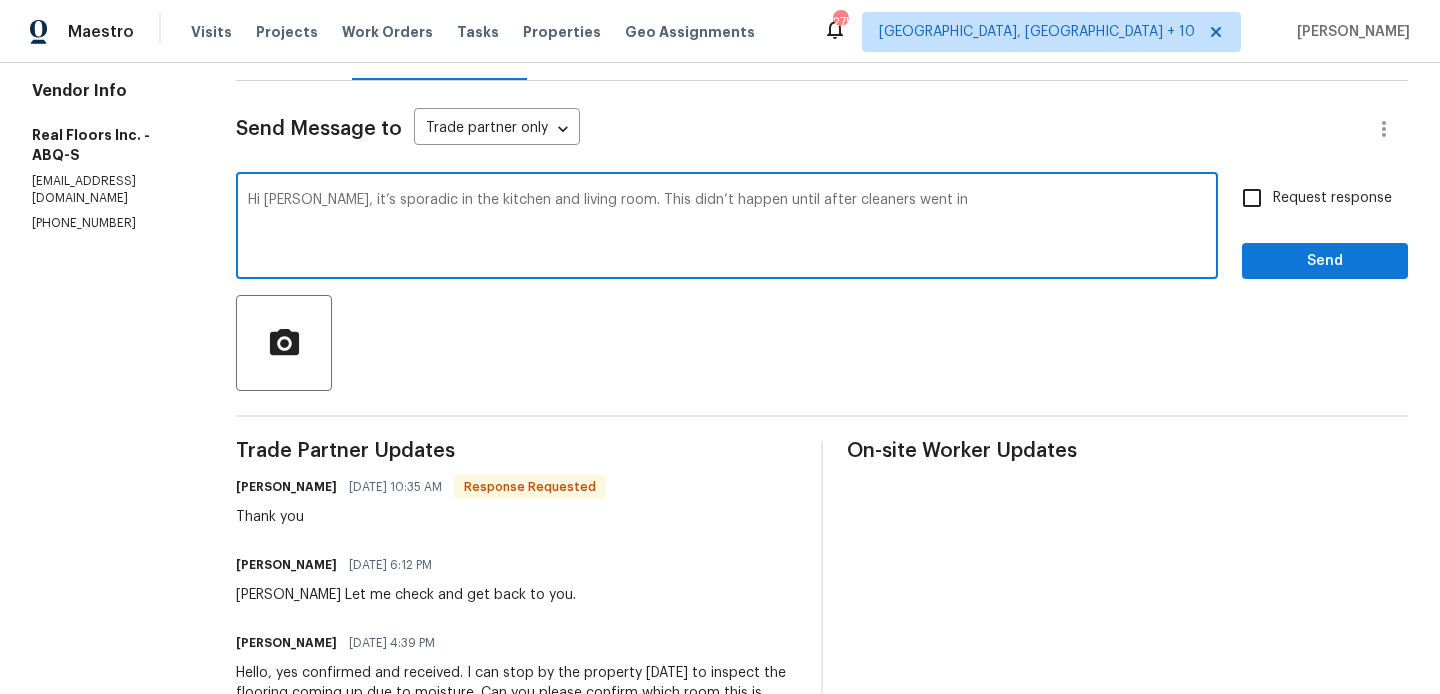drag, startPoint x: 616, startPoint y: 198, endPoint x: 946, endPoint y: 199, distance: 330.00153 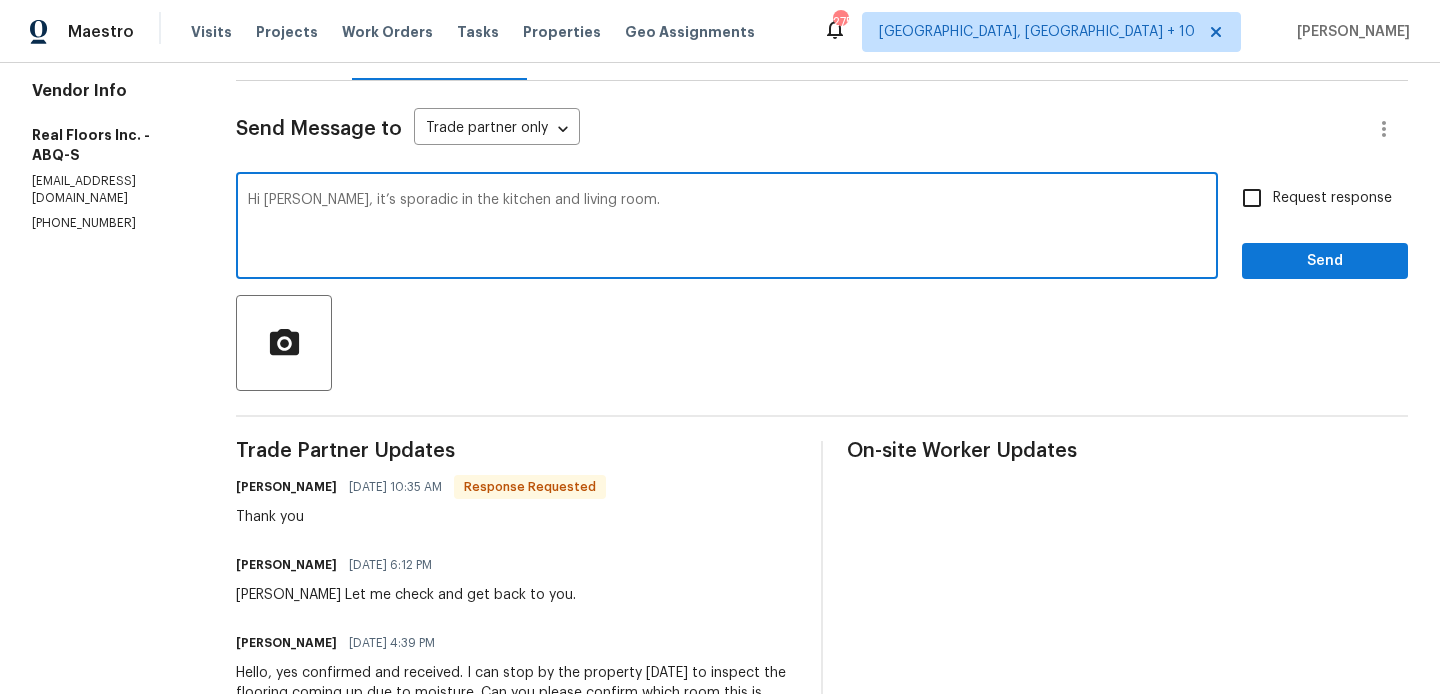 click on "It" at bounding box center (0, 0) 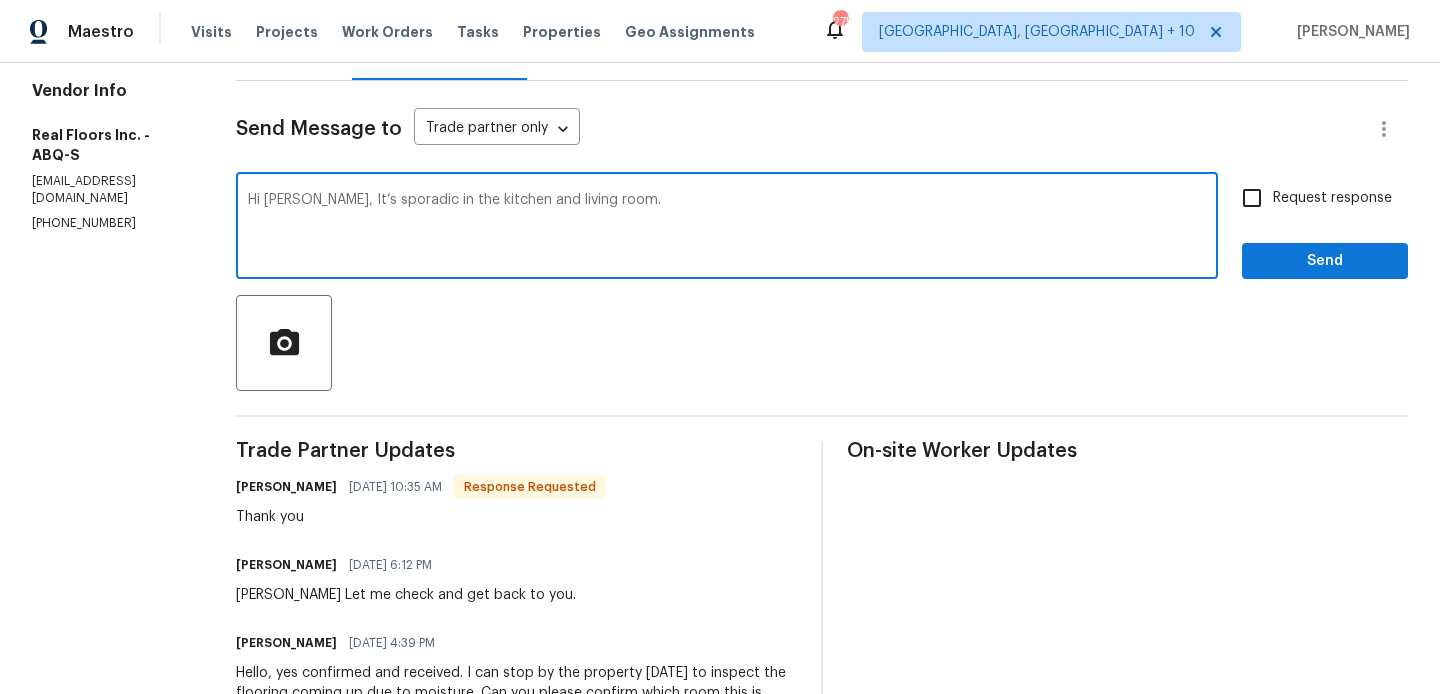 click on "Hi [PERSON_NAME], It’s sporadic in the kitchen and living room." at bounding box center [727, 228] 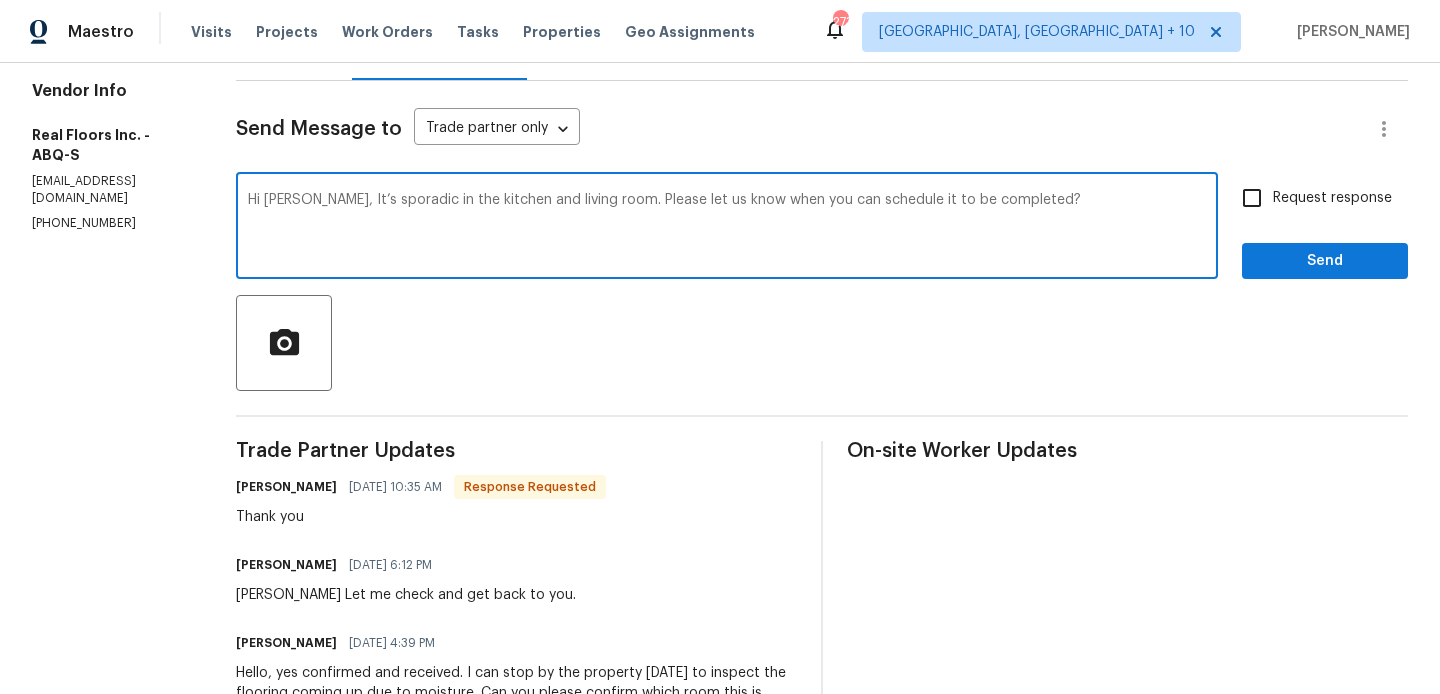type on "Hi [PERSON_NAME], It’s sporadic in the kitchen and living room. Please let us know when you can schedule it to be completed?" 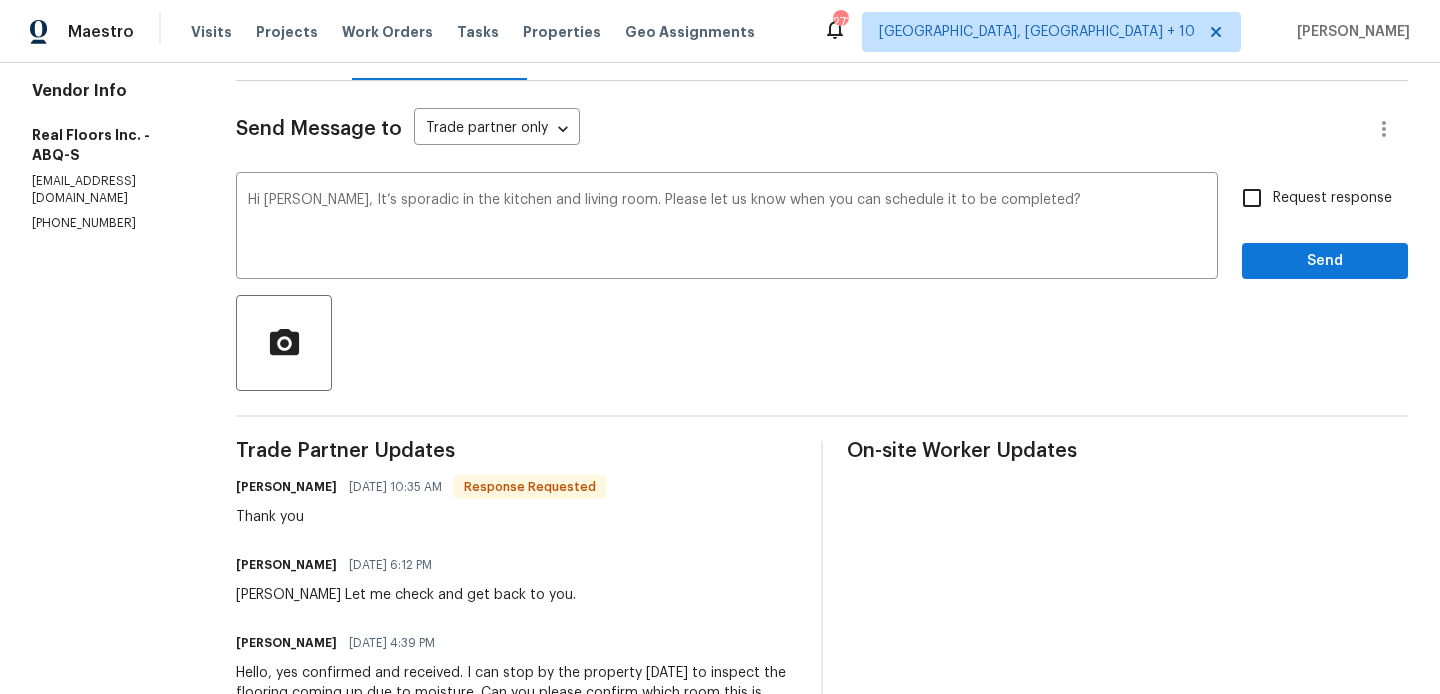 click on "Request response" at bounding box center [1311, 198] 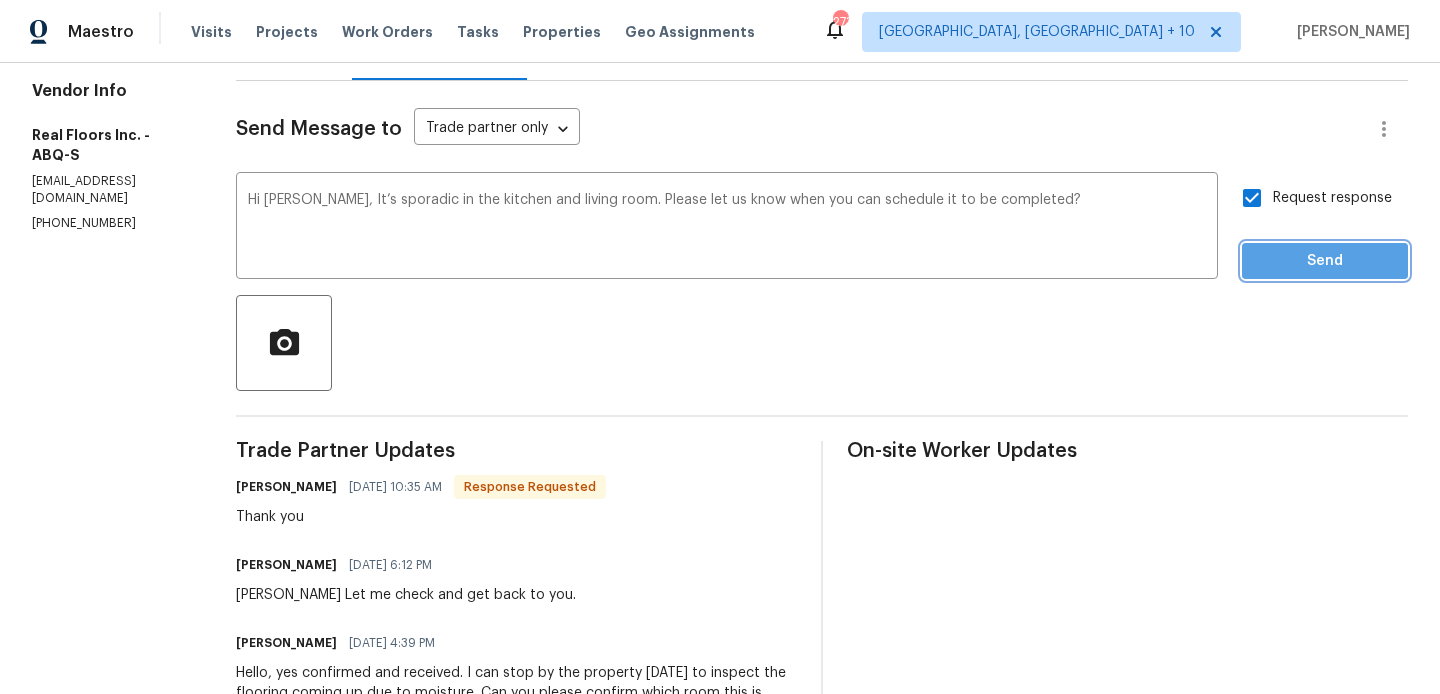 click on "Send" at bounding box center (1325, 261) 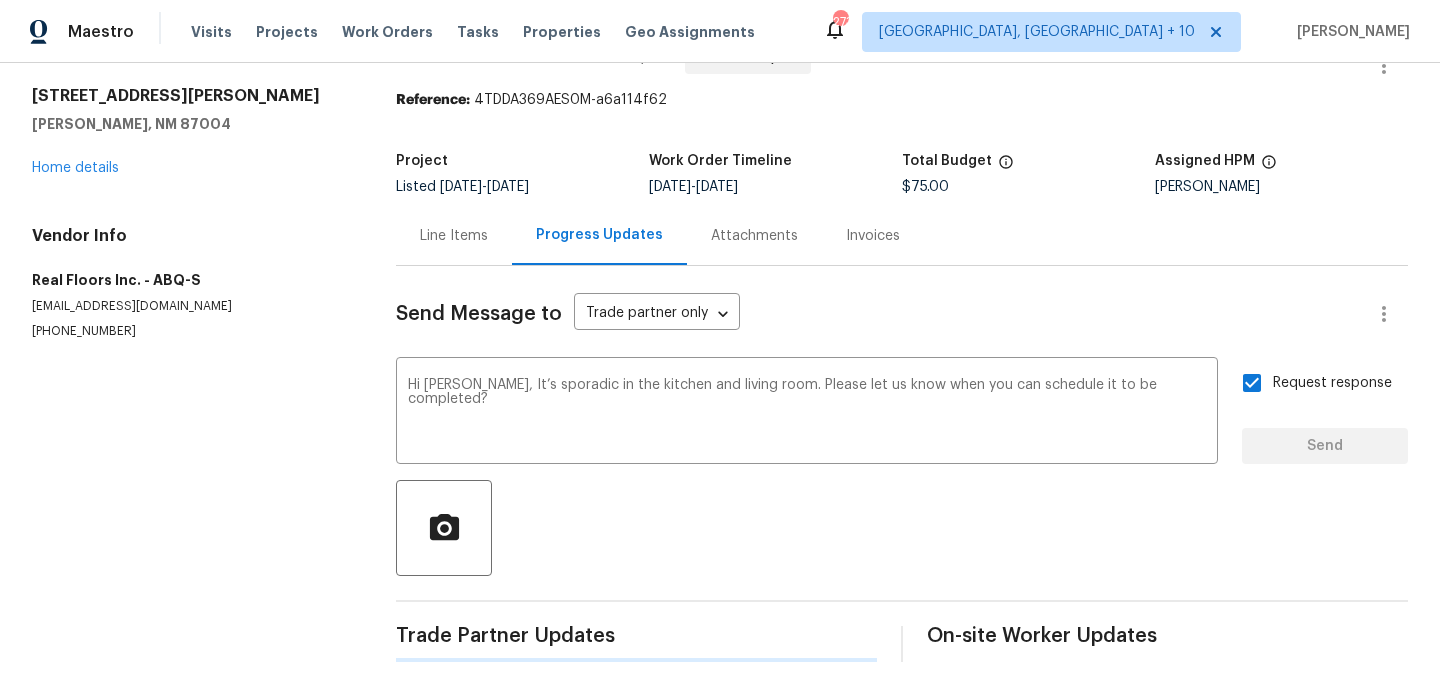 type 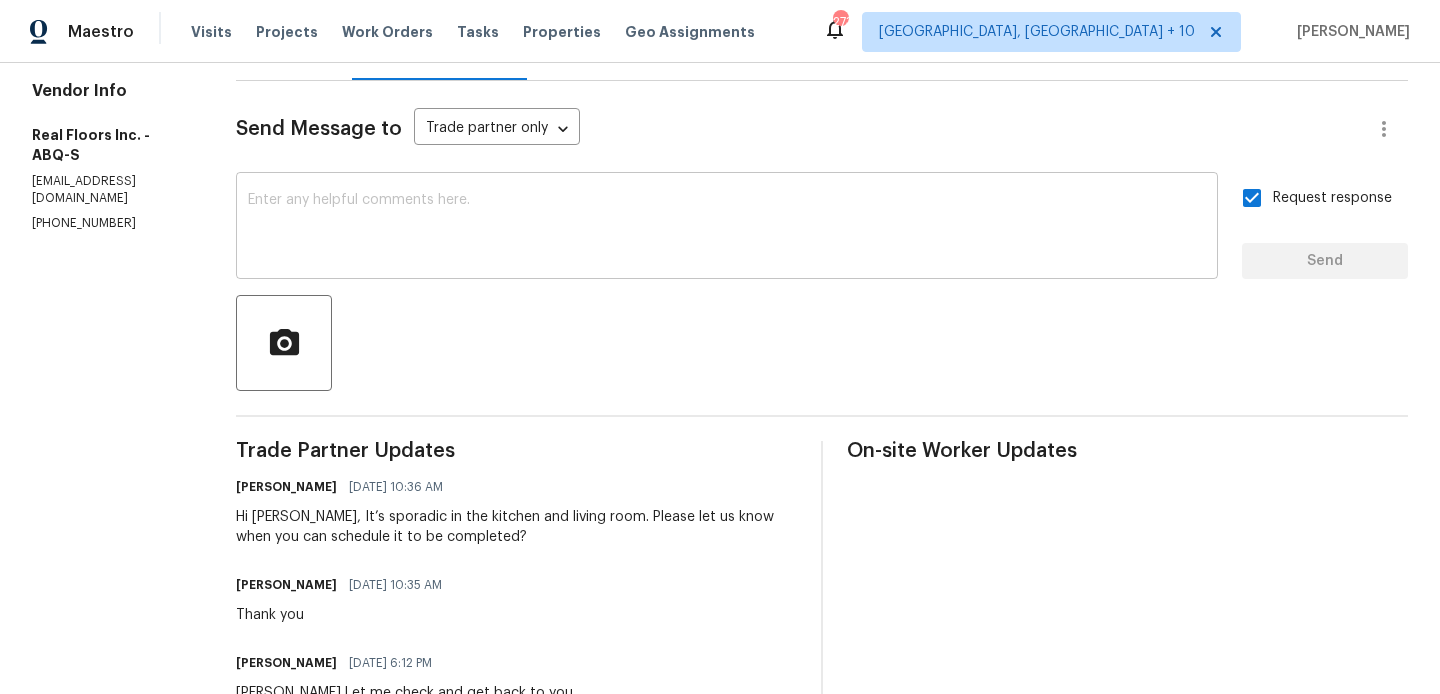 scroll, scrollTop: 0, scrollLeft: 0, axis: both 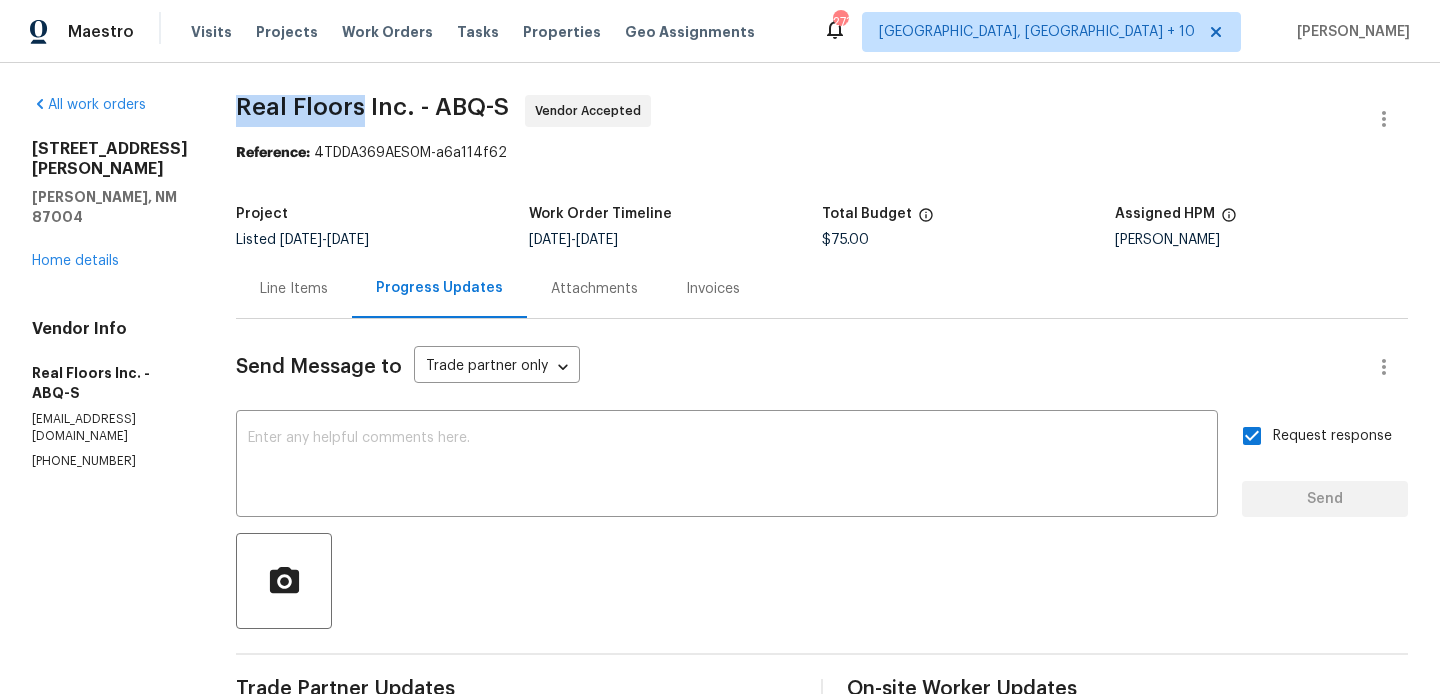 drag, startPoint x: 233, startPoint y: 116, endPoint x: 366, endPoint y: 116, distance: 133 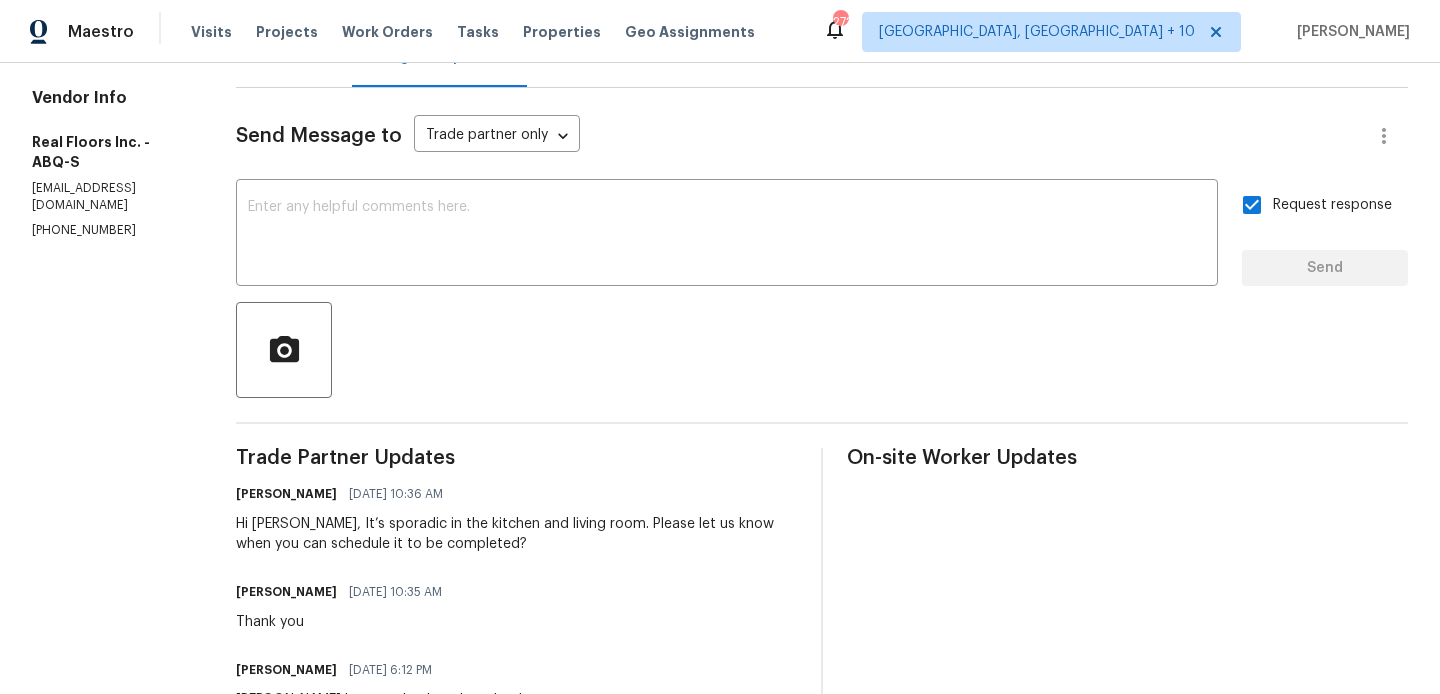scroll, scrollTop: 232, scrollLeft: 0, axis: vertical 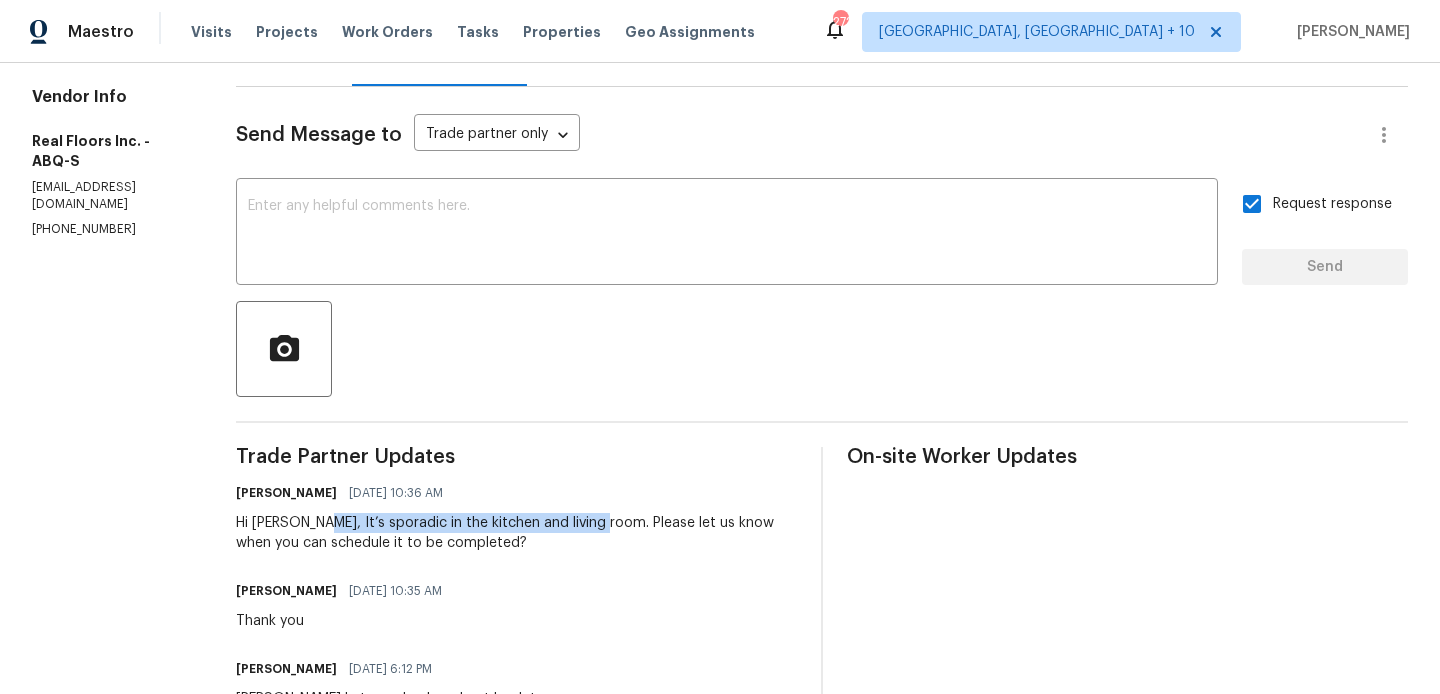 drag, startPoint x: 315, startPoint y: 525, endPoint x: 596, endPoint y: 523, distance: 281.0071 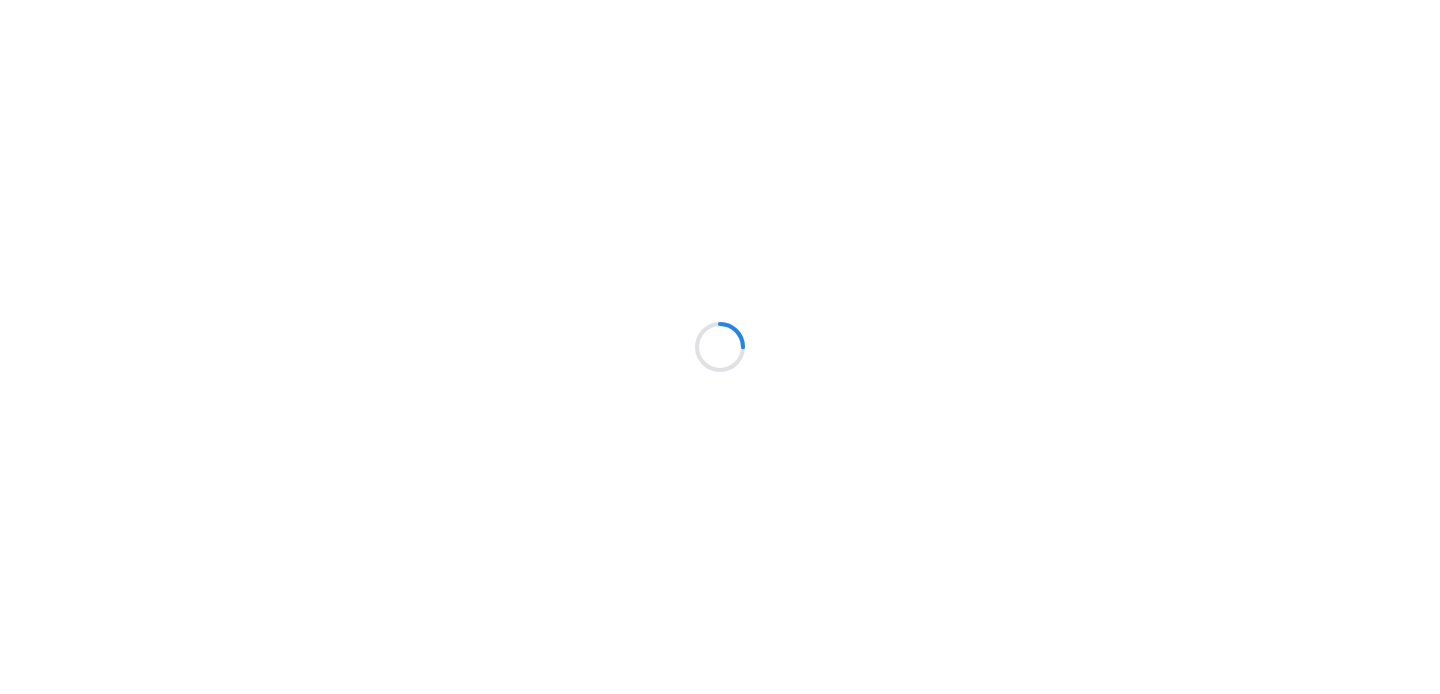 scroll, scrollTop: 0, scrollLeft: 0, axis: both 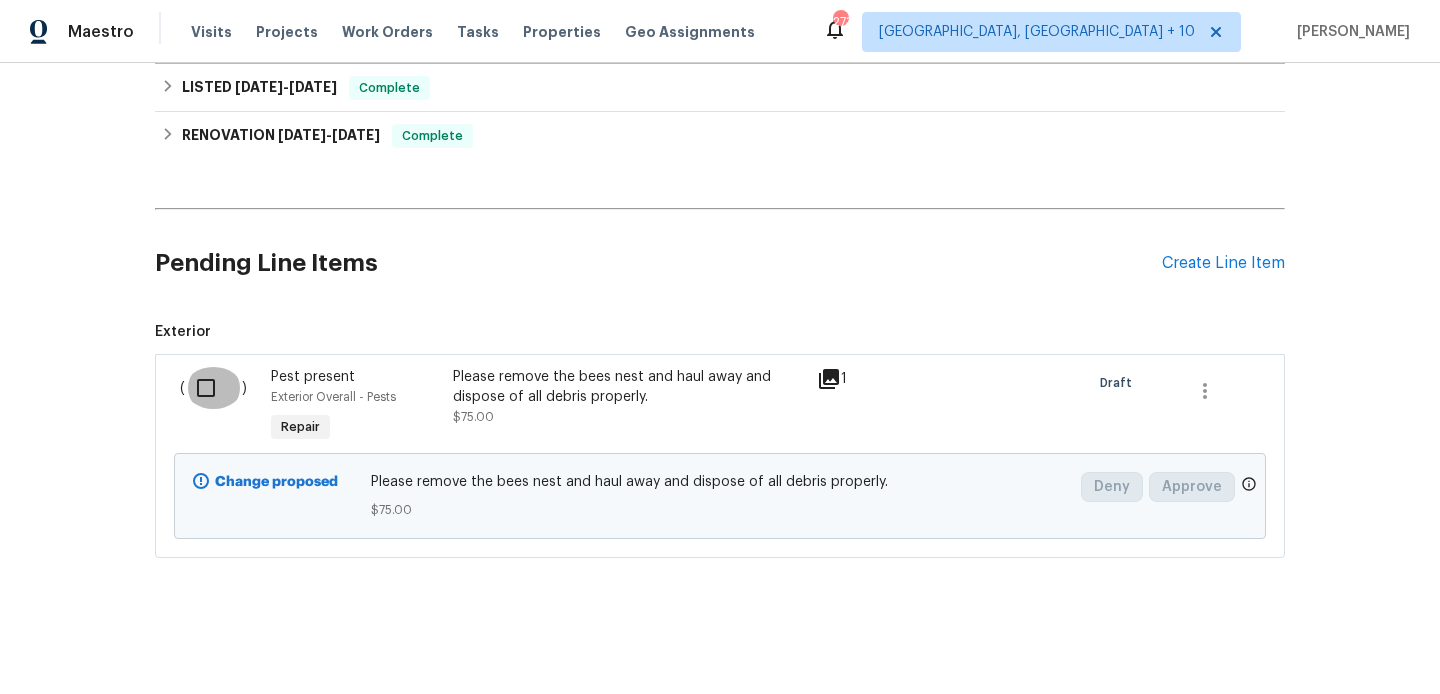 click at bounding box center [213, 388] 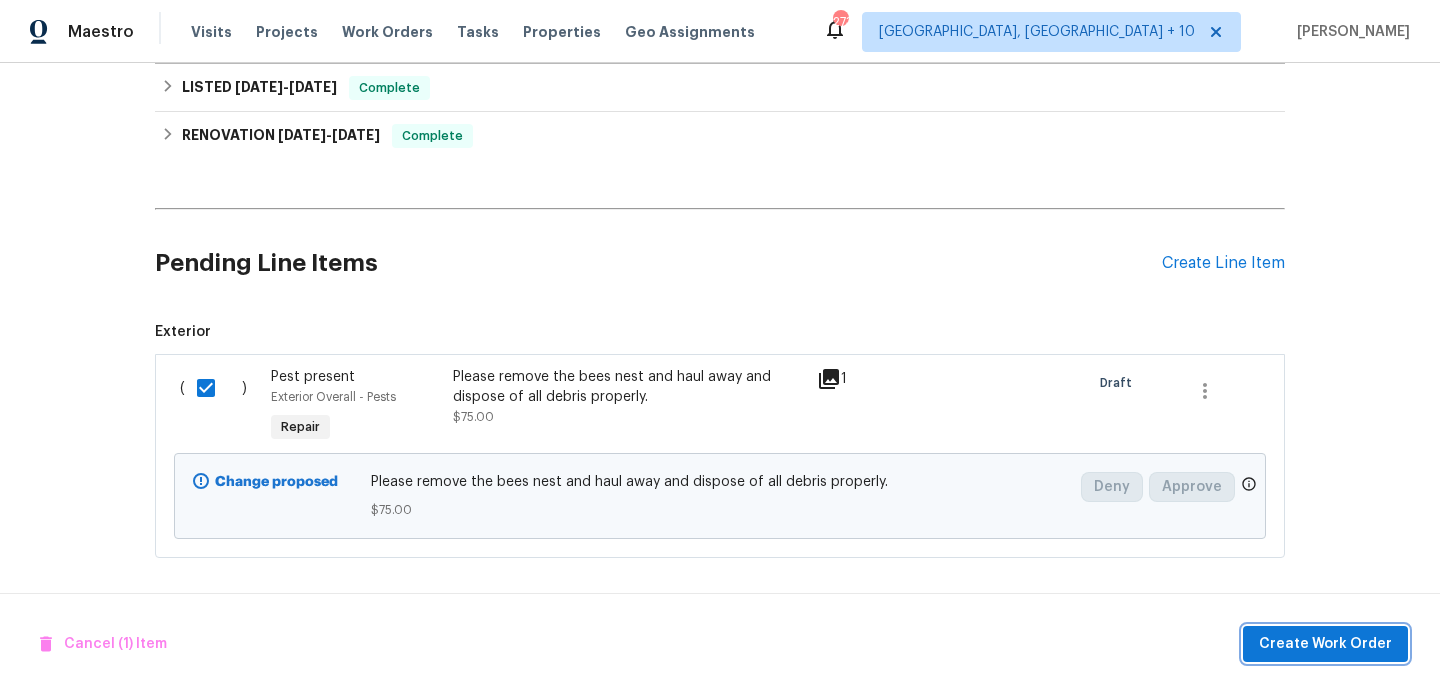 click on "Create Work Order" at bounding box center [1325, 644] 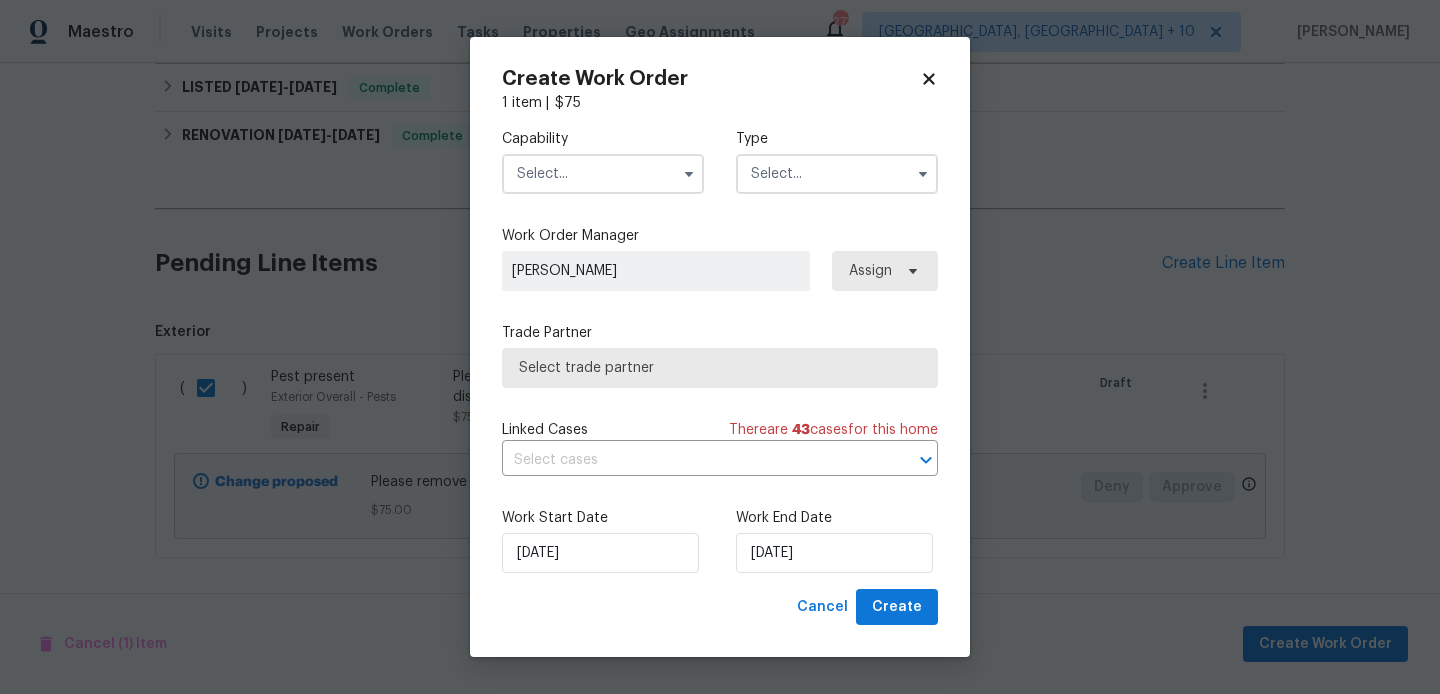 drag, startPoint x: 529, startPoint y: 157, endPoint x: 529, endPoint y: 173, distance: 16 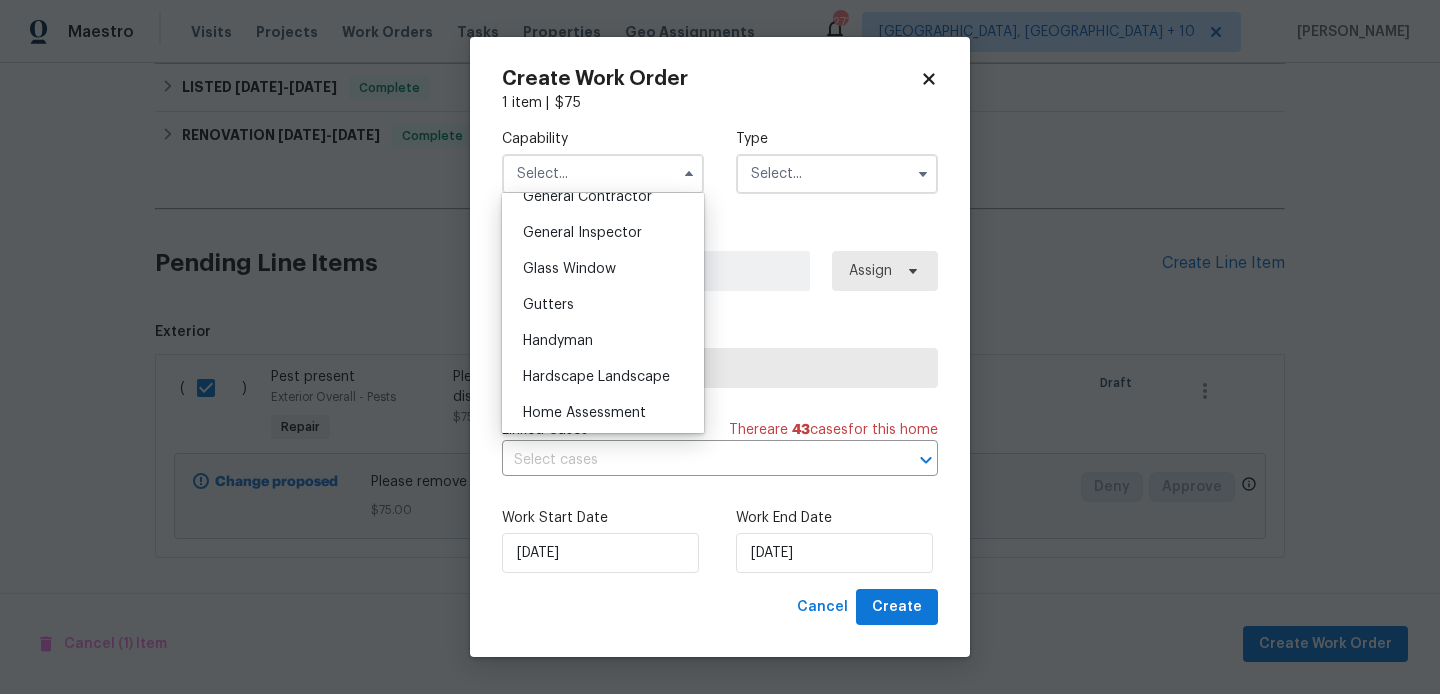 scroll, scrollTop: 970, scrollLeft: 0, axis: vertical 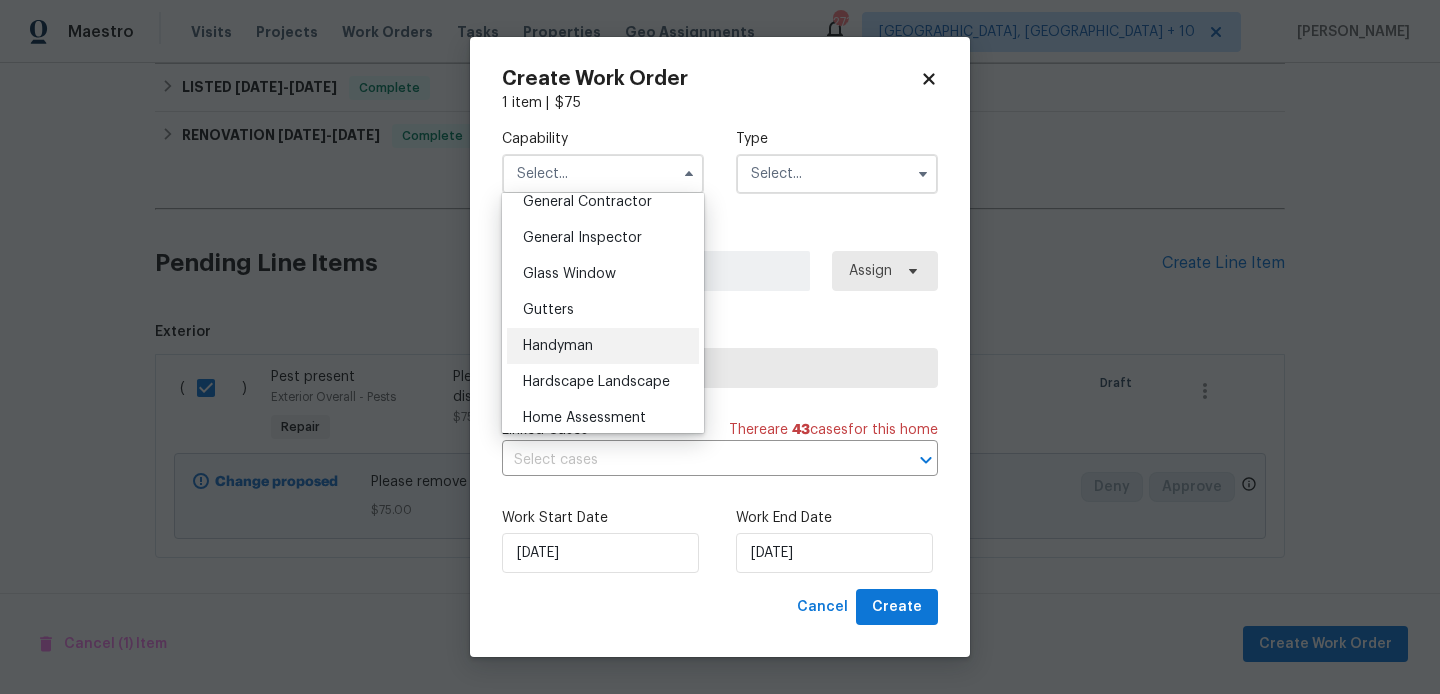 click on "Handyman" at bounding box center [603, 346] 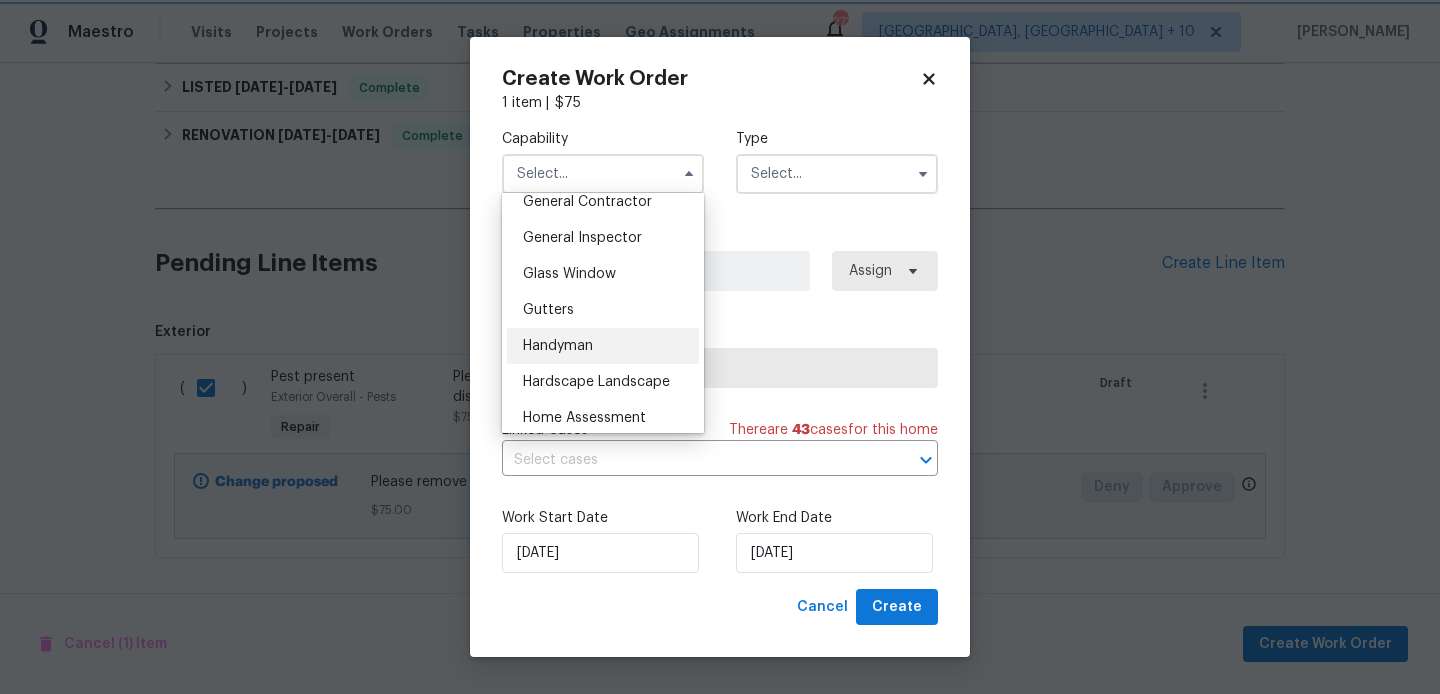 type on "Handyman" 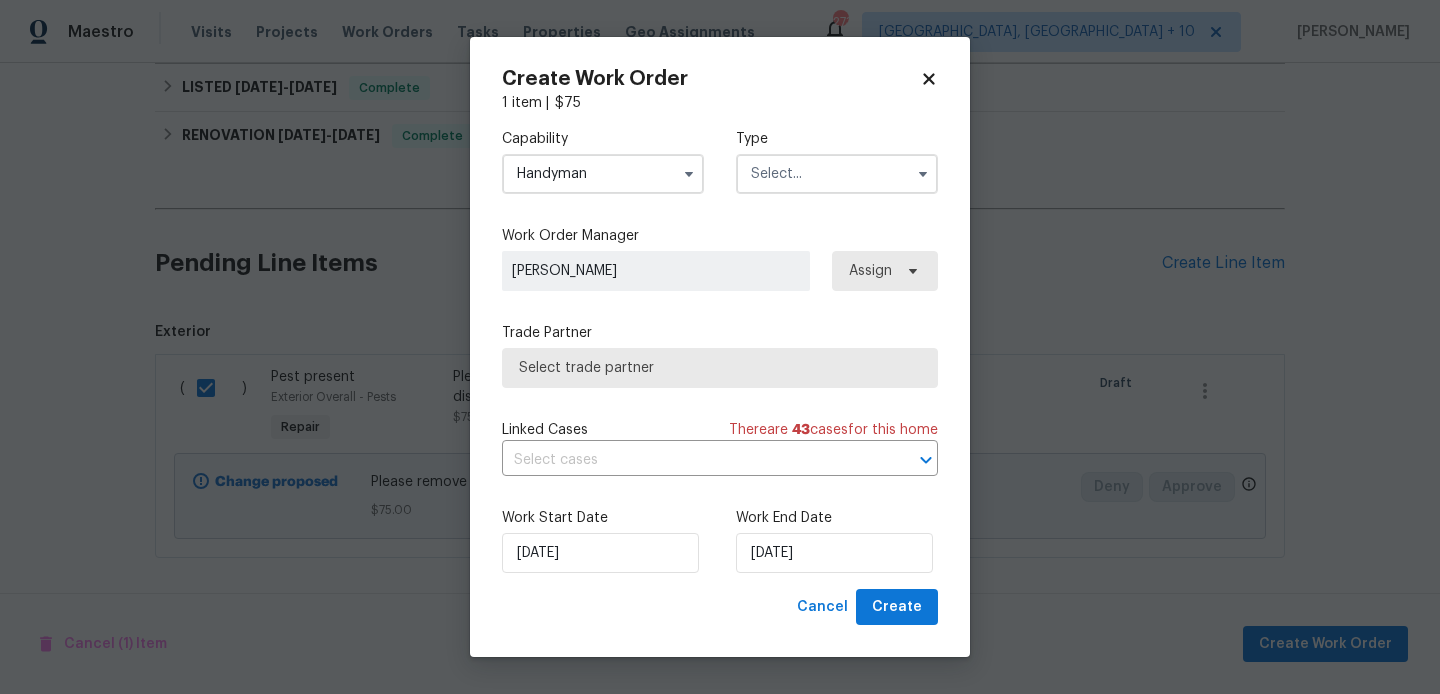 click on "Select trade partner" at bounding box center [720, 368] 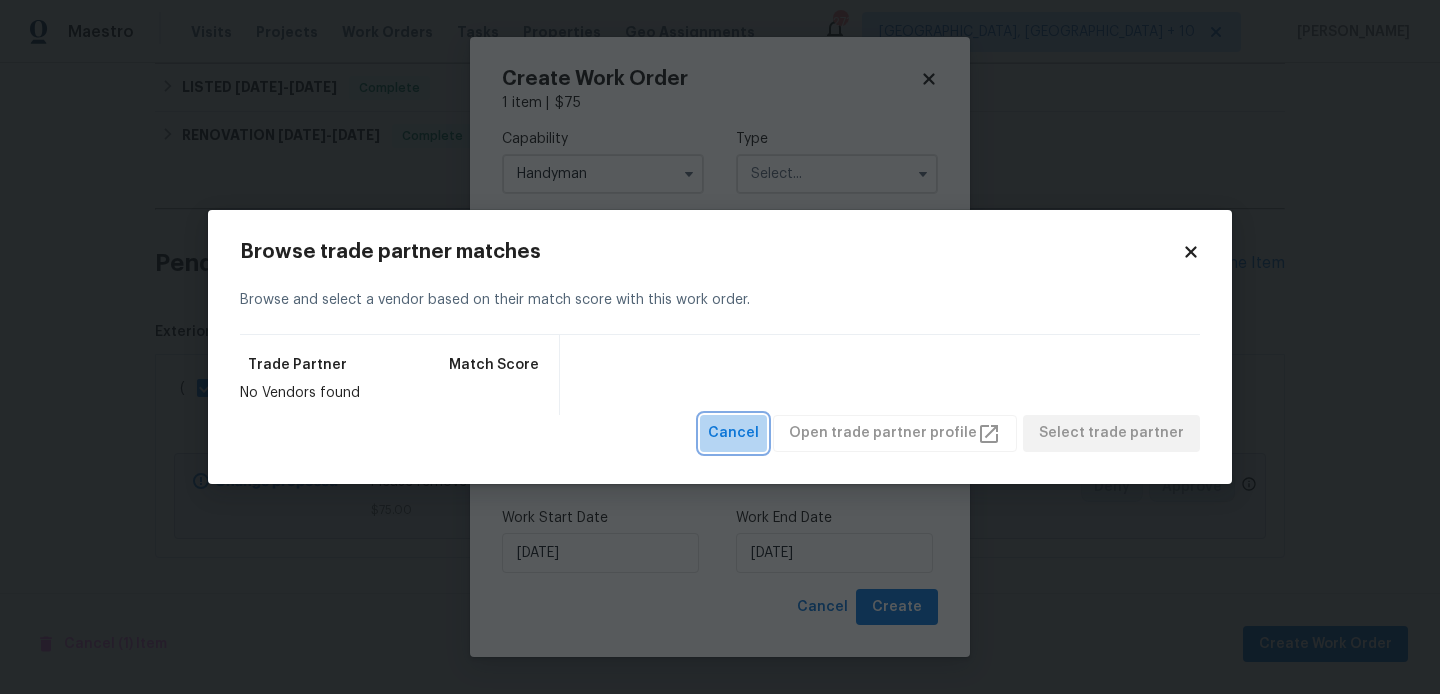 click on "Cancel" at bounding box center [733, 433] 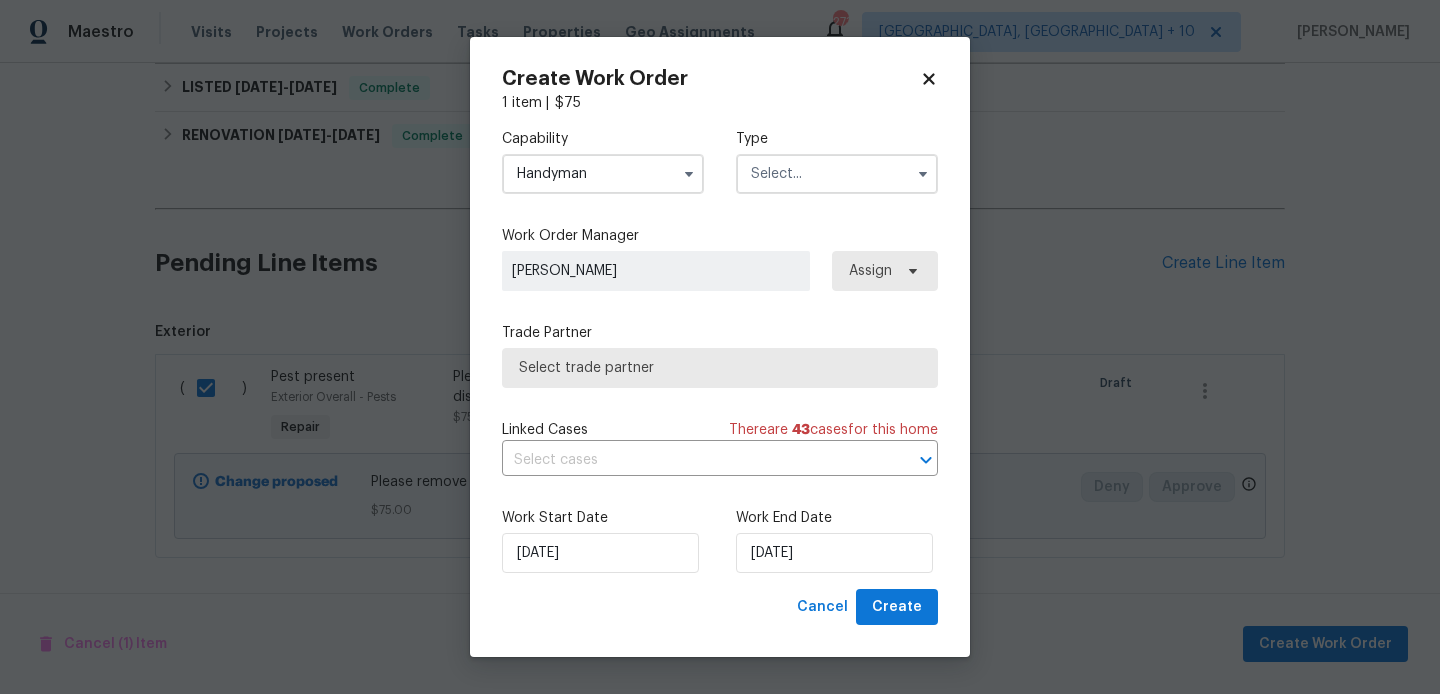 click at bounding box center (837, 174) 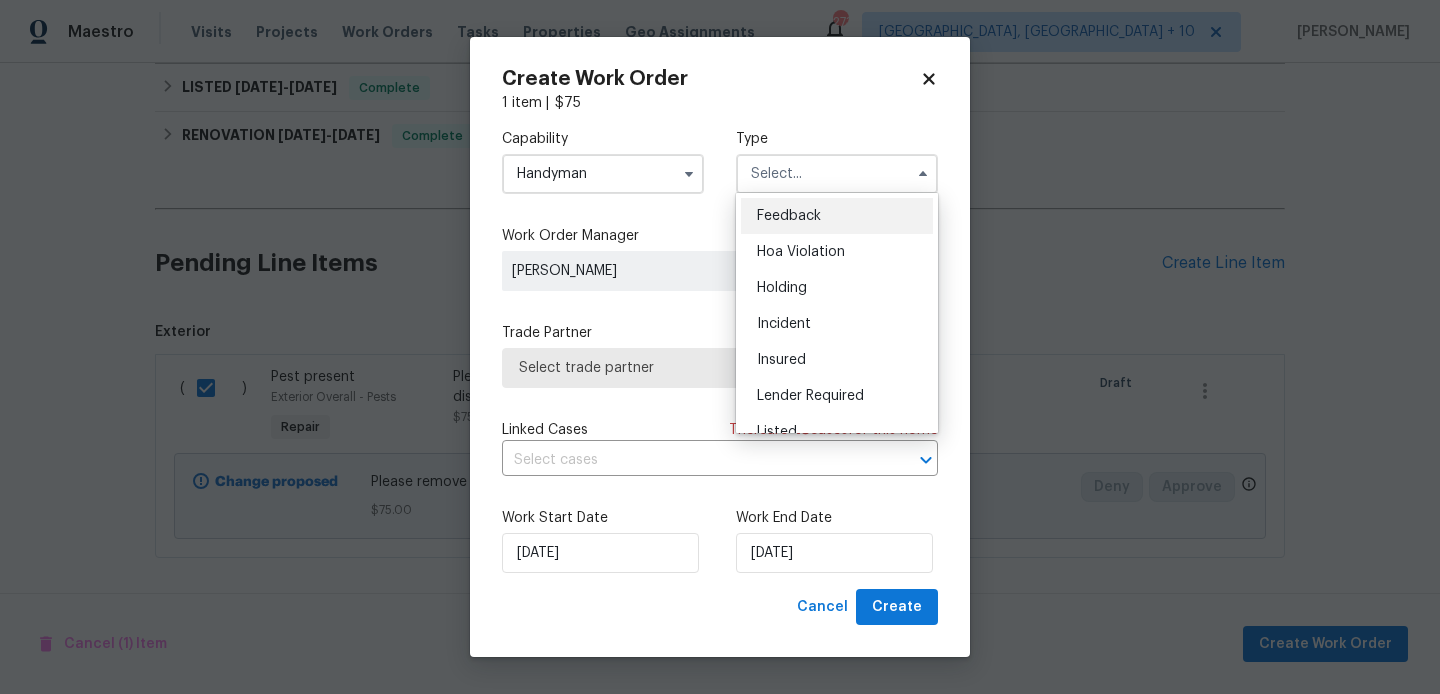 click on "Feedback" at bounding box center [789, 216] 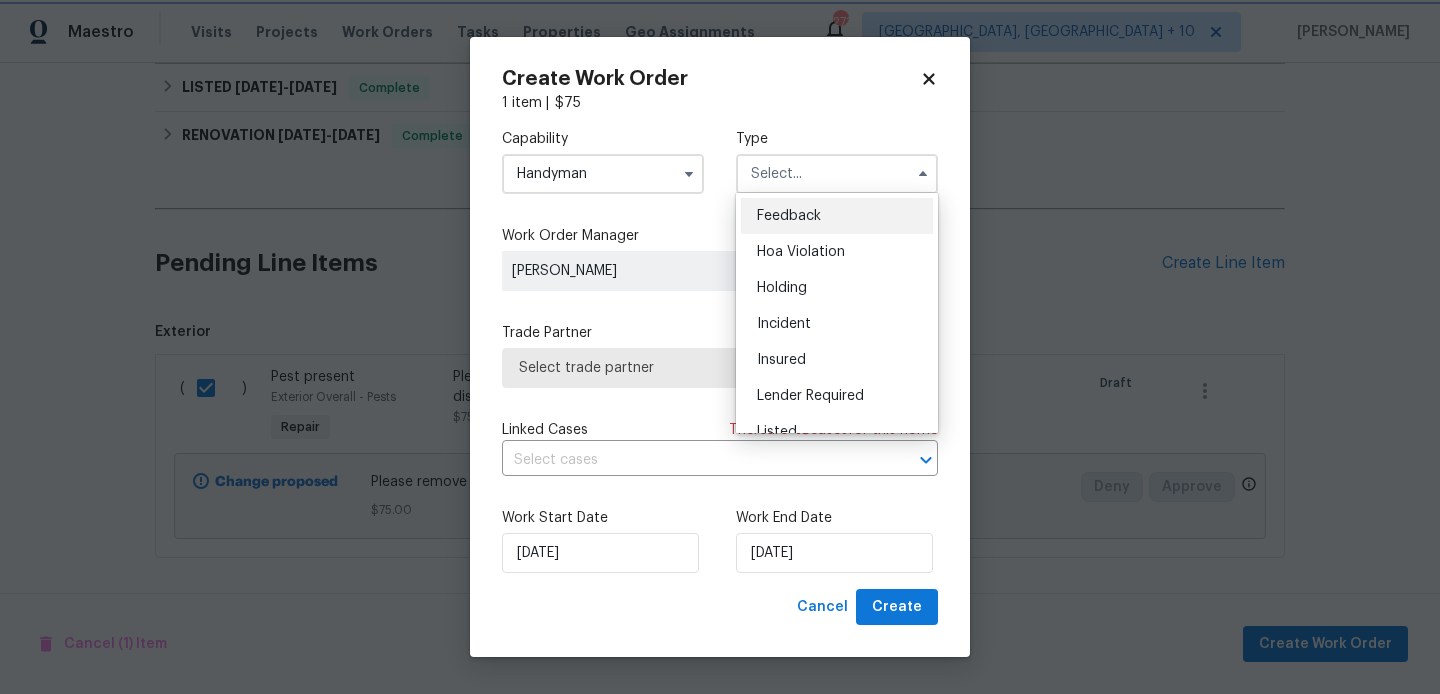 type on "Feedback" 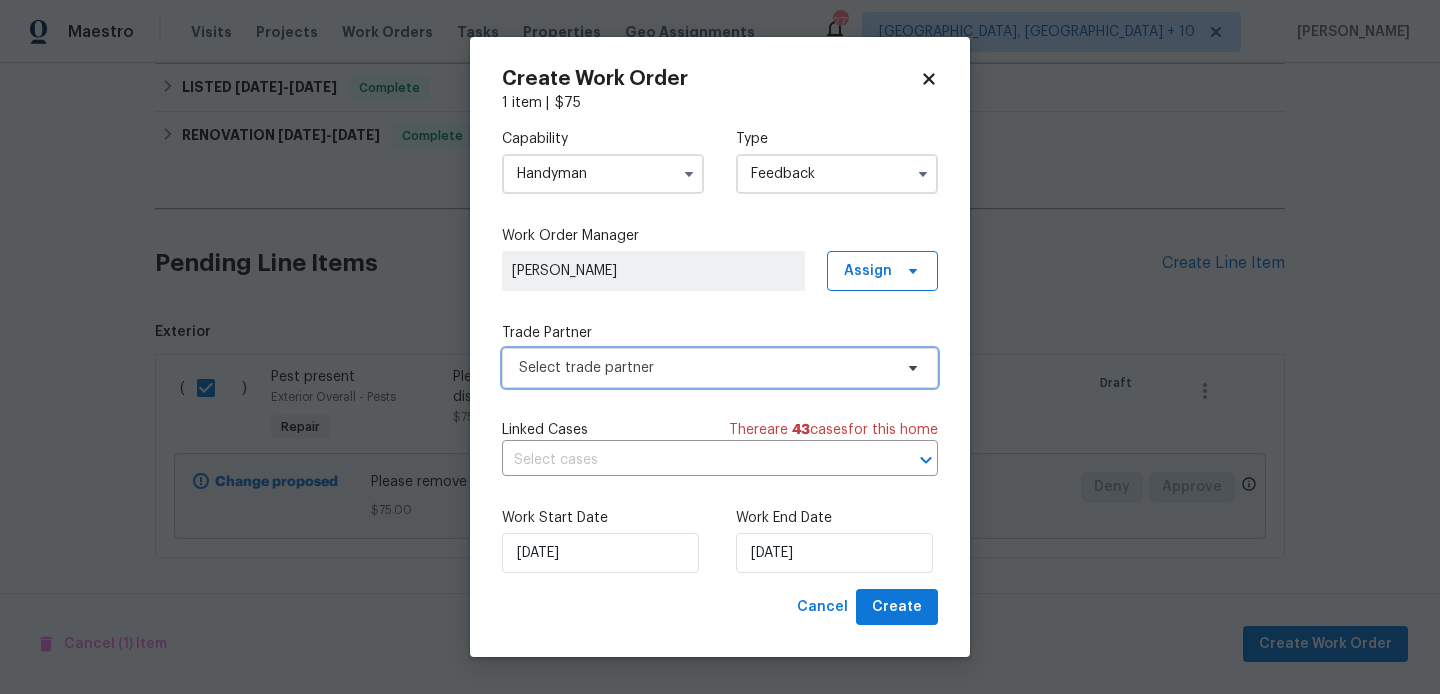 click on "Select trade partner" at bounding box center [705, 368] 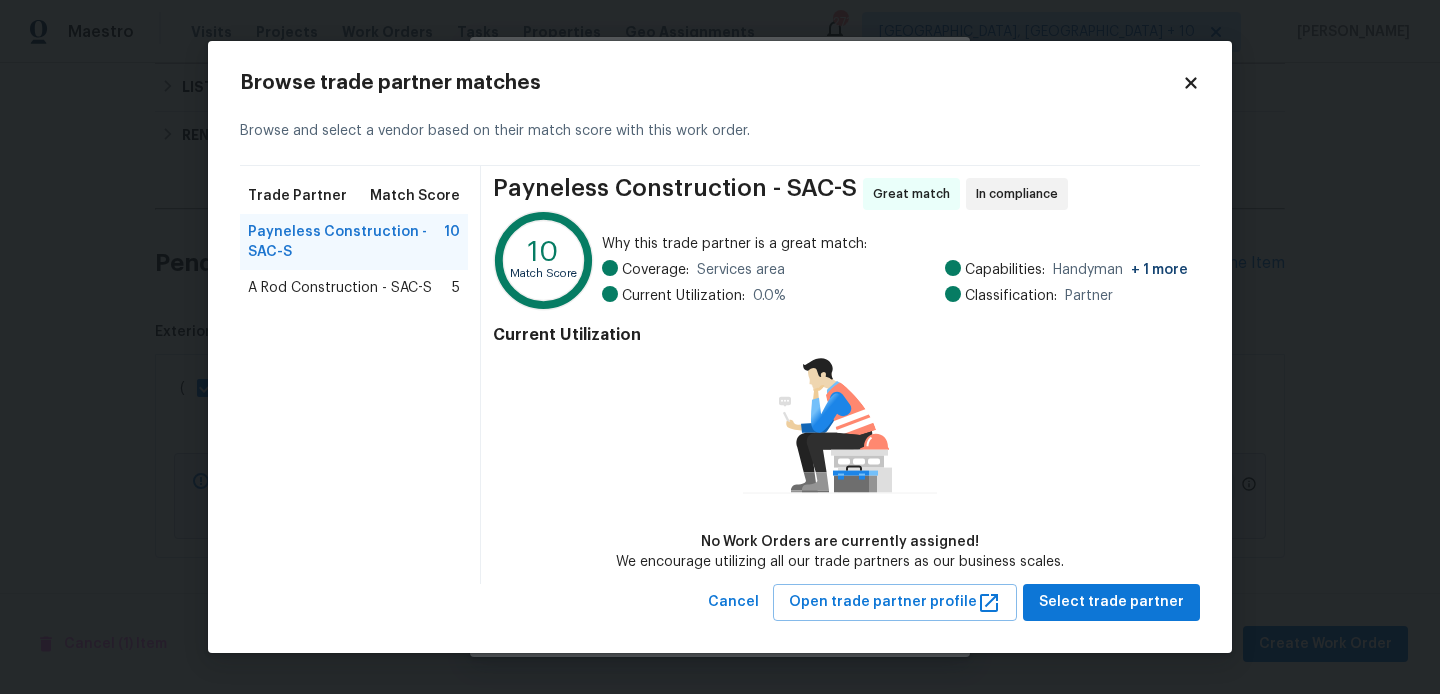 click on "A Rod Construction - SAC-S" at bounding box center (340, 288) 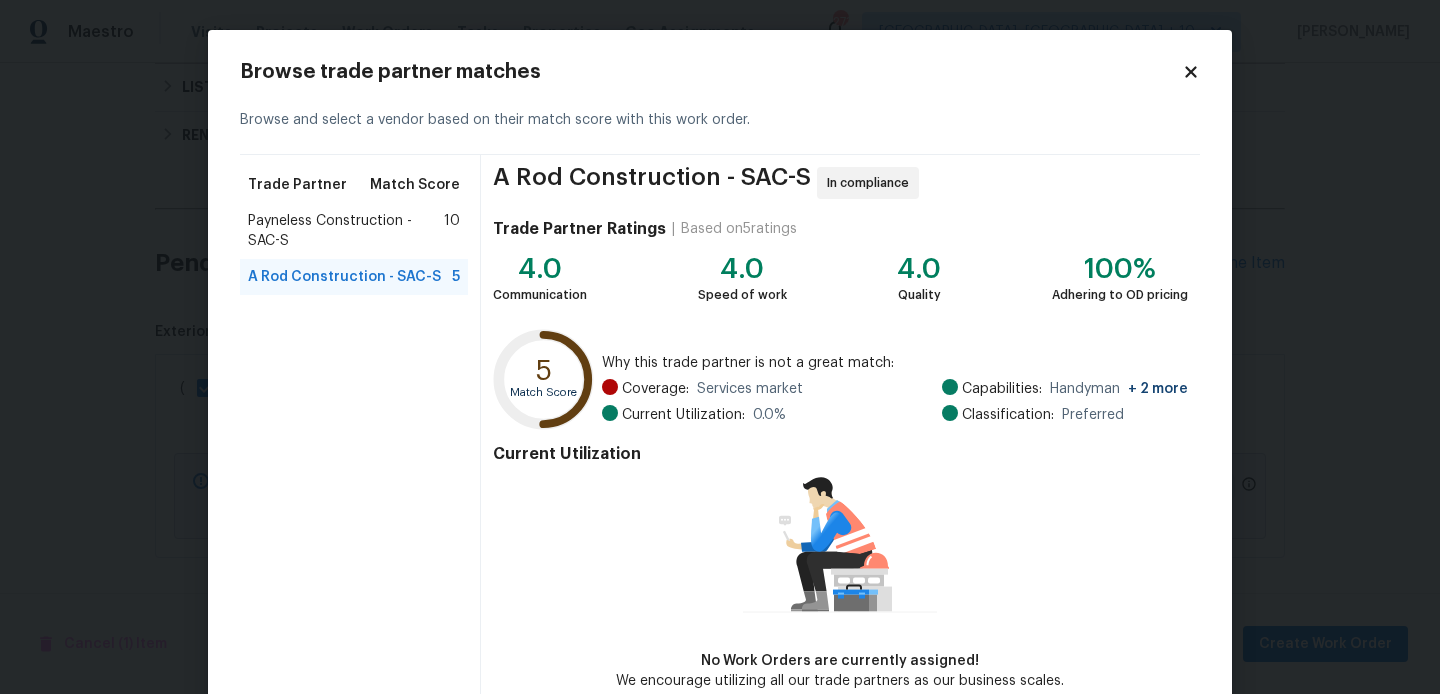 scroll, scrollTop: 106, scrollLeft: 0, axis: vertical 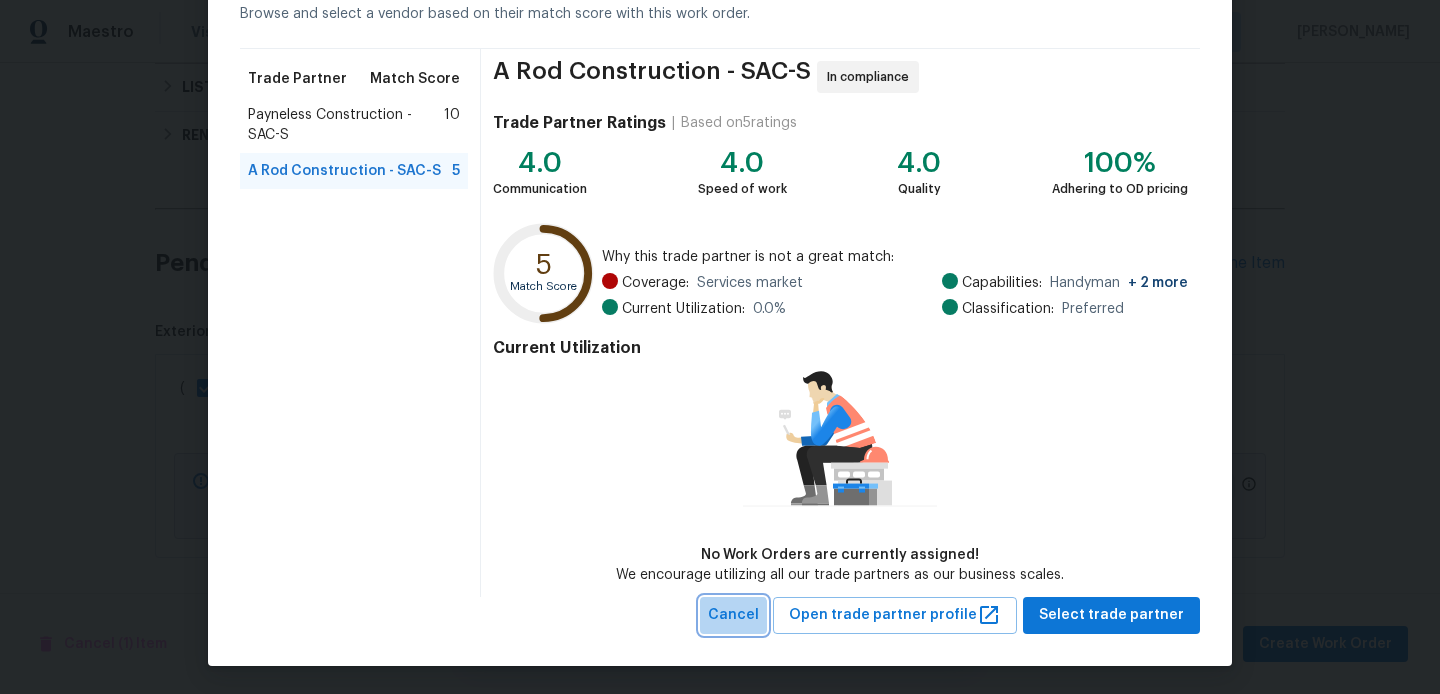 click on "Cancel" at bounding box center [733, 615] 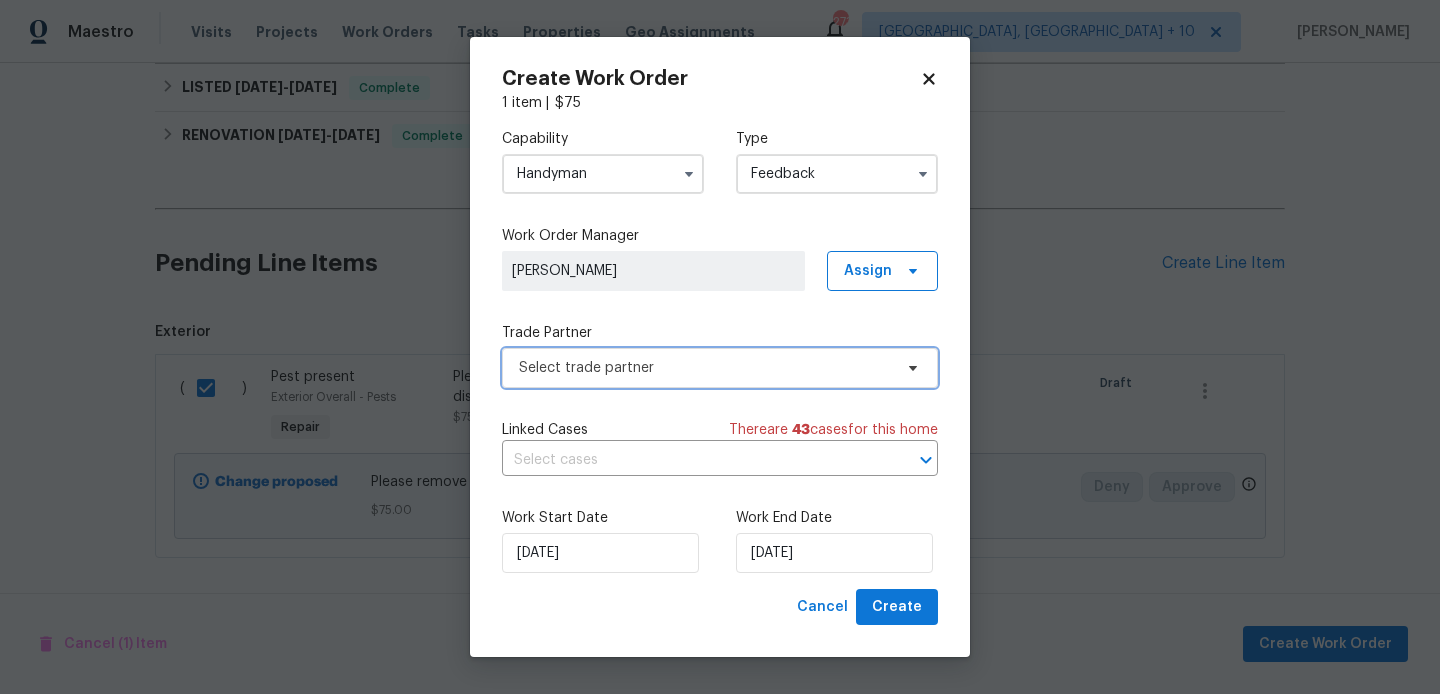 scroll, scrollTop: 0, scrollLeft: 0, axis: both 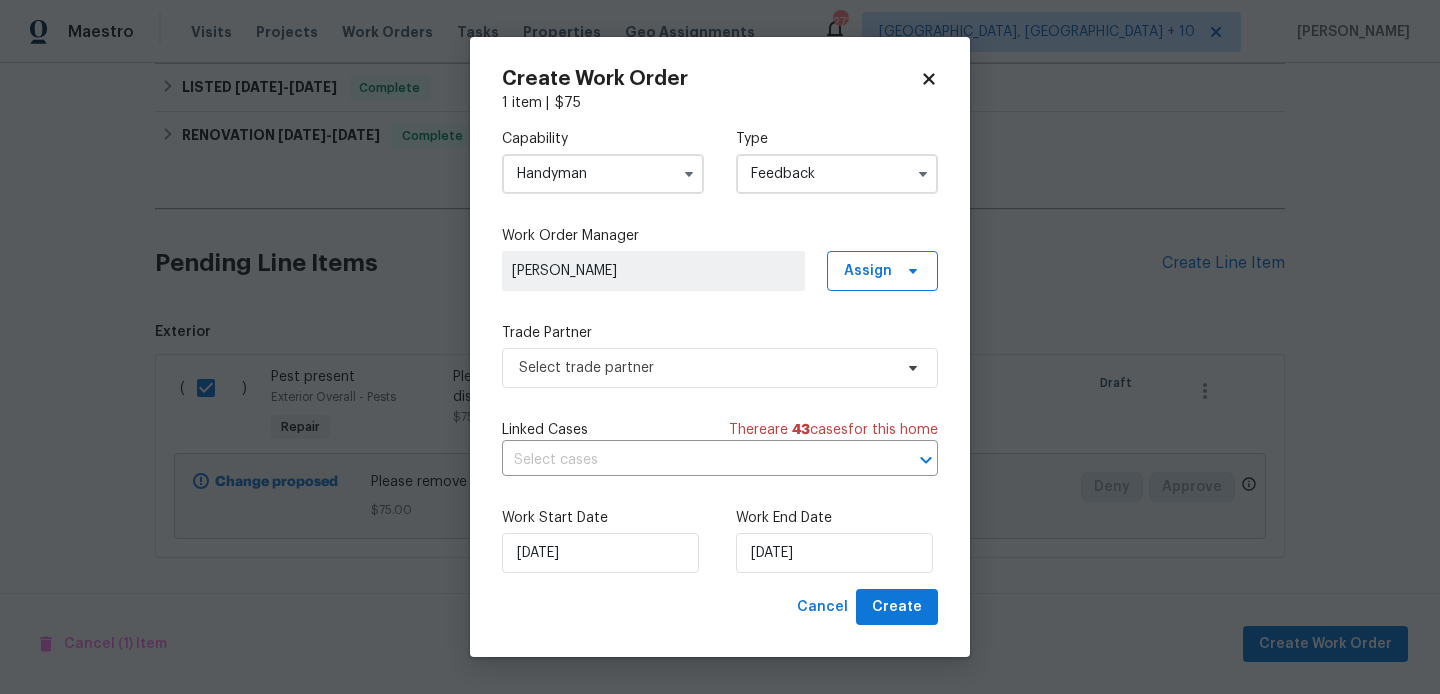 click on "Handyman" at bounding box center (603, 174) 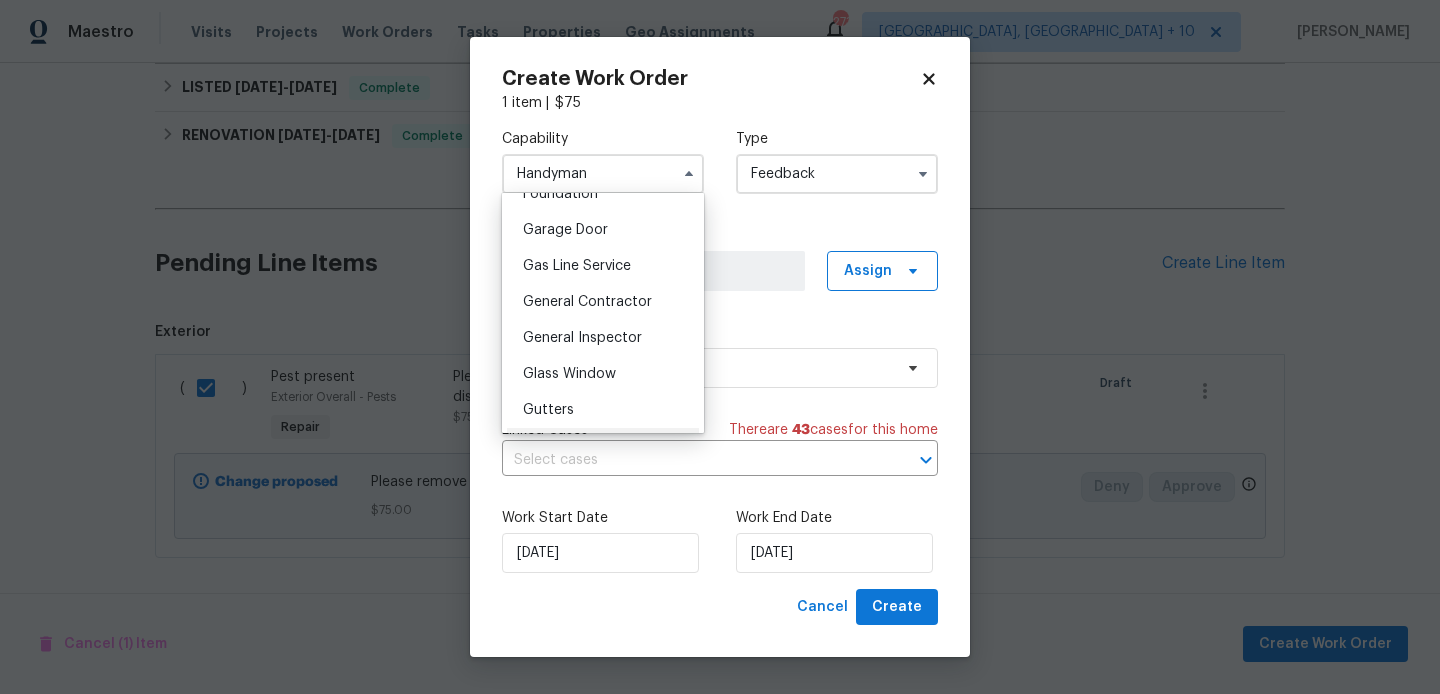scroll, scrollTop: 910, scrollLeft: 0, axis: vertical 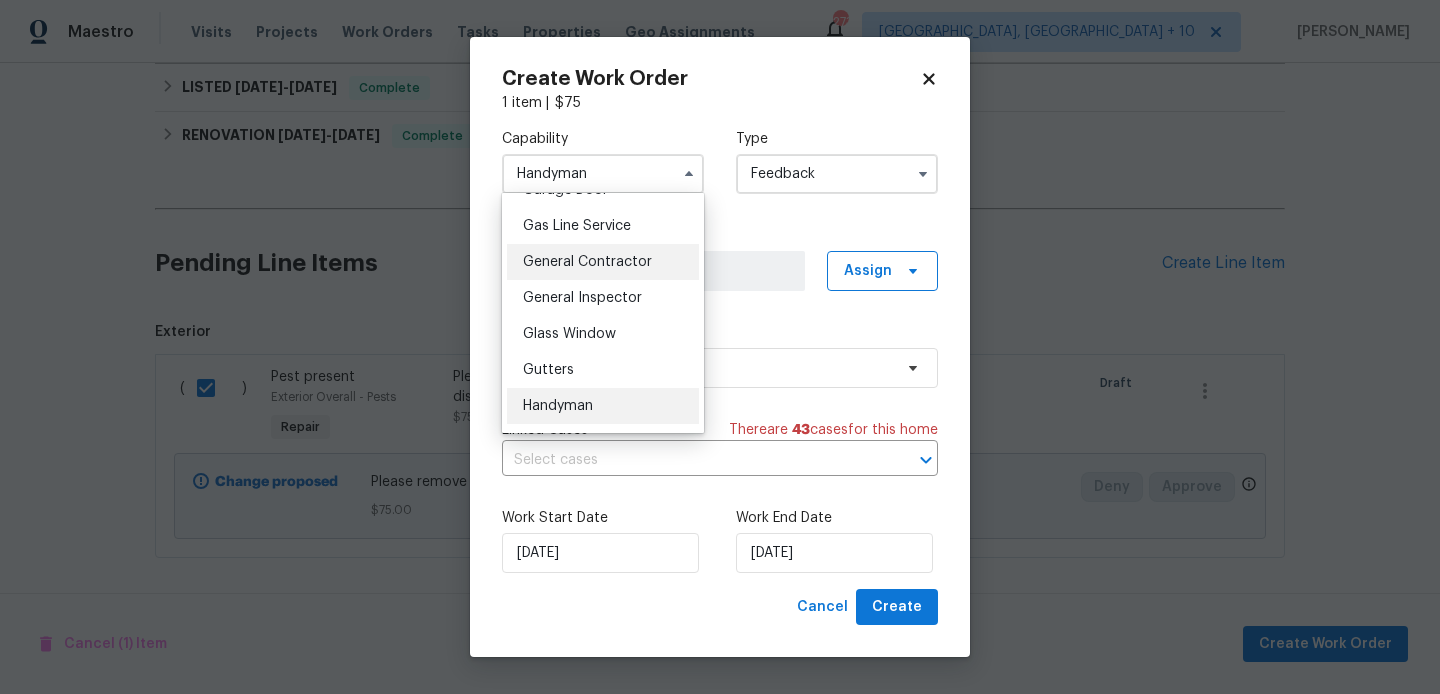 click on "General Contractor" at bounding box center (587, 262) 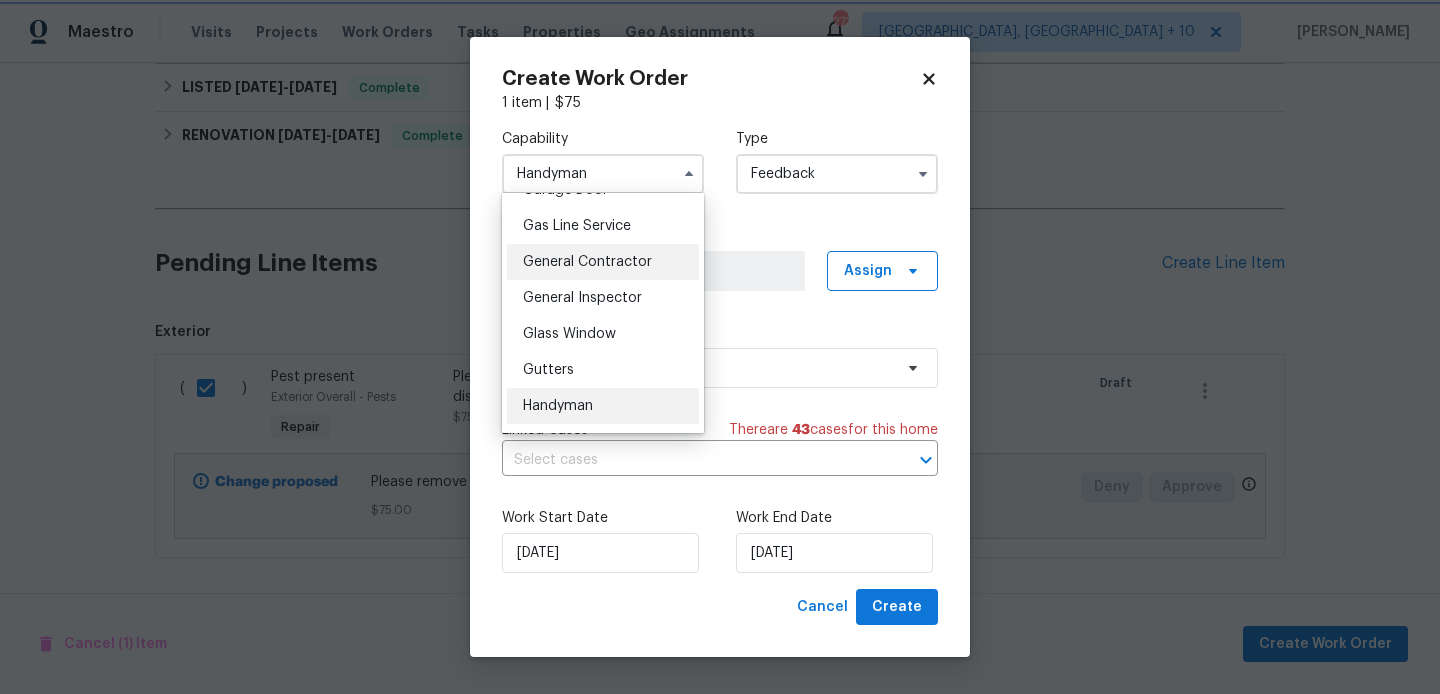 type on "General Contractor" 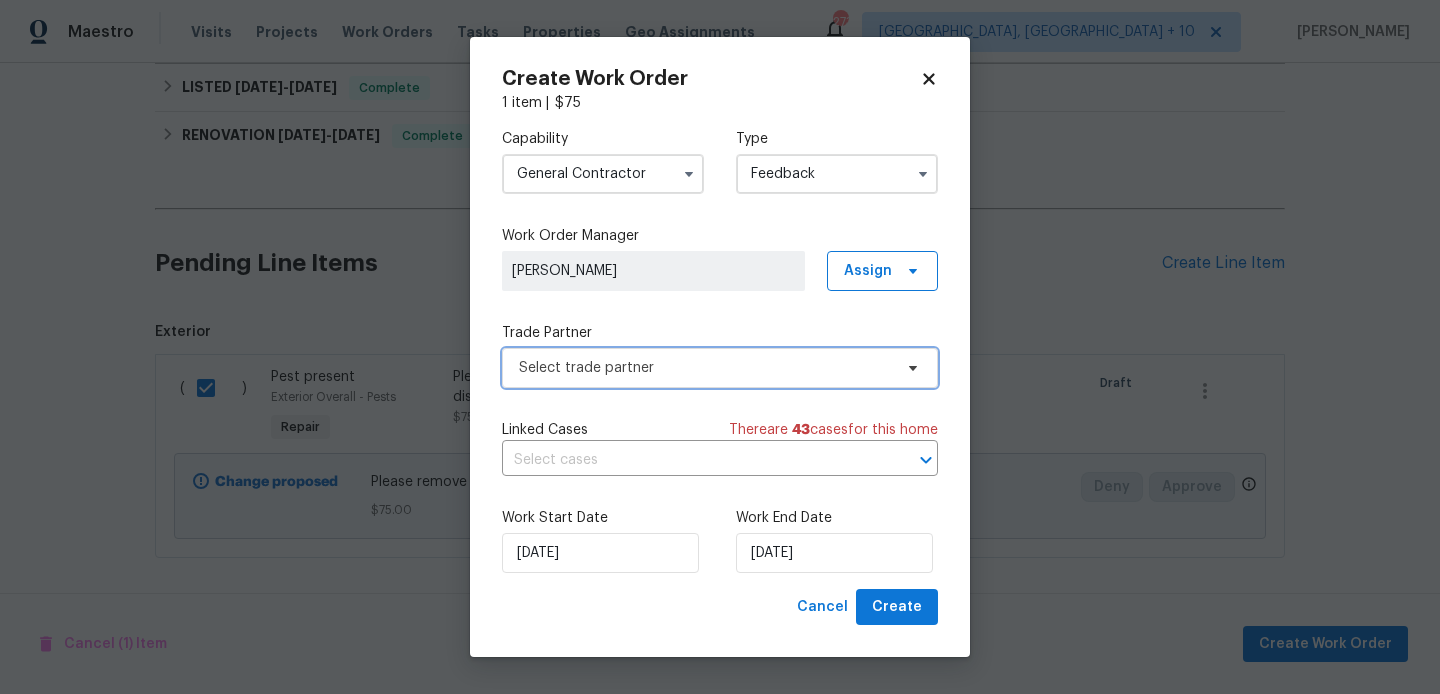 click on "Select trade partner" at bounding box center [720, 368] 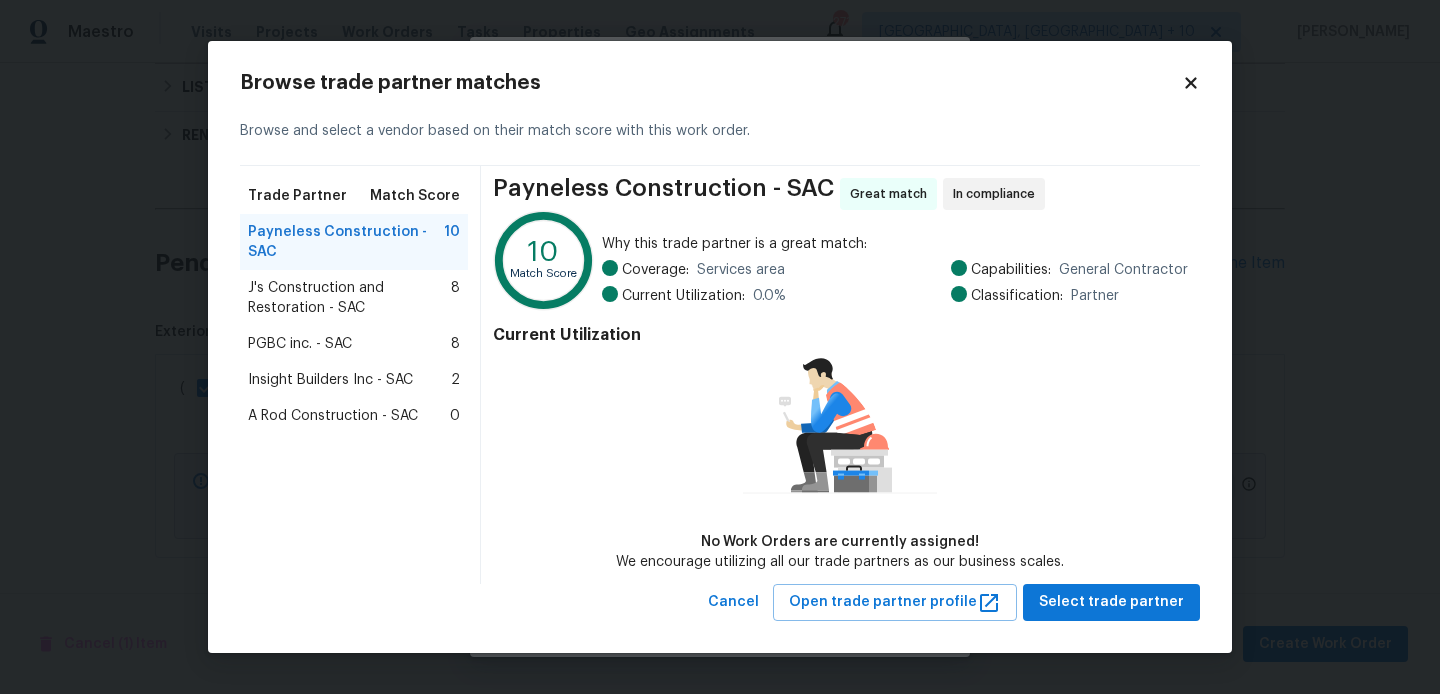 click on "A Rod Construction - SAC" at bounding box center (333, 416) 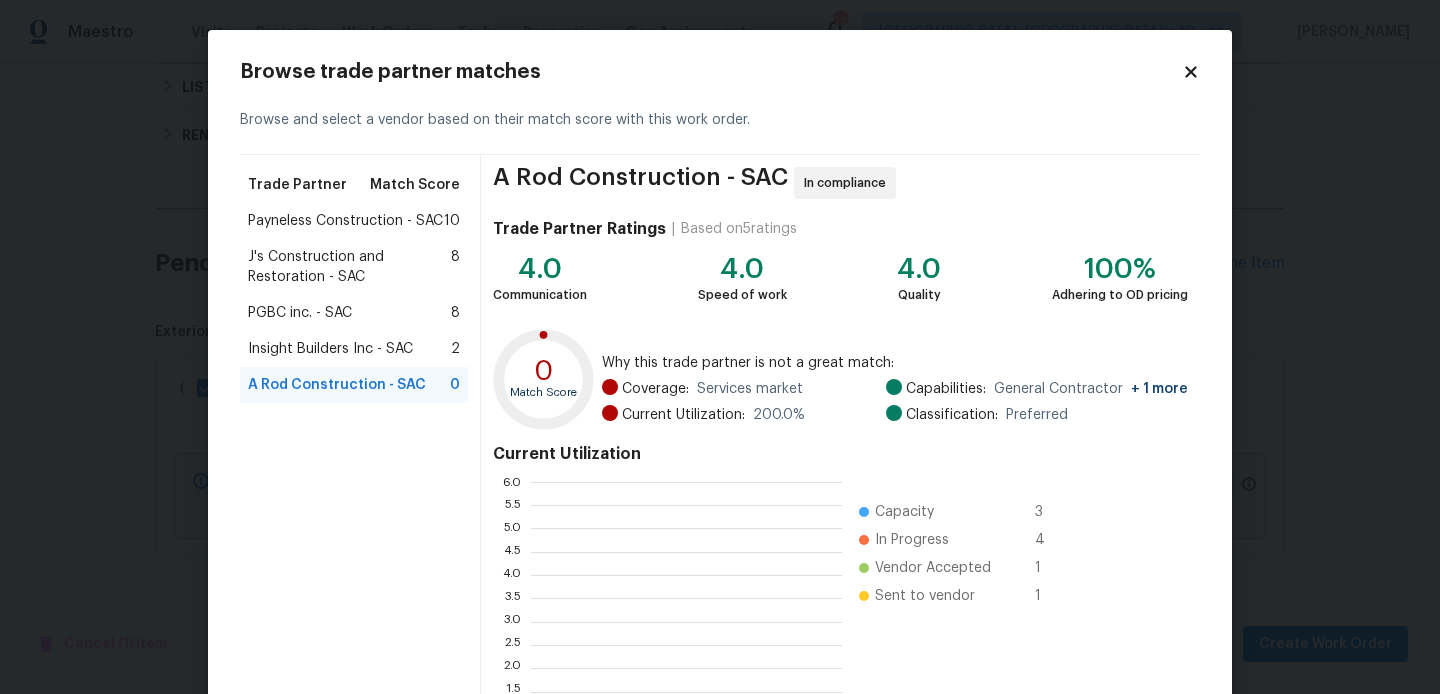 scroll, scrollTop: 2, scrollLeft: 1, axis: both 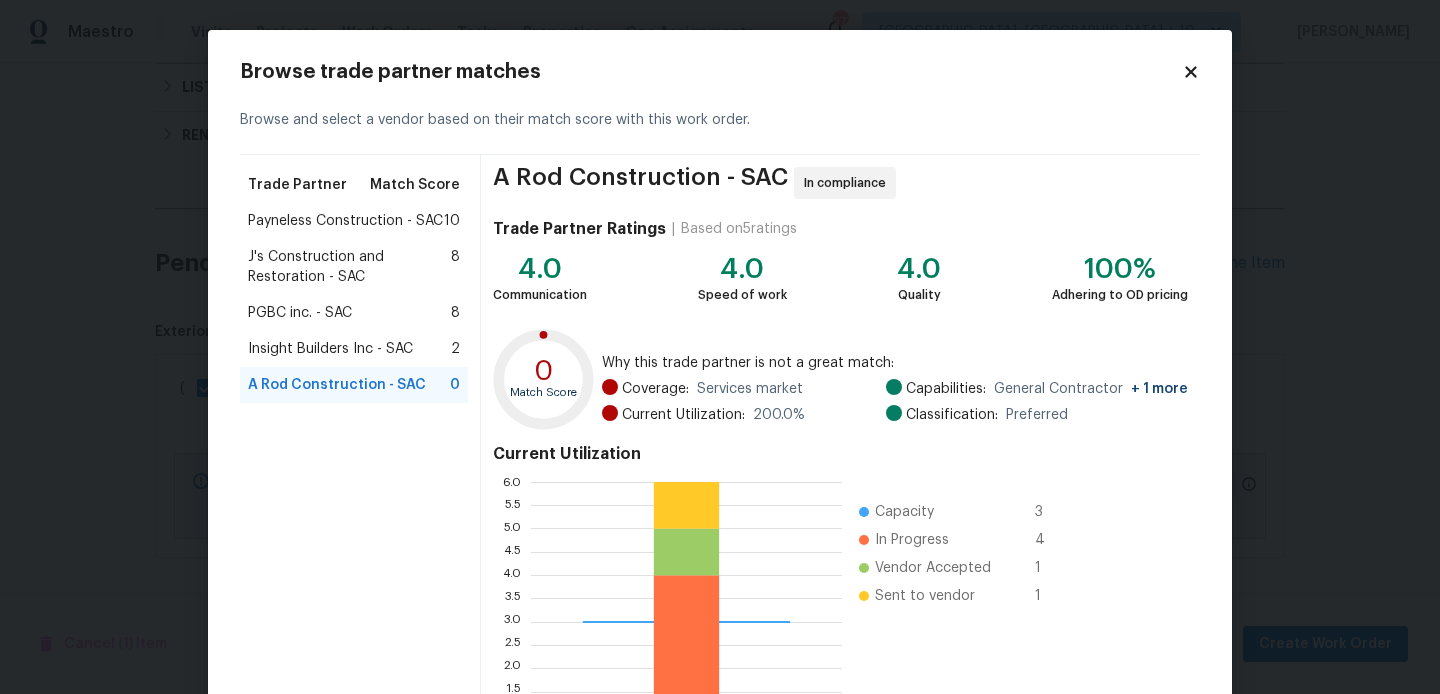 click on "Insight Builders Inc - SAC" at bounding box center (330, 349) 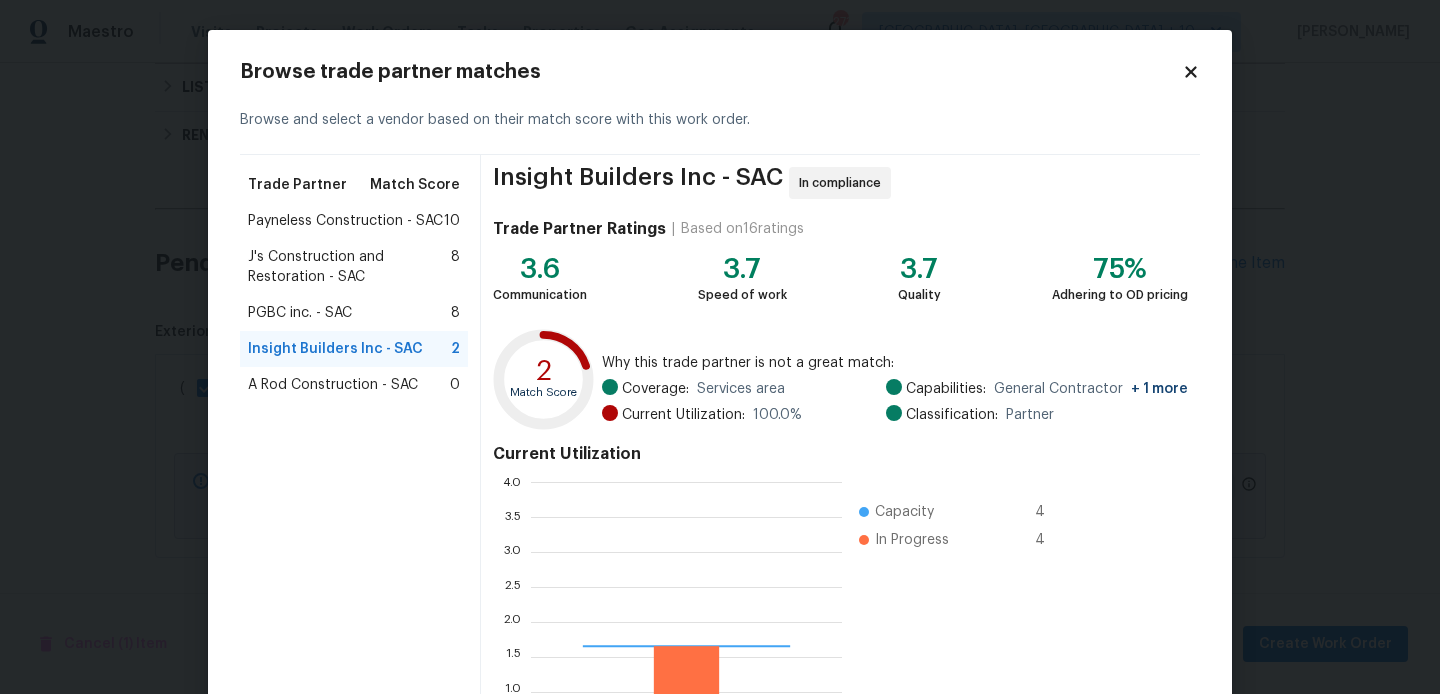 scroll, scrollTop: 2, scrollLeft: 1, axis: both 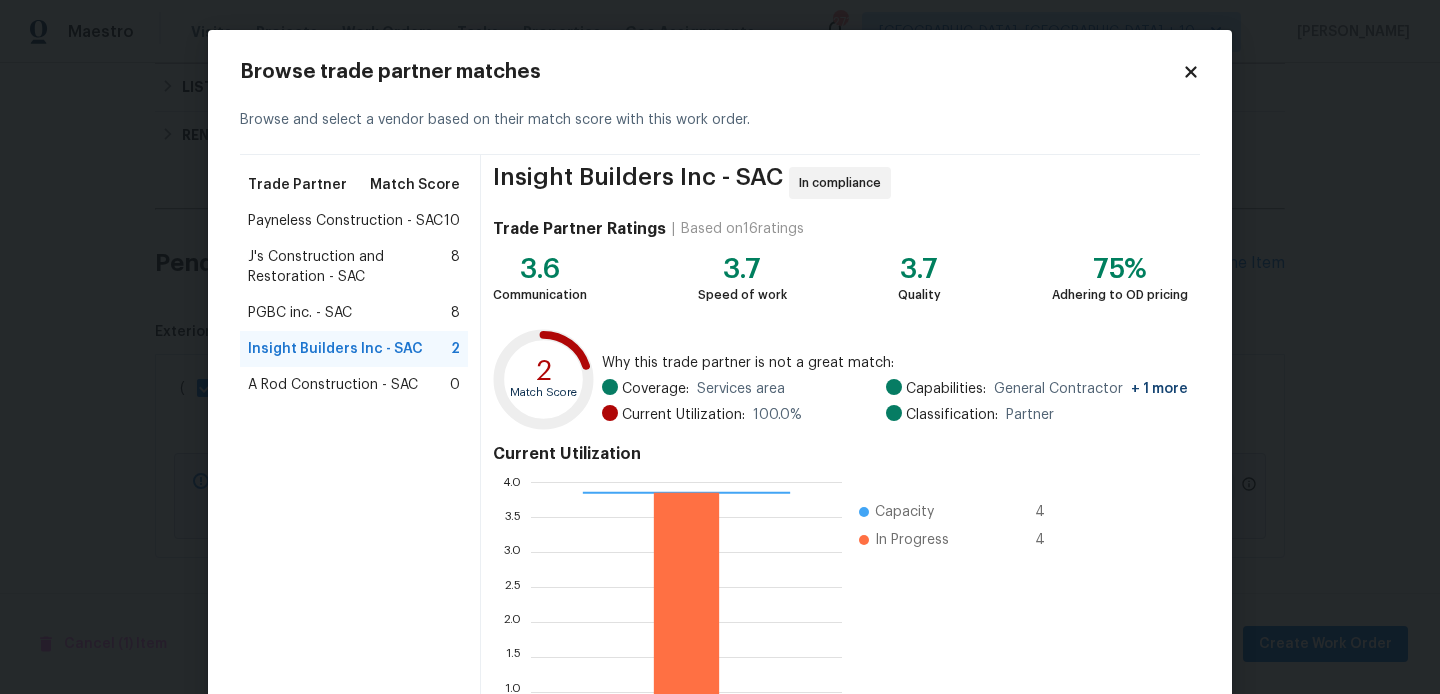 click on "PGBC inc. - SAC 8" at bounding box center [354, 313] 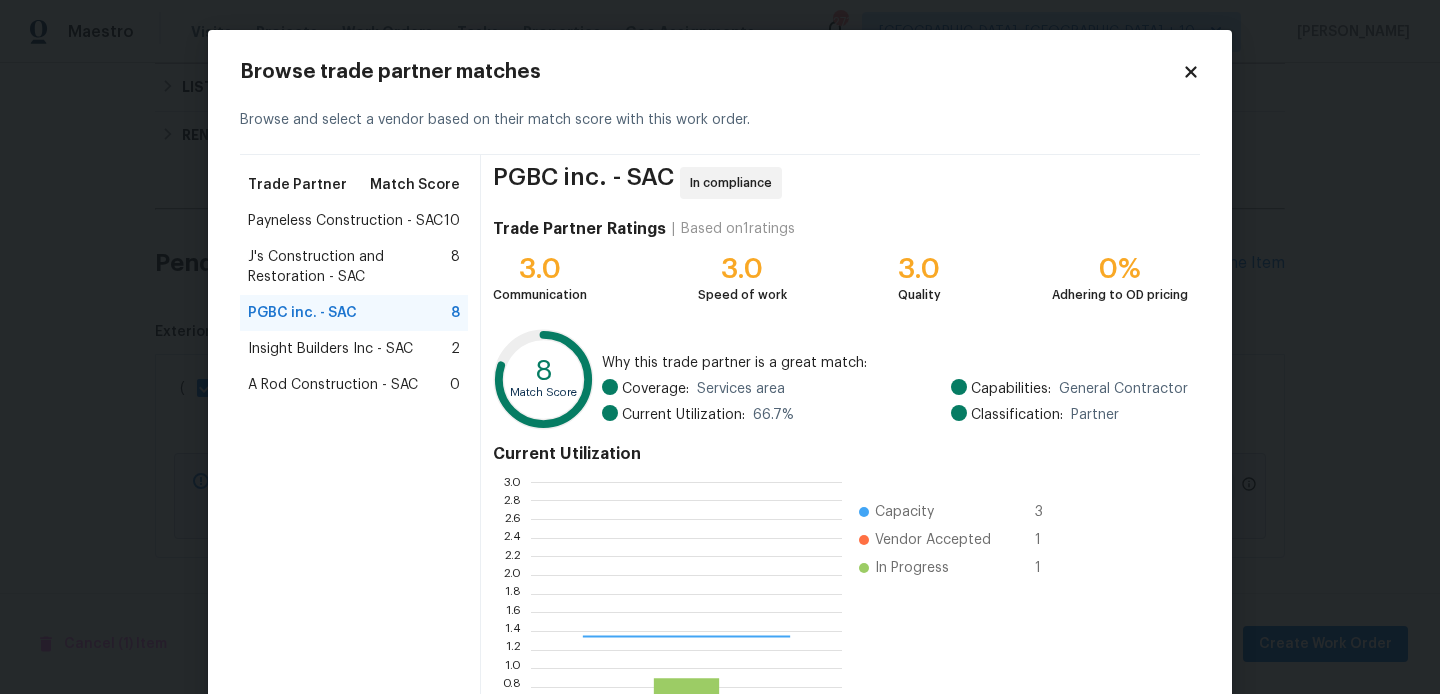 scroll, scrollTop: 2, scrollLeft: 1, axis: both 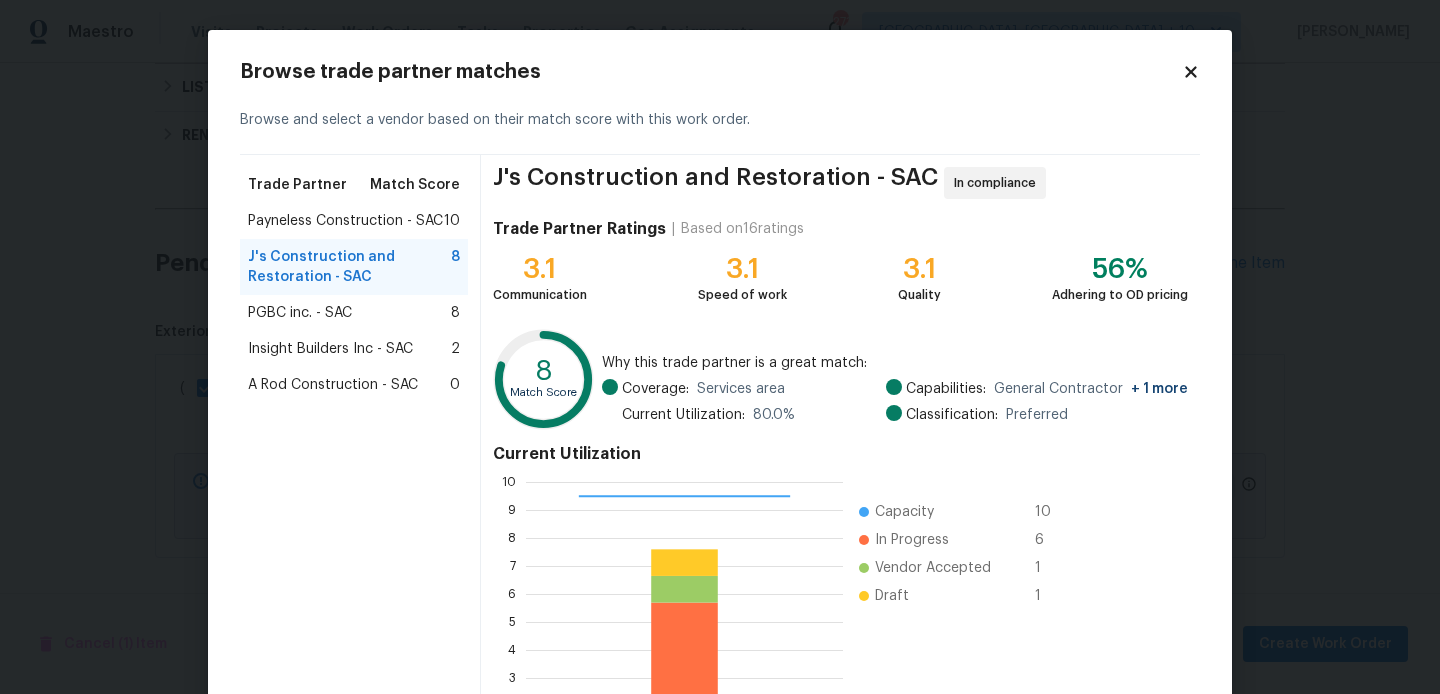 click on "Payneless Construction - SAC 10" at bounding box center [354, 221] 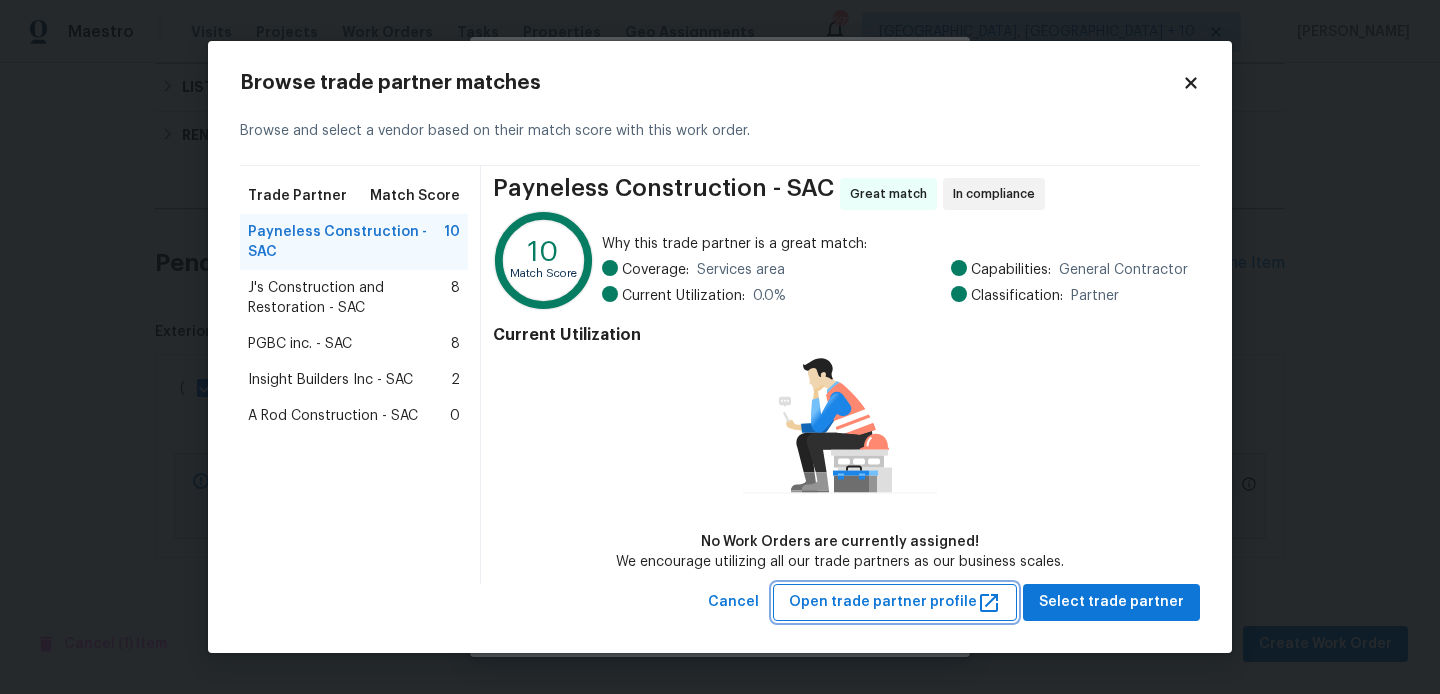 click on "Open trade partner profile" at bounding box center (895, 602) 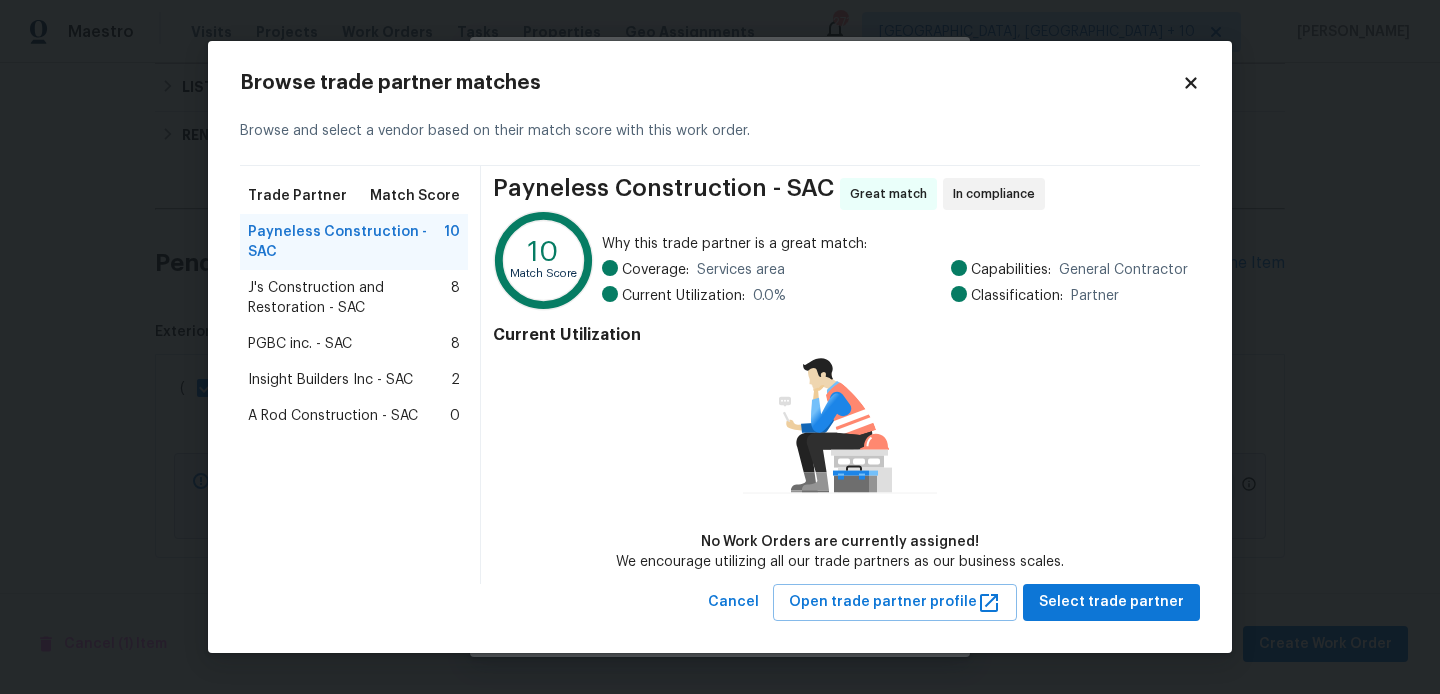 click on "J's Construction and Restoration - SAC" at bounding box center [349, 298] 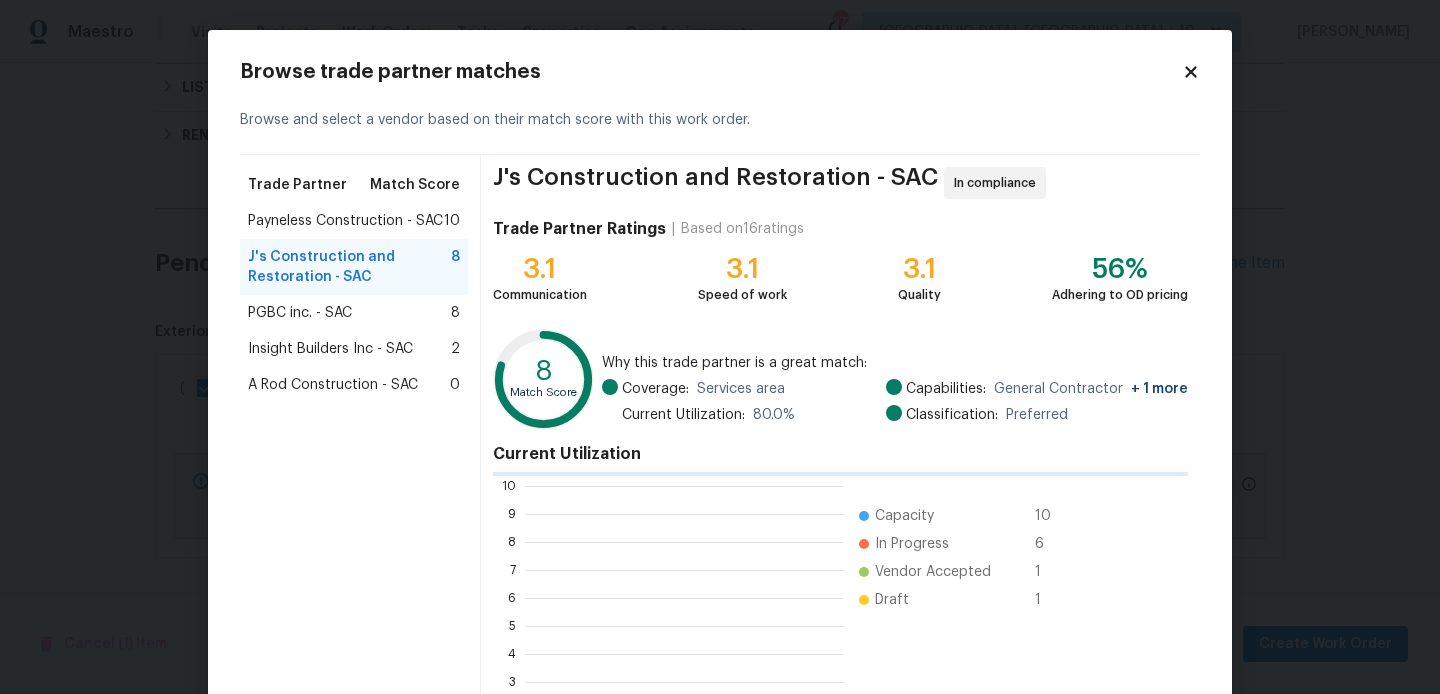 scroll, scrollTop: 2, scrollLeft: 2, axis: both 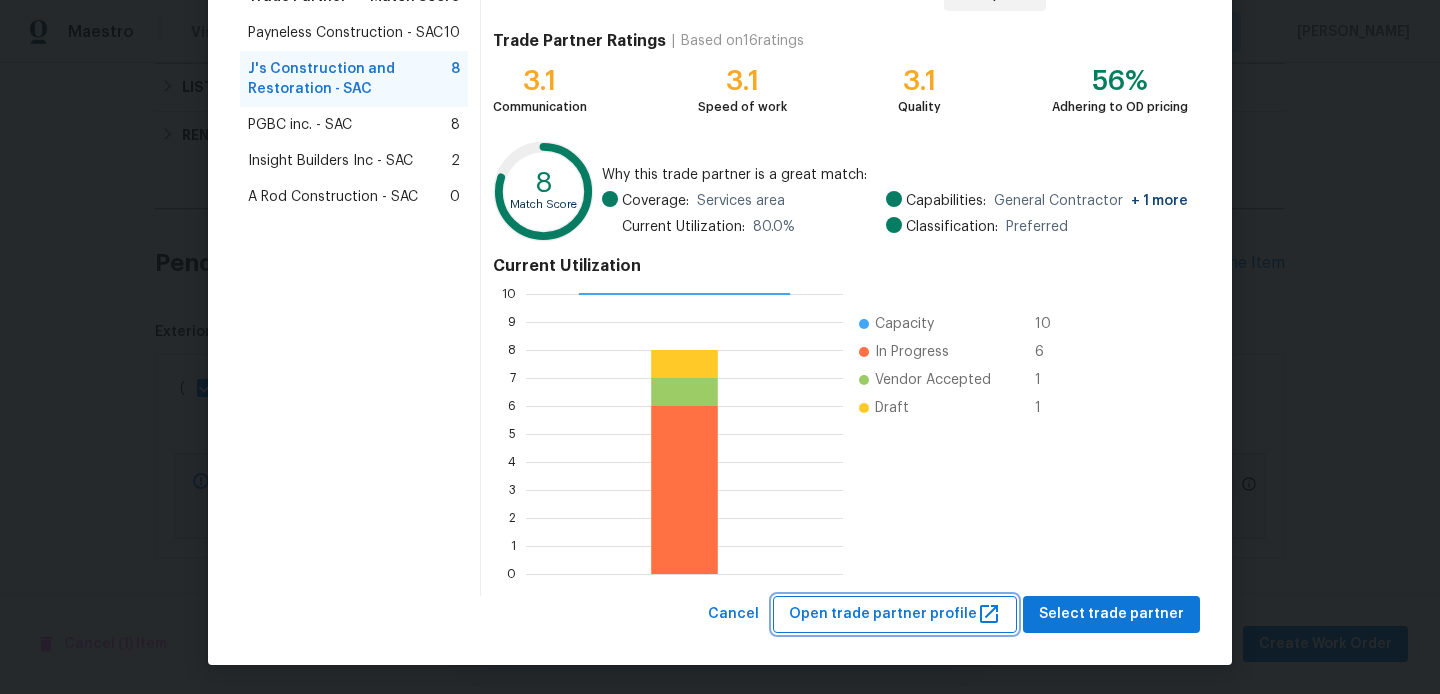 click on "Open trade partner profile" at bounding box center (895, 614) 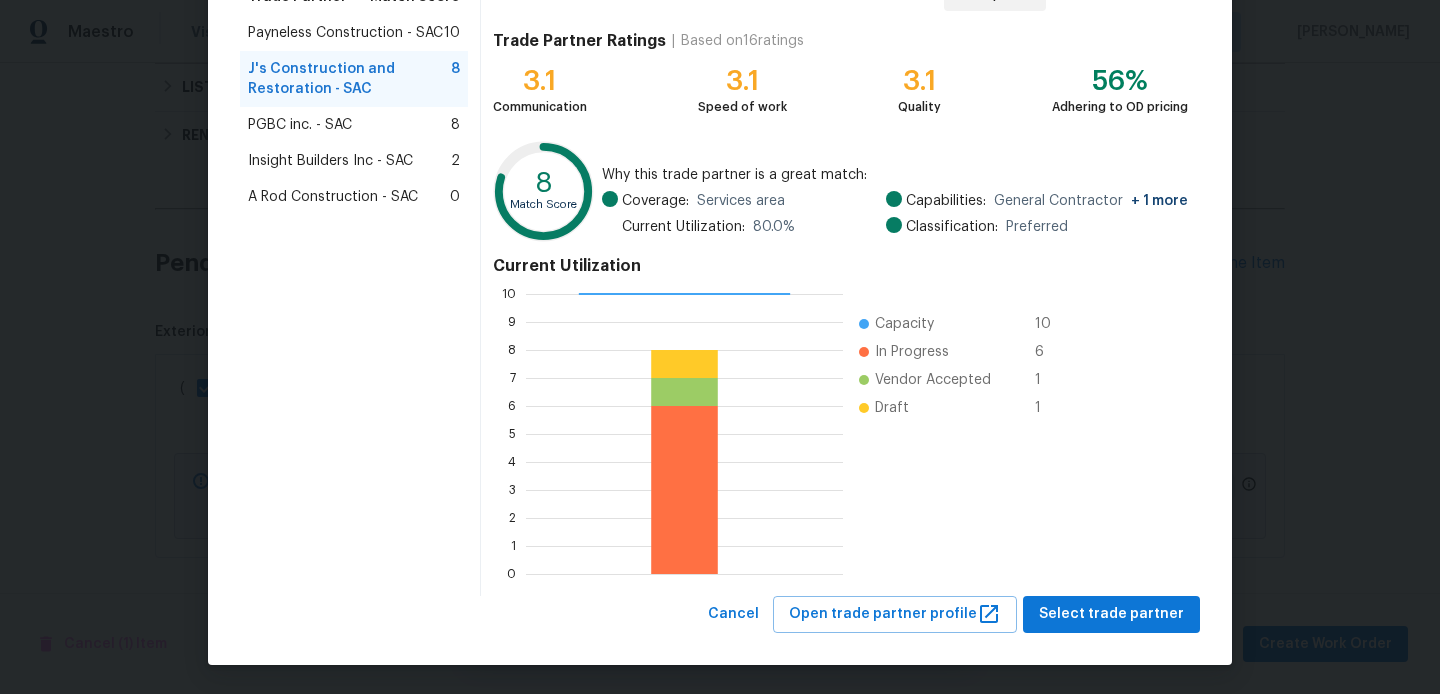click on "PGBC inc. - SAC 8" at bounding box center [354, 125] 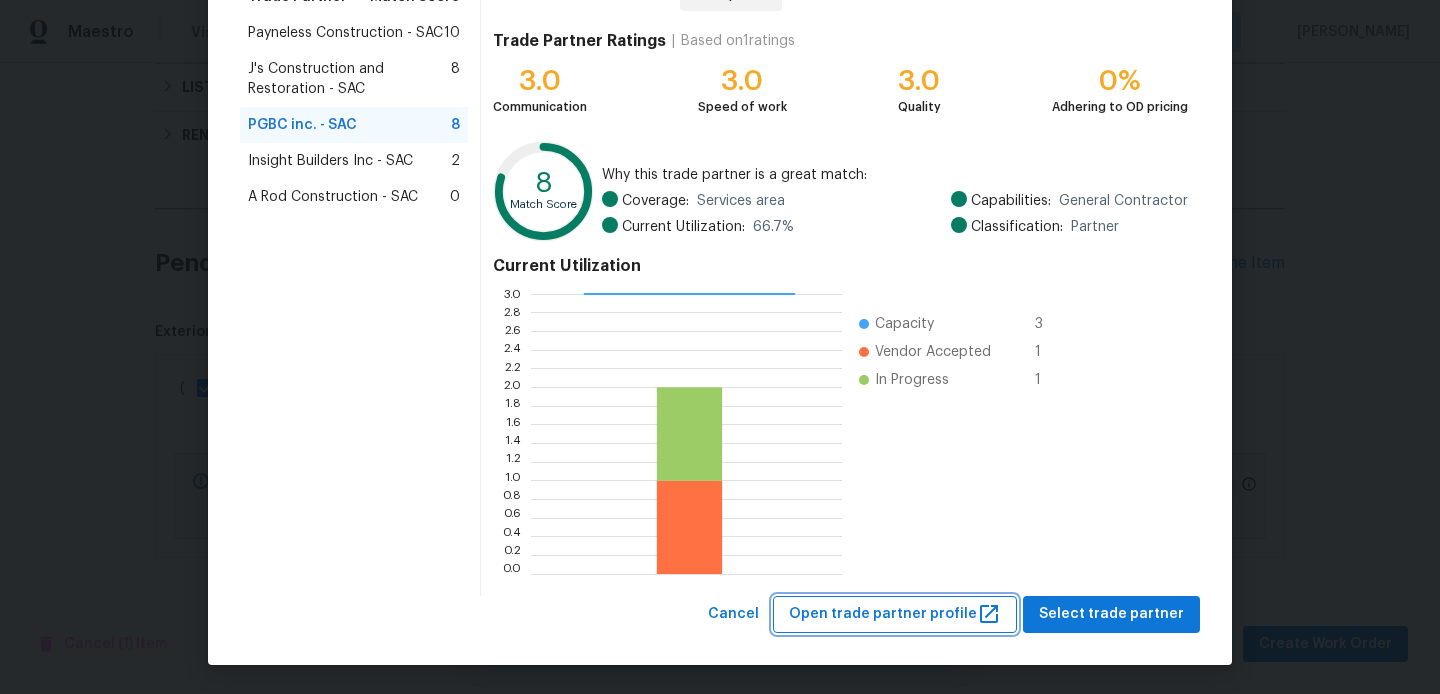 click on "Open trade partner profile" at bounding box center [895, 614] 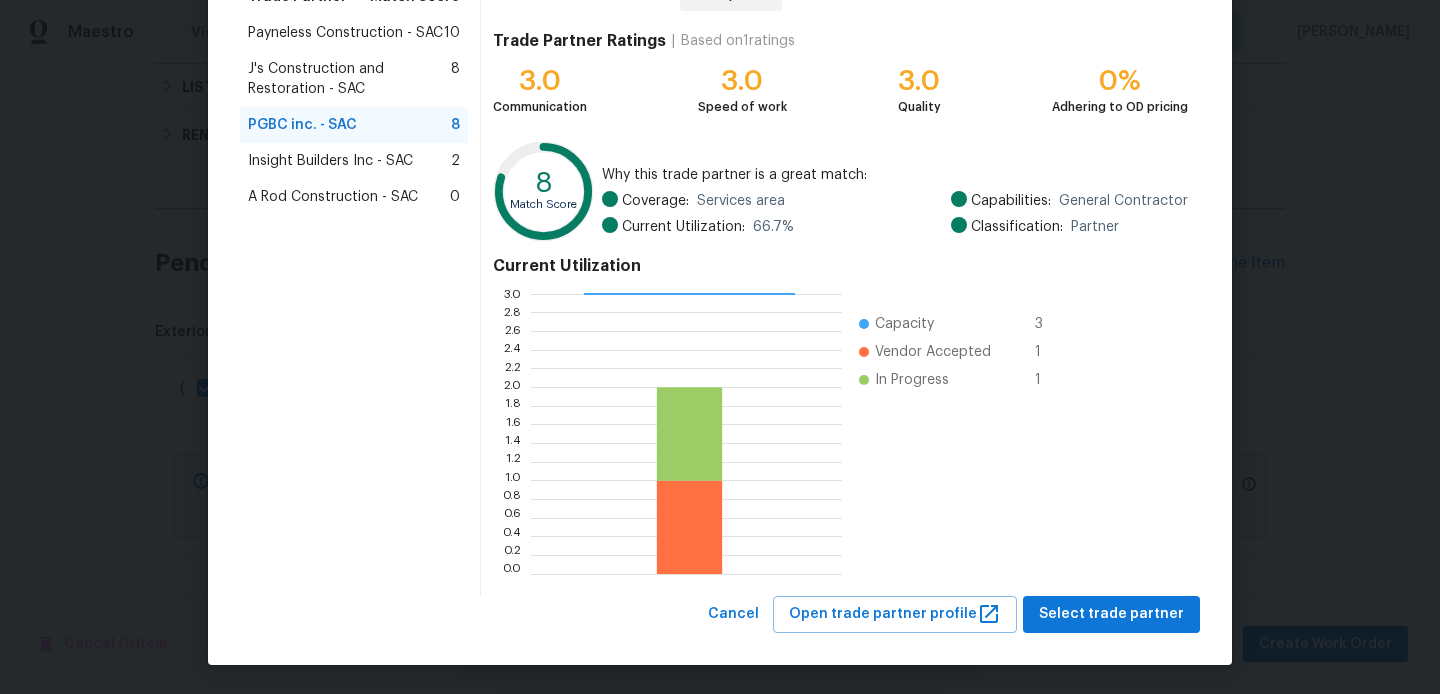 click on "Insight Builders Inc - SAC" at bounding box center (330, 161) 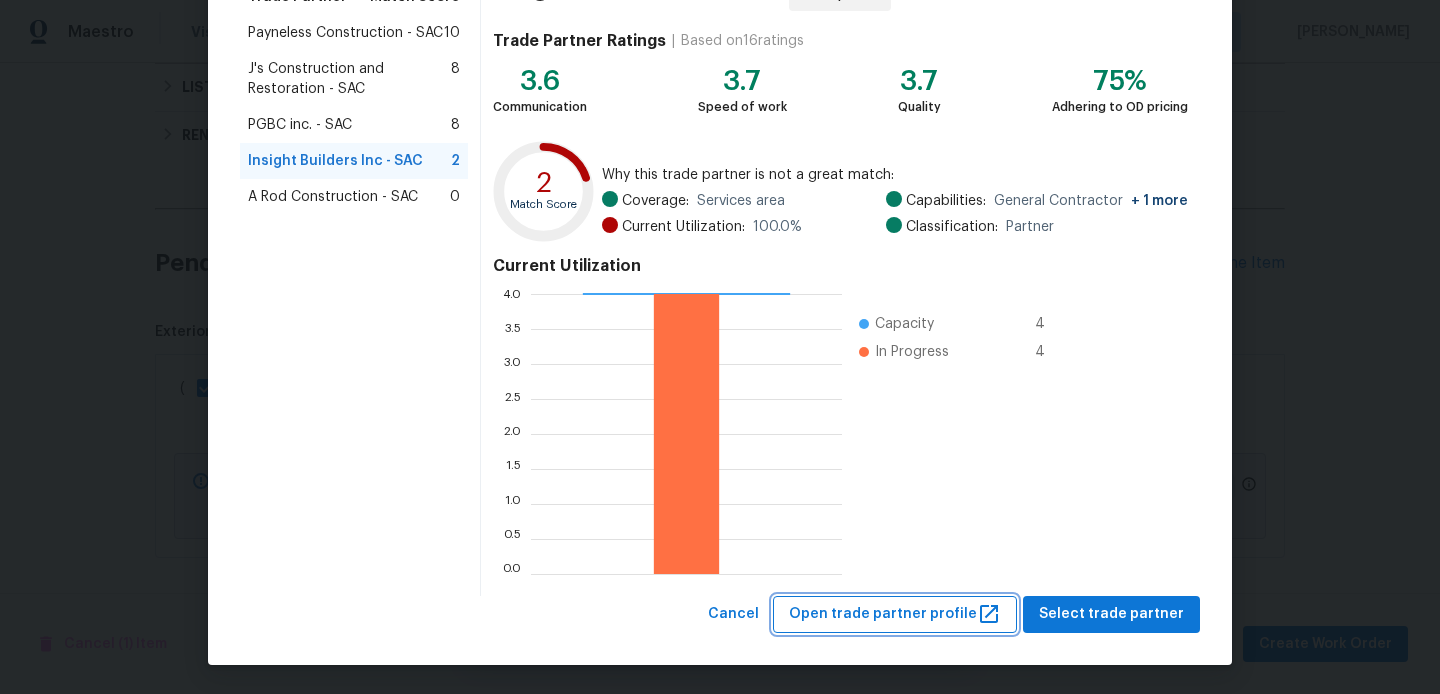 click on "Open trade partner profile" at bounding box center (895, 614) 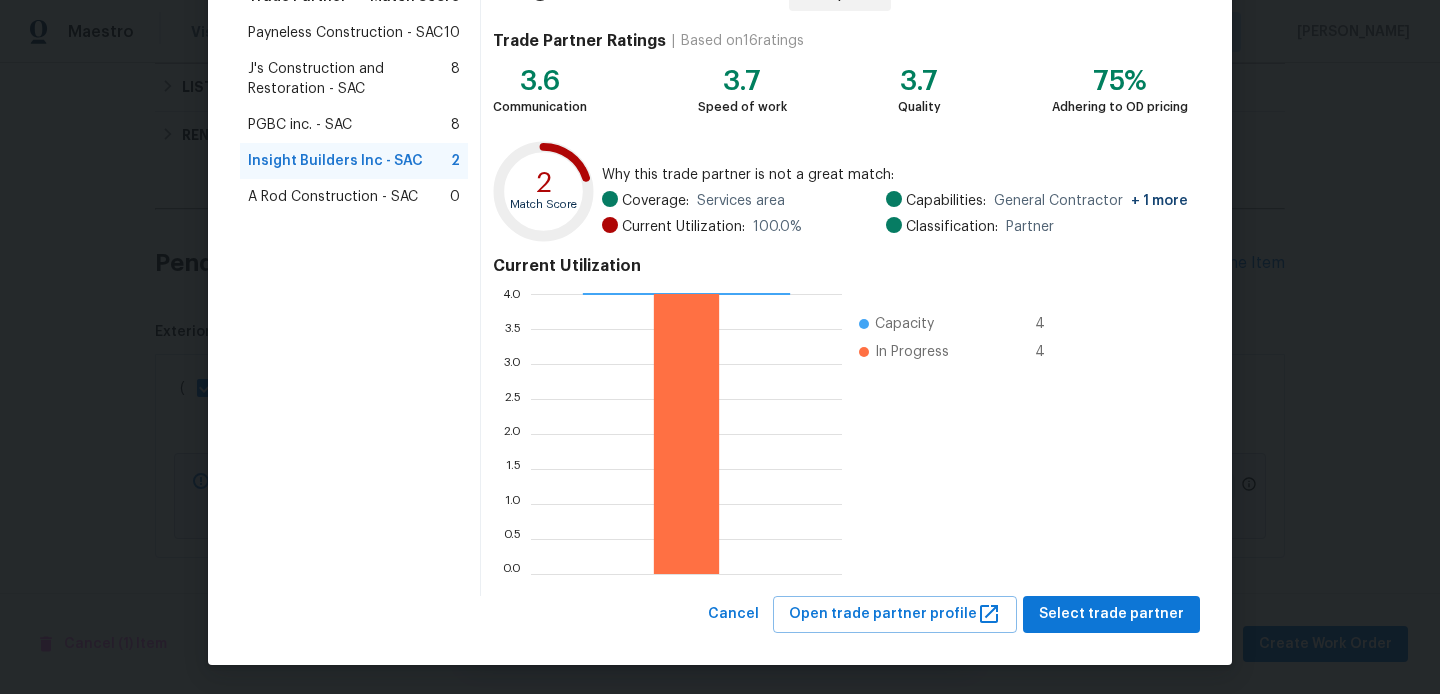 click on "A Rod Construction - SAC" at bounding box center (333, 197) 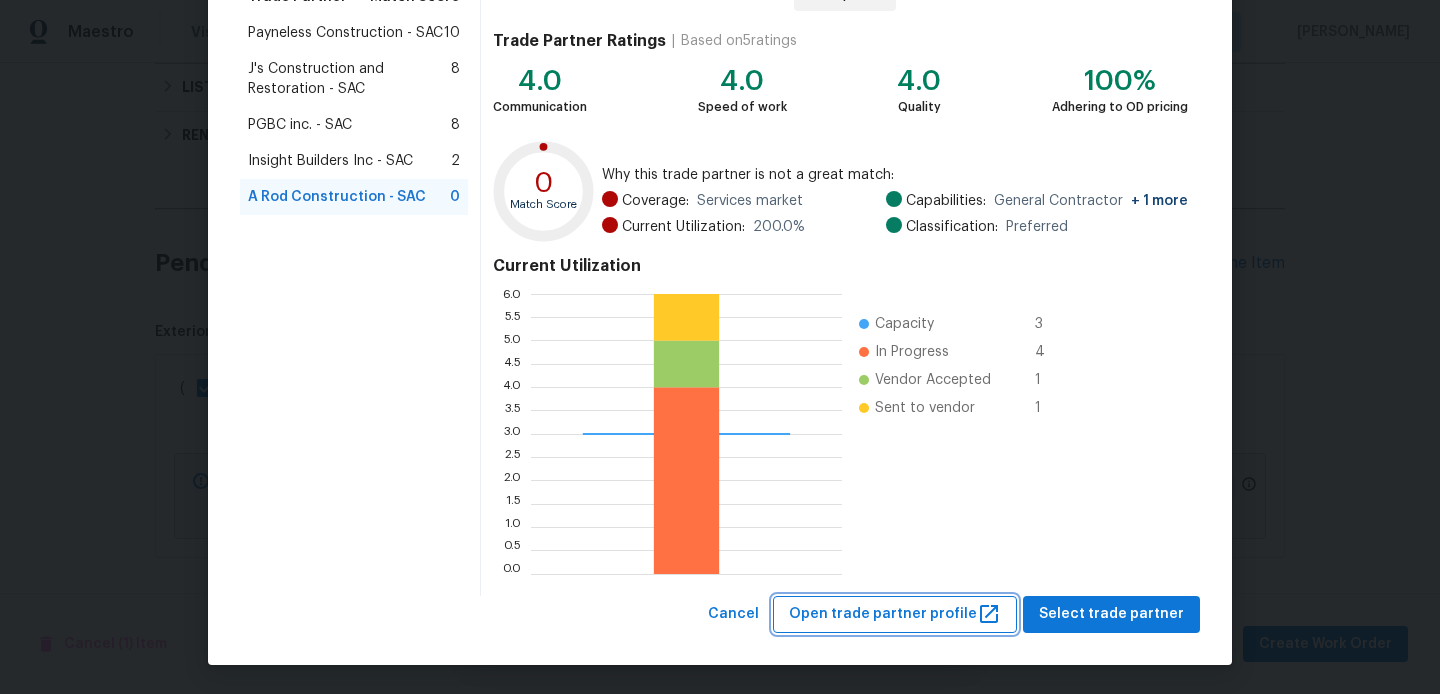 click on "Open trade partner profile" at bounding box center [895, 614] 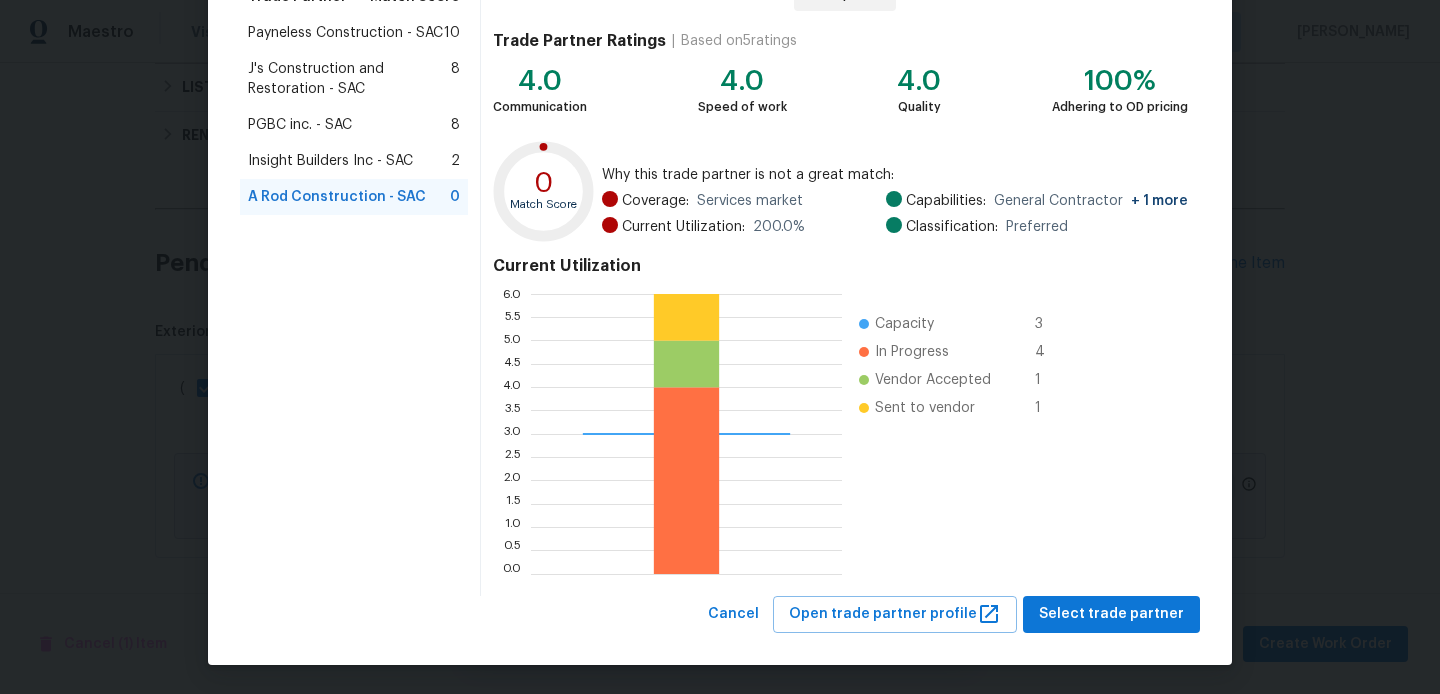 click on "Insight Builders Inc - SAC 2" at bounding box center (354, 161) 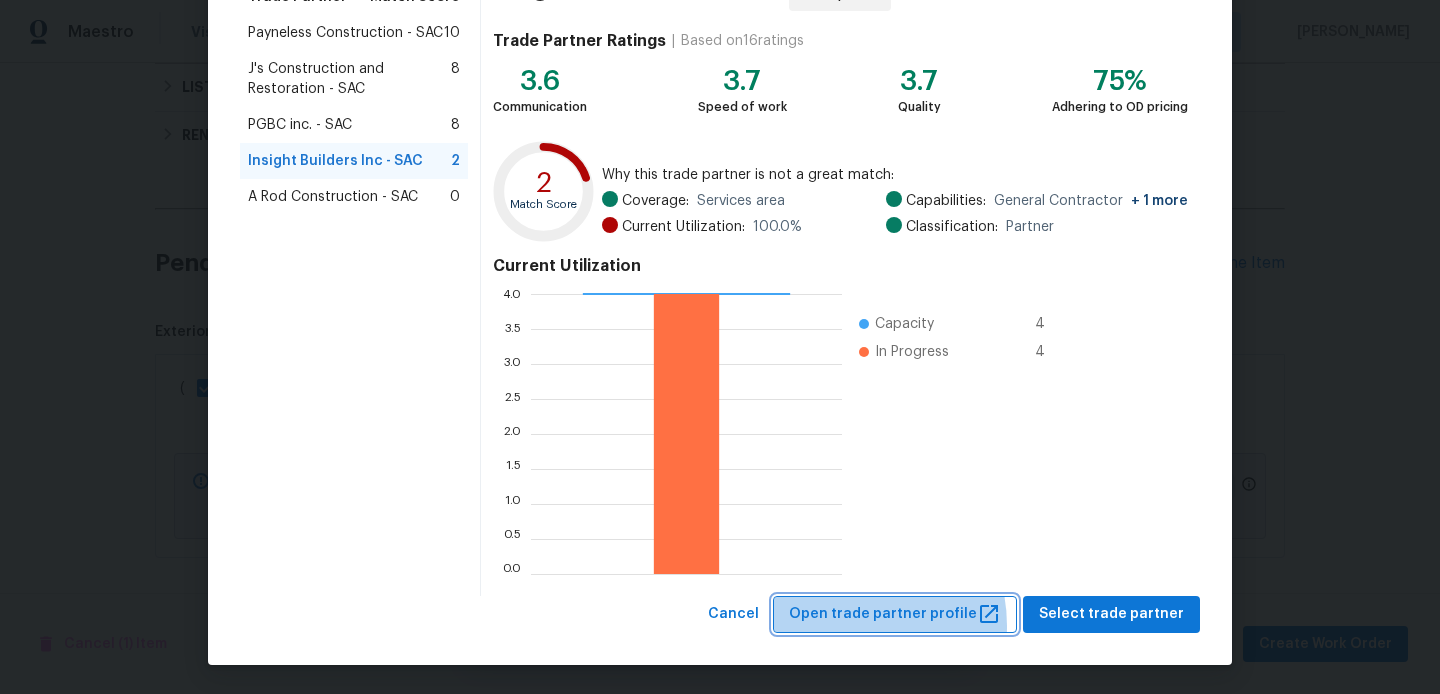 click on "Open trade partner profile" at bounding box center [895, 614] 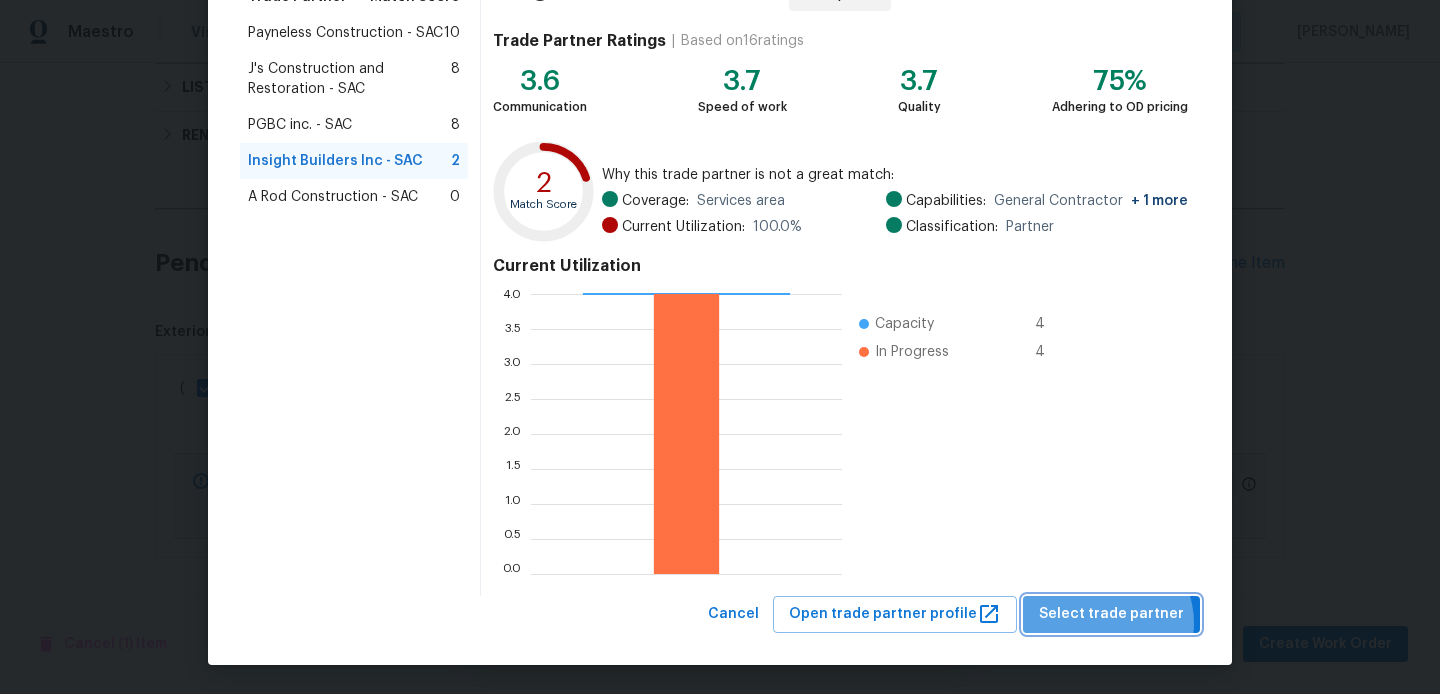 click on "Select trade partner" at bounding box center (1111, 614) 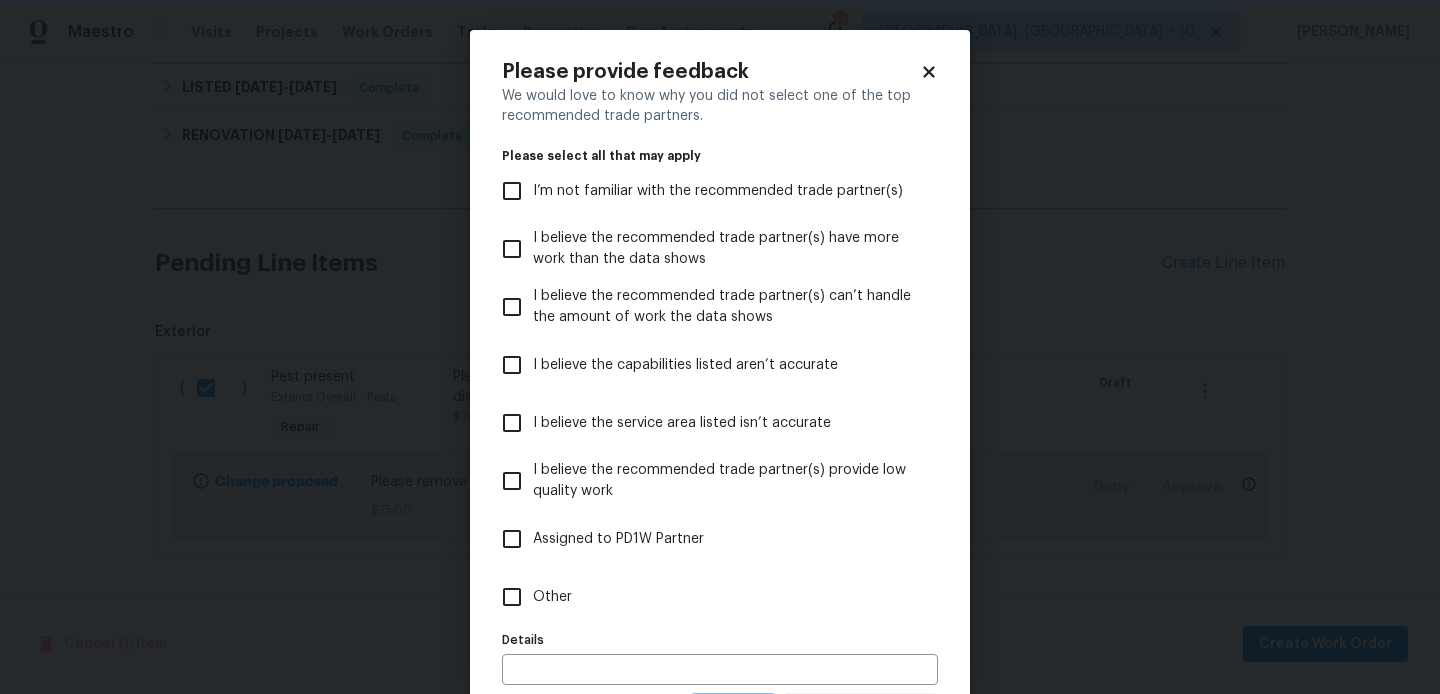 scroll, scrollTop: 0, scrollLeft: 0, axis: both 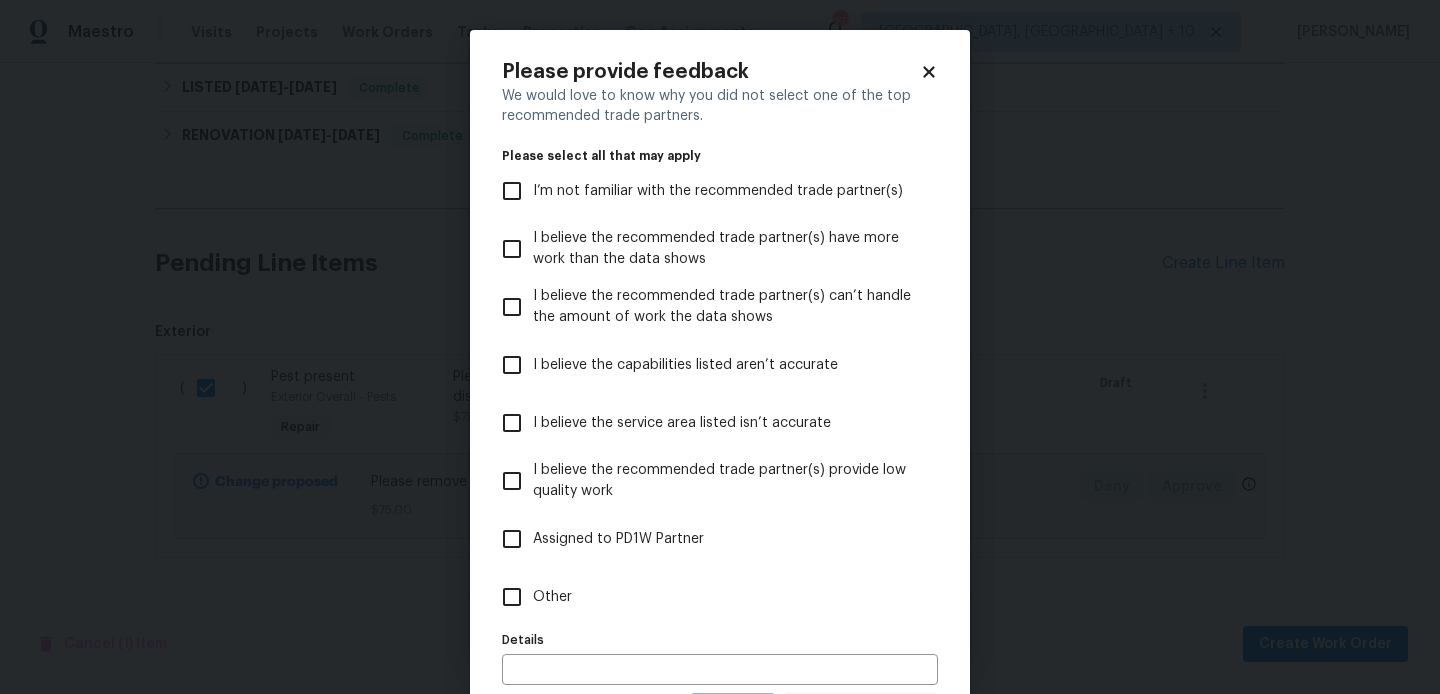 click on "Other" at bounding box center (512, 597) 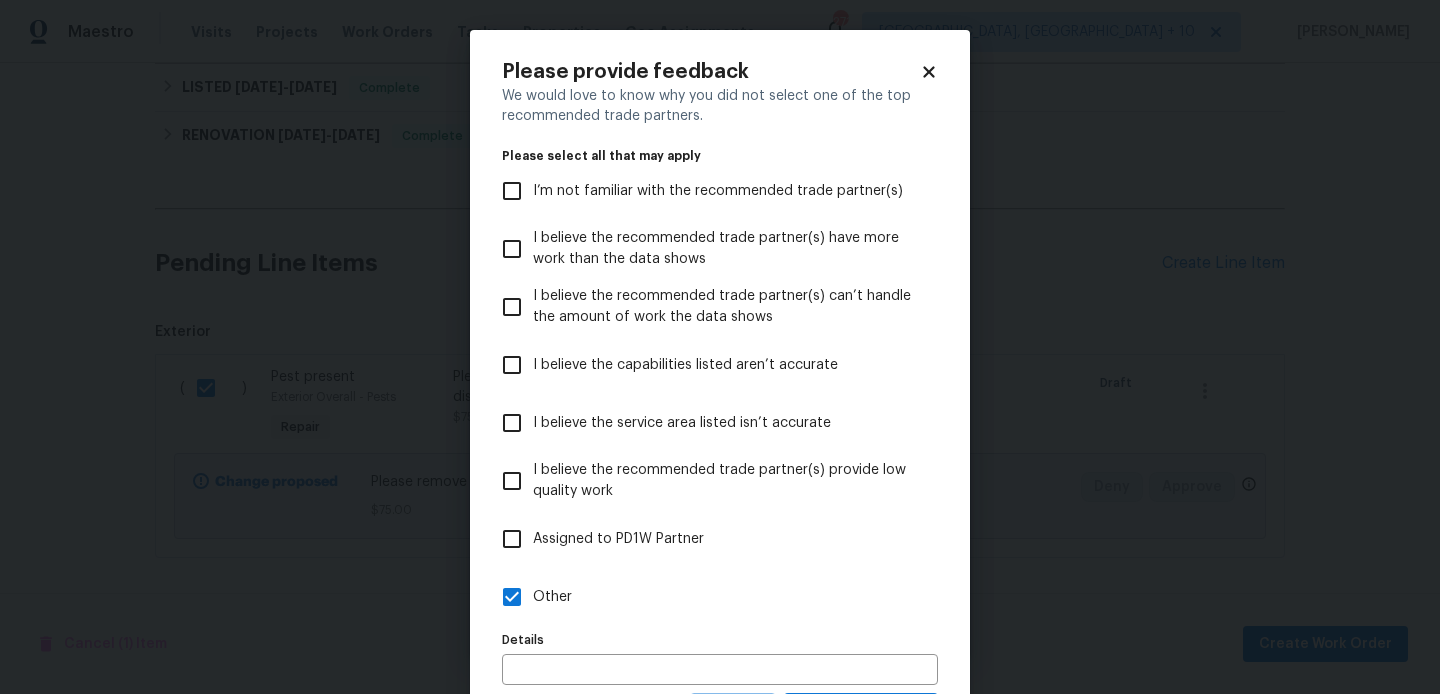 scroll, scrollTop: 98, scrollLeft: 0, axis: vertical 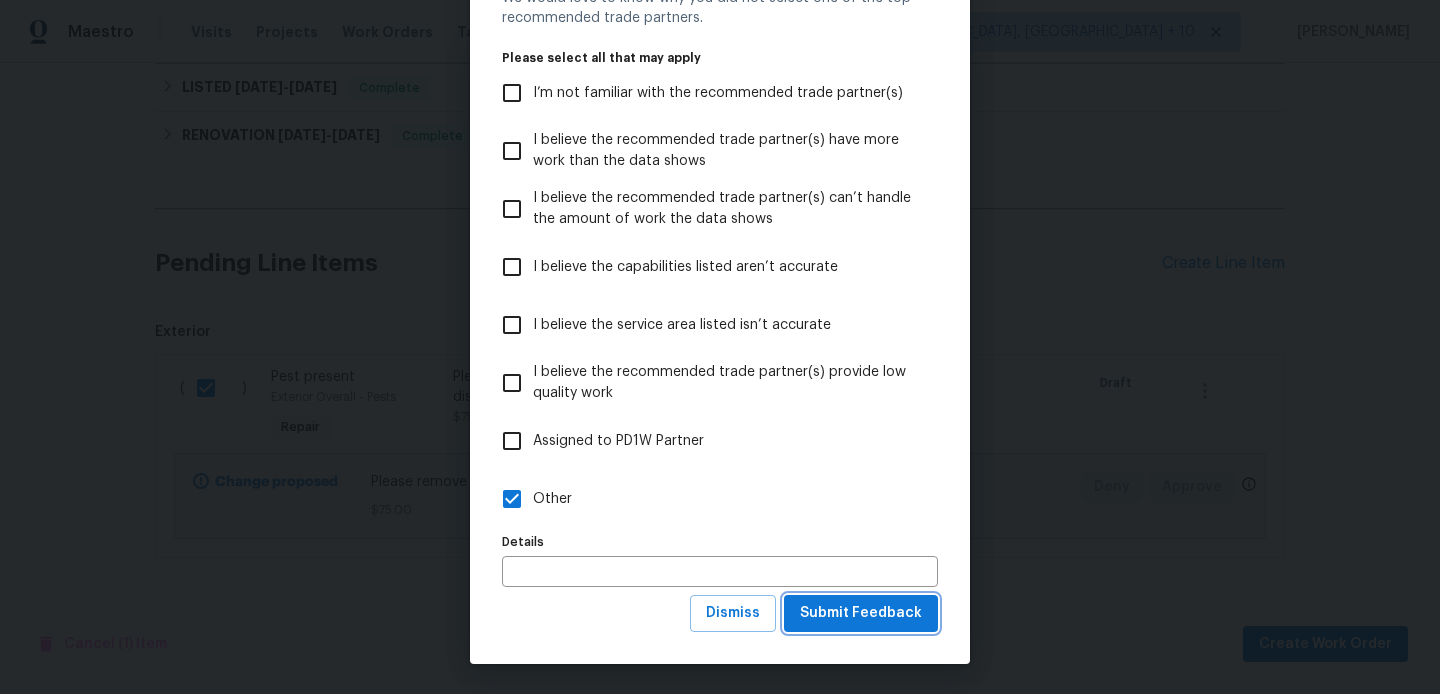 click on "Submit Feedback" at bounding box center [861, 613] 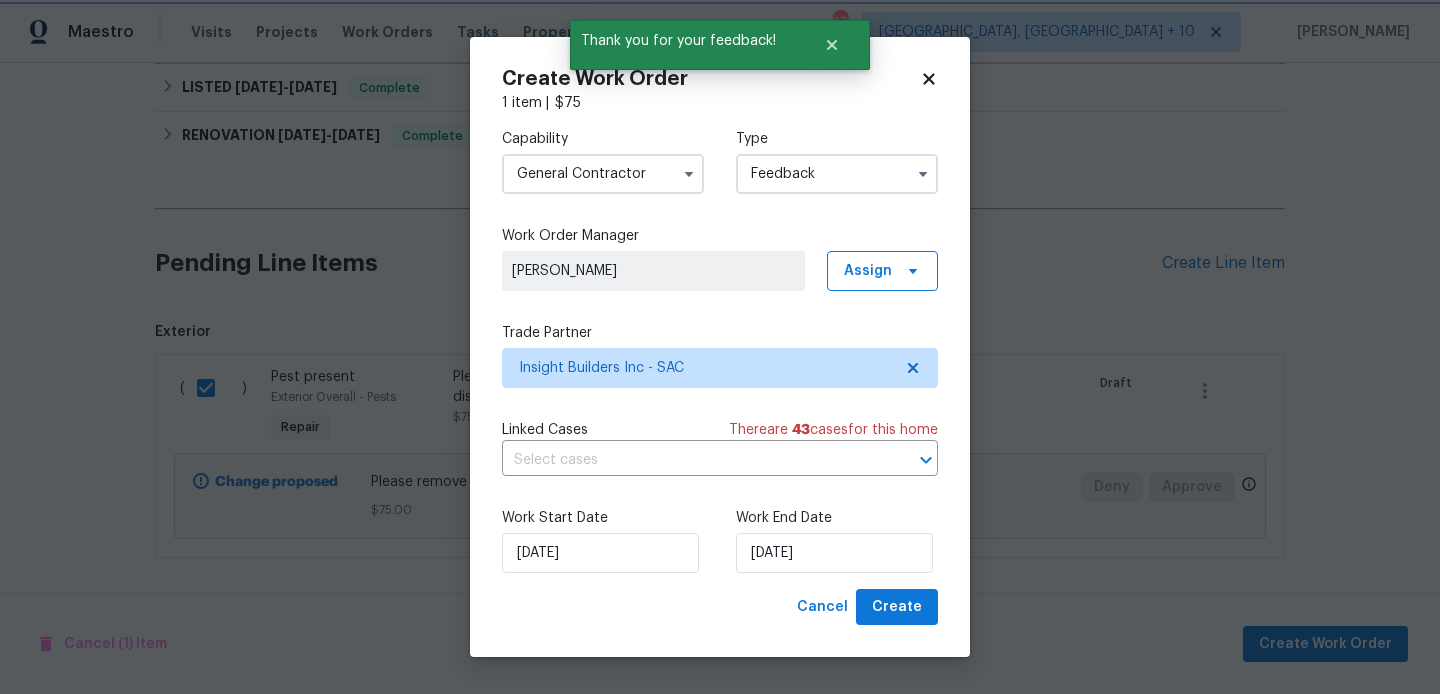 scroll, scrollTop: 0, scrollLeft: 0, axis: both 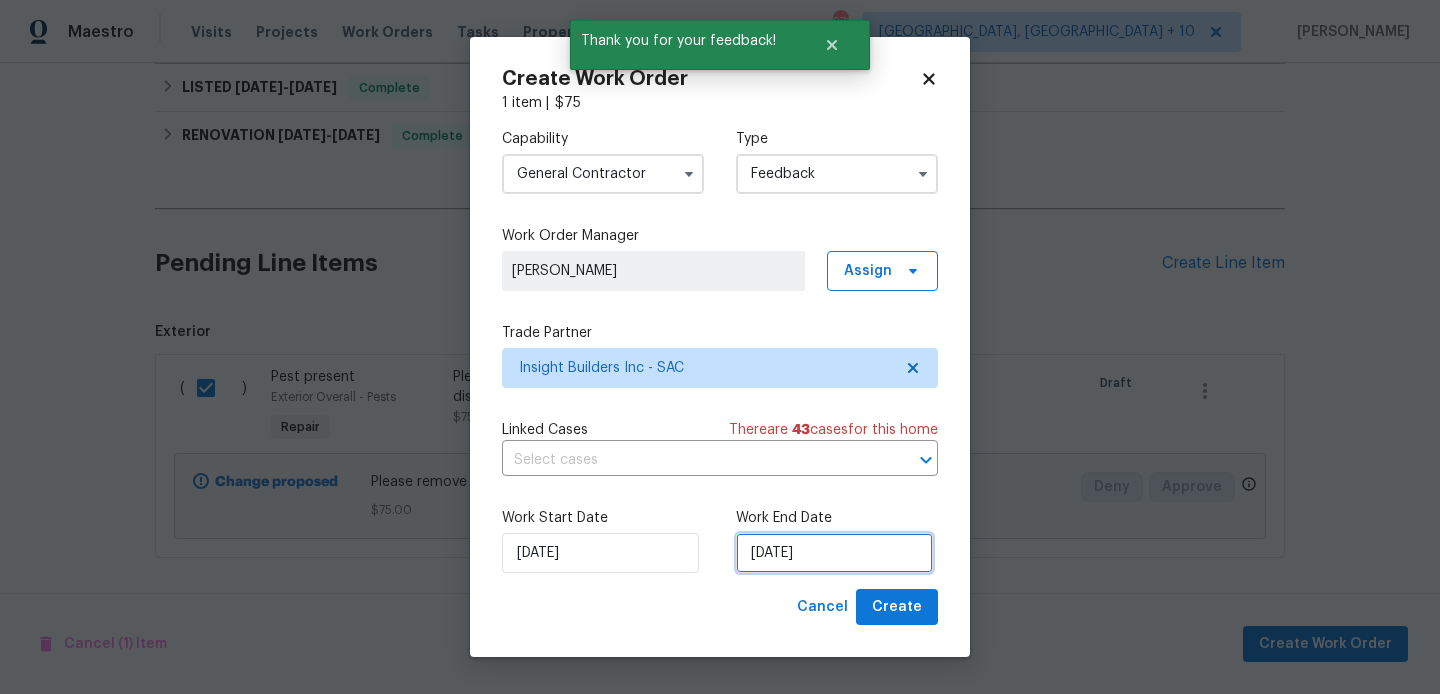 click on "[DATE]" at bounding box center (834, 553) 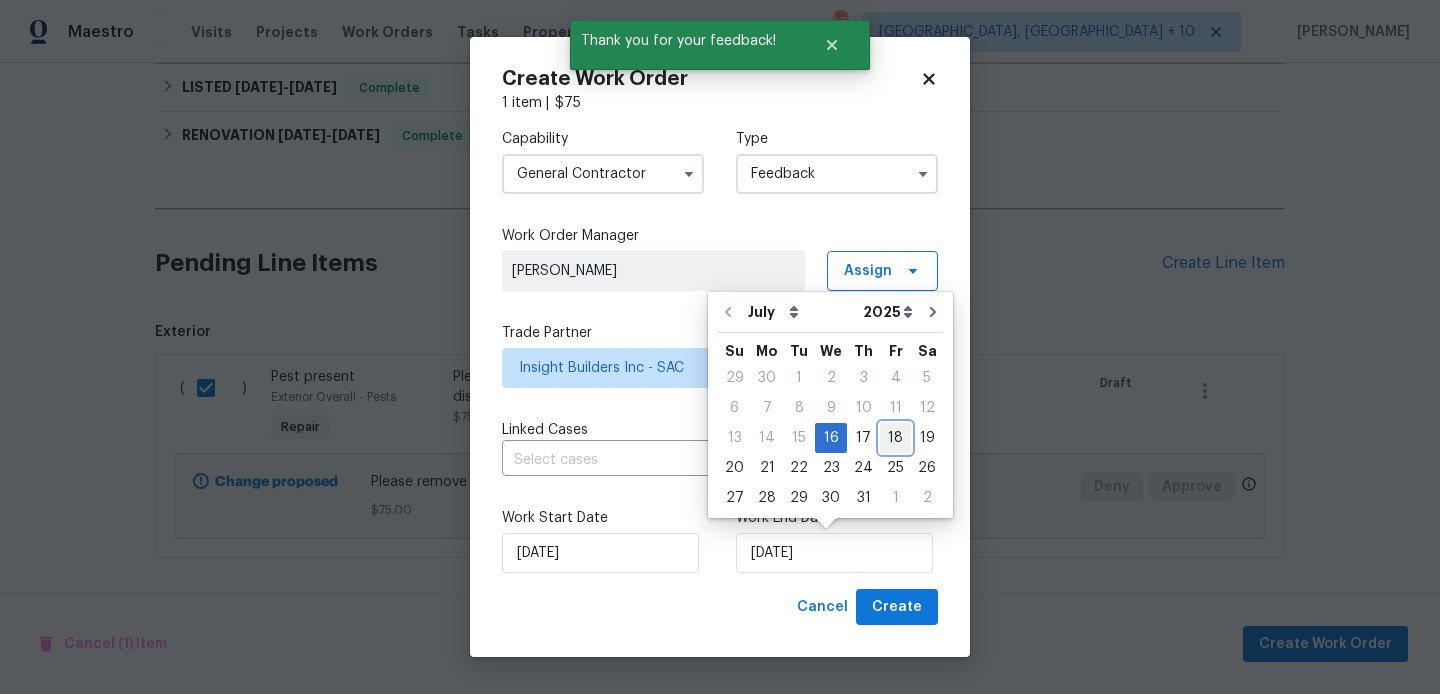 click on "18" at bounding box center [895, 438] 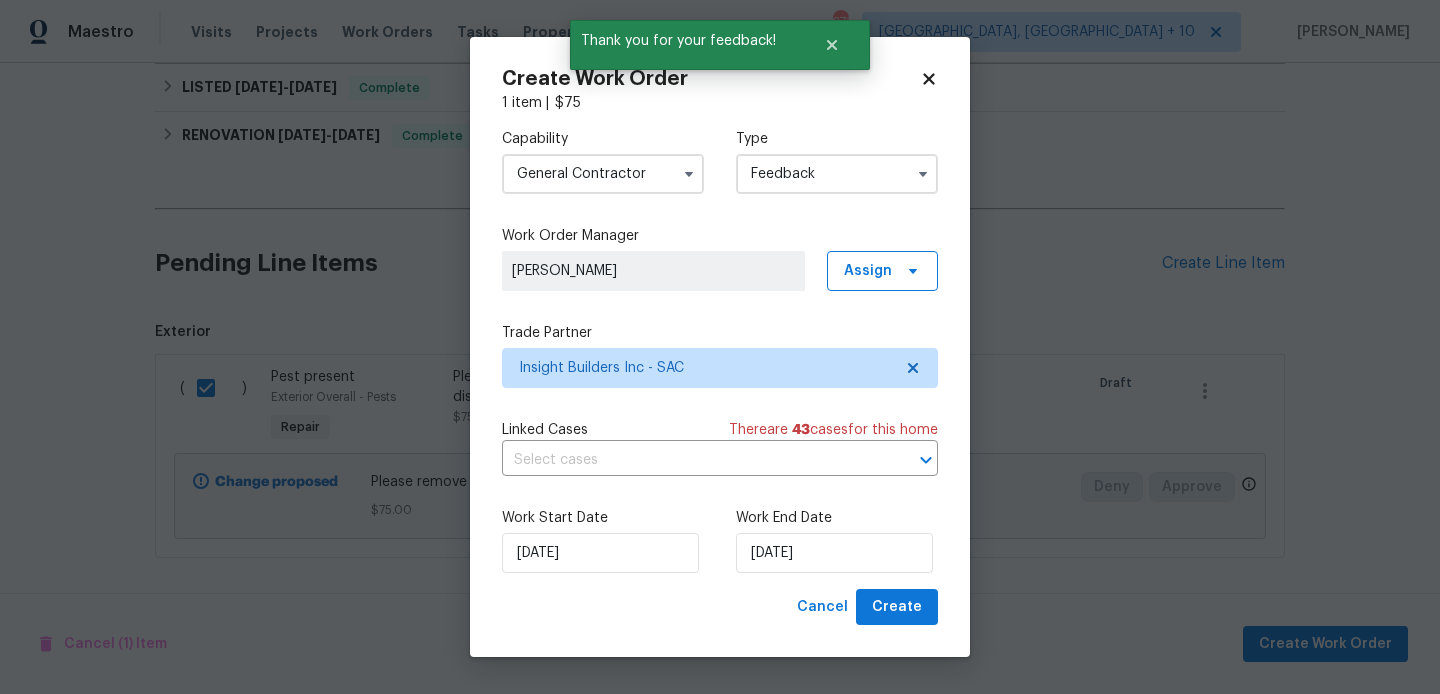 click on "Work Start Date   [DATE] Work End Date   [DATE]" at bounding box center [720, 540] 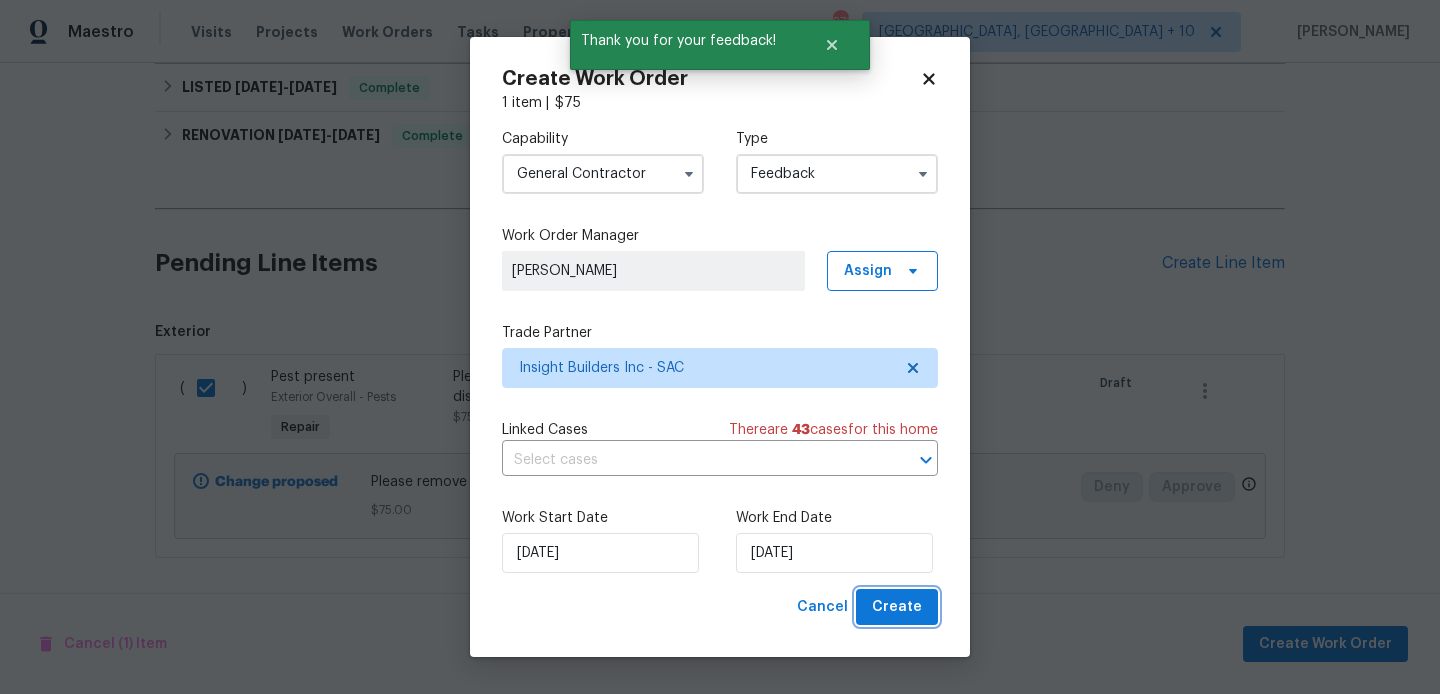 click on "Create" at bounding box center (897, 607) 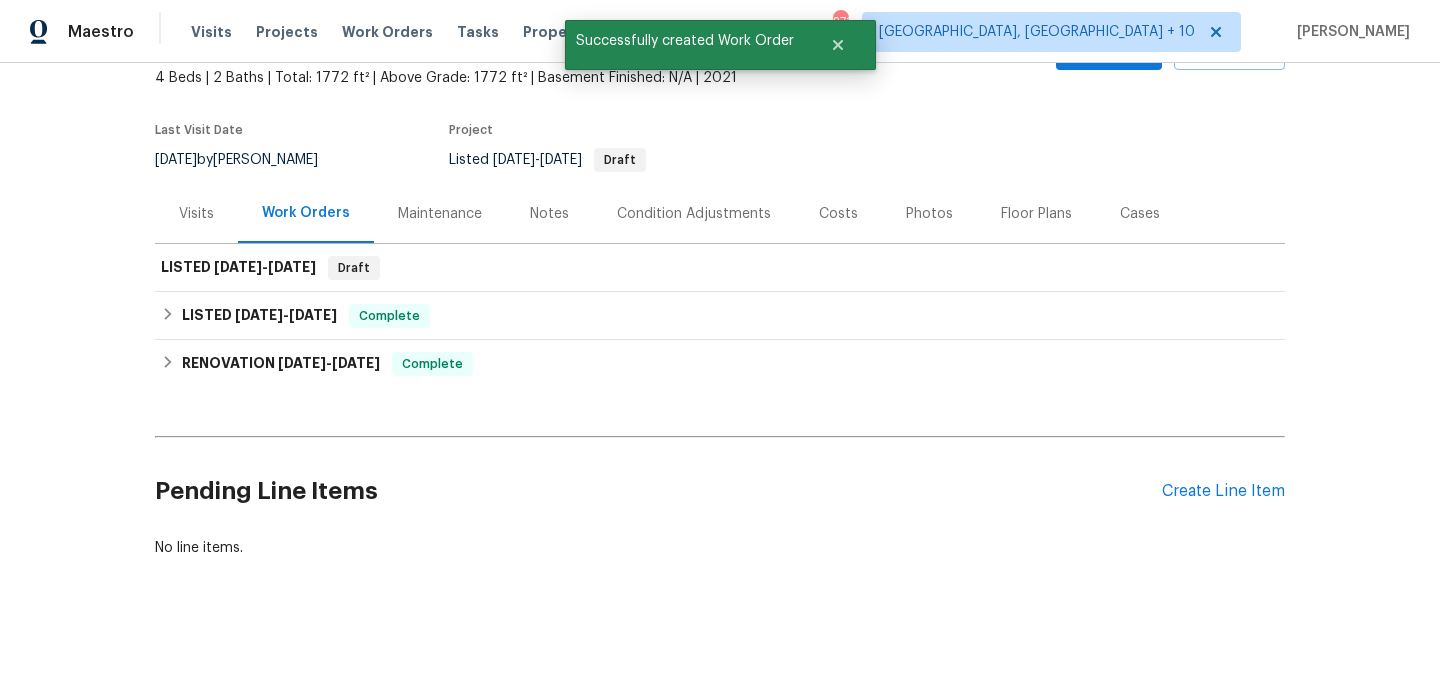 scroll, scrollTop: 119, scrollLeft: 0, axis: vertical 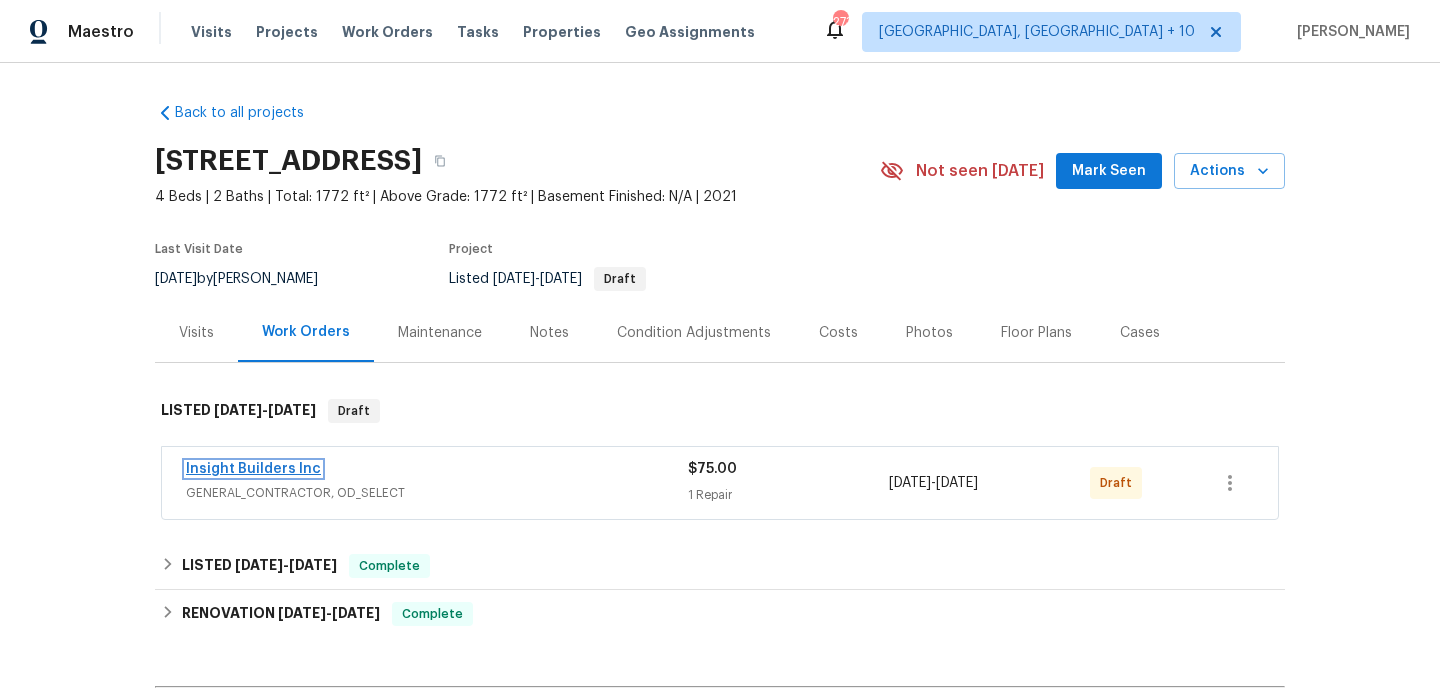 click on "Insight Builders Inc" at bounding box center [253, 469] 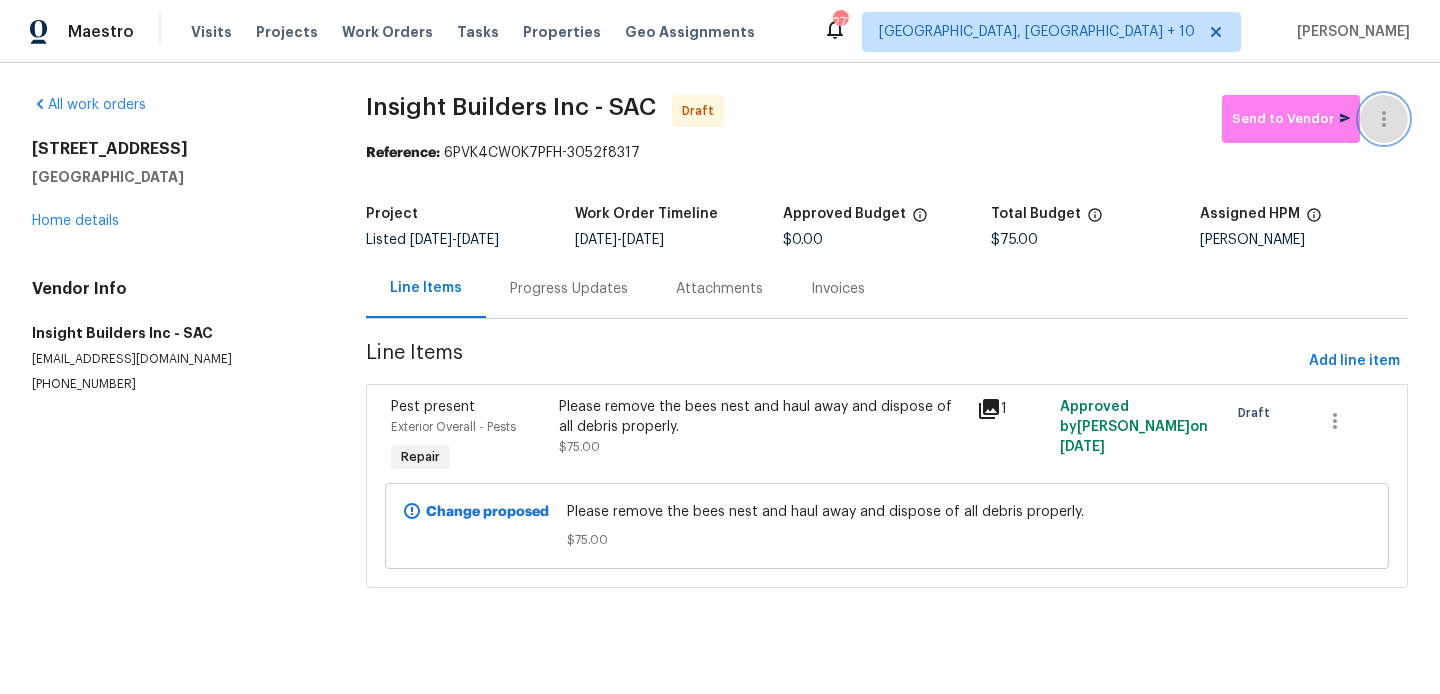 click at bounding box center (1384, 119) 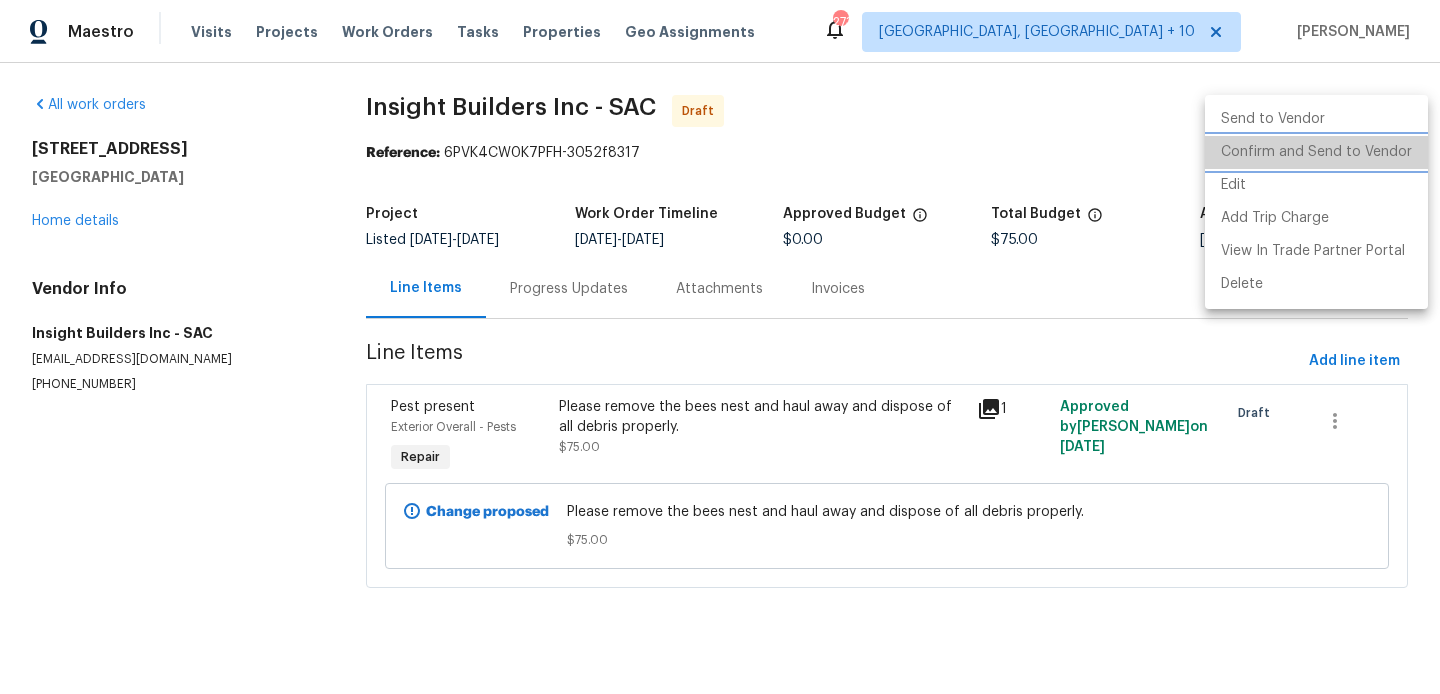 click on "Confirm and Send to Vendor" at bounding box center (1316, 152) 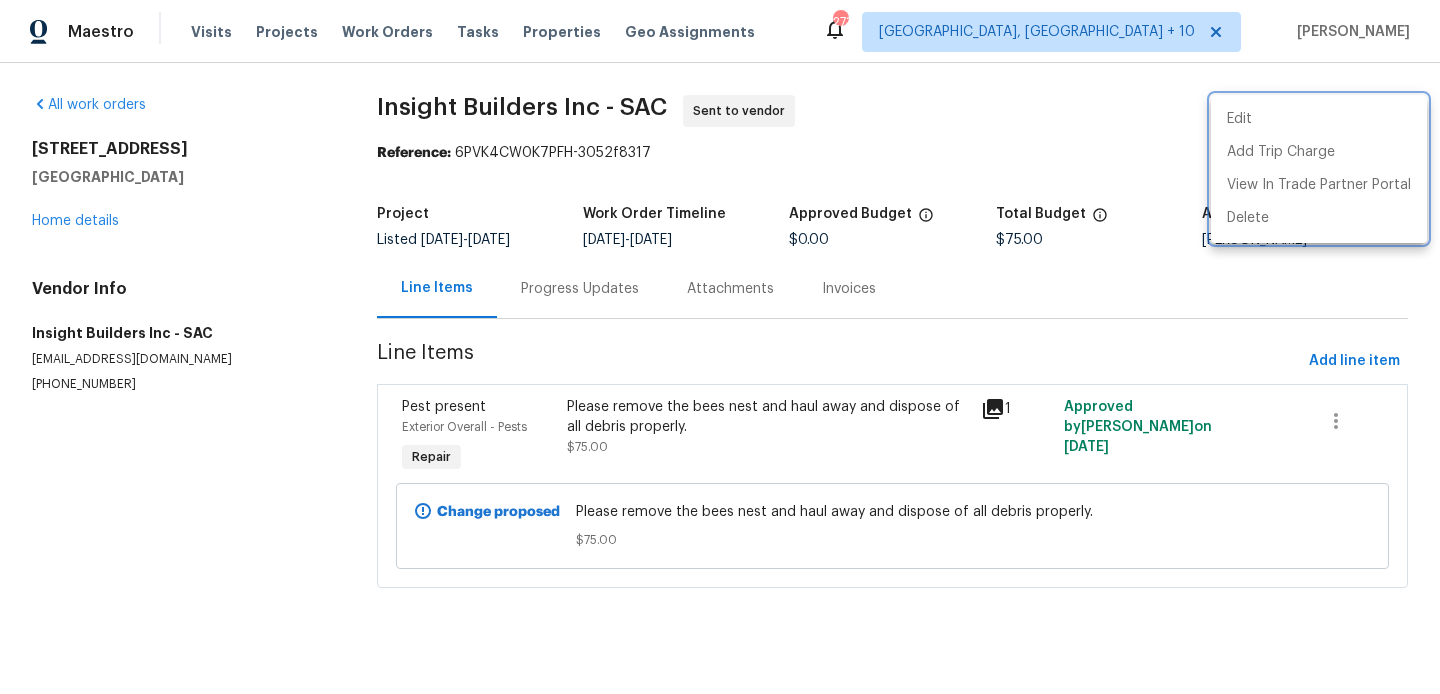 click at bounding box center (720, 347) 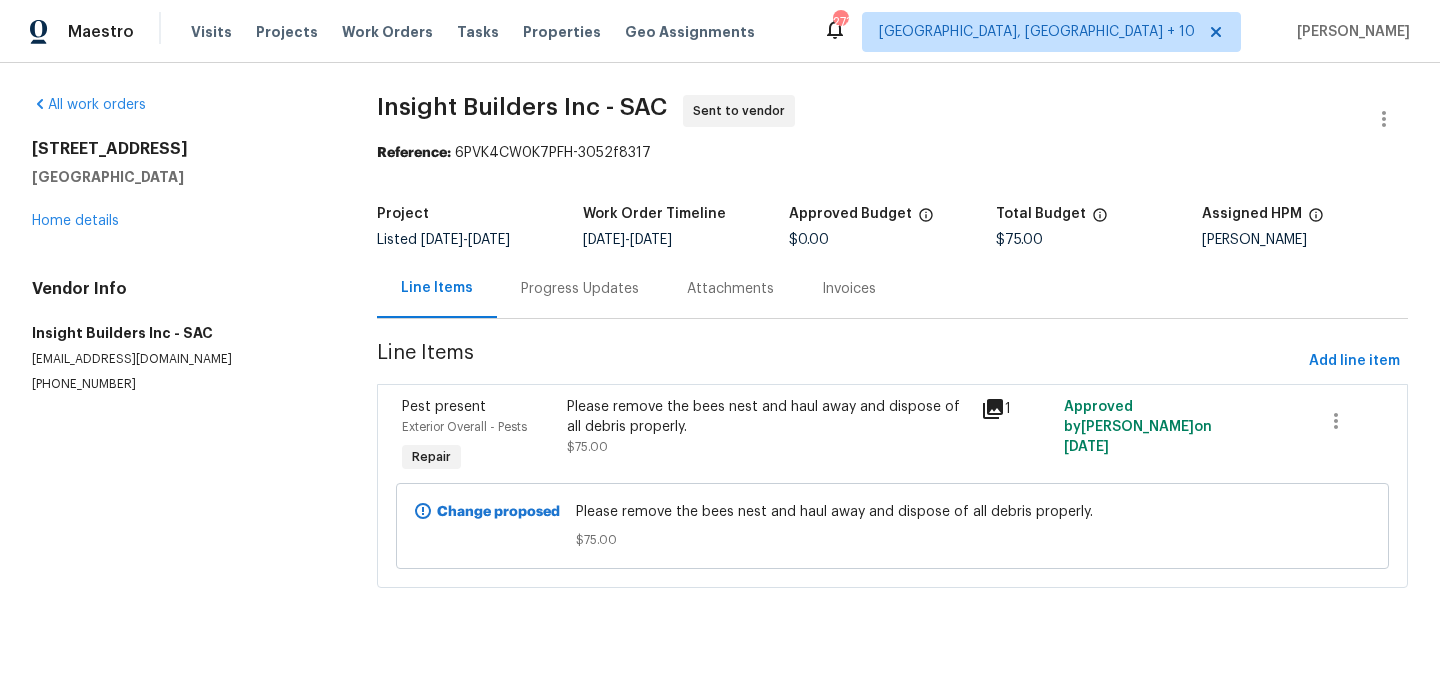 click on "Progress Updates" at bounding box center [580, 288] 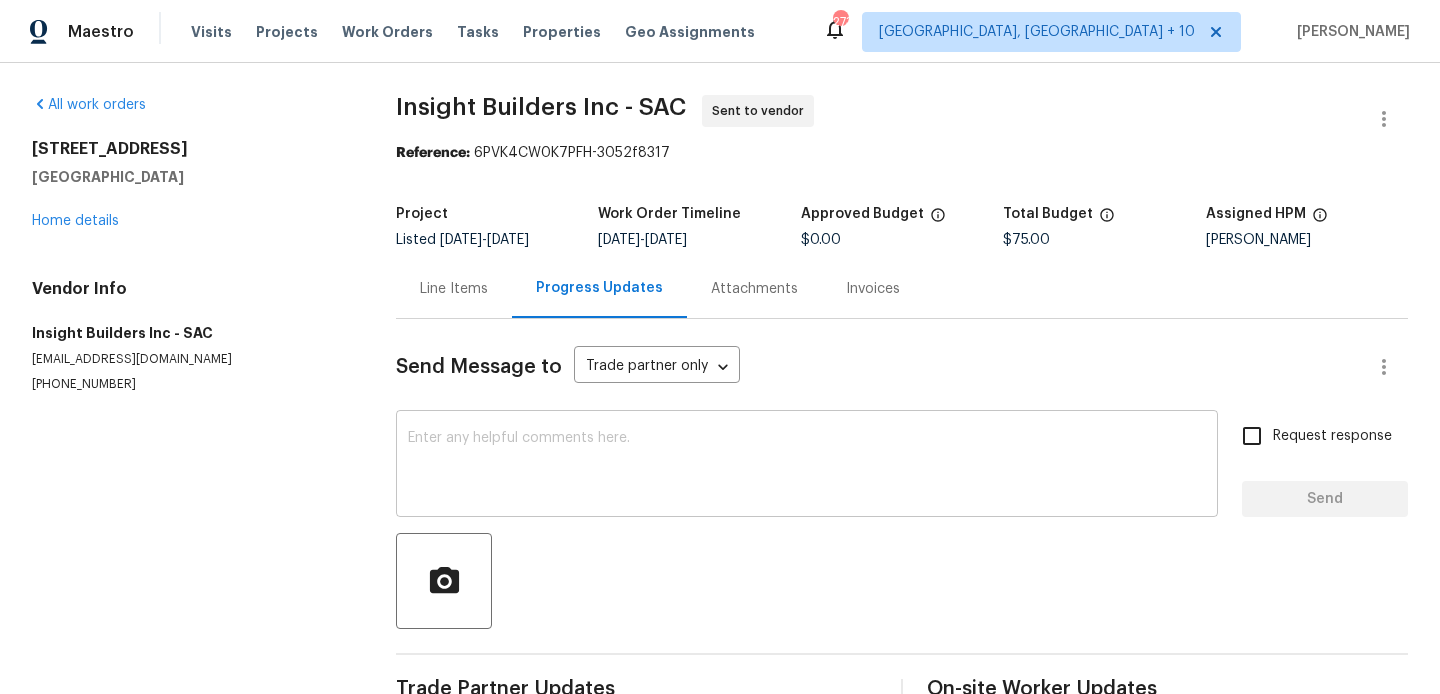 click on "x ​" at bounding box center (807, 466) 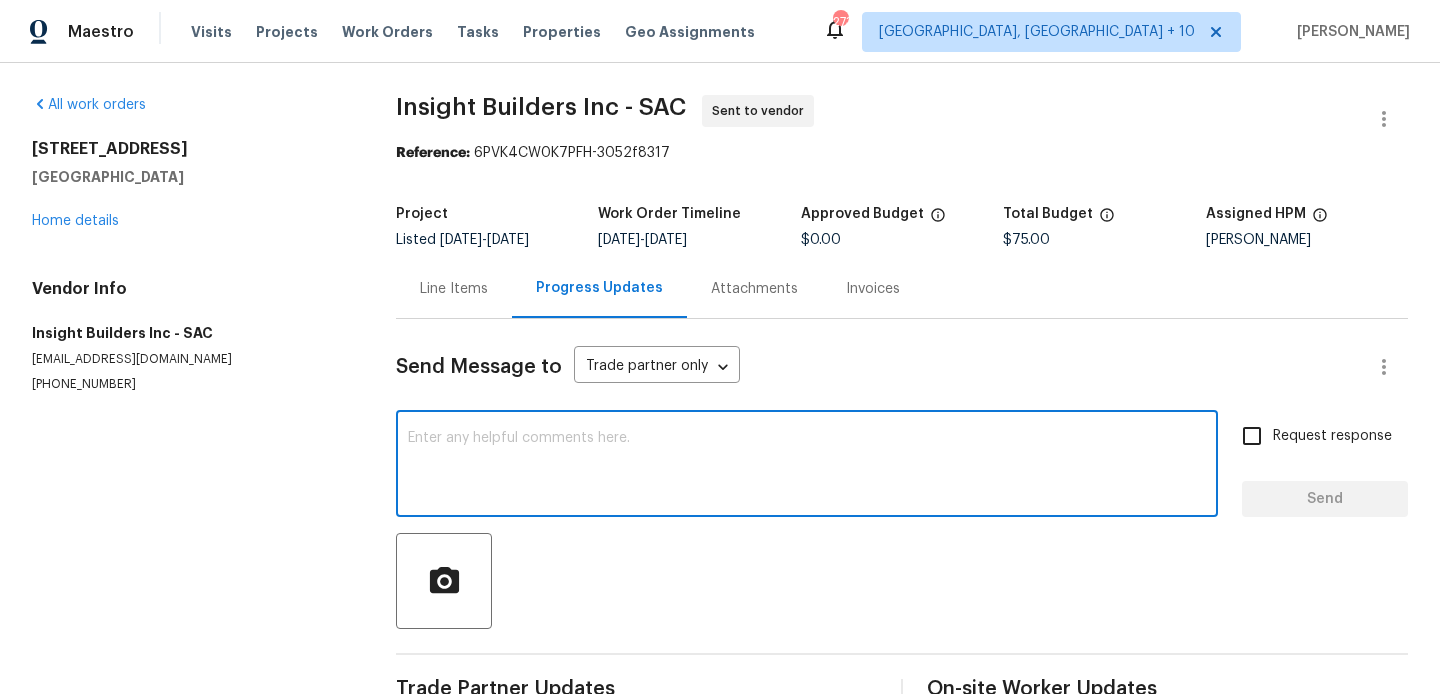 paste on "Hi, this is Blessida with Opendoor. I’m confirming you received the WO for the property at (Address). Please review and accept the WO within 24 hours and provide a schedule date. Please disregard the contact information for the HPM included in the WO. Our Centralised LWO Team is responsible for Listed WOs. The team can be reached through the portal or by phone at [PHONE_NUMBER]." 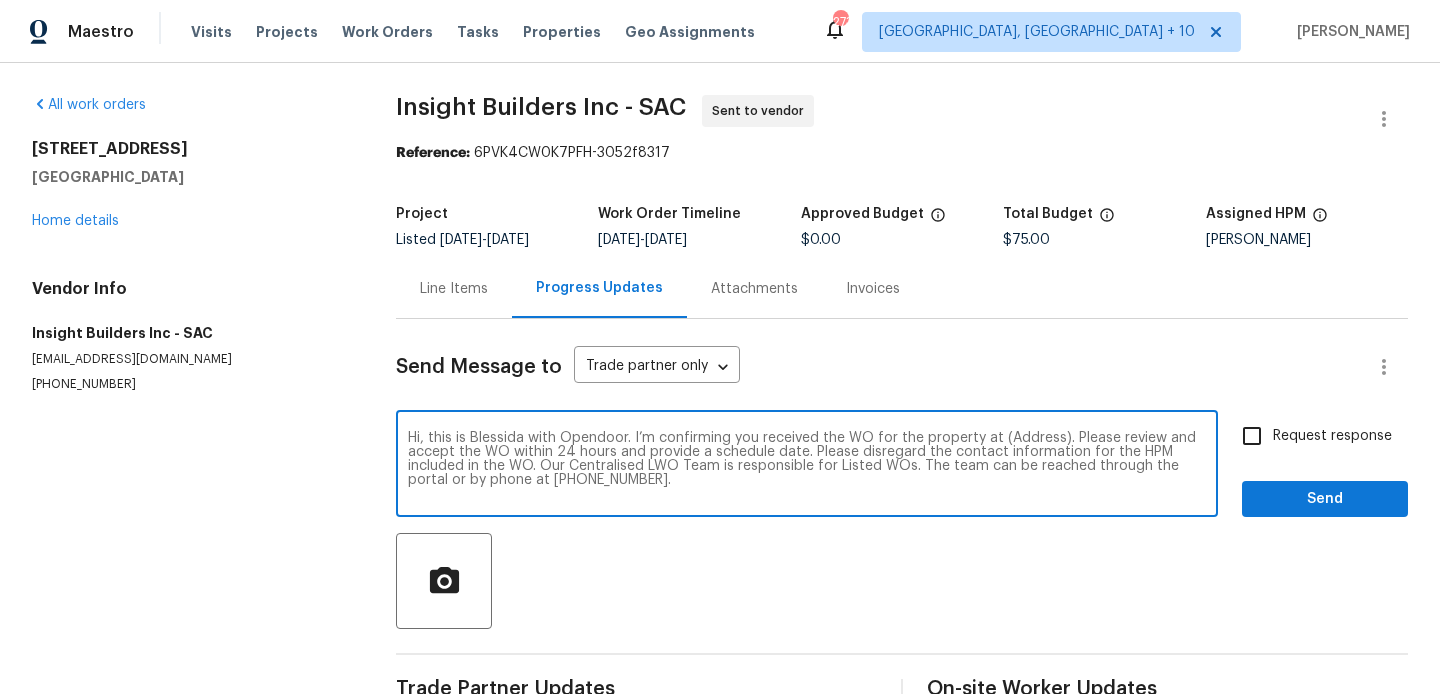 scroll, scrollTop: 0, scrollLeft: 0, axis: both 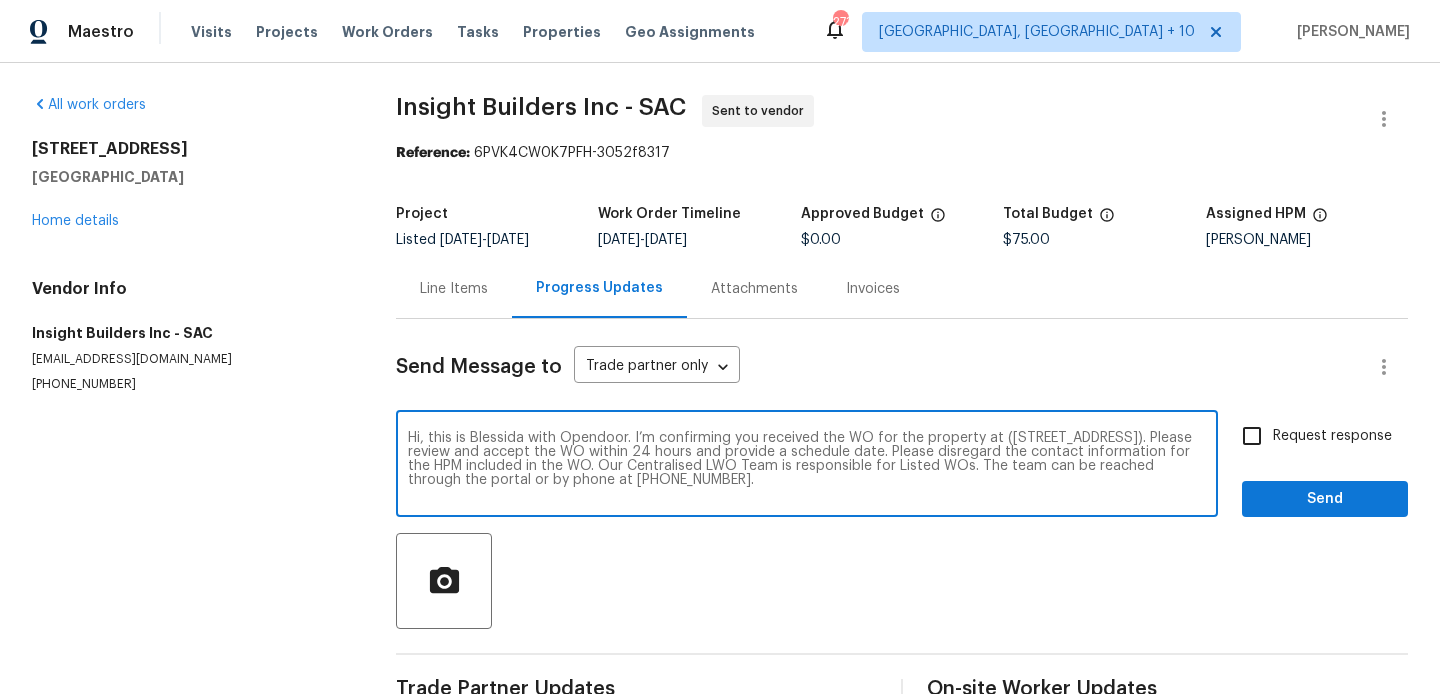 type on "Hi, this is Blessida with Opendoor. I’m confirming you received the WO for the property at ([STREET_ADDRESS]). Please review and accept the WO within 24 hours and provide a schedule date. Please disregard the contact information for the HPM included in the WO. Our Centralised LWO Team is responsible for Listed WOs. The team can be reached through the portal or by phone at [PHONE_NUMBER]." 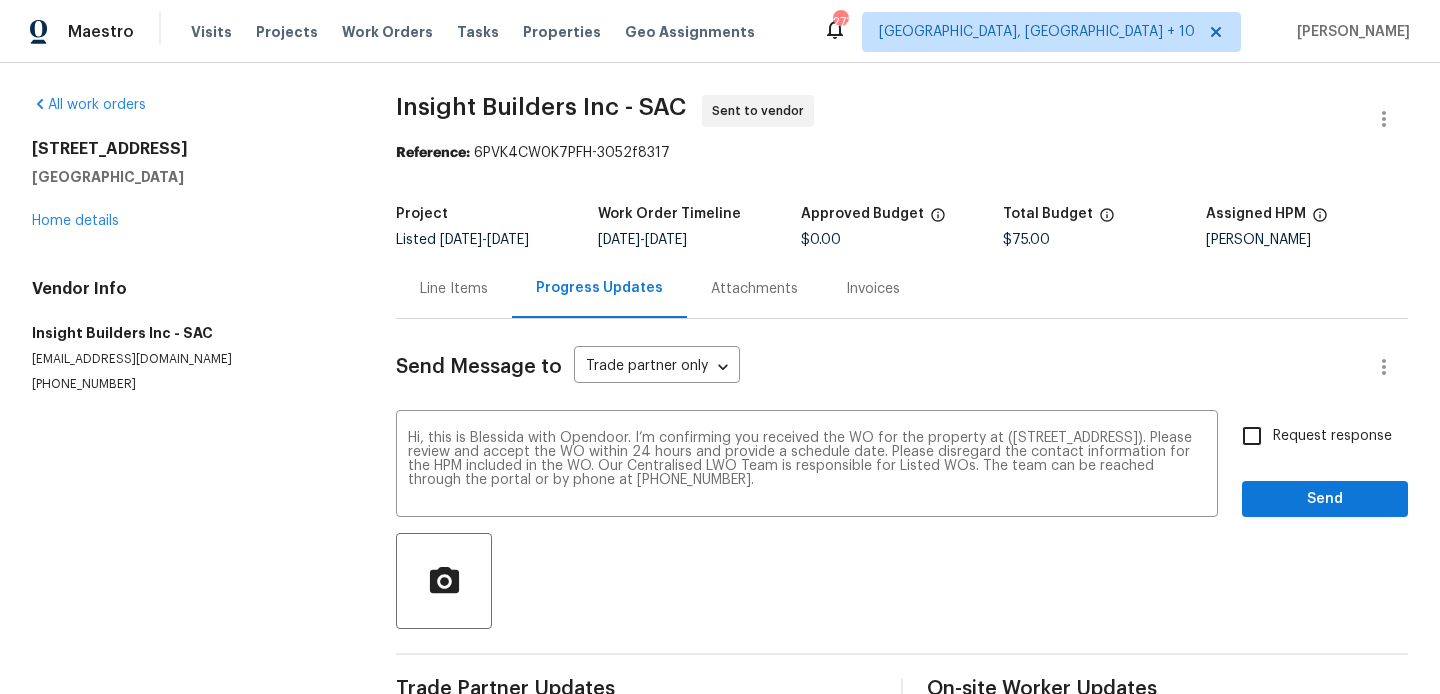 click on "Request response" at bounding box center [1332, 436] 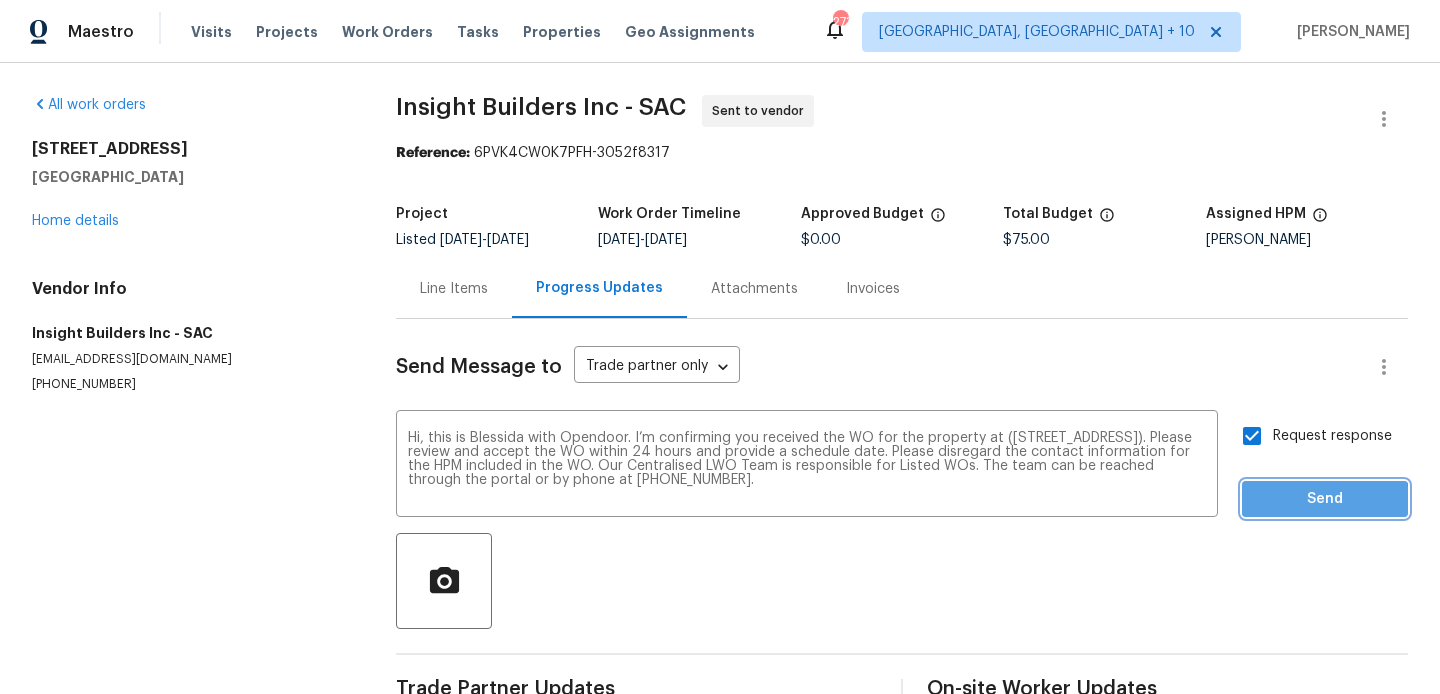 click on "Send" at bounding box center (1325, 499) 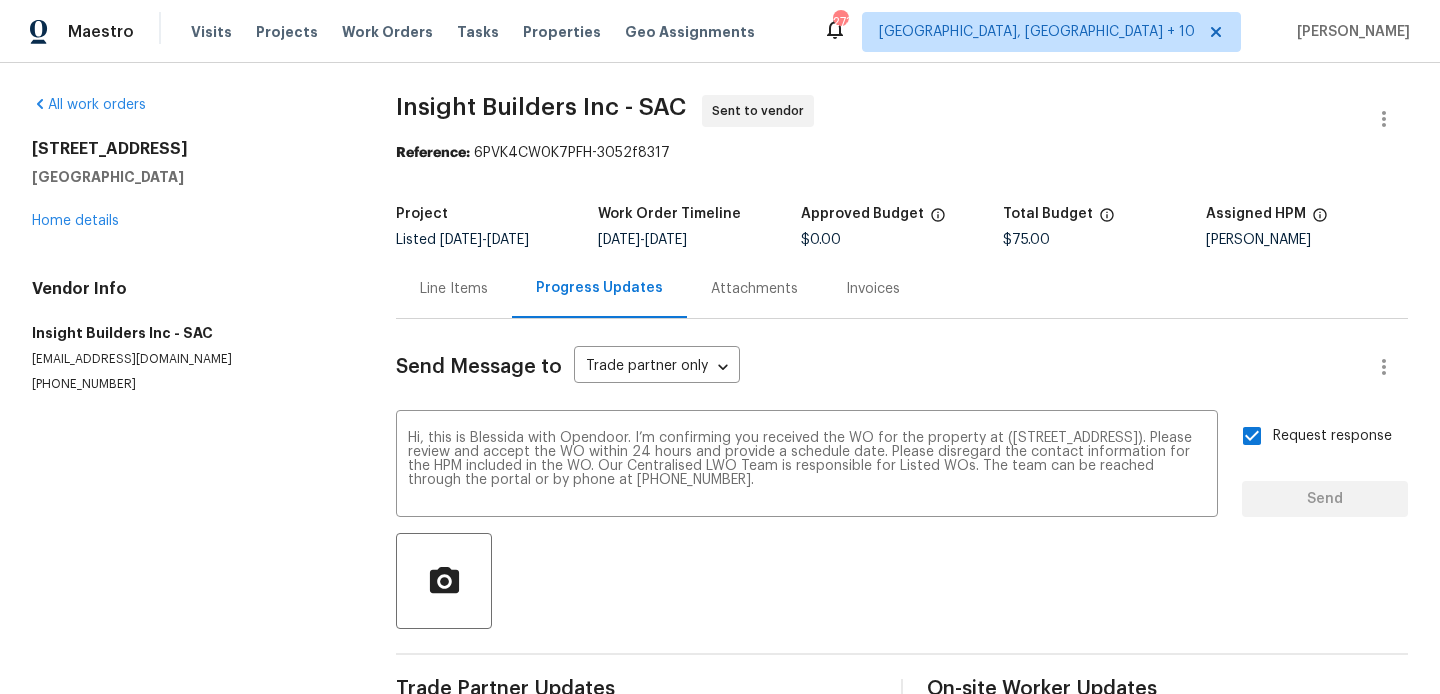 type 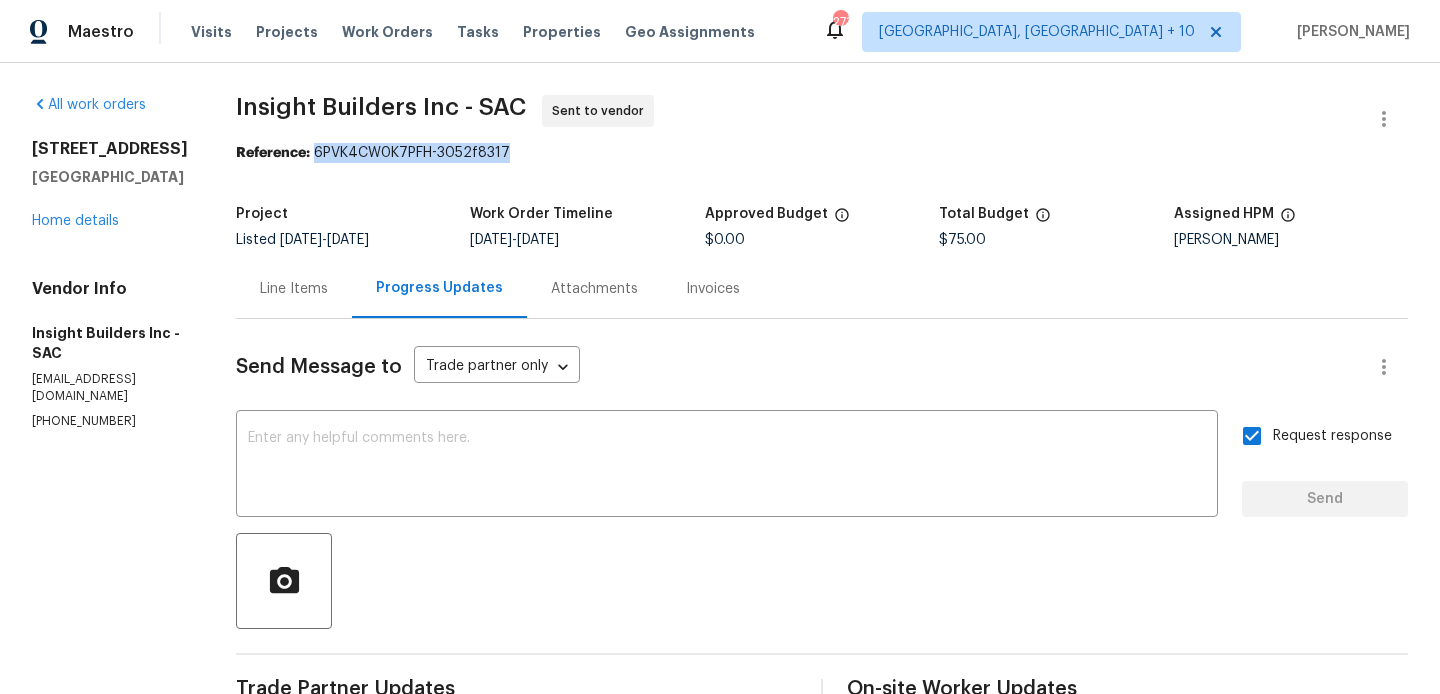 drag, startPoint x: 324, startPoint y: 146, endPoint x: 593, endPoint y: 156, distance: 269.18582 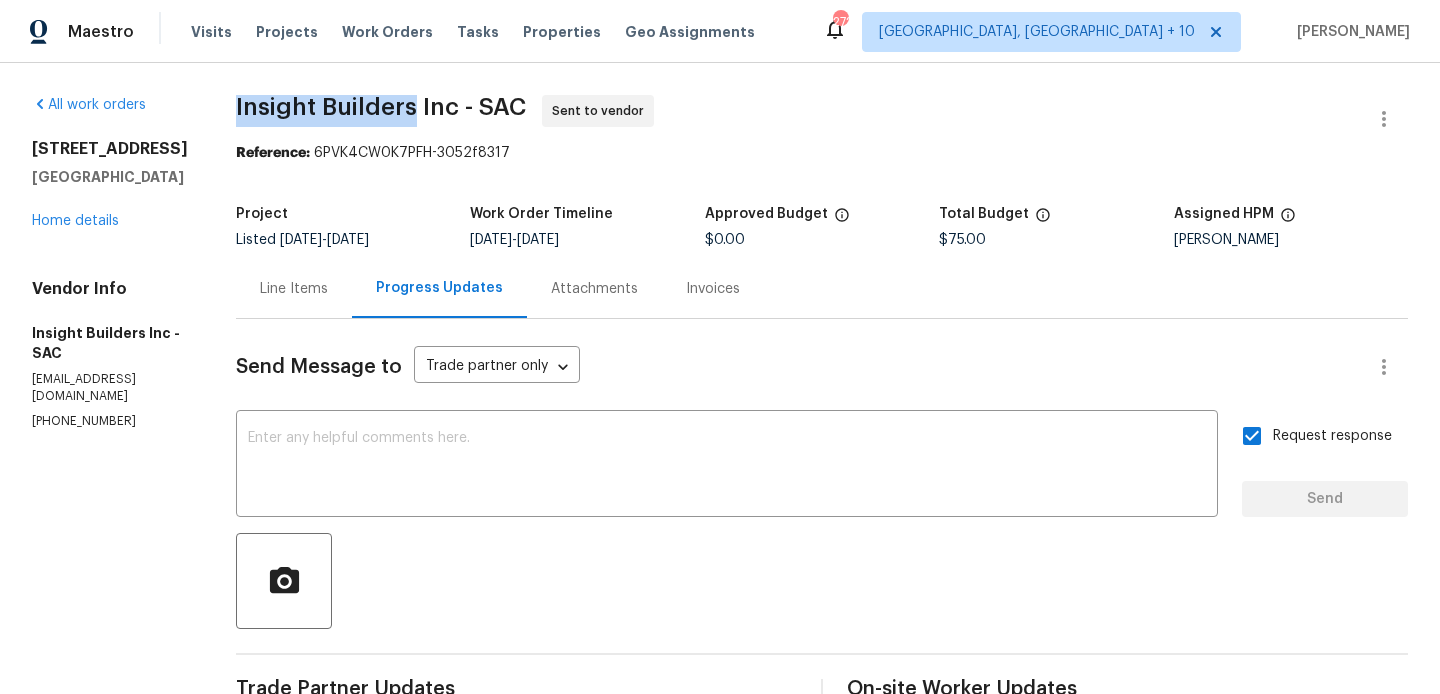 drag, startPoint x: 425, startPoint y: 113, endPoint x: 243, endPoint y: 111, distance: 182.01099 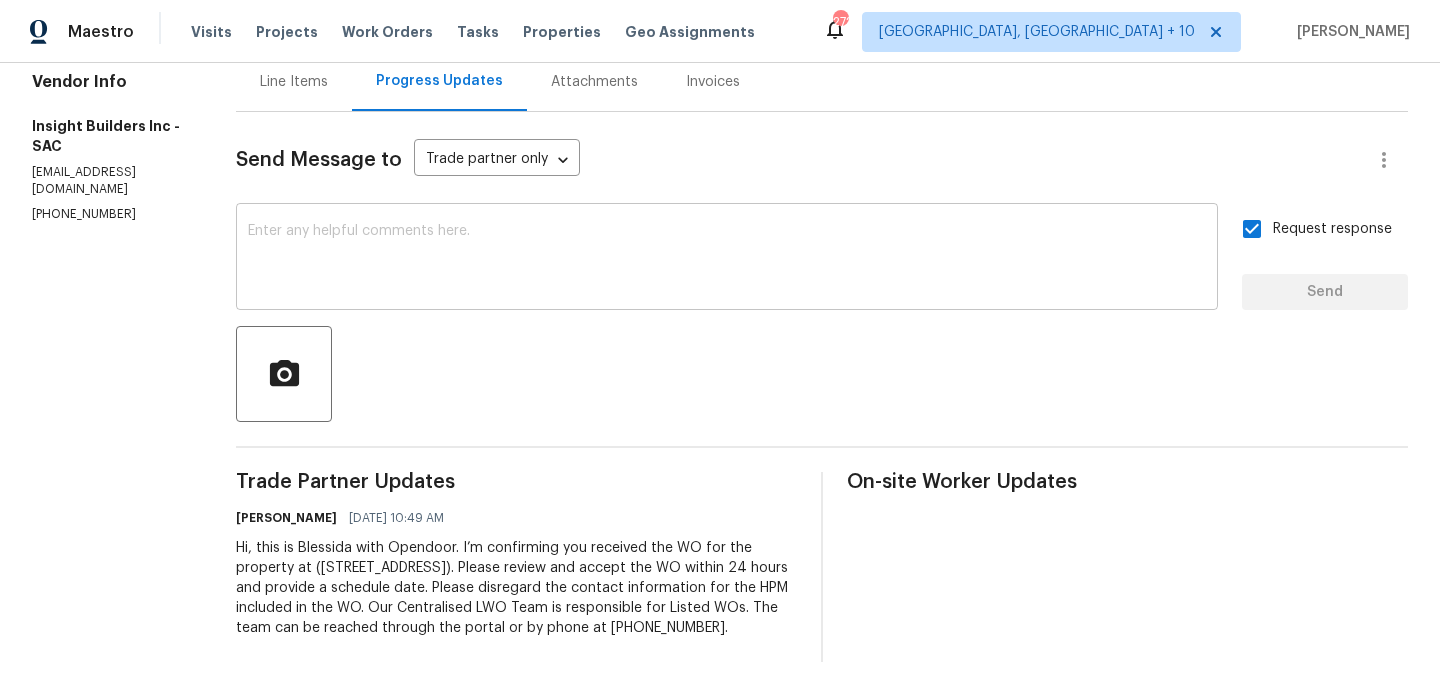 scroll, scrollTop: 0, scrollLeft: 0, axis: both 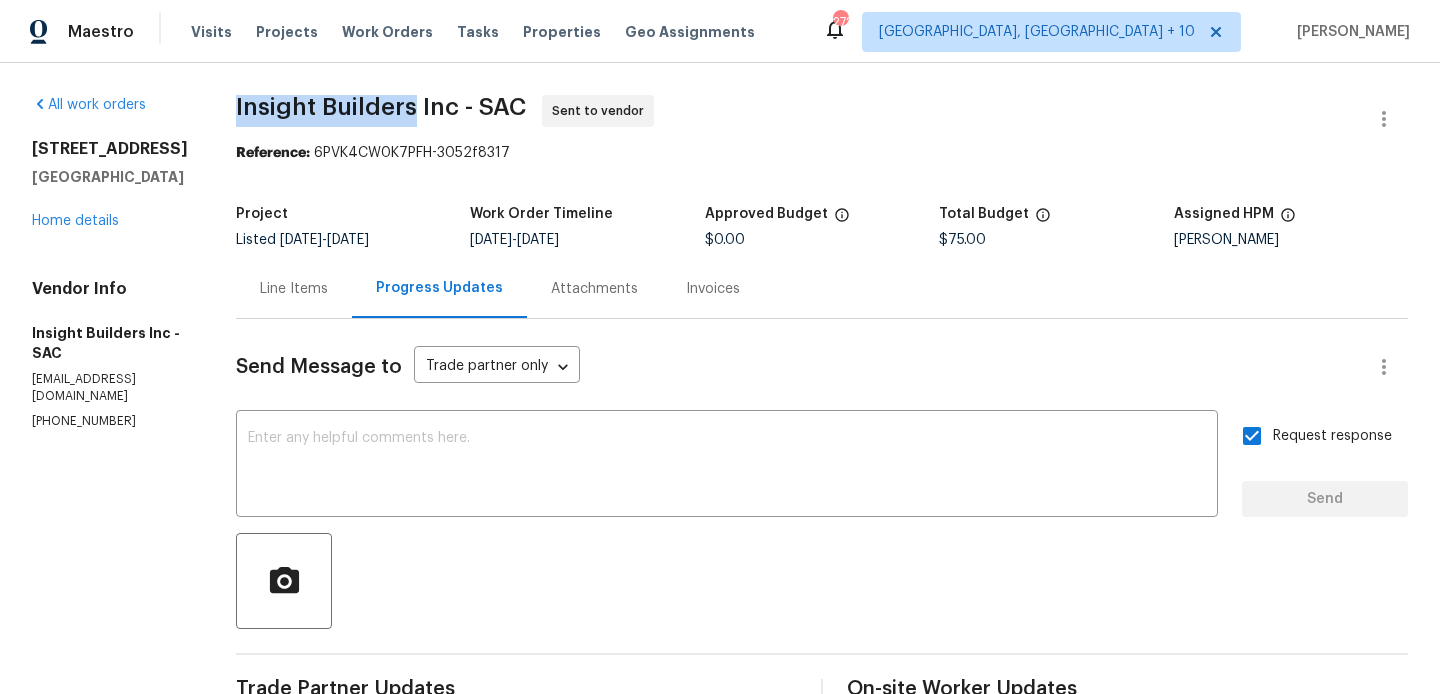 copy on "Insight Builders" 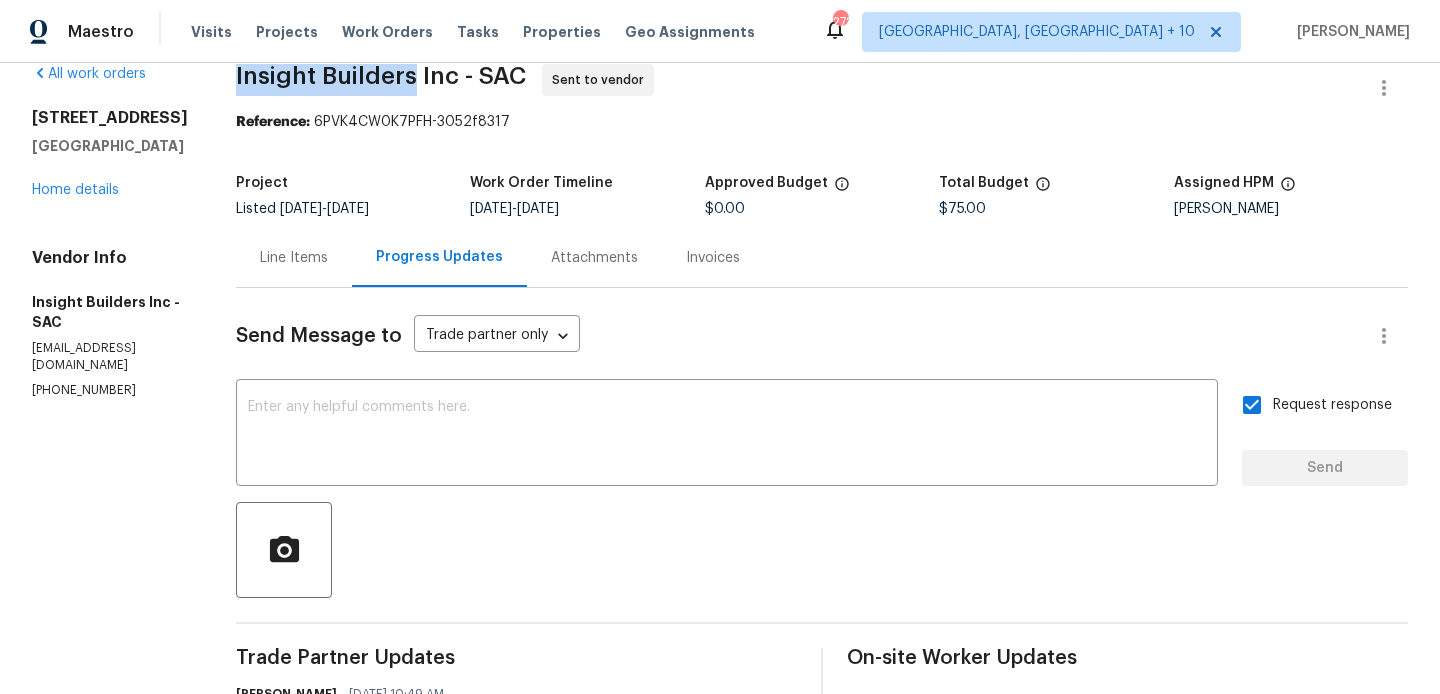 scroll, scrollTop: 0, scrollLeft: 0, axis: both 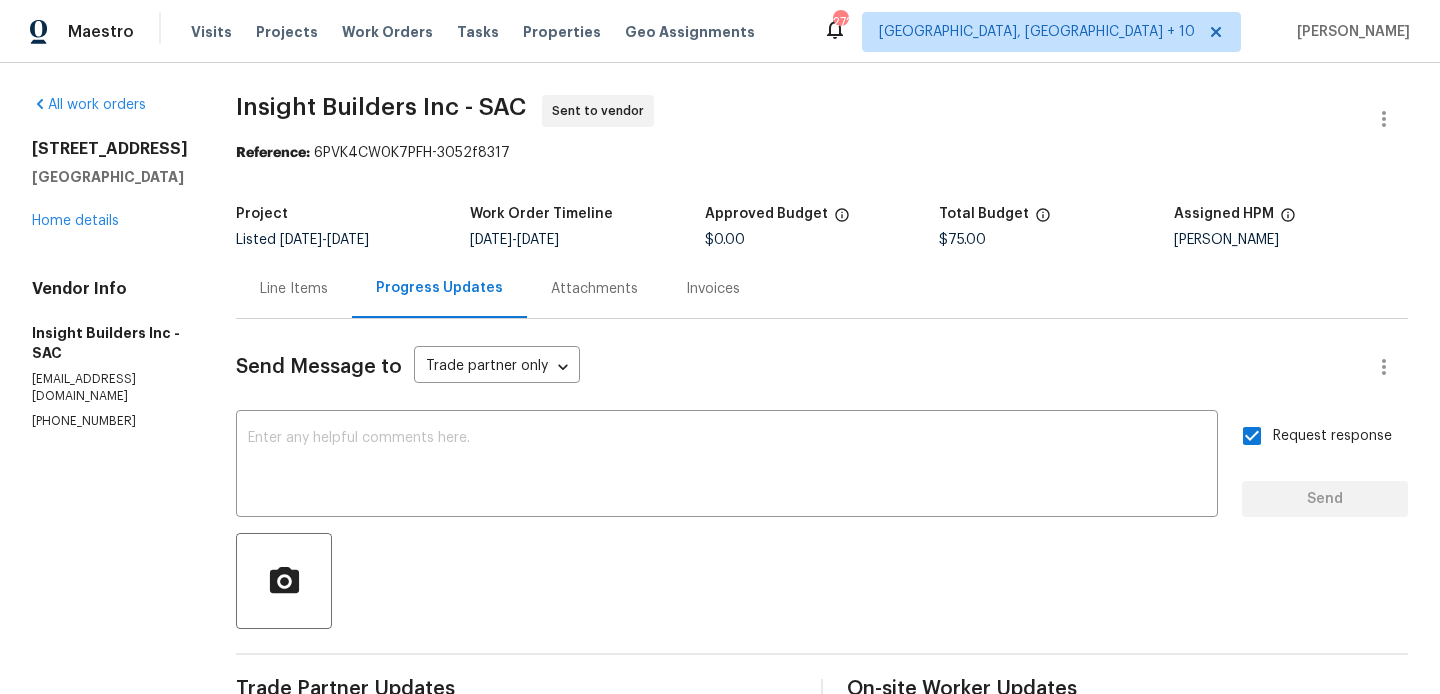 click on "Line Items" at bounding box center (294, 289) 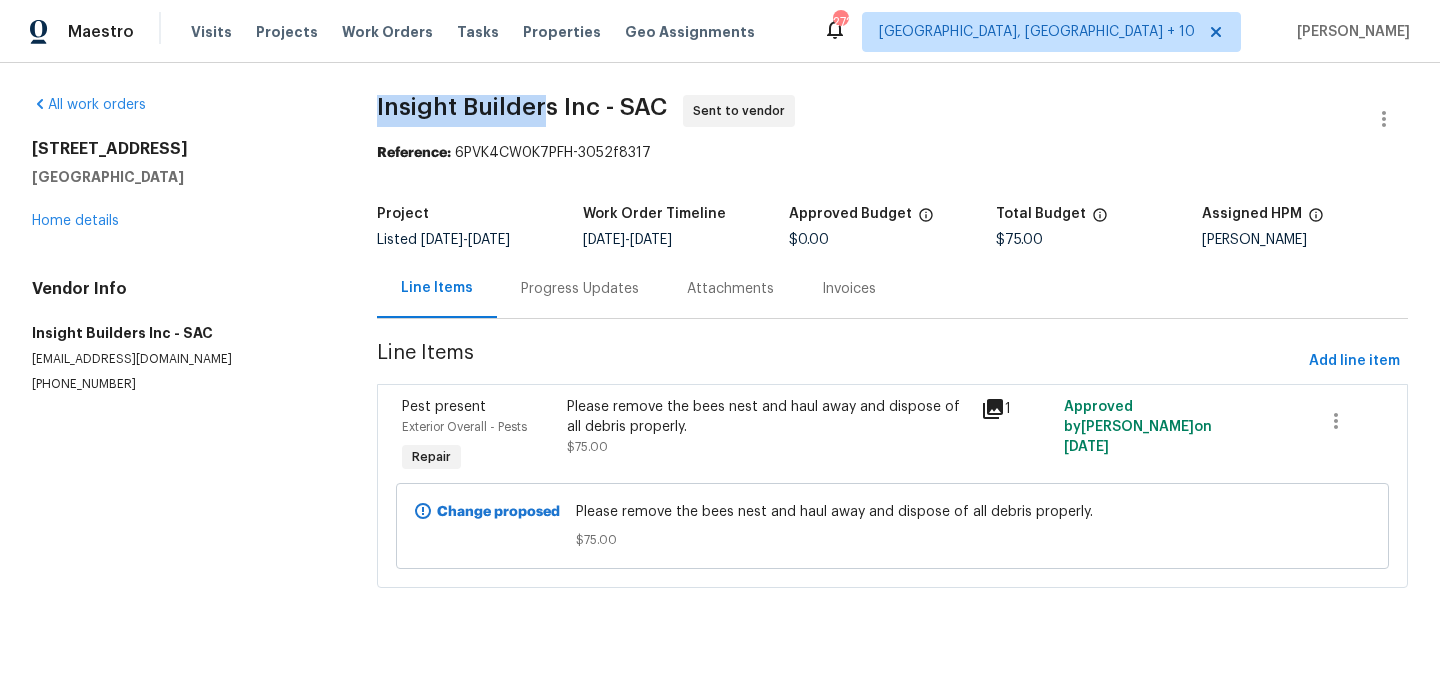 drag, startPoint x: 364, startPoint y: 104, endPoint x: 535, endPoint y: 116, distance: 171.42053 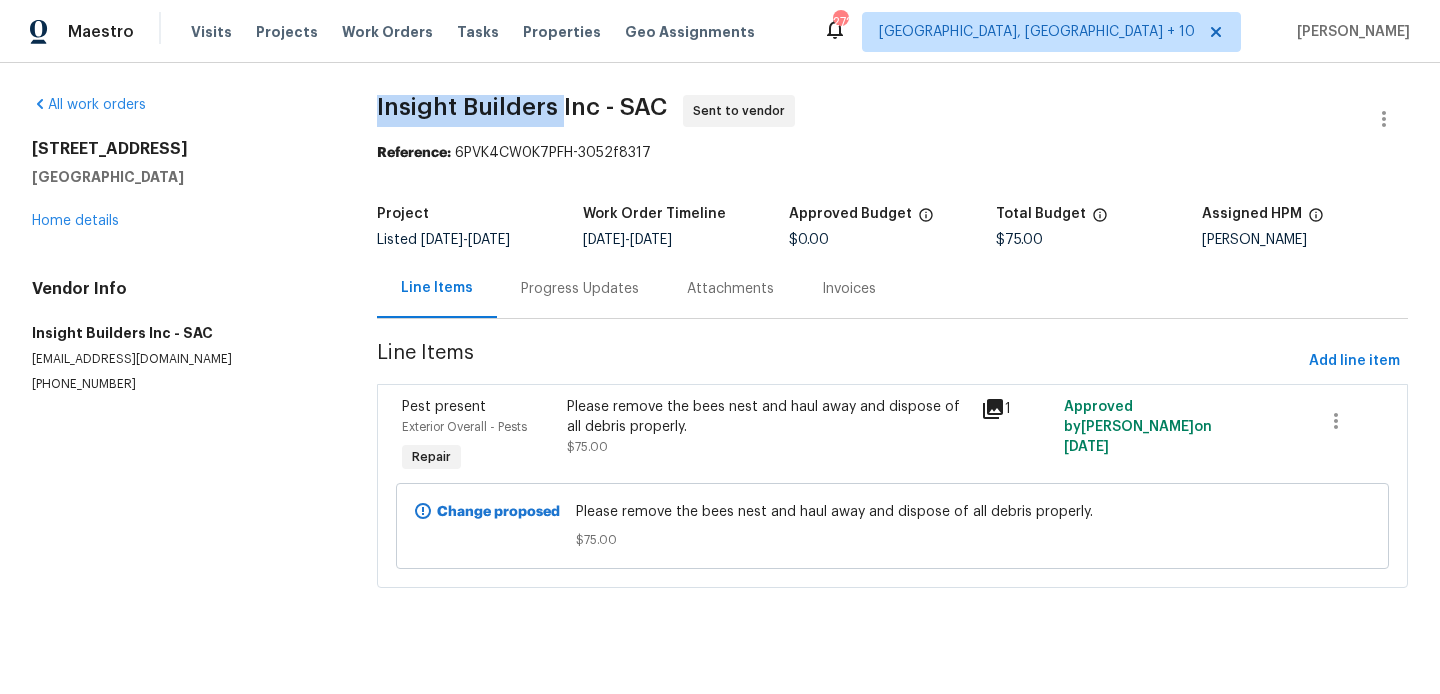 drag, startPoint x: 550, startPoint y: 112, endPoint x: 370, endPoint y: 112, distance: 180 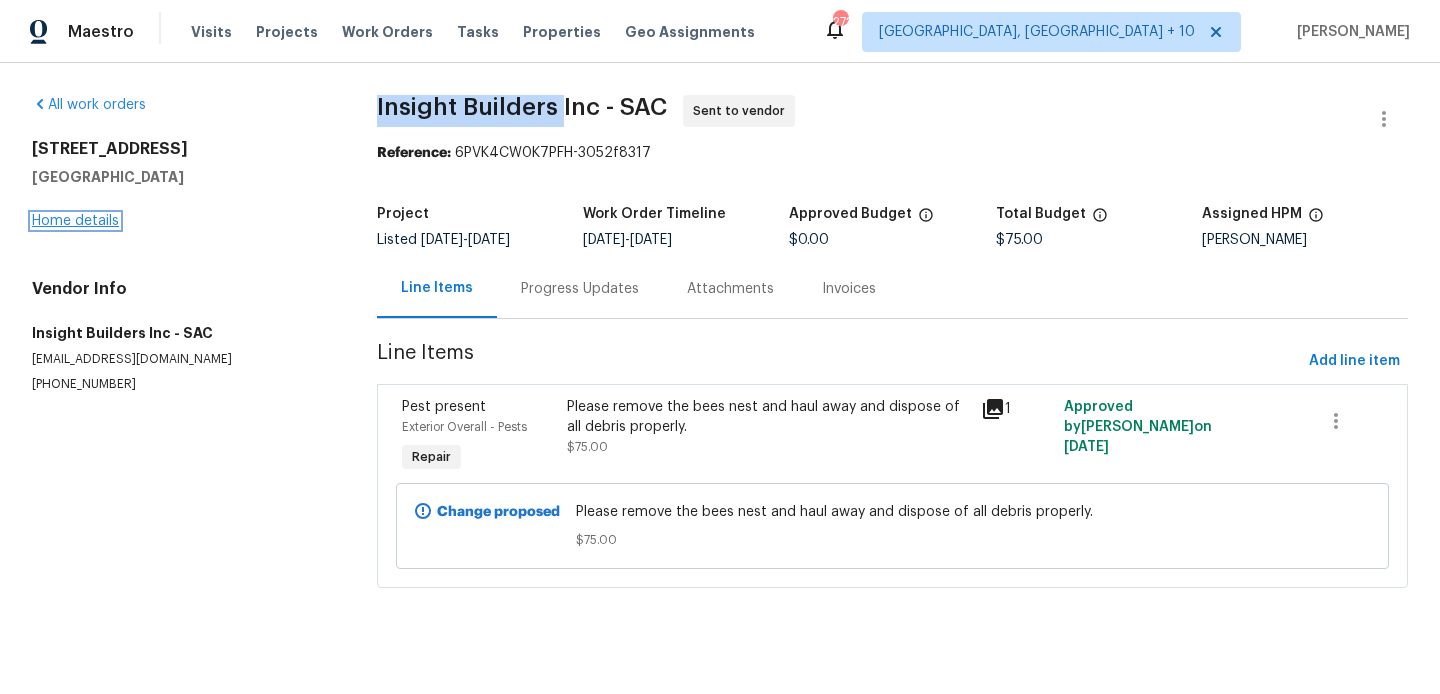 click on "Home details" at bounding box center [75, 221] 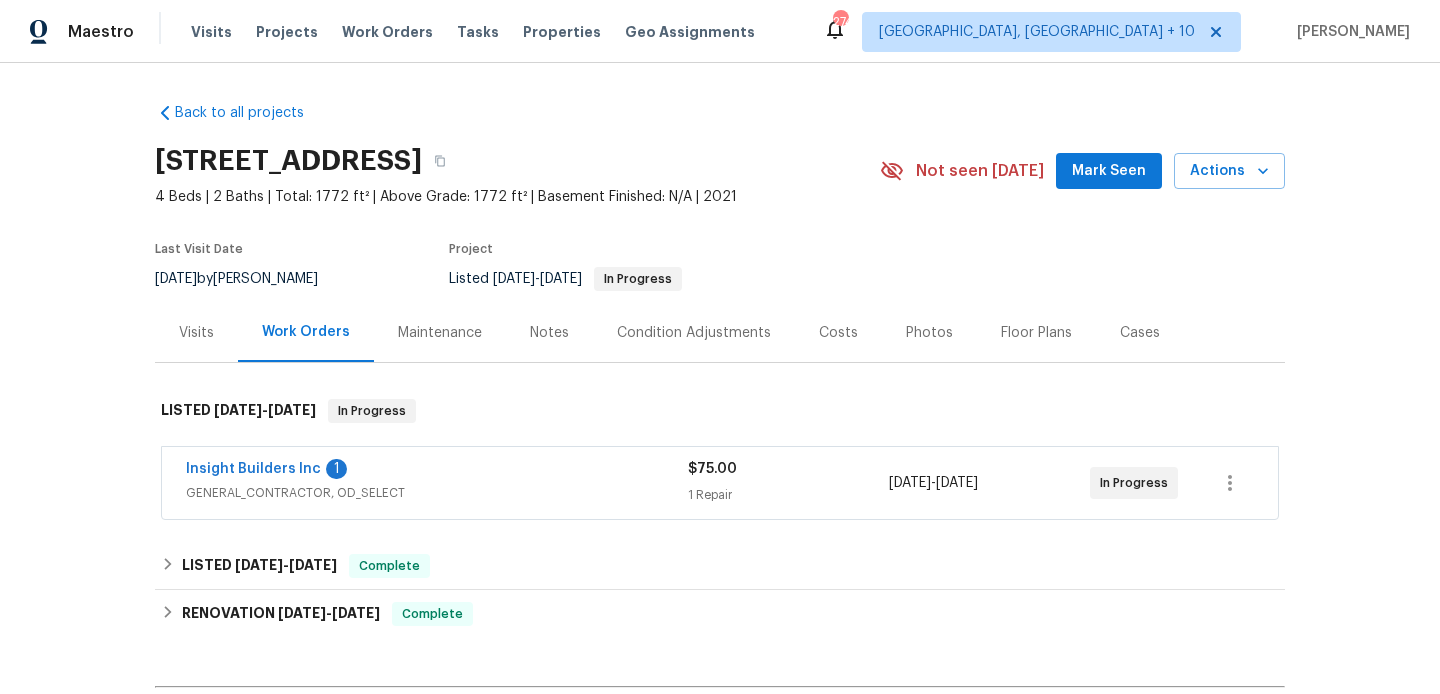 scroll, scrollTop: 0, scrollLeft: 0, axis: both 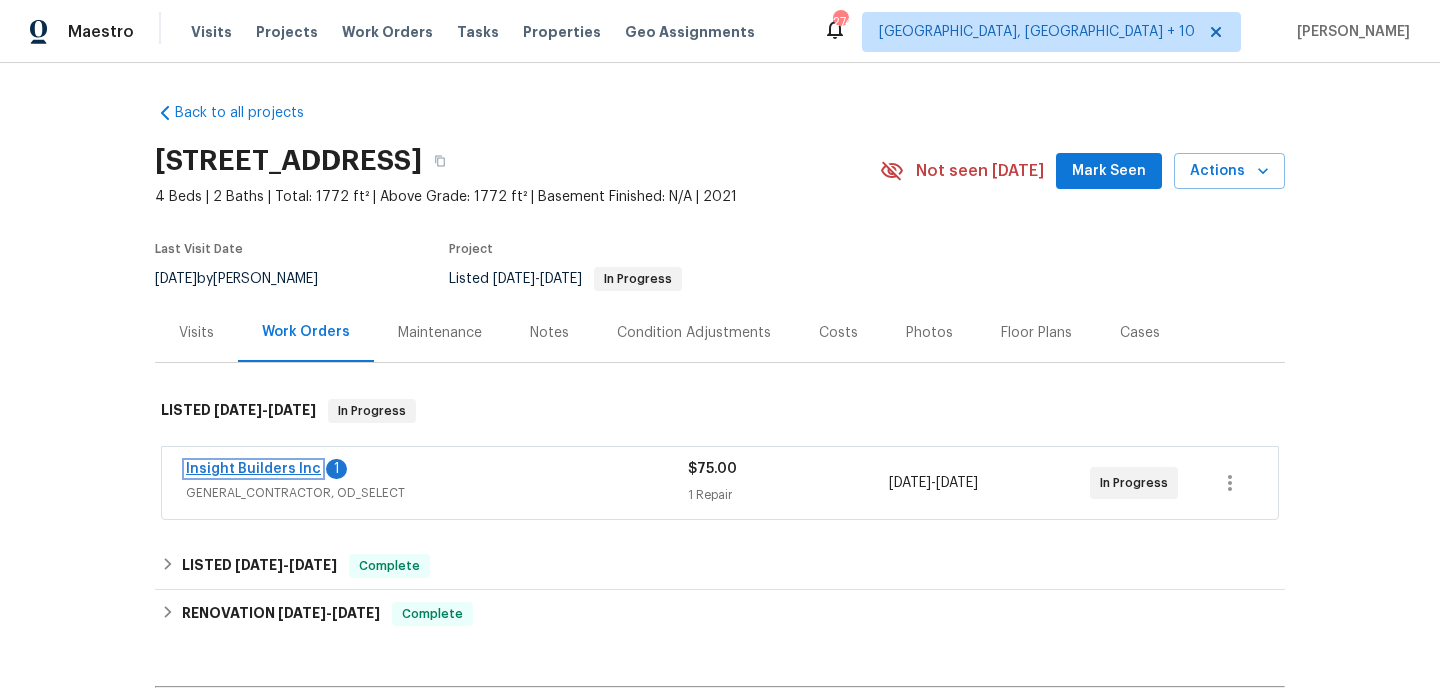 click on "Insight Builders Inc" at bounding box center [253, 469] 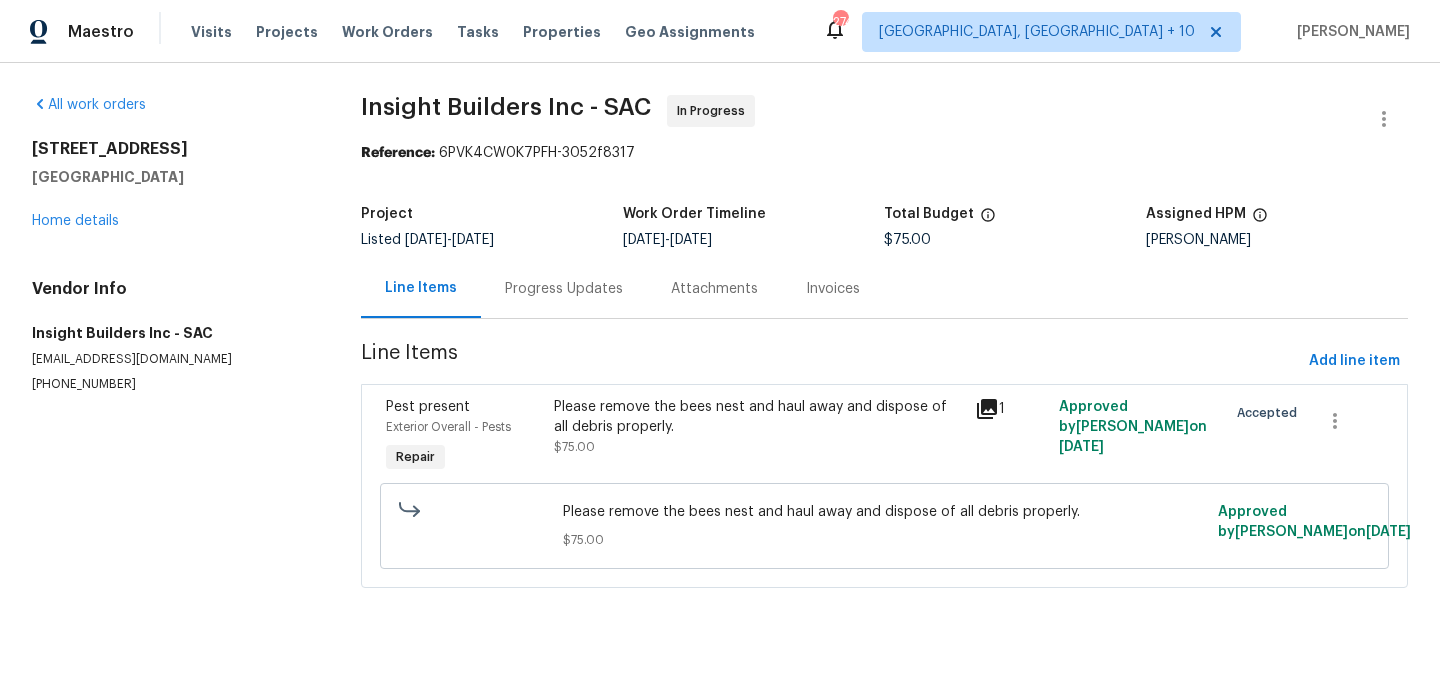 click on "Progress Updates" at bounding box center [564, 289] 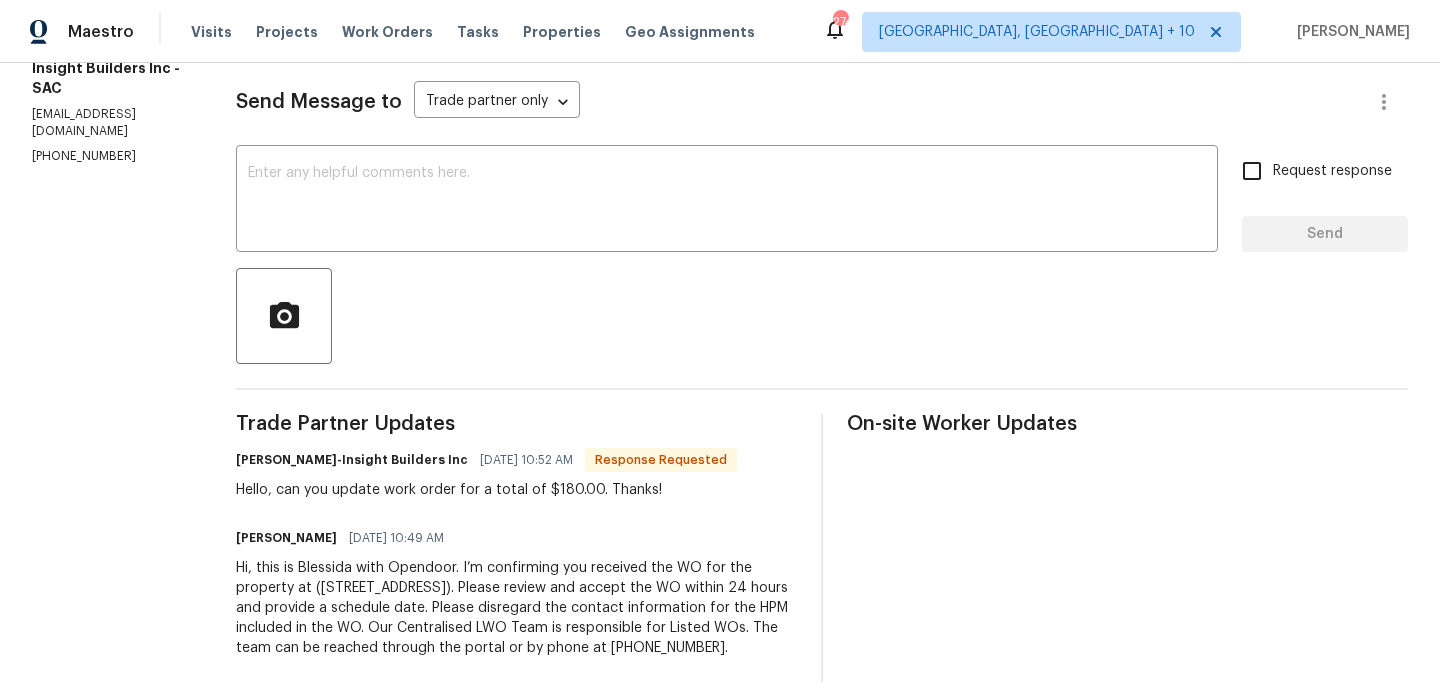 scroll, scrollTop: 0, scrollLeft: 0, axis: both 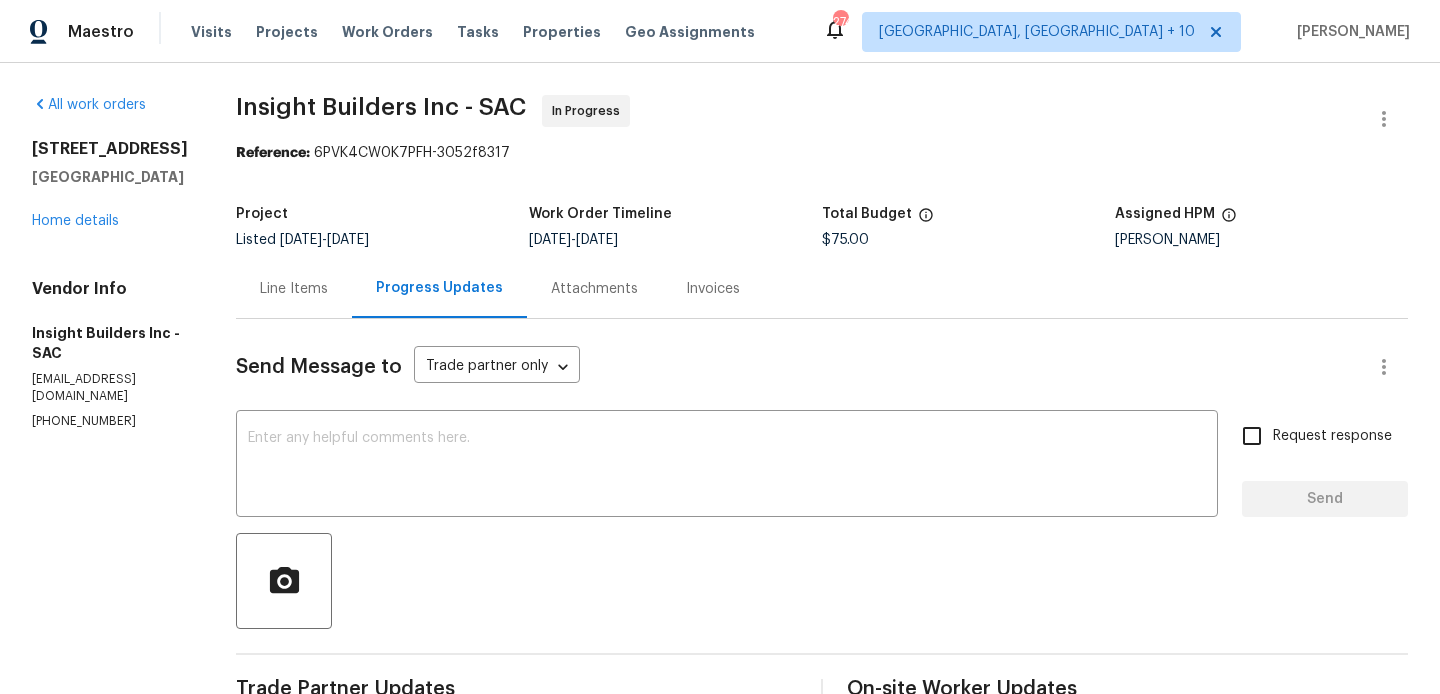 click on "Line Items" at bounding box center [294, 288] 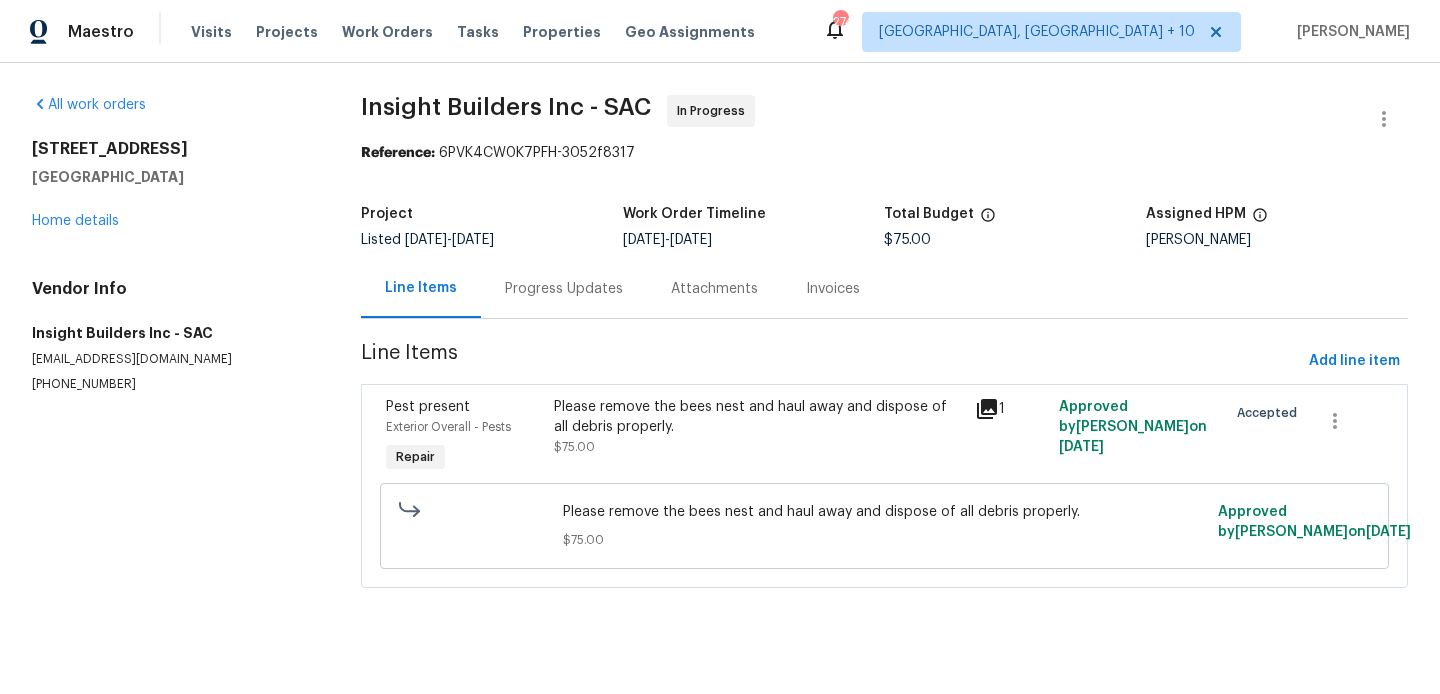 click on "Please remove the bees nest and haul away and dispose of all debris properly. $75.00" at bounding box center (758, 427) 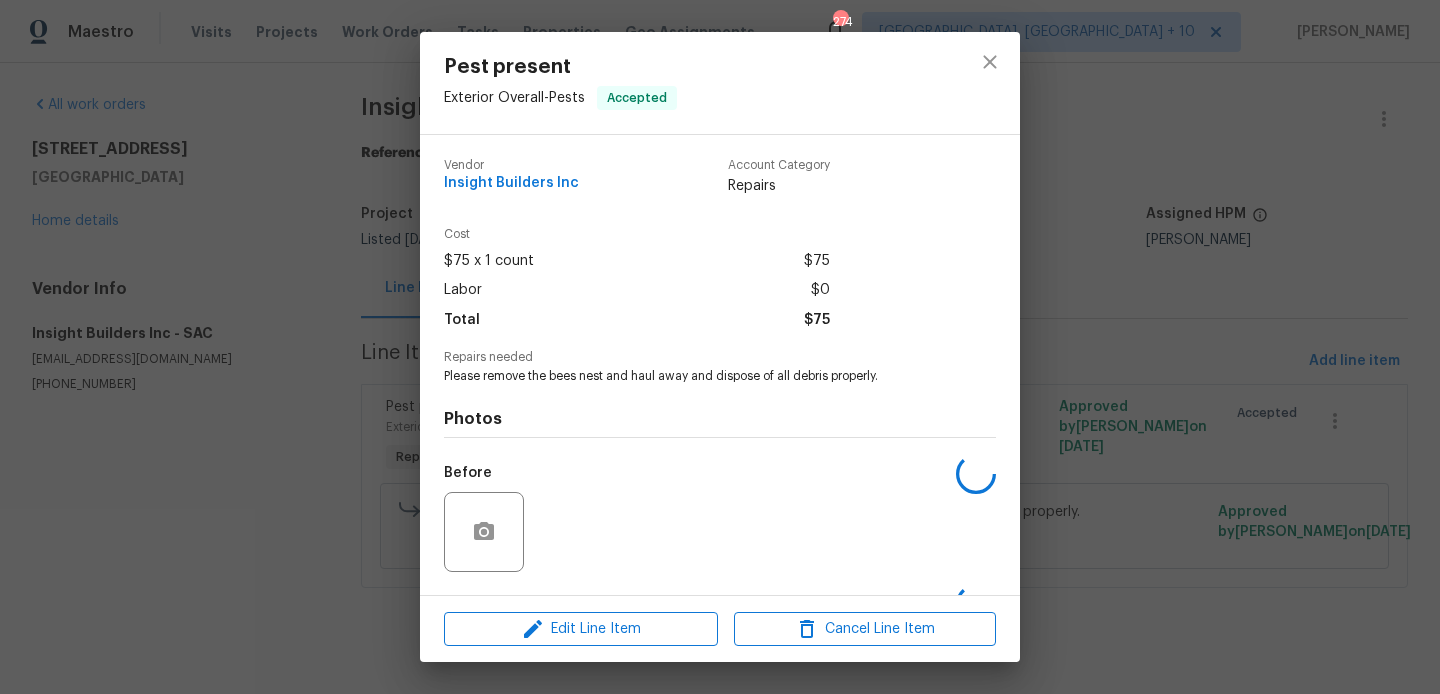 scroll, scrollTop: 127, scrollLeft: 0, axis: vertical 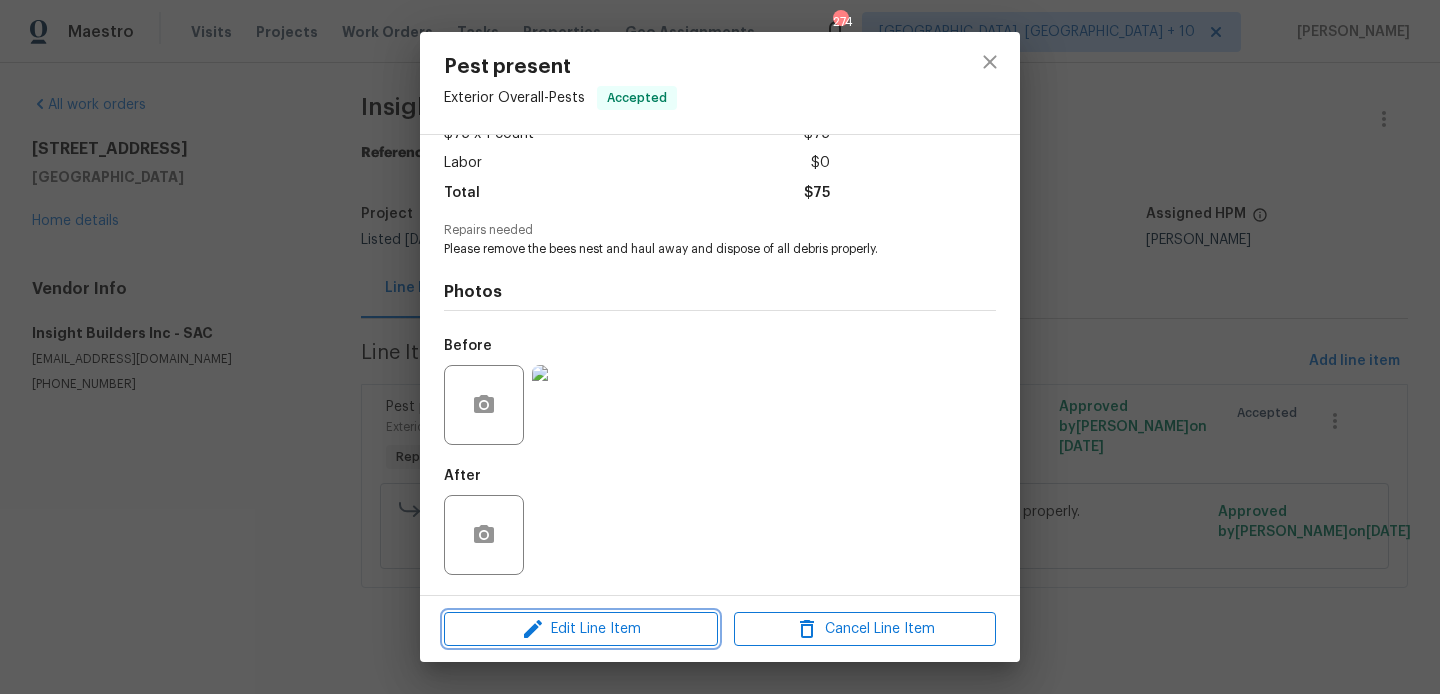 click on "Edit Line Item" at bounding box center (581, 629) 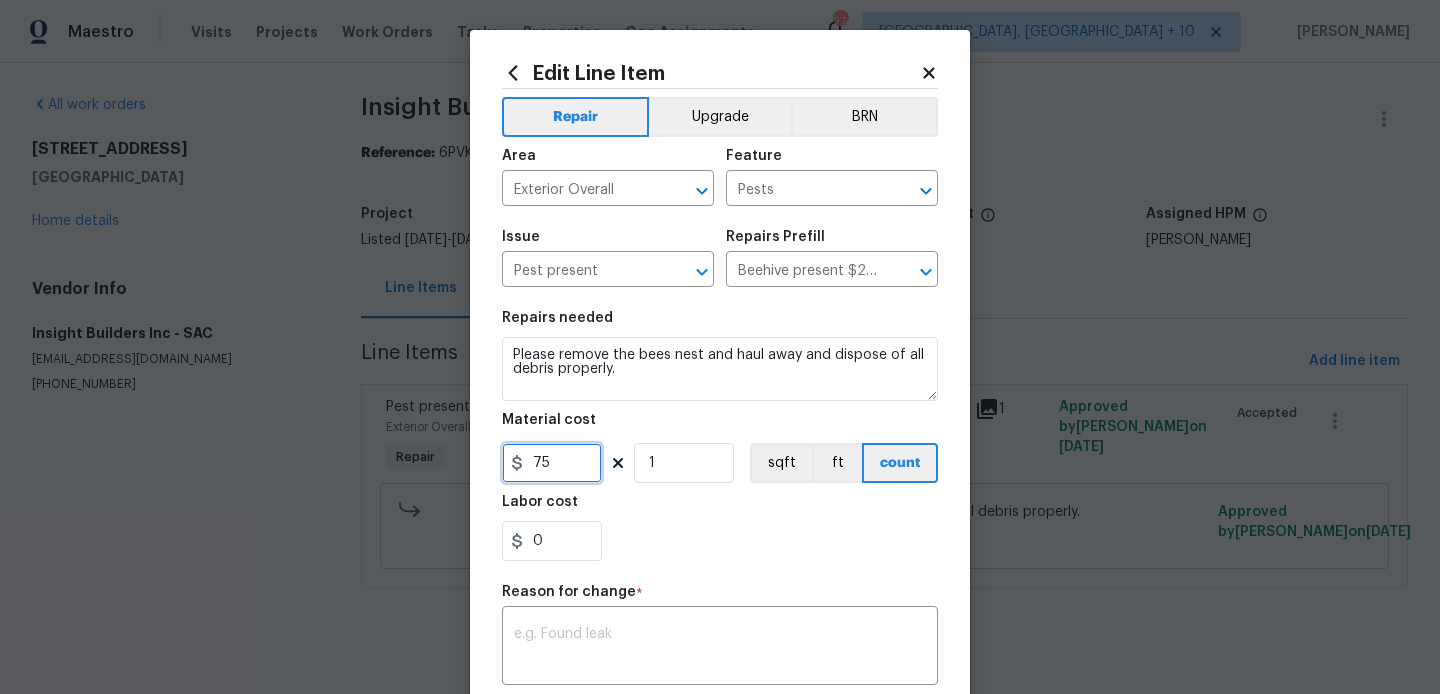click on "75" at bounding box center (552, 463) 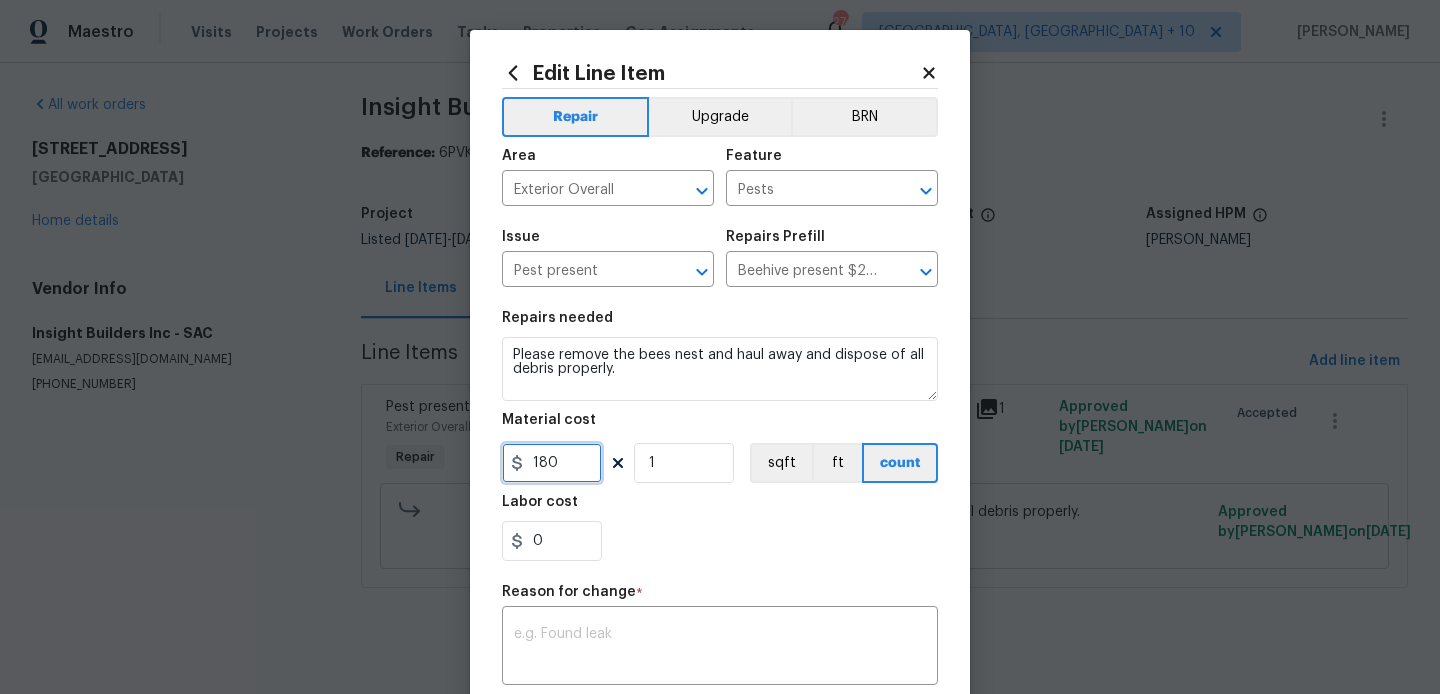 type on "180" 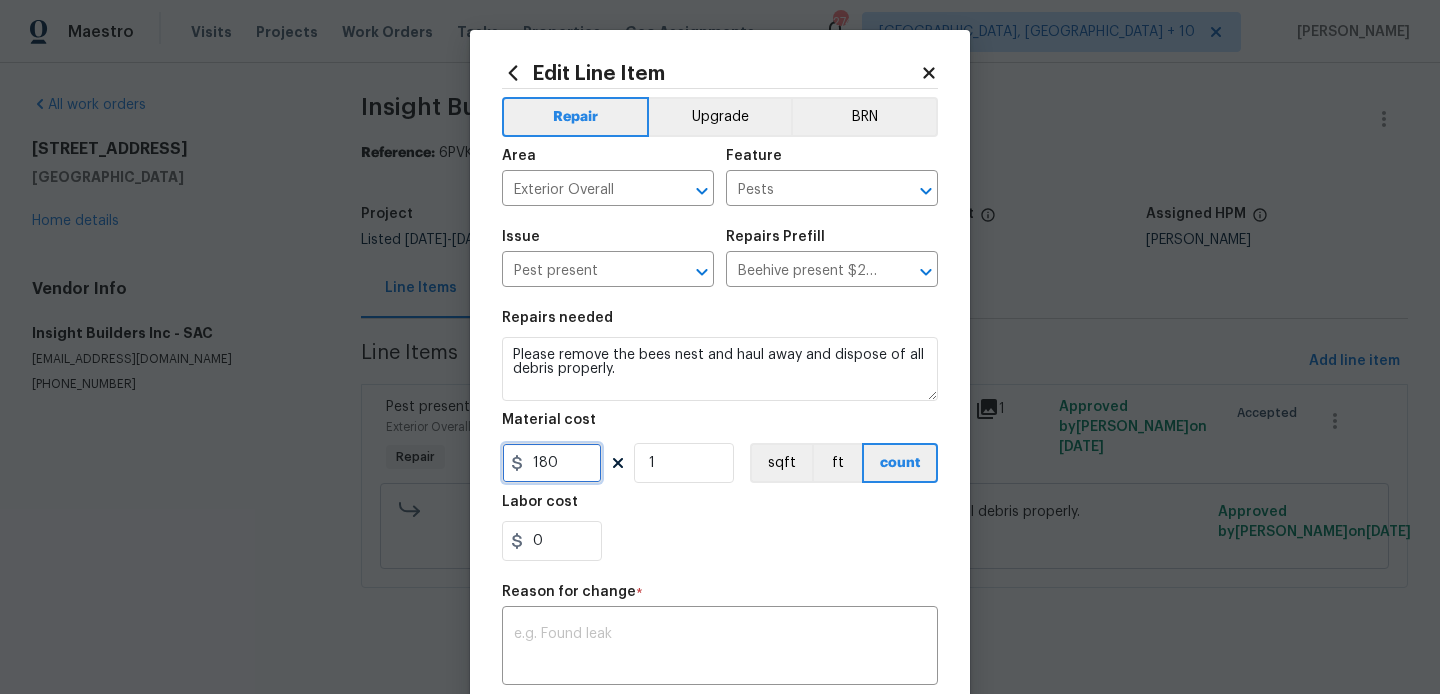 scroll, scrollTop: 292, scrollLeft: 0, axis: vertical 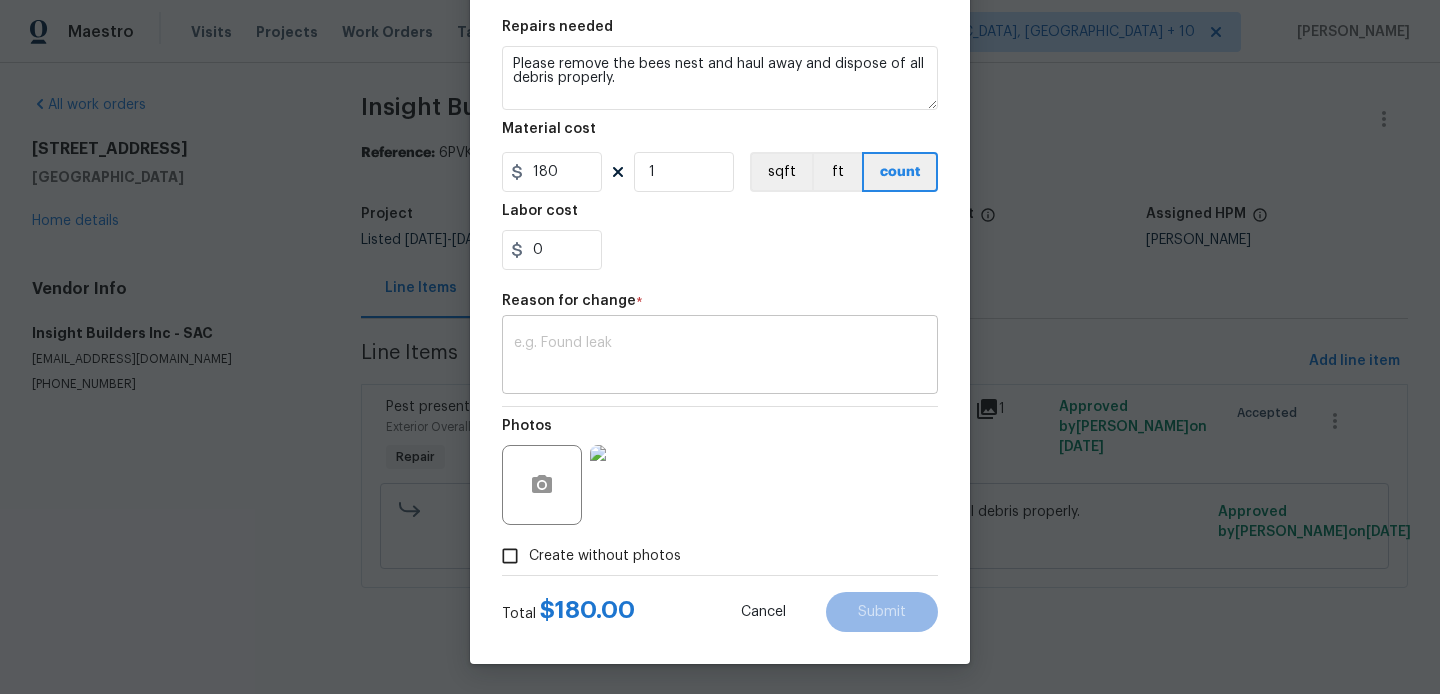 click on "x ​" at bounding box center (720, 357) 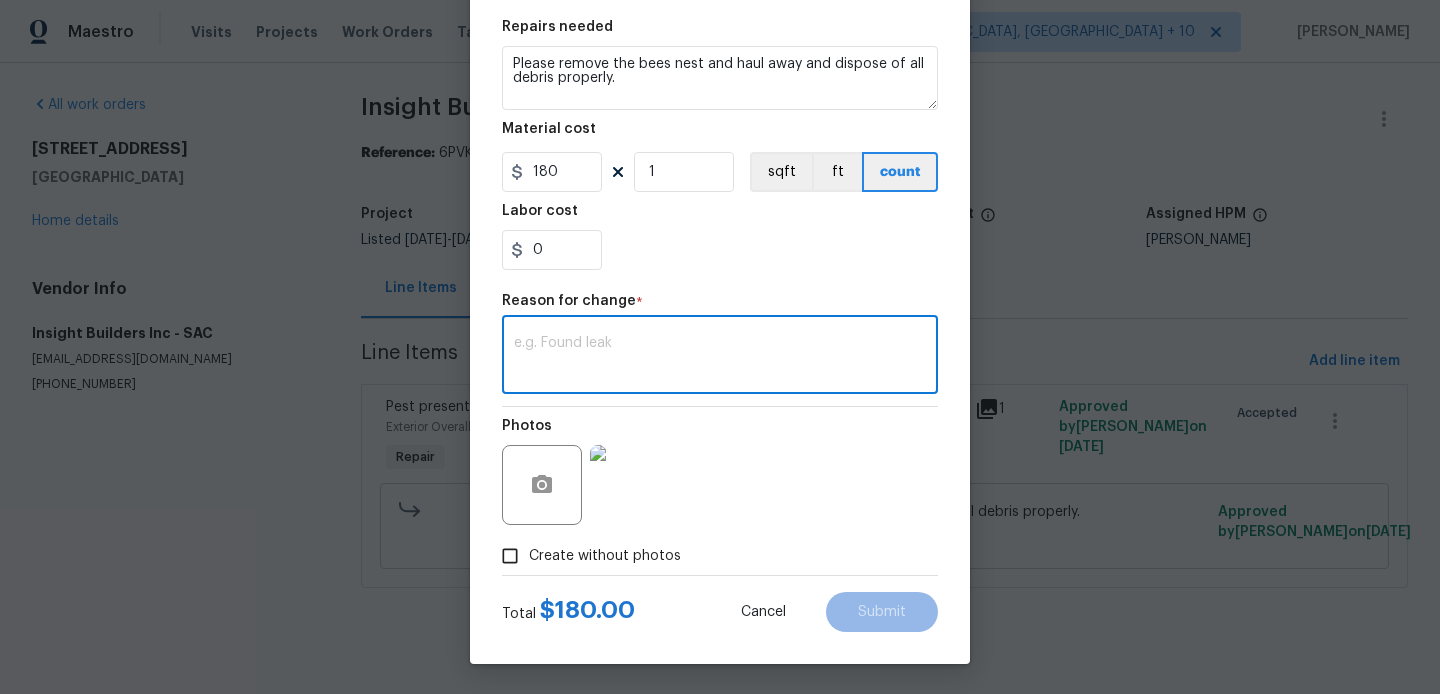 paste on "(BA) Updated per vendor’s final cost." 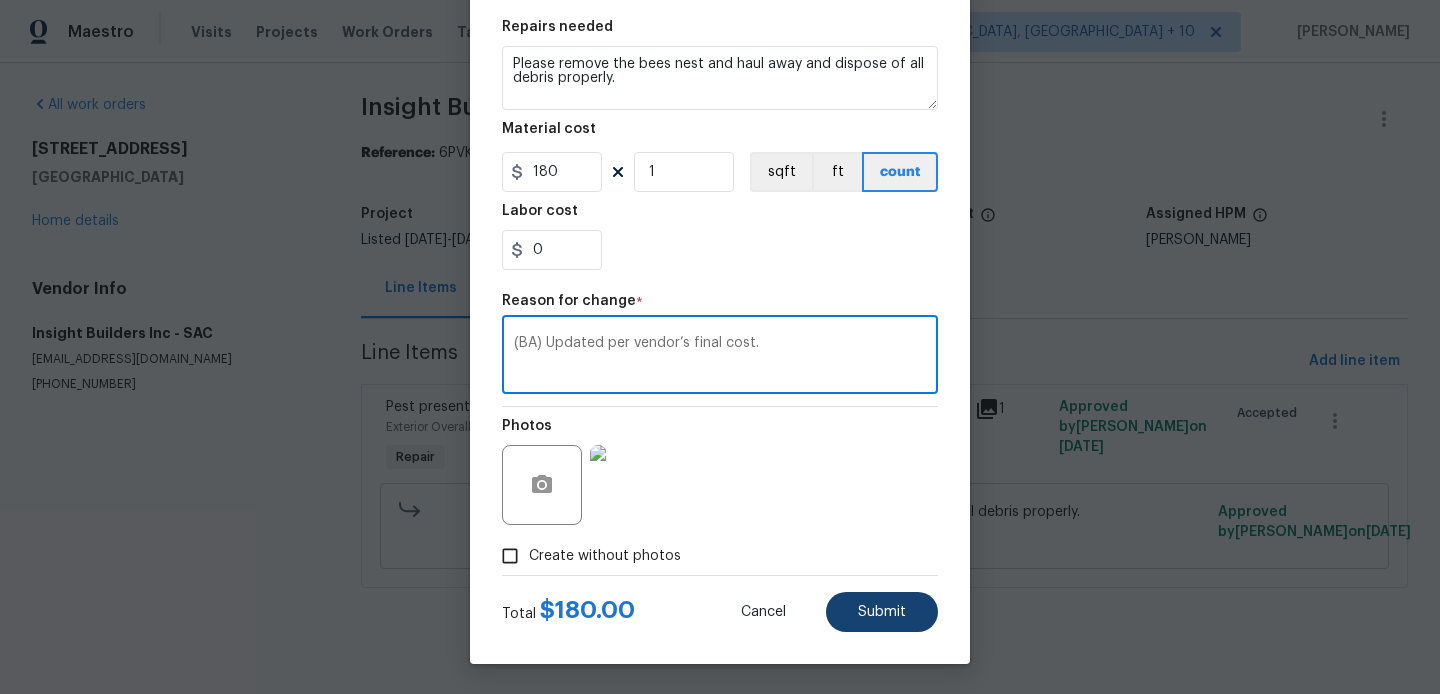 type on "(BA) Updated per vendor’s final cost." 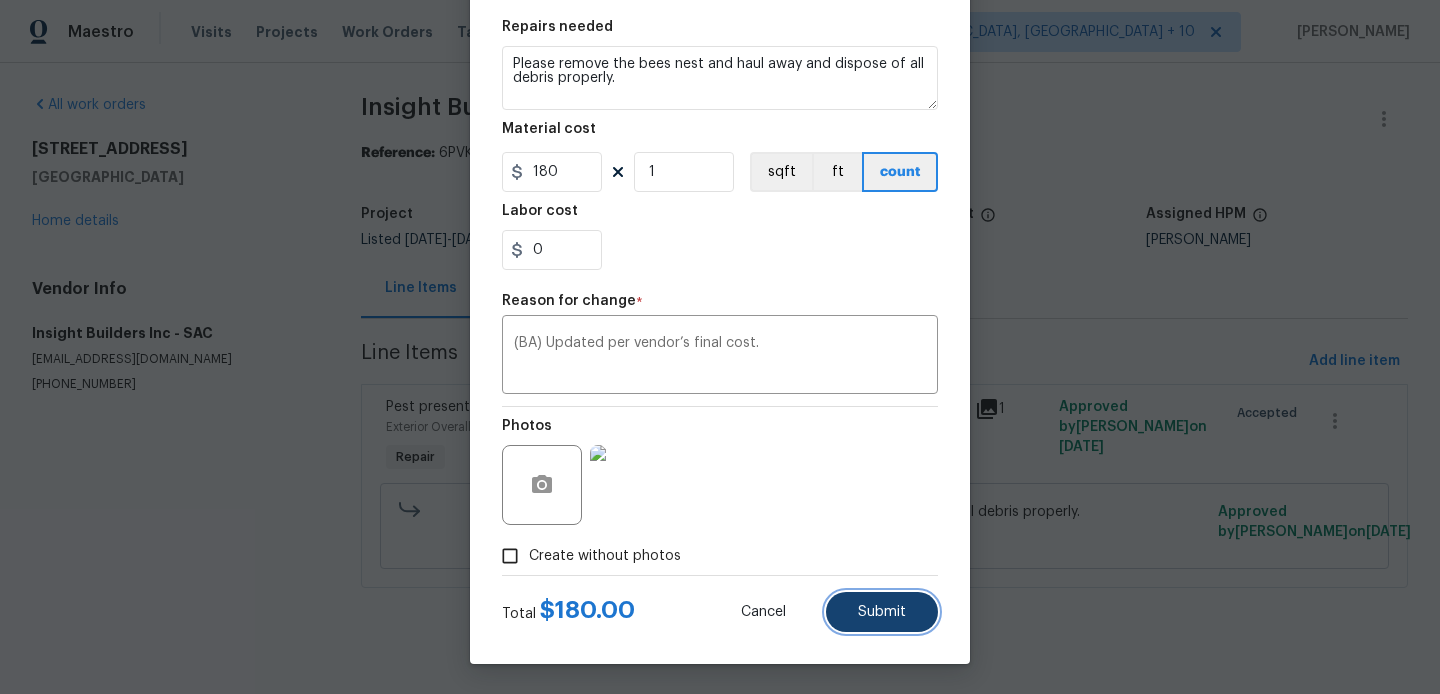 click on "Submit" at bounding box center [882, 612] 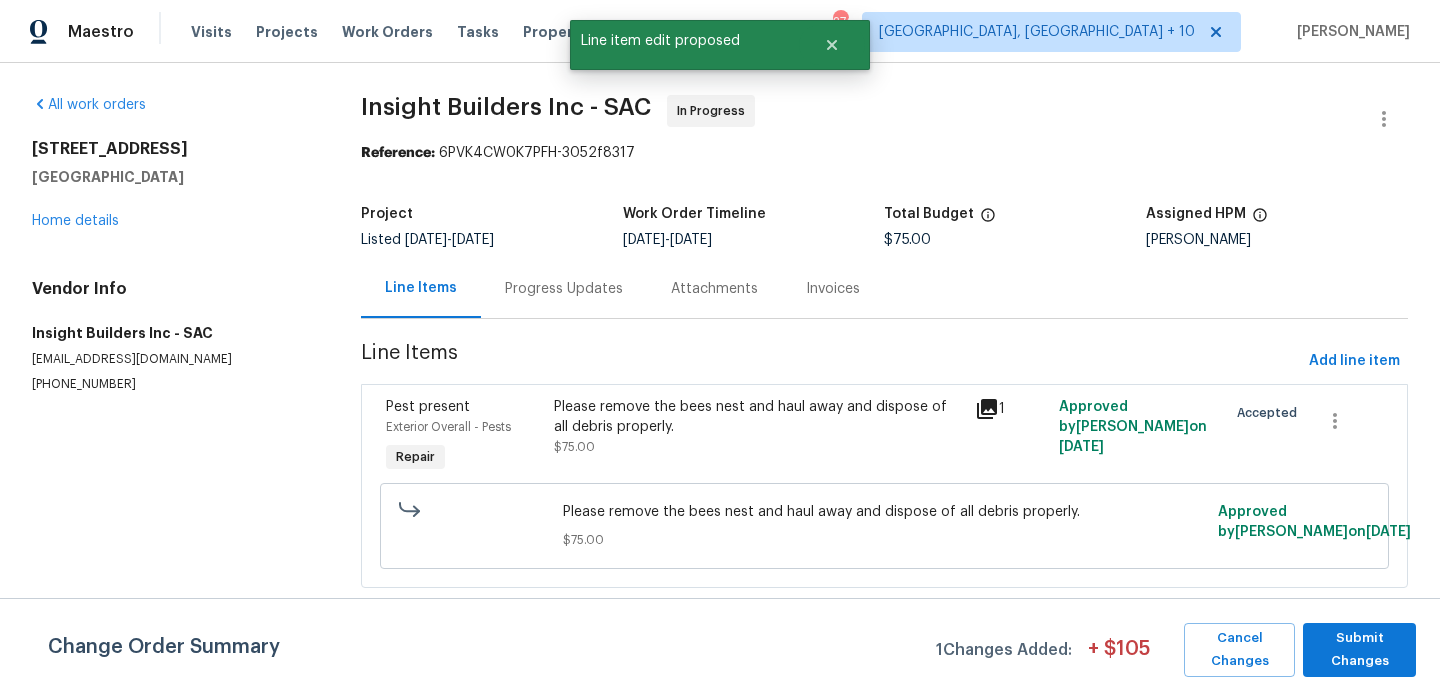scroll, scrollTop: 0, scrollLeft: 0, axis: both 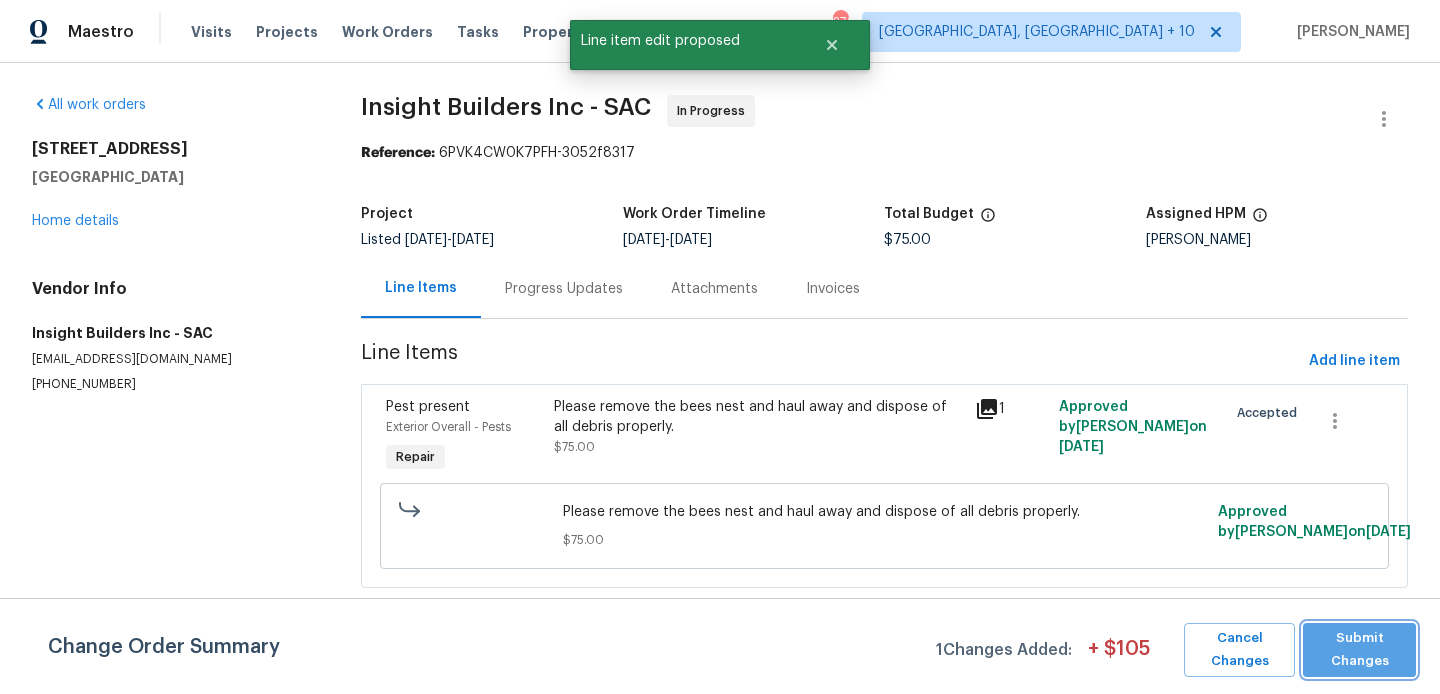click on "Submit Changes" at bounding box center (1359, 650) 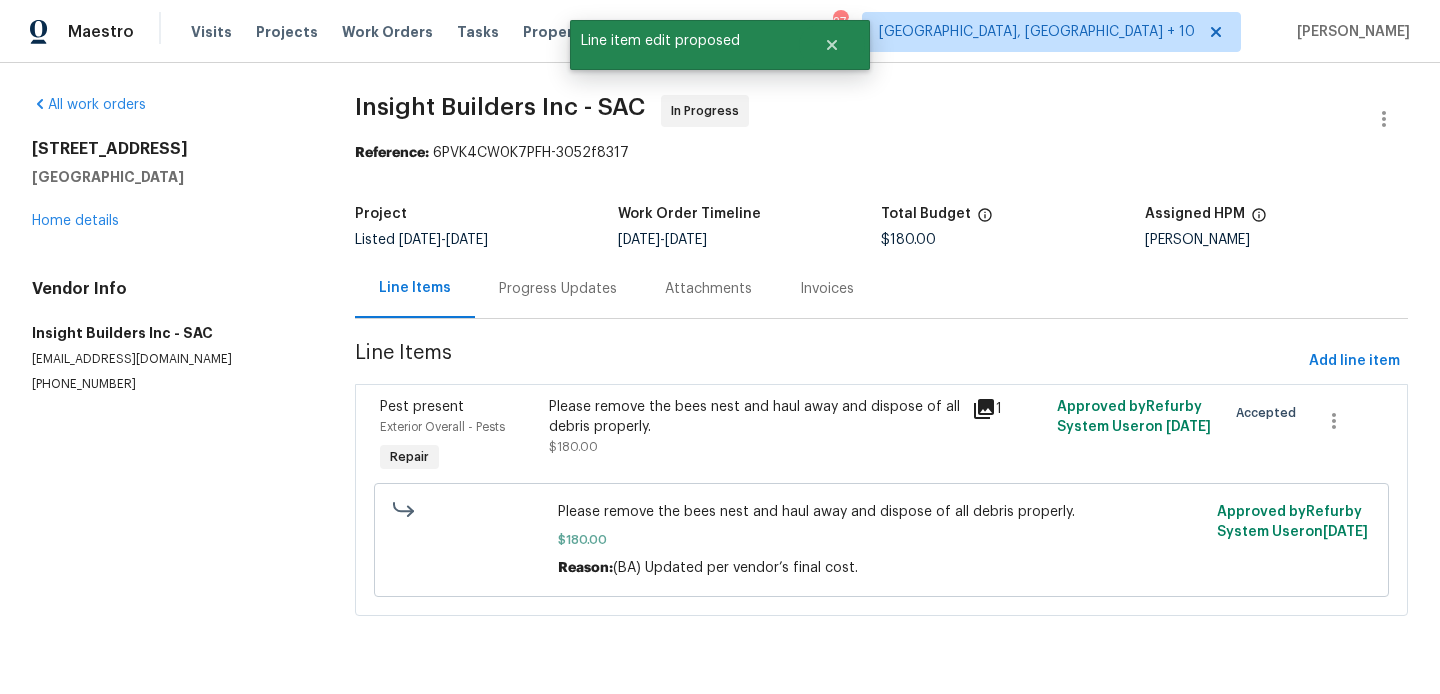 click on "Progress Updates" at bounding box center (558, 288) 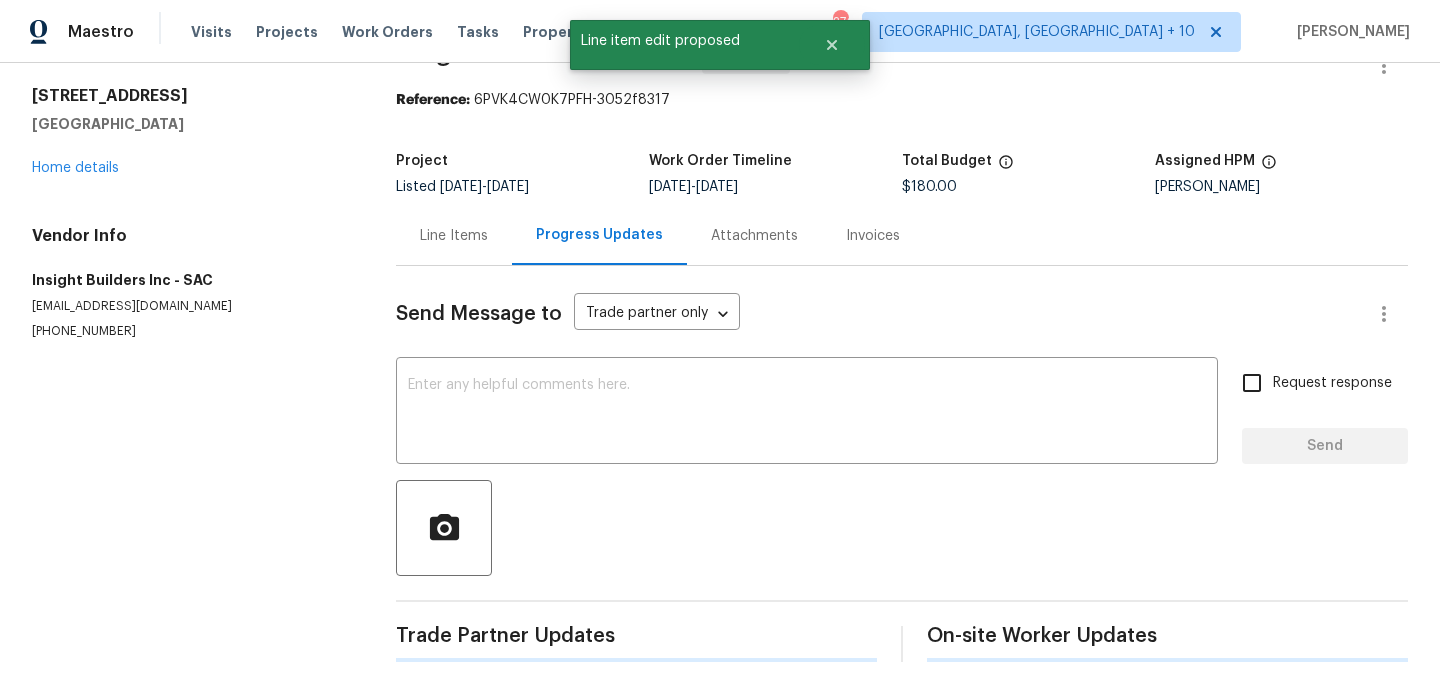scroll, scrollTop: 305, scrollLeft: 0, axis: vertical 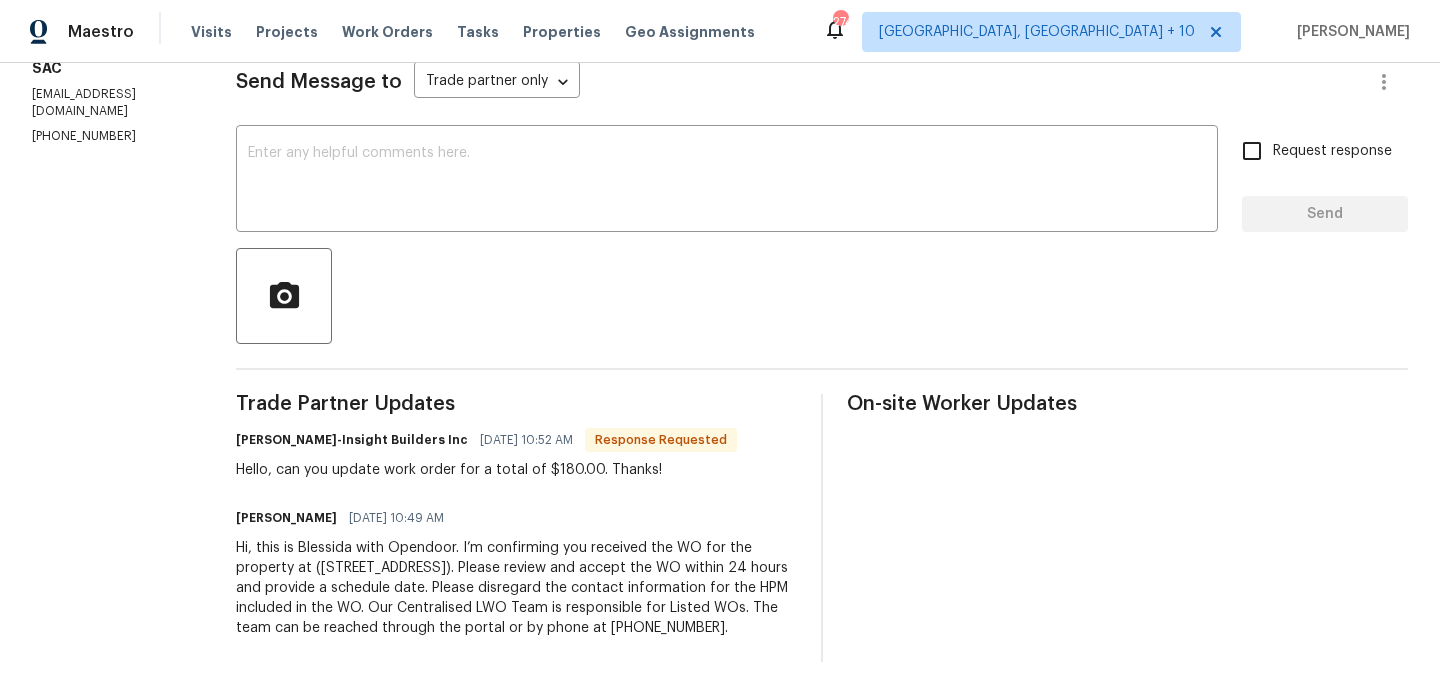 click on "[PERSON_NAME]-Insight Builders Inc" at bounding box center [352, 440] 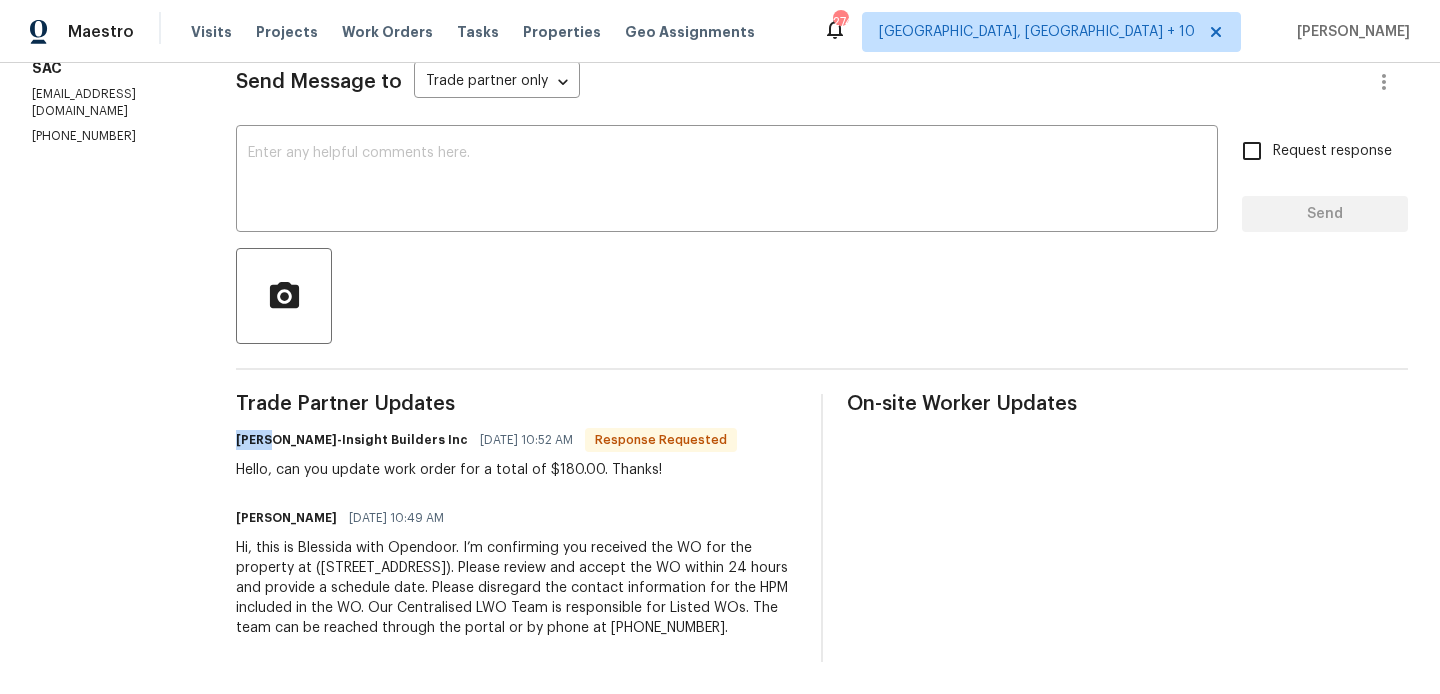 click on "[PERSON_NAME]-Insight Builders Inc" at bounding box center (352, 440) 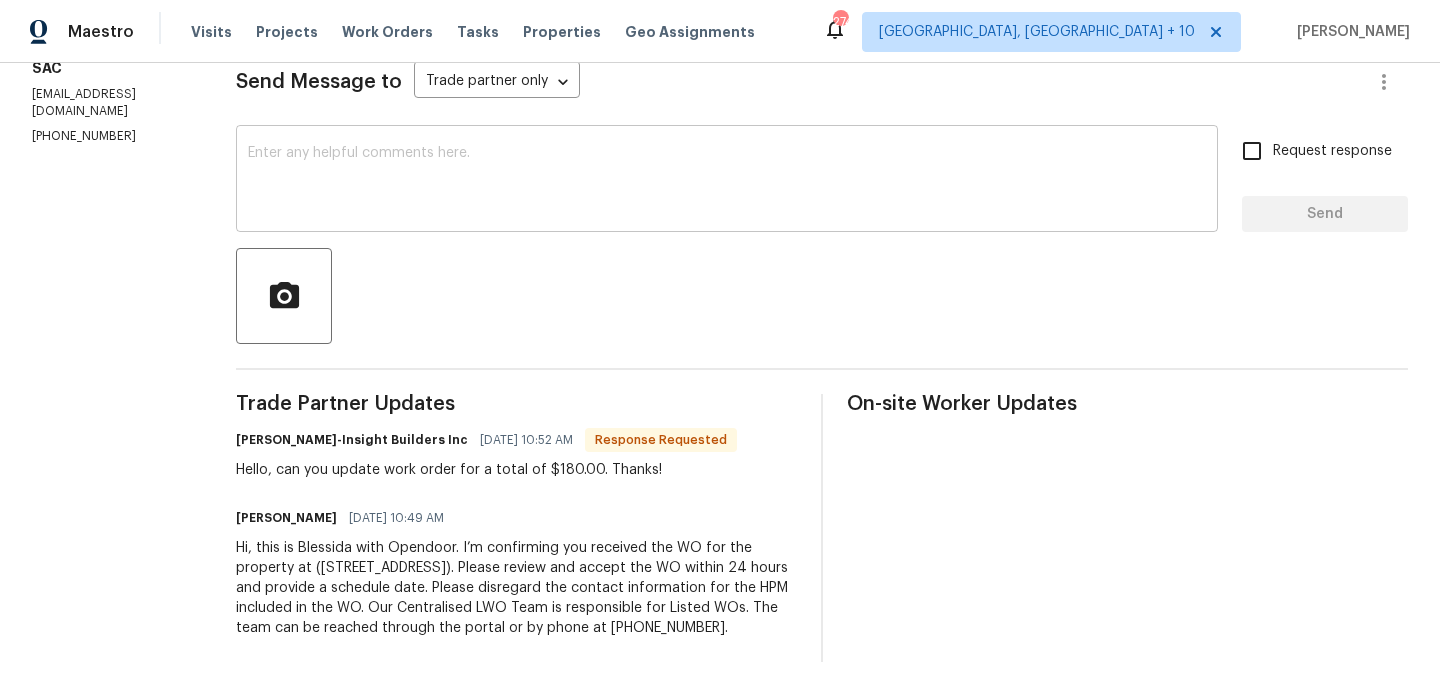 click on "x ​" at bounding box center (727, 181) 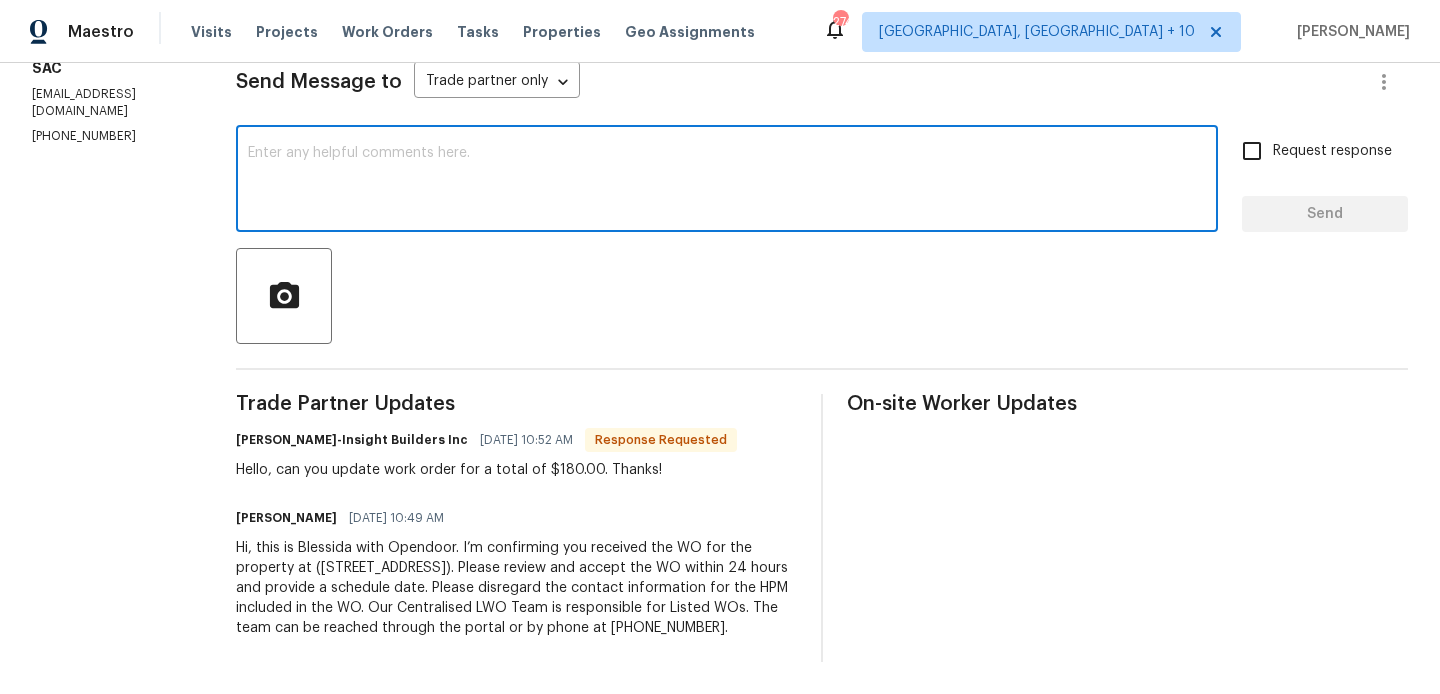 paste on "[PERSON_NAME]" 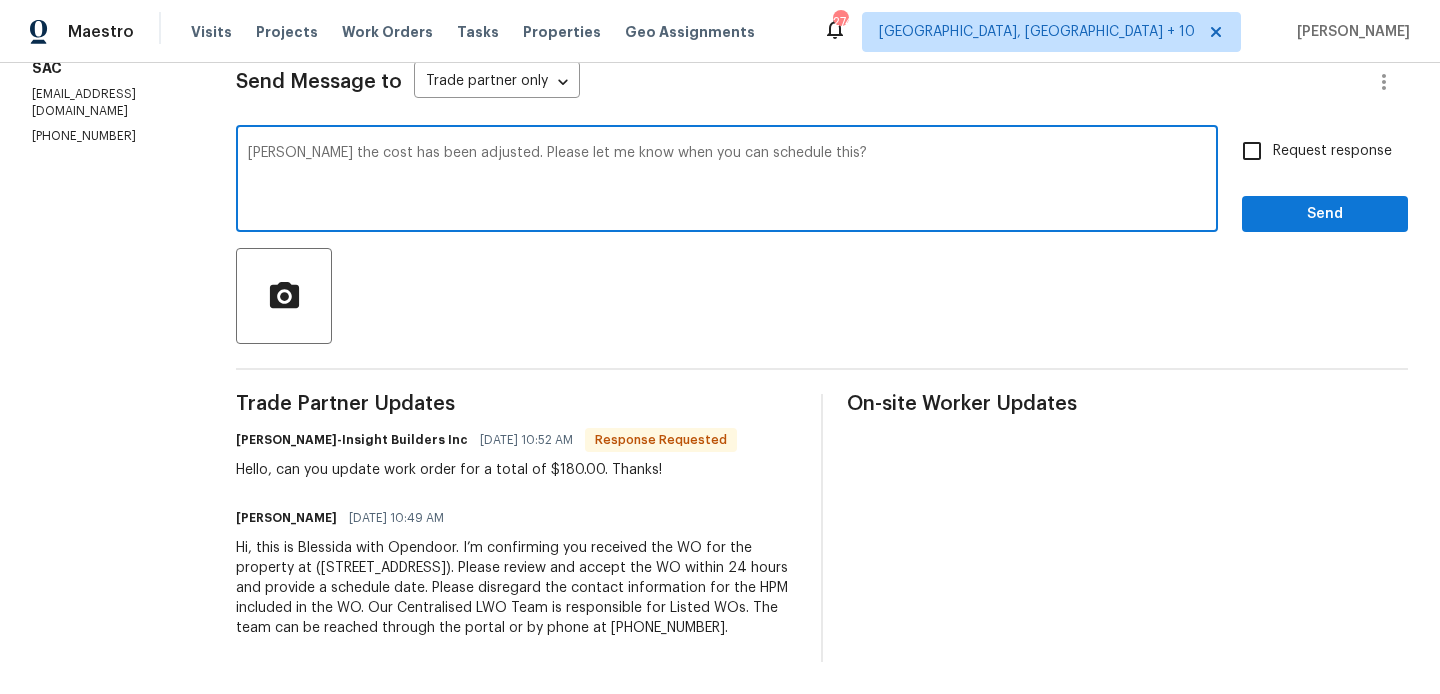 click on "Correct the capitalization The" at bounding box center [0, 0] 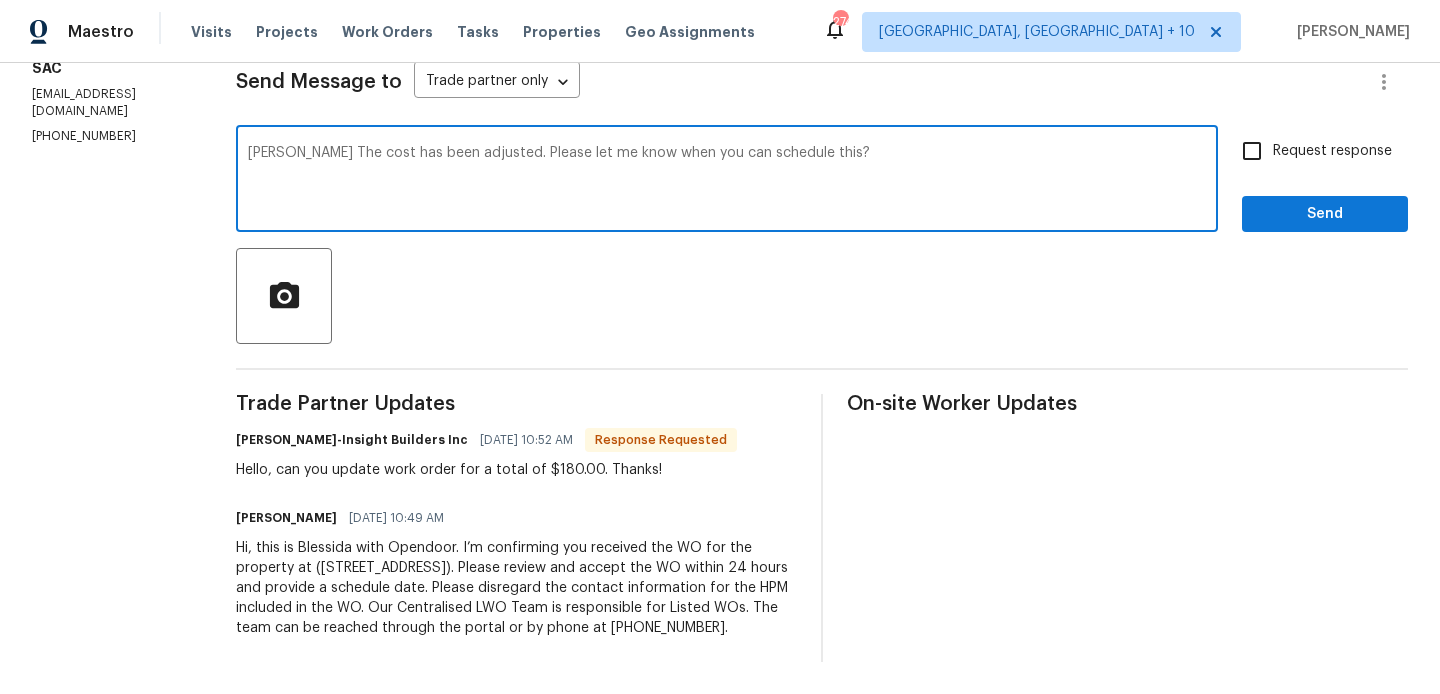 type on "[PERSON_NAME] The cost has been adjusted. Please let me know when you can schedule this?" 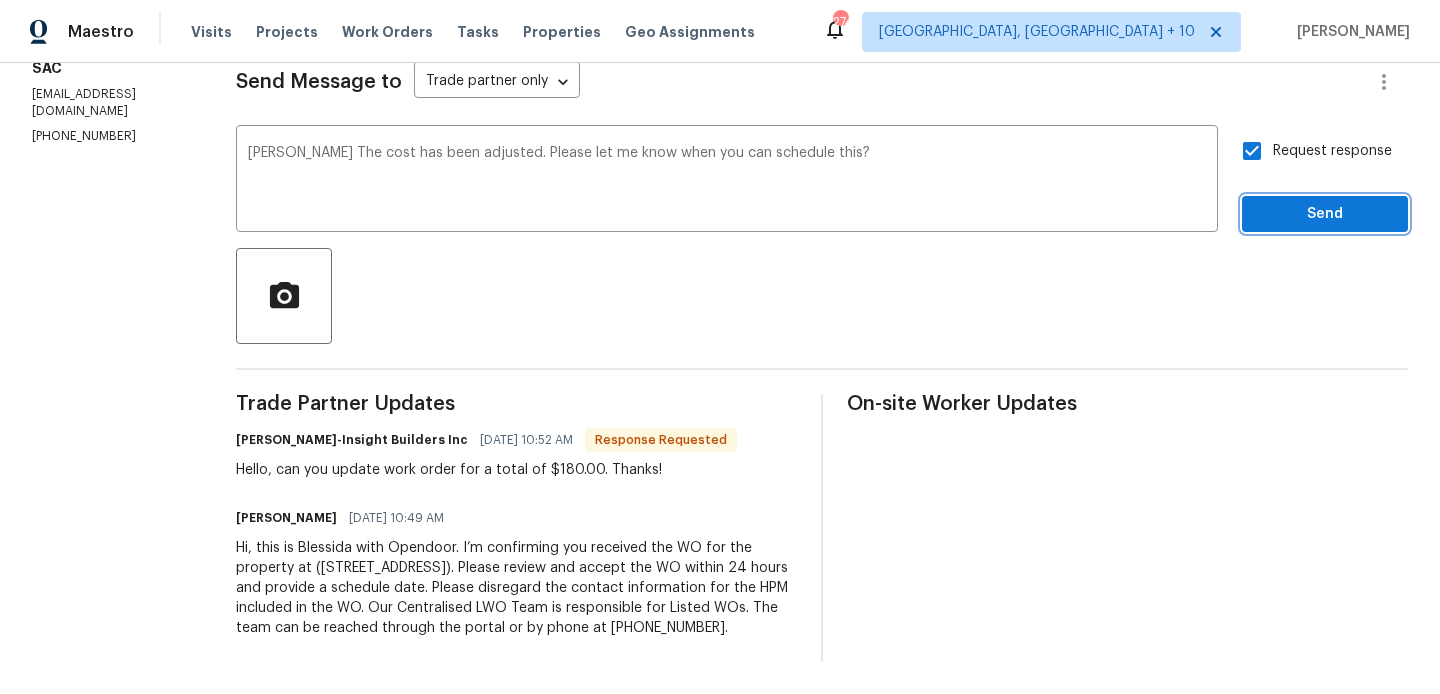 click on "Send" at bounding box center (1325, 214) 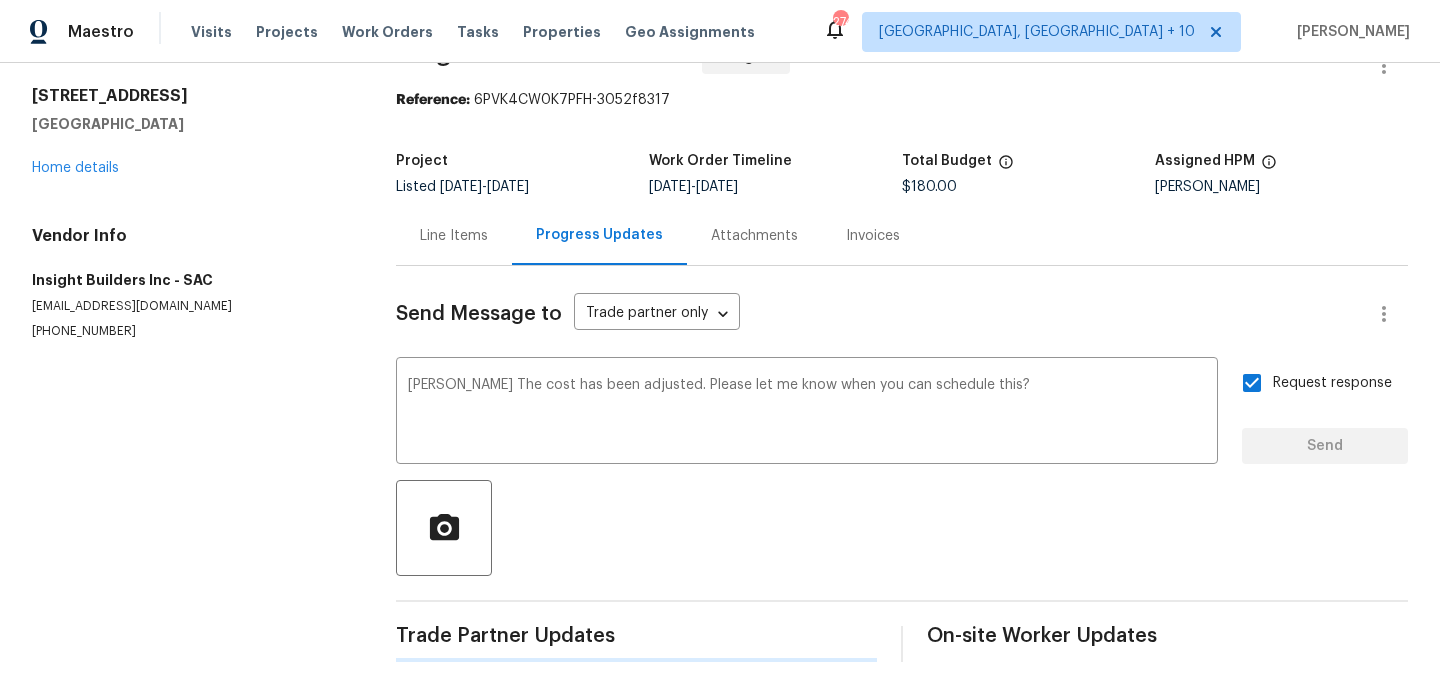 type 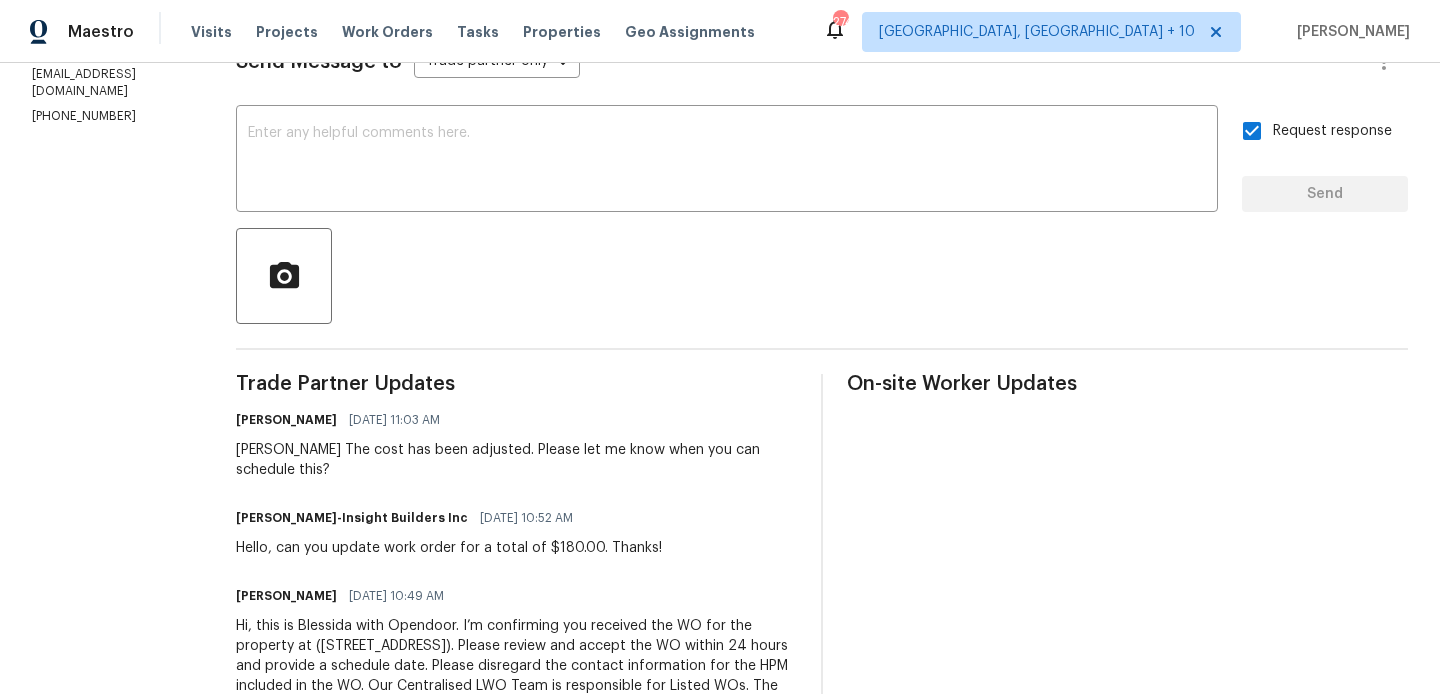 scroll, scrollTop: 0, scrollLeft: 0, axis: both 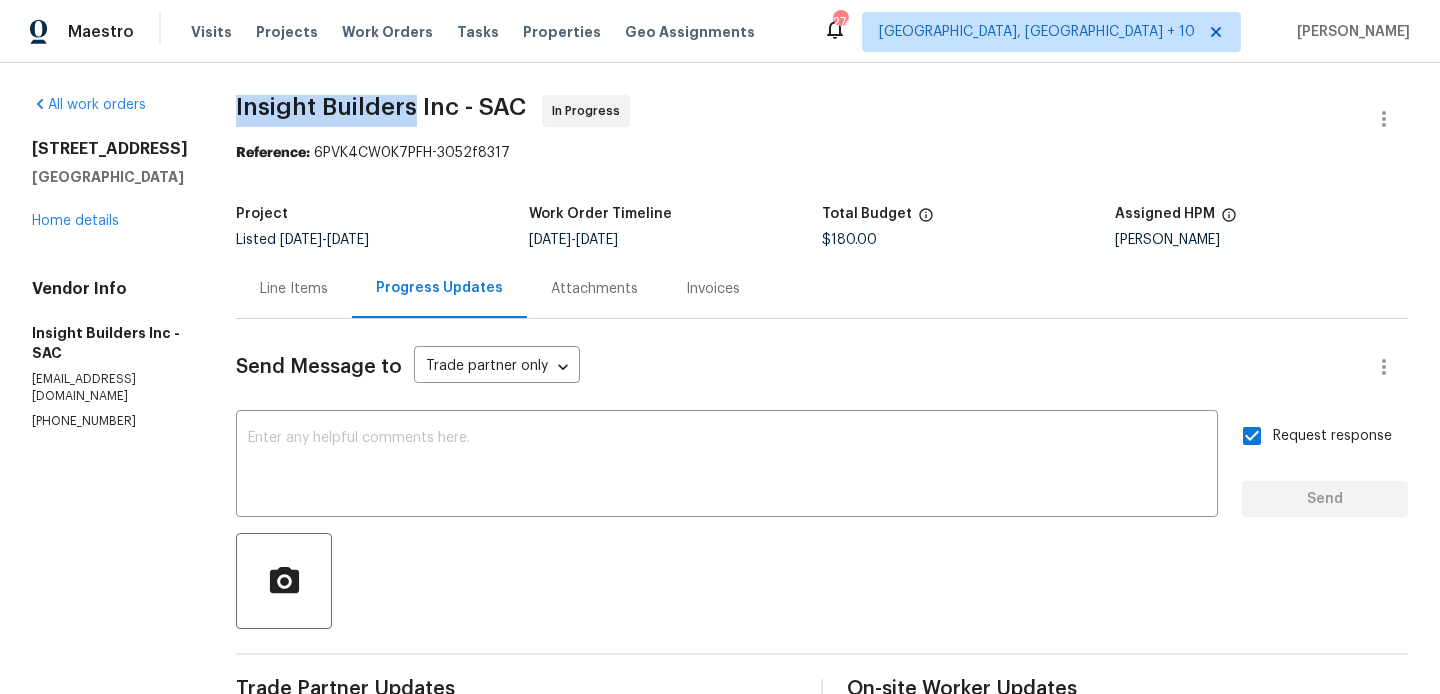 drag, startPoint x: 240, startPoint y: 110, endPoint x: 421, endPoint y: 110, distance: 181 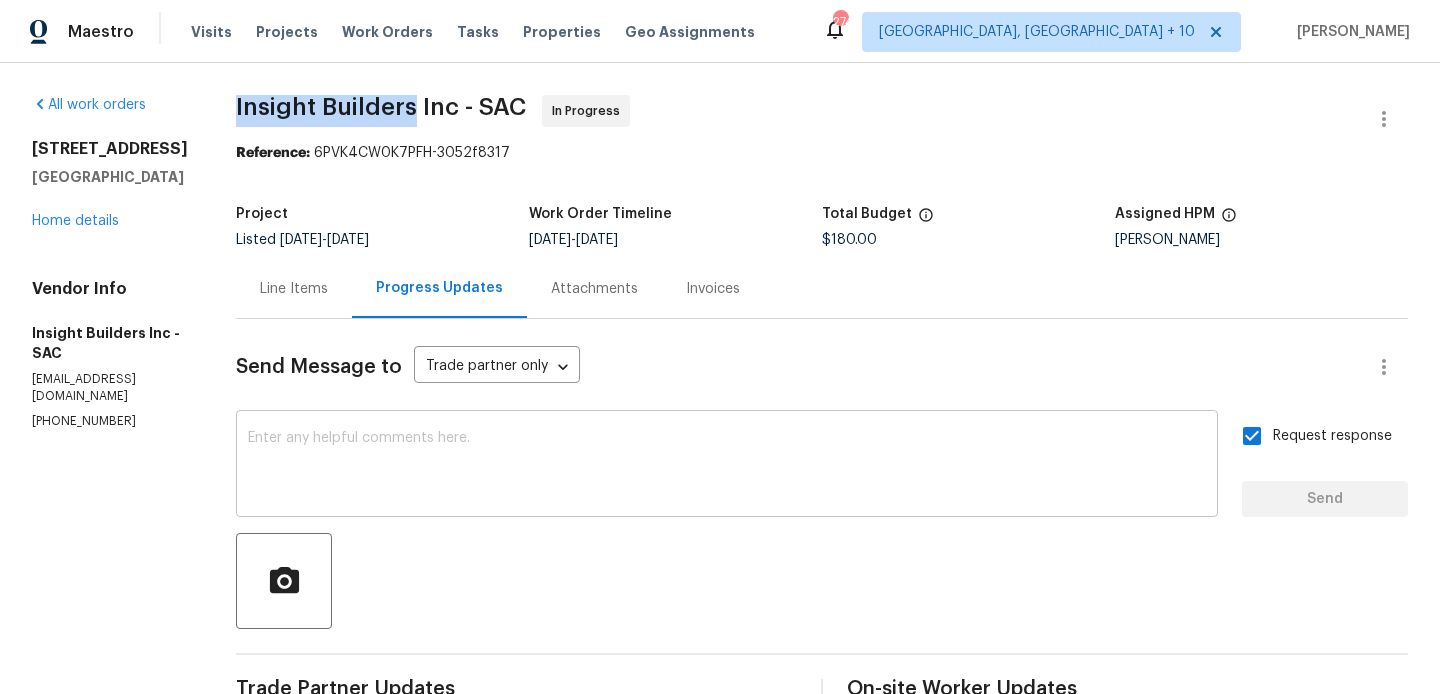 scroll, scrollTop: 383, scrollLeft: 0, axis: vertical 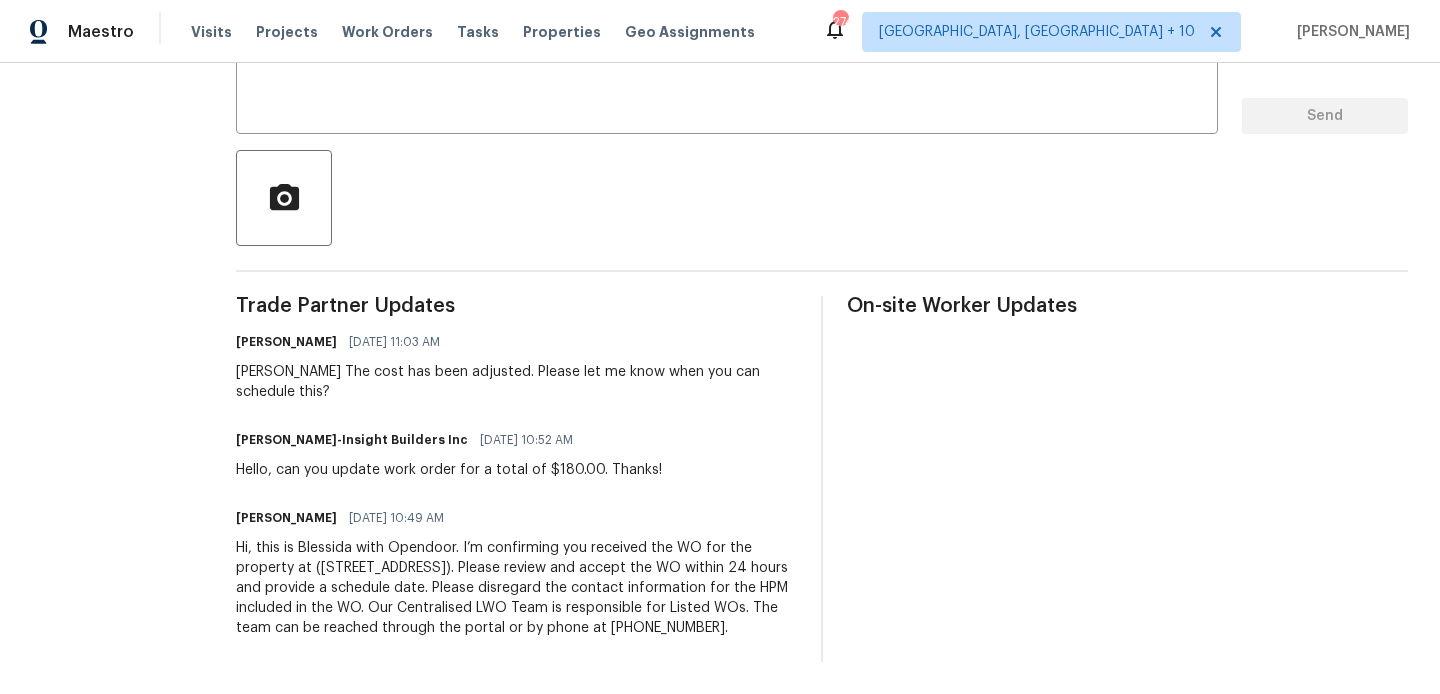 click on "Hello, can you update work order for a total of $180.00. Thanks!" at bounding box center [449, 470] 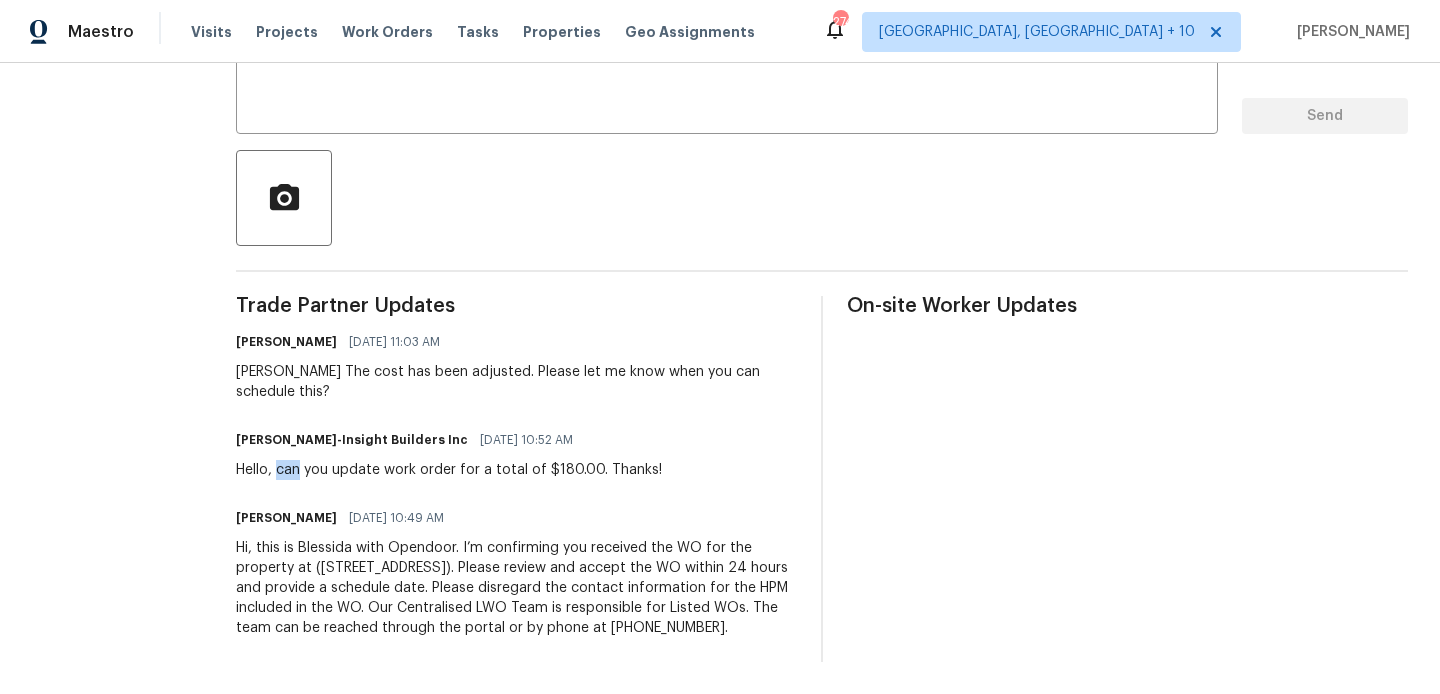 click on "Hello, can you update work order for a total of $180.00. Thanks!" at bounding box center [449, 470] 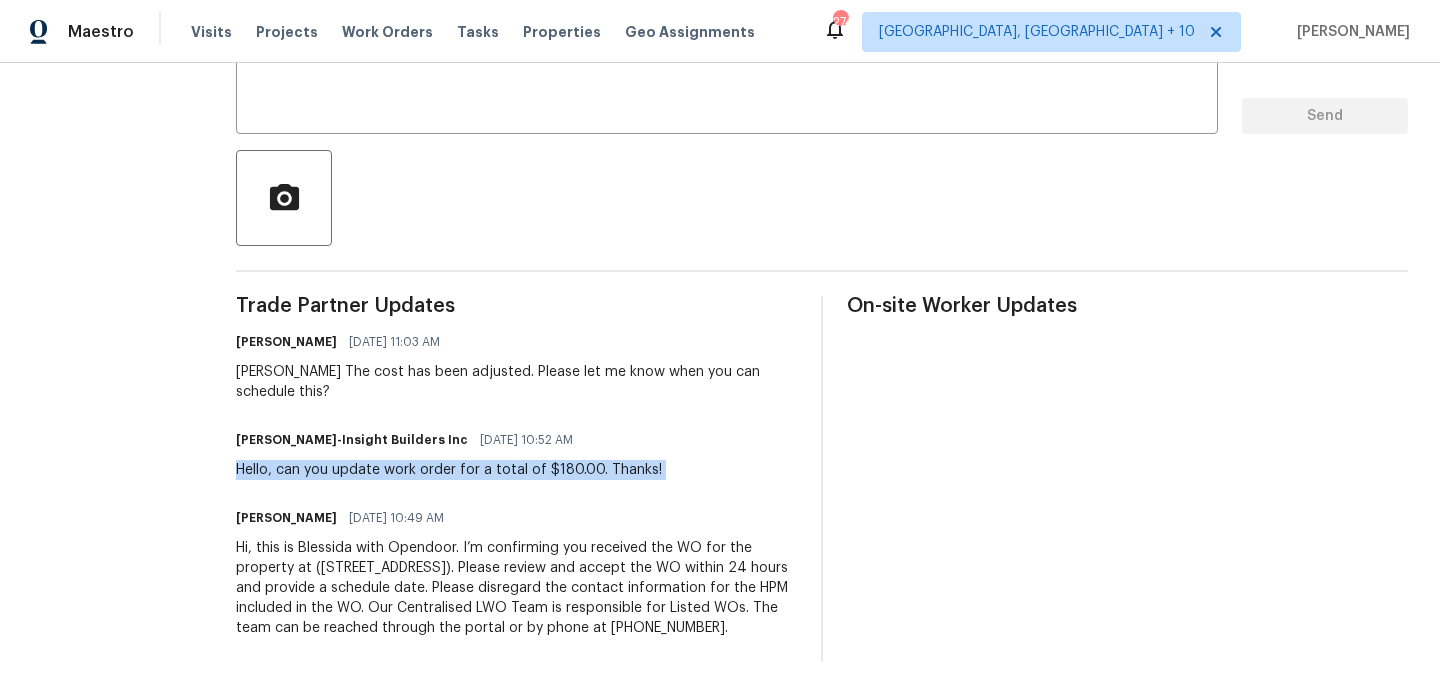 click on "Hello, can you update work order for a total of $180.00. Thanks!" at bounding box center [449, 470] 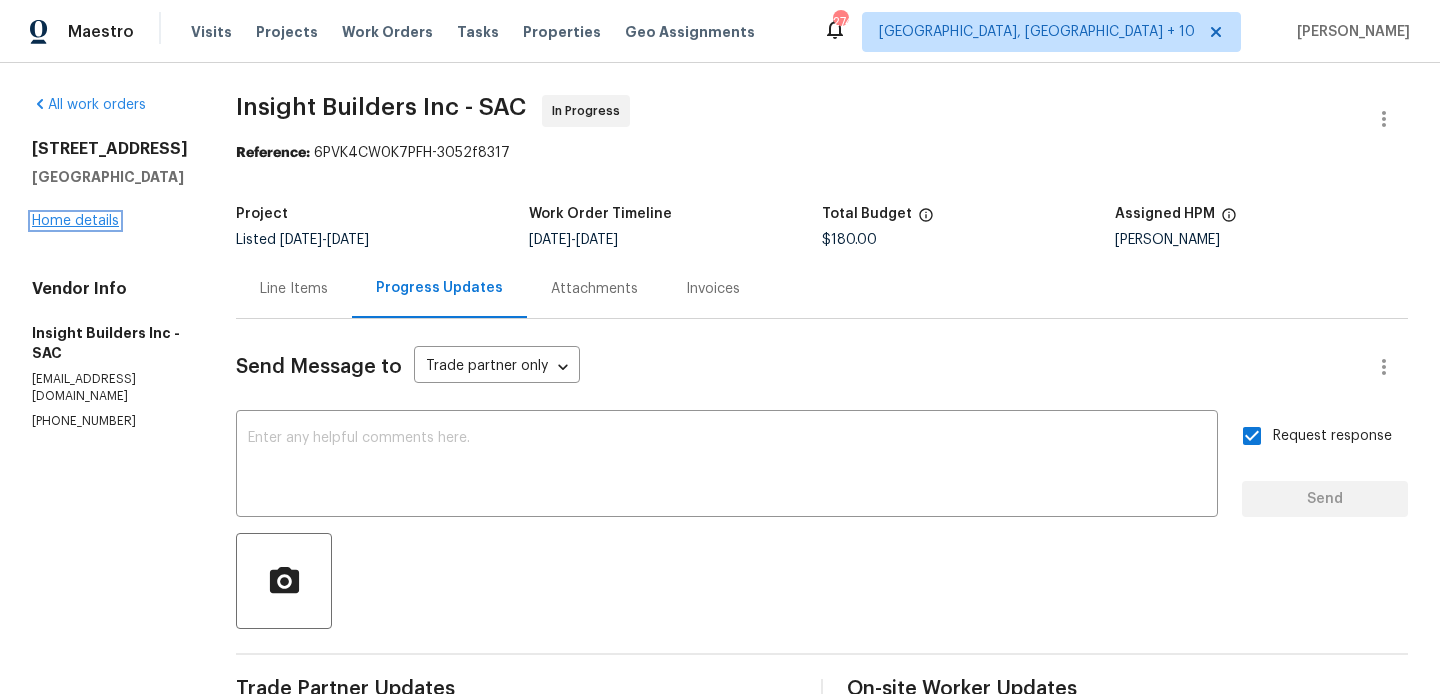 click on "Home details" at bounding box center (75, 221) 